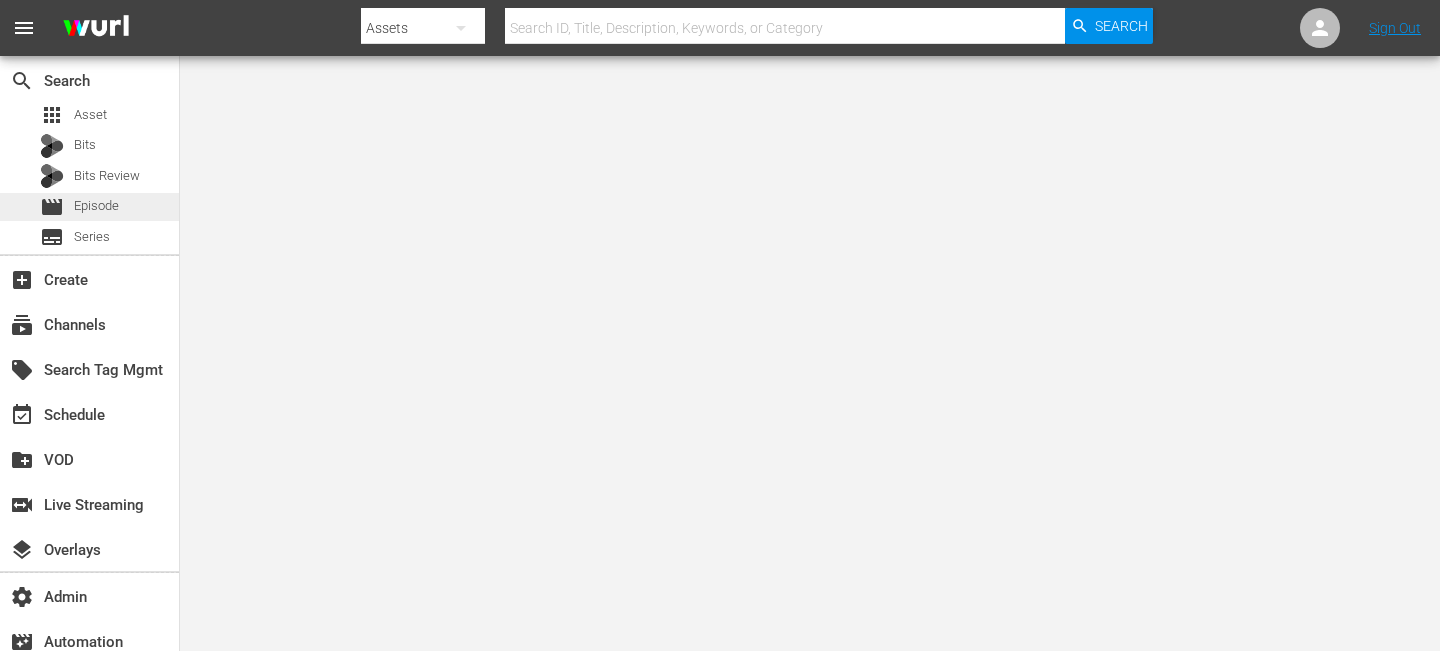 scroll, scrollTop: 0, scrollLeft: 0, axis: both 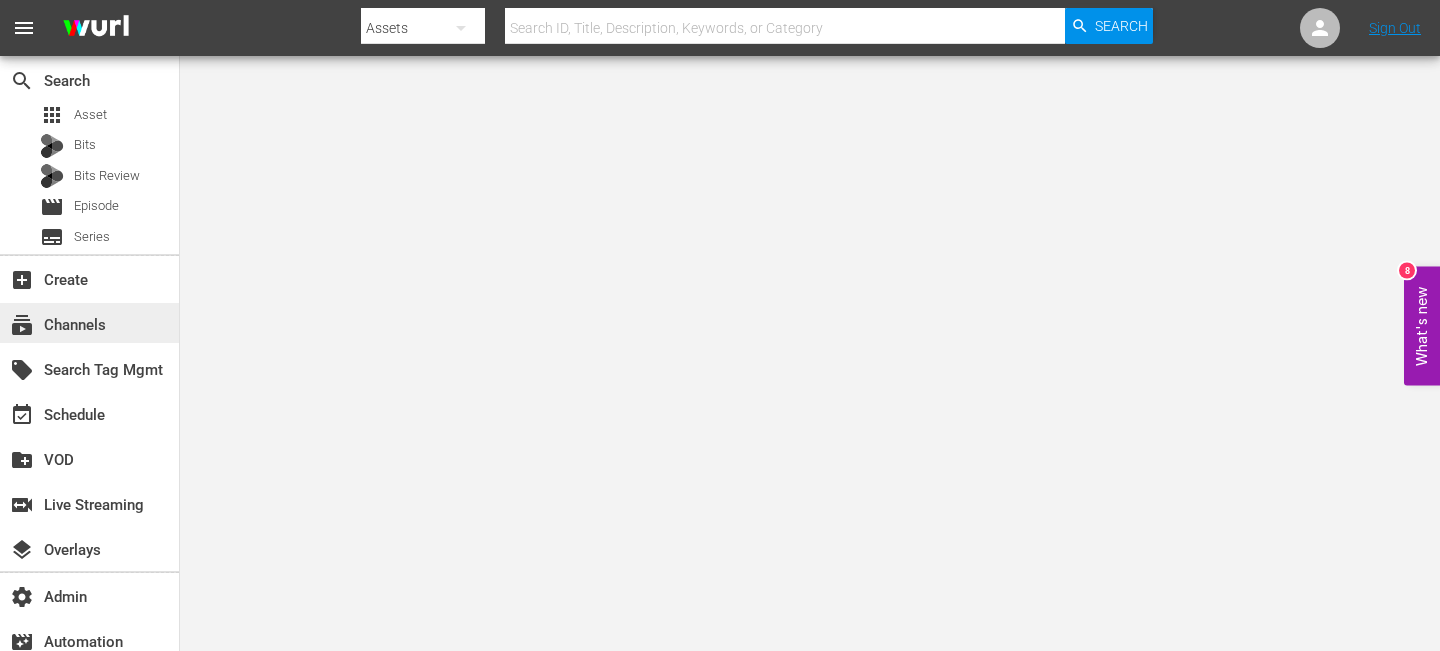 click on "subscriptions   Channels" at bounding box center (56, 322) 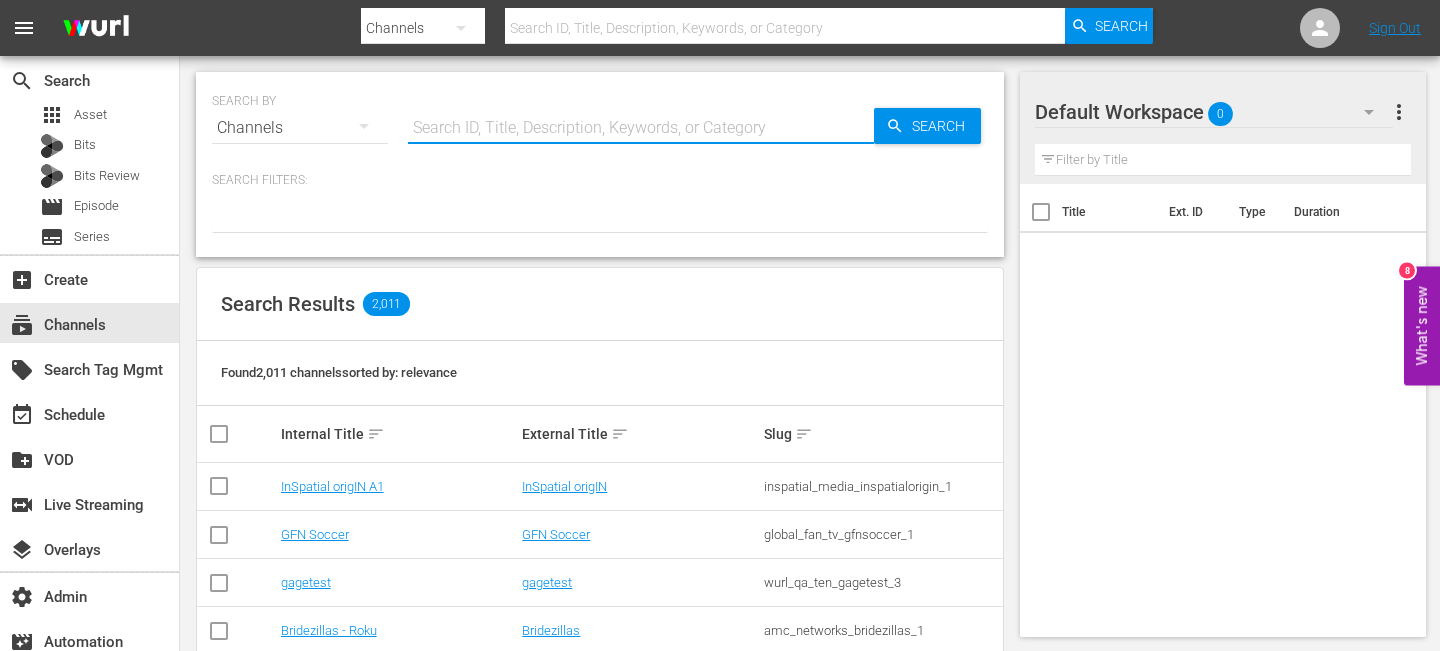 click at bounding box center (641, 128) 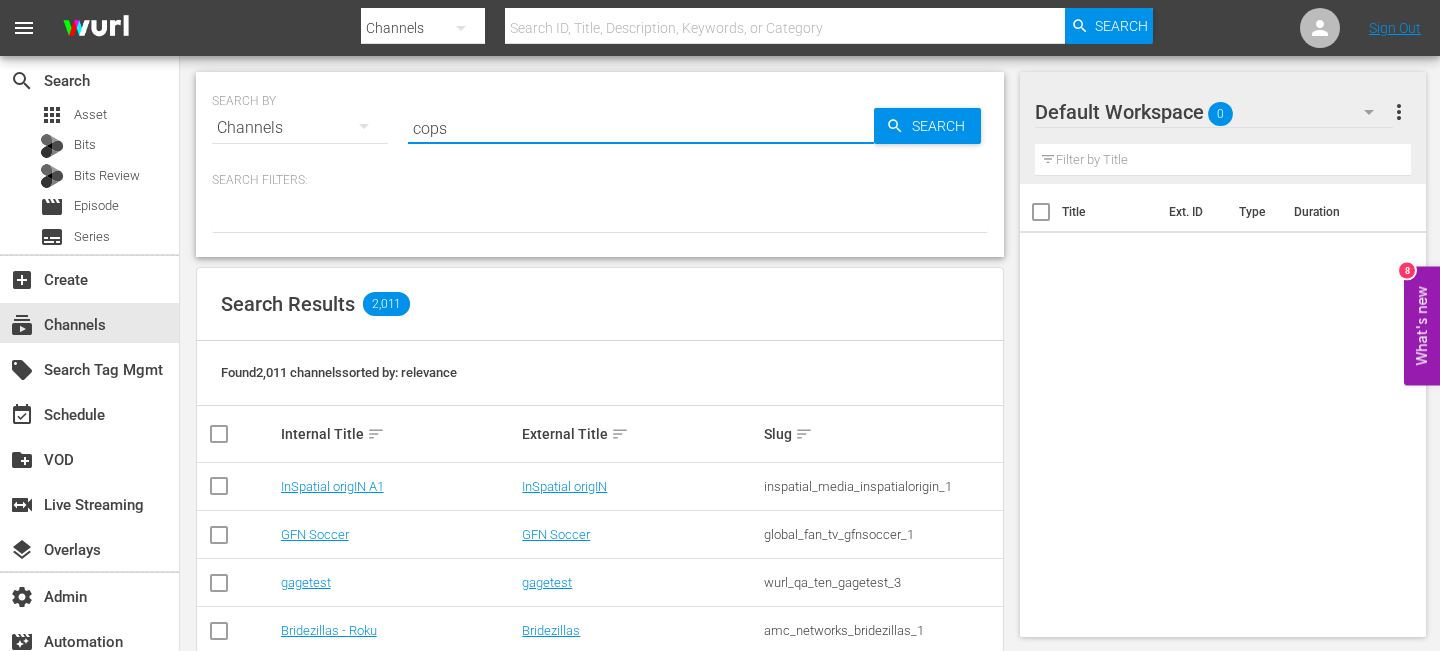 type on "cops" 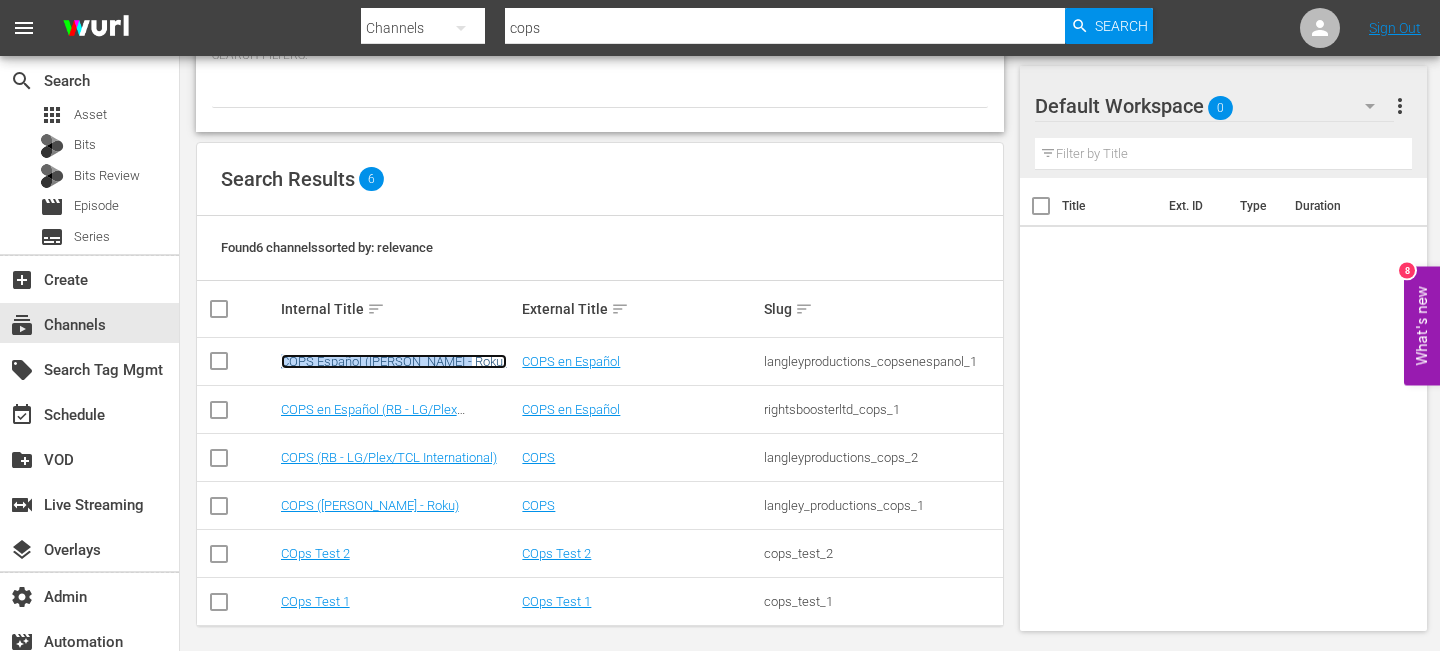 scroll, scrollTop: 137, scrollLeft: 0, axis: vertical 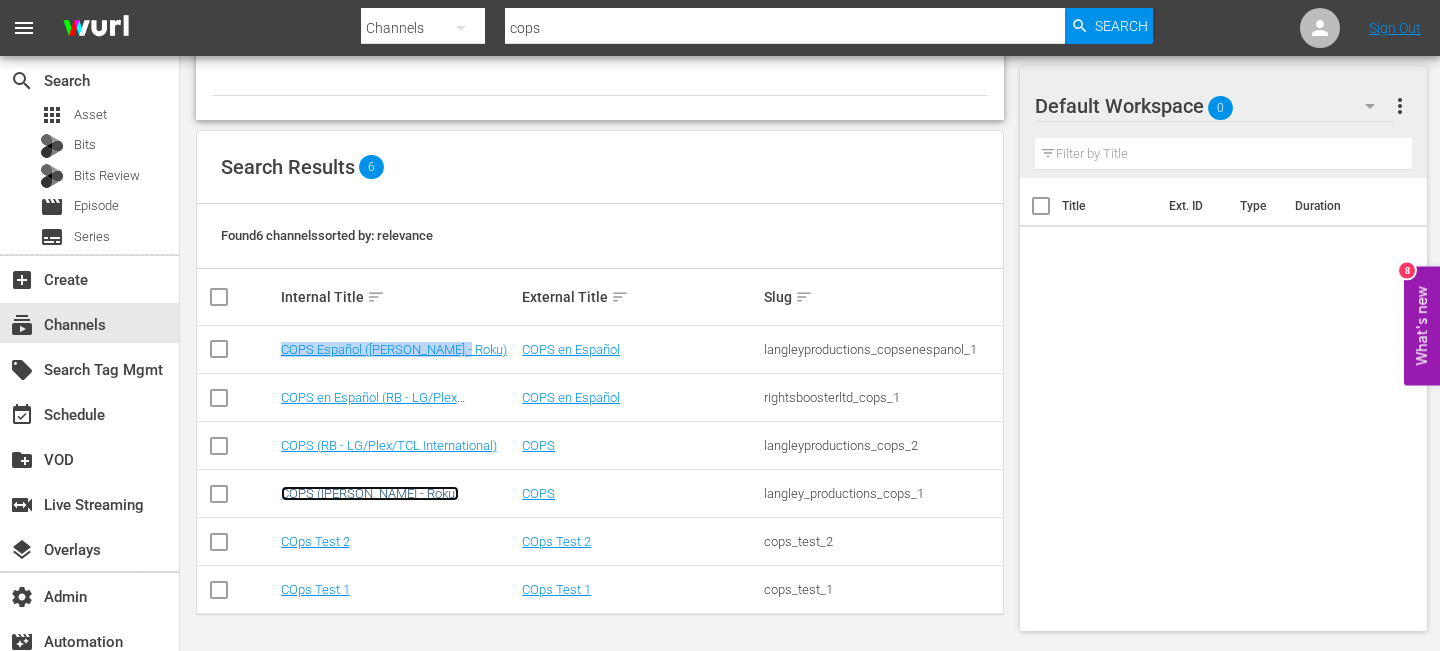 click on "COPS ([PERSON_NAME] - Roku)" at bounding box center (370, 493) 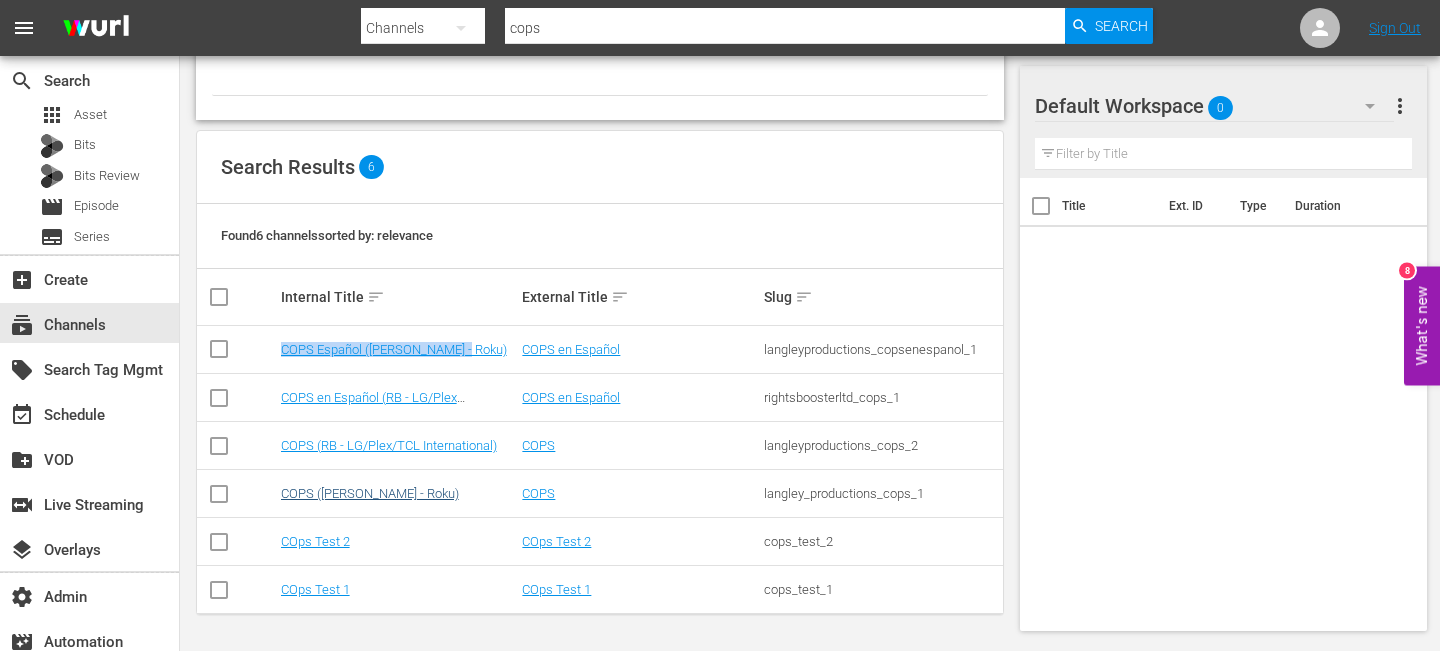 scroll, scrollTop: 0, scrollLeft: 0, axis: both 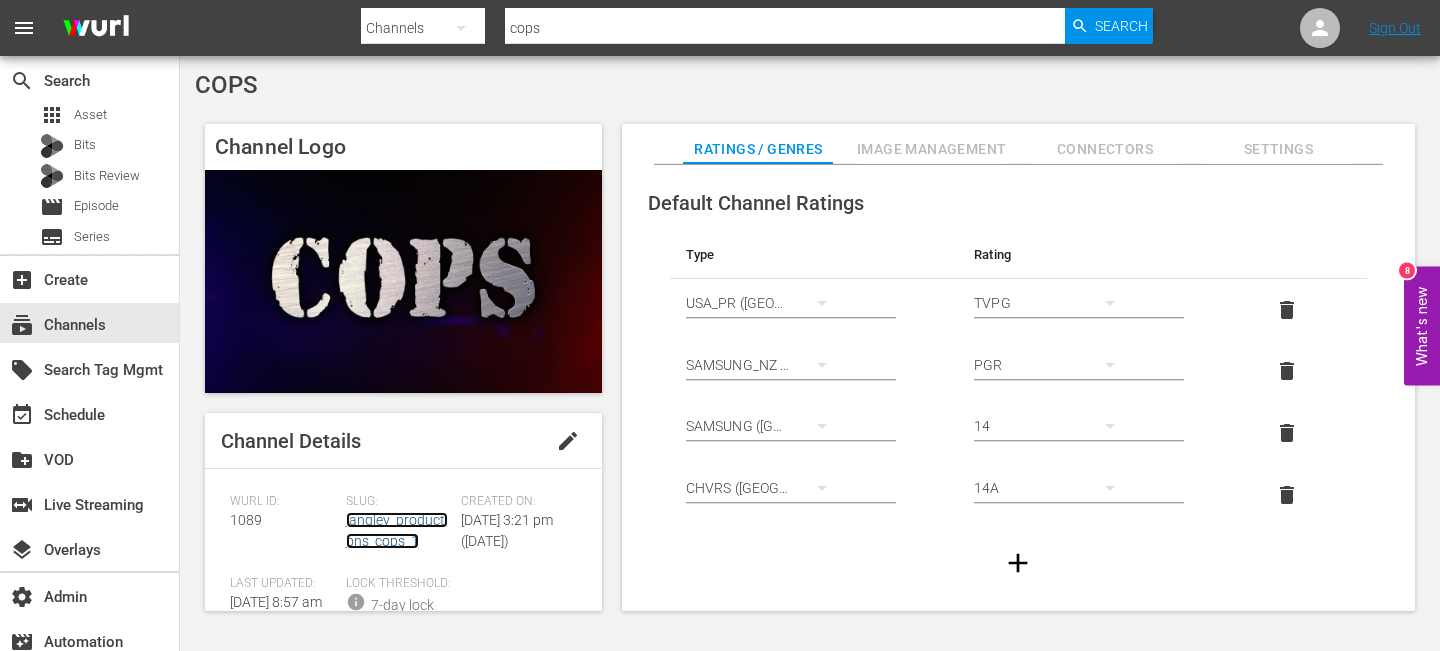 click on "langley_productions_cops_1" at bounding box center [397, 530] 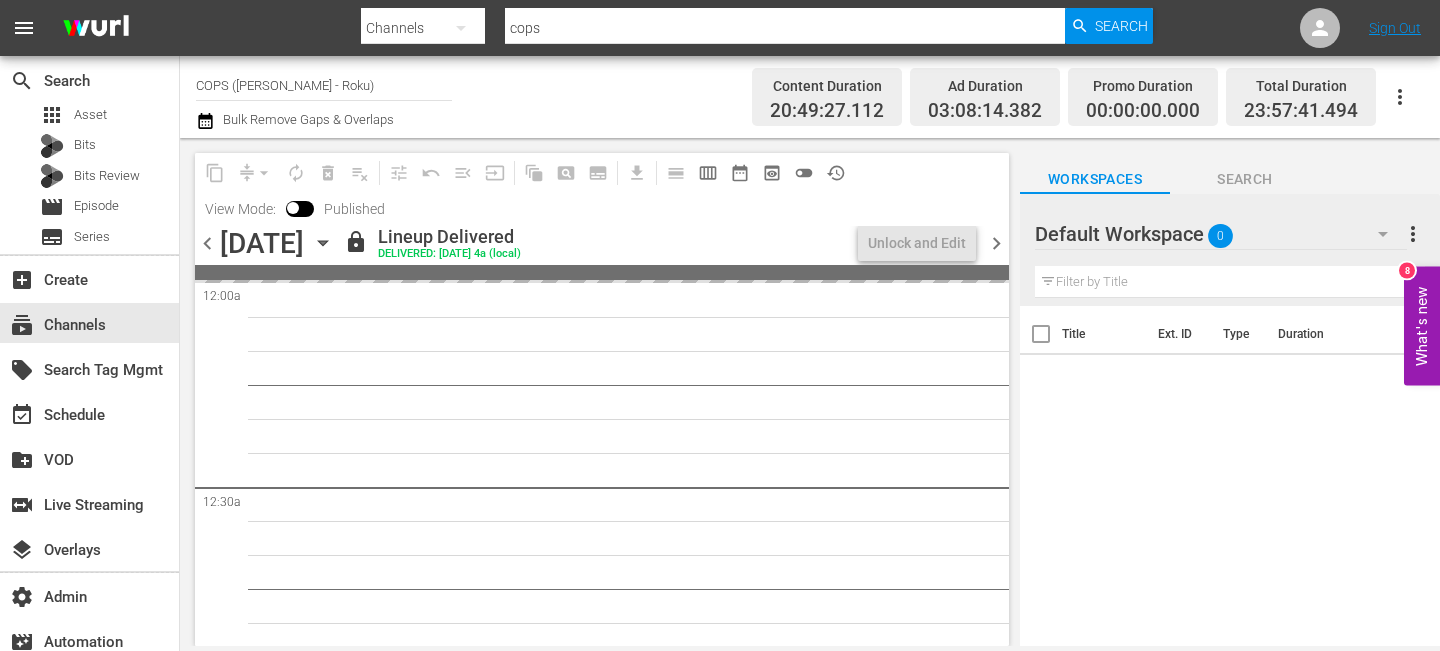 click 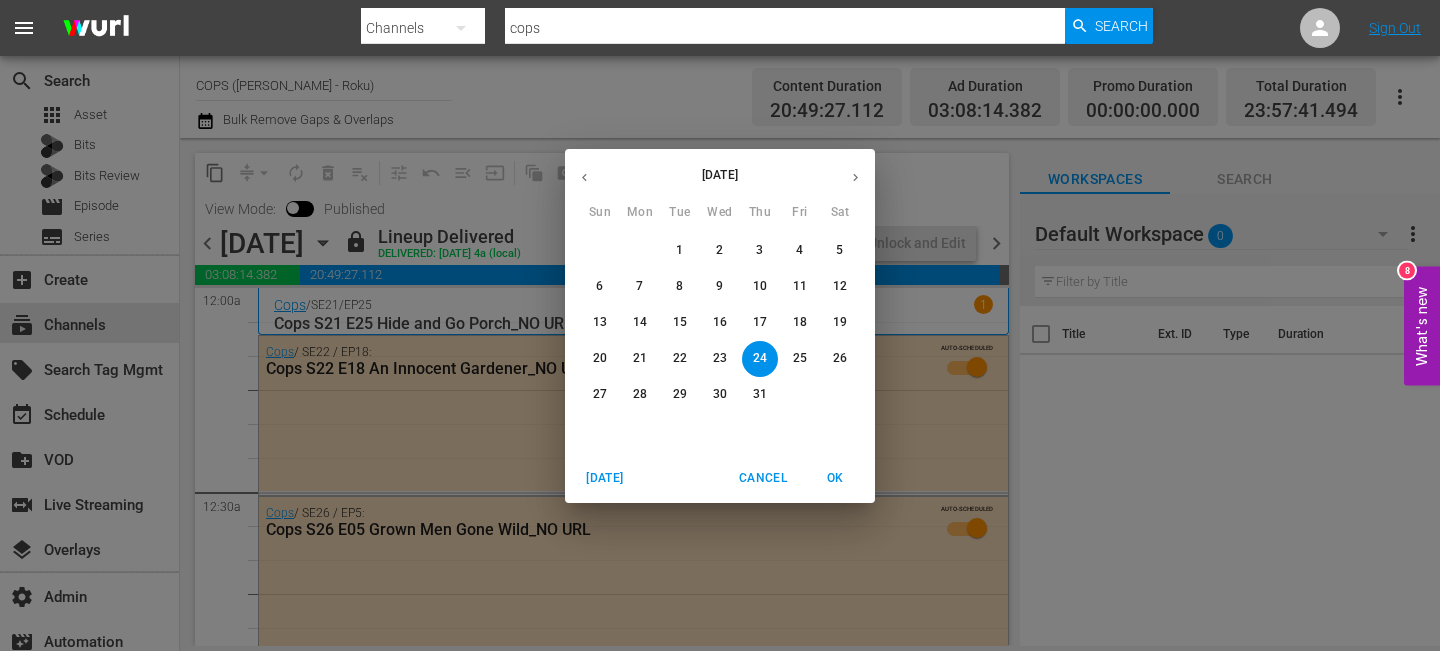 click on "[DATE] Cancel OK" at bounding box center [720, 478] 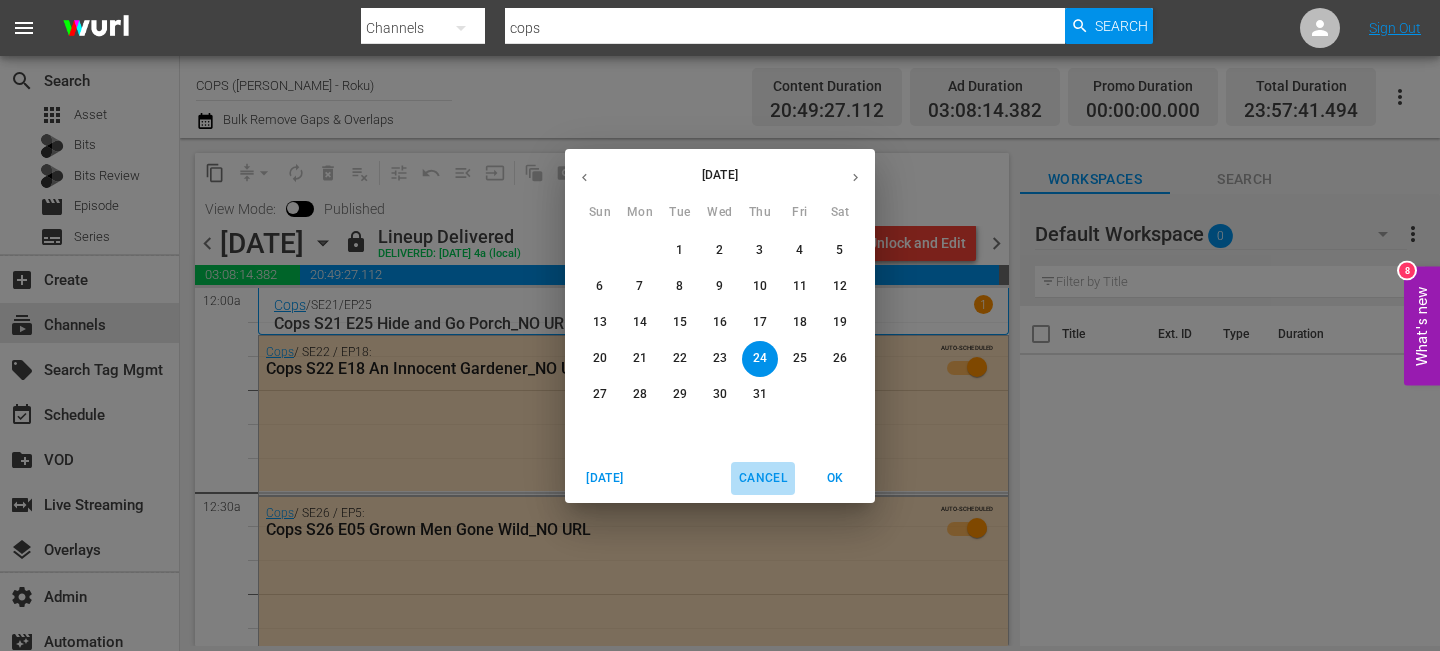 click on "Cancel" at bounding box center [763, 478] 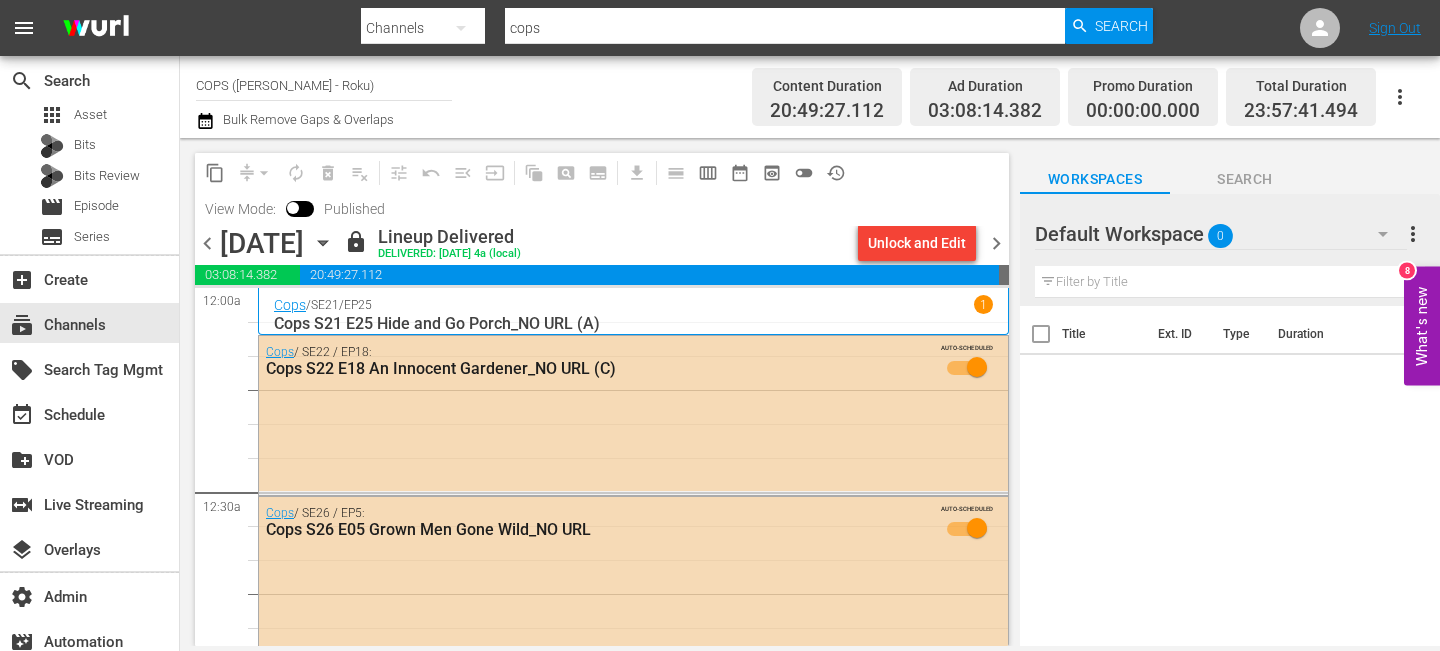 click 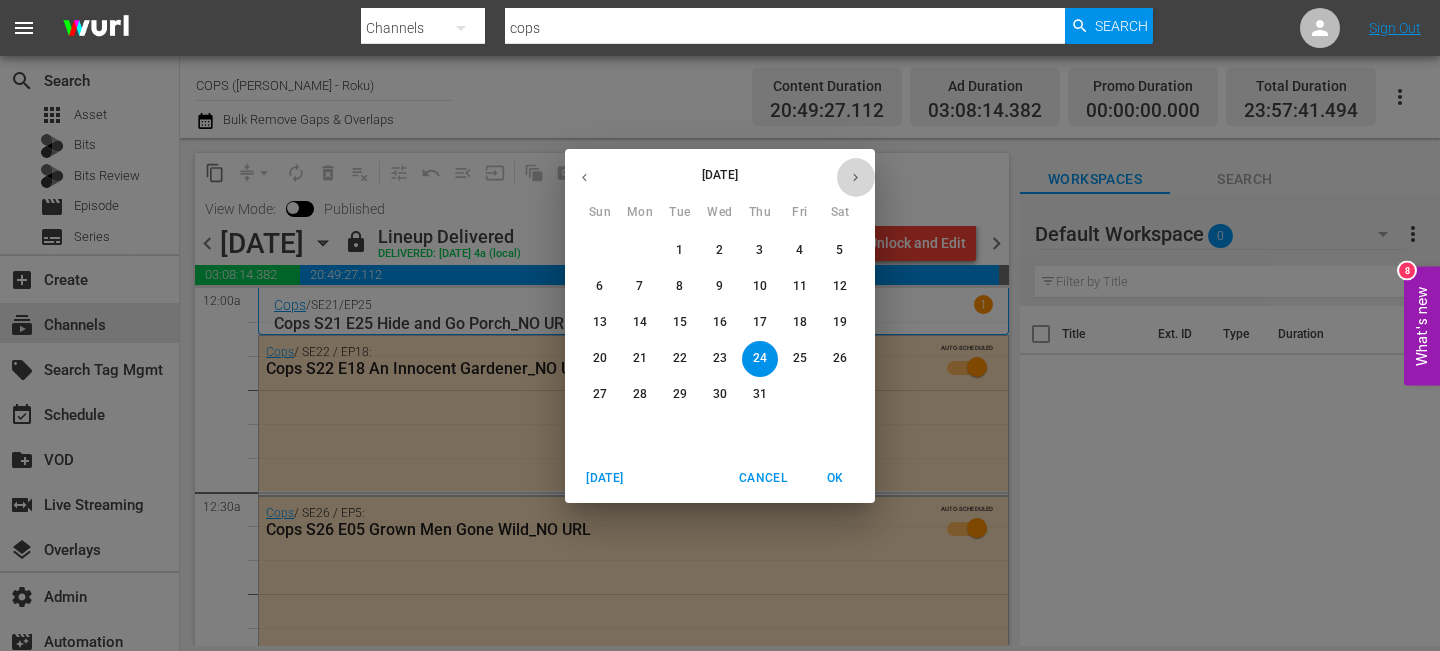click at bounding box center (855, 177) 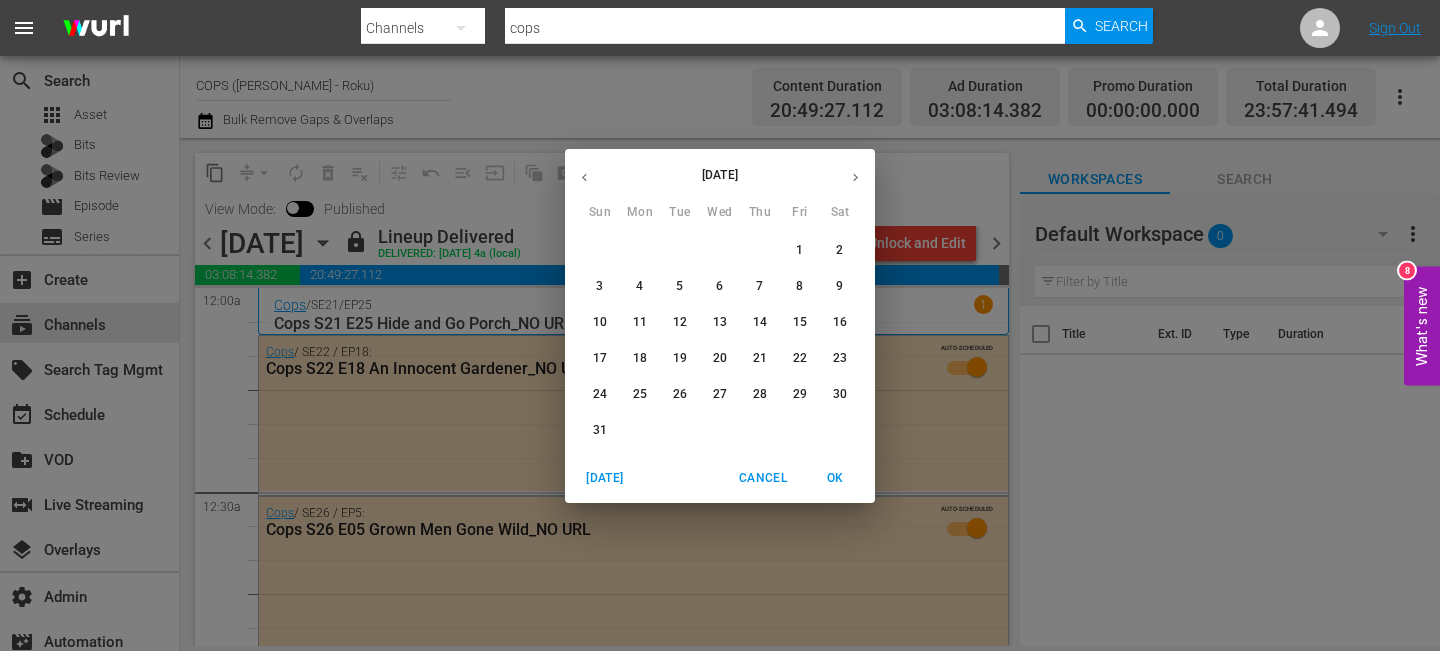 click on "1" at bounding box center [799, 250] 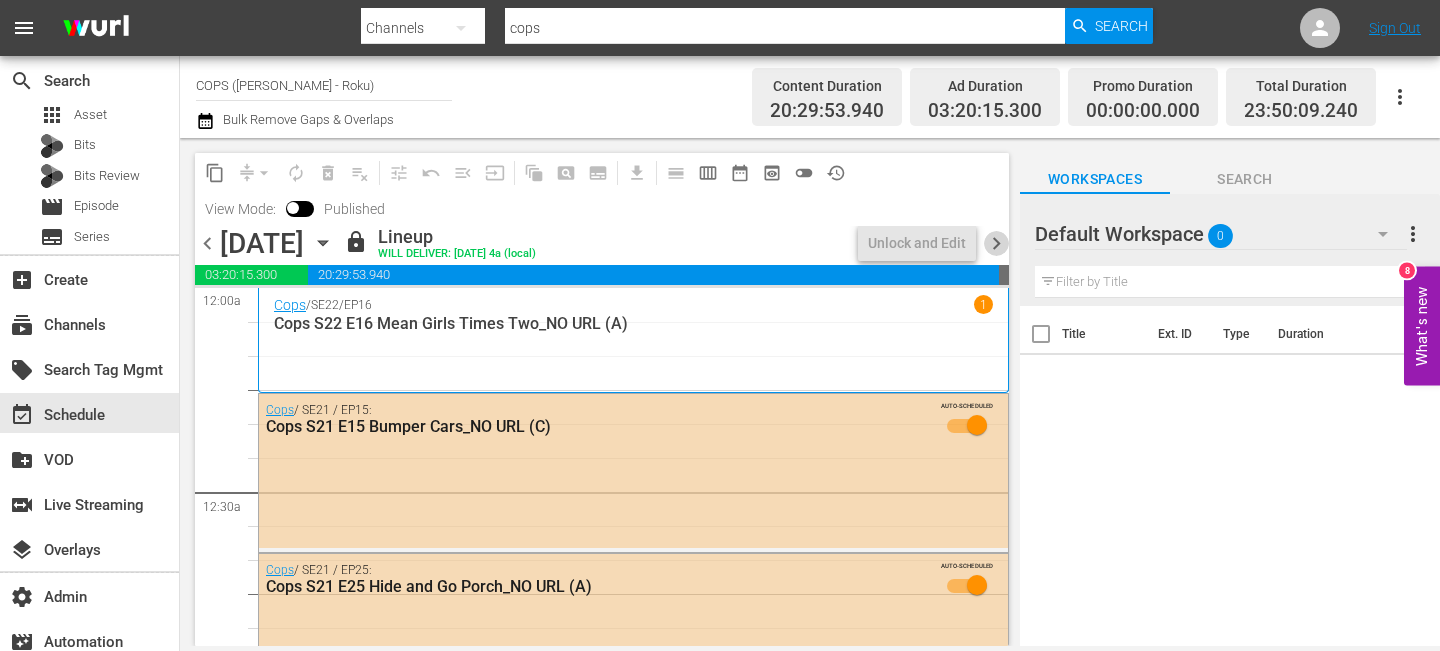 click on "chevron_right" at bounding box center [996, 243] 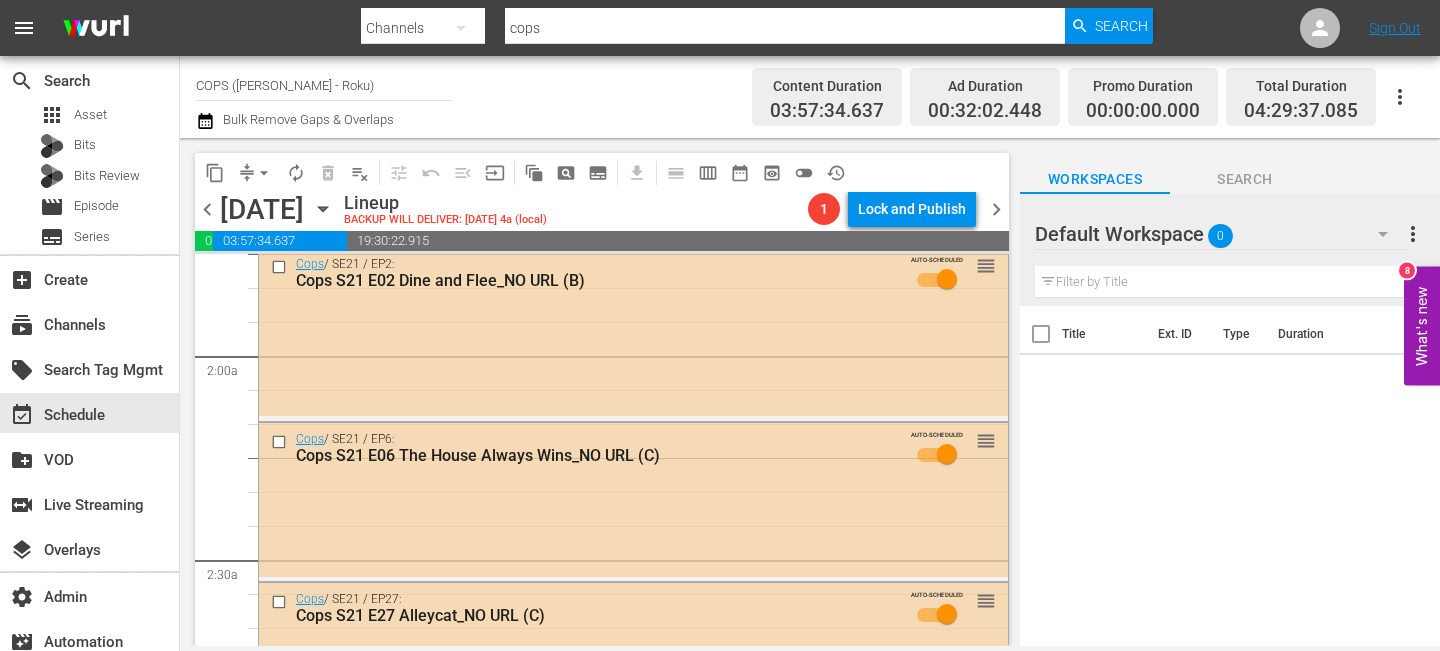scroll, scrollTop: 0, scrollLeft: 0, axis: both 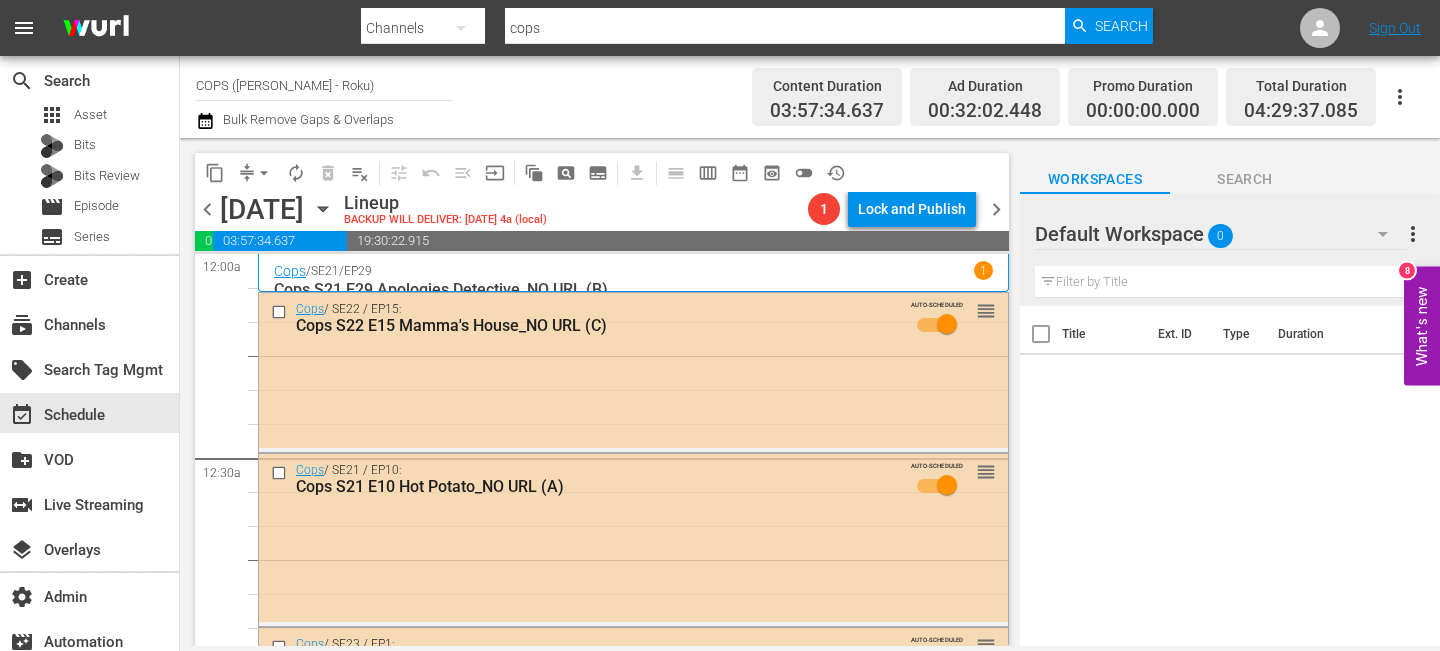 click 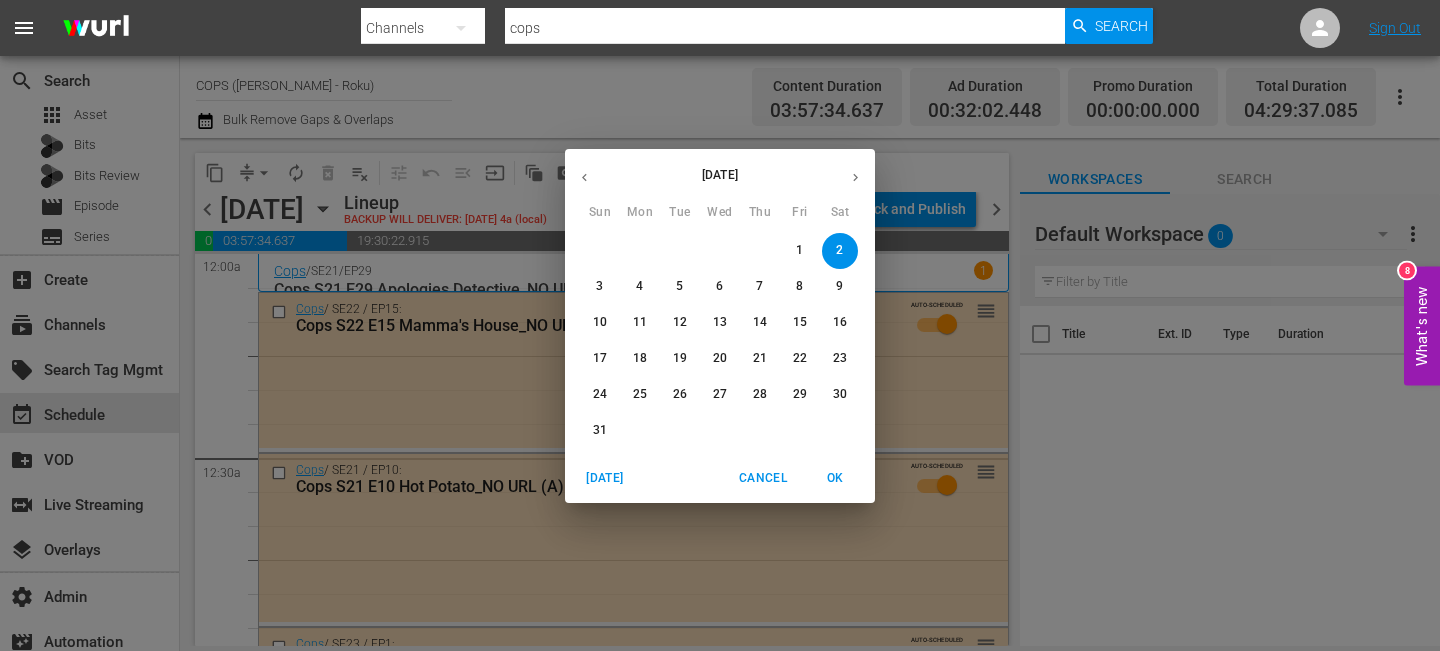 click 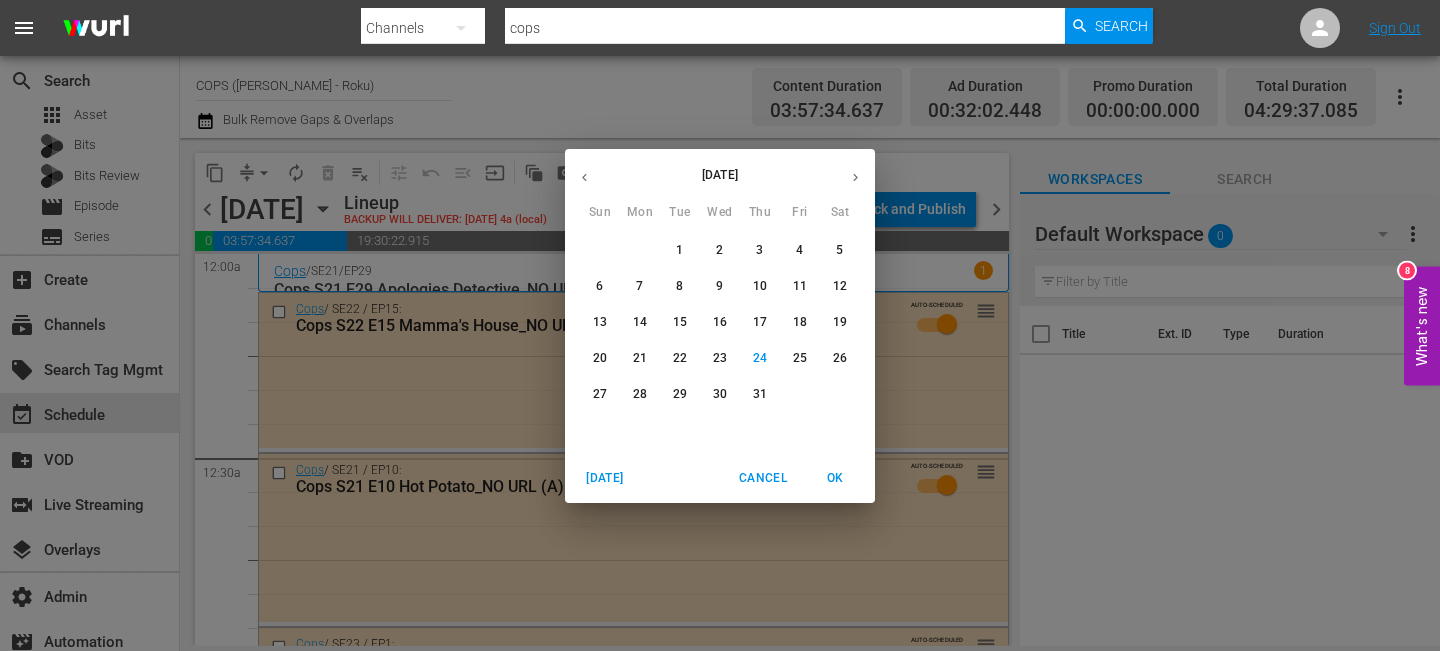 click on "2" at bounding box center (719, 250) 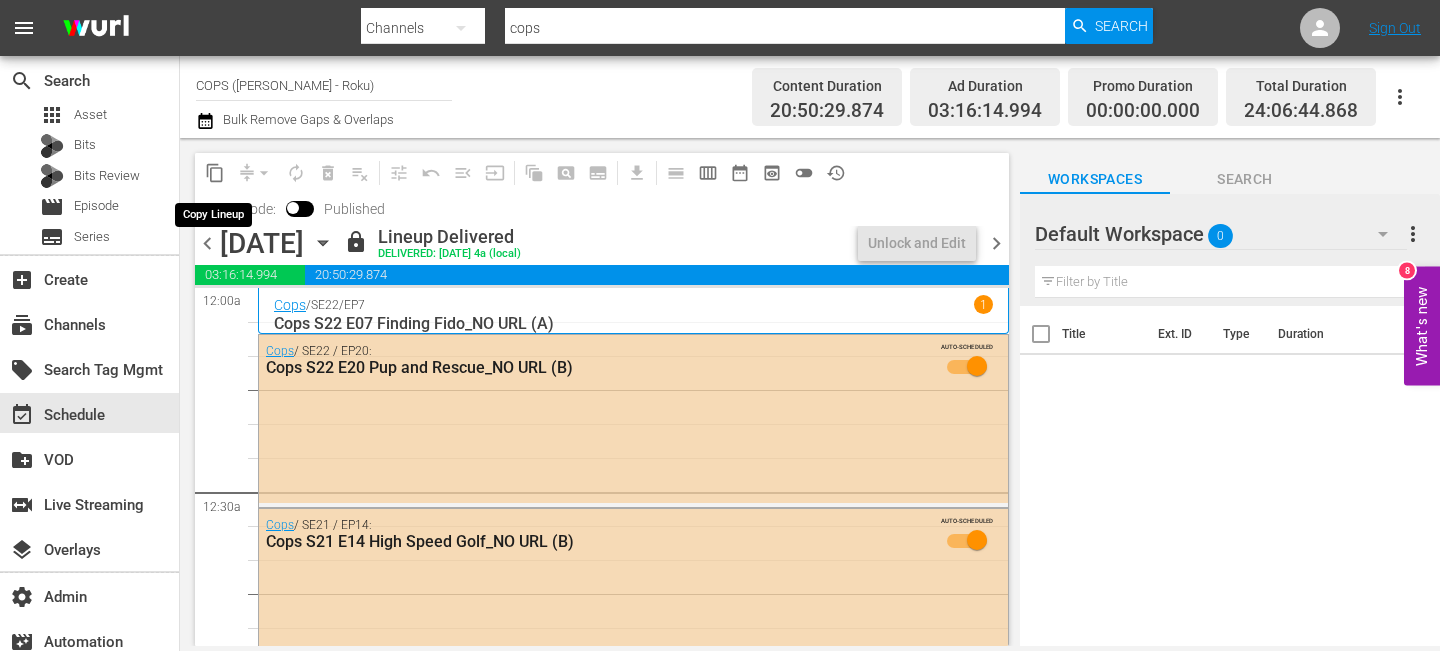 click on "content_copy" at bounding box center (215, 173) 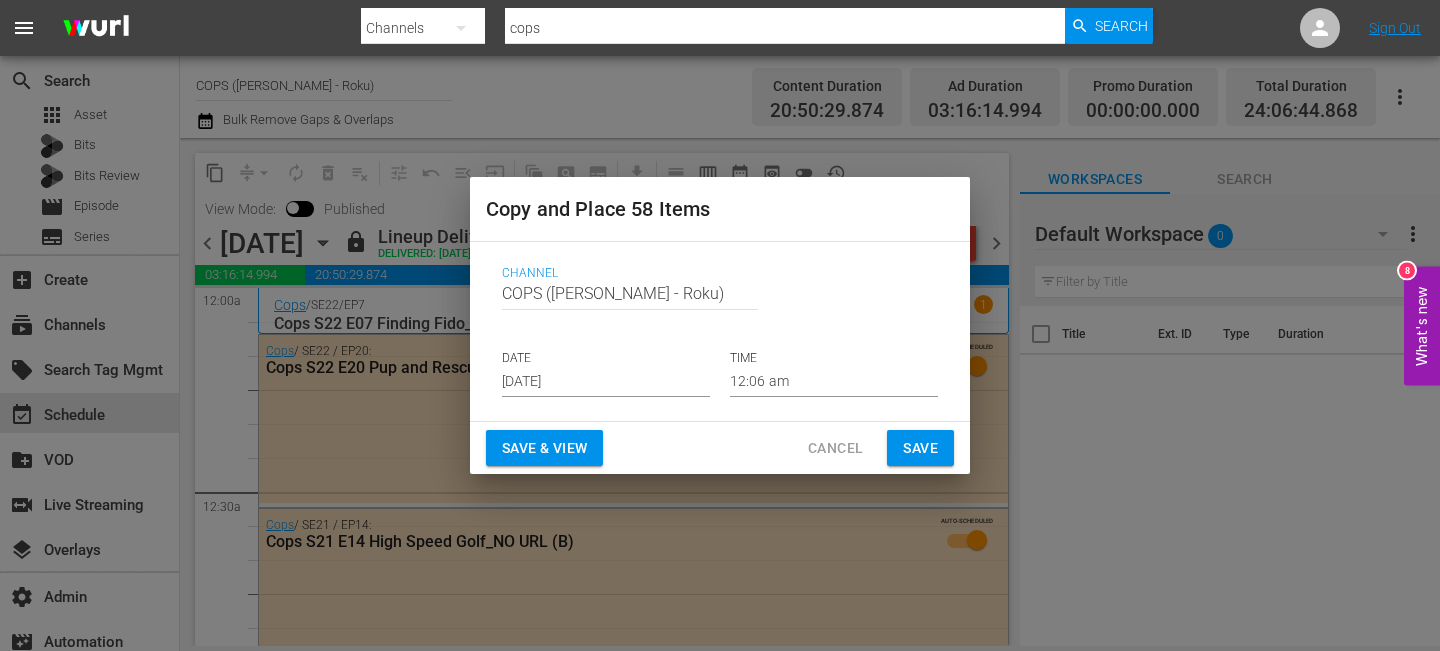 click on "Jul 26th 2025" at bounding box center (606, 382) 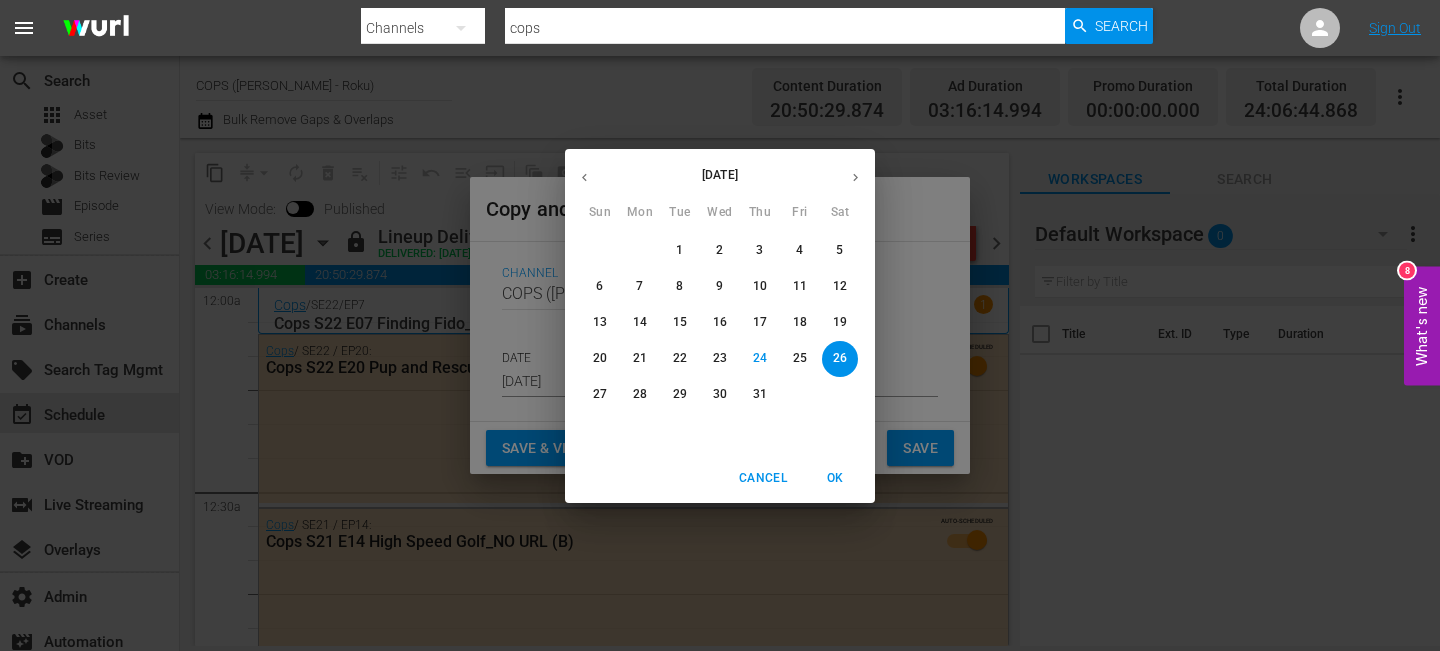 click at bounding box center (855, 177) 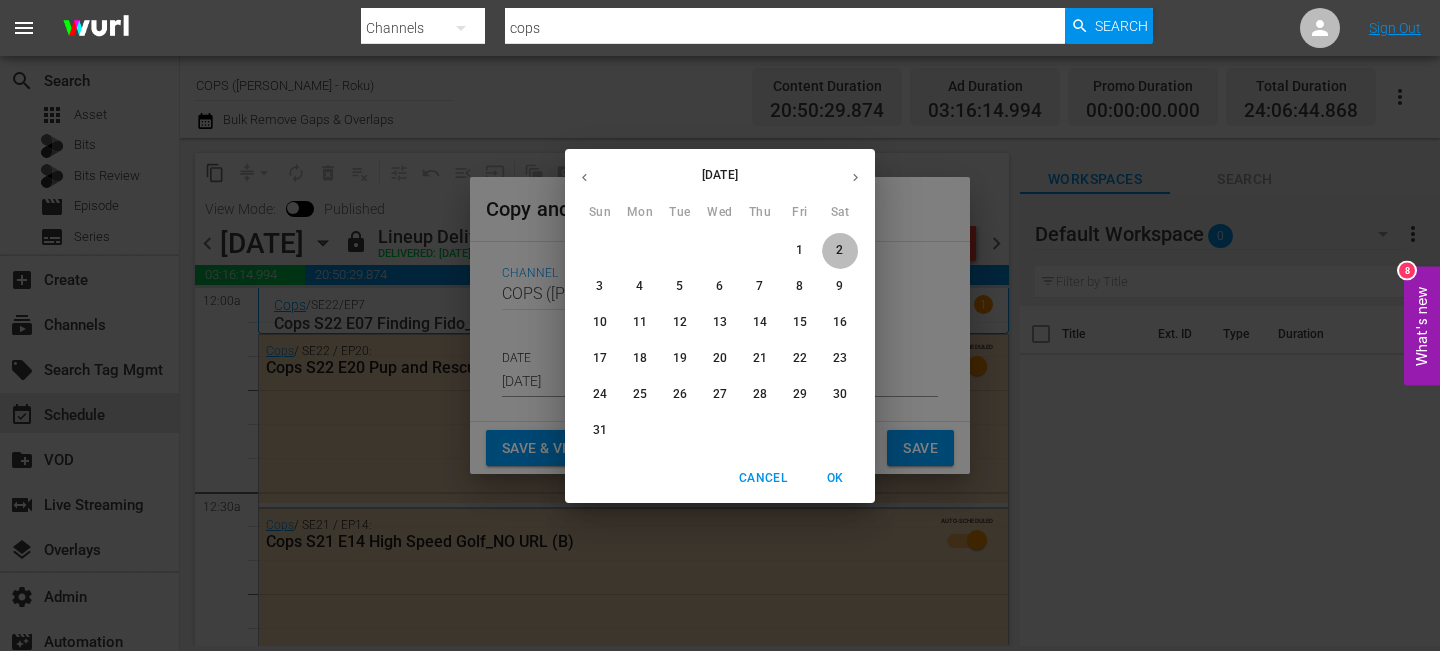click on "2" at bounding box center [839, 250] 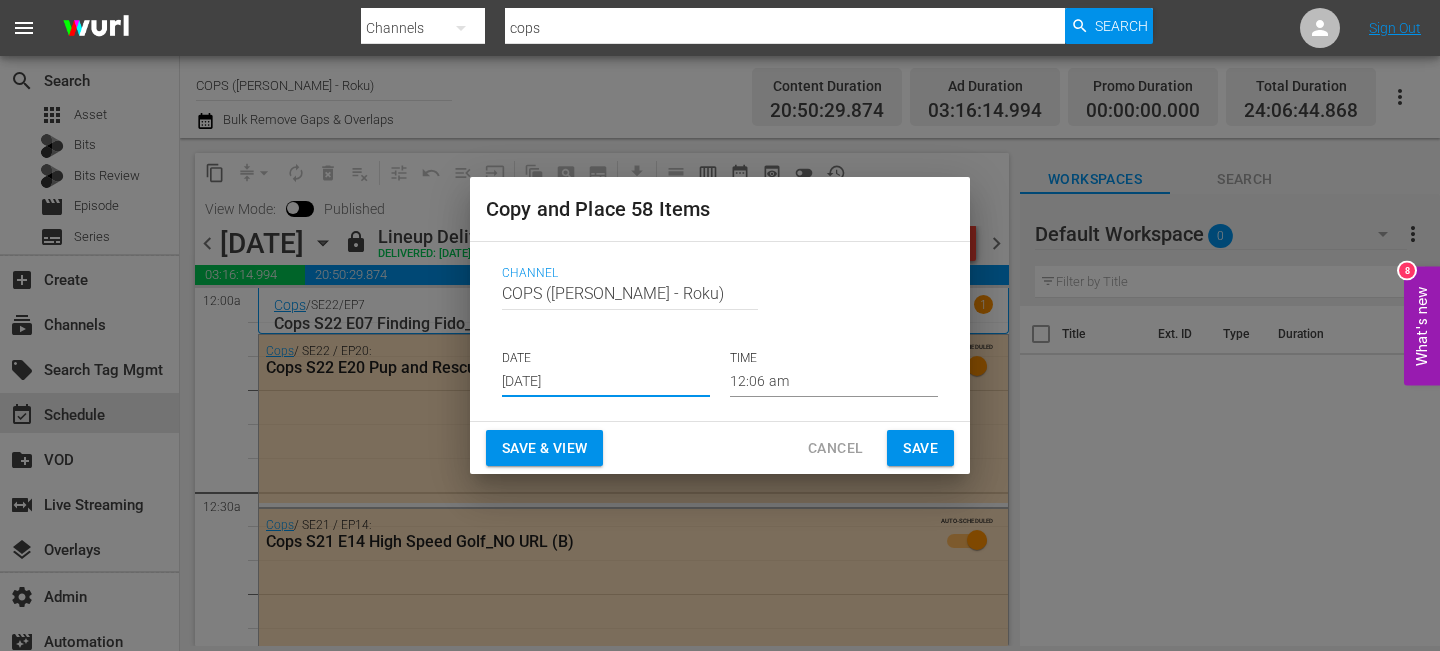 click on "Save" at bounding box center (920, 448) 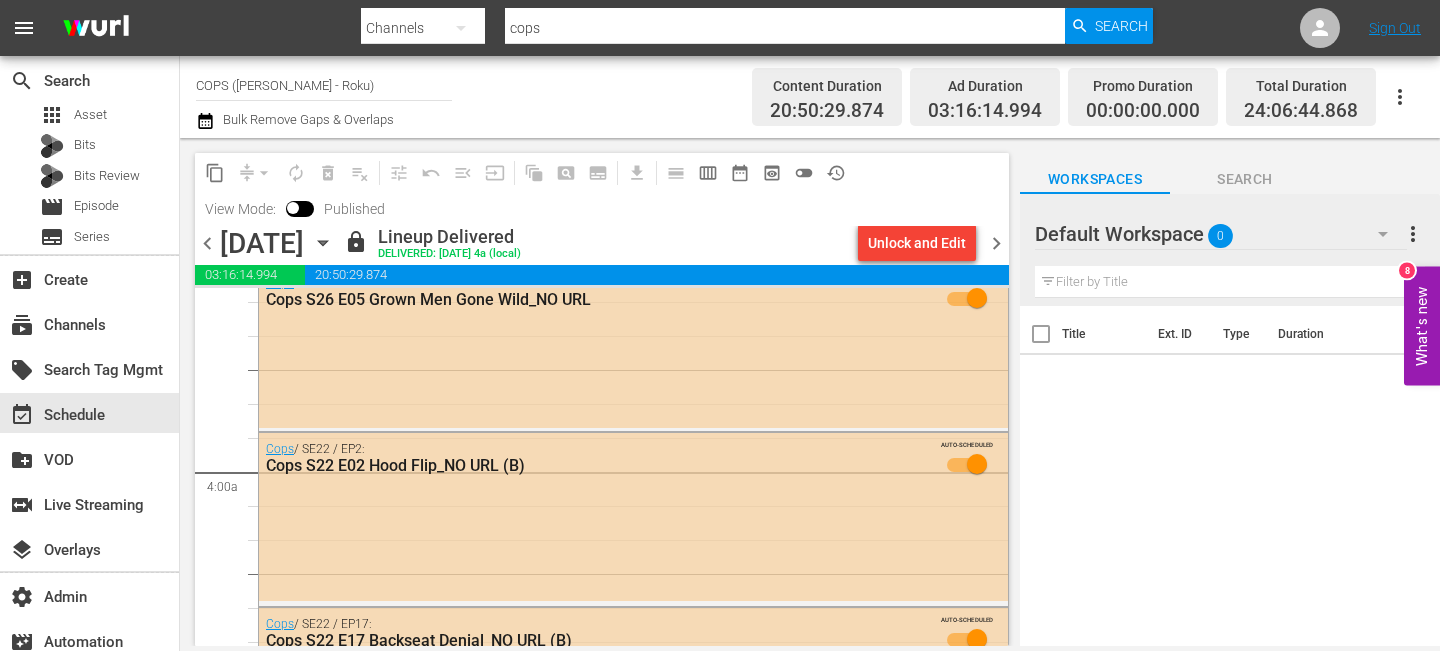 scroll, scrollTop: 0, scrollLeft: 0, axis: both 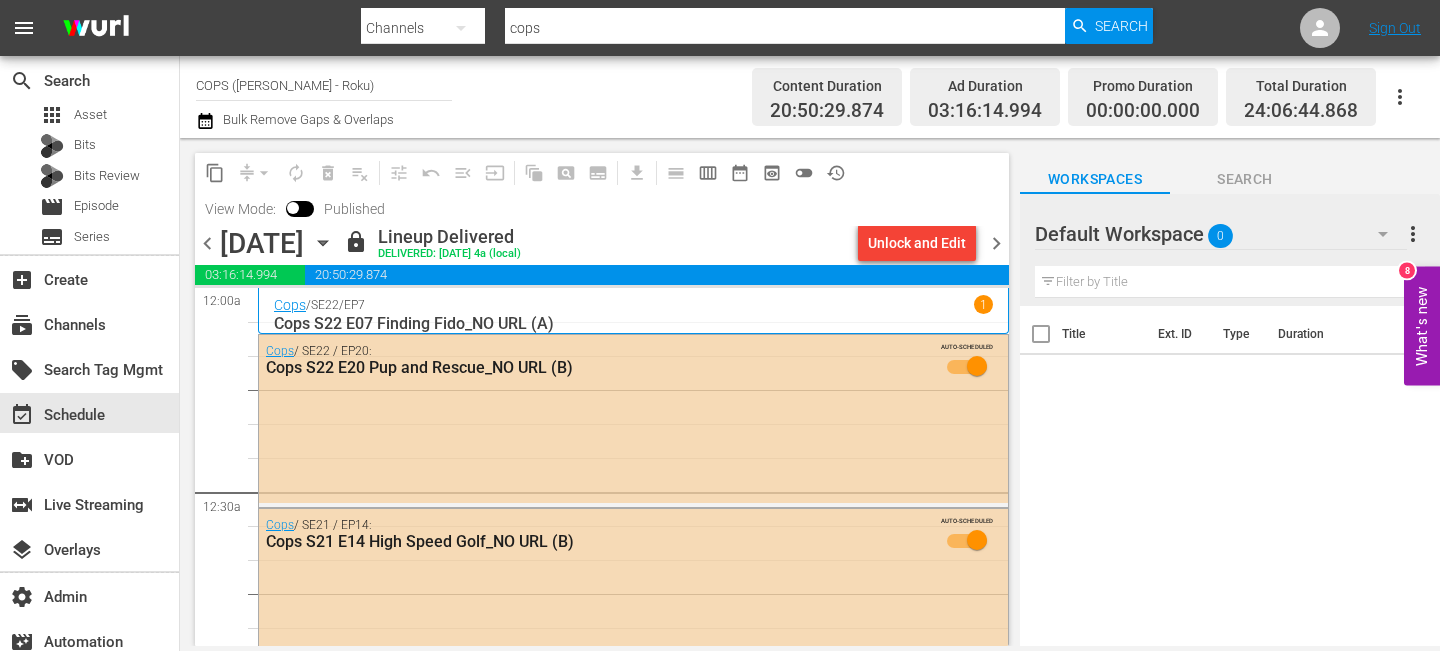 click on "chevron_right" at bounding box center [996, 243] 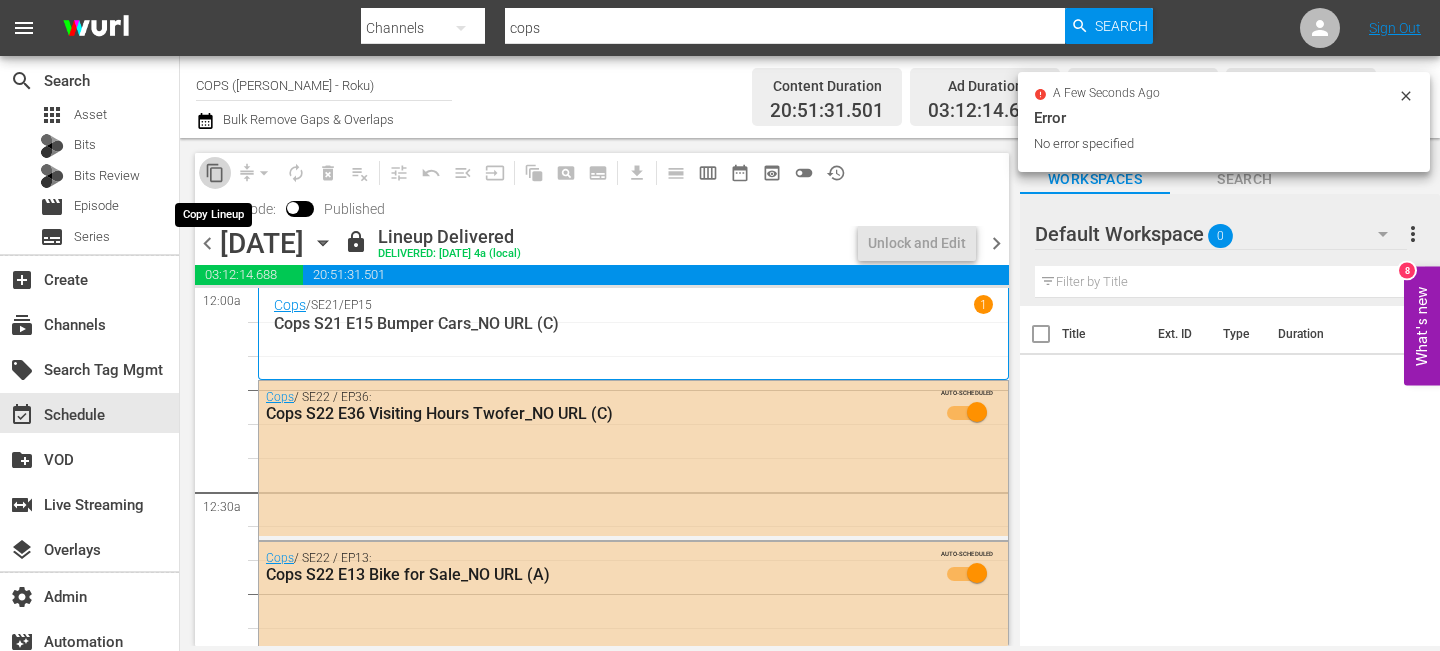click on "content_copy" at bounding box center (215, 173) 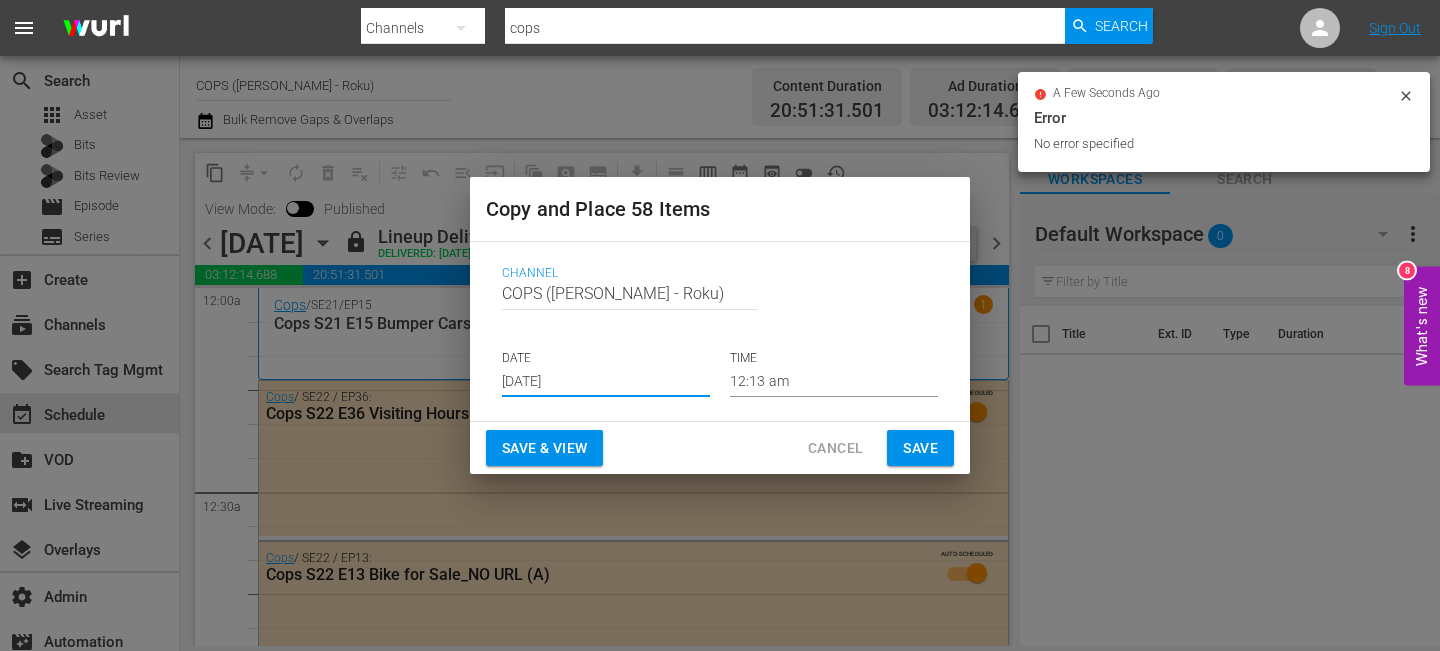 click on "Jul 26th 2025" at bounding box center [606, 382] 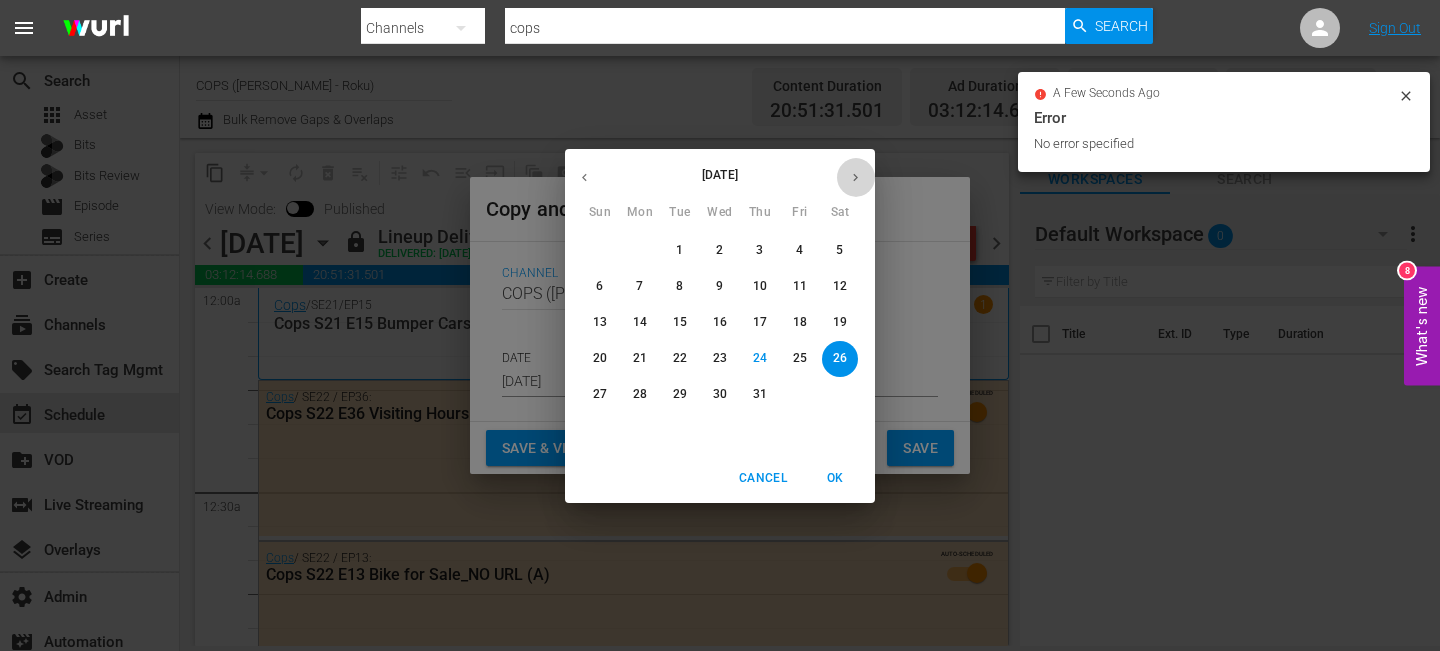click 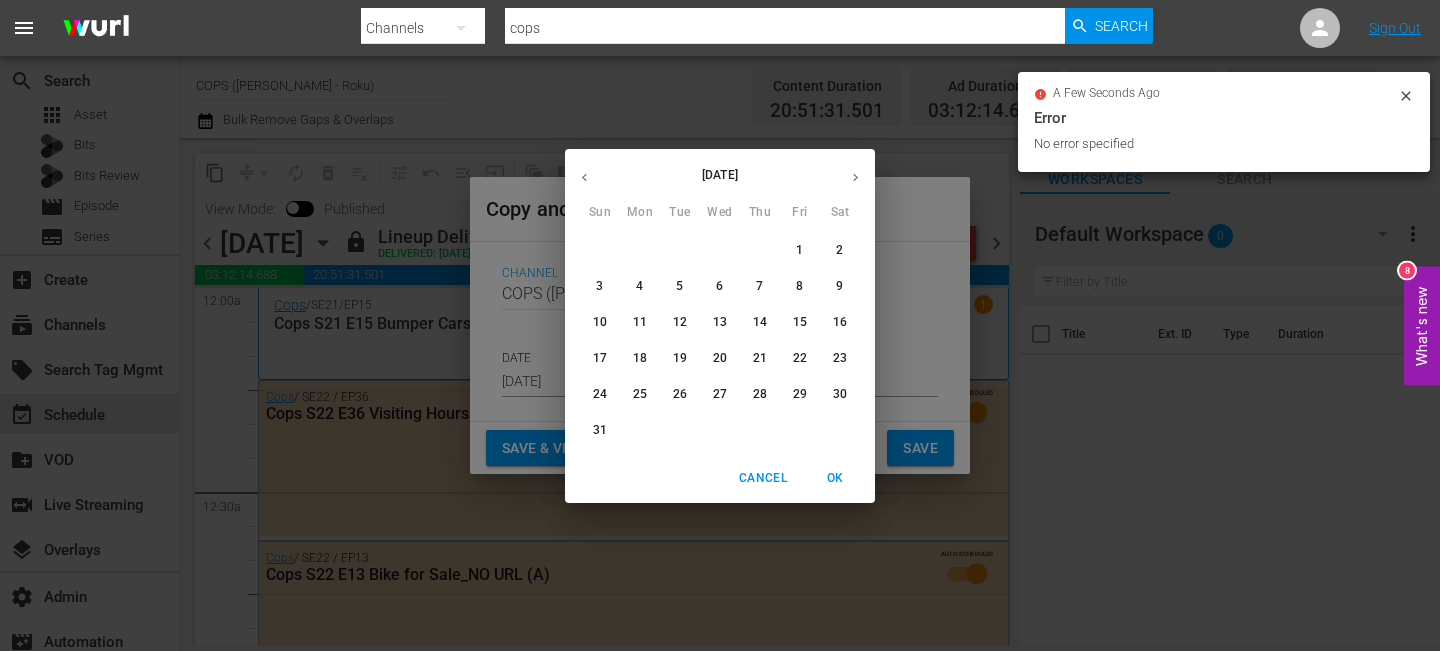 click on "3" at bounding box center (600, 287) 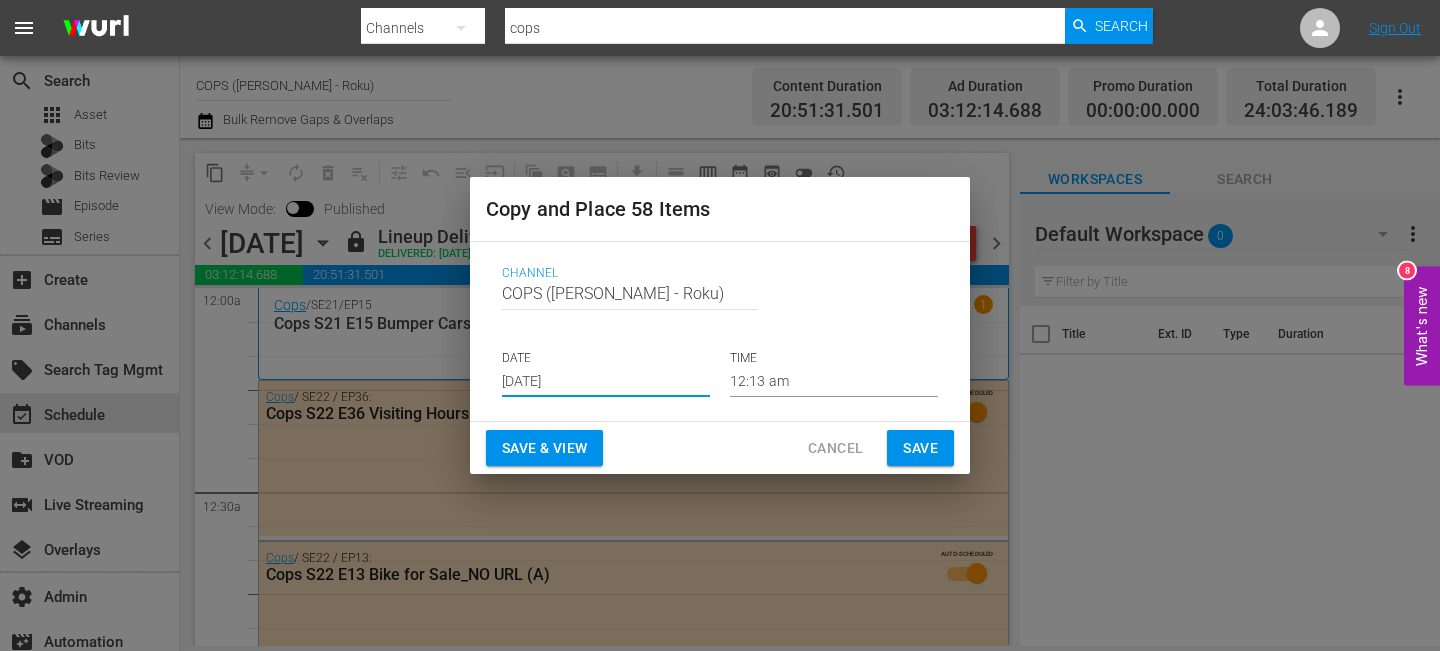 click on "Save" at bounding box center [920, 448] 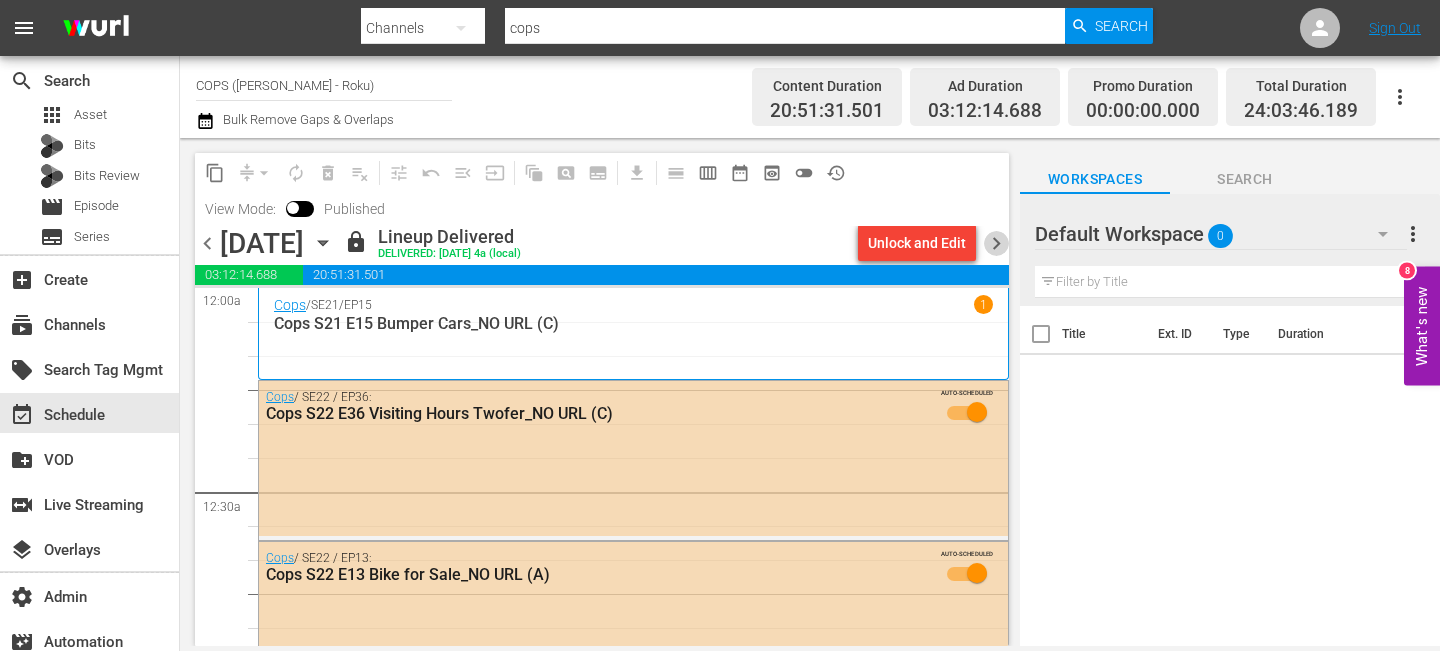 click on "chevron_right" at bounding box center [996, 243] 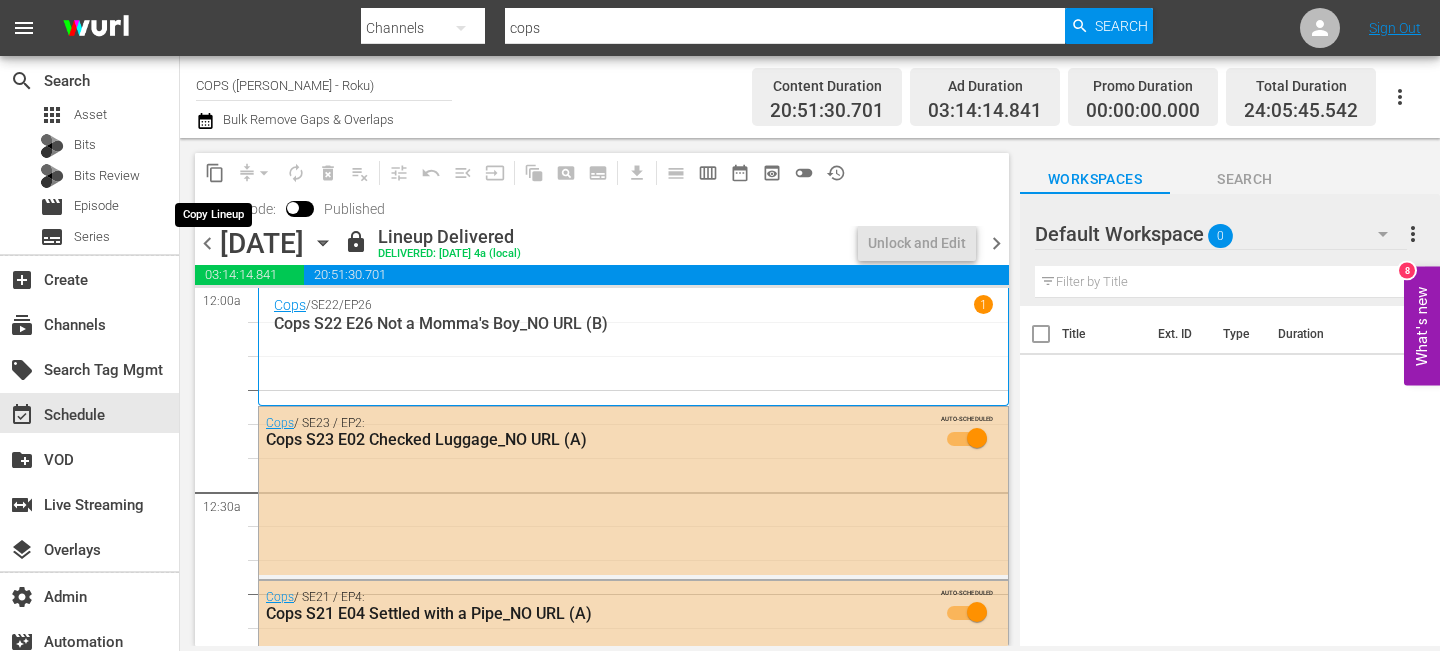 click on "content_copy" at bounding box center (215, 173) 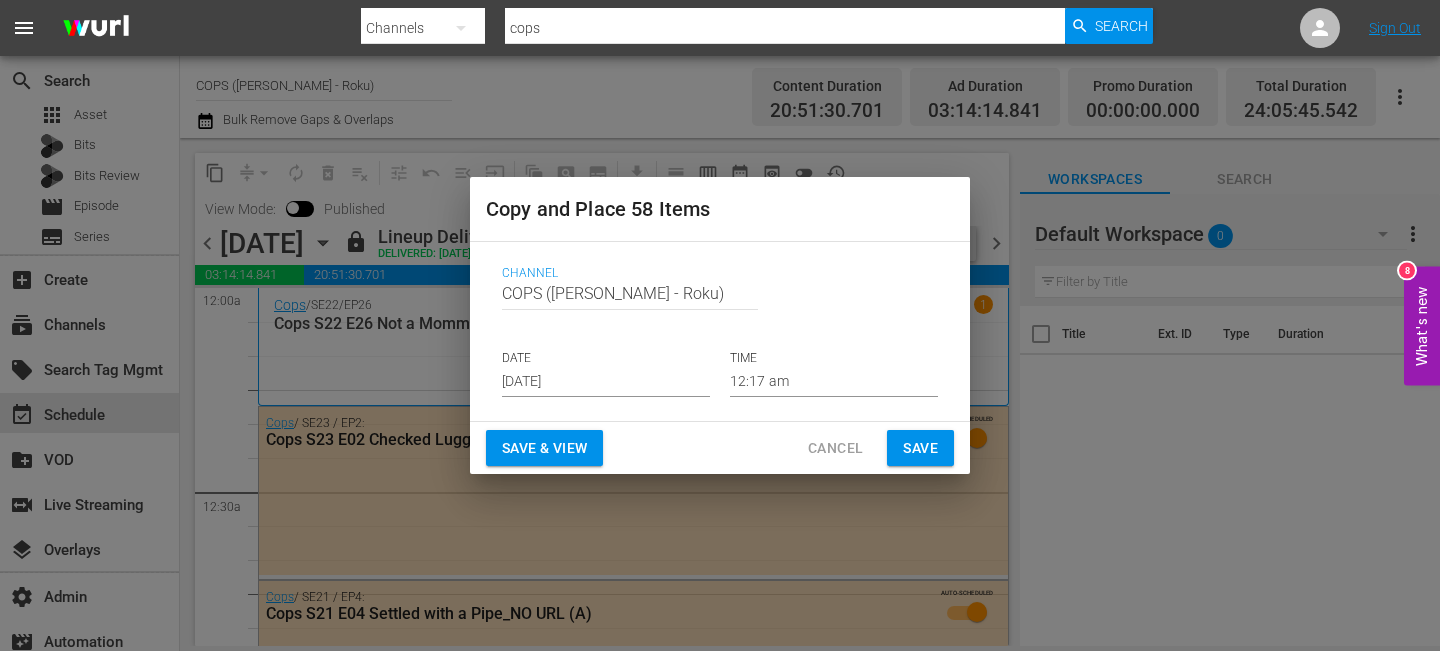 click on "Jul 26th 2025" at bounding box center (606, 382) 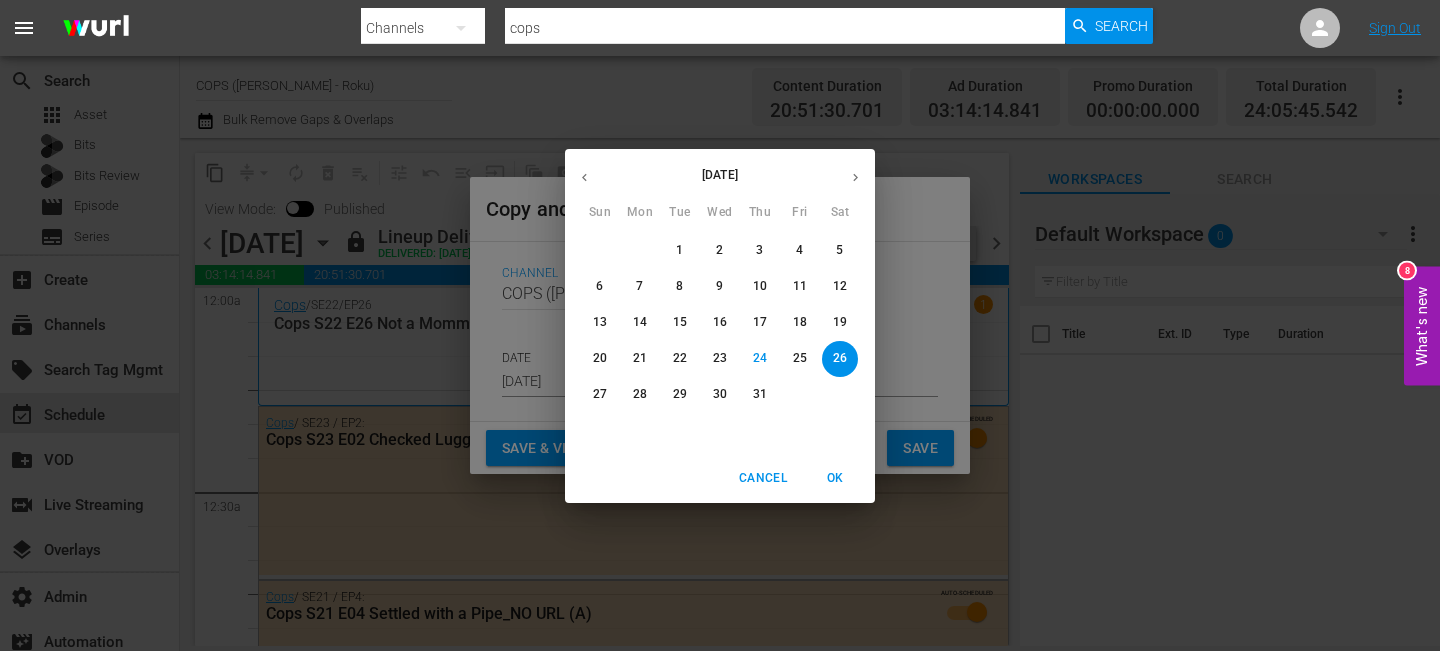 click 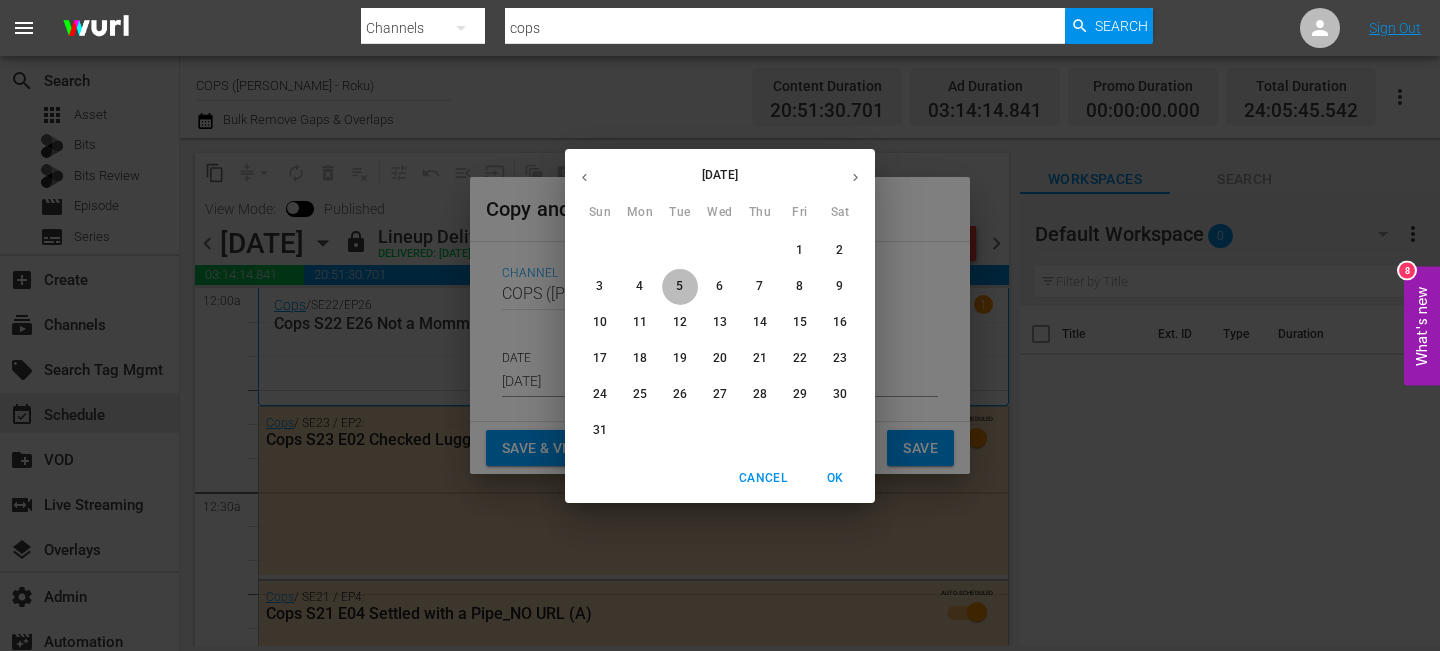 click on "5" at bounding box center (680, 286) 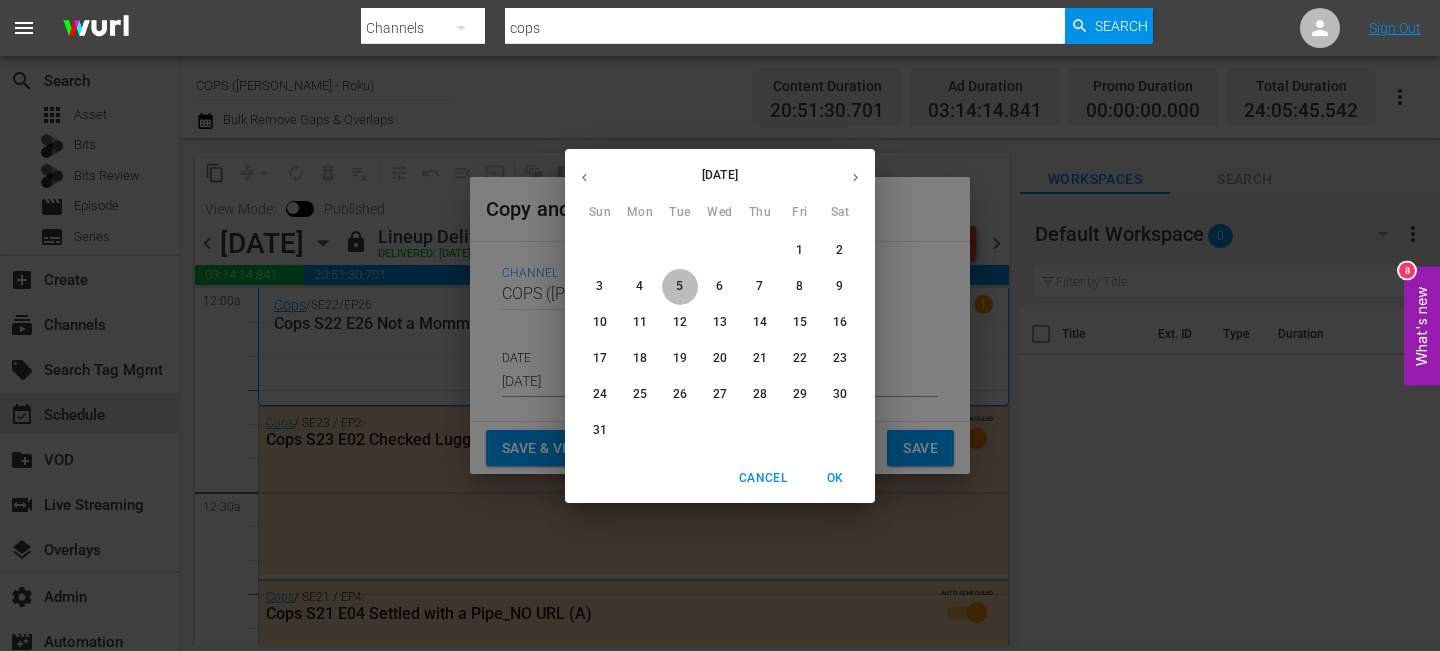 type on "Aug 5th 2025" 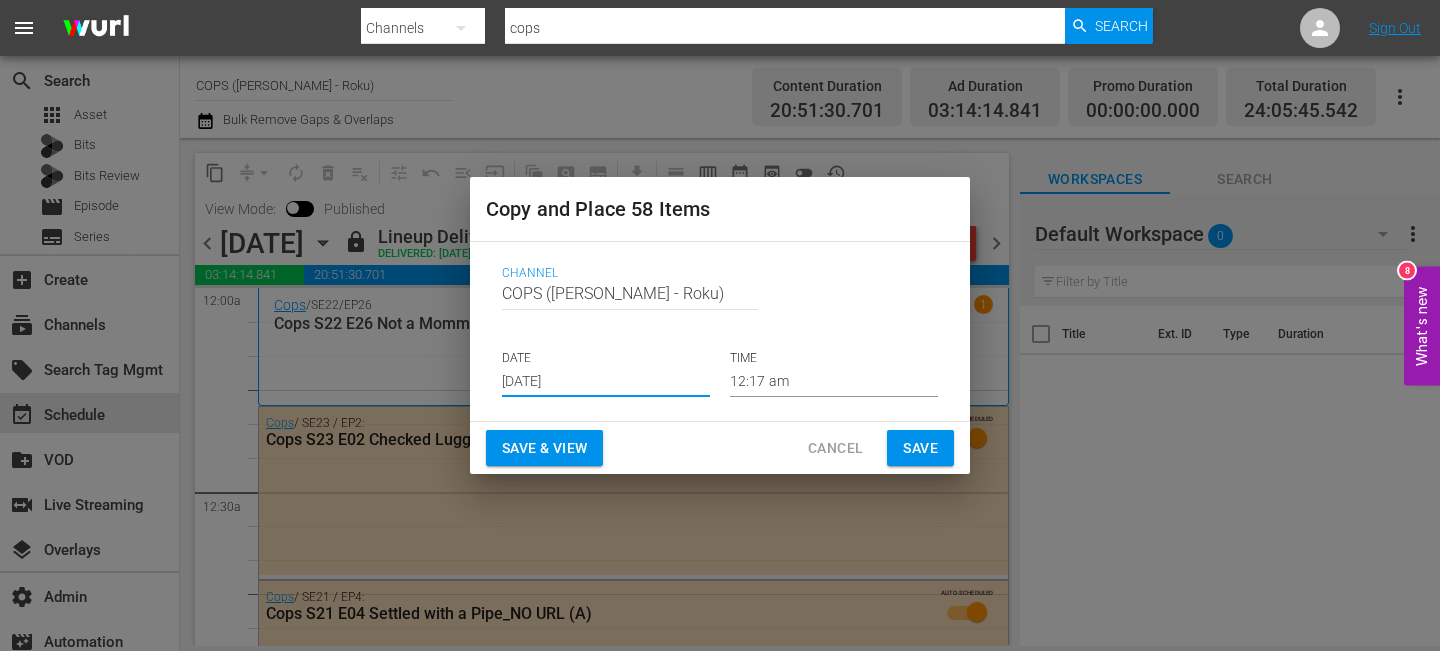 click on "Save" at bounding box center (920, 448) 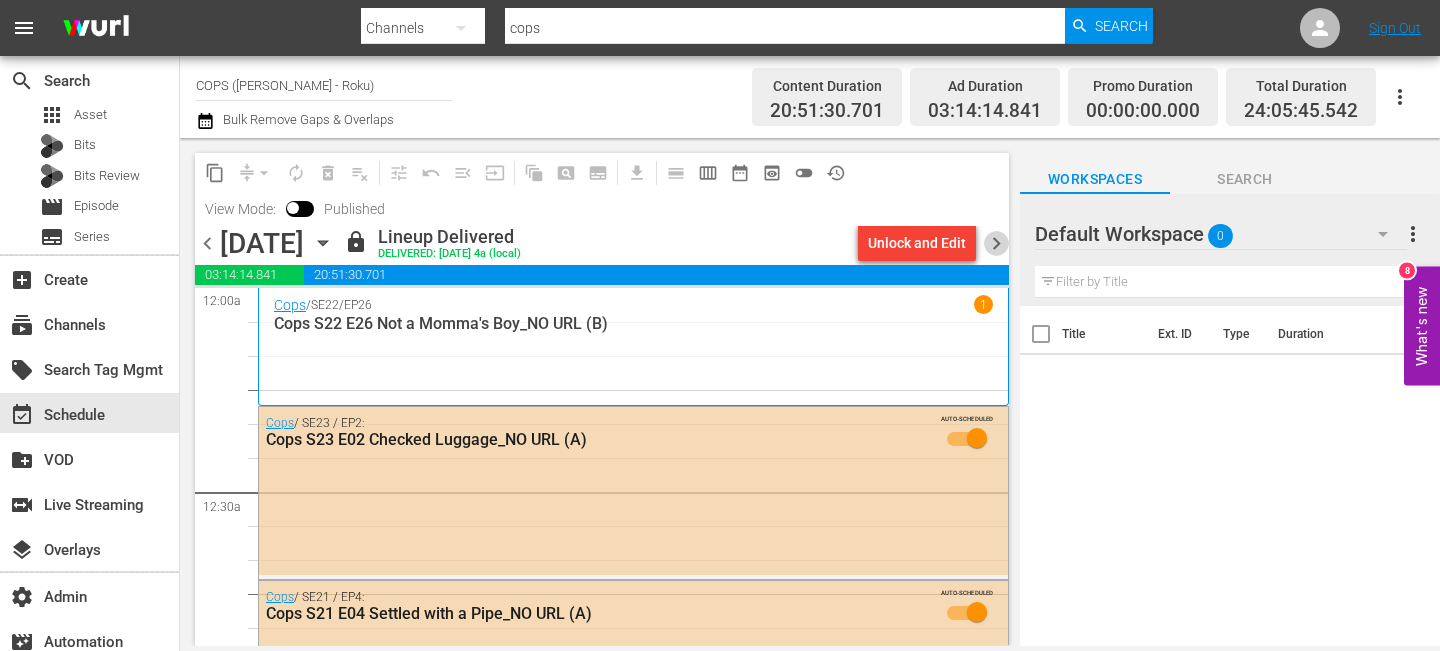 click on "chevron_right" at bounding box center (996, 243) 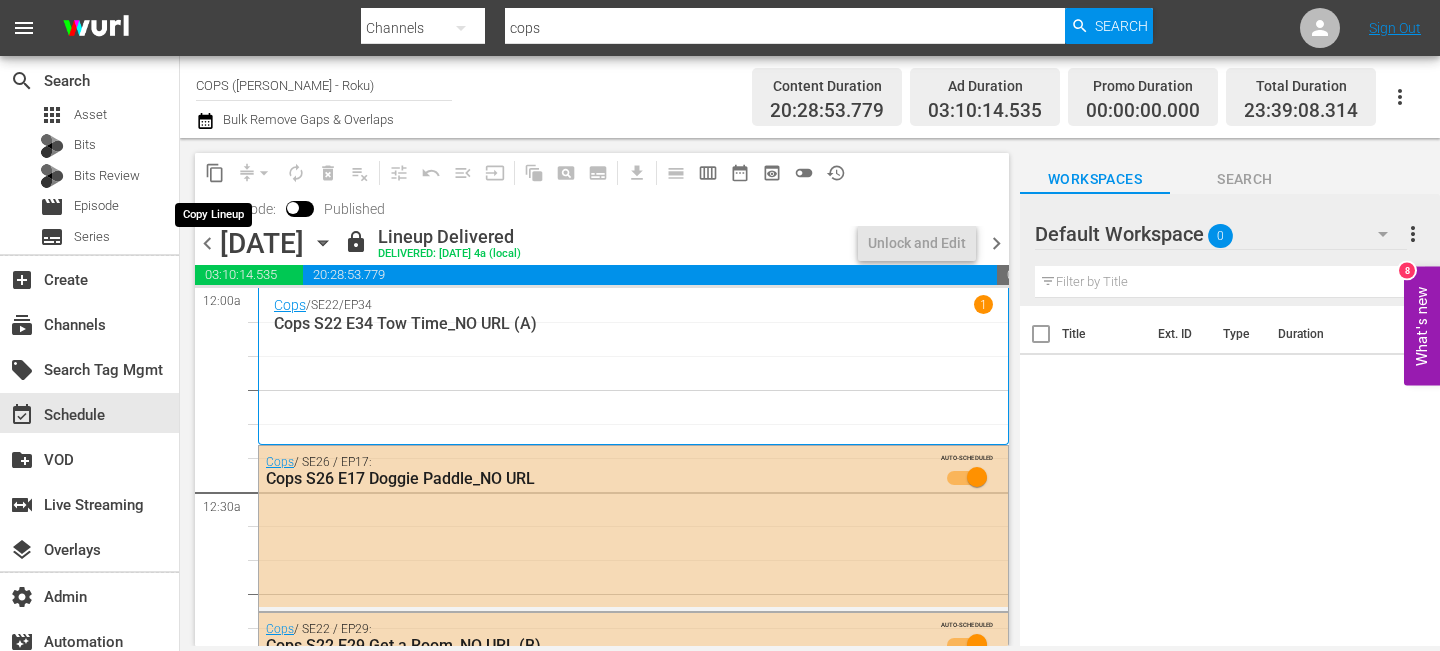 click on "content_copy" at bounding box center (215, 173) 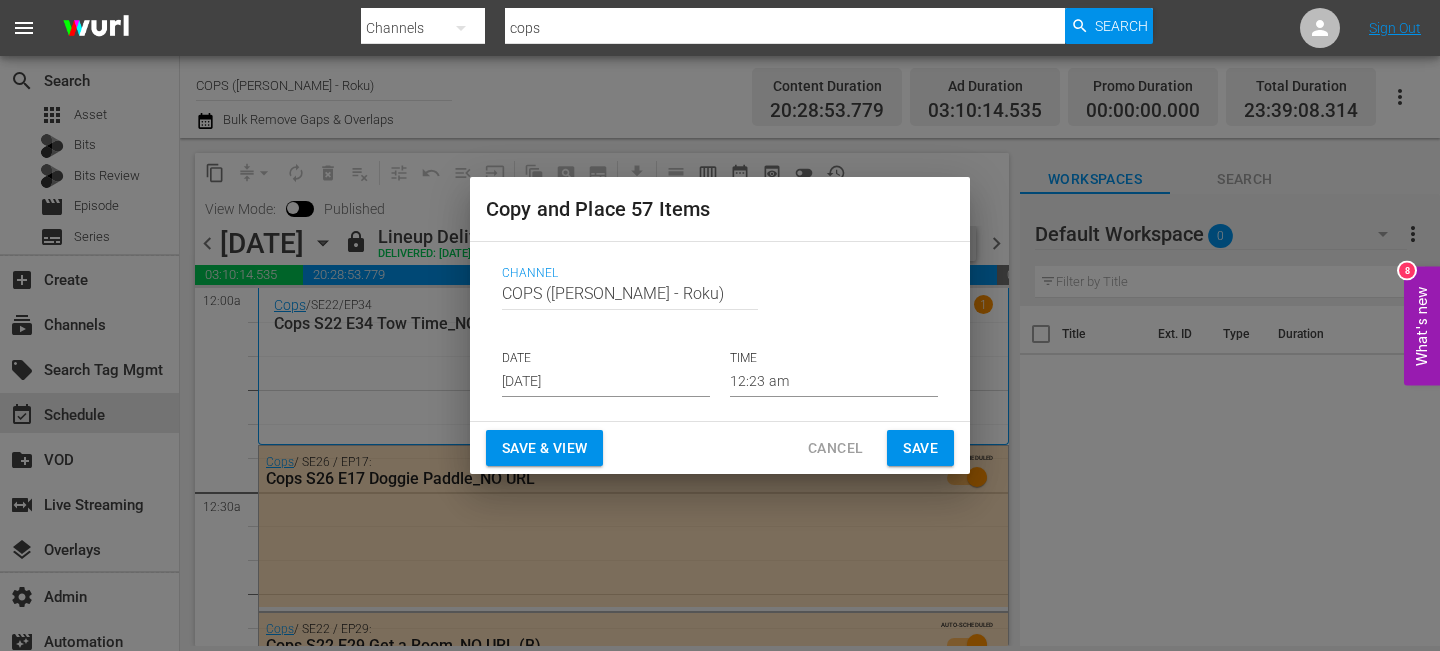 click on "Jul 26th 2025" at bounding box center (606, 382) 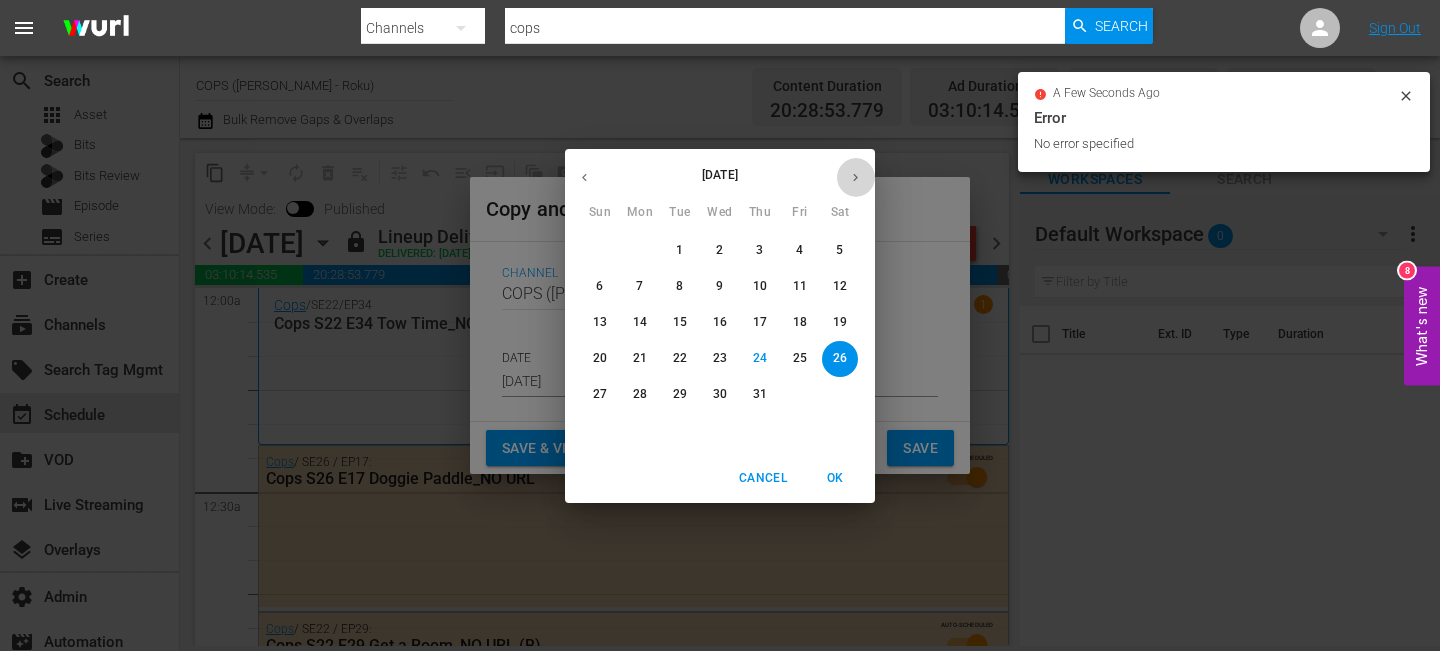 click 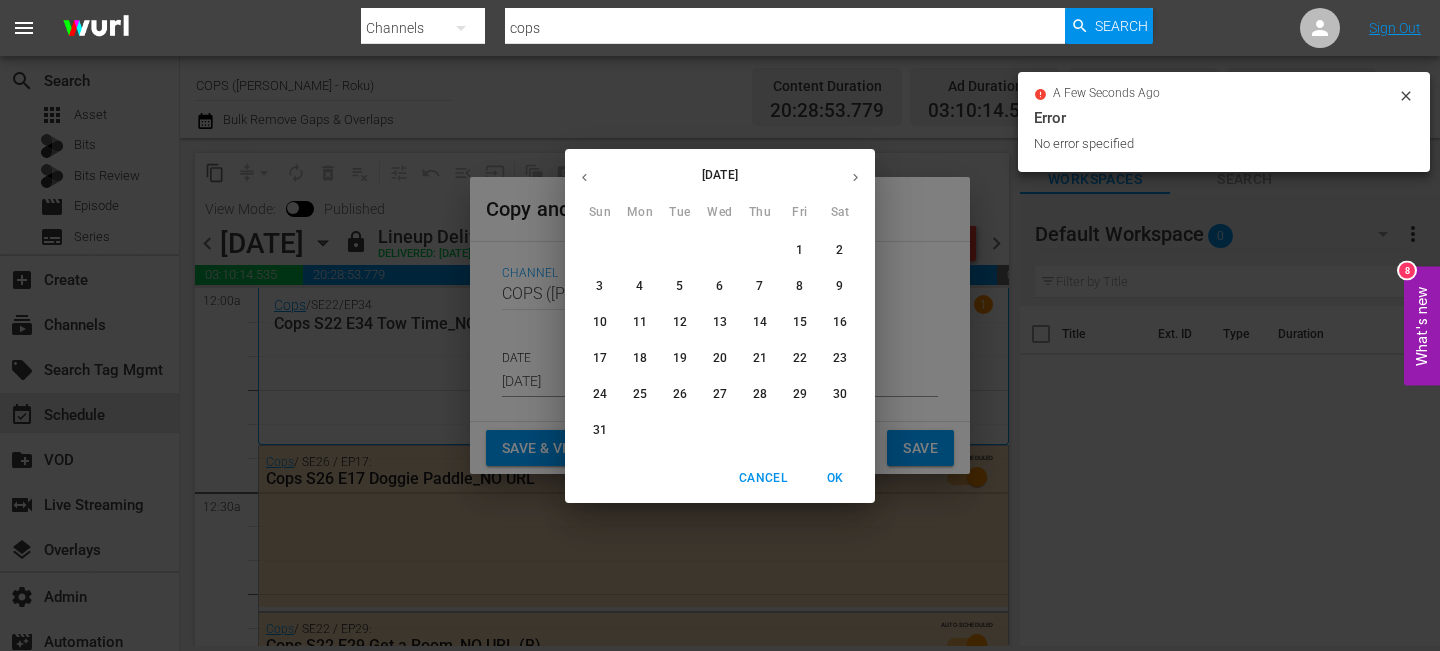 click on "6" at bounding box center [719, 286] 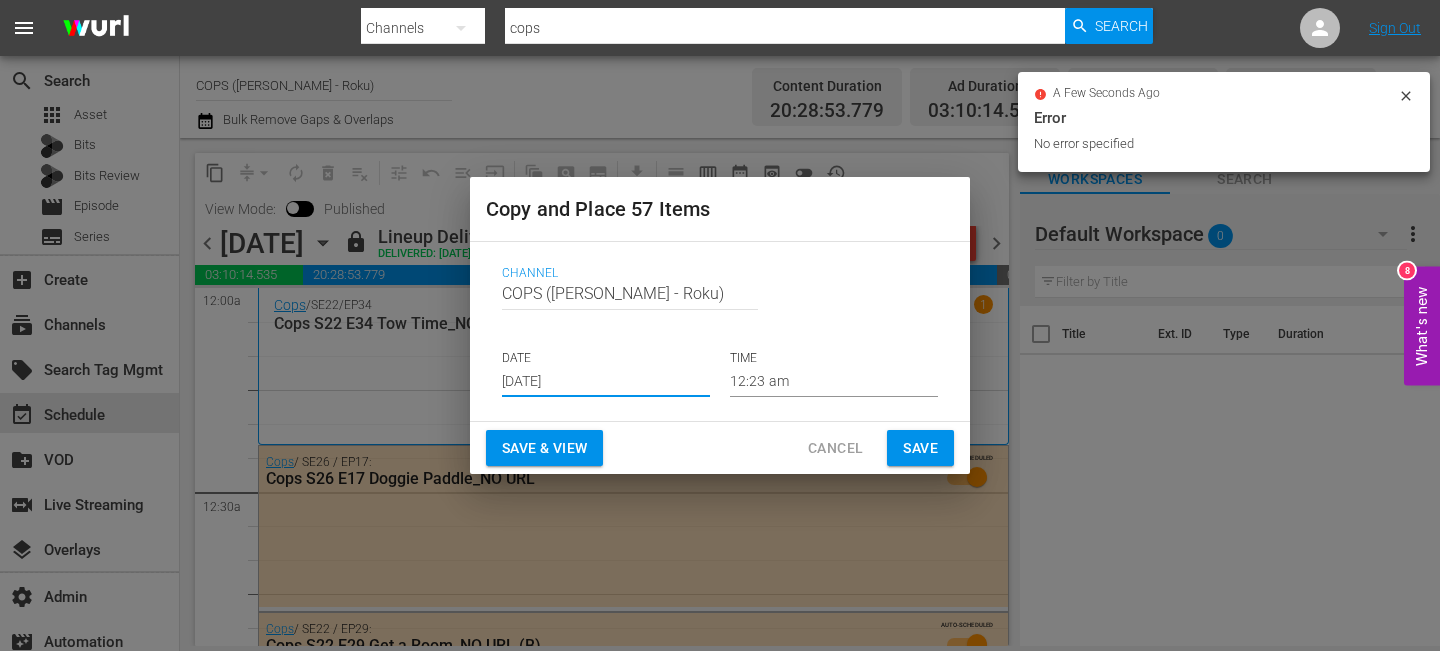 click on "Save" at bounding box center (920, 448) 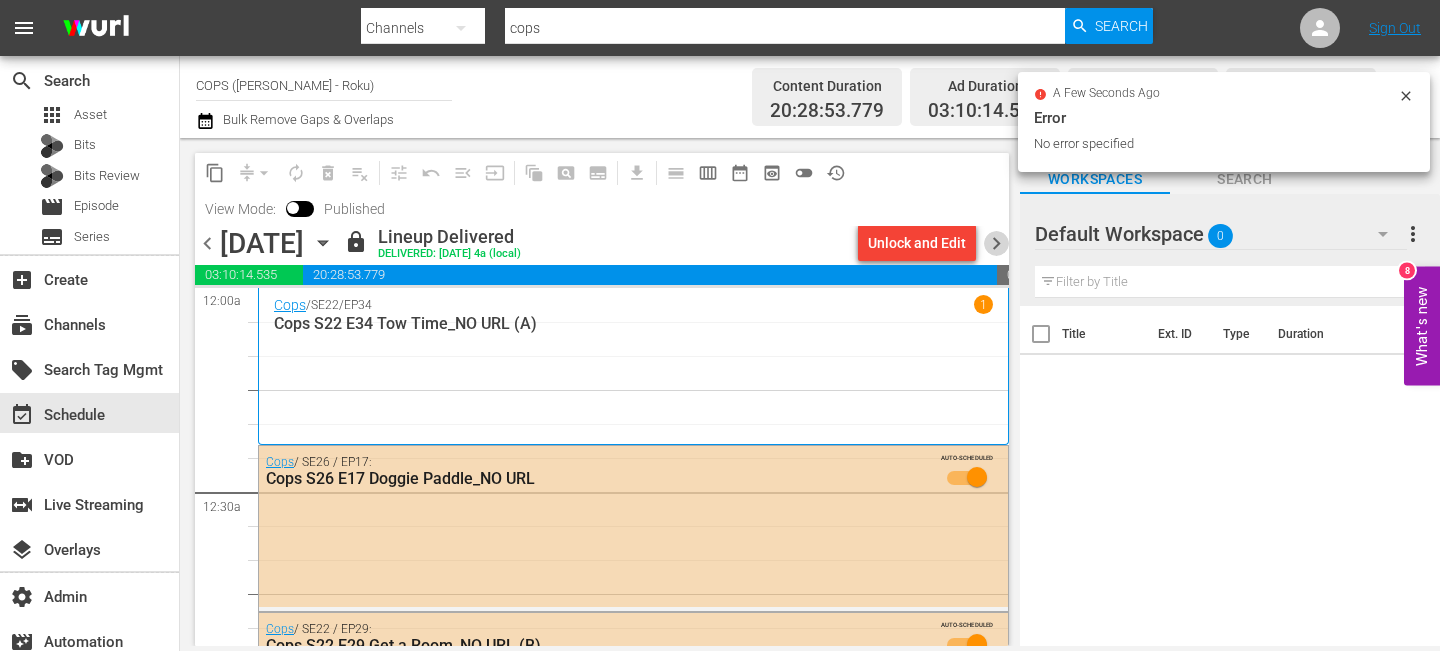click on "chevron_right" at bounding box center (996, 243) 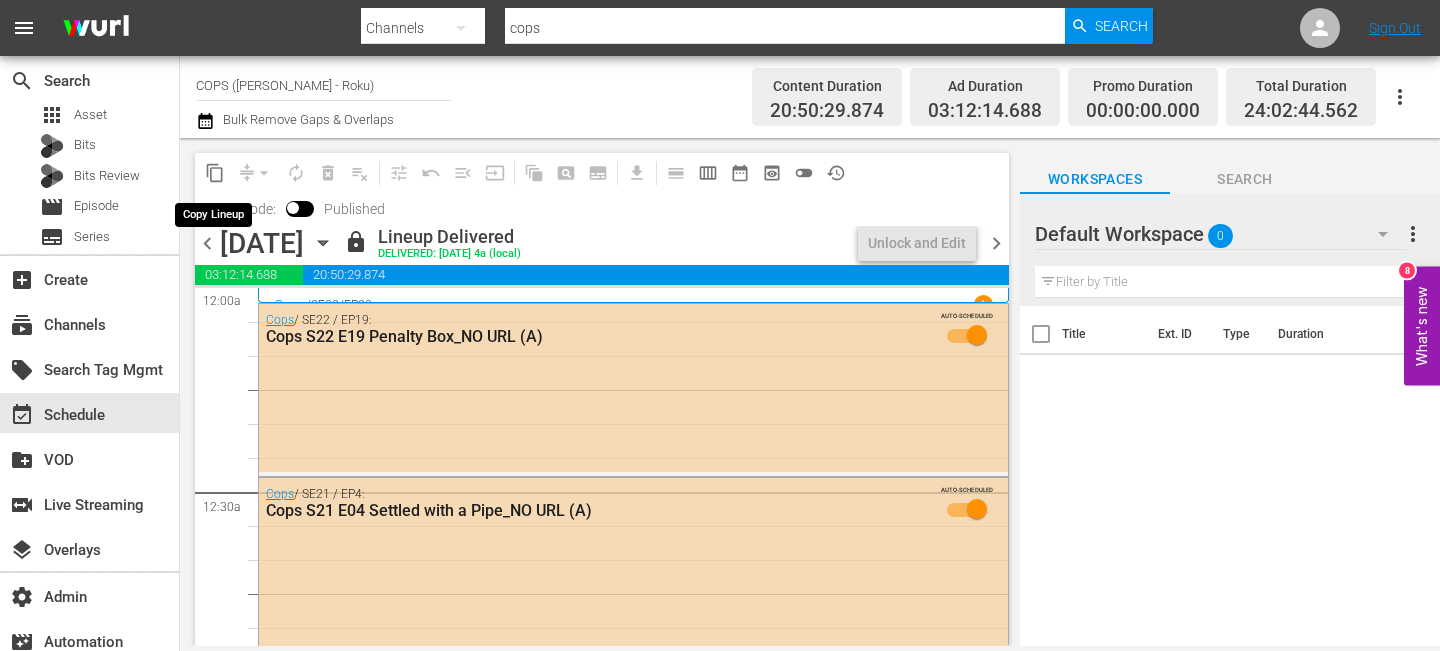 click on "content_copy" at bounding box center (215, 173) 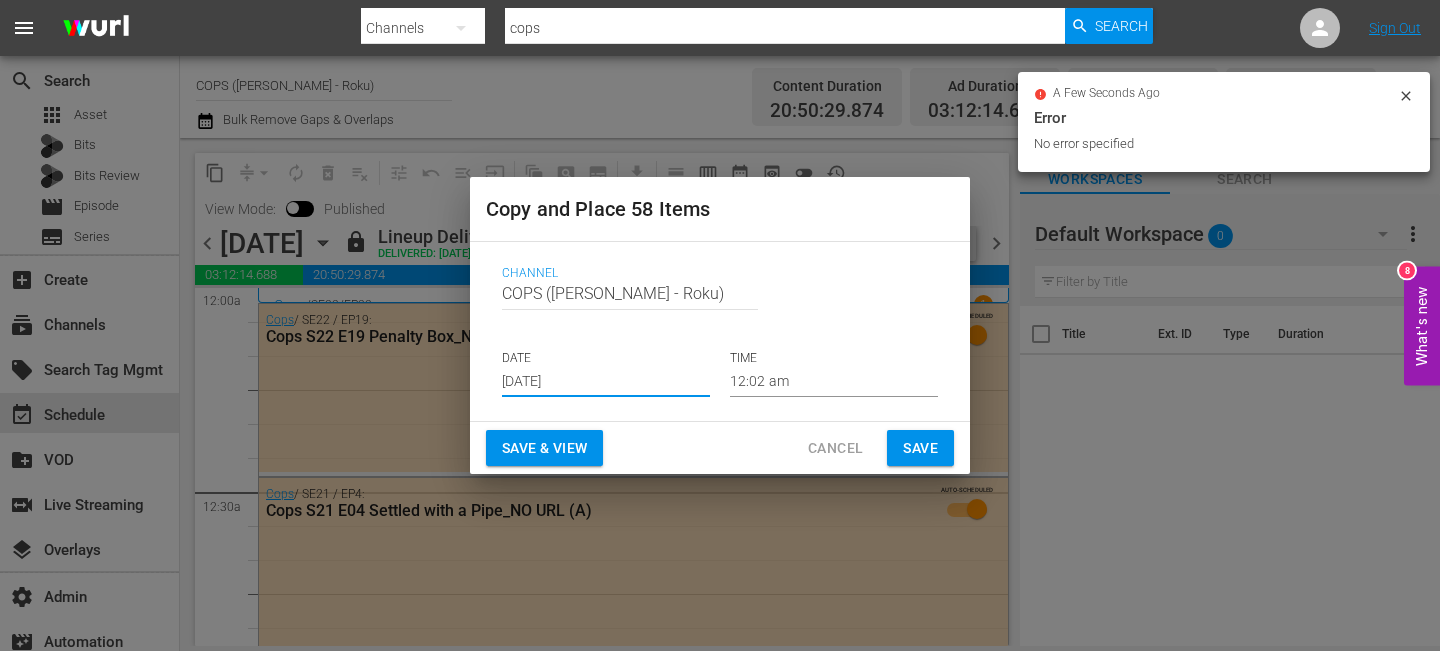 click on "Jul 26th 2025" at bounding box center (606, 382) 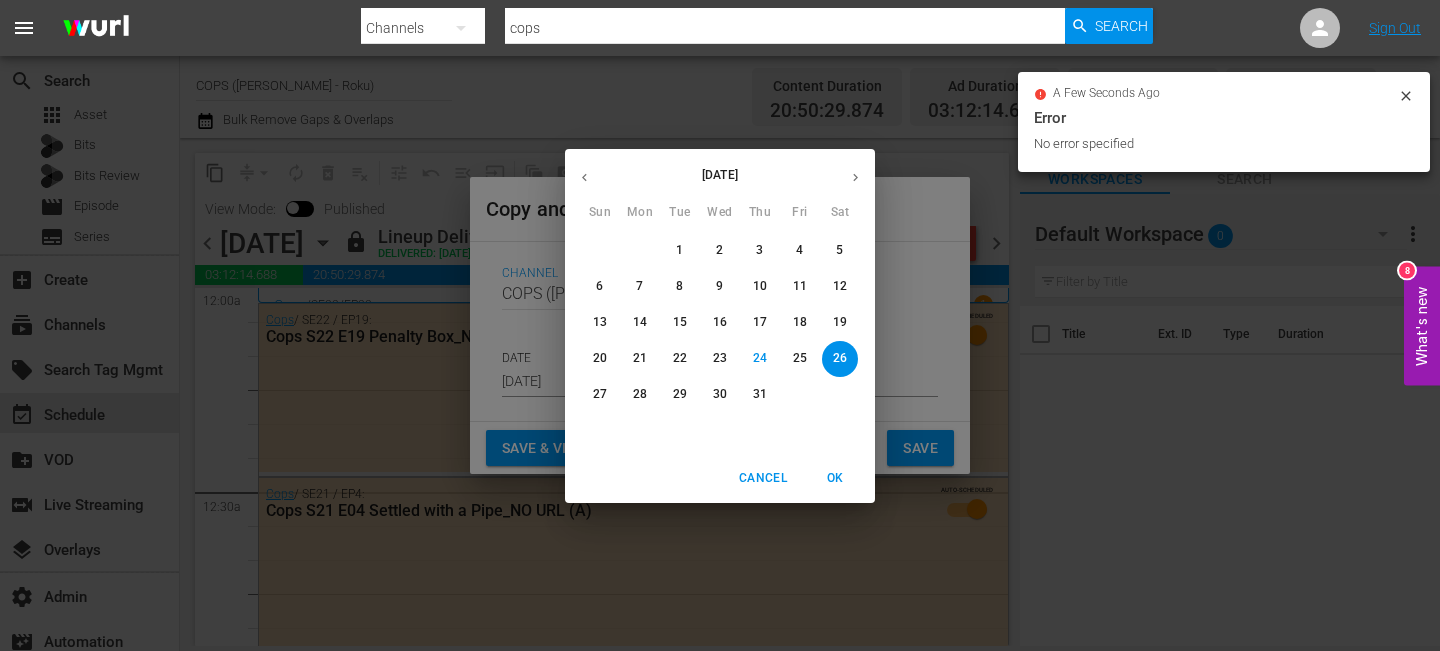 click at bounding box center [855, 177] 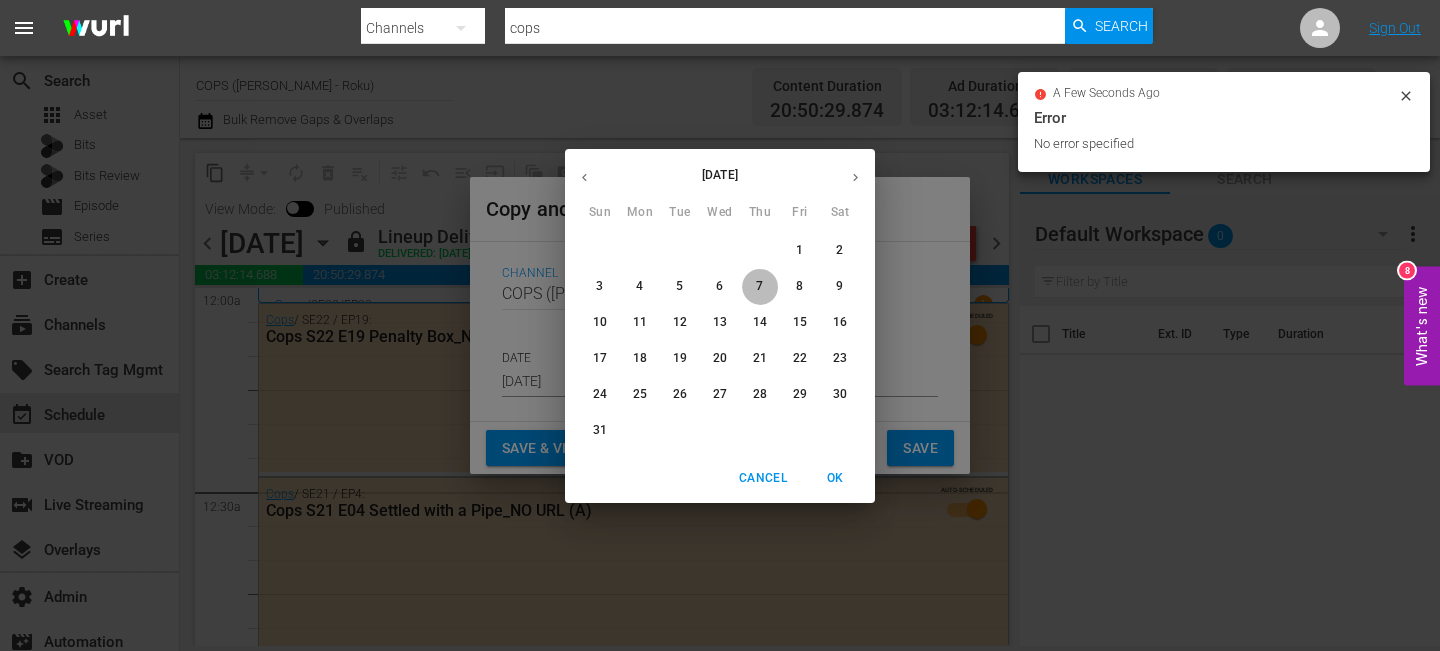 click on "7" at bounding box center (760, 286) 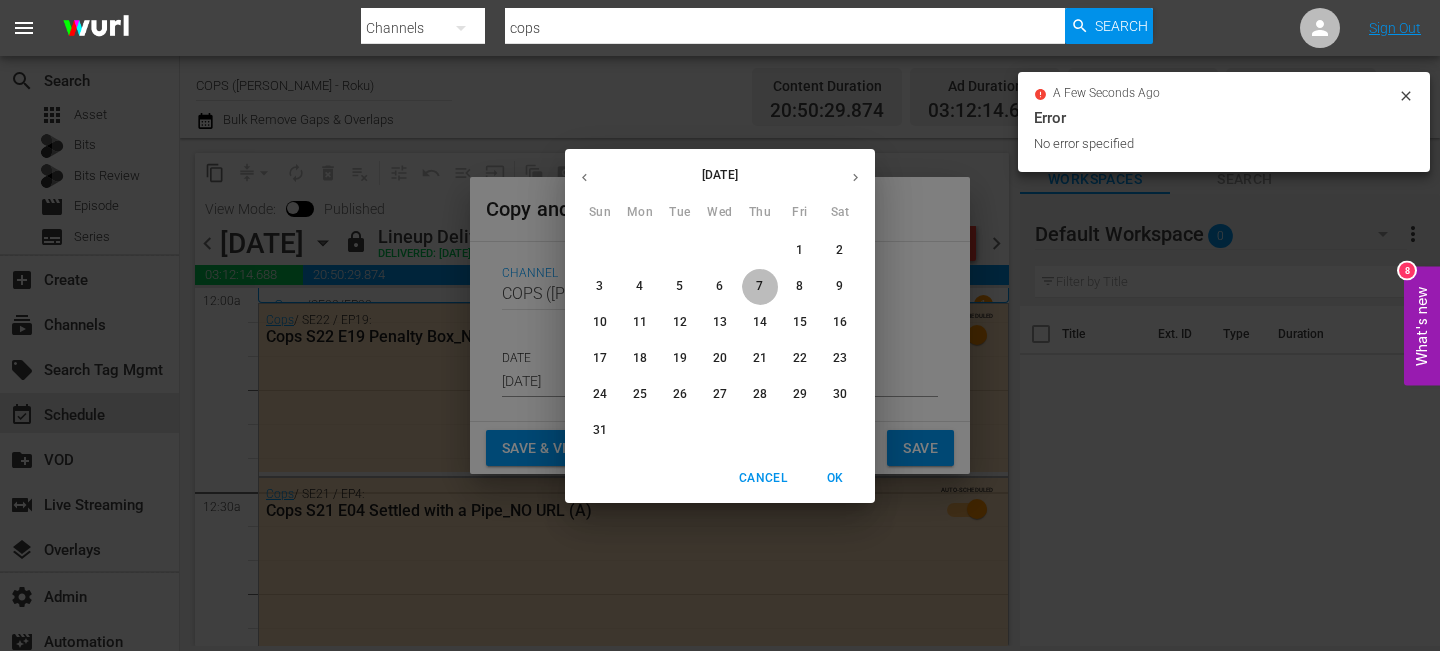 type on "Aug 7th 2025" 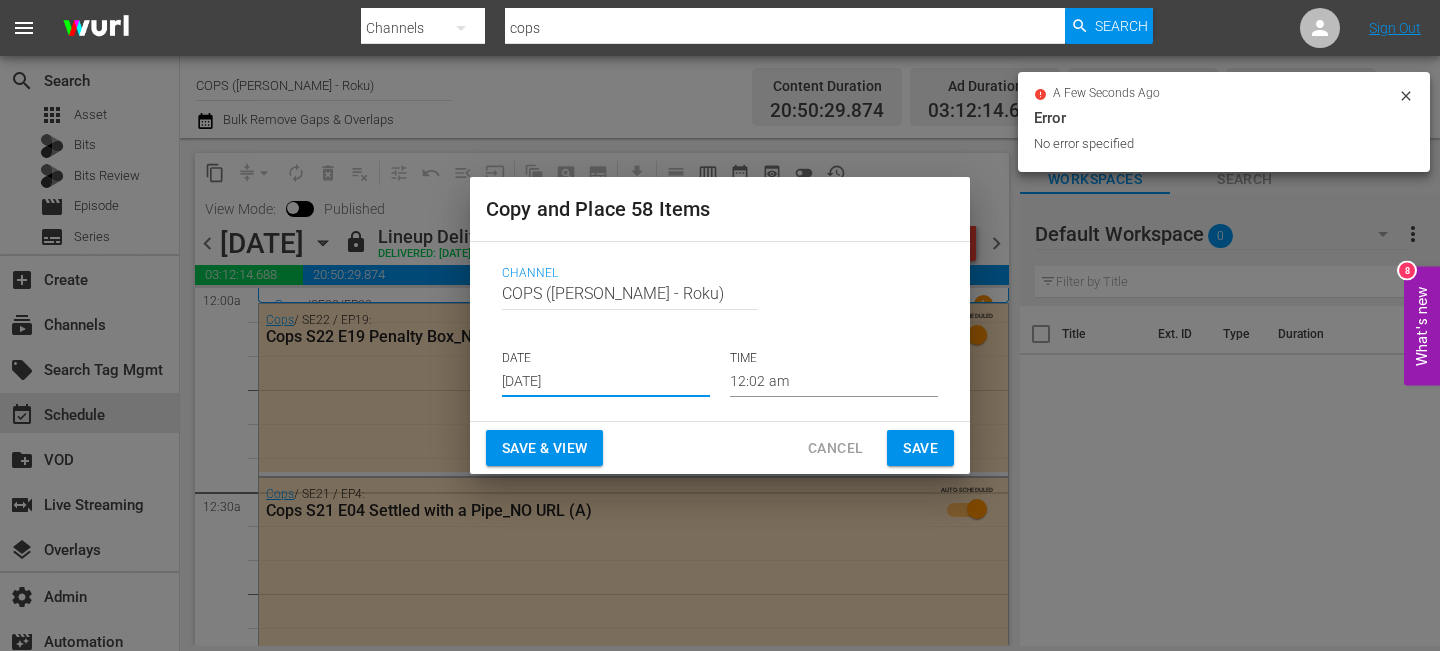 click on "Save" at bounding box center [920, 448] 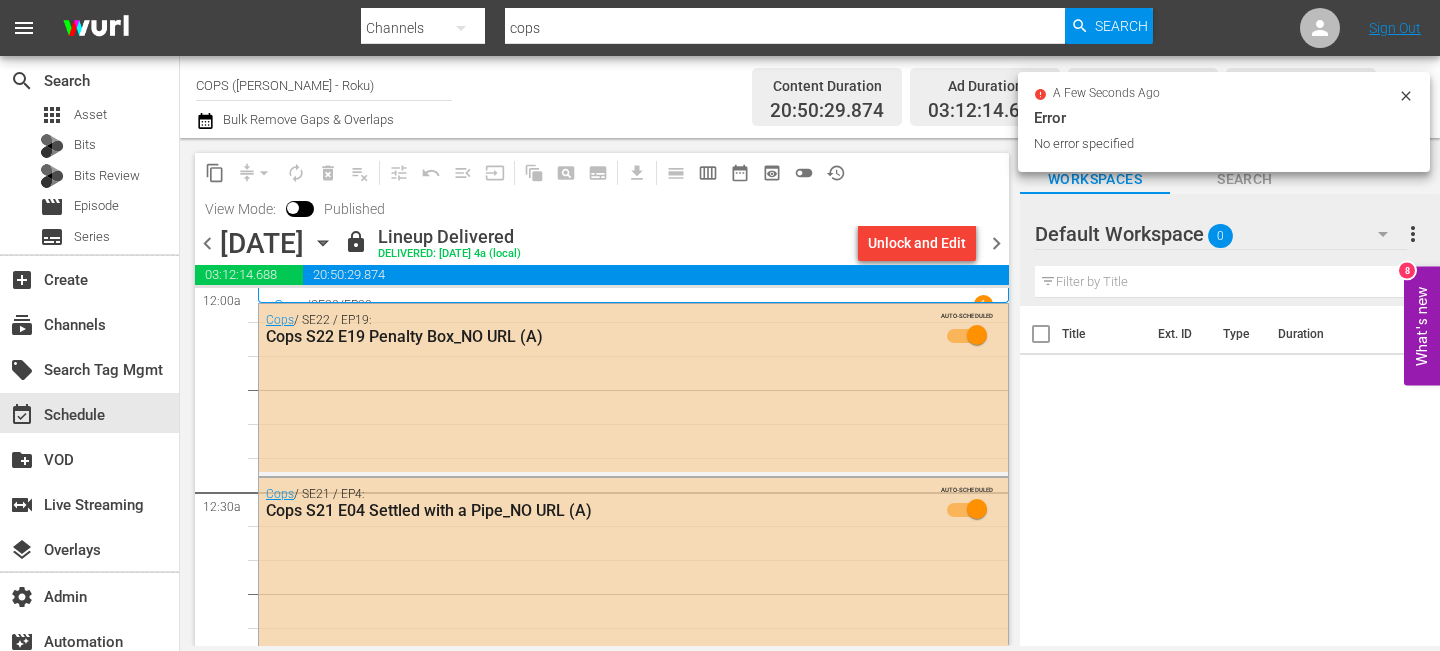 click on "chevron_right" at bounding box center [996, 243] 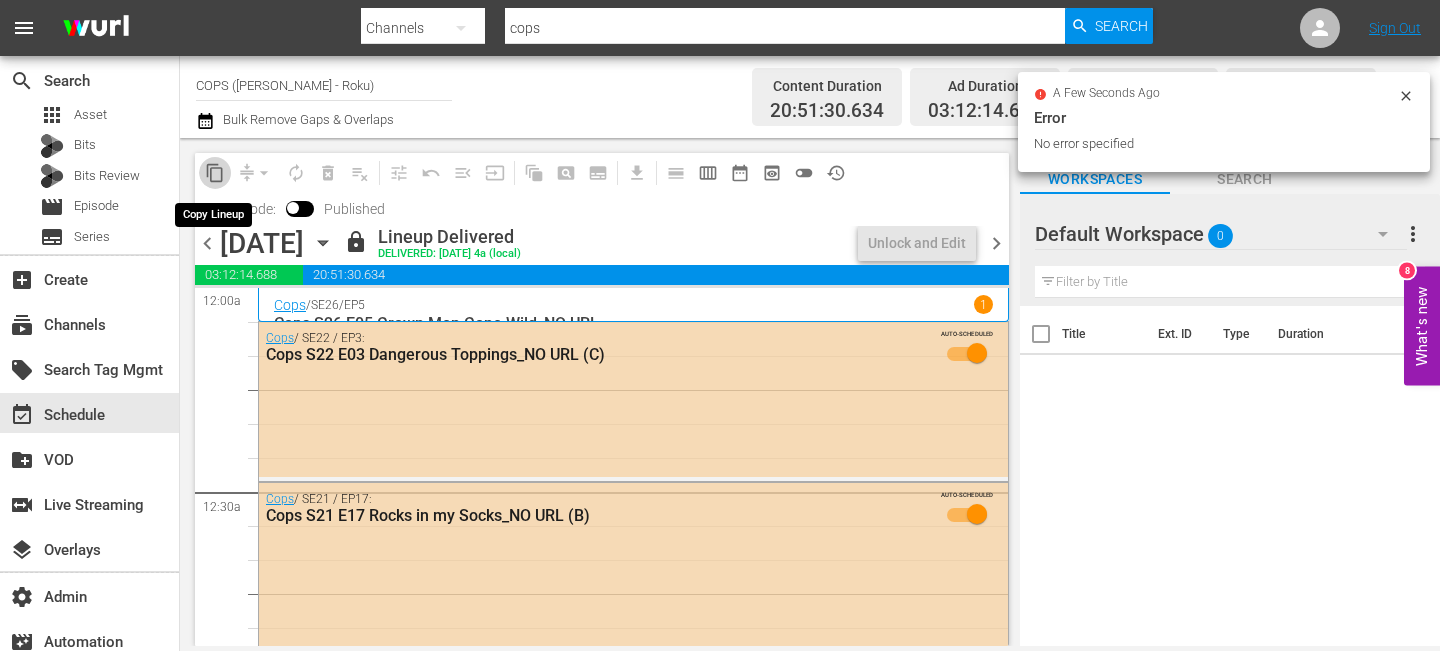 click on "content_copy" at bounding box center (215, 173) 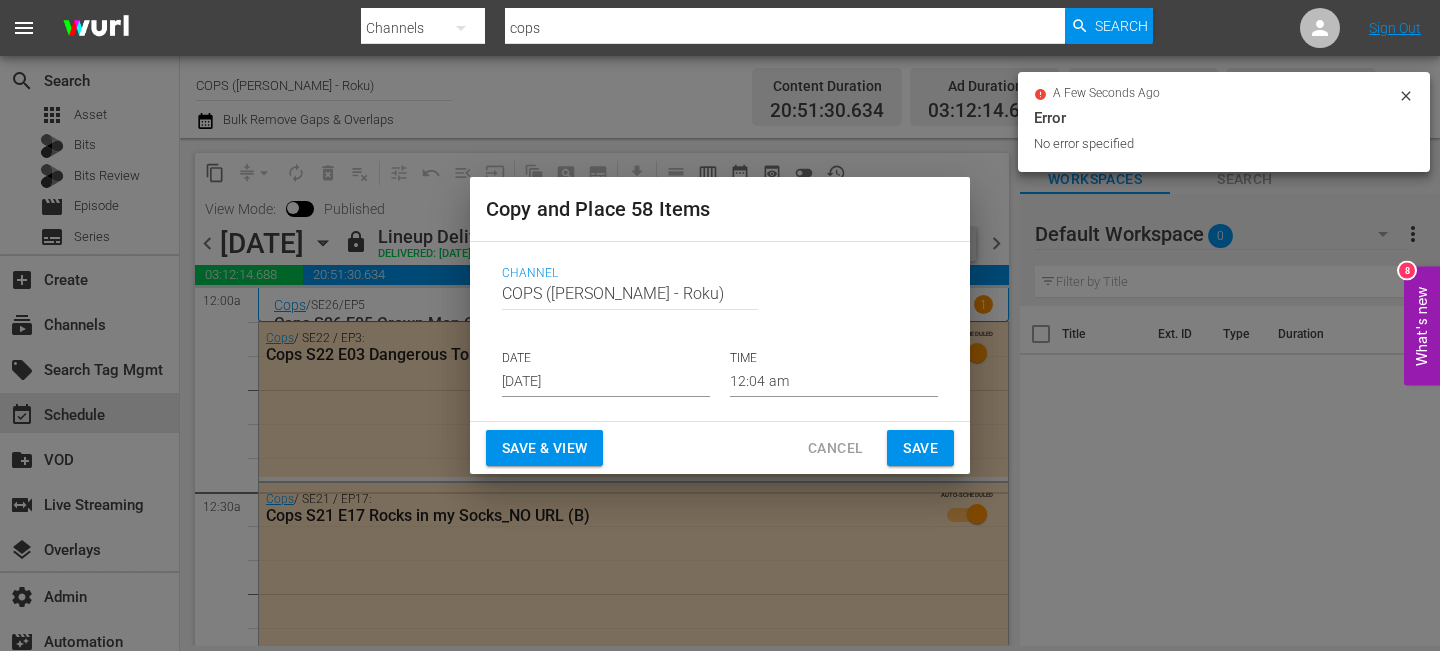 click on "Jul 26th 2025" at bounding box center (606, 382) 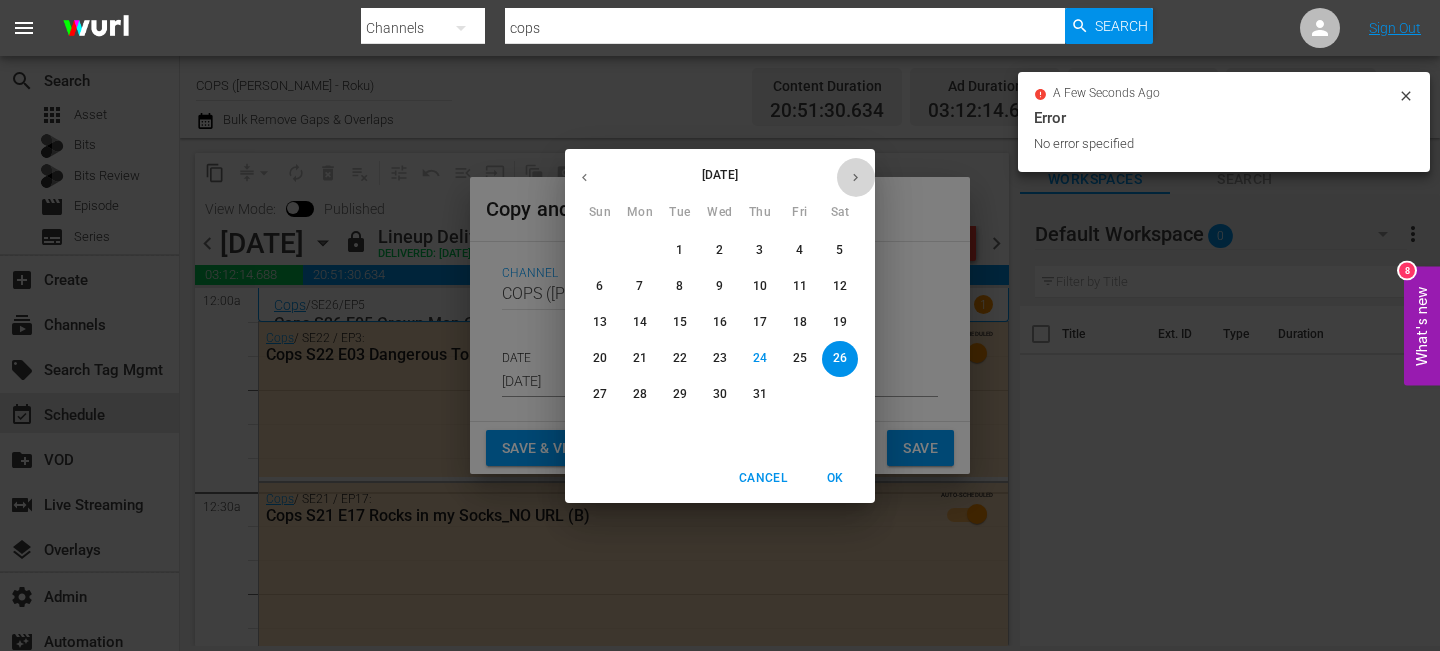 click at bounding box center [855, 177] 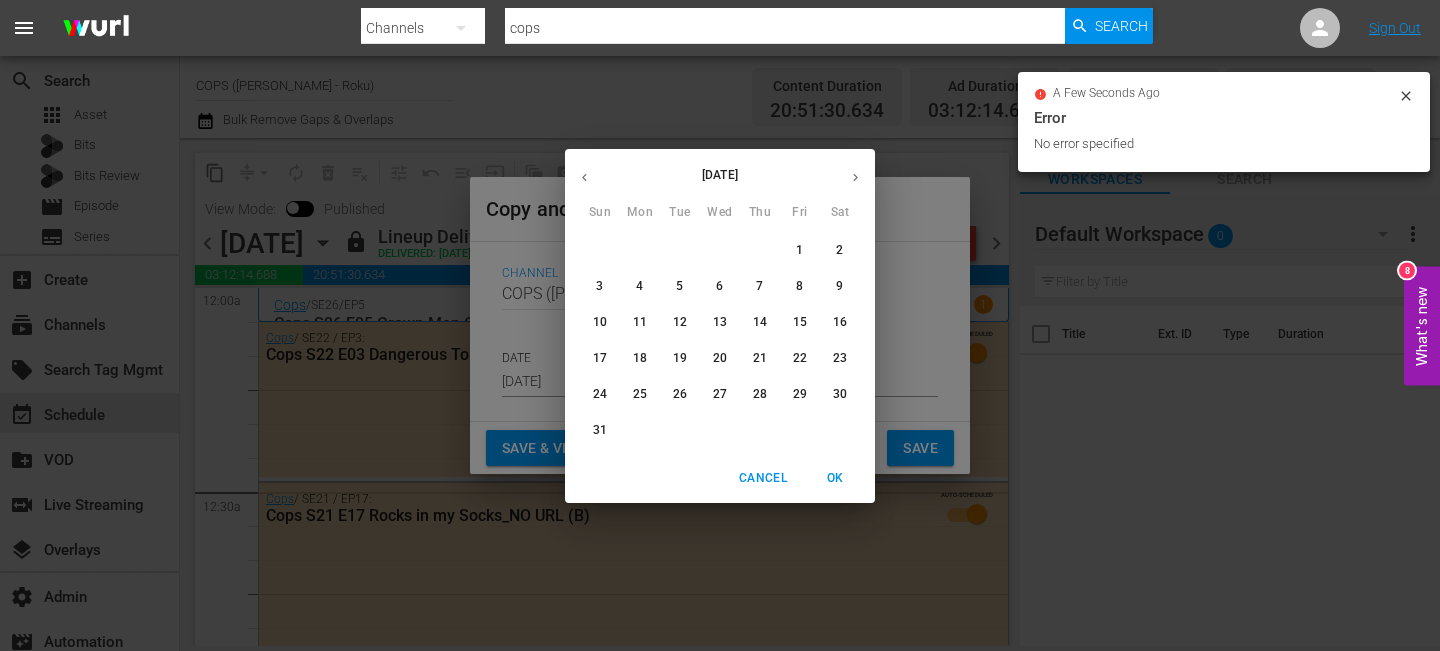 click on "8" at bounding box center [800, 286] 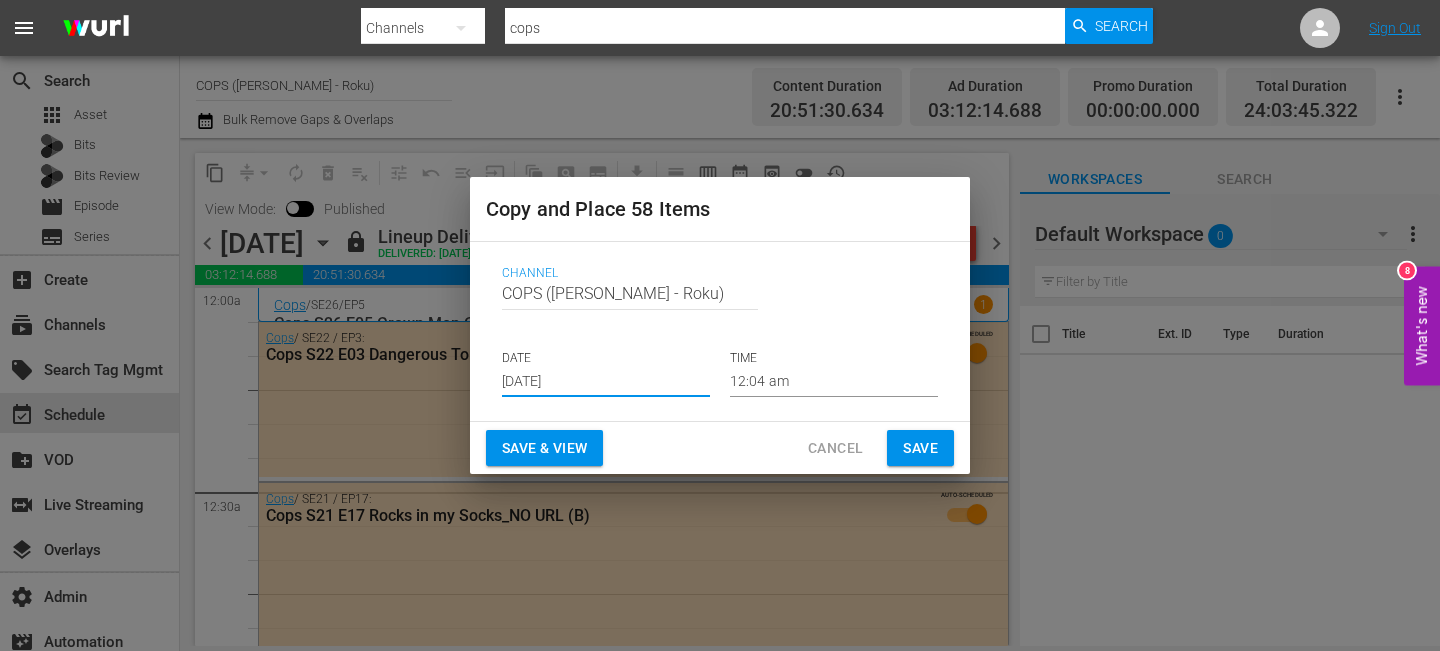 type on "Aug 8th 2025" 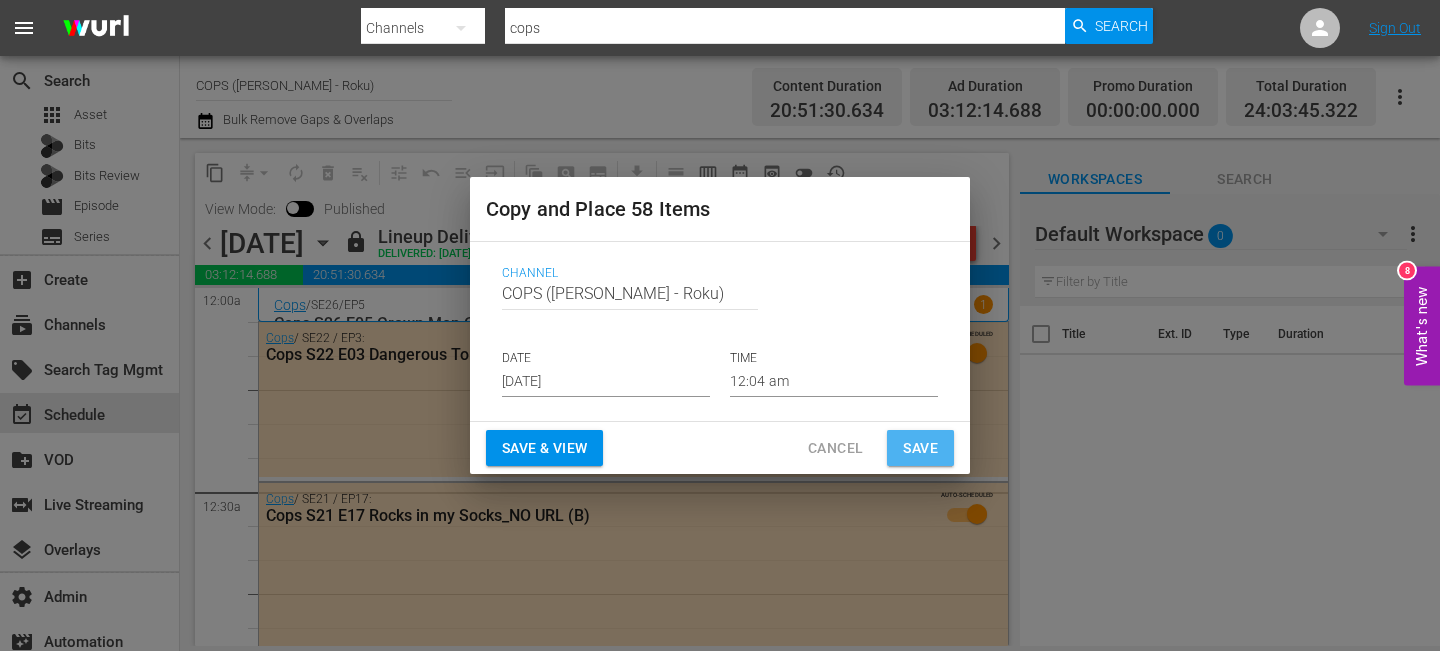 click on "Save" at bounding box center [920, 448] 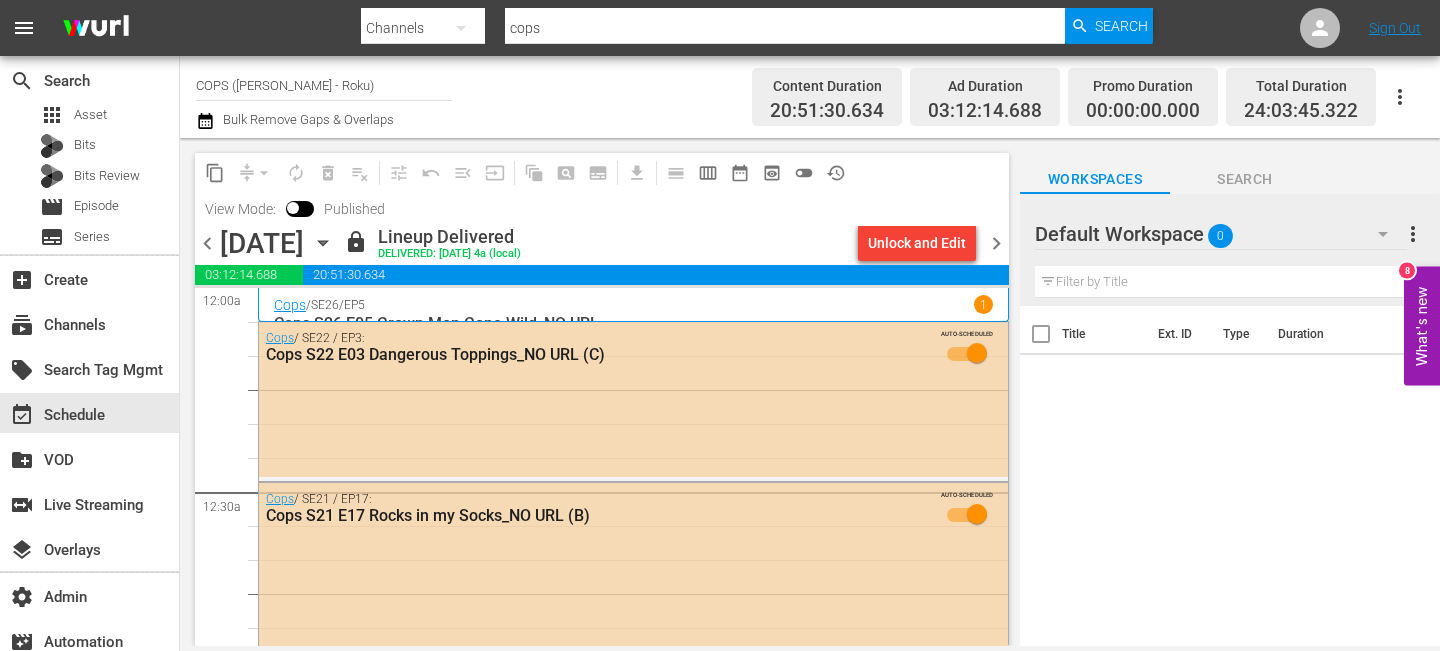 click on "chevron_right" at bounding box center [996, 243] 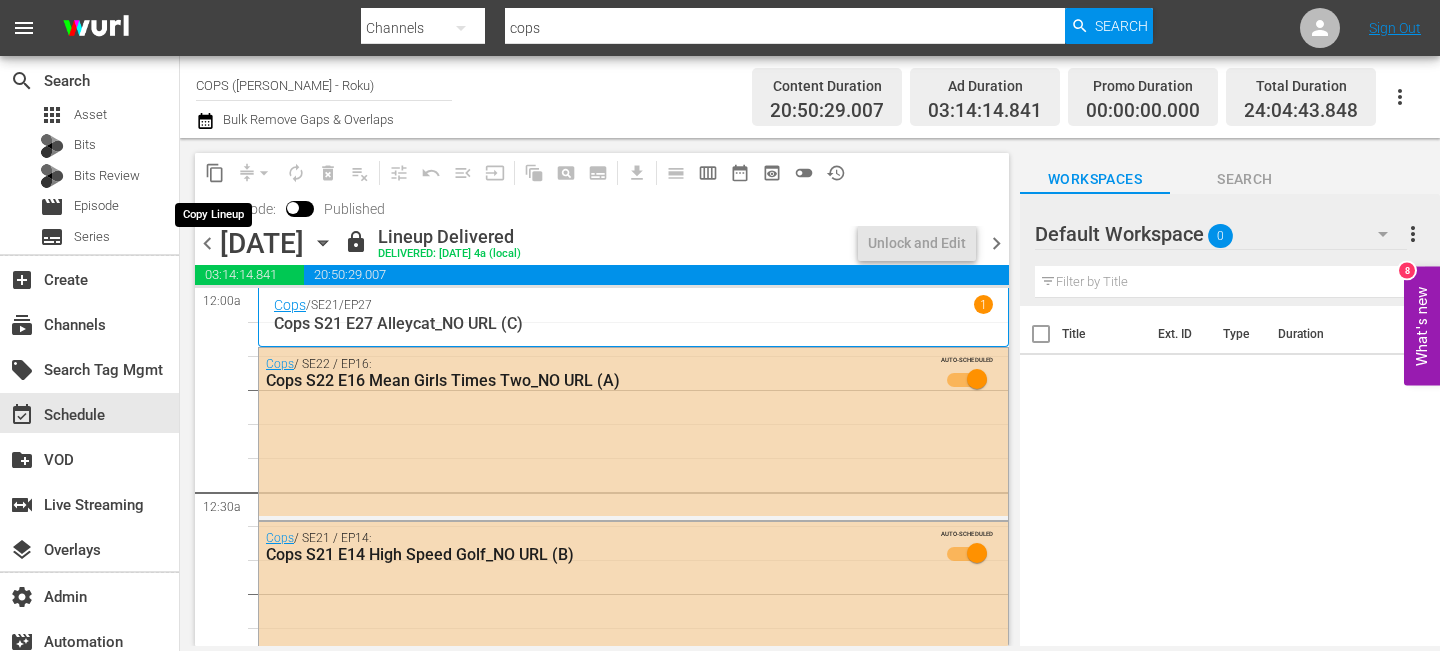 click on "content_copy" at bounding box center (215, 173) 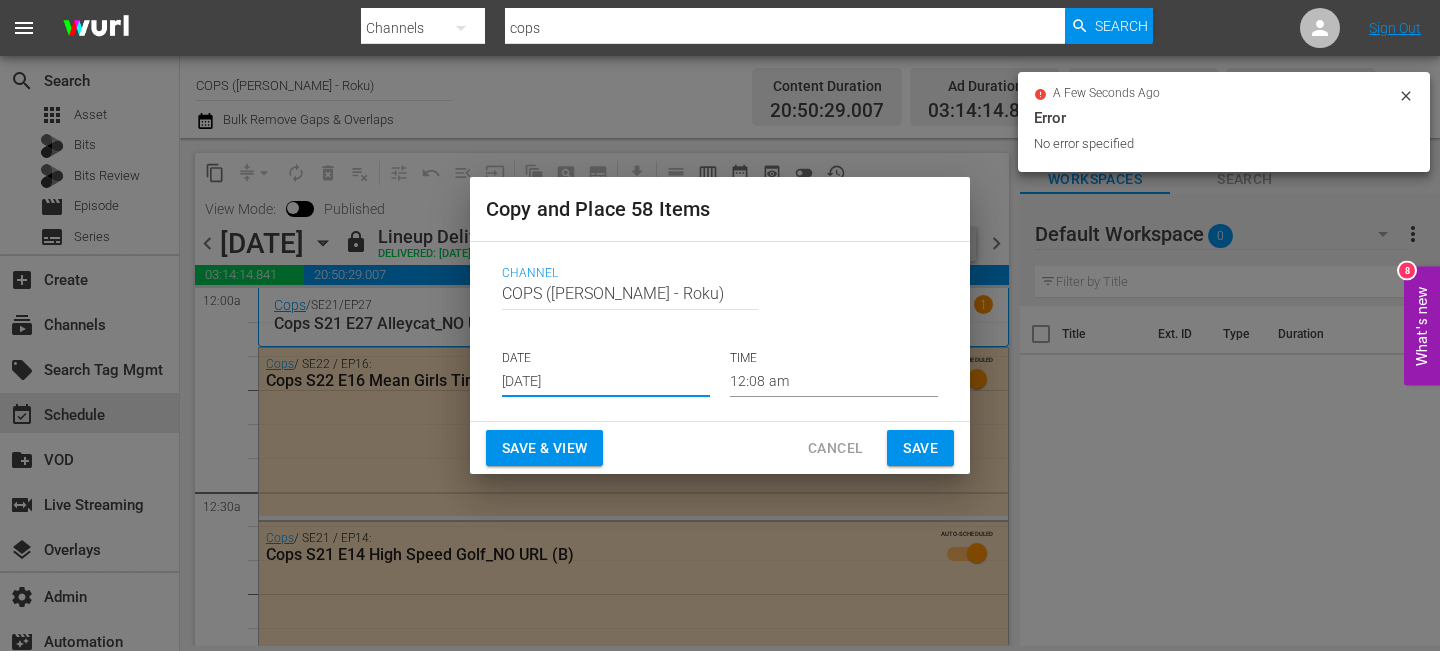 click on "Jul 26th 2025" at bounding box center (606, 382) 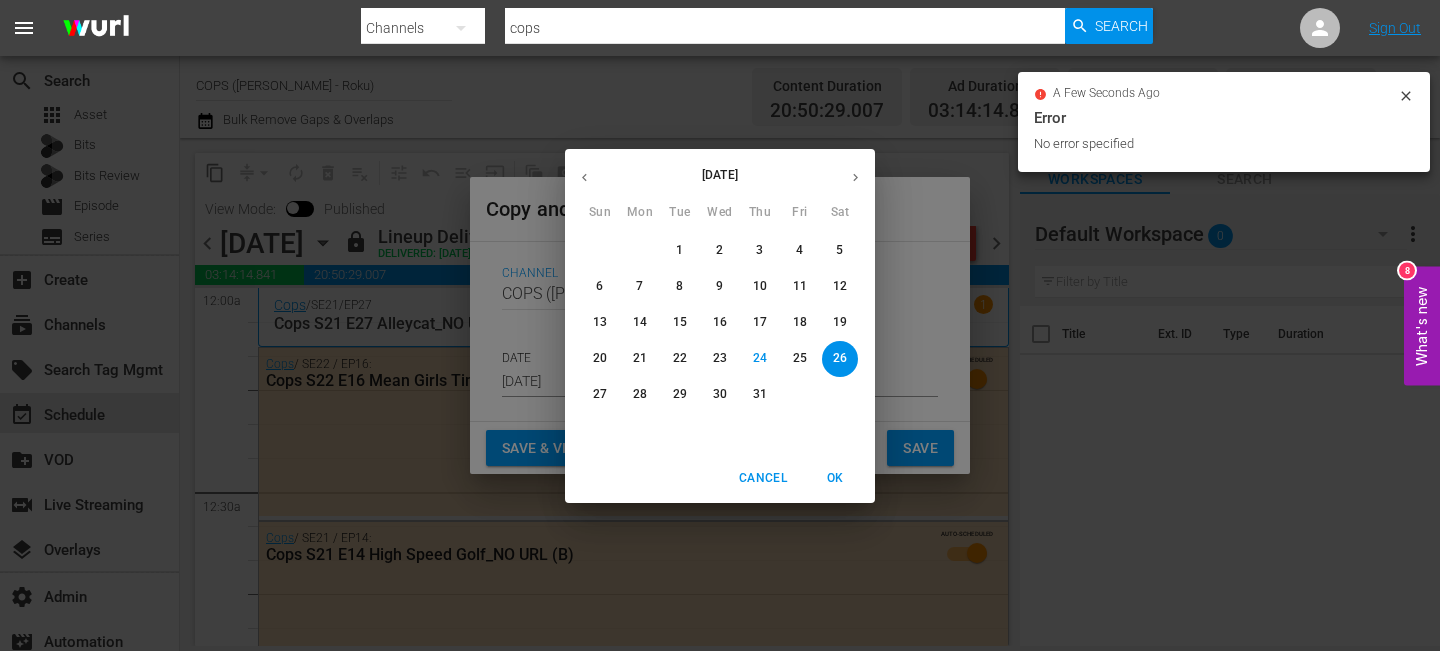 click at bounding box center [855, 177] 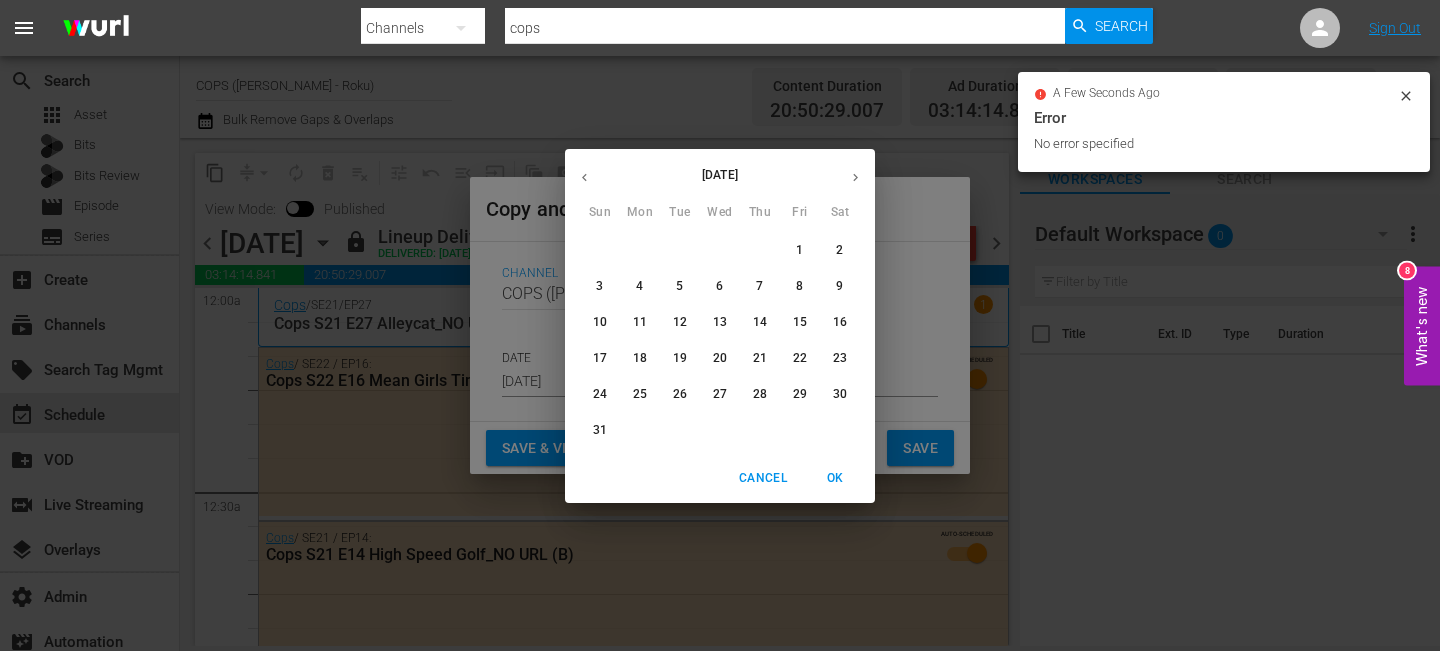click on "8" at bounding box center (800, 286) 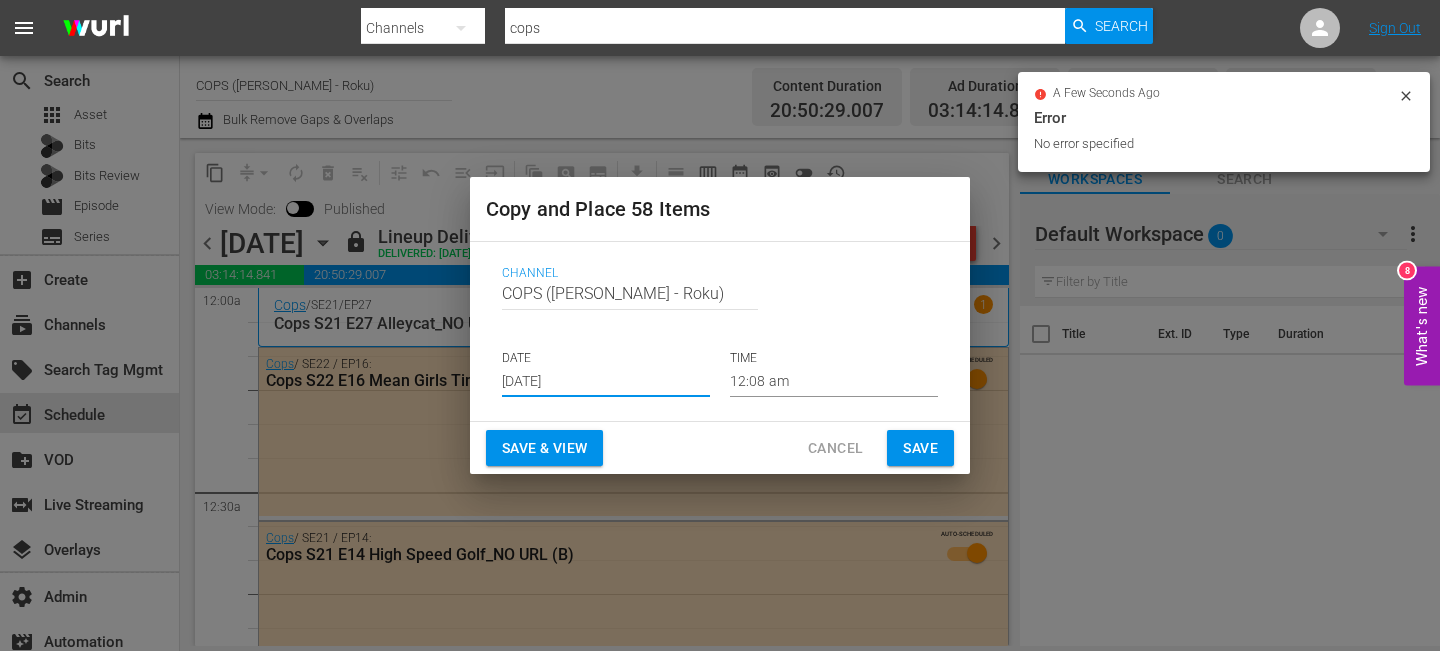 click on "Save" at bounding box center (920, 448) 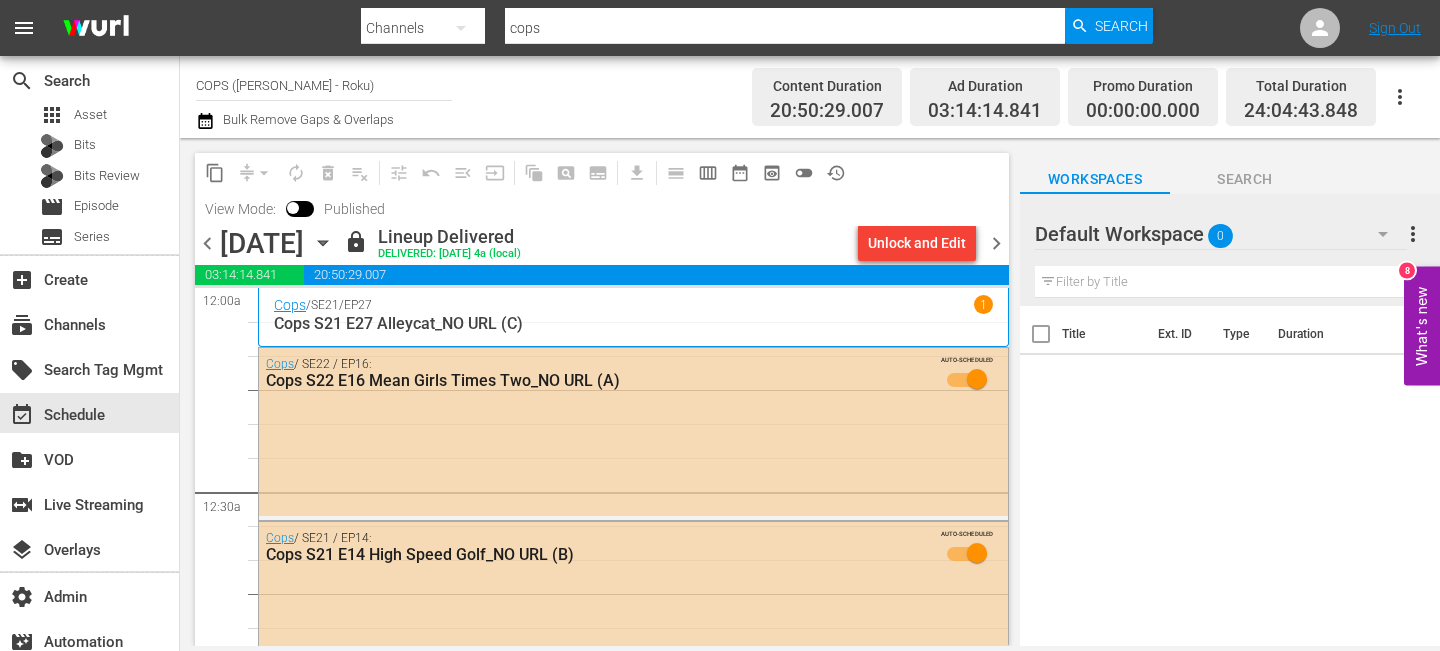 click on "chevron_right" at bounding box center (996, 243) 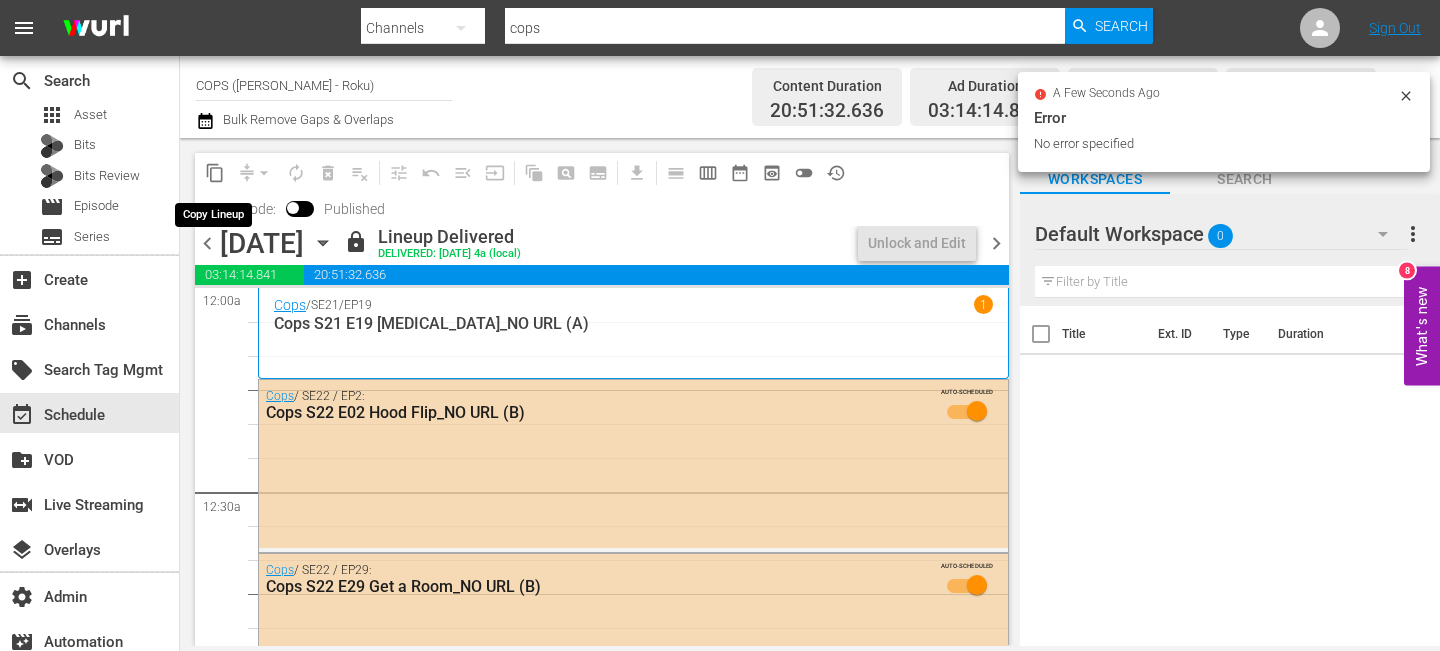 click on "content_copy" at bounding box center [215, 173] 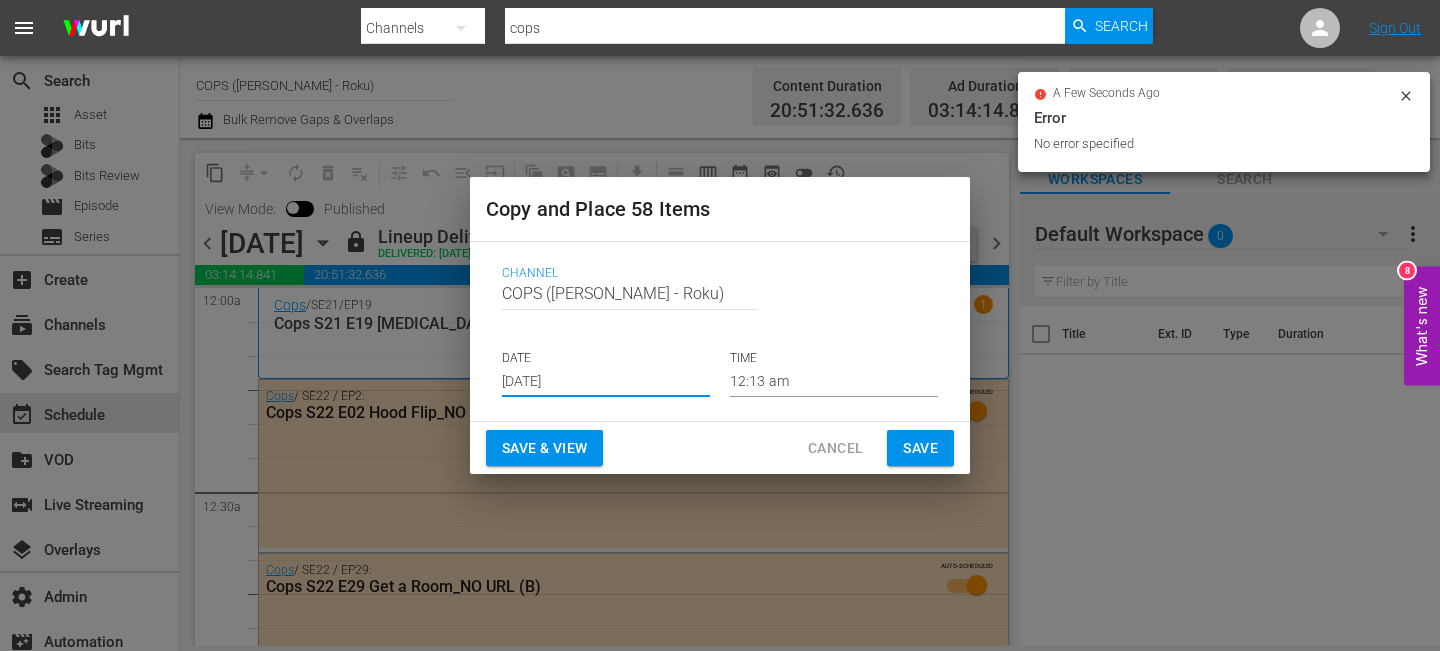 click on "Jul 26th 2025" at bounding box center (606, 382) 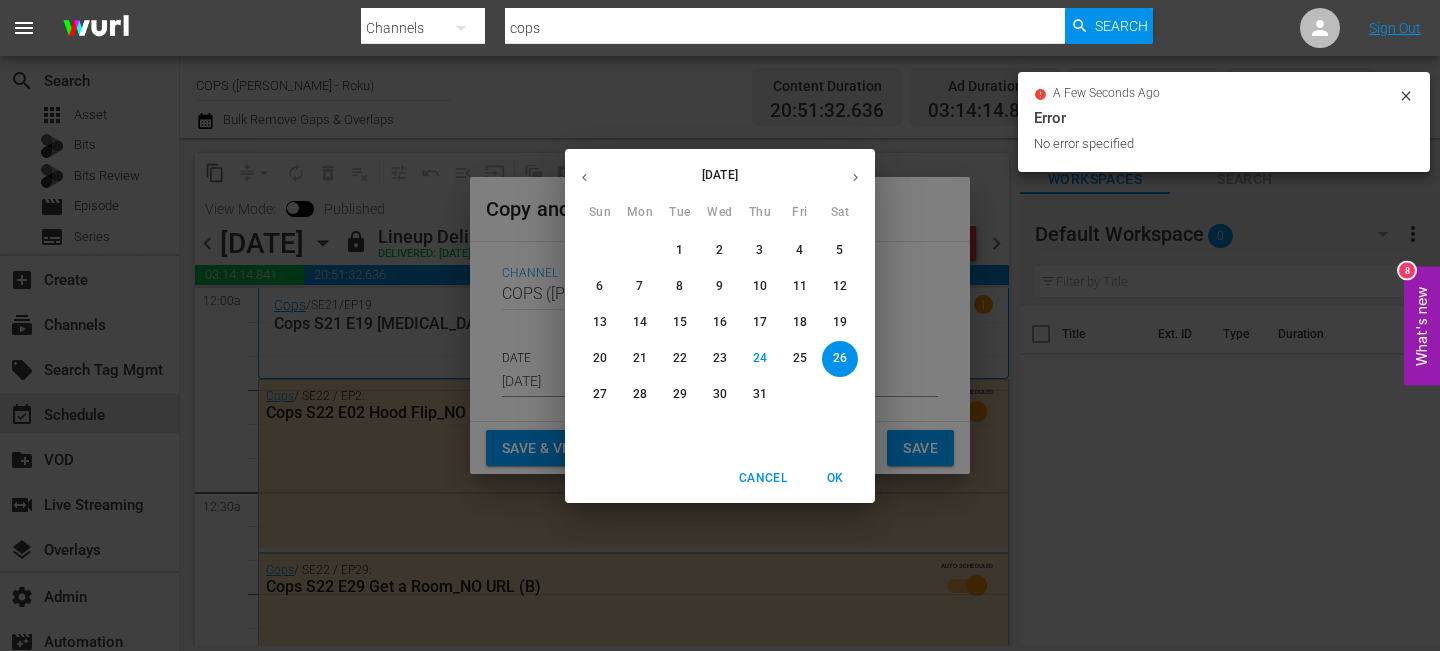 click 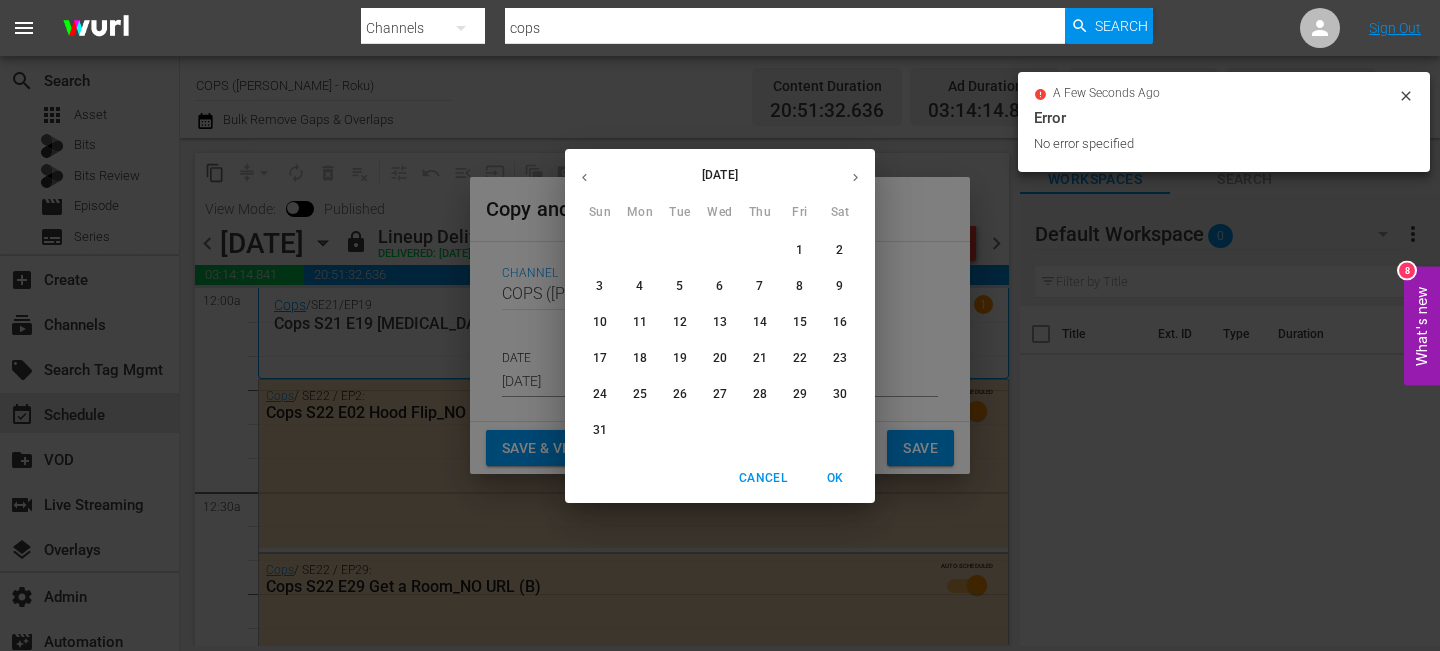 click on "9" at bounding box center [839, 286] 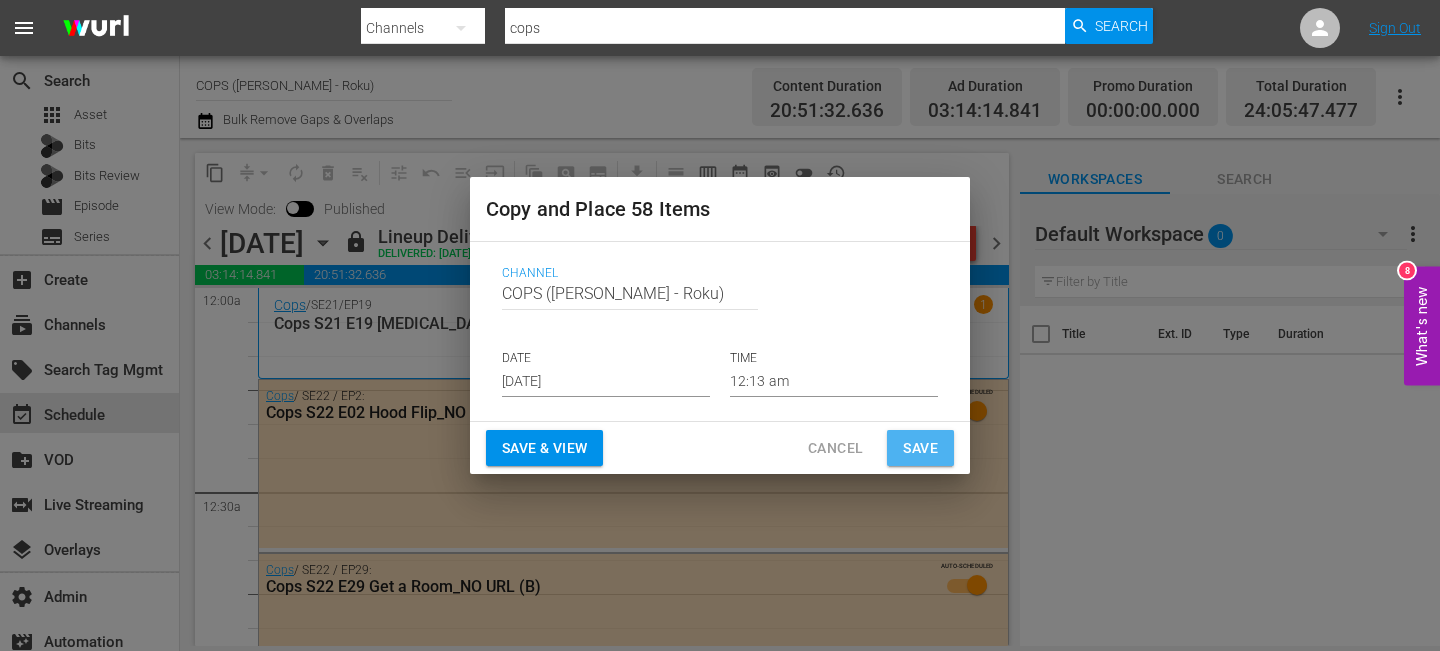 click on "Save" at bounding box center [920, 448] 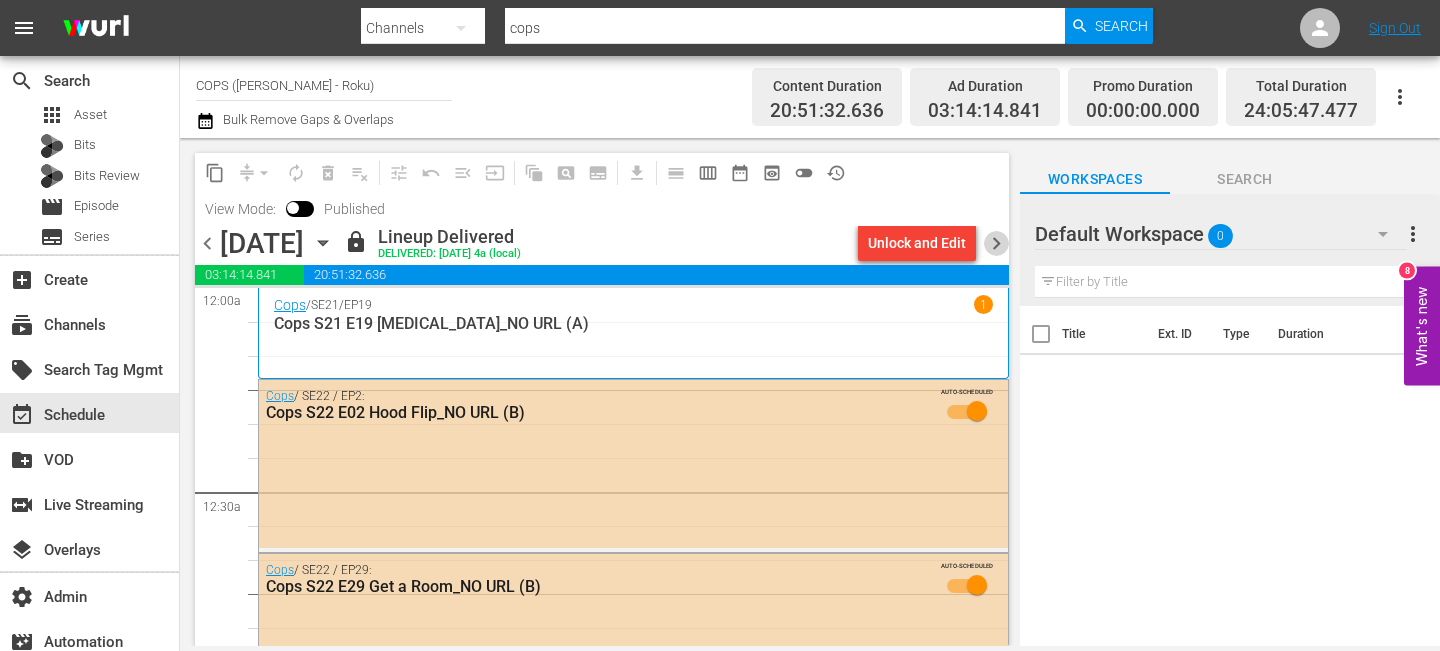 click on "chevron_right" at bounding box center (996, 243) 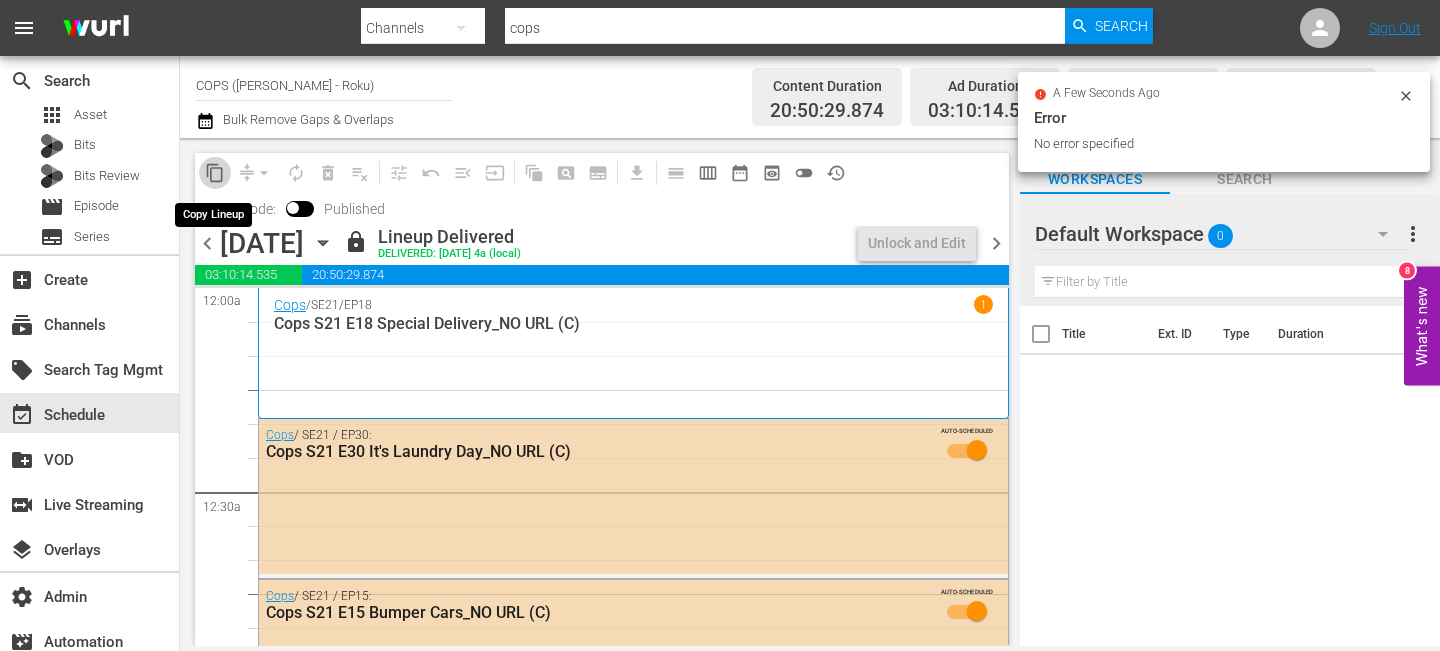 click on "content_copy" at bounding box center [215, 173] 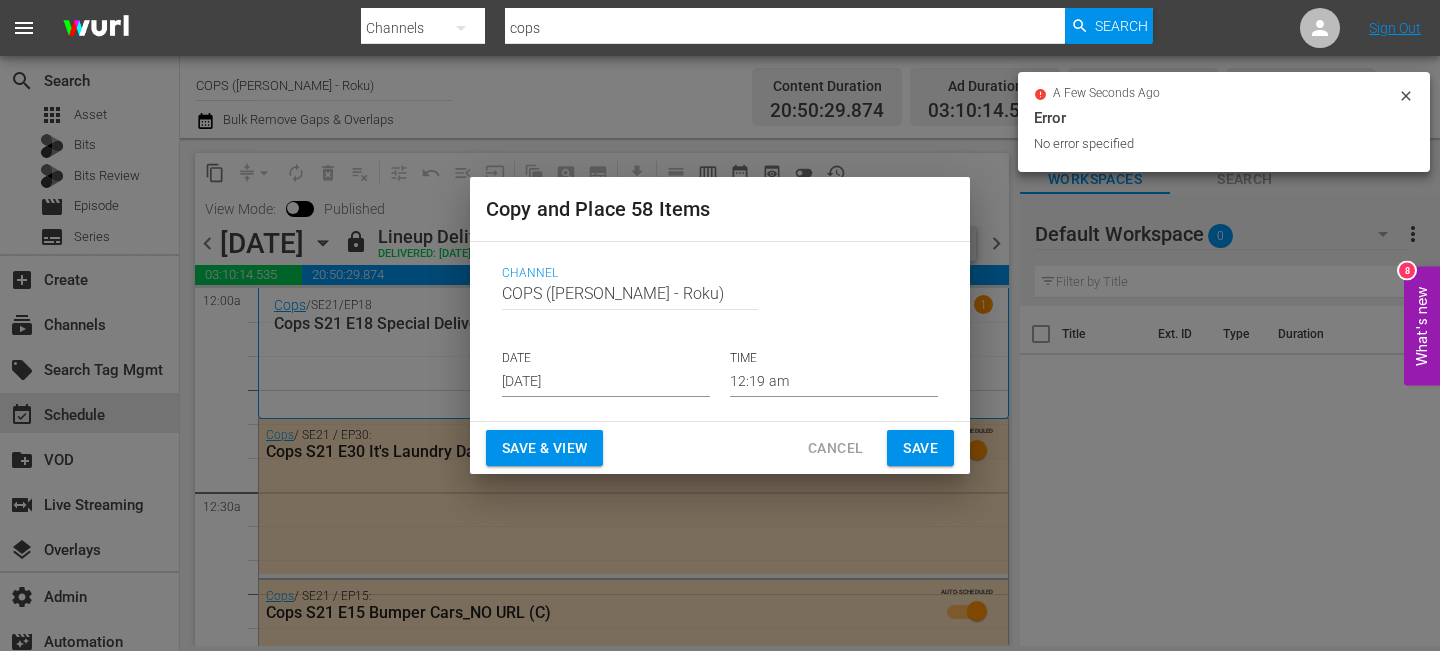 click on "Jul 26th 2025" at bounding box center (606, 382) 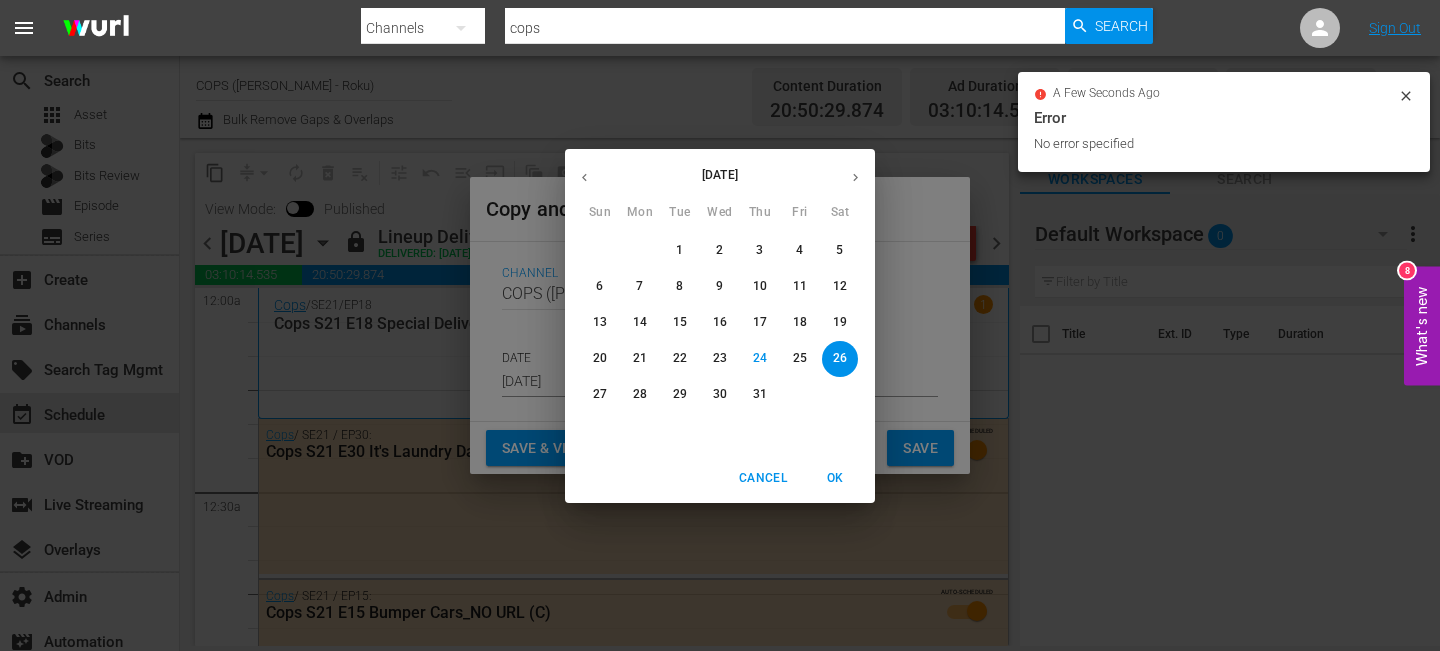 click at bounding box center (855, 177) 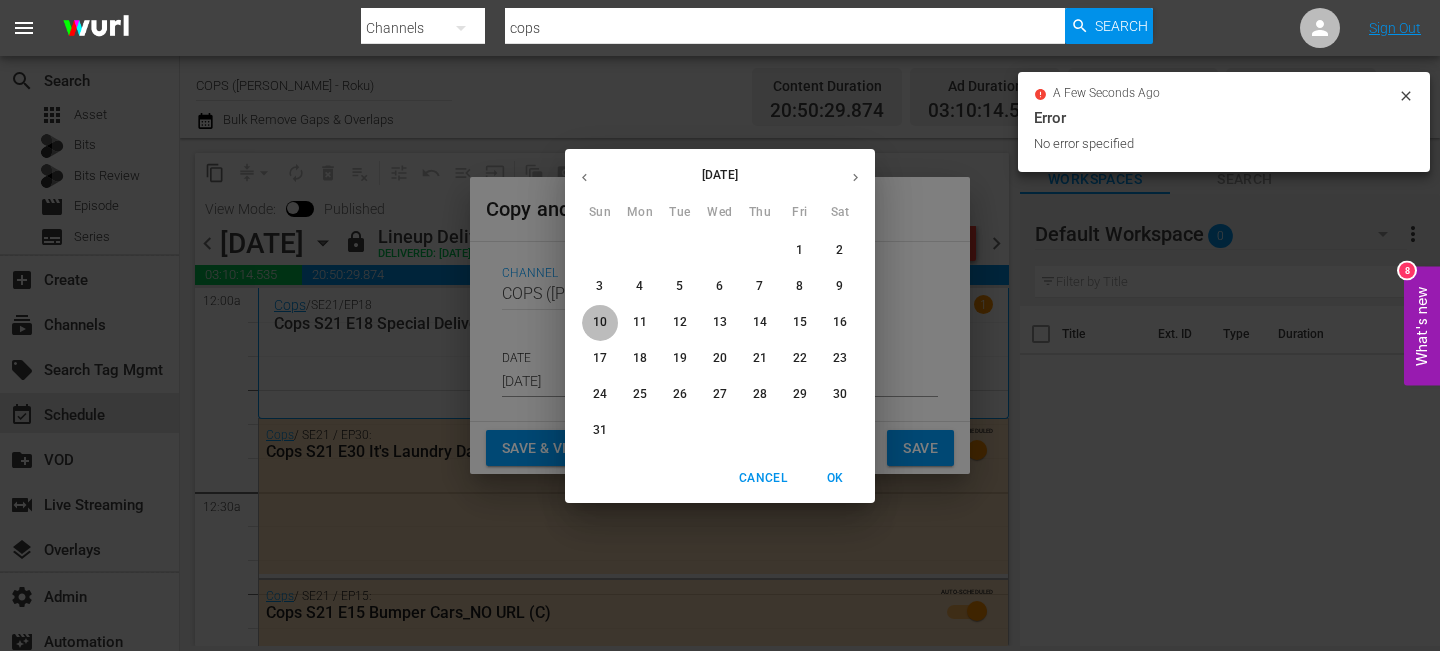 click on "10" at bounding box center (600, 322) 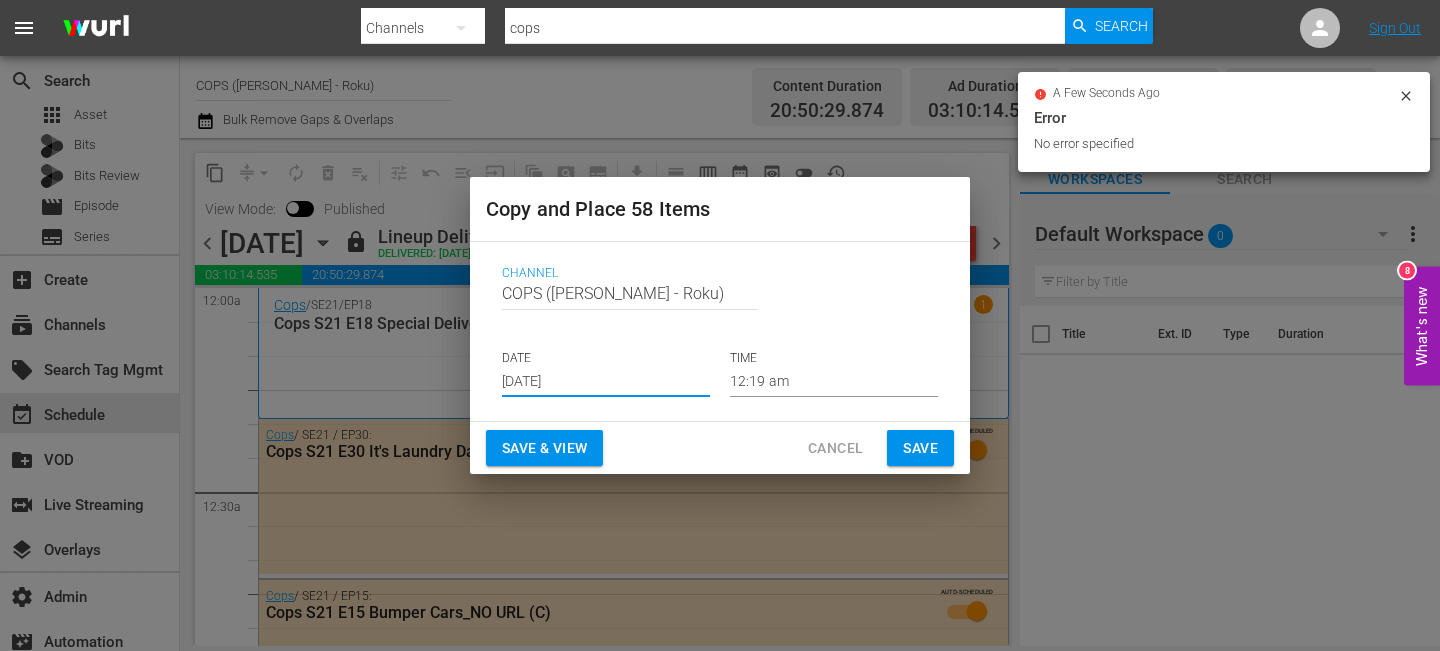 drag, startPoint x: 936, startPoint y: 435, endPoint x: 419, endPoint y: 252, distance: 548.4323 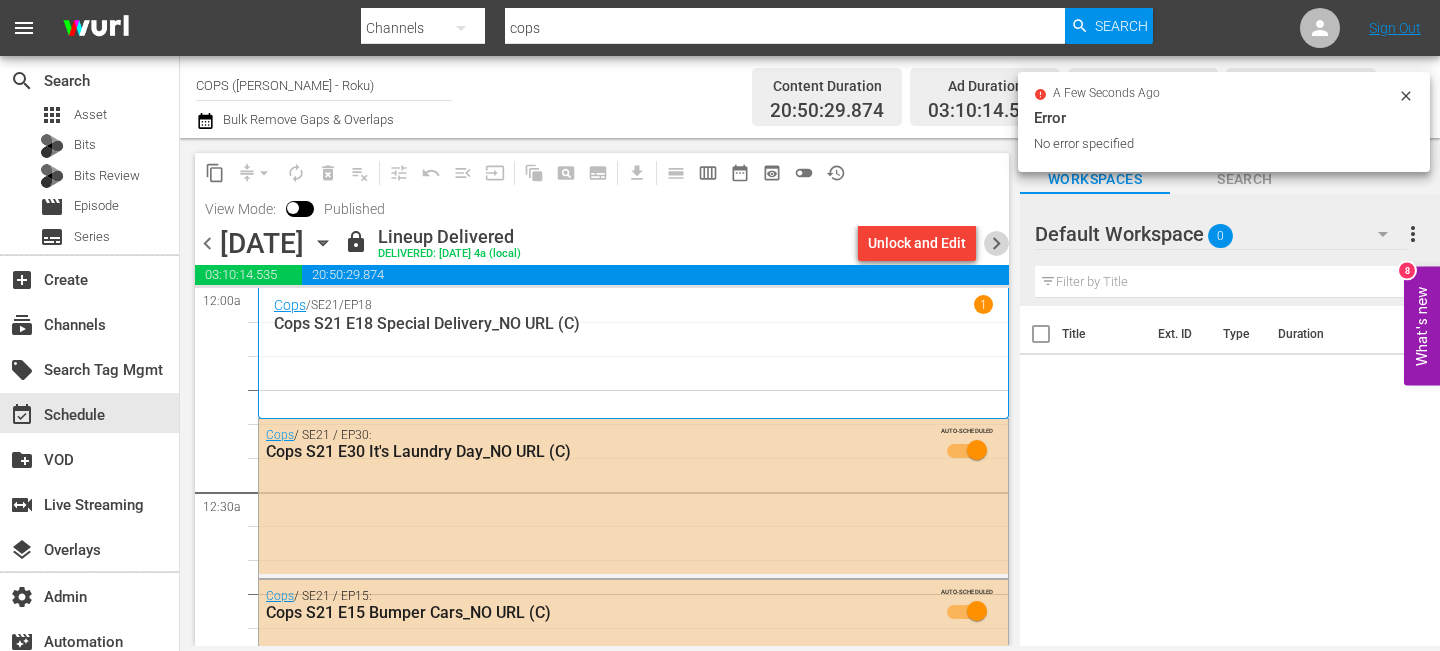 click on "chevron_right" at bounding box center (996, 243) 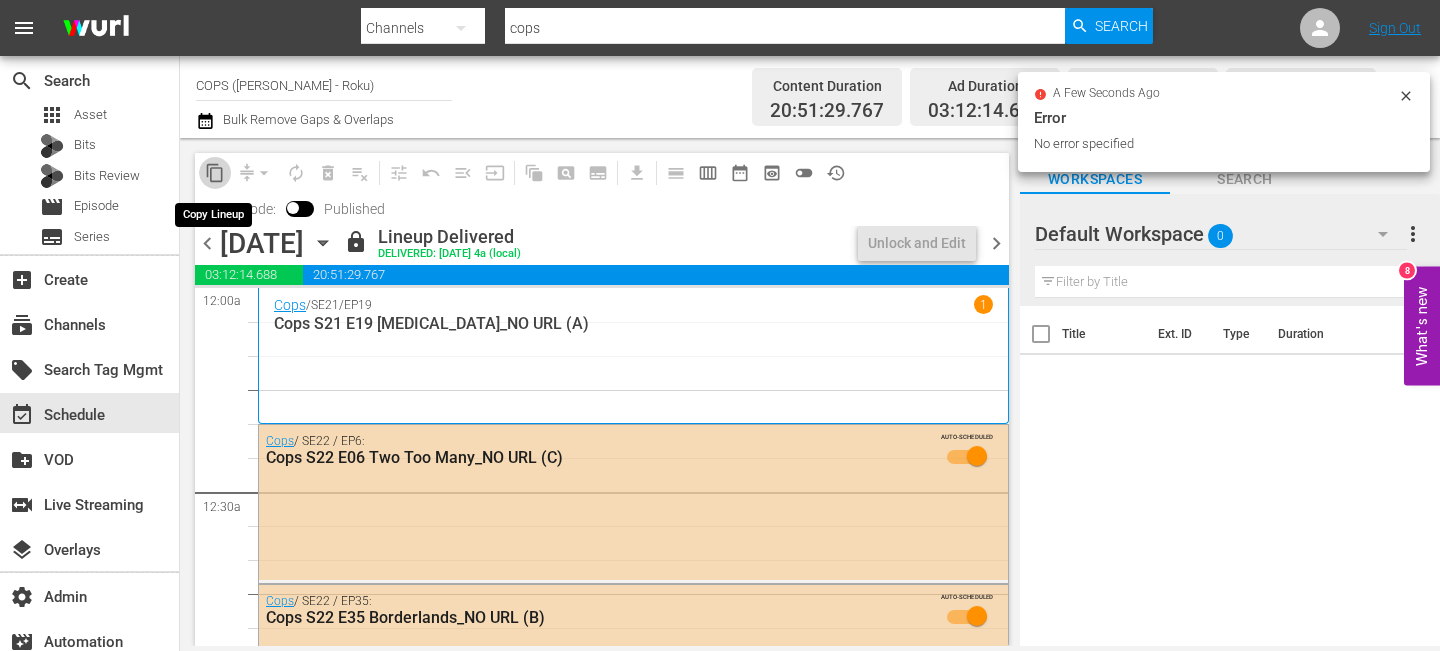 click on "content_copy" at bounding box center (215, 173) 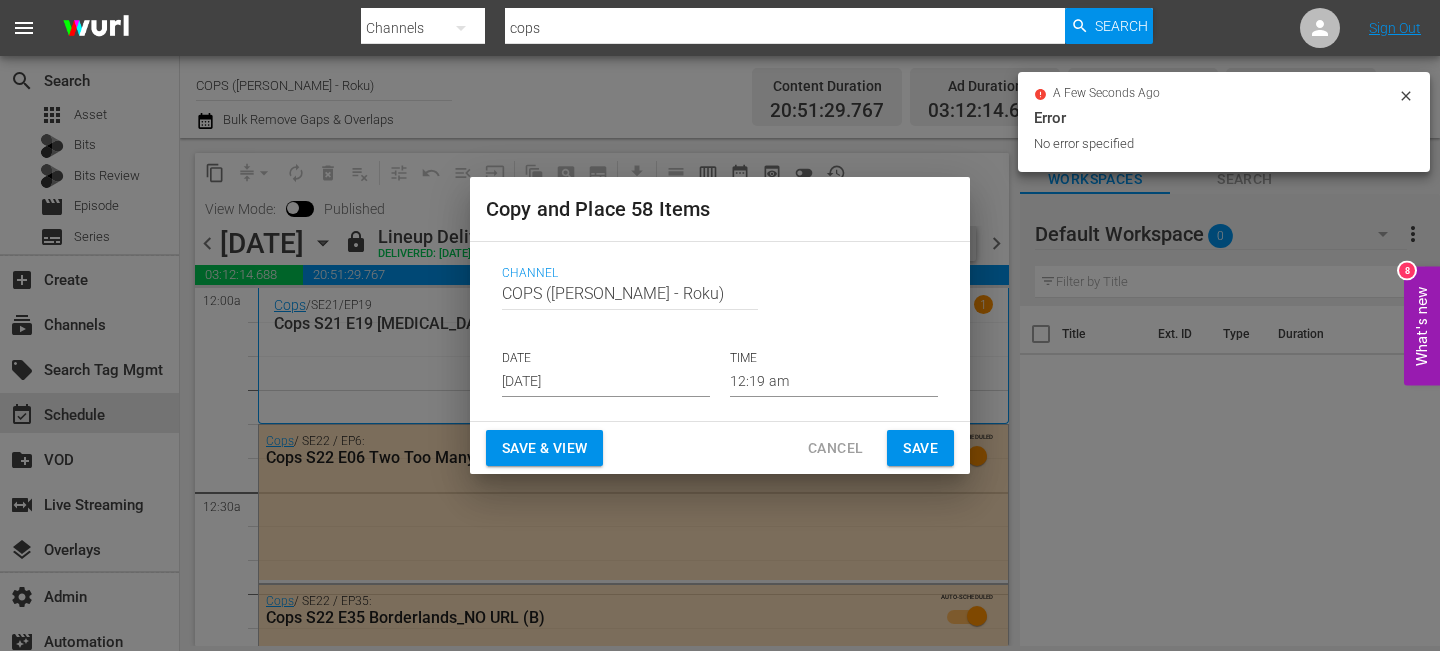 click on "Jul 26th 2025" at bounding box center (606, 382) 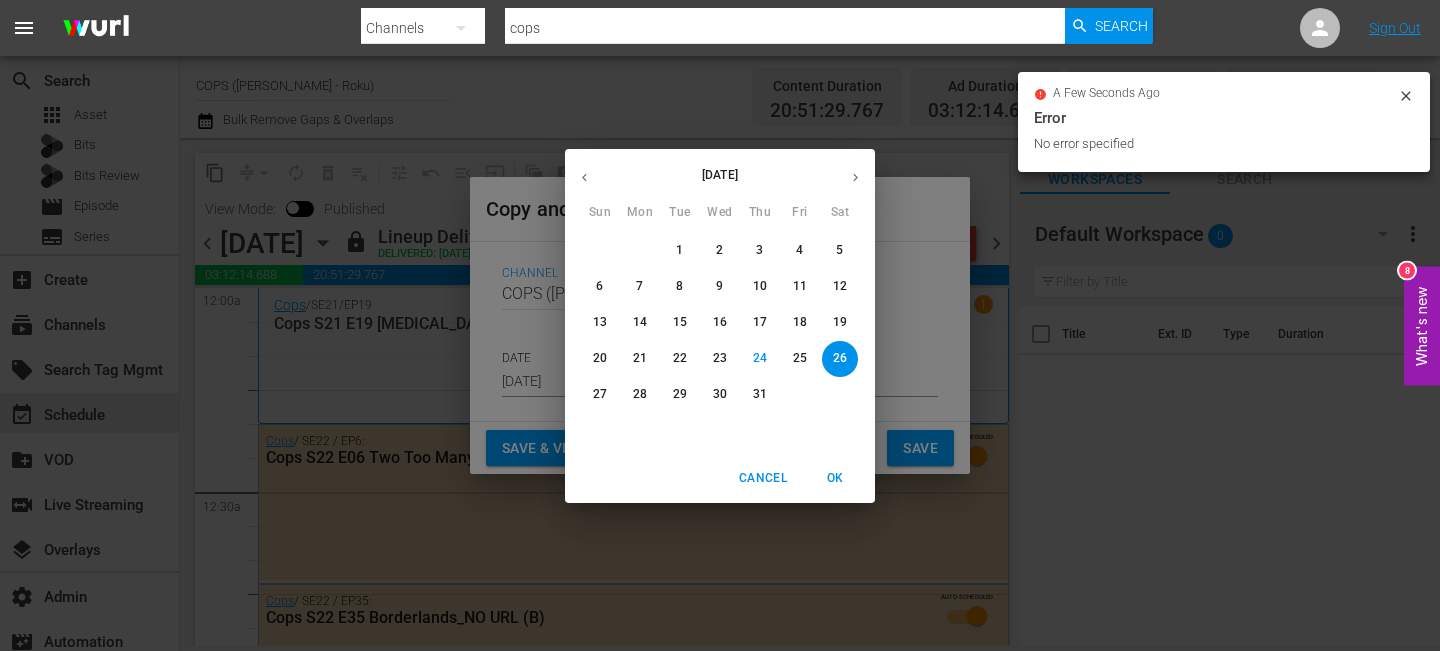 click at bounding box center [855, 177] 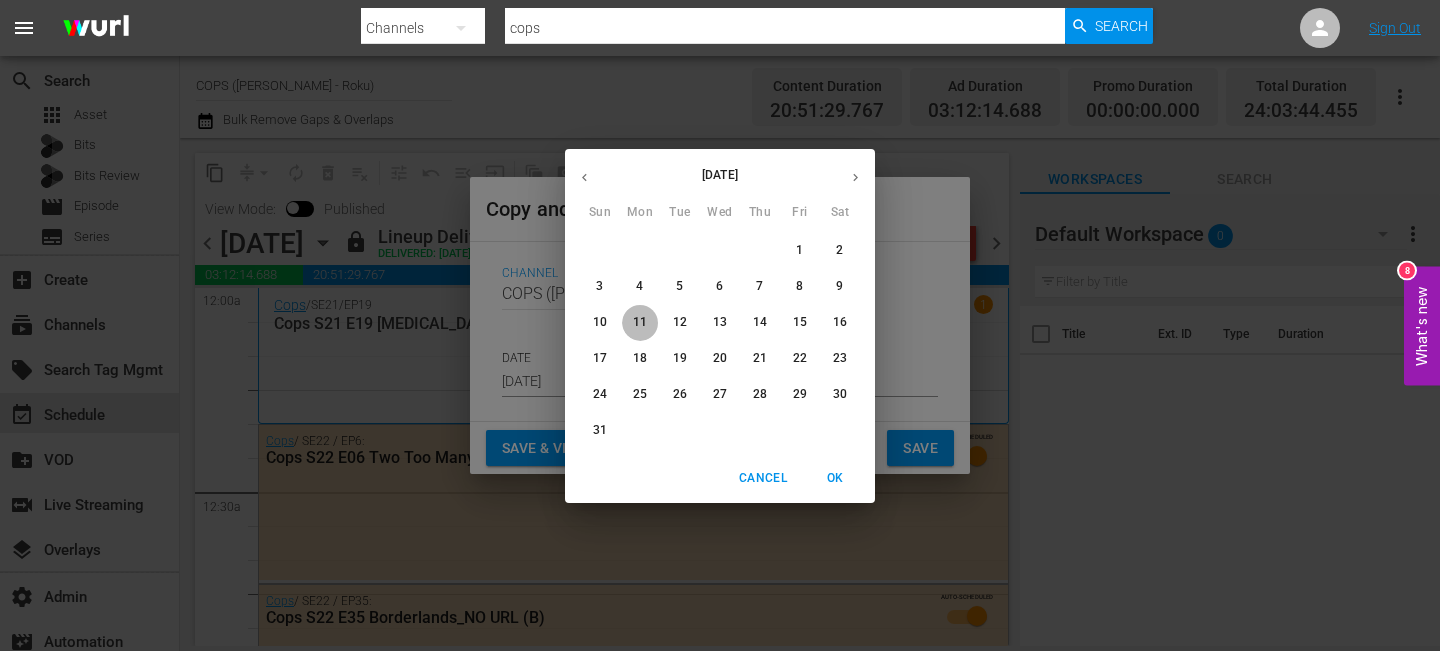click on "11" at bounding box center (640, 323) 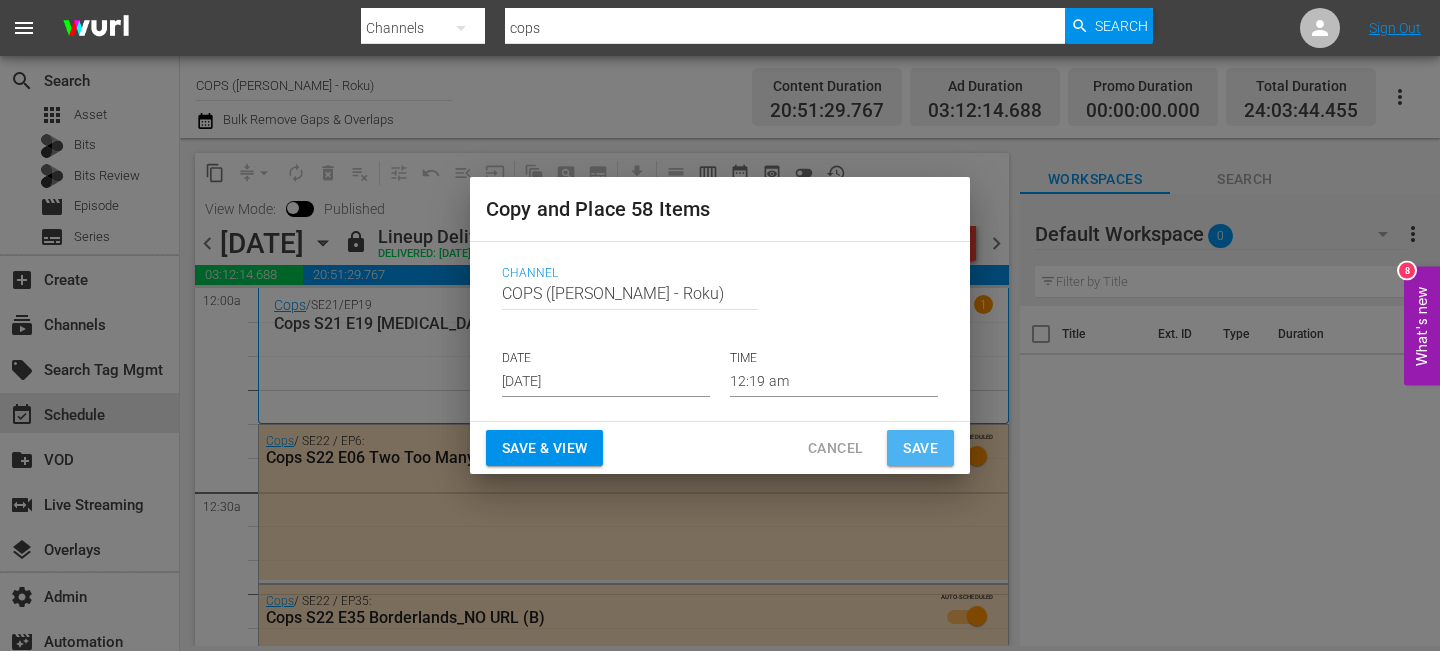 click on "Save" at bounding box center [920, 448] 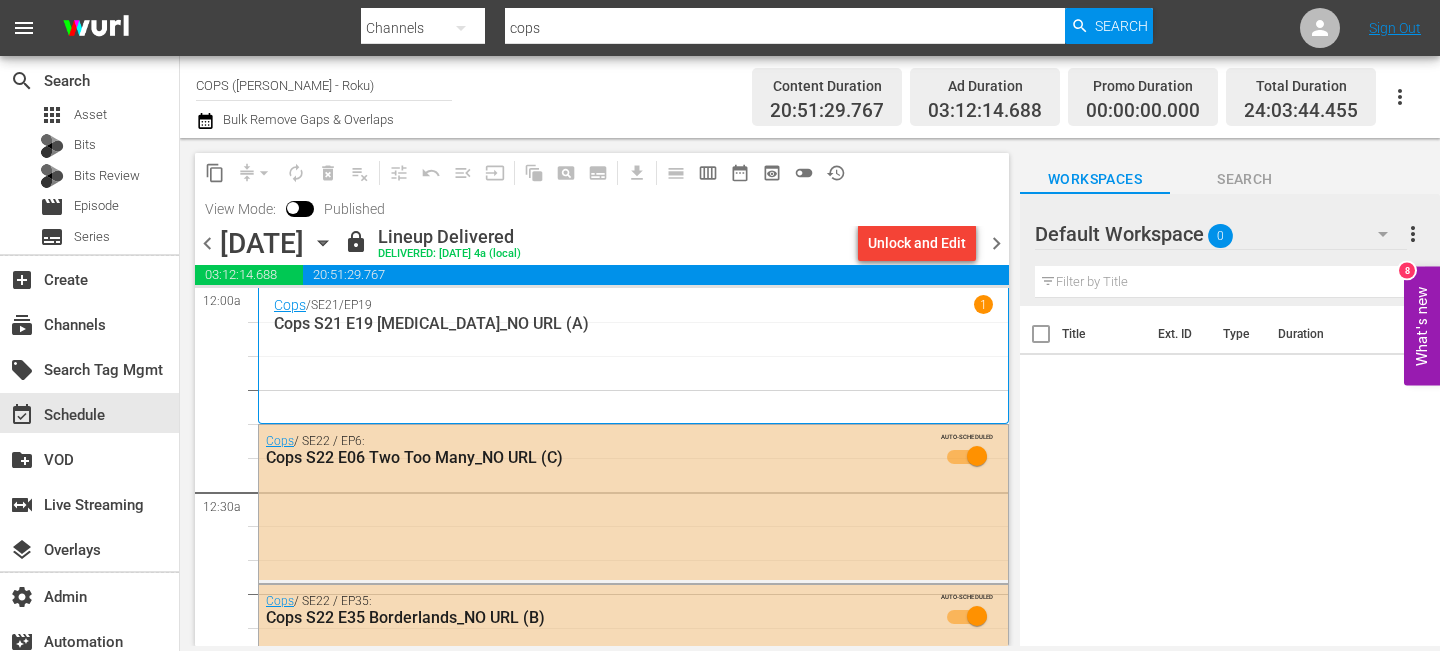 click on "chevron_right" at bounding box center (996, 243) 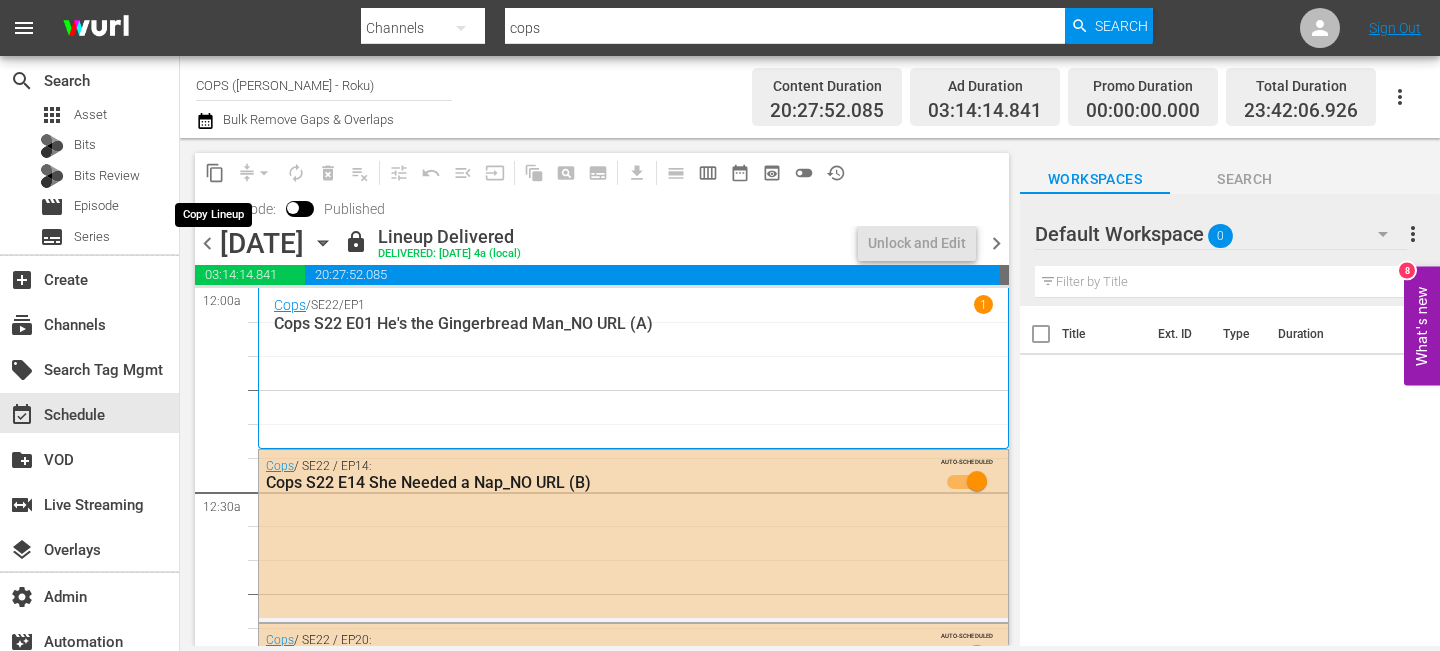 click on "content_copy" at bounding box center (215, 173) 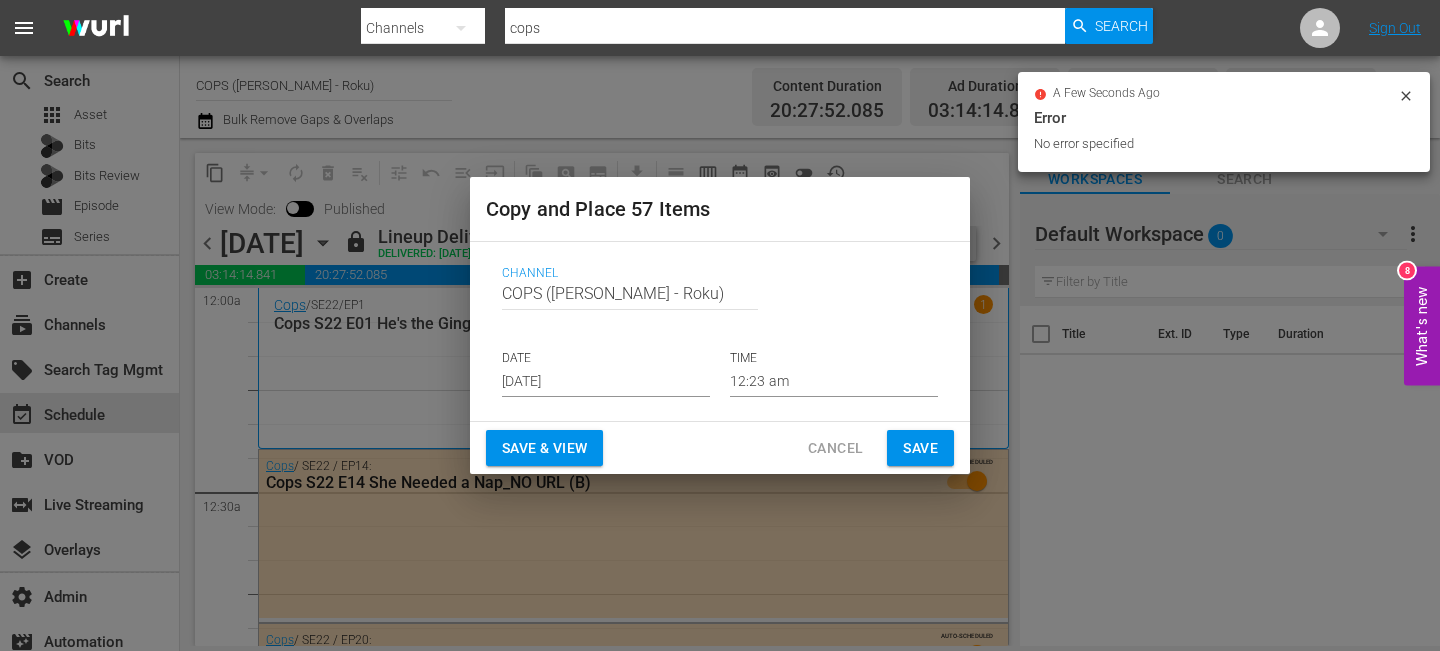 click on "Jul 26th 2025" at bounding box center [606, 382] 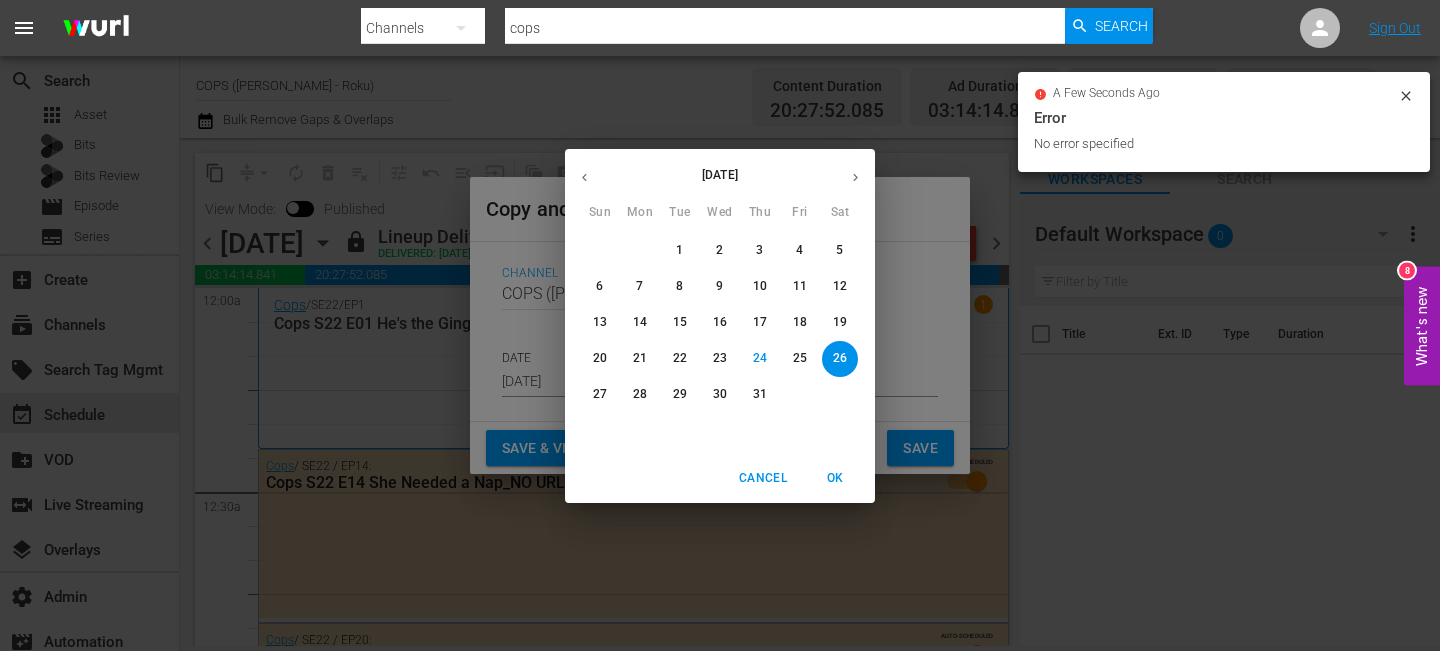 click 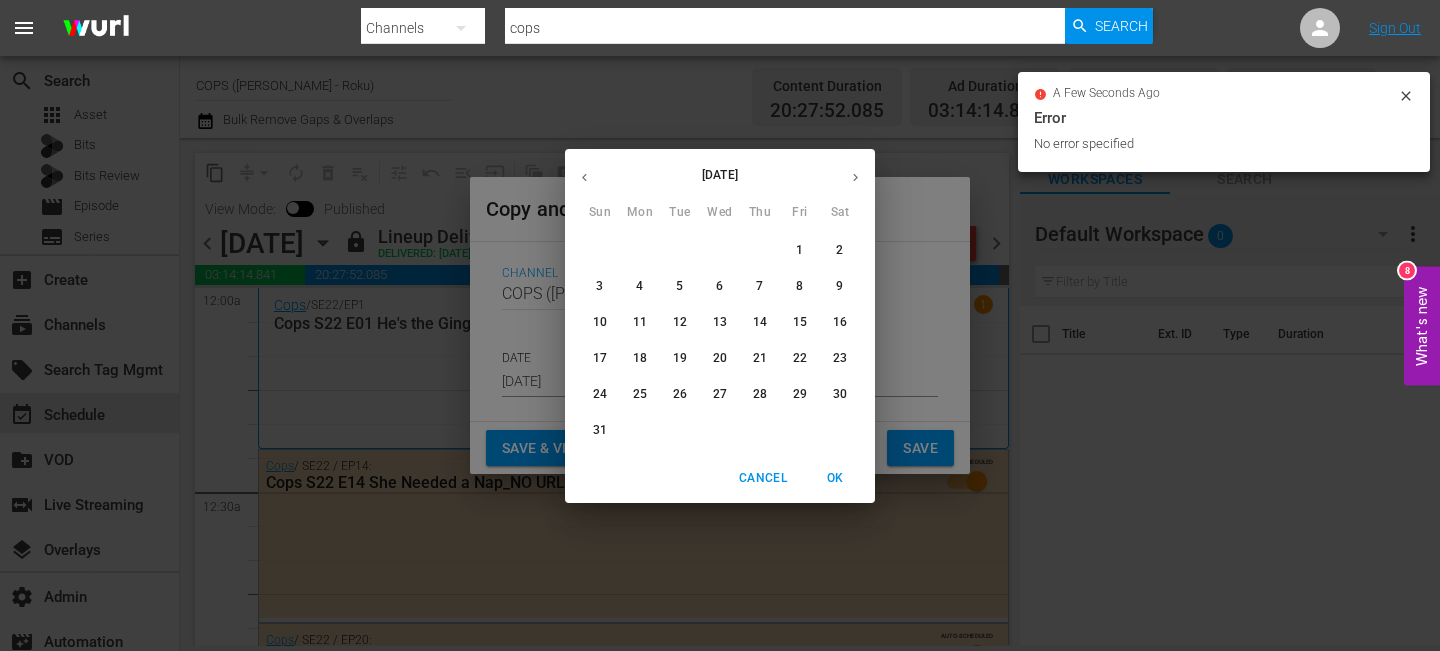 click on "12" at bounding box center [680, 322] 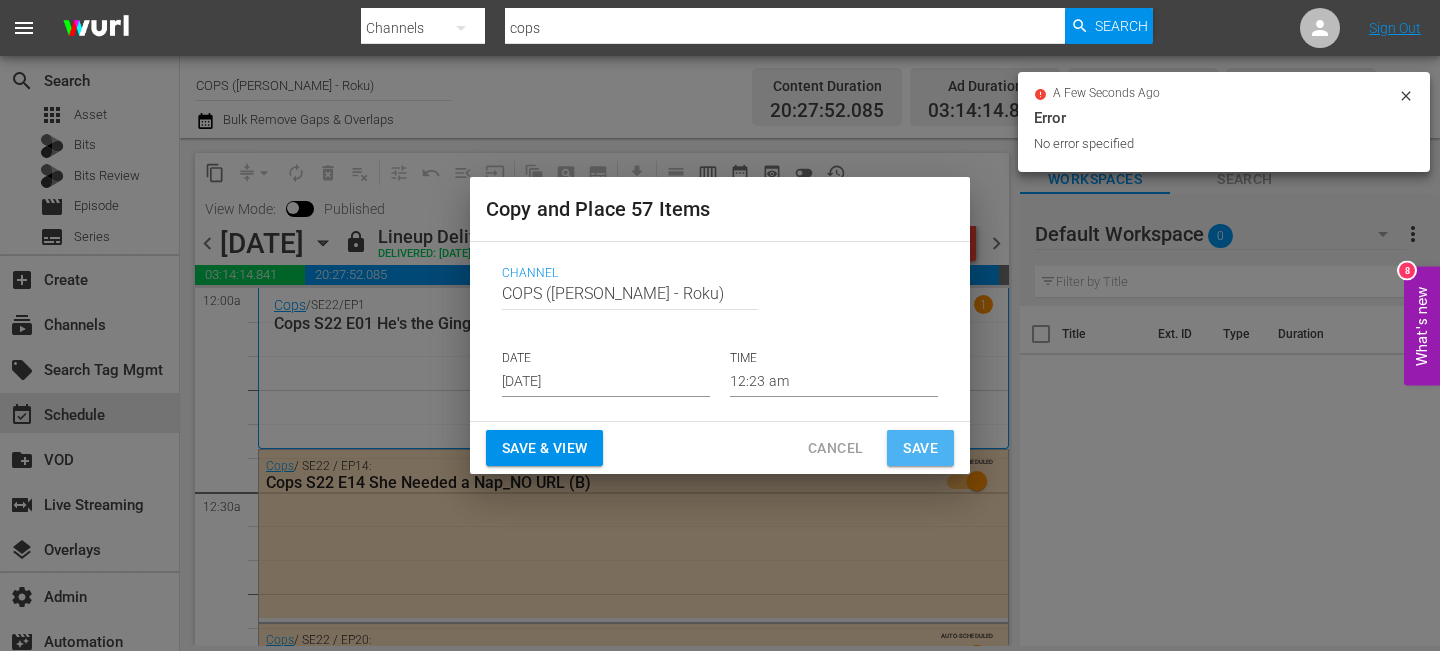 click on "Save" at bounding box center (920, 448) 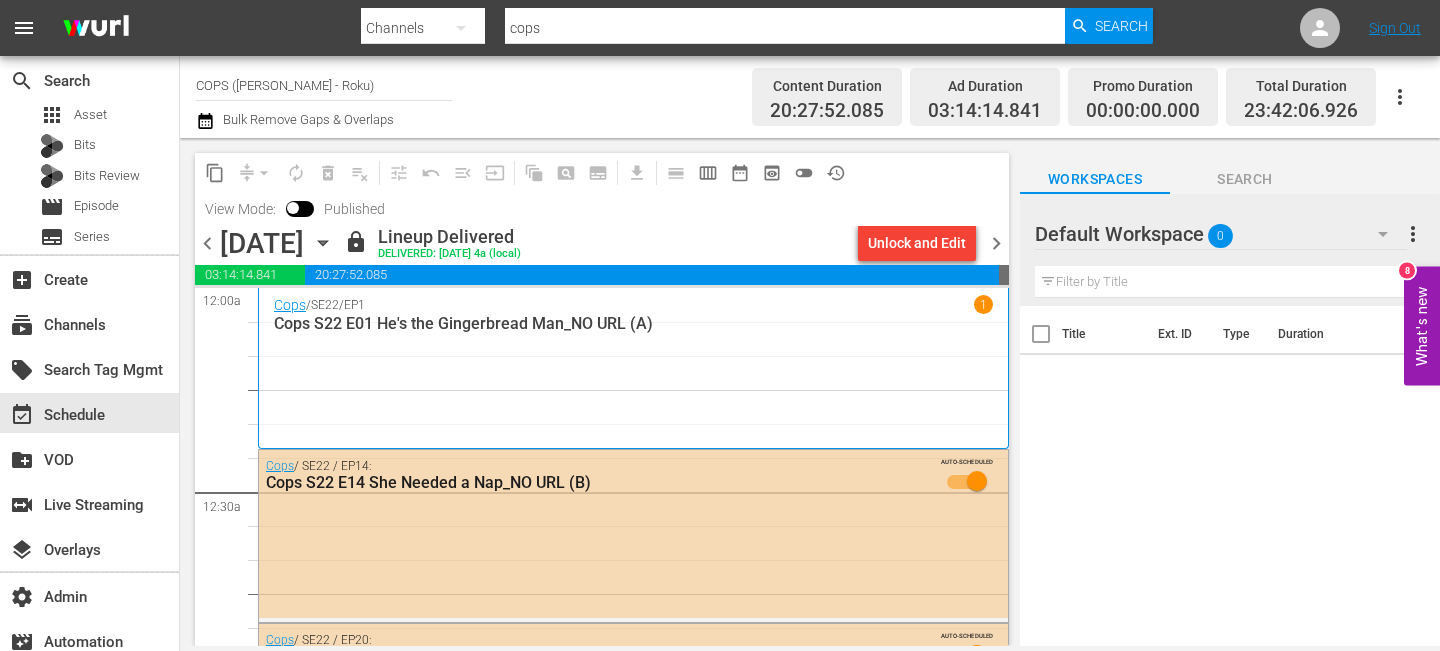 click on "chevron_right" at bounding box center [996, 243] 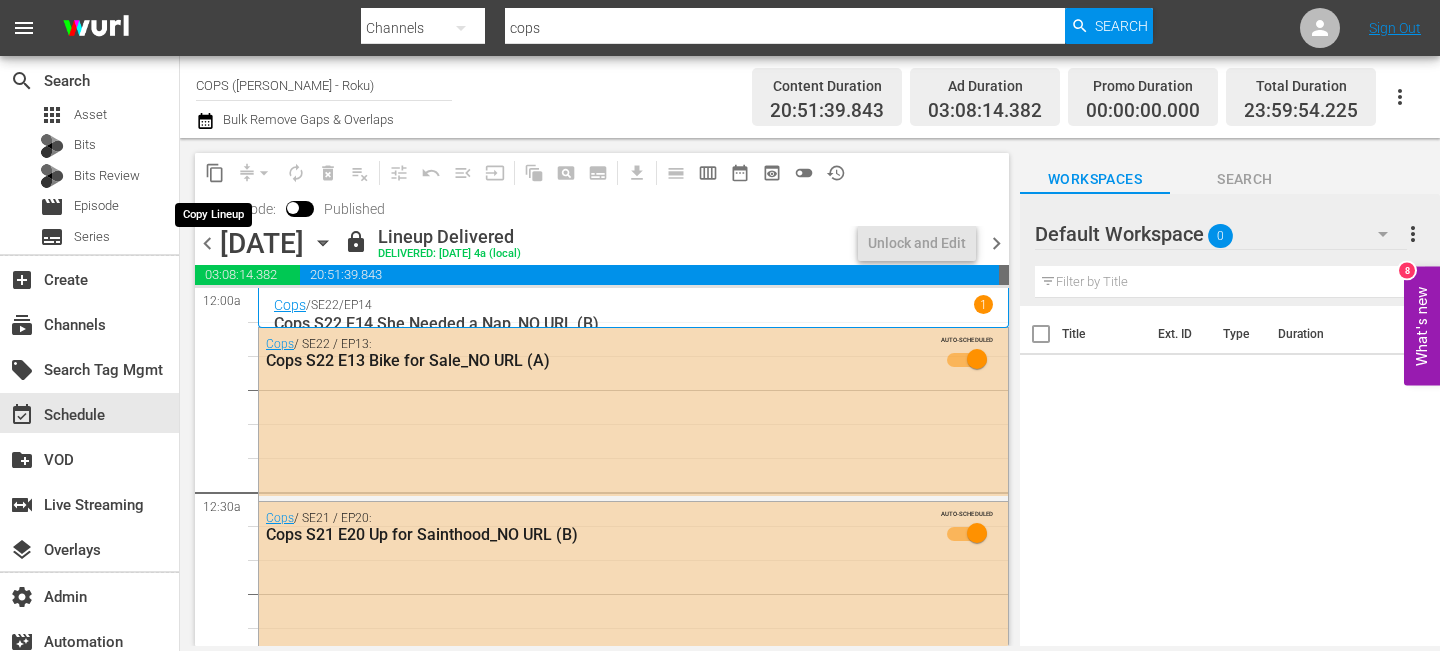 click on "content_copy" at bounding box center (215, 173) 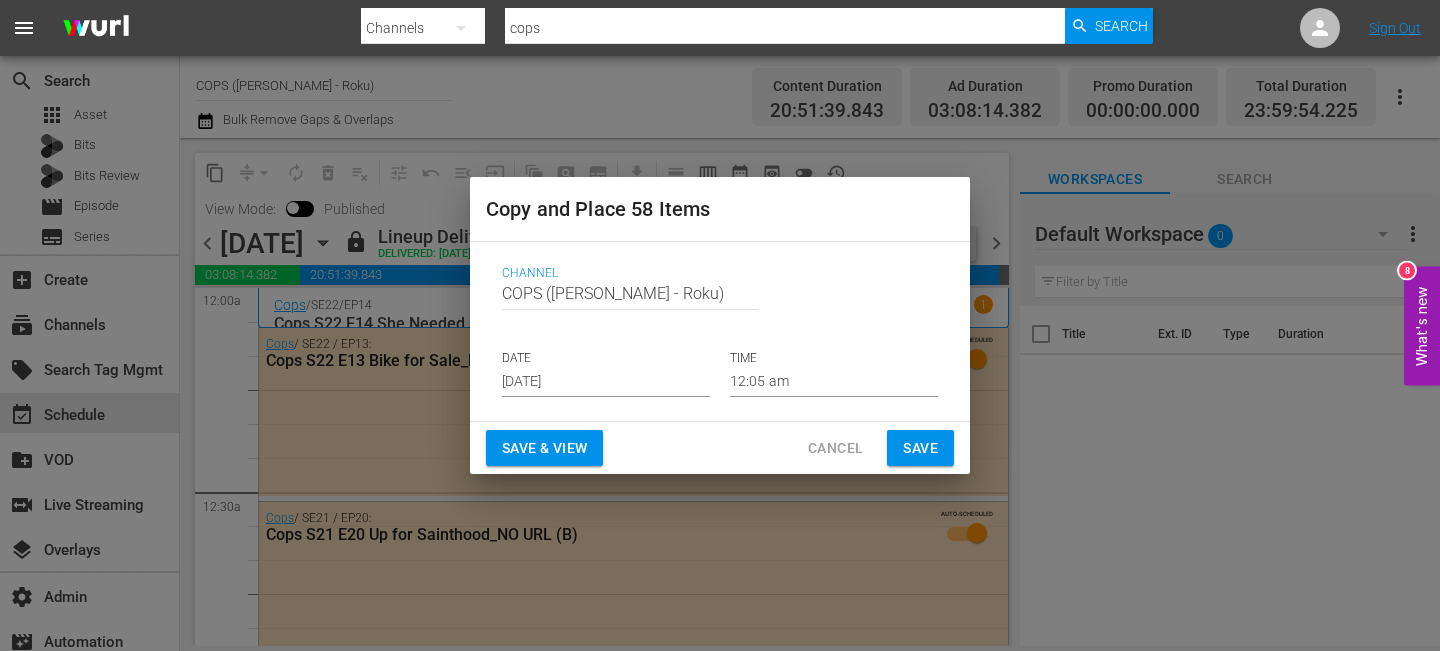 click on "Jul 26th 2025" at bounding box center [606, 382] 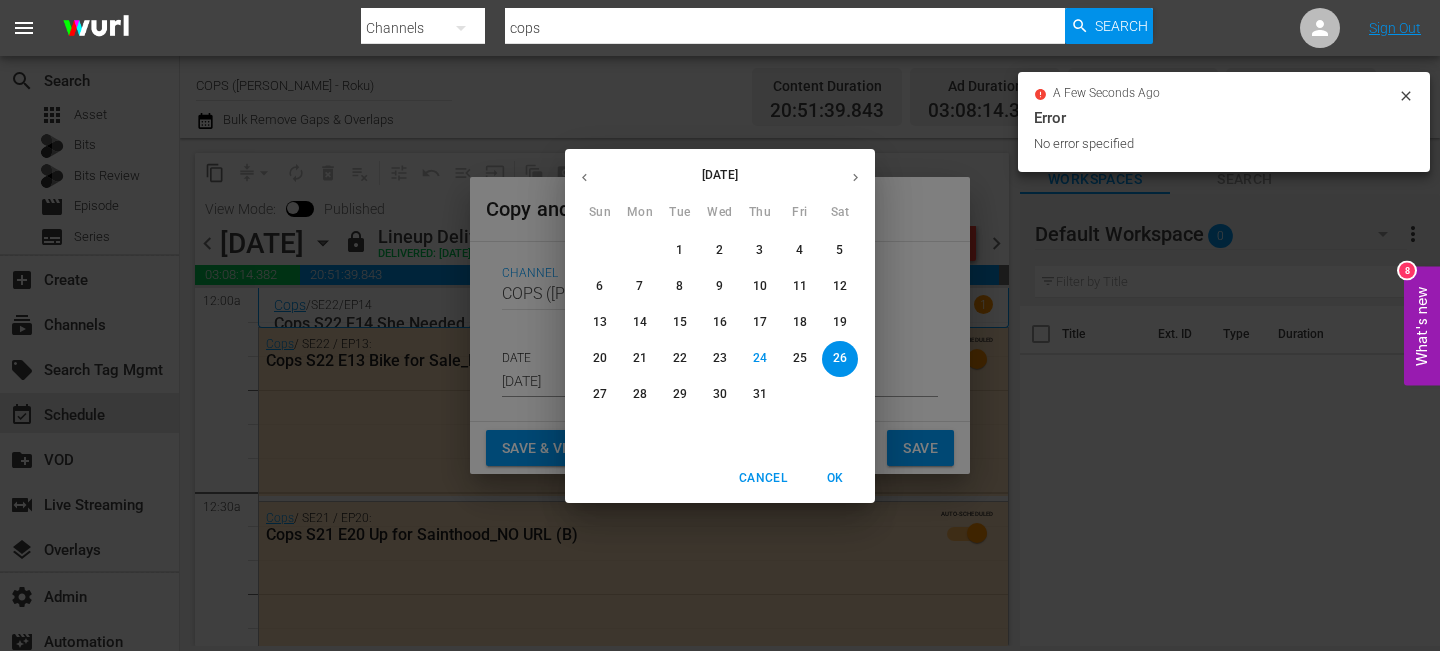 click at bounding box center [855, 177] 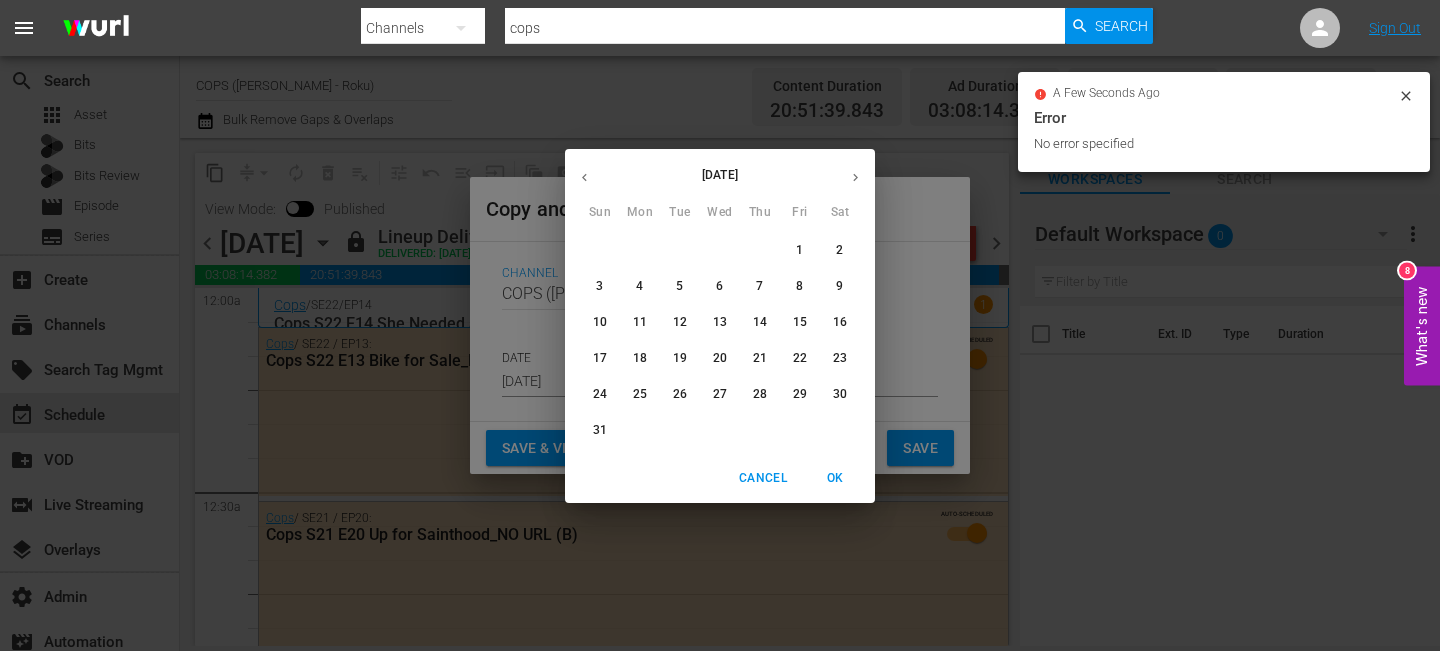 click on "13" at bounding box center (720, 322) 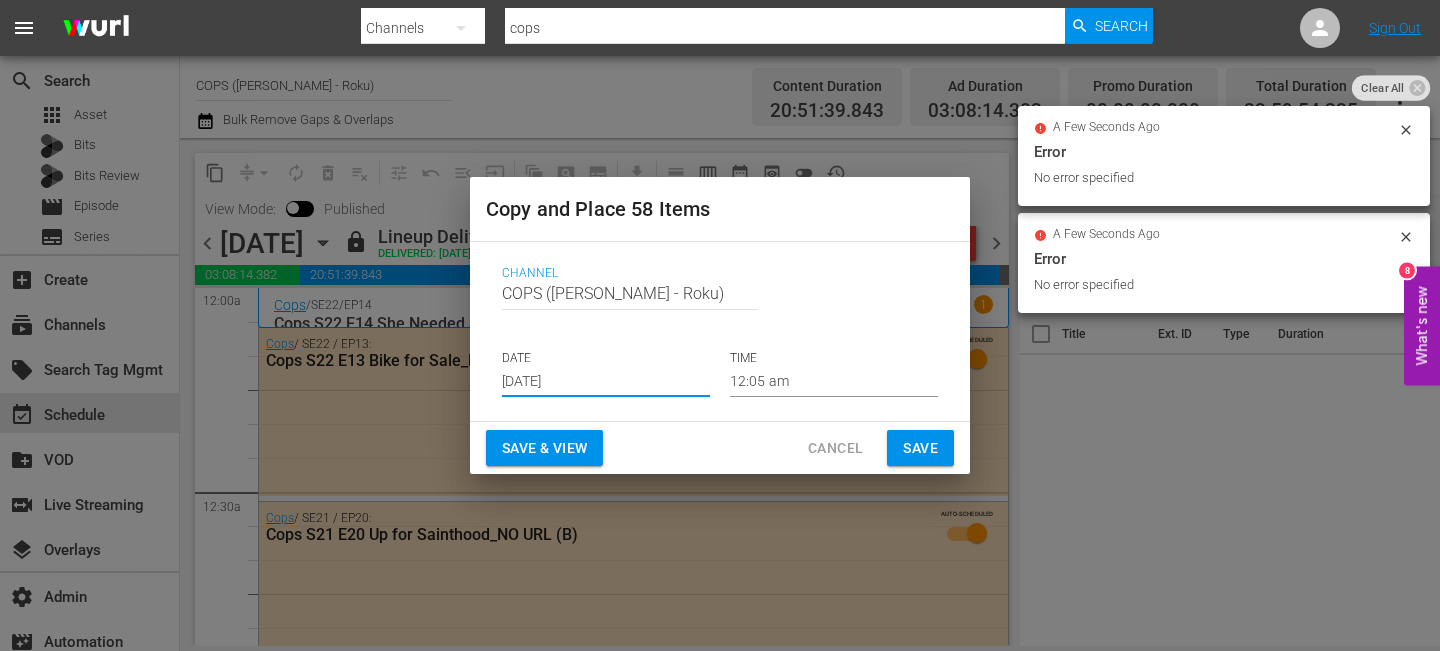 type on "Aug 13th 2025" 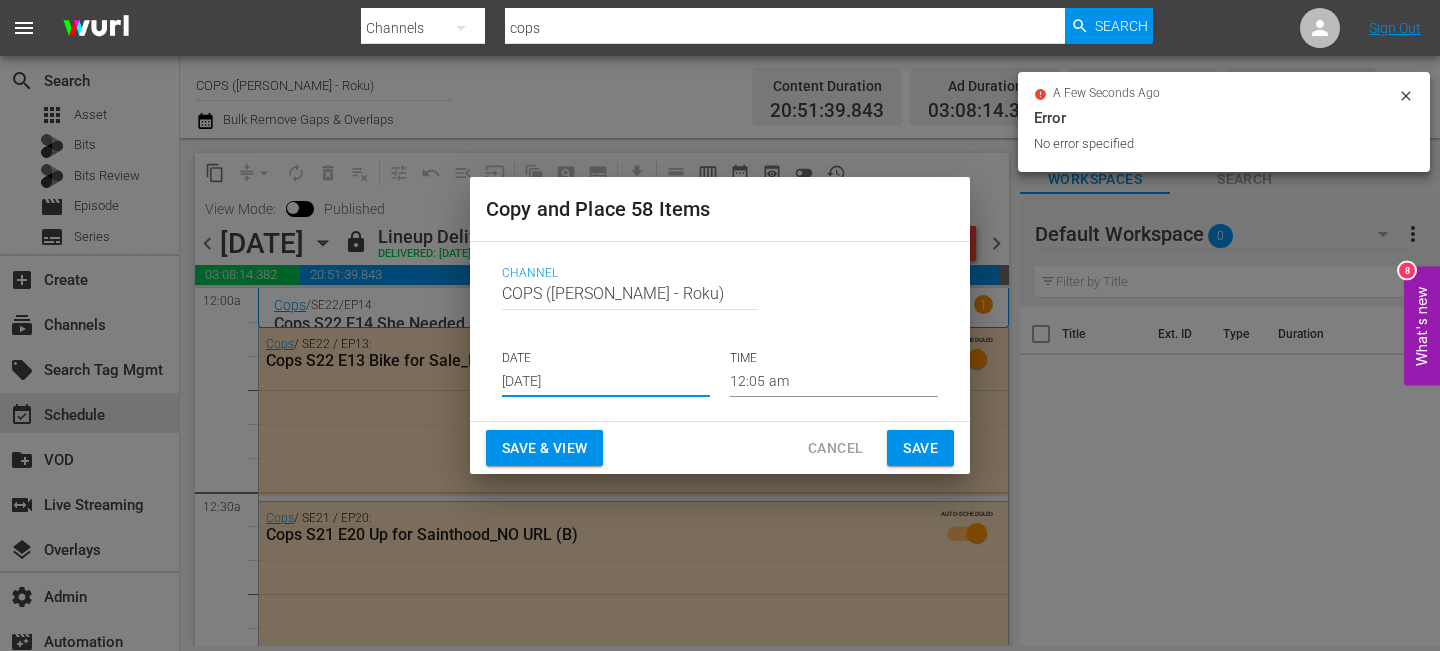click on "Save" at bounding box center [920, 448] 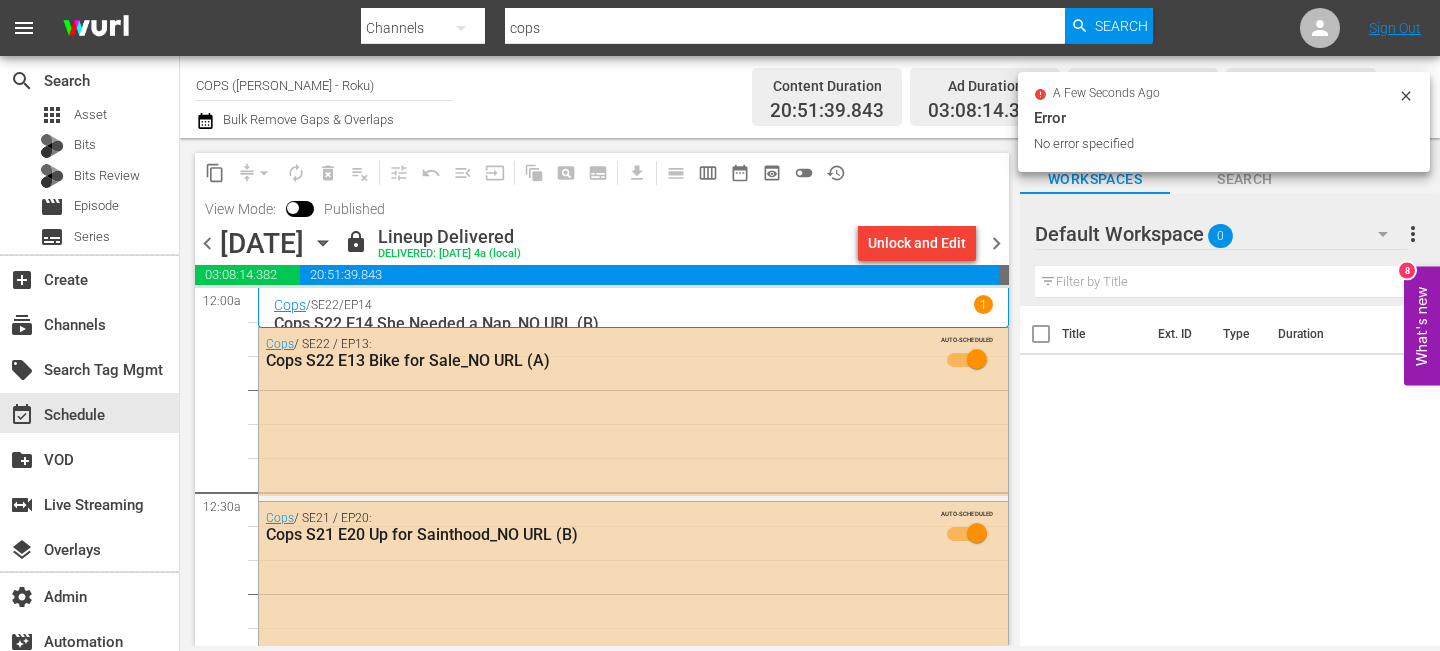 type 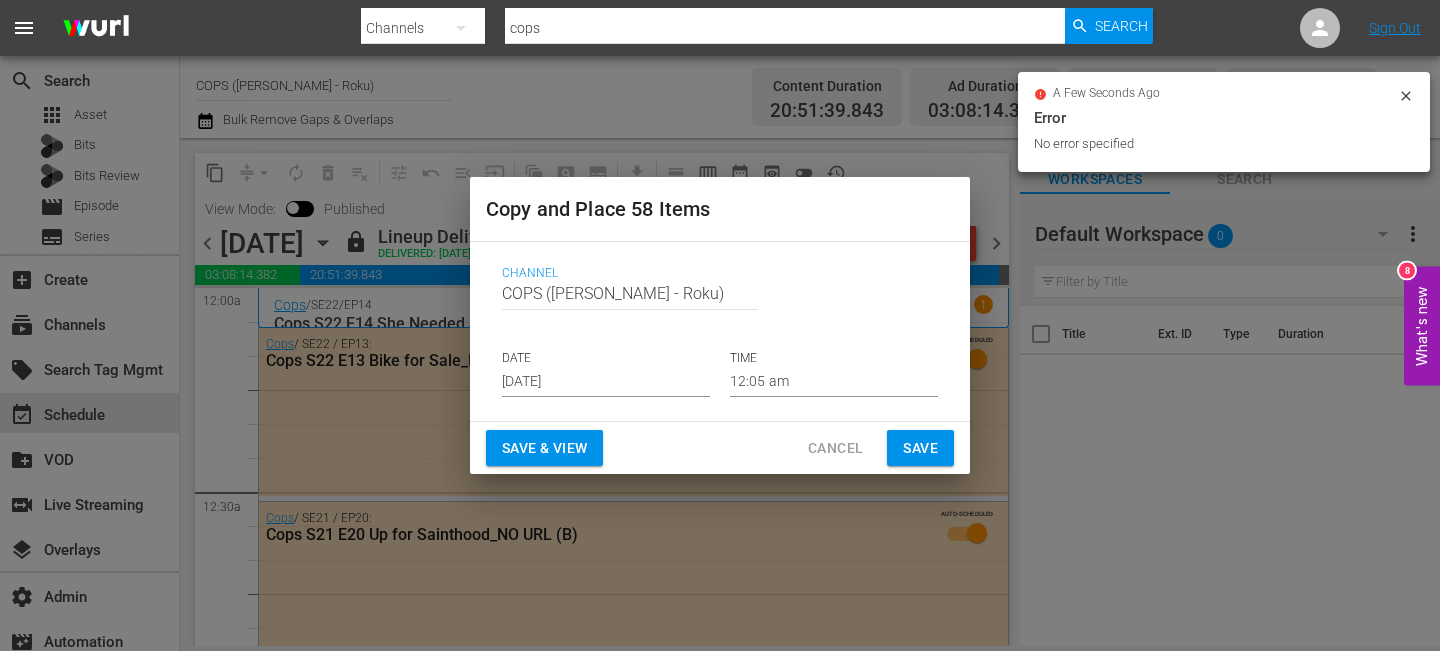 click on "Cancel" at bounding box center [835, 448] 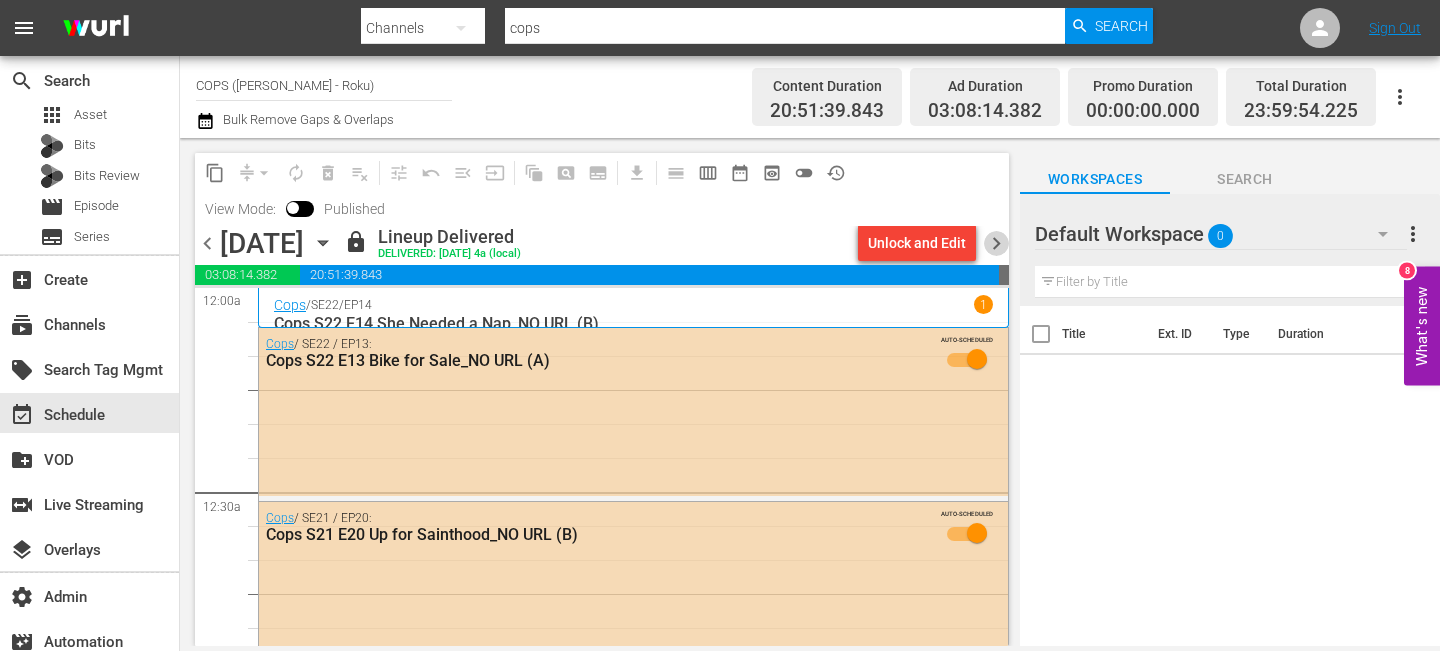 click on "chevron_right" at bounding box center [996, 243] 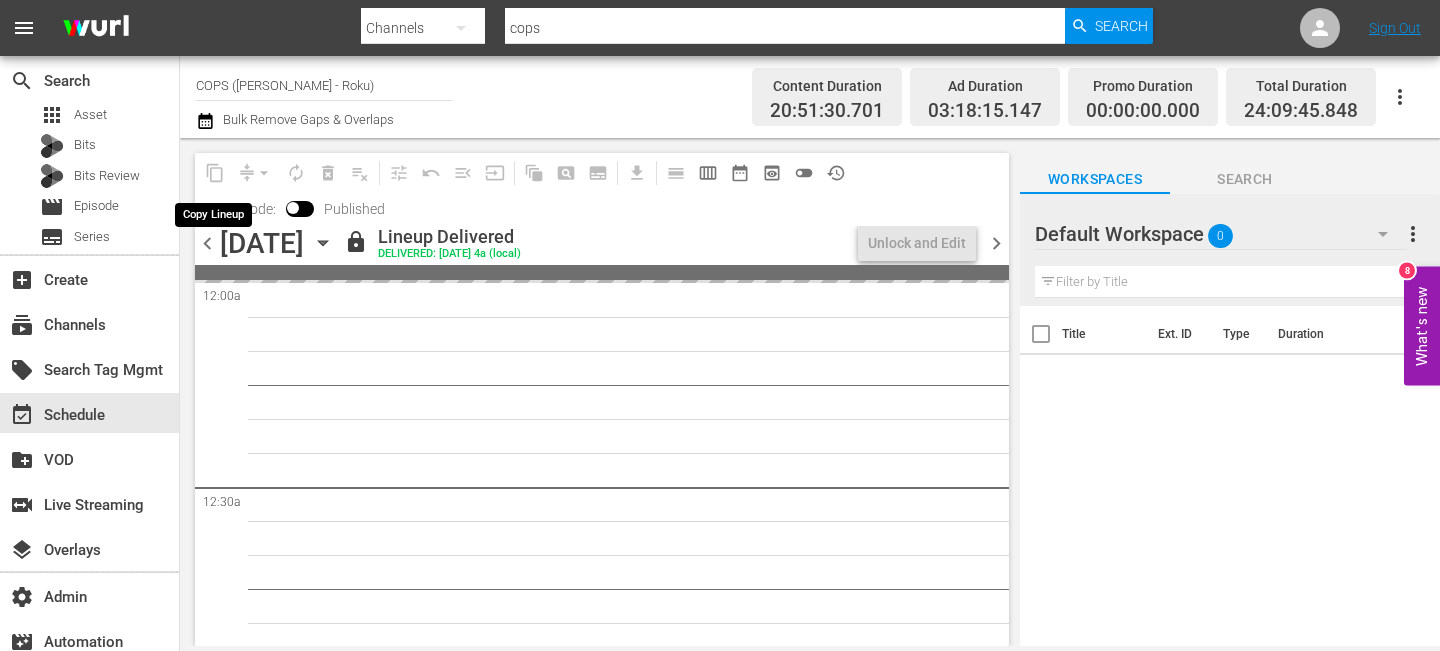 click on "content_copy" at bounding box center [215, 173] 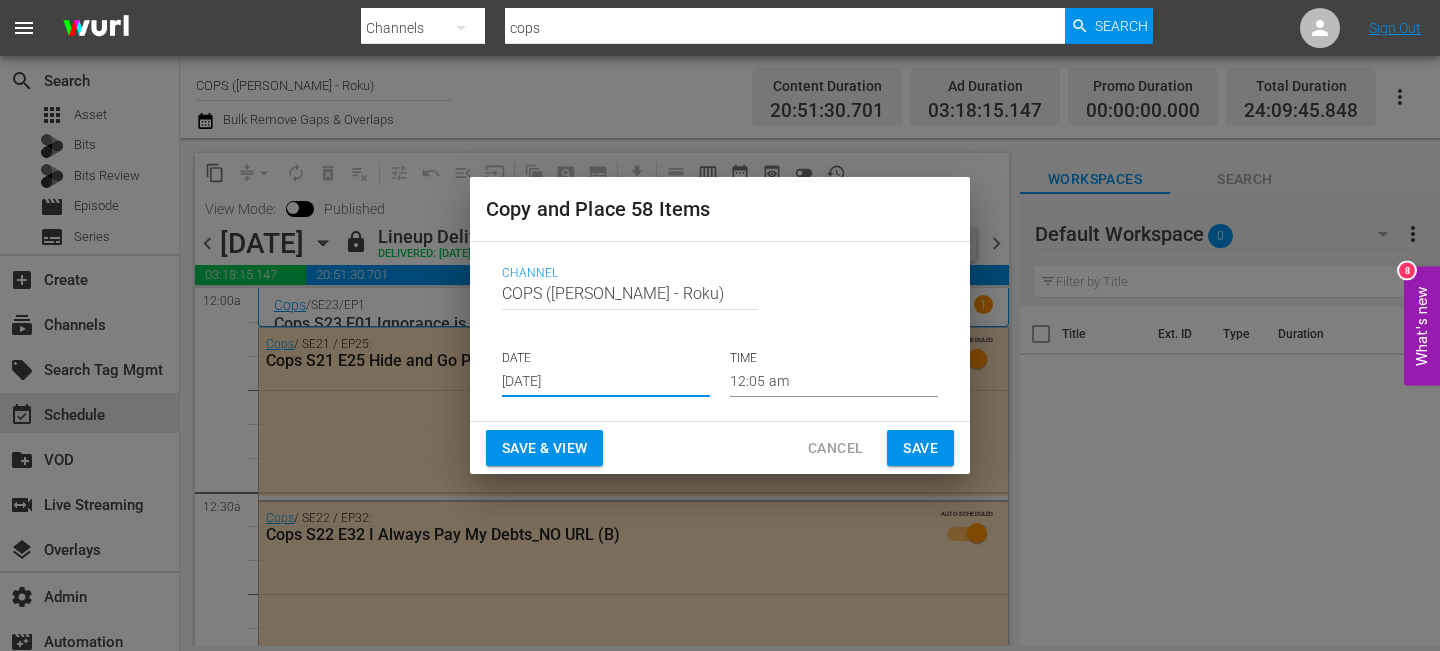 click on "Jul 26th 2025" at bounding box center [606, 382] 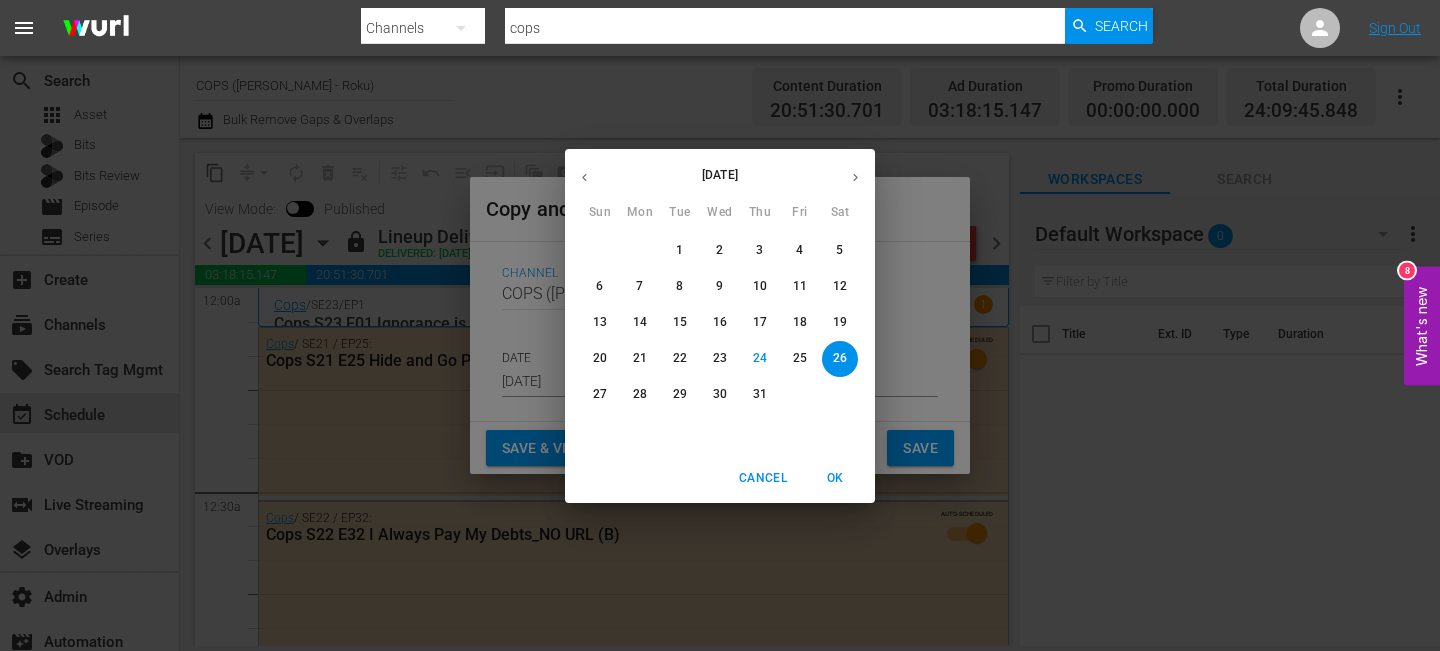 click on "July 2025 Sun Mon Tue Wed Thu Fri Sat" at bounding box center (720, 187) 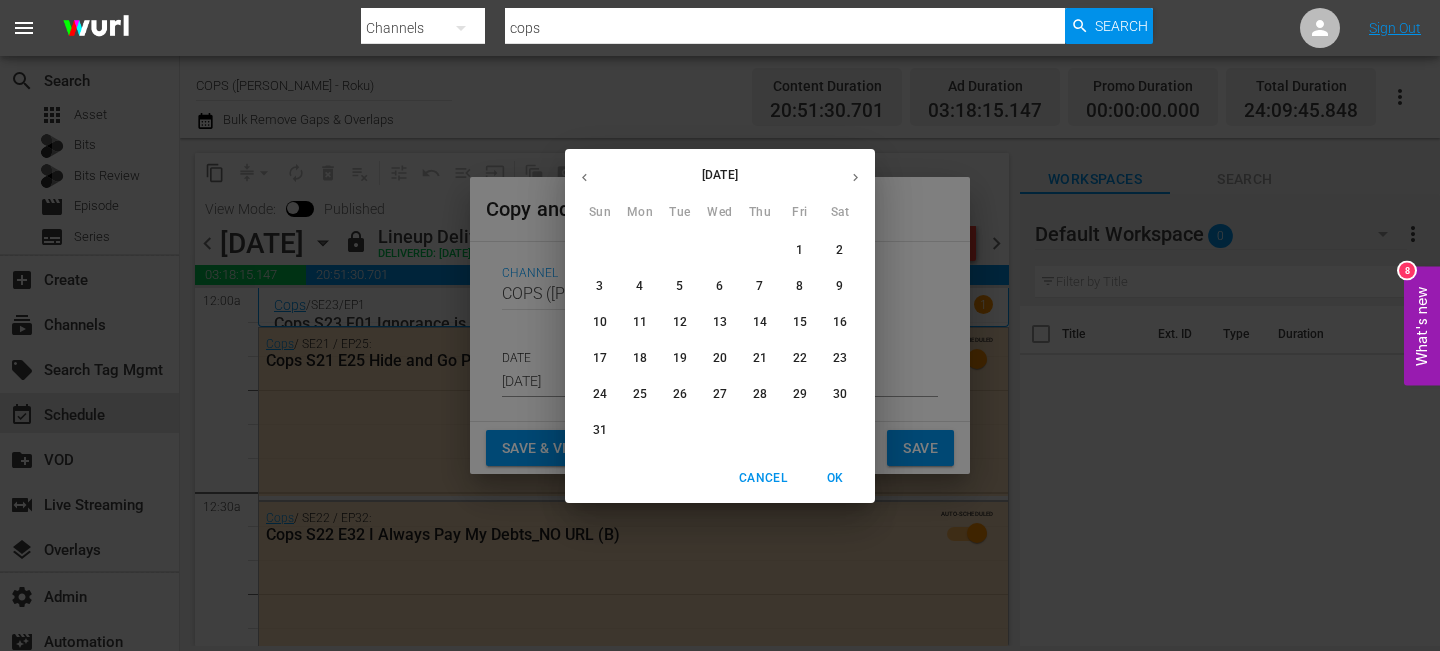 click on "14" at bounding box center (760, 322) 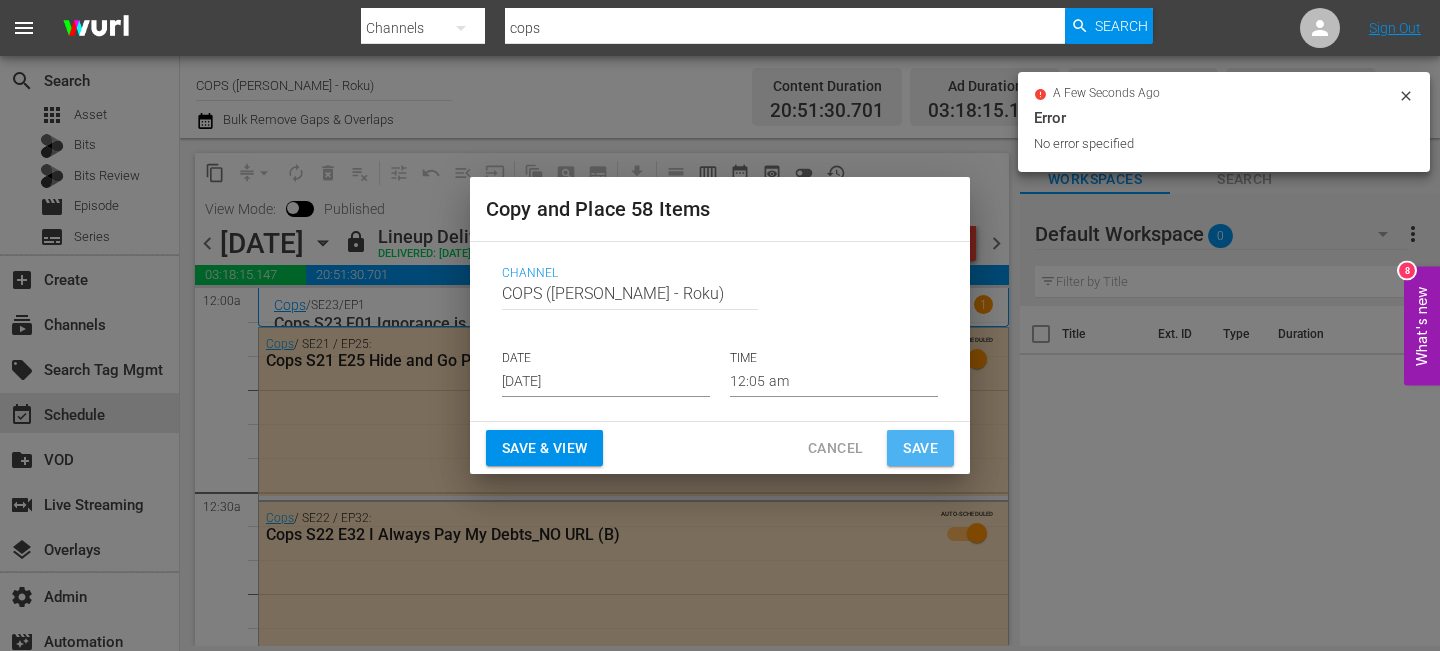 click on "Save" at bounding box center (920, 448) 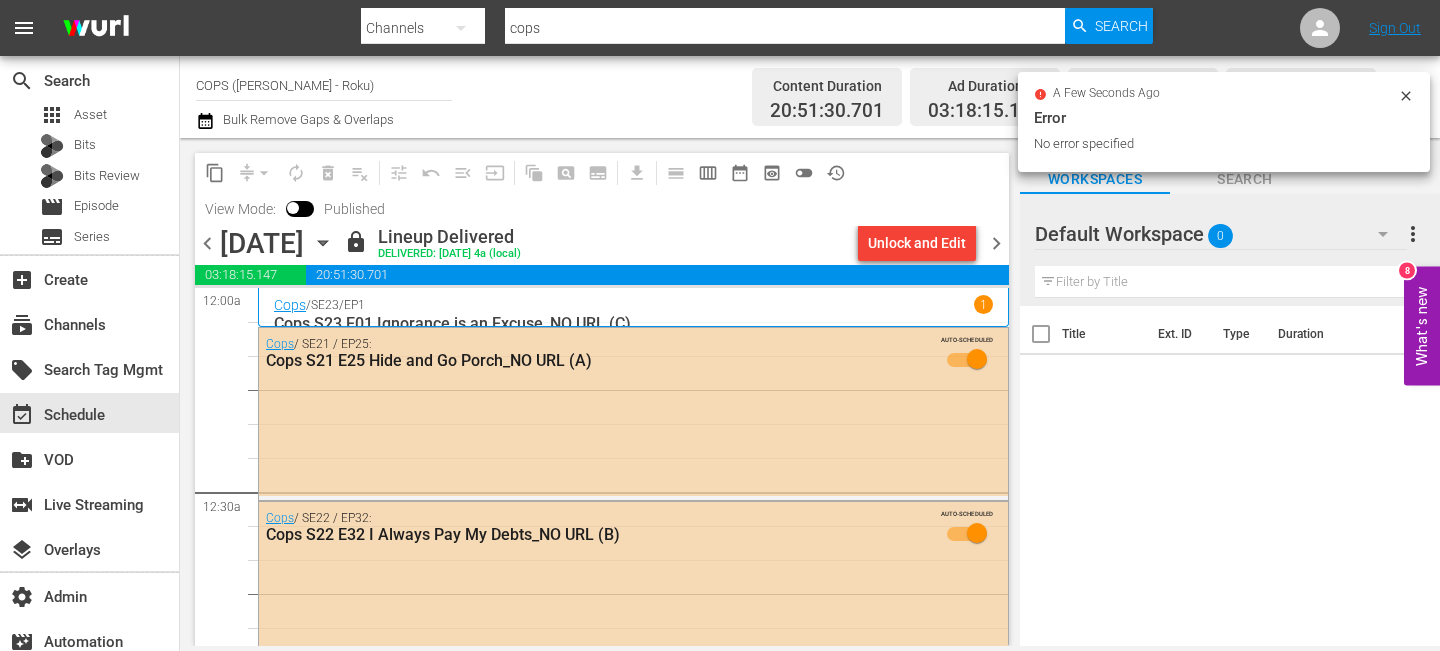 click on "chevron_right" at bounding box center (996, 243) 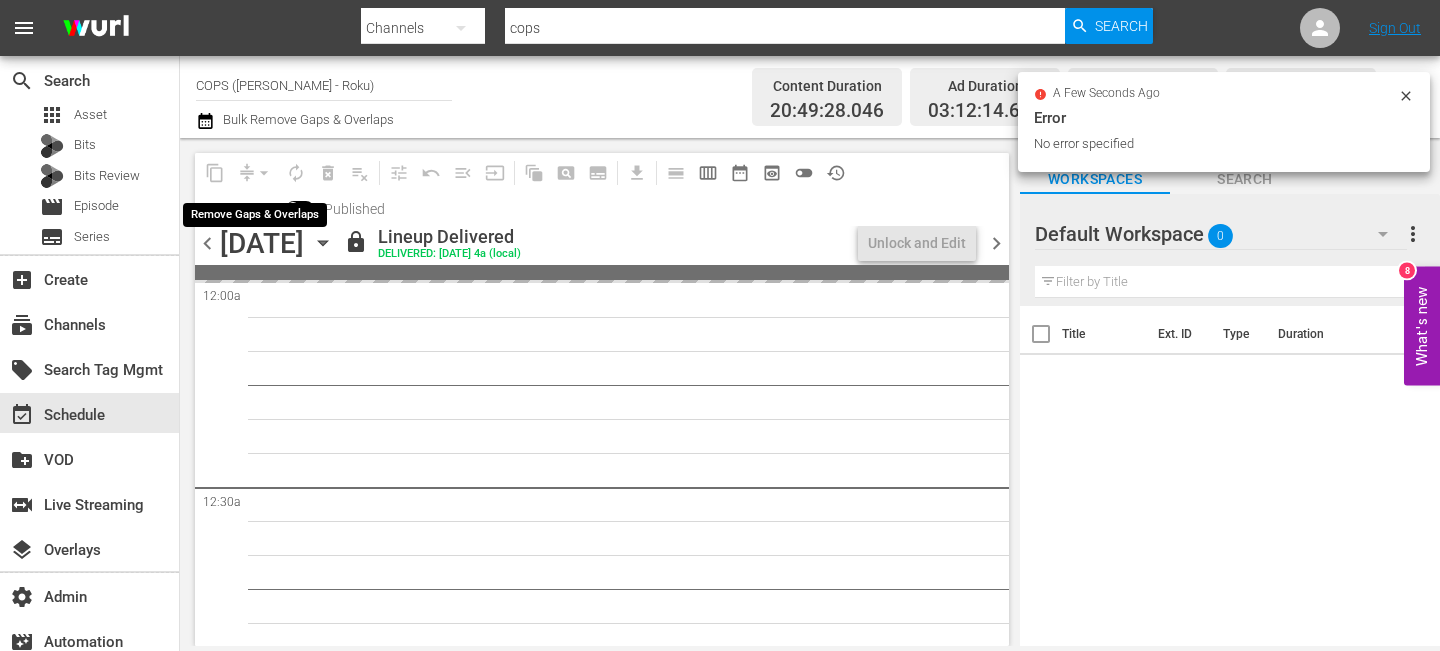 click on "content_copy" at bounding box center [215, 173] 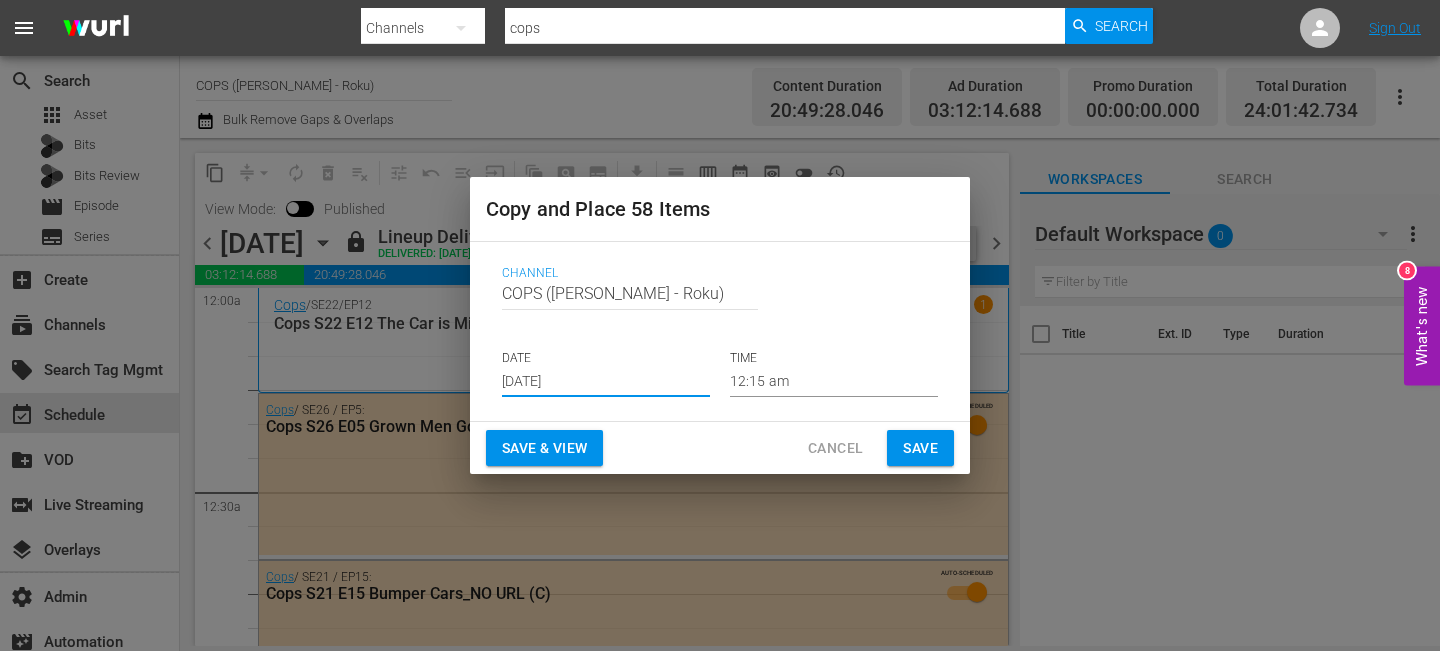click on "Jul 26th 2025" at bounding box center (606, 382) 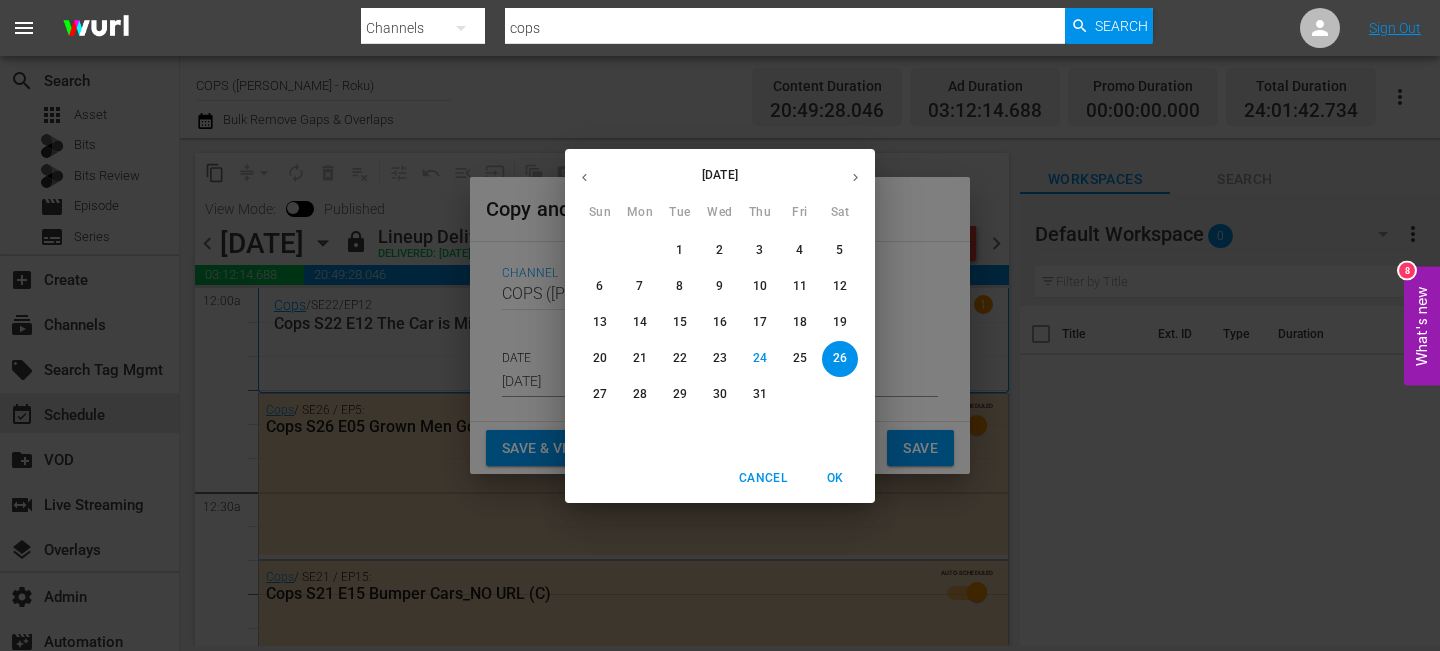 click at bounding box center [855, 177] 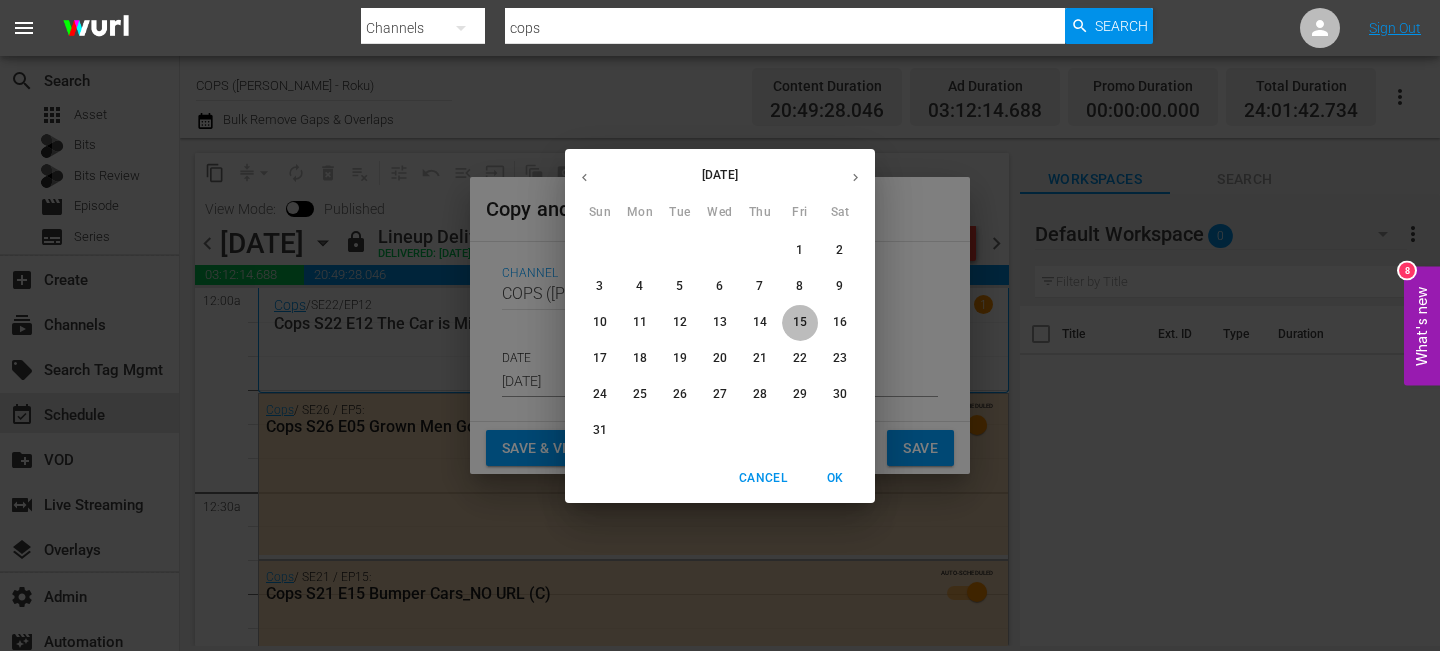 click on "15" at bounding box center (800, 322) 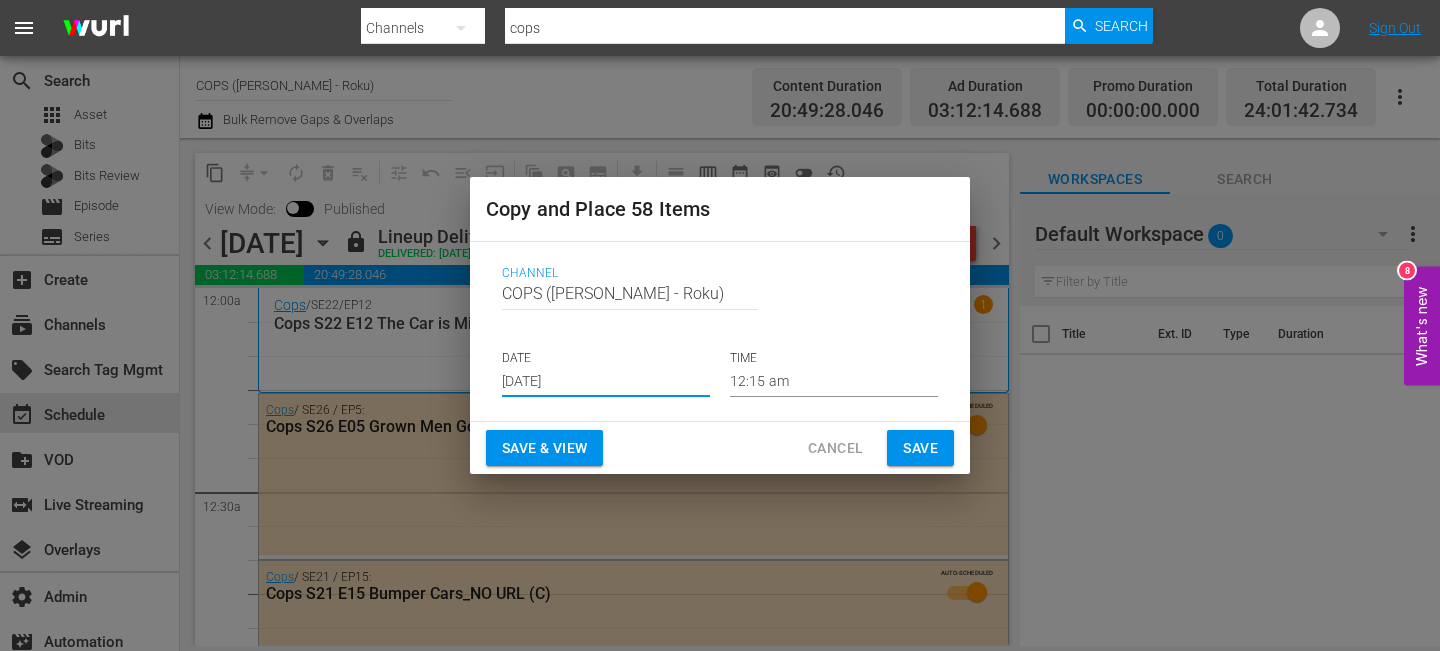 drag, startPoint x: 916, startPoint y: 439, endPoint x: 998, endPoint y: 312, distance: 151.17209 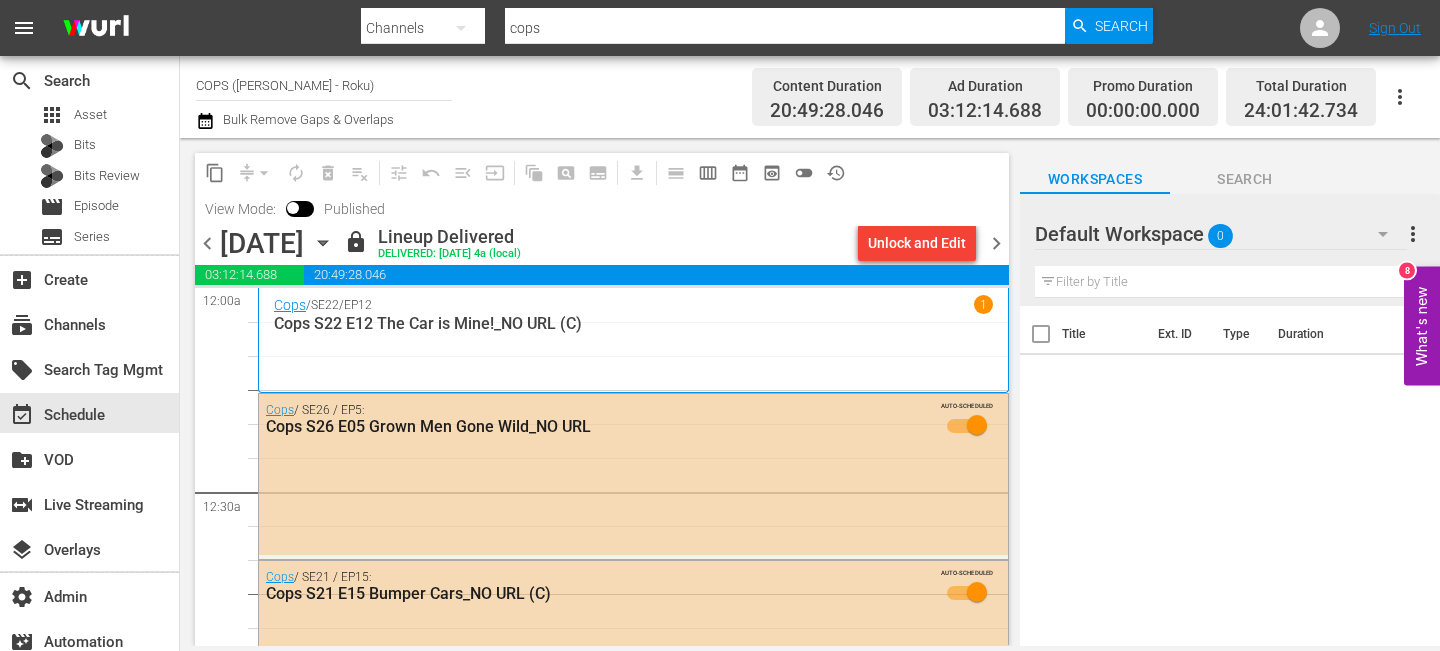 click on "chevron_right" at bounding box center (996, 243) 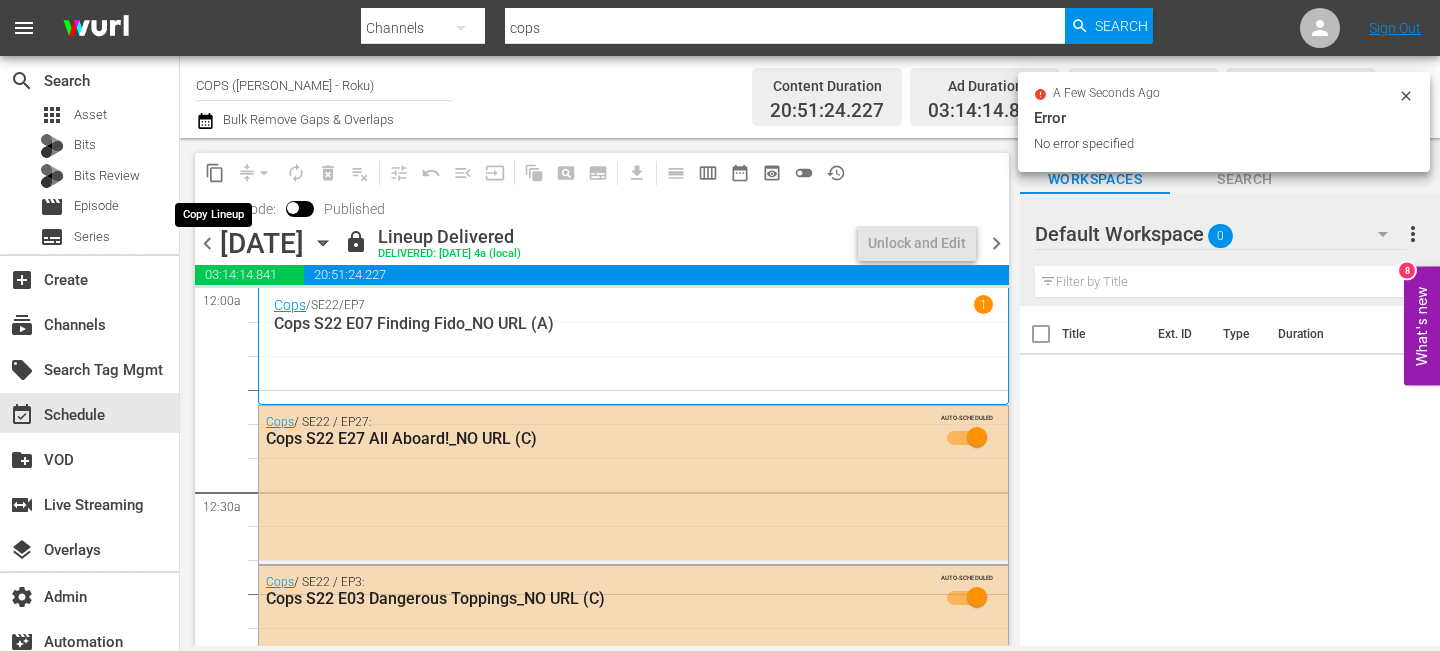 click on "content_copy" at bounding box center [215, 173] 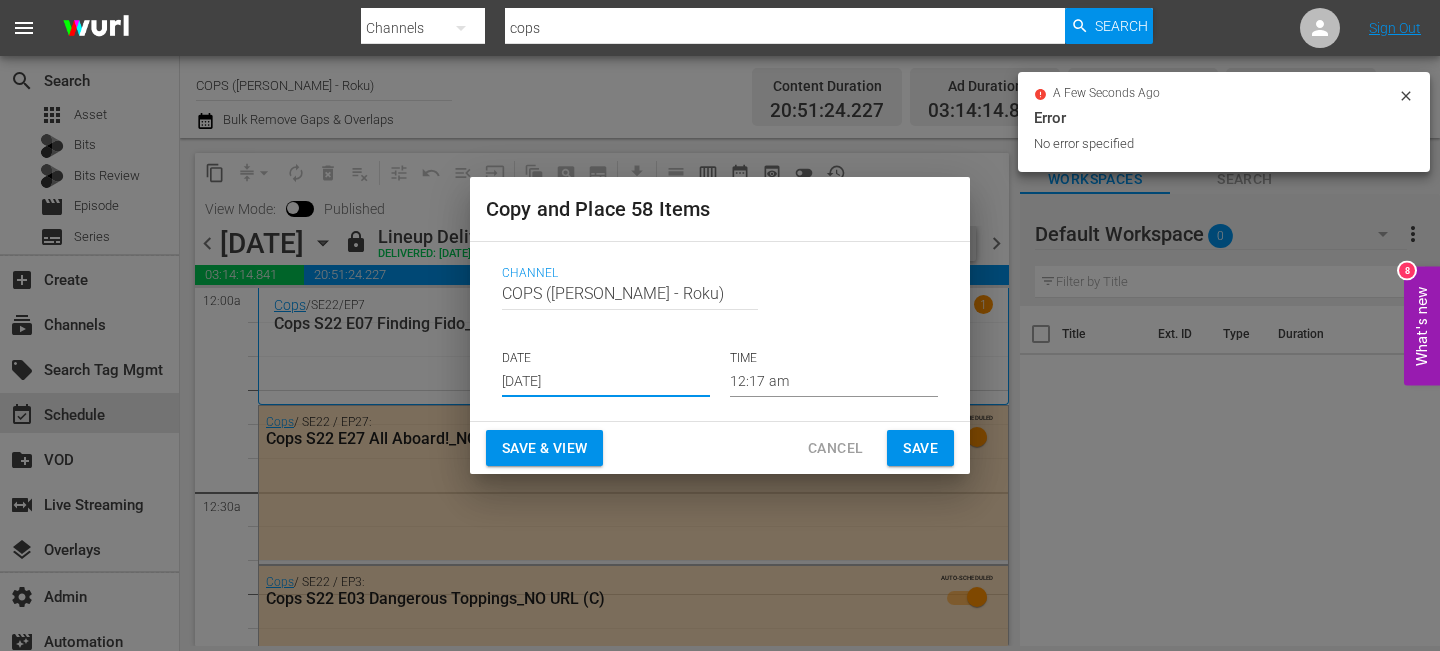 click on "Jul 26th 2025" at bounding box center (606, 382) 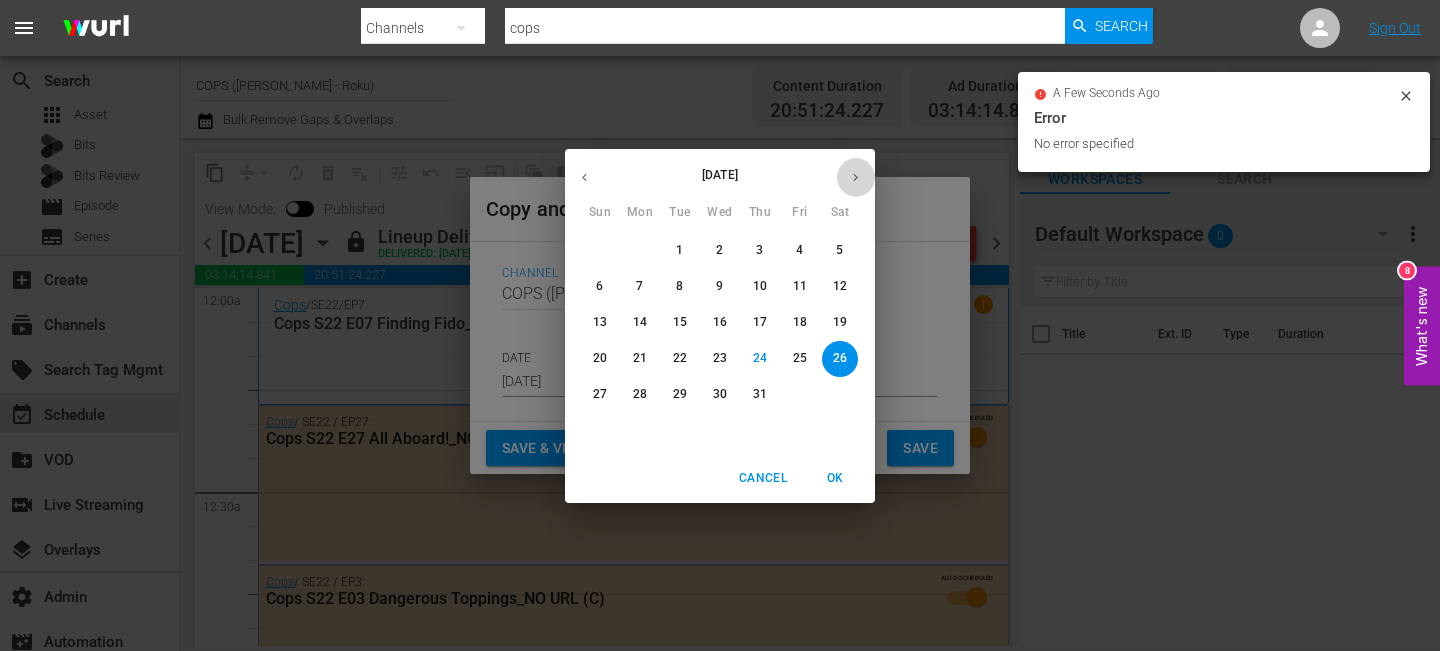 click 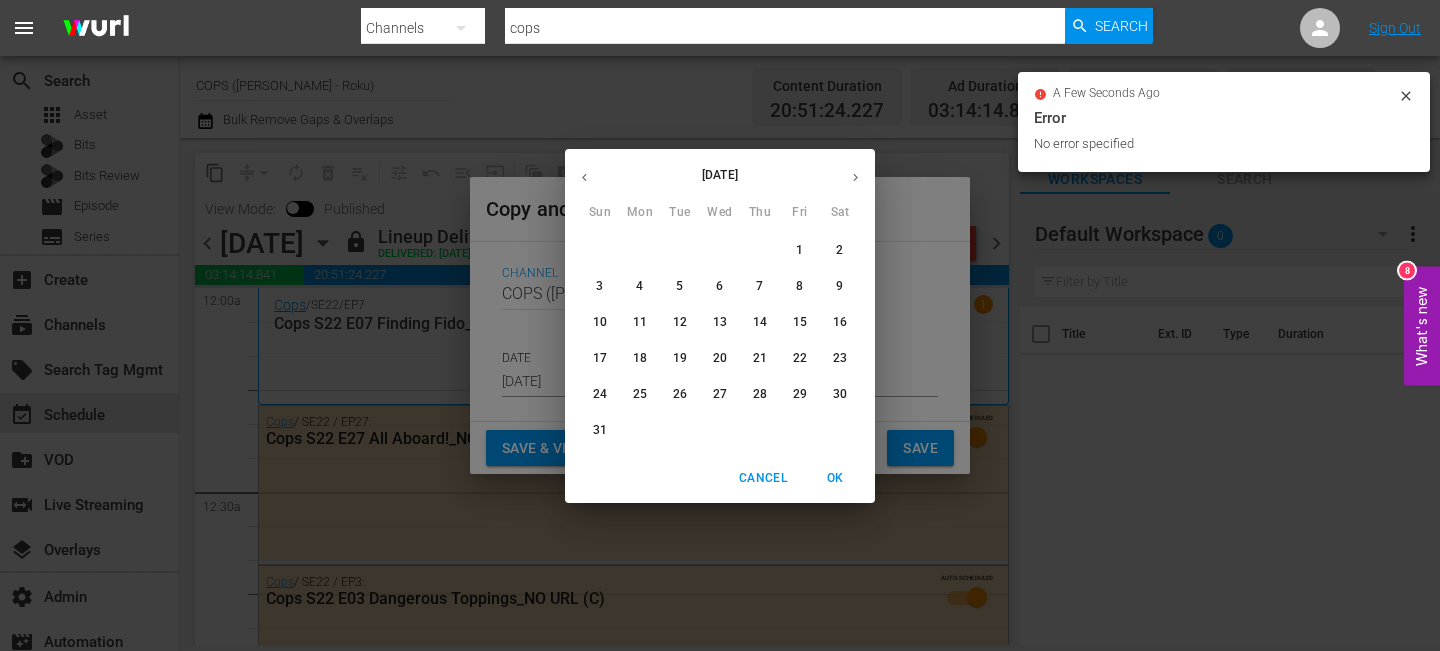 click on "16" at bounding box center [840, 322] 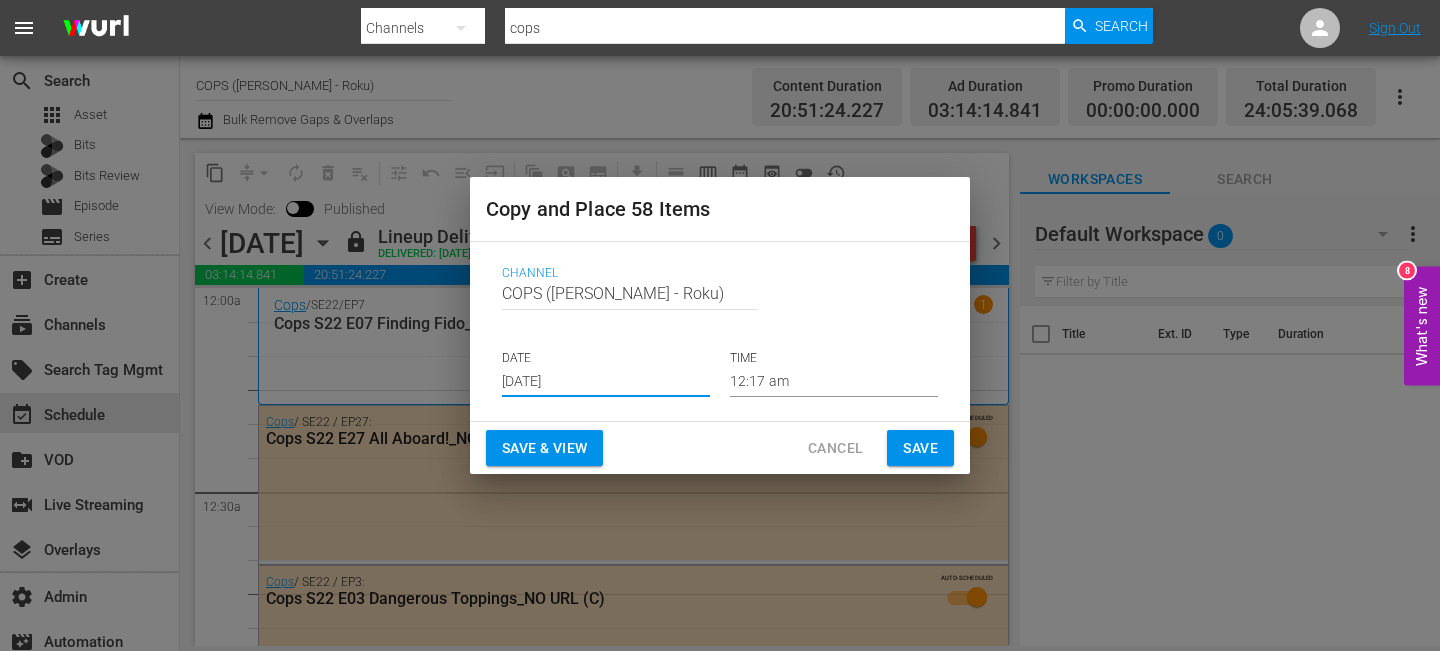 click on "Save" at bounding box center [920, 448] 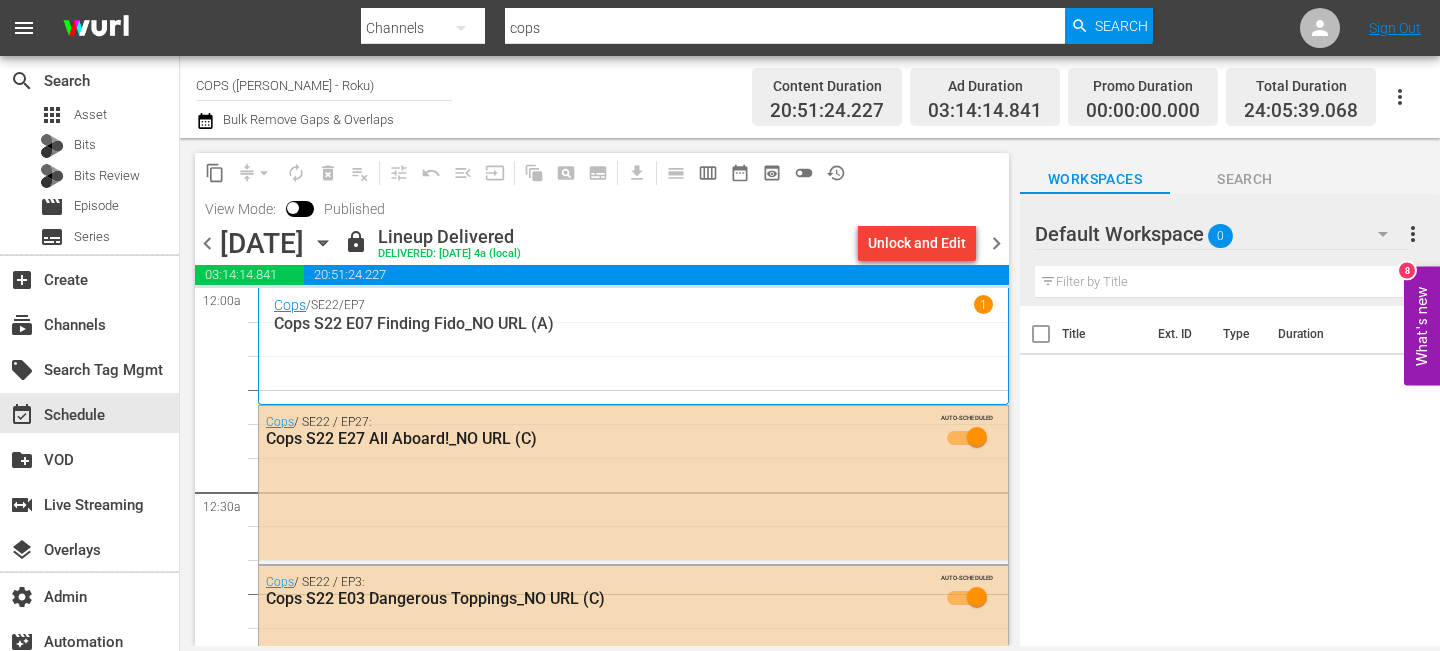 click on "chevron_right" at bounding box center (996, 243) 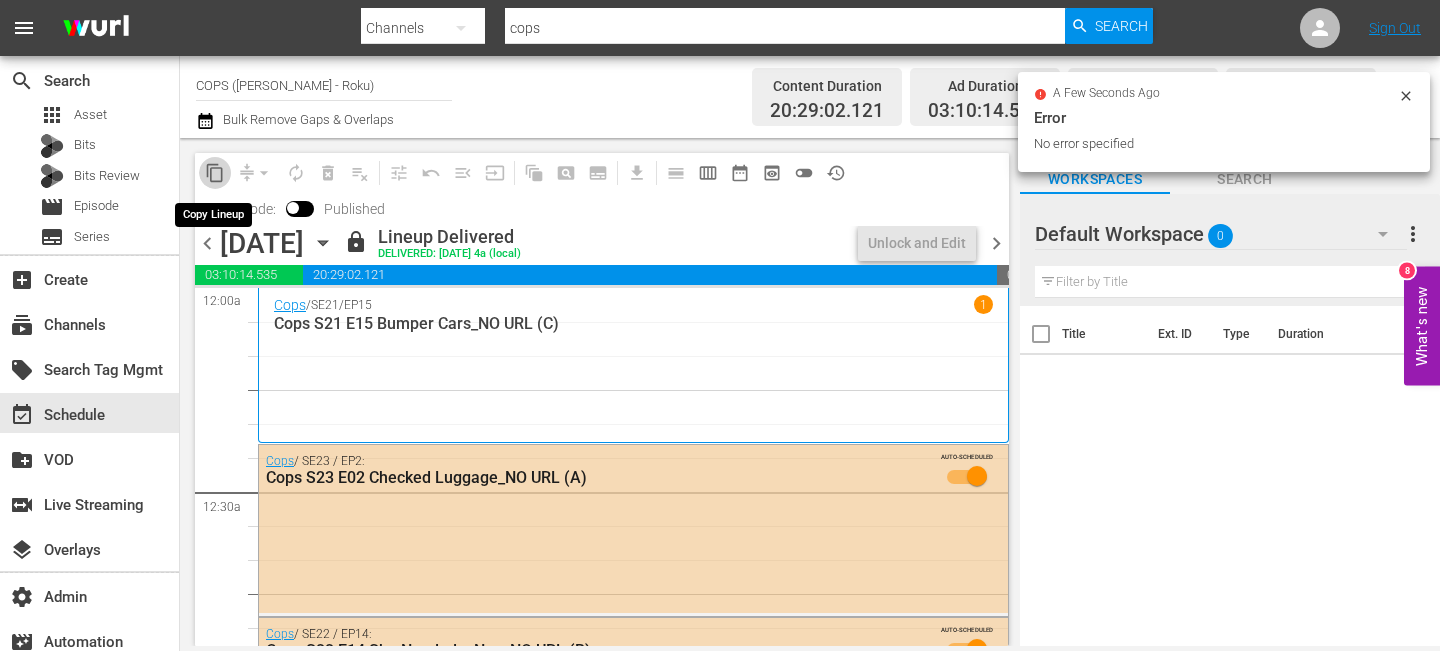 click on "content_copy" at bounding box center [215, 173] 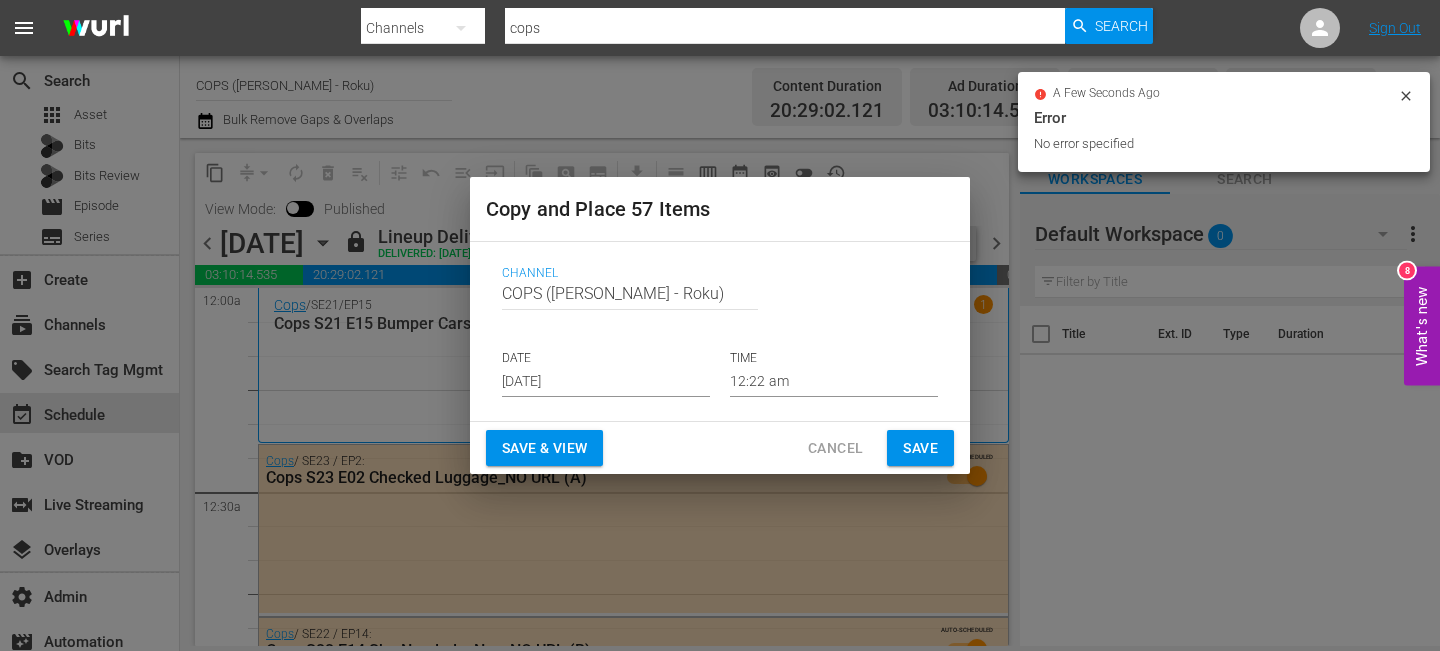 click on "Jul 26th 2025" at bounding box center (606, 382) 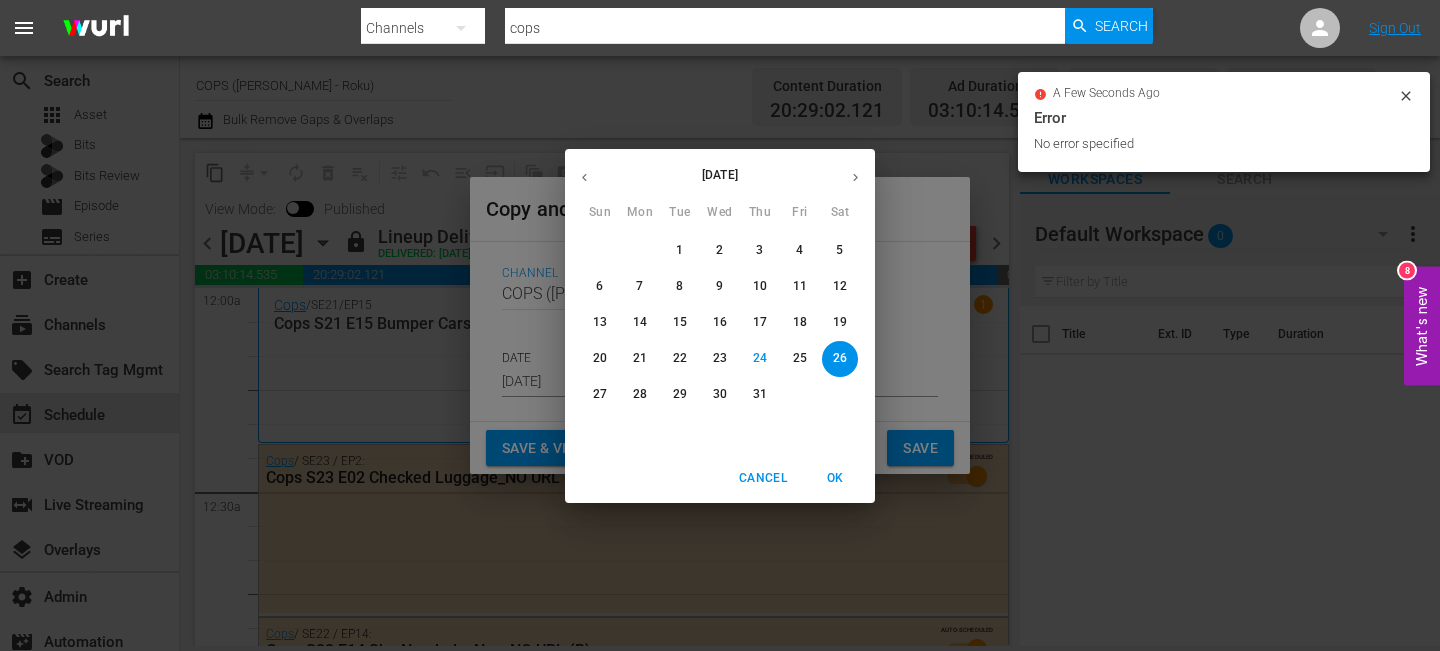 click at bounding box center (855, 177) 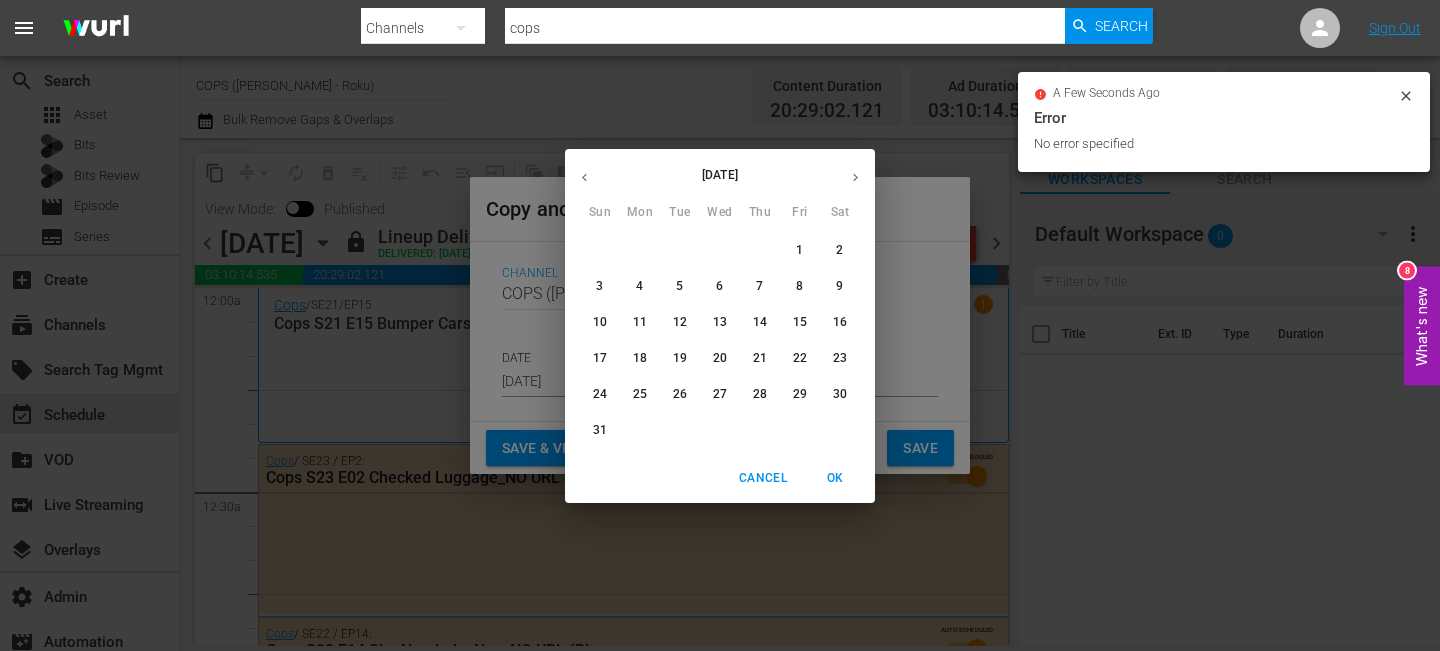 click on "17" at bounding box center [600, 358] 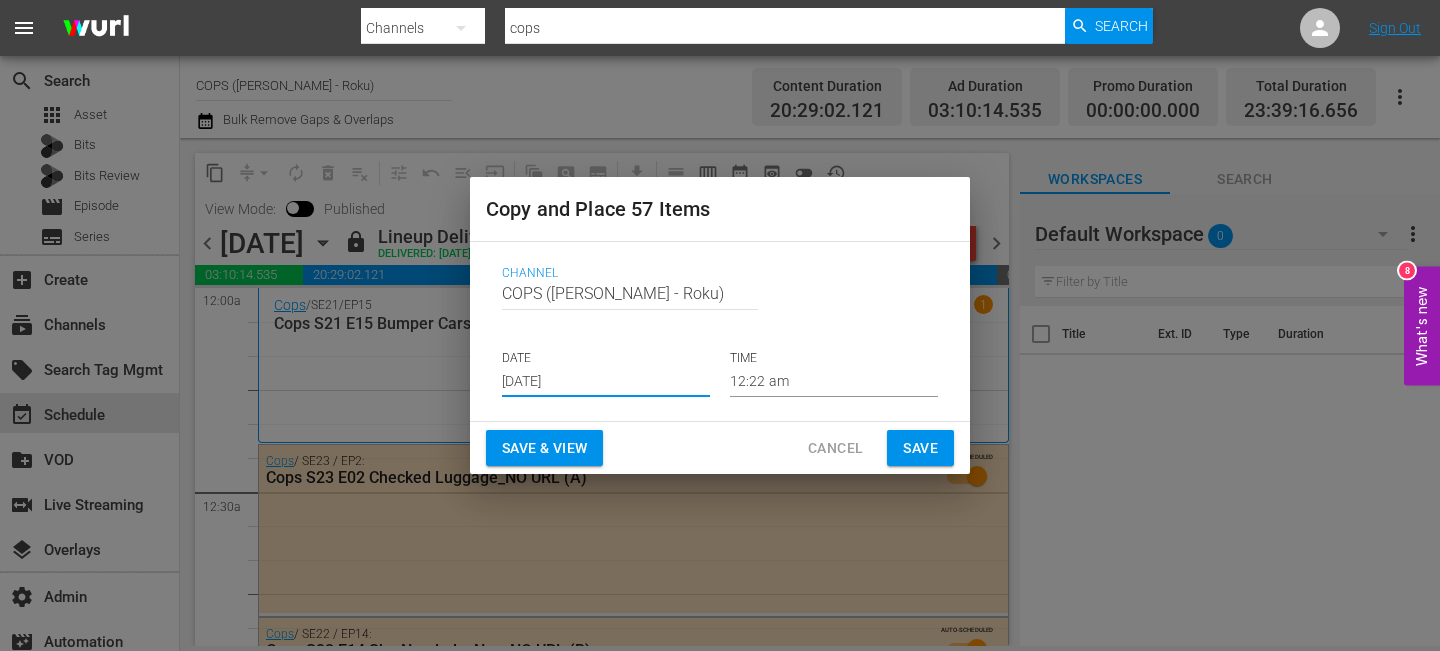 click on "Save" at bounding box center (920, 448) 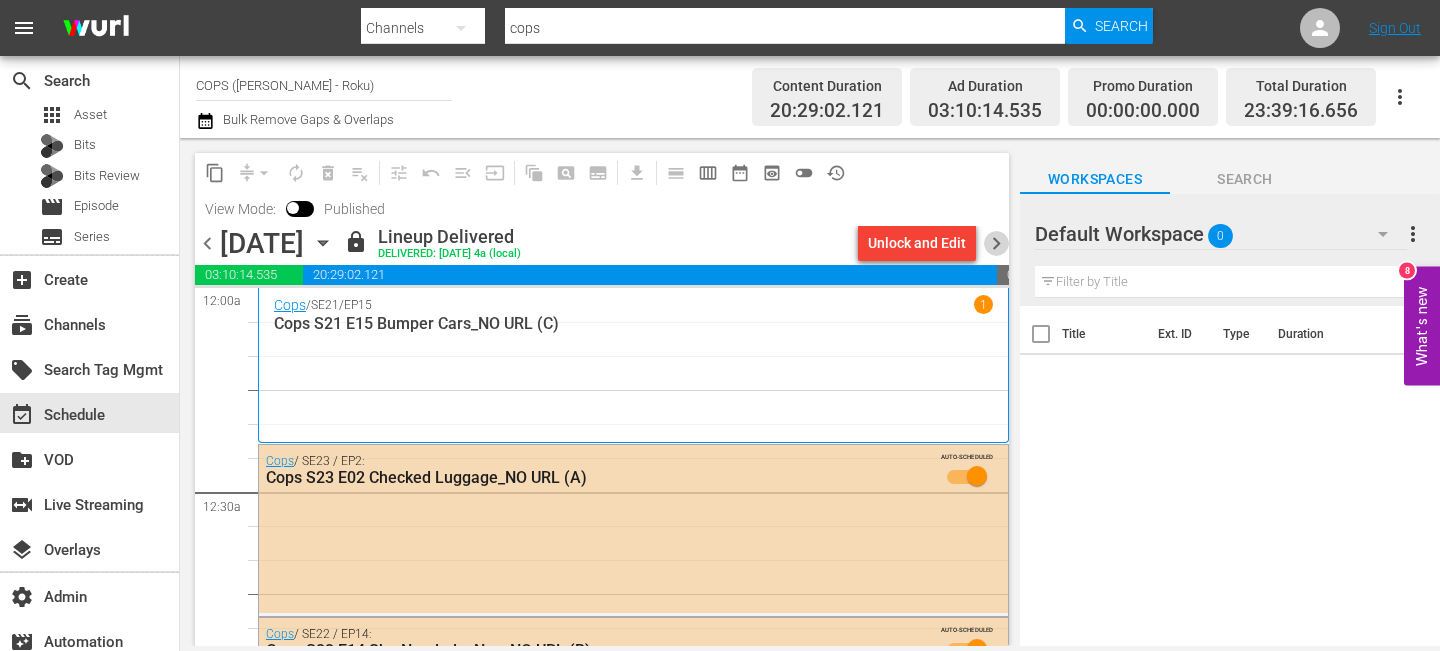click on "chevron_right" at bounding box center (996, 243) 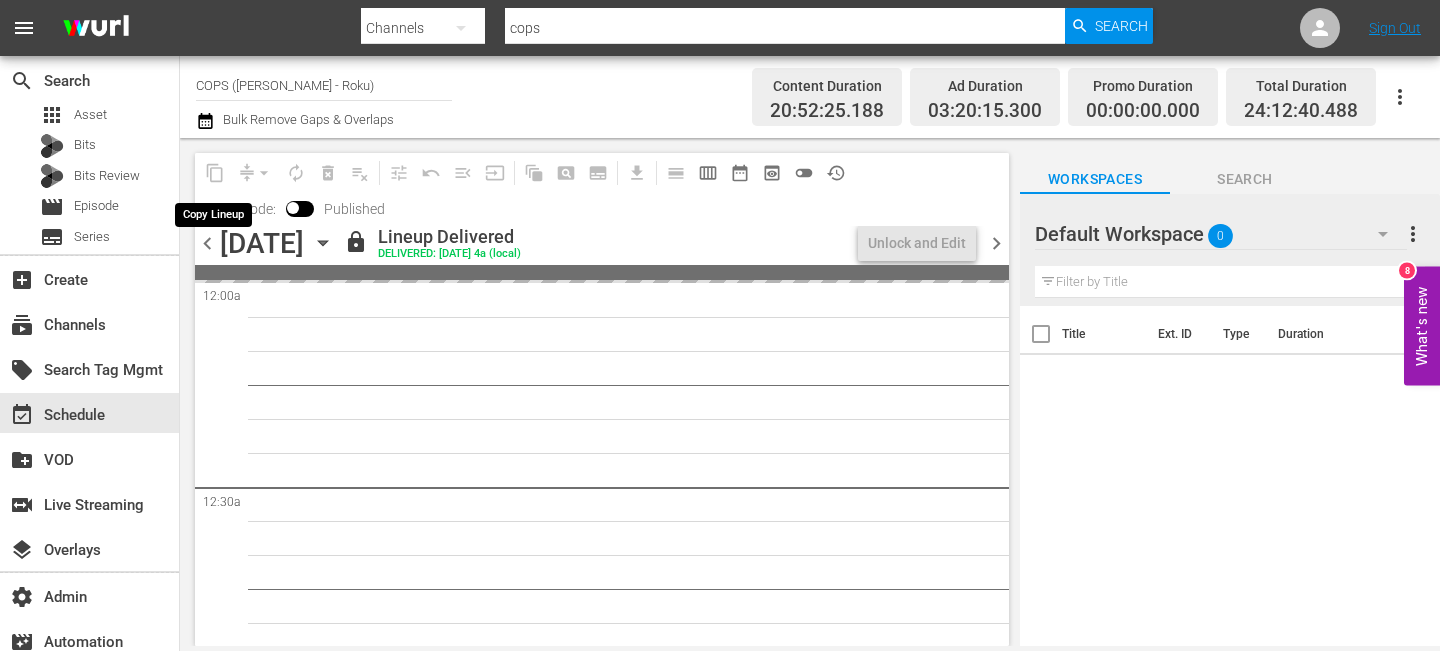 click on "content_copy" at bounding box center [215, 173] 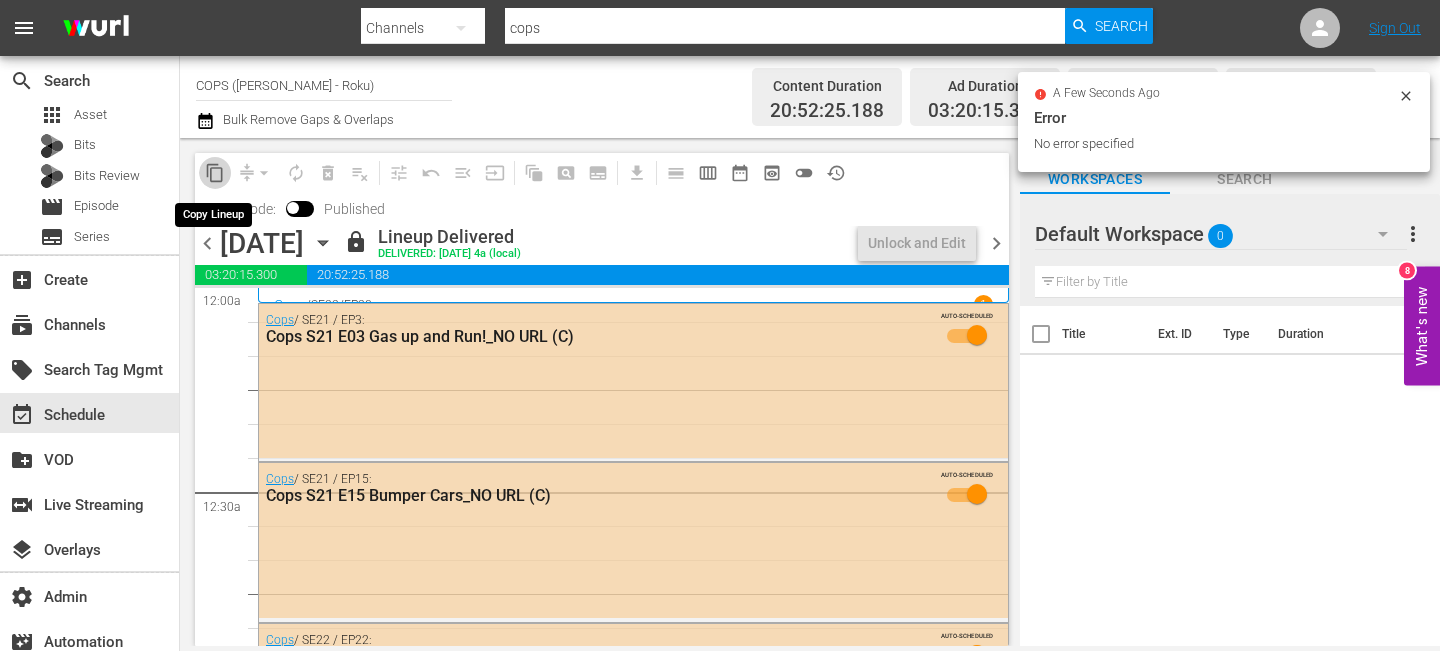 click on "content_copy" at bounding box center (215, 173) 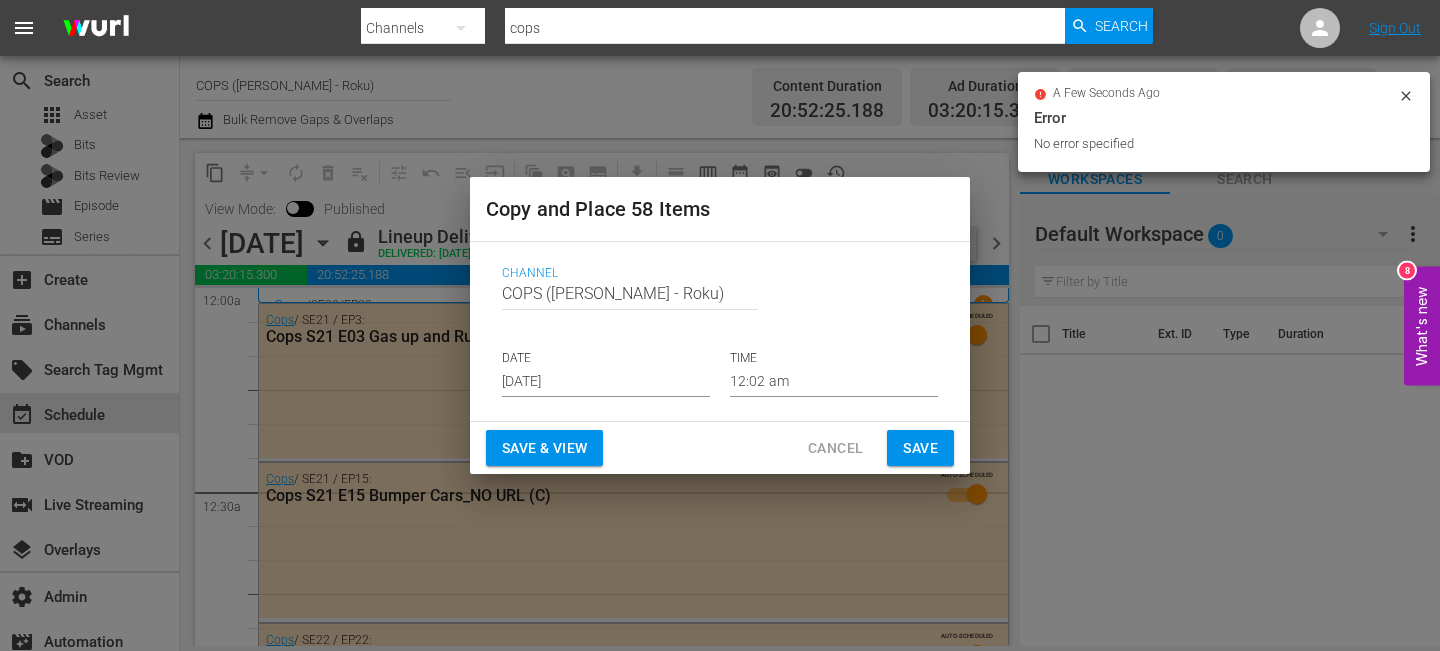 click on "Jul 26th 2025" at bounding box center [606, 382] 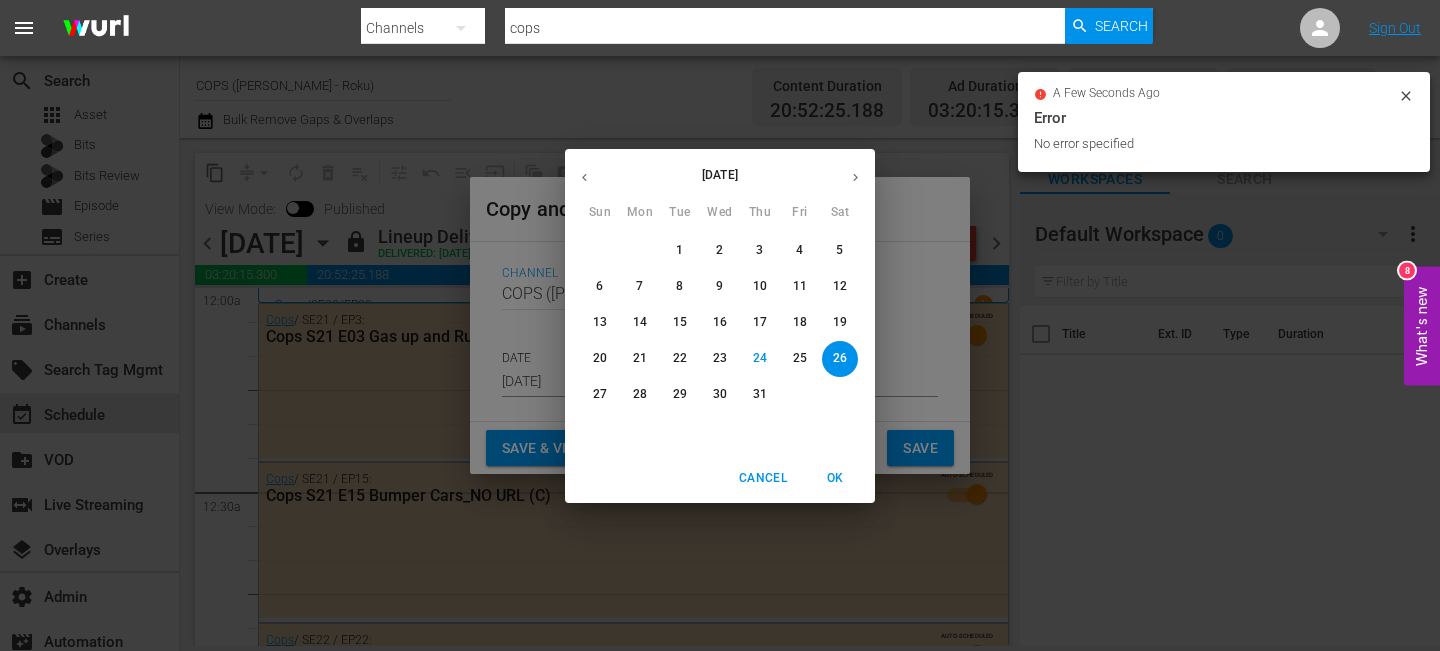 click 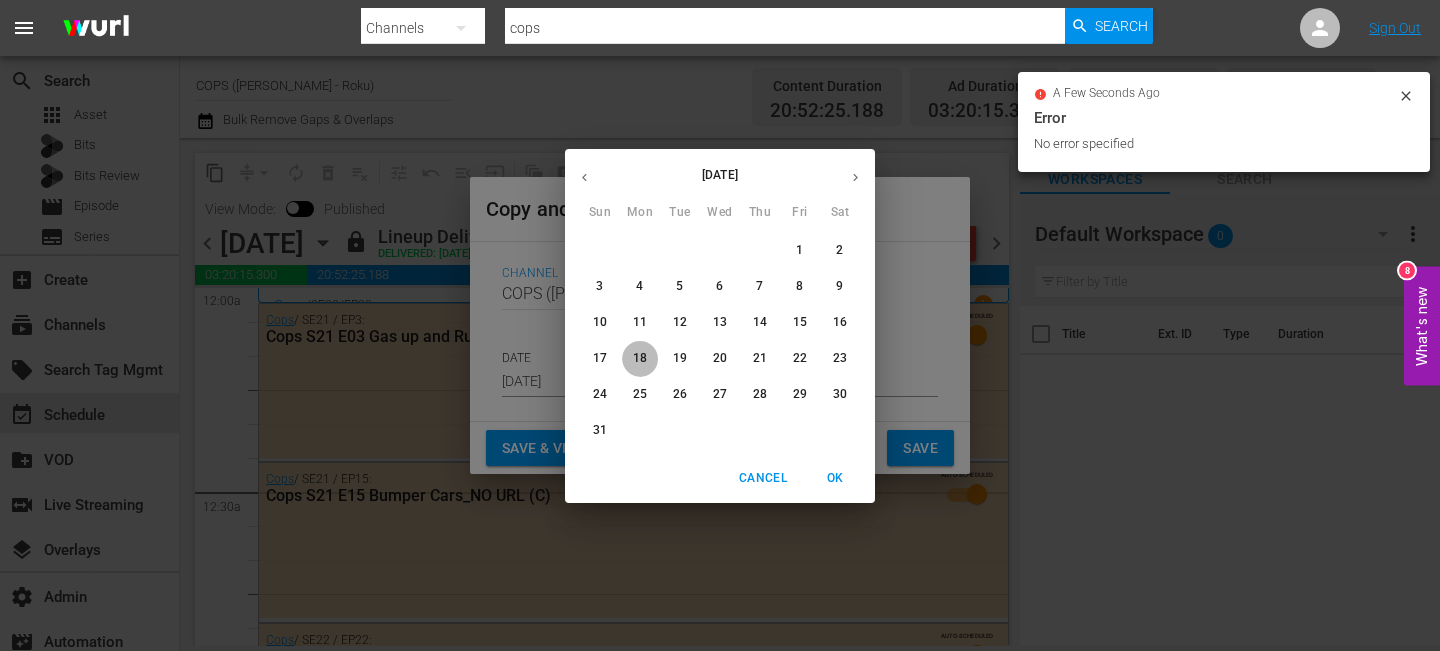 click on "18" at bounding box center [640, 358] 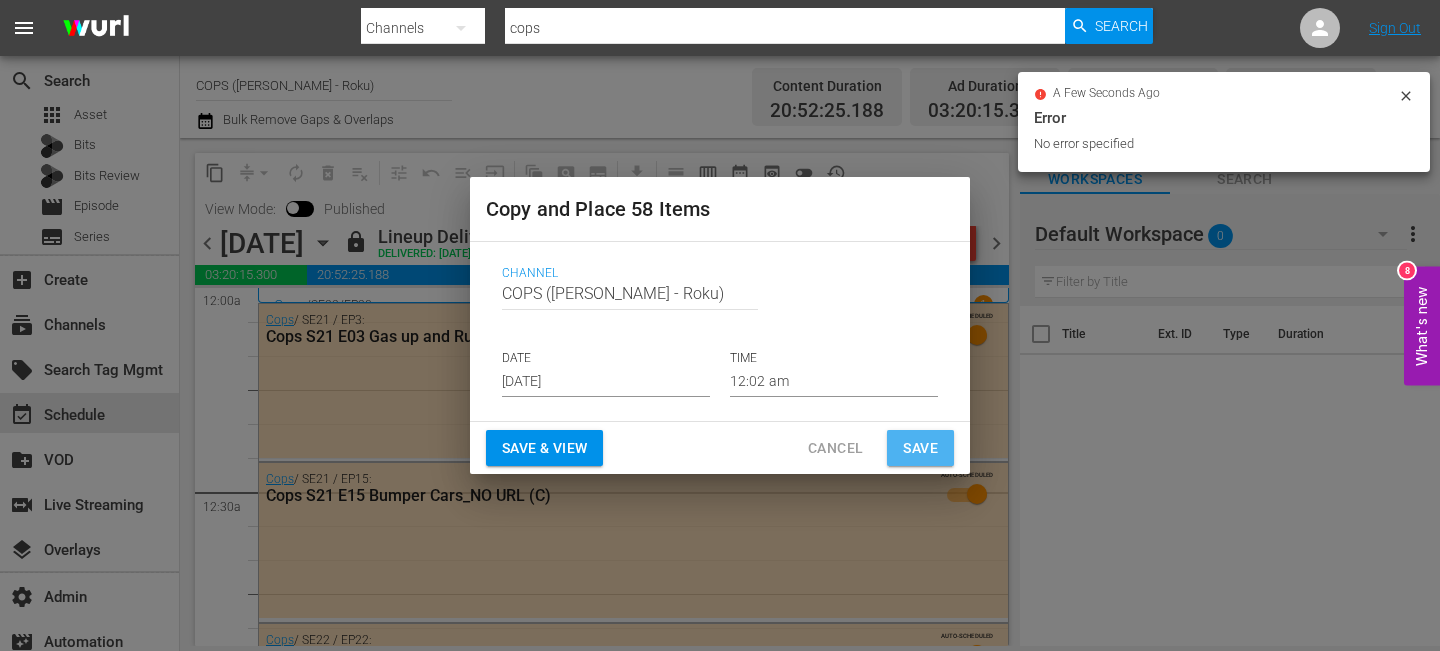 click on "Save" at bounding box center (920, 448) 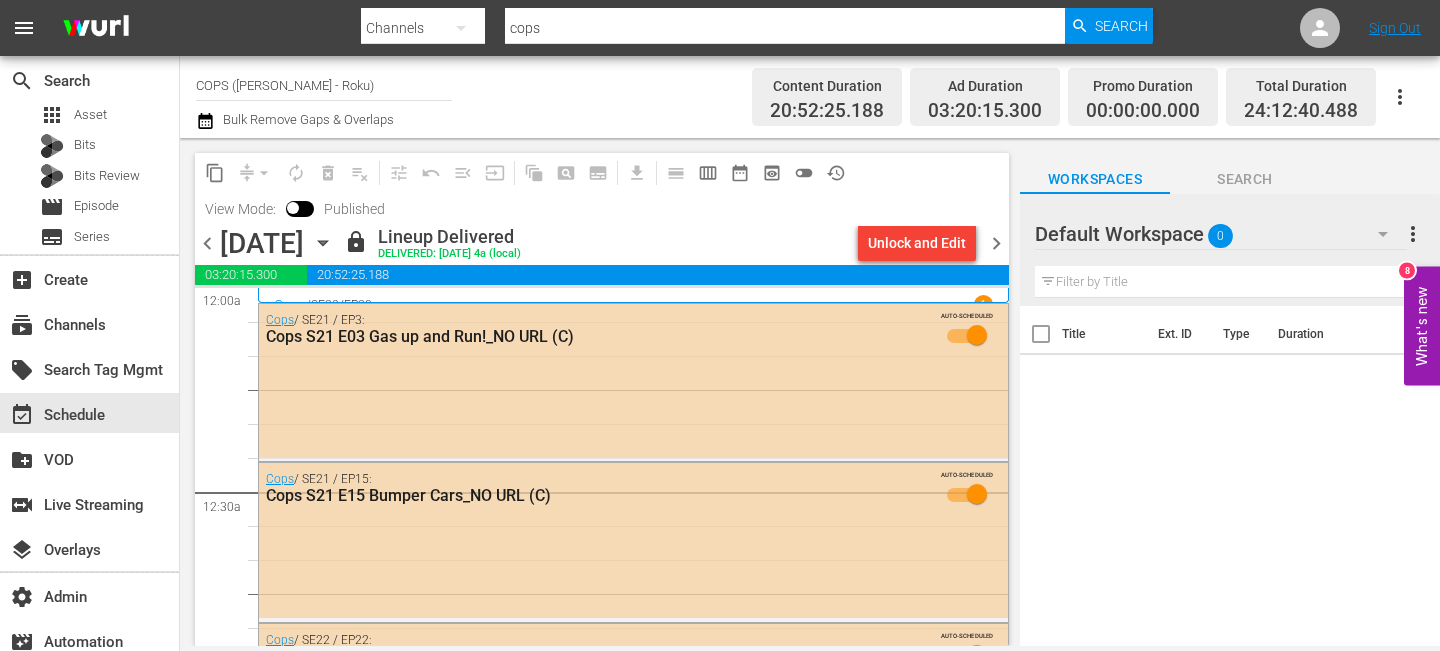 click on "chevron_right" at bounding box center [996, 243] 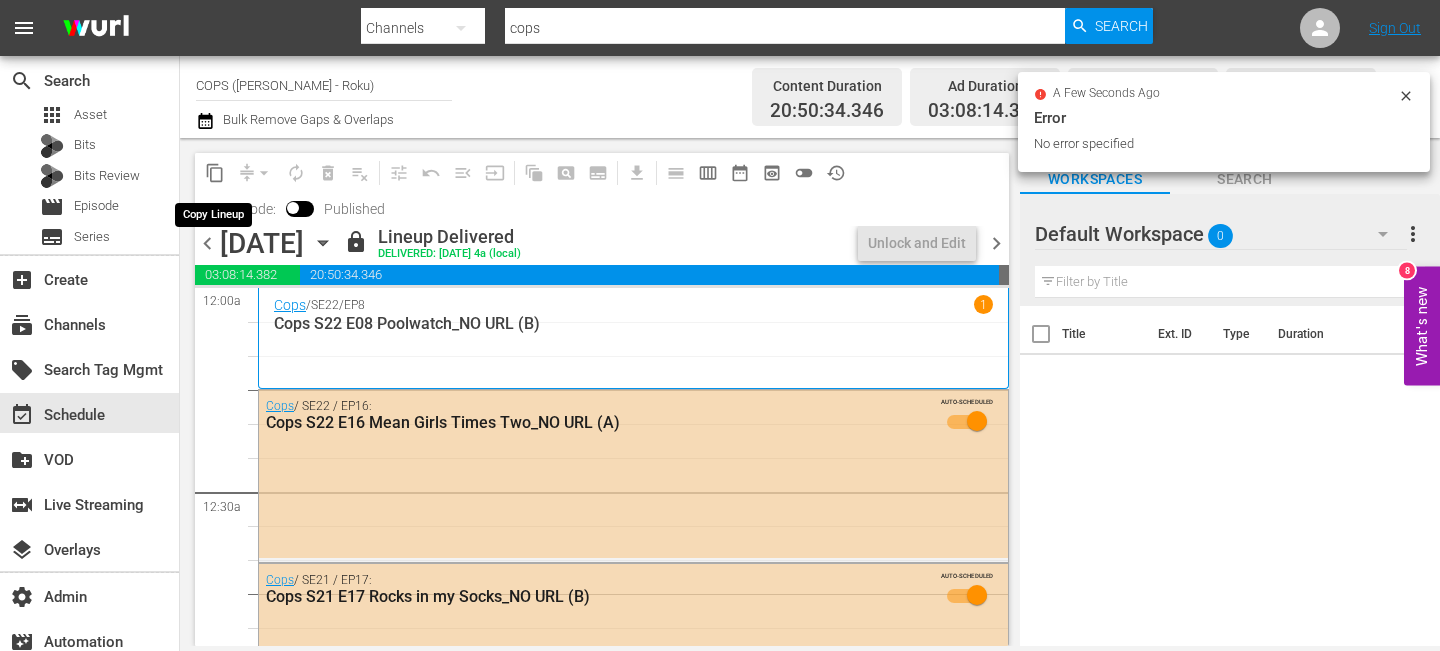 click on "content_copy" at bounding box center (215, 173) 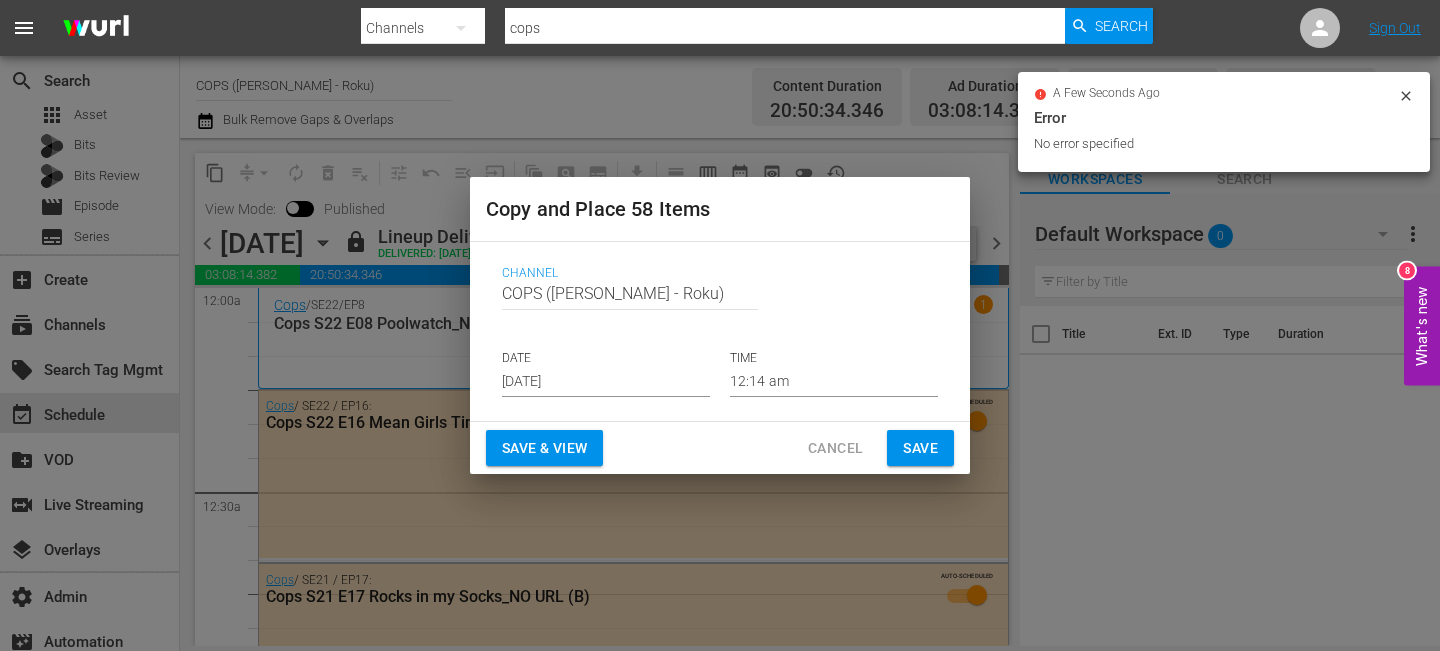click on "Jul 26th 2025" at bounding box center (606, 382) 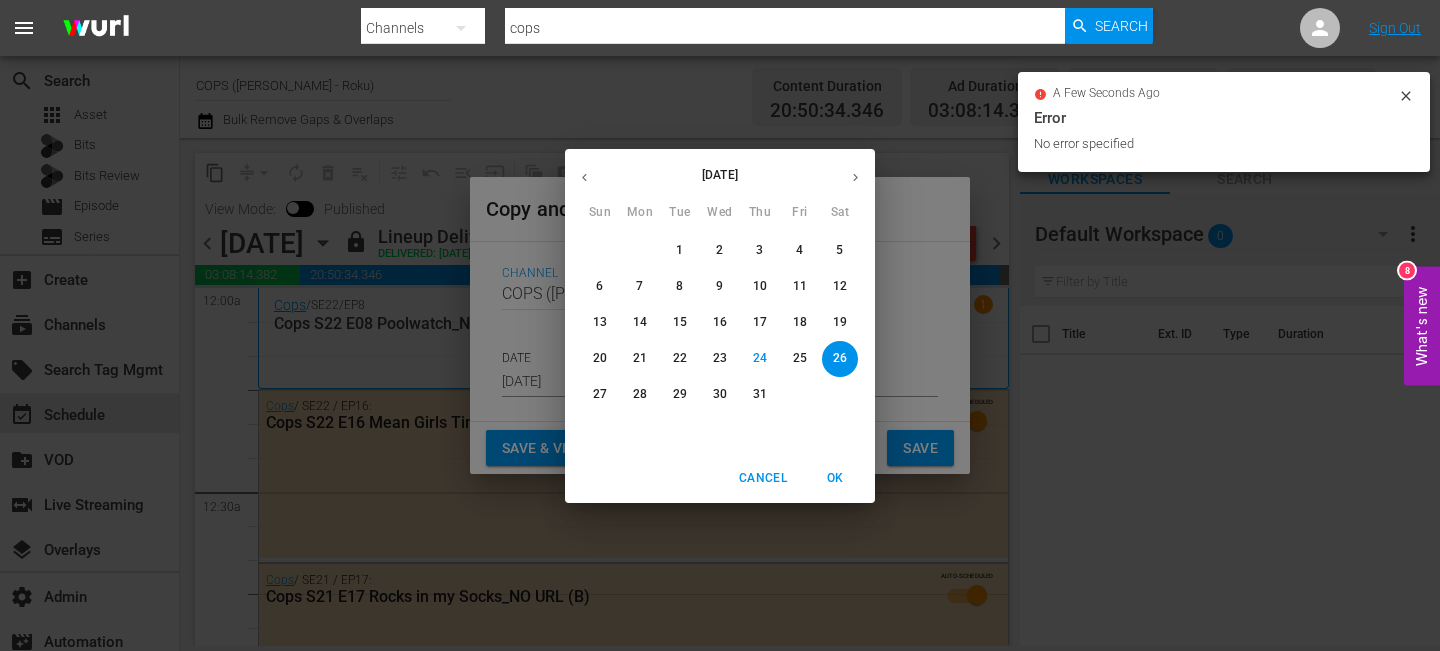 click 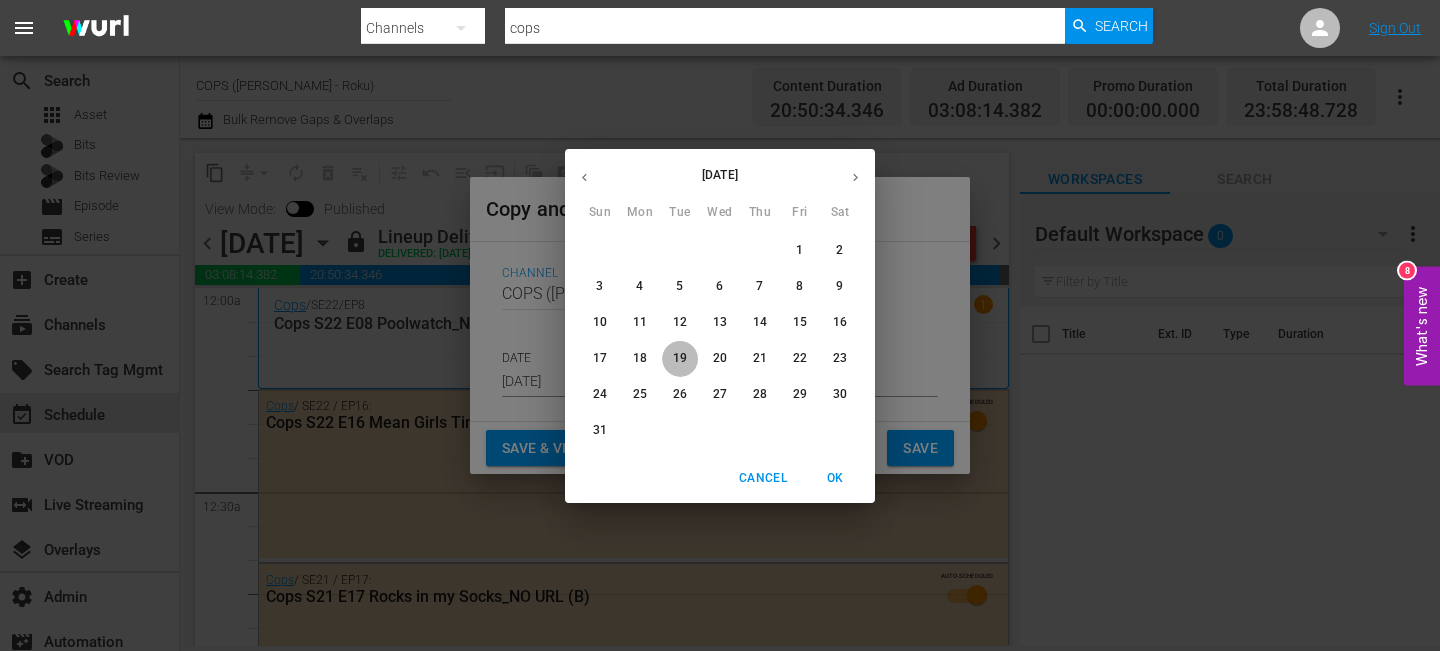 click on "19" at bounding box center (680, 358) 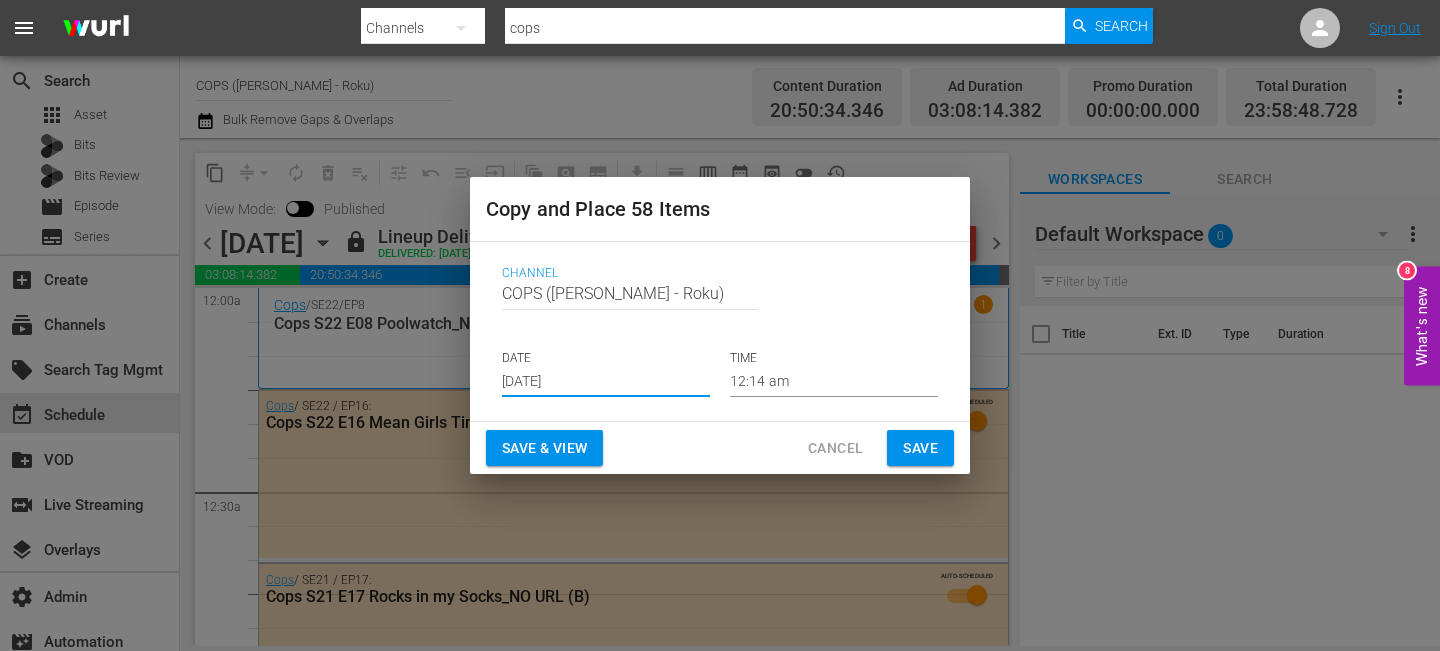 click on "Save" at bounding box center [920, 448] 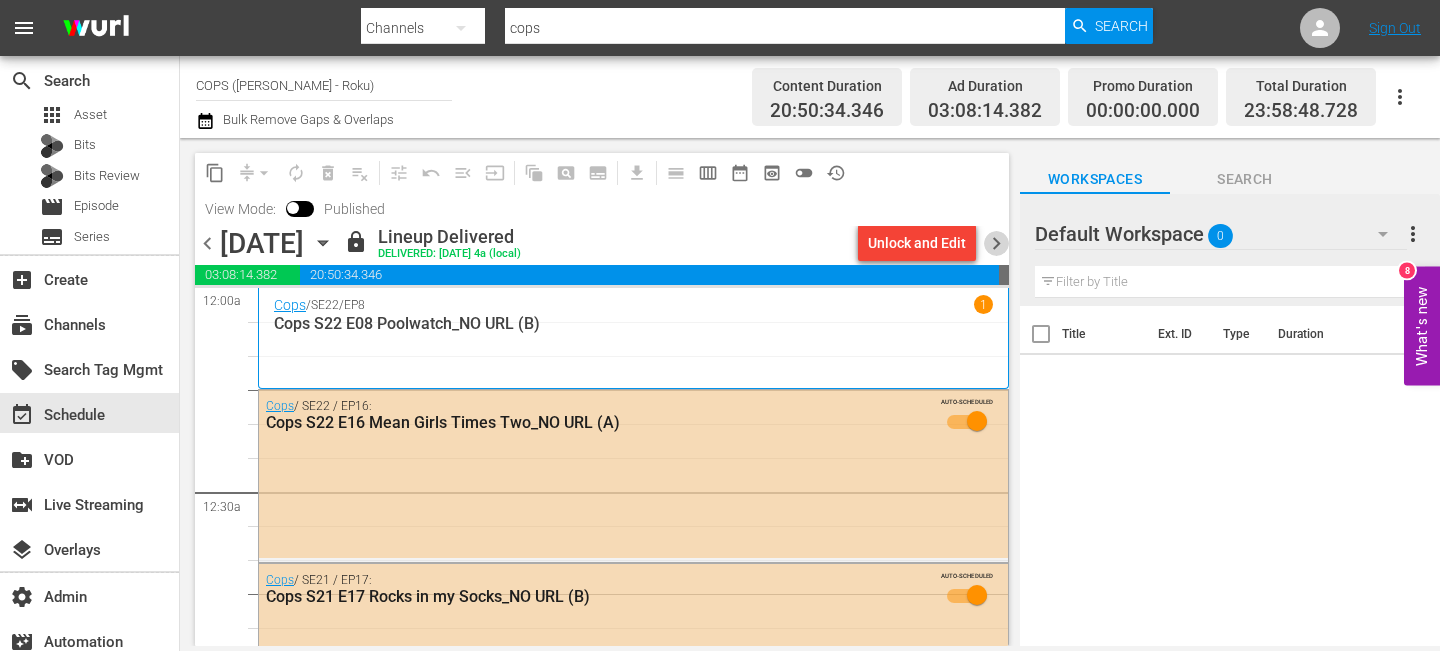 click on "chevron_right" at bounding box center [996, 243] 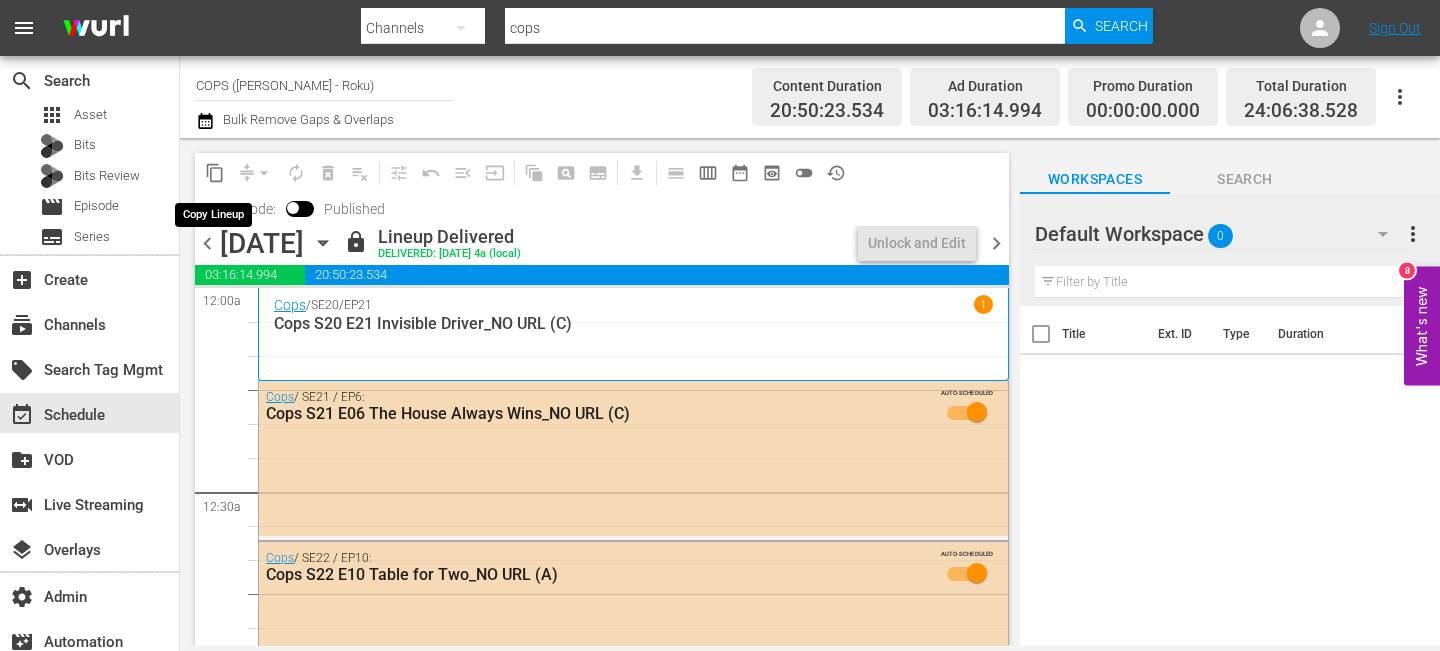 click on "content_copy" at bounding box center [215, 173] 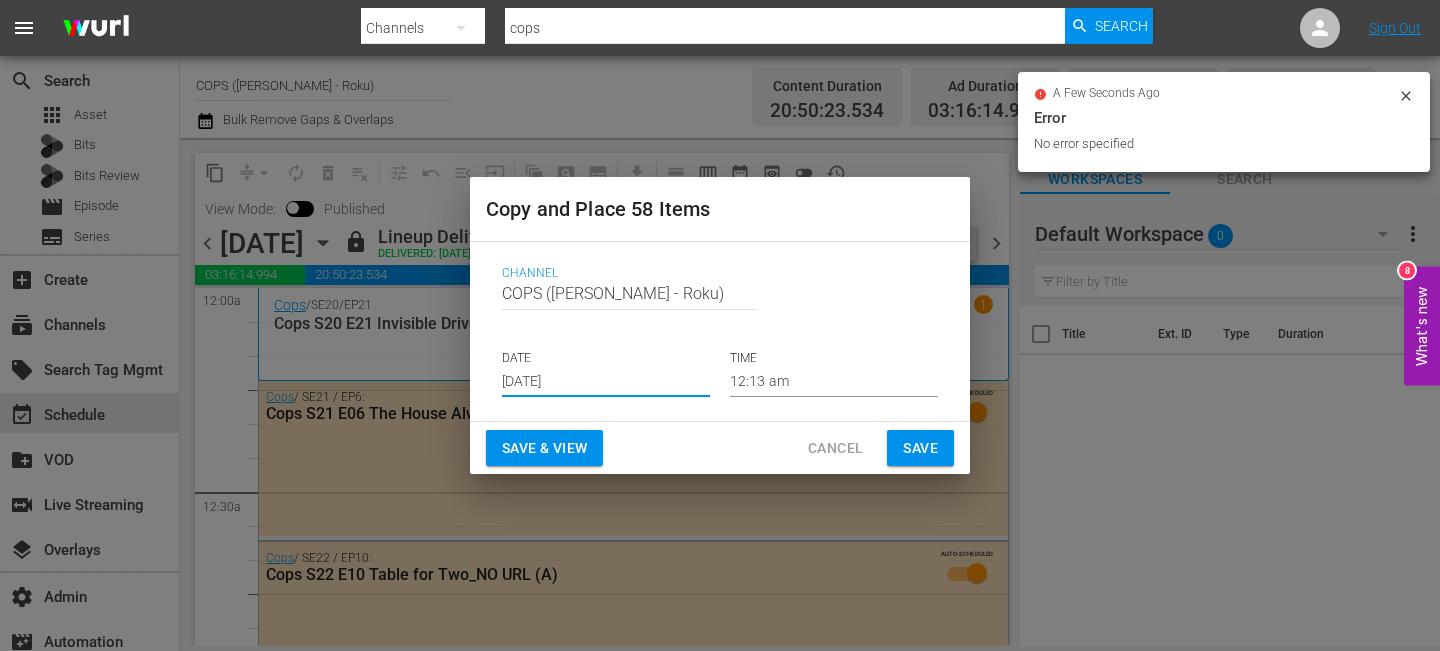 click on "Jul 26th 2025" at bounding box center (606, 382) 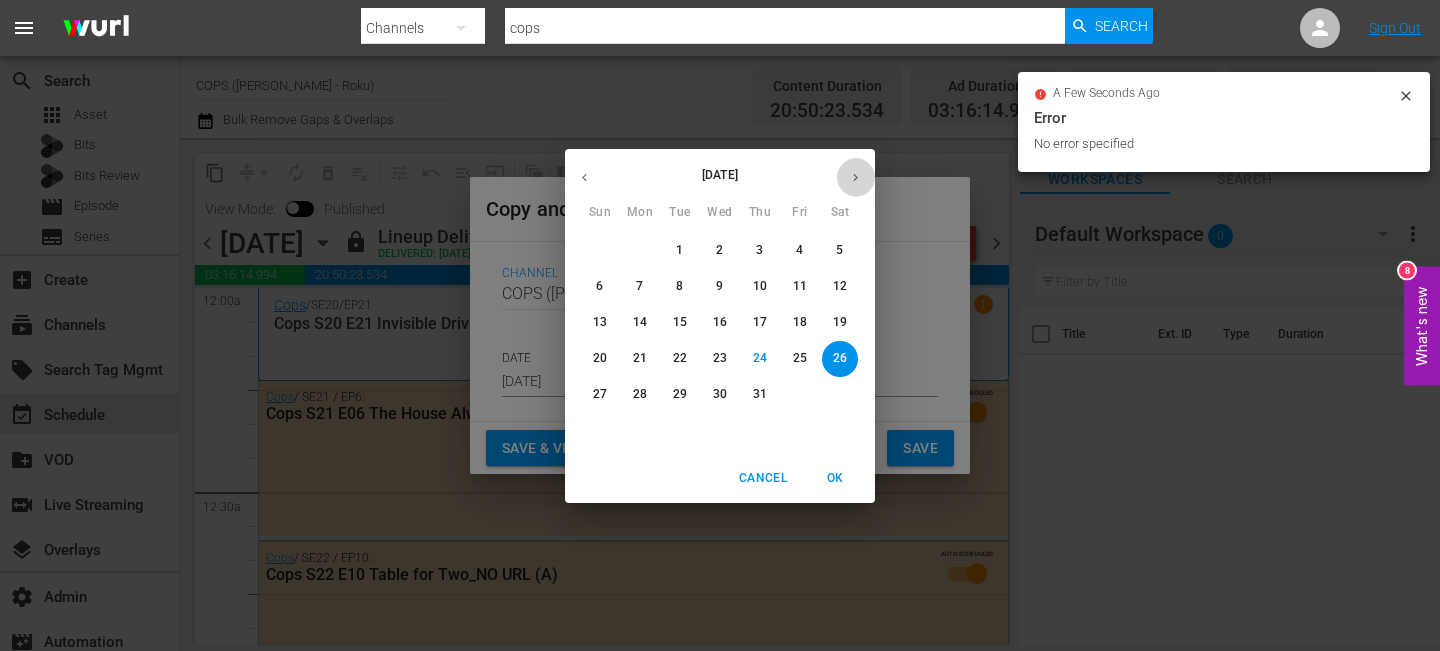click 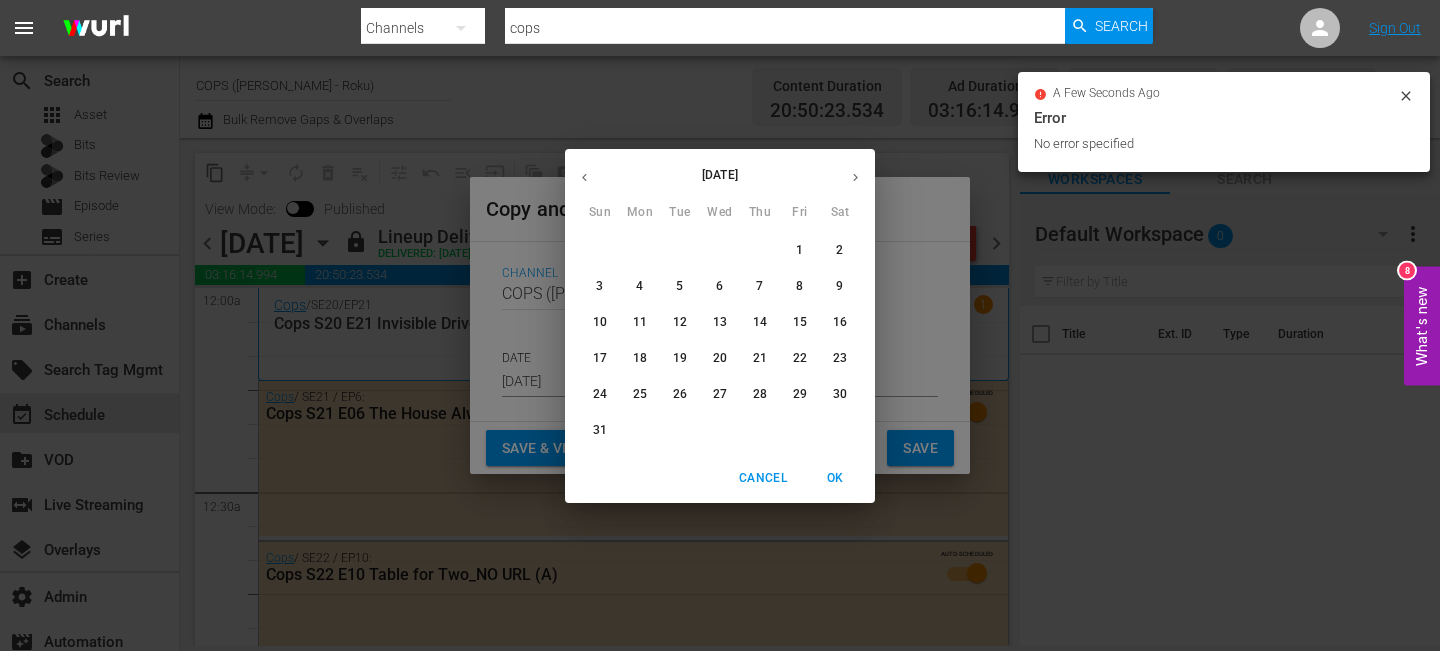click on "20" at bounding box center (720, 358) 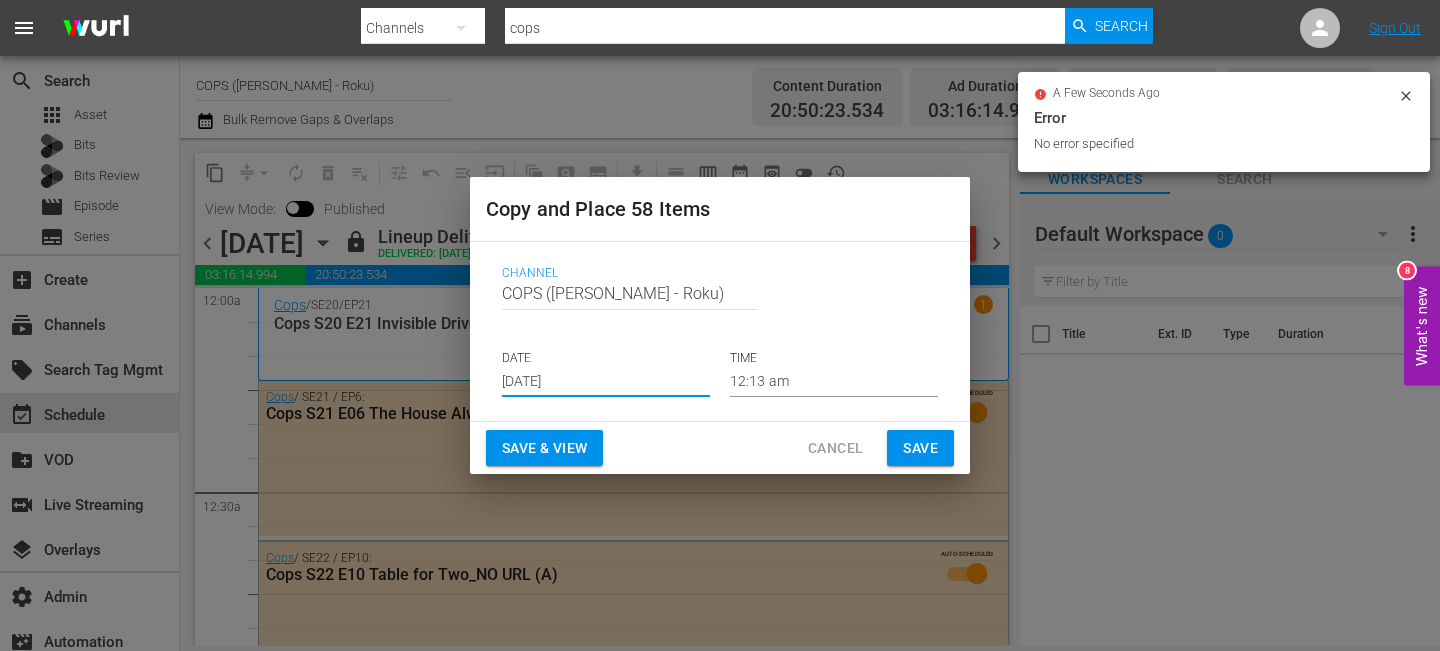 click on "Save" at bounding box center (920, 448) 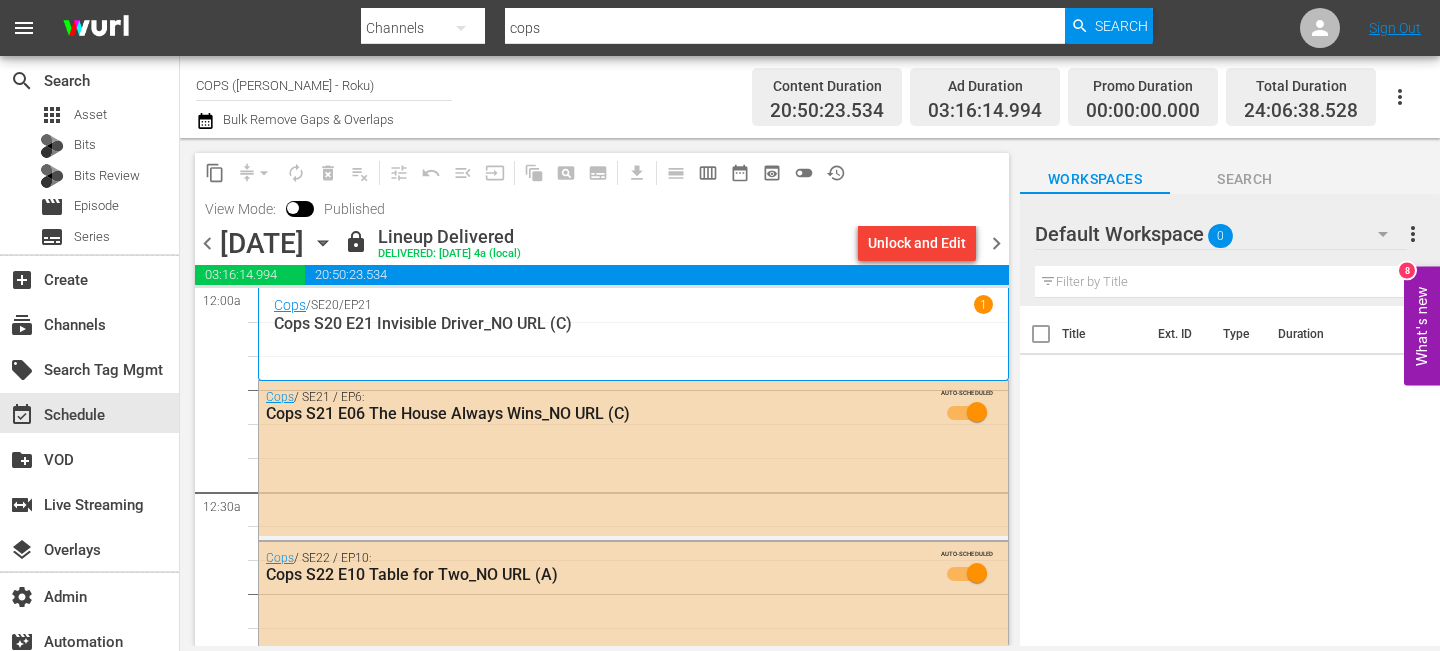 click on "chevron_right" at bounding box center [996, 243] 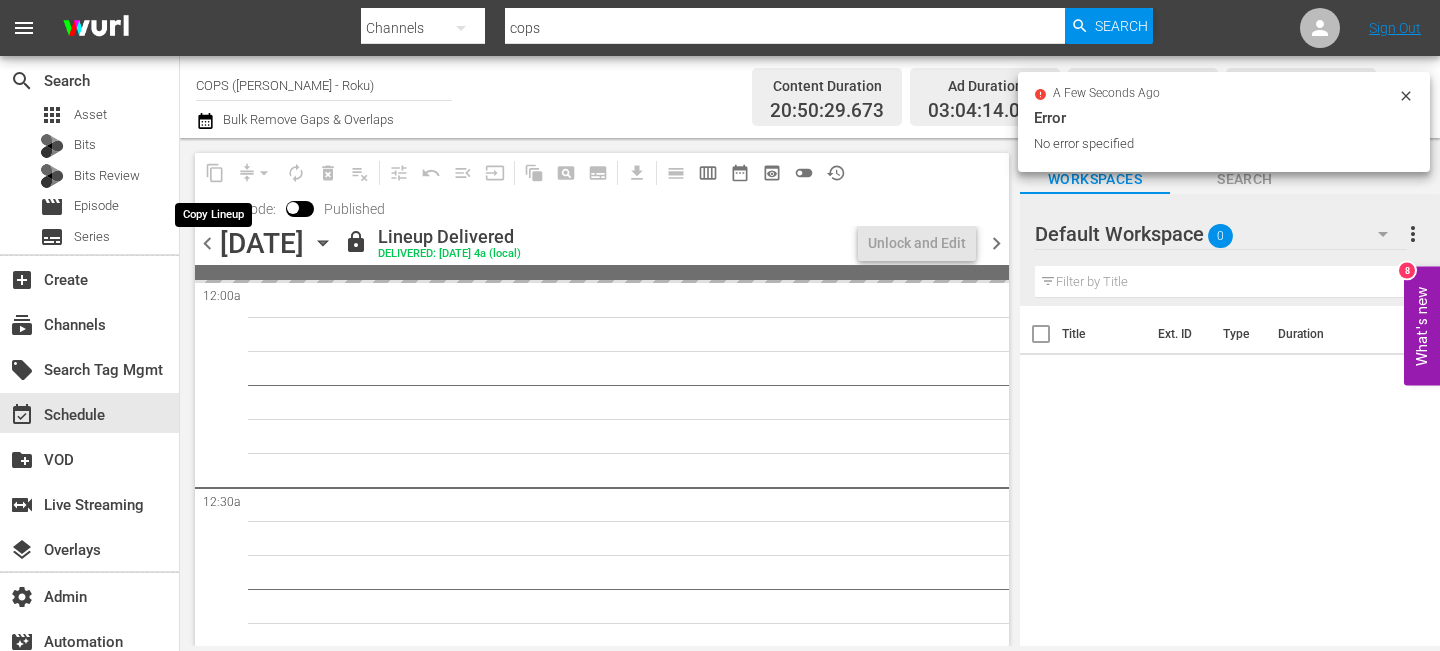 click on "content_copy" at bounding box center [215, 173] 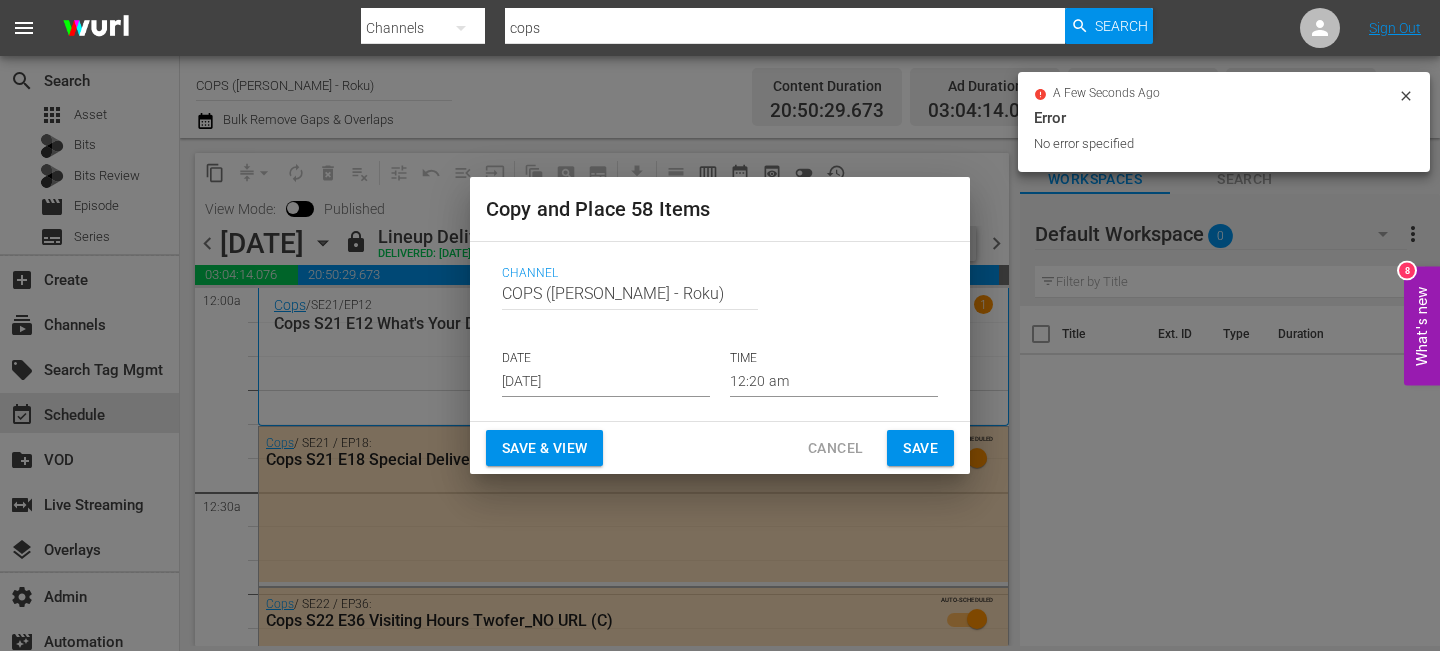click on "DATE Jul 26th 2025" at bounding box center [606, 373] 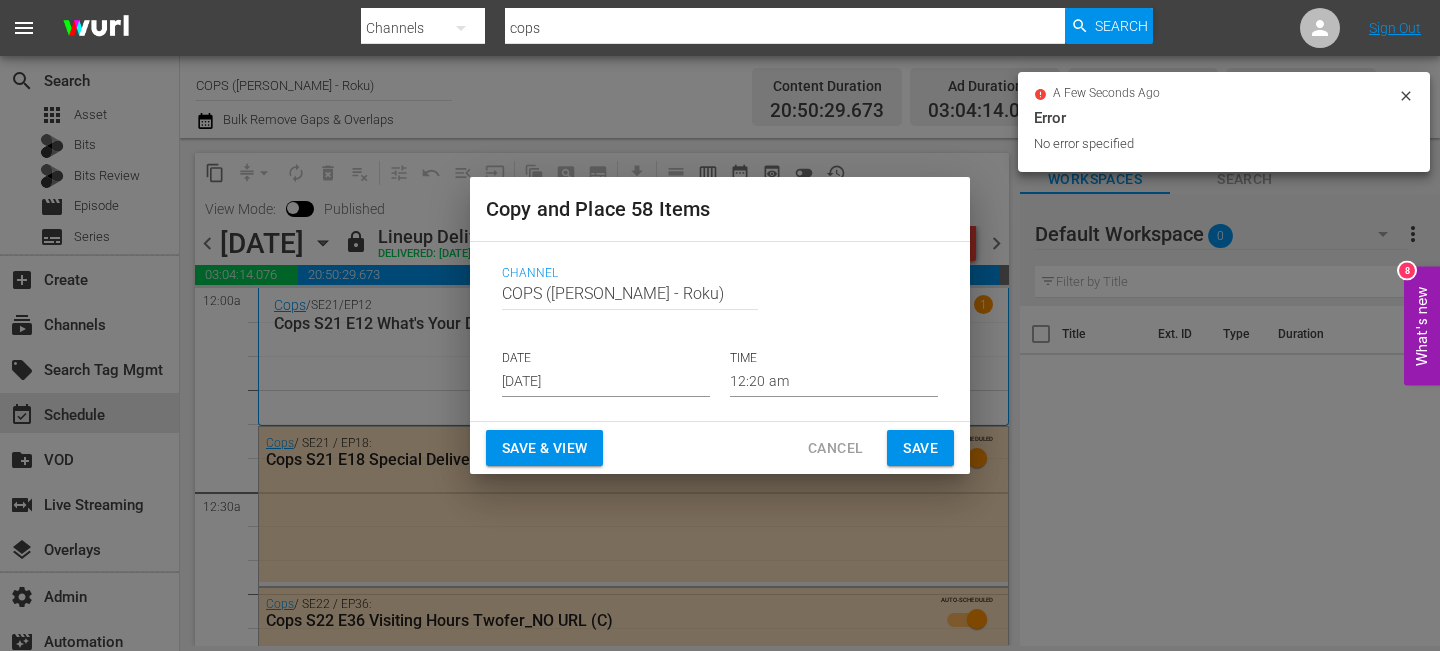 click on "Jul 26th 2025" at bounding box center (606, 382) 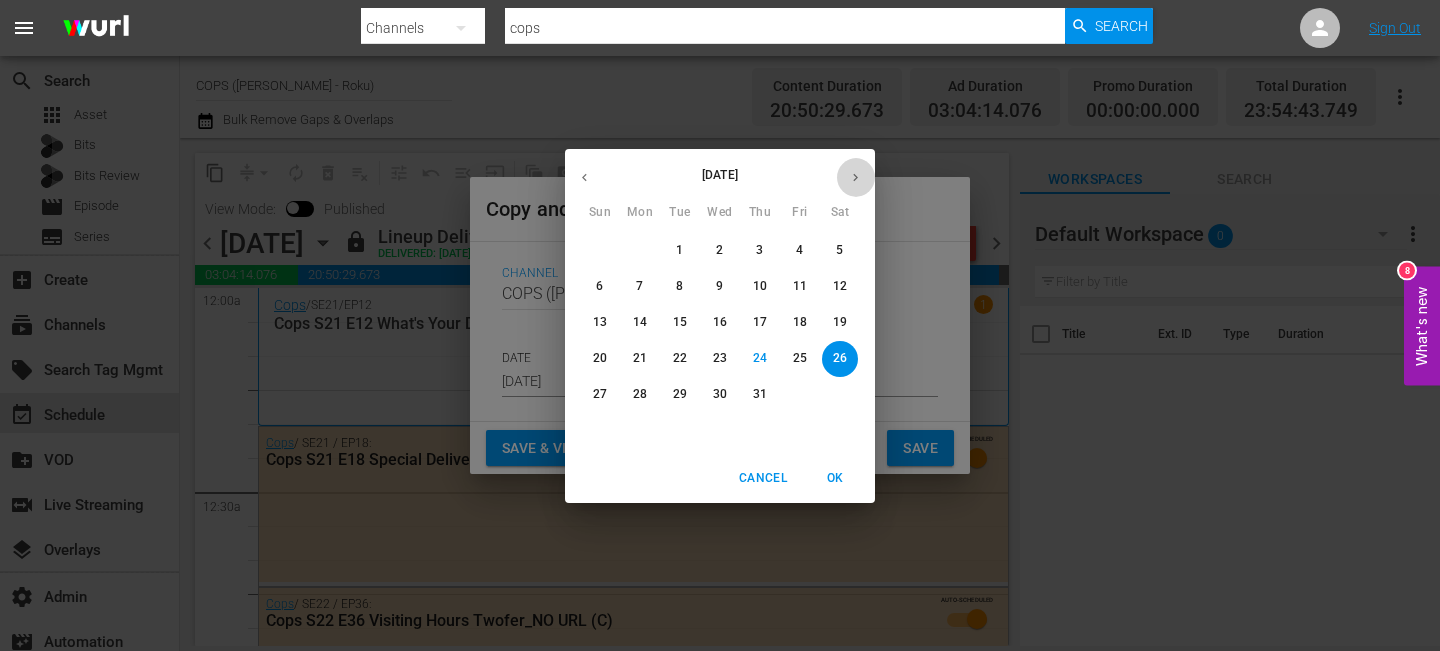 click at bounding box center [855, 177] 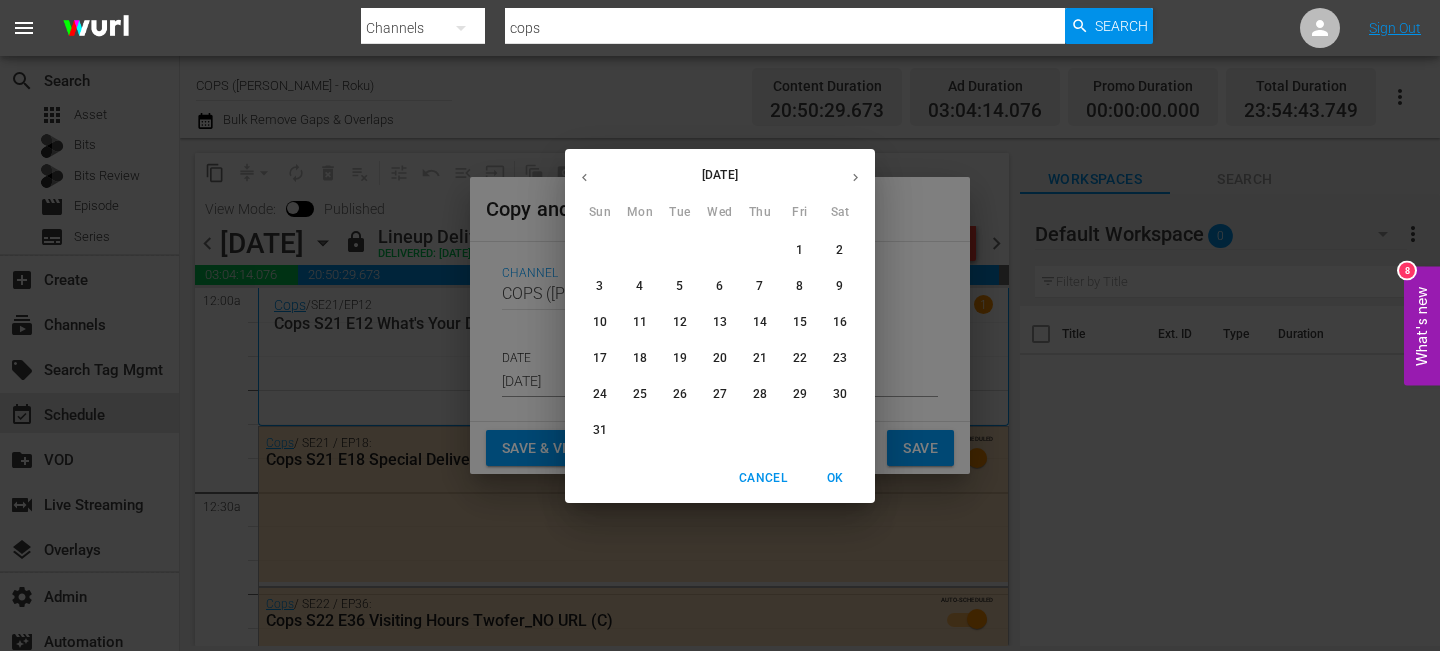 click on "21" at bounding box center (760, 359) 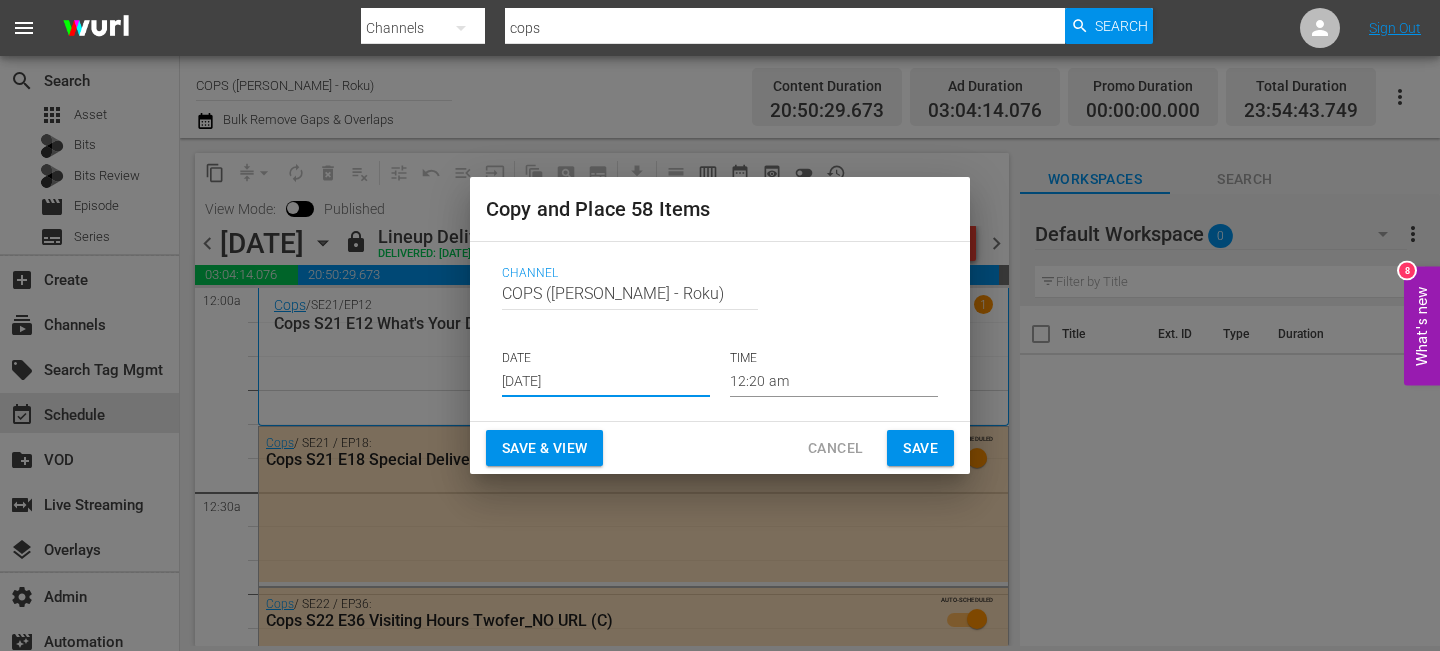 click on "Save & View Cancel Save" at bounding box center (720, 448) 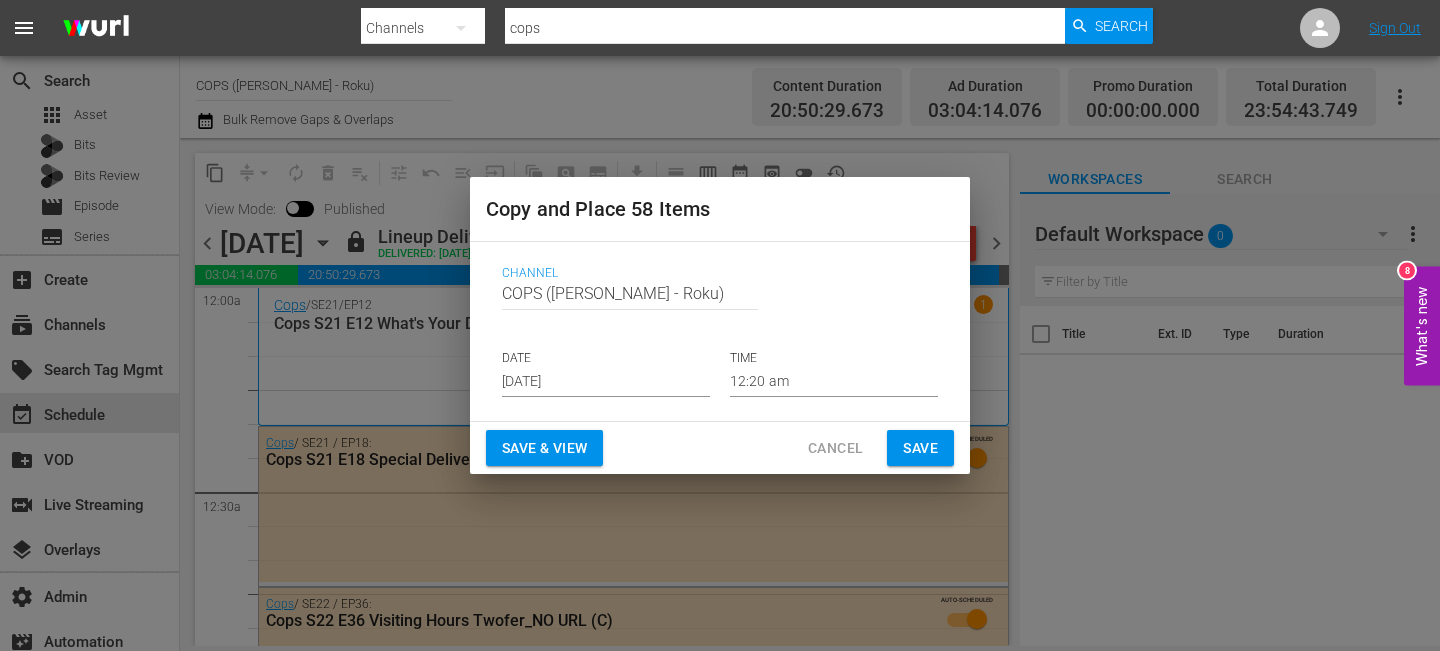 click on "Save" at bounding box center [920, 448] 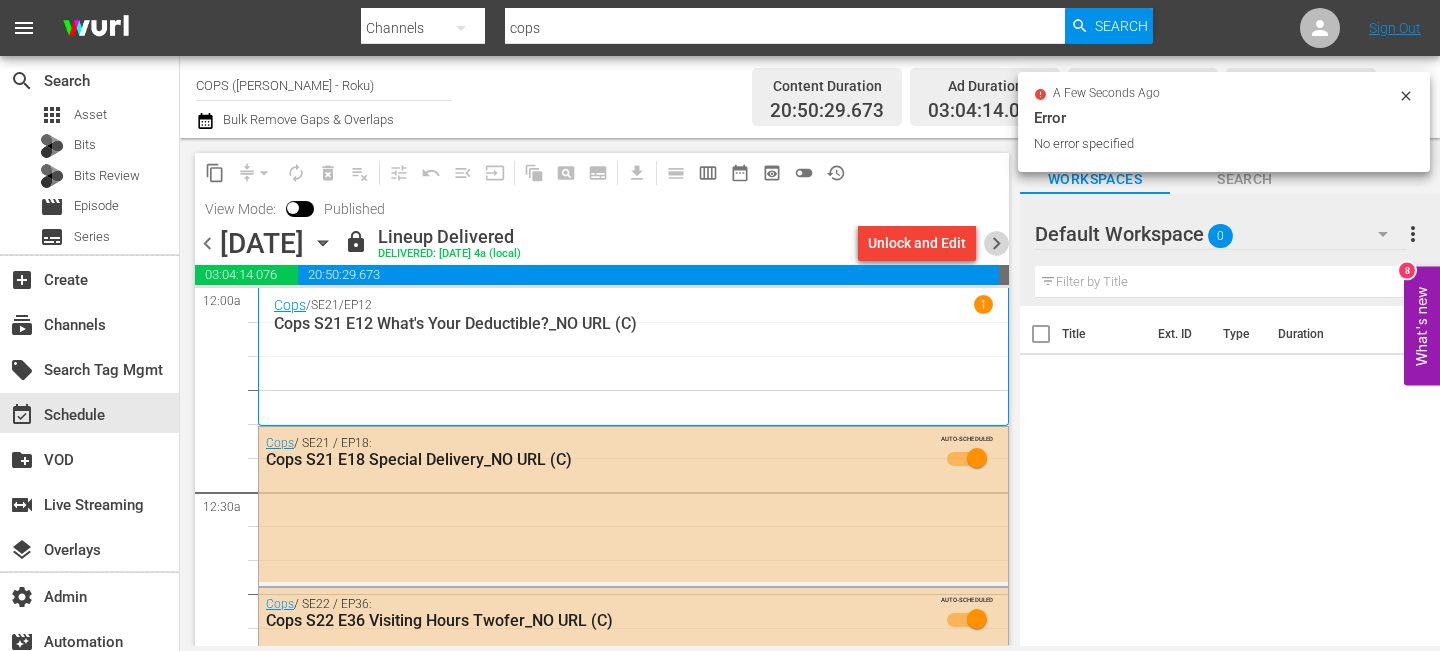 click on "chevron_right" at bounding box center [996, 243] 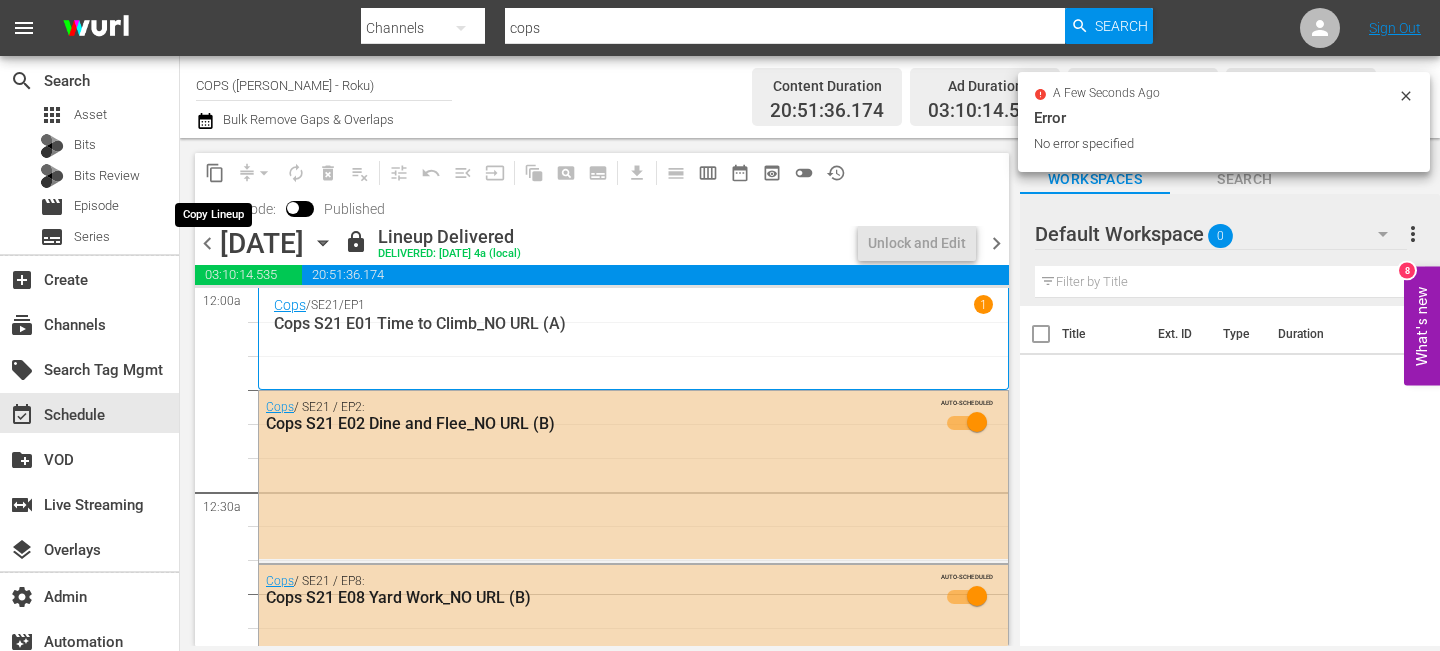 click on "content_copy" at bounding box center (215, 173) 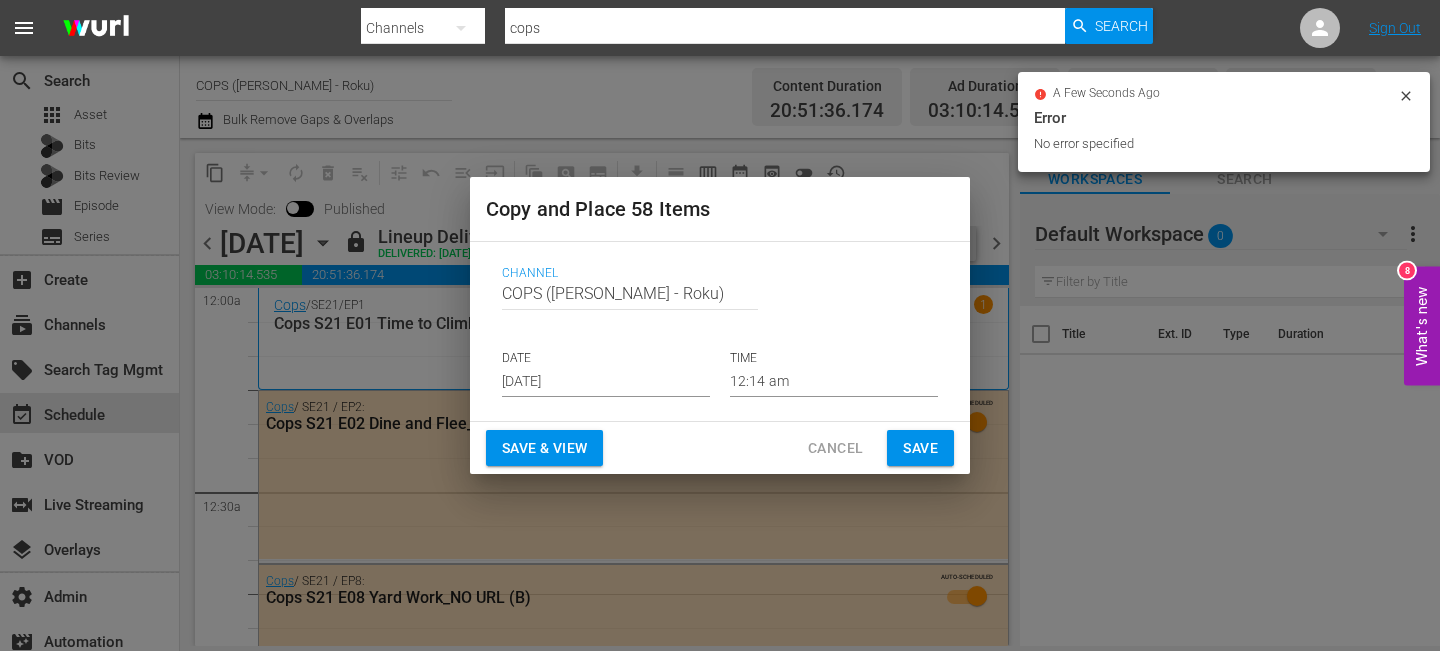 click on "Jul 26th 2025" at bounding box center [606, 382] 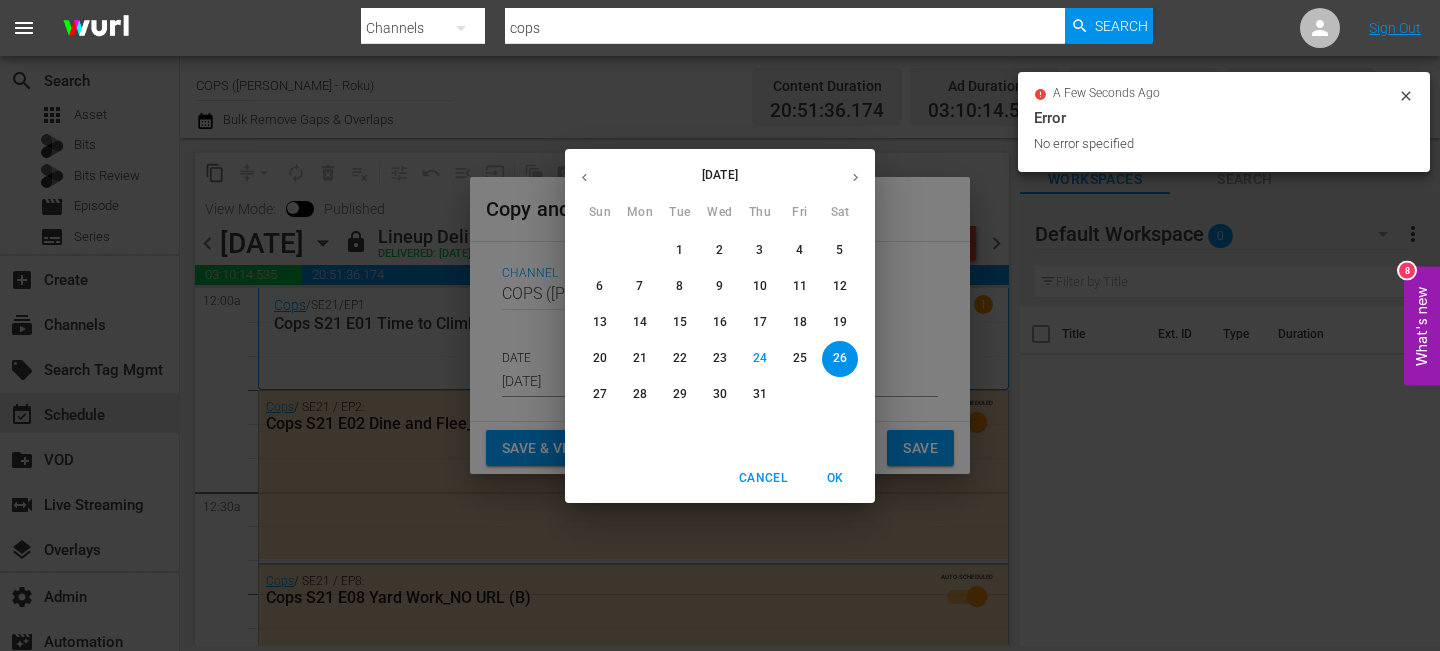 click at bounding box center (855, 177) 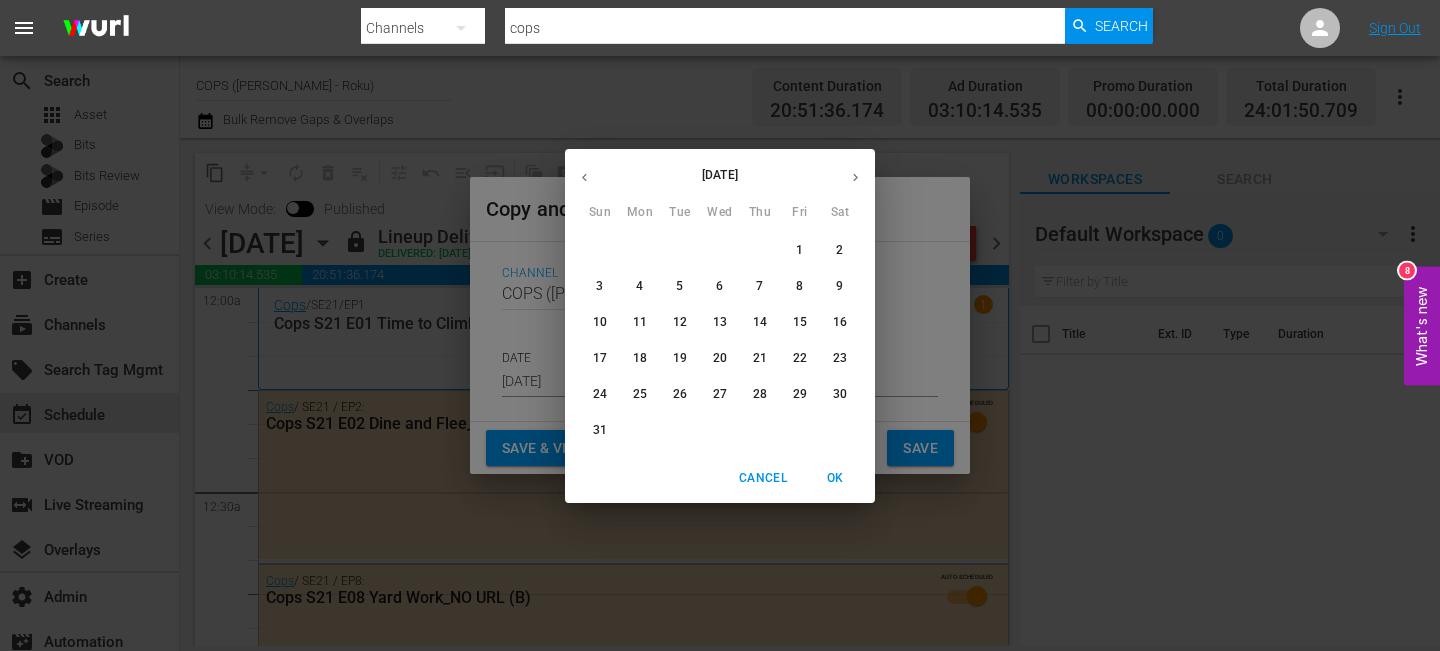 click on "22" at bounding box center [800, 358] 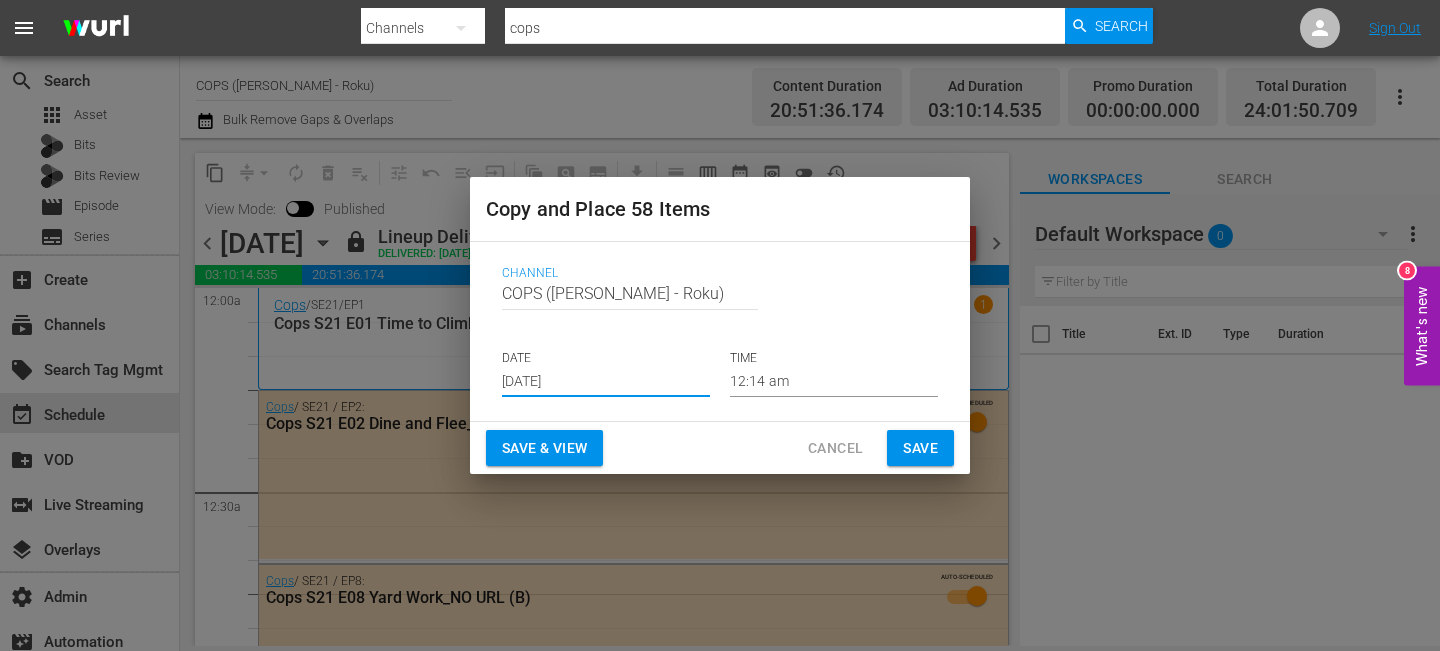 click on "Save" at bounding box center (920, 448) 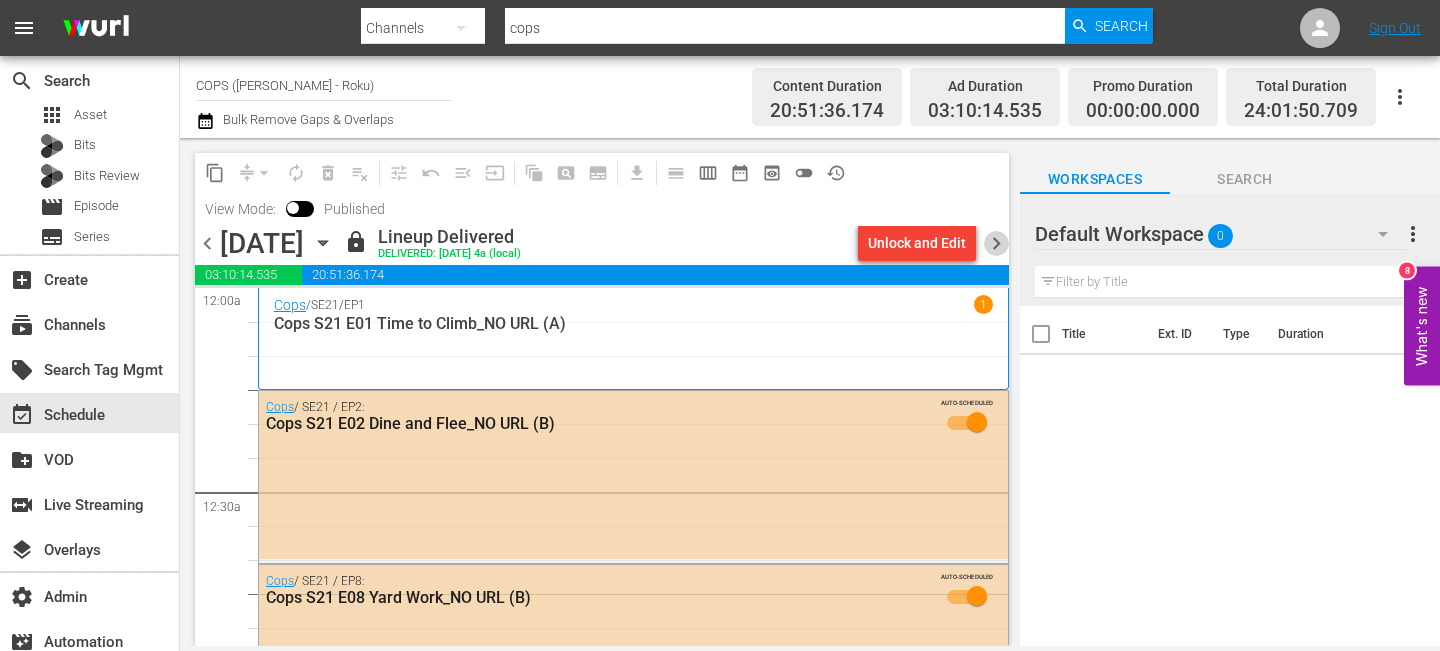 click on "chevron_right" at bounding box center (996, 243) 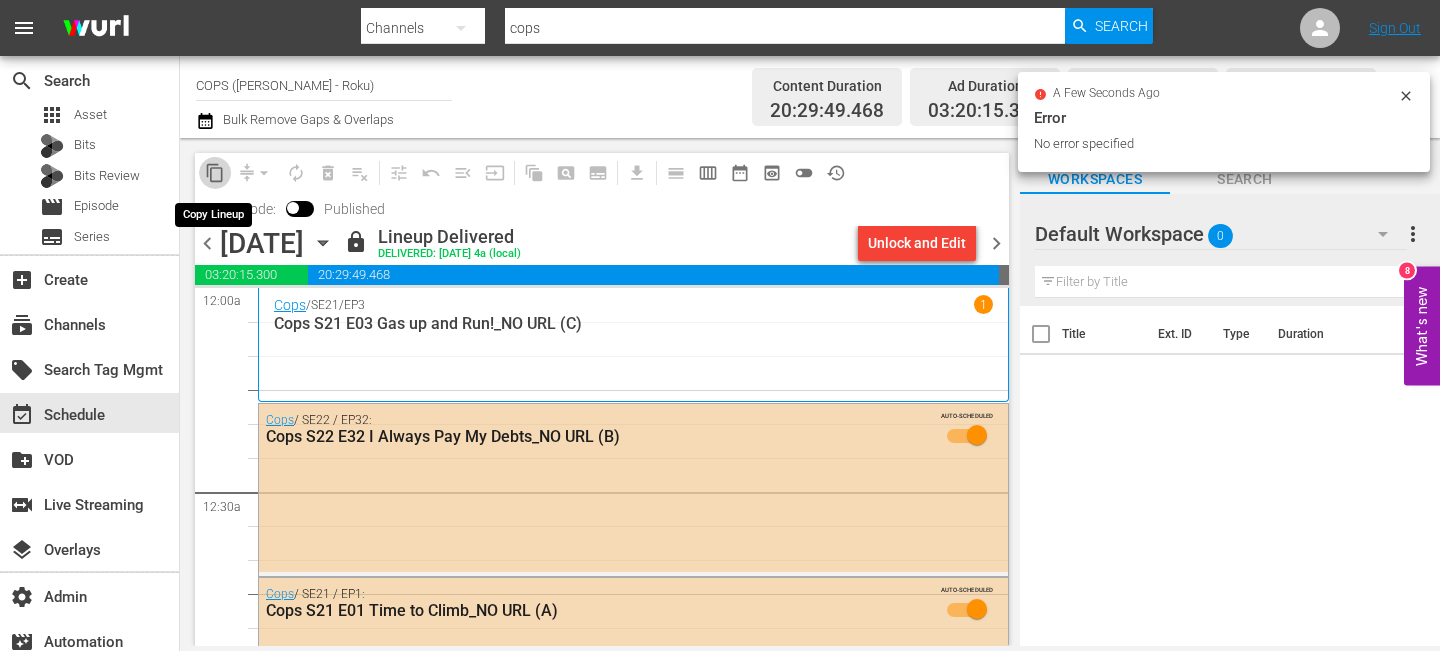 click on "content_copy" at bounding box center [215, 173] 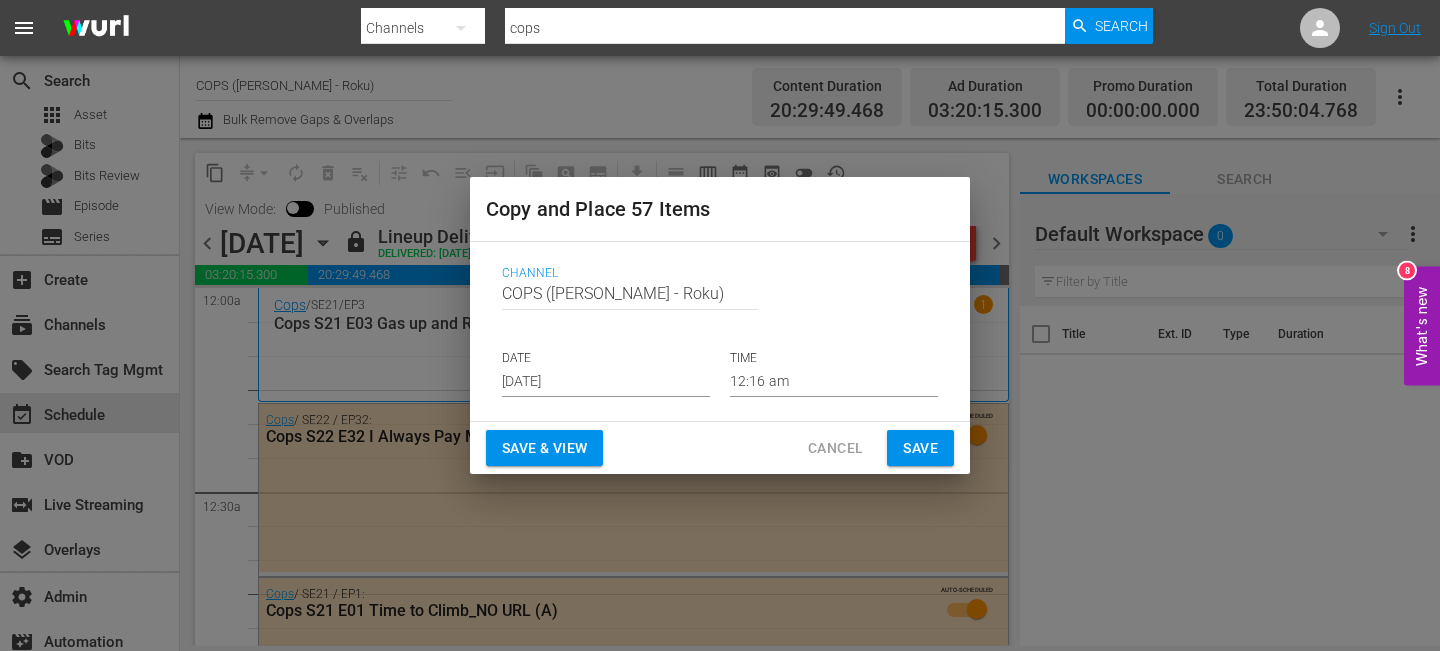 click on "Jul 26th 2025" at bounding box center (606, 382) 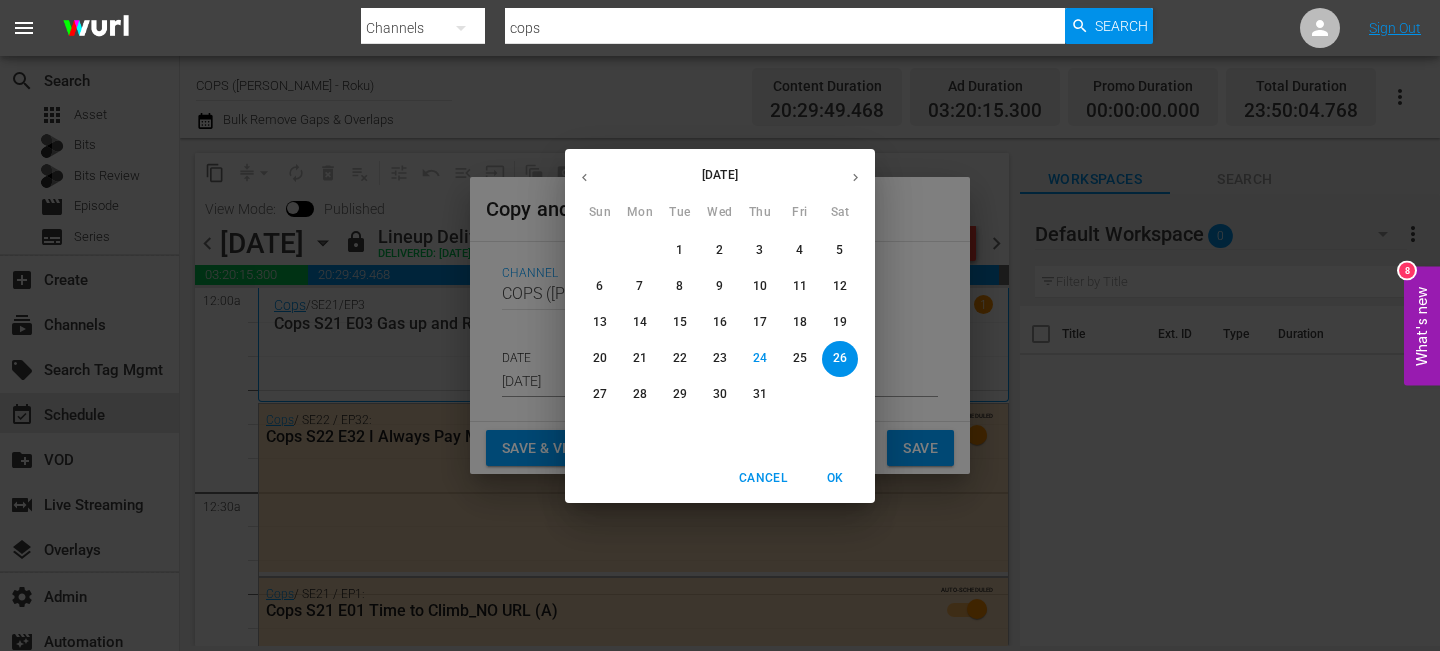 click at bounding box center [855, 177] 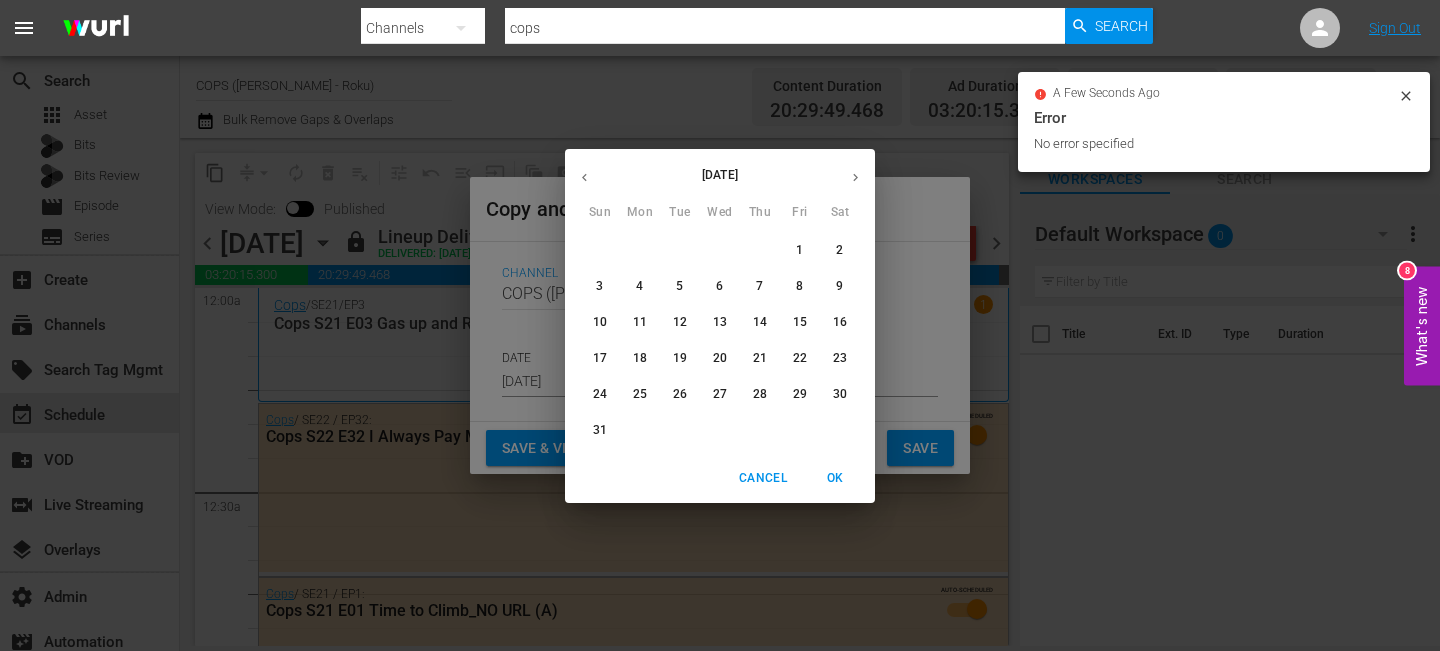 click on "23" at bounding box center (840, 358) 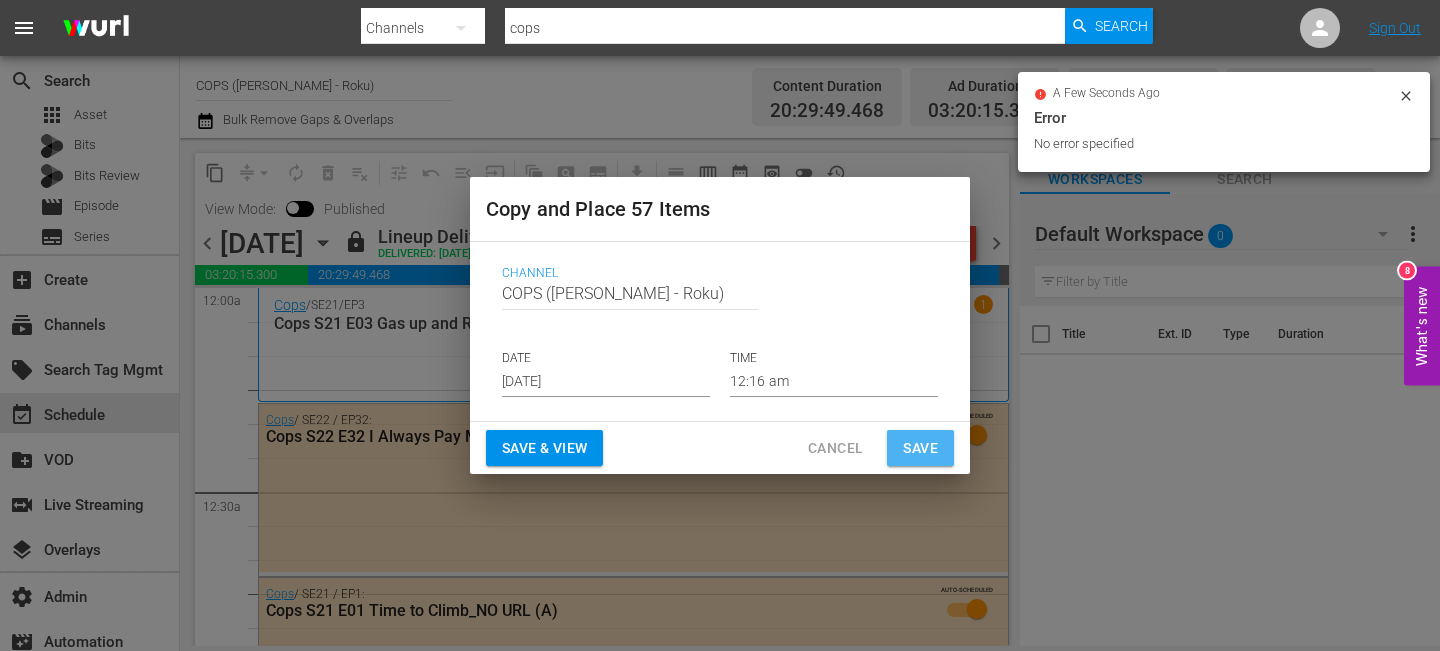 click on "Save" at bounding box center [920, 448] 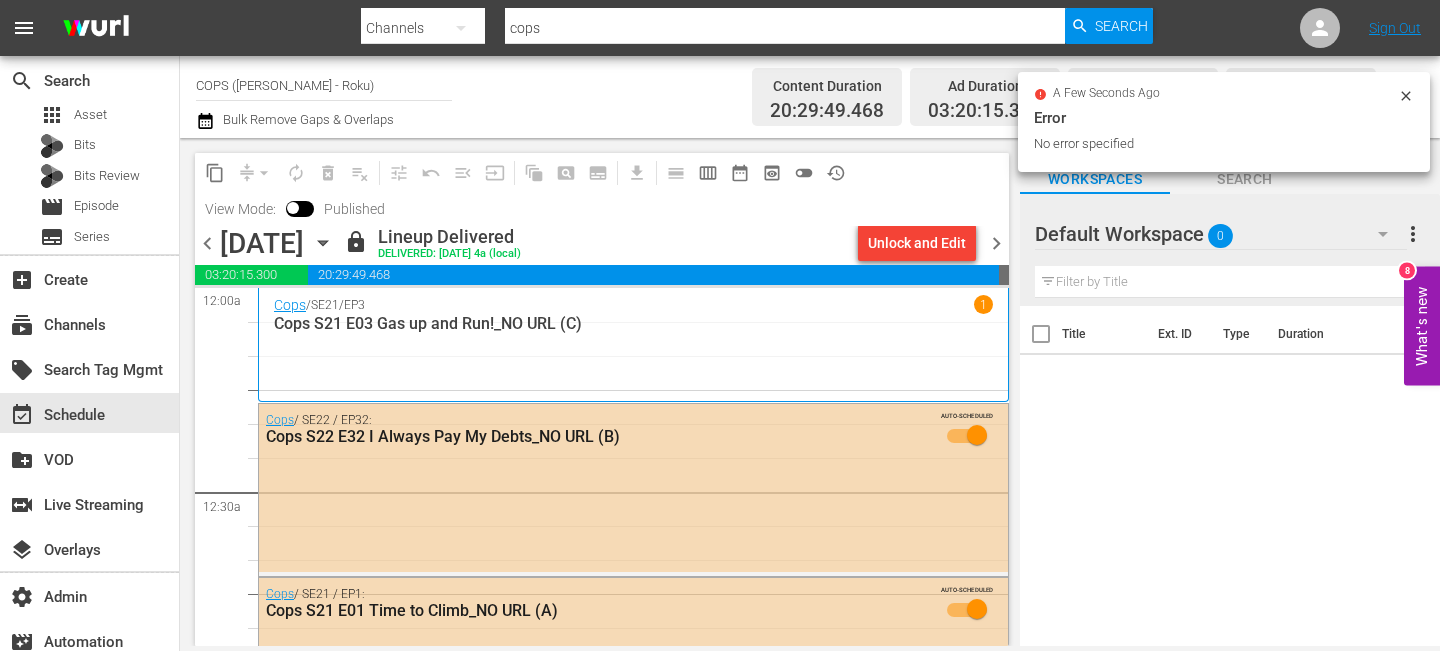 drag, startPoint x: 995, startPoint y: 248, endPoint x: 985, endPoint y: 247, distance: 10.049875 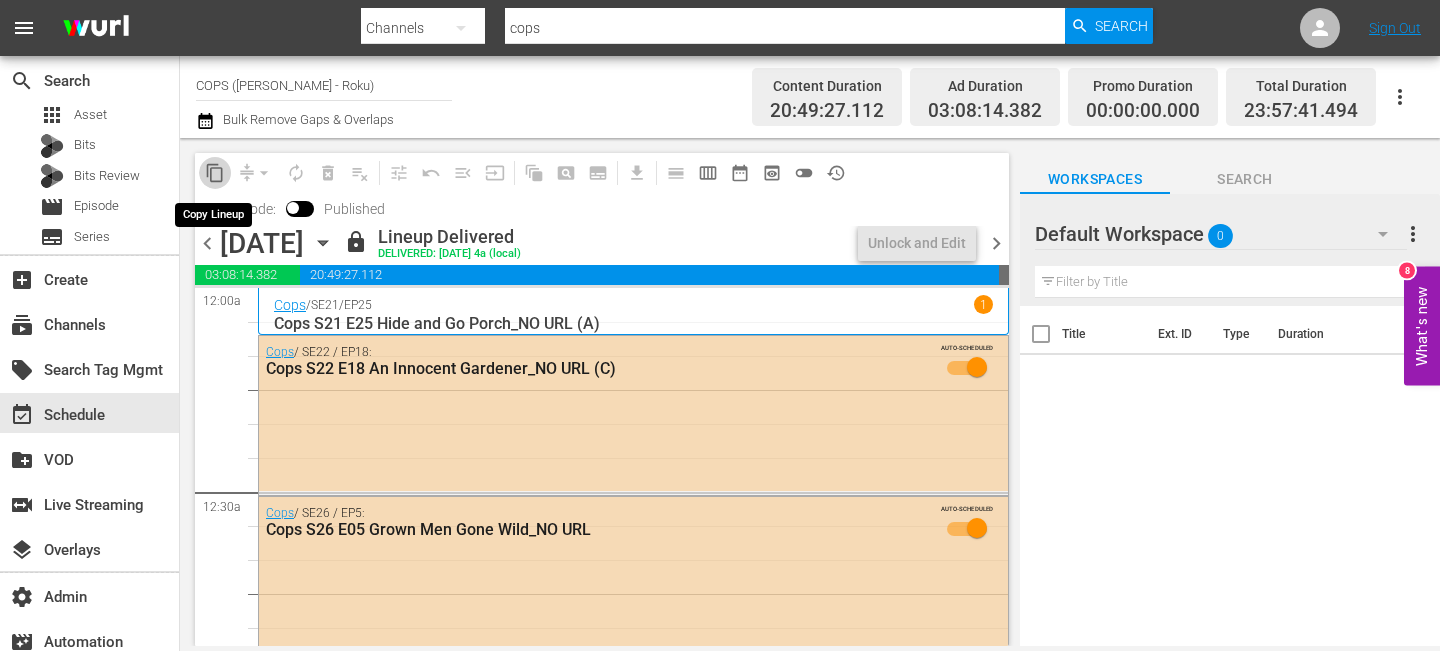 click on "content_copy" at bounding box center [215, 173] 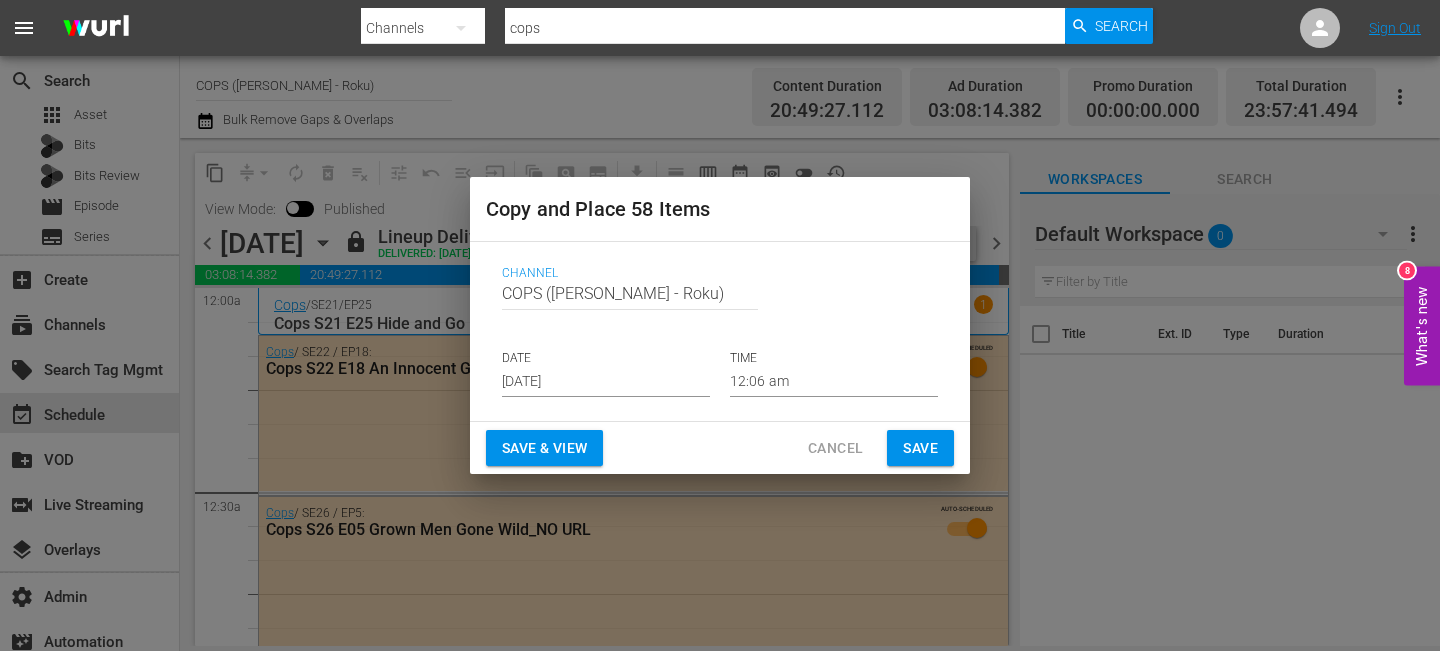 click on "Jul 26th 2025" at bounding box center [606, 382] 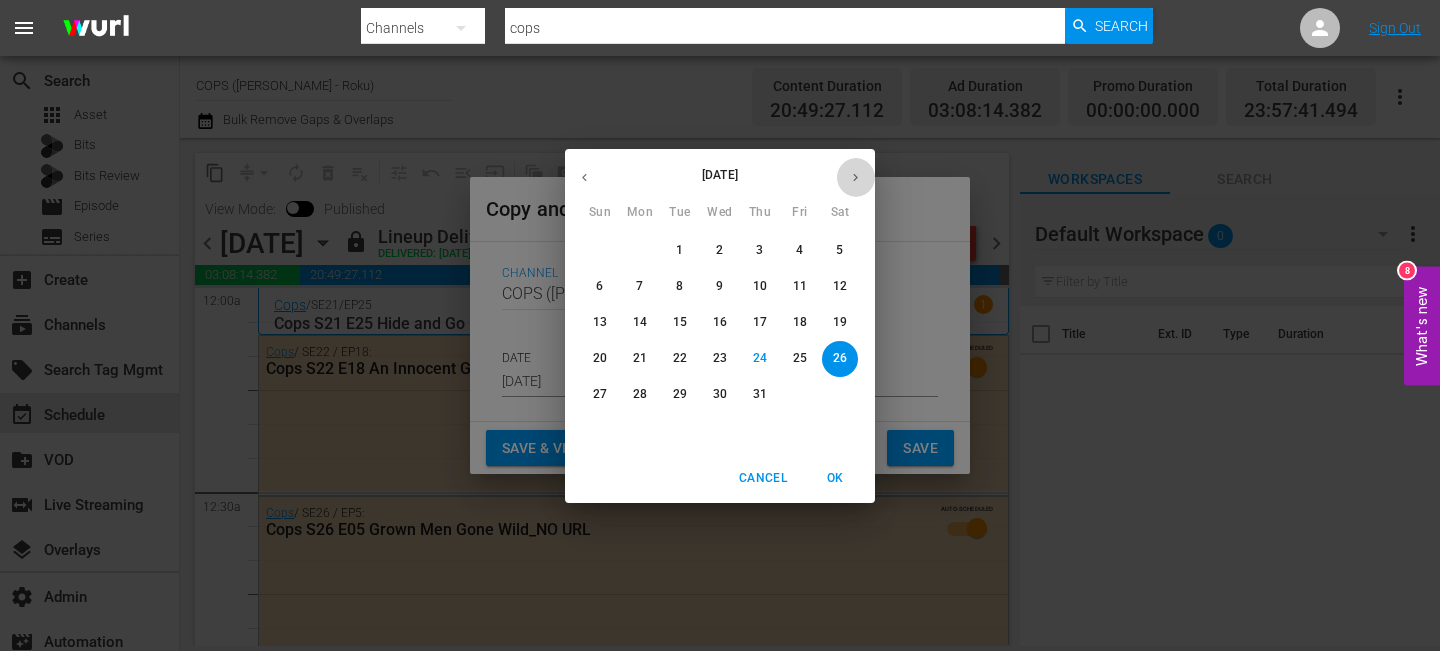 click at bounding box center [855, 177] 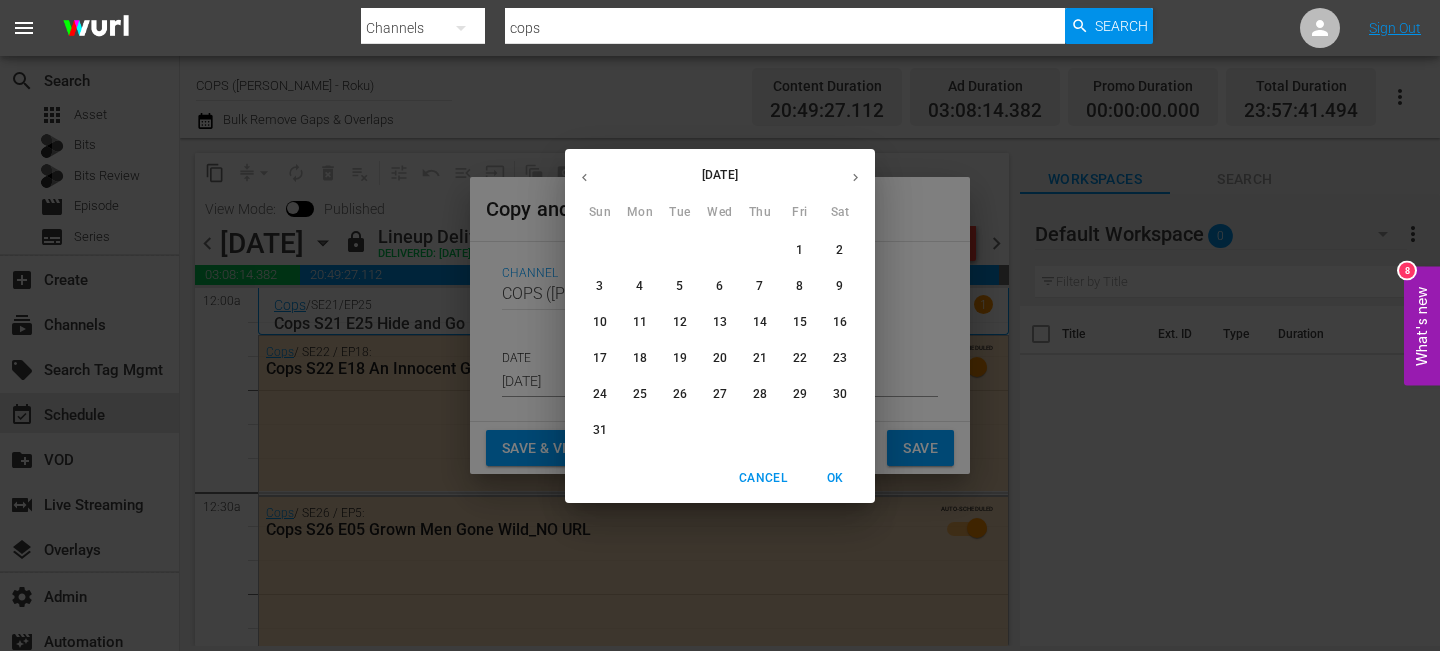 click on "24" at bounding box center [600, 394] 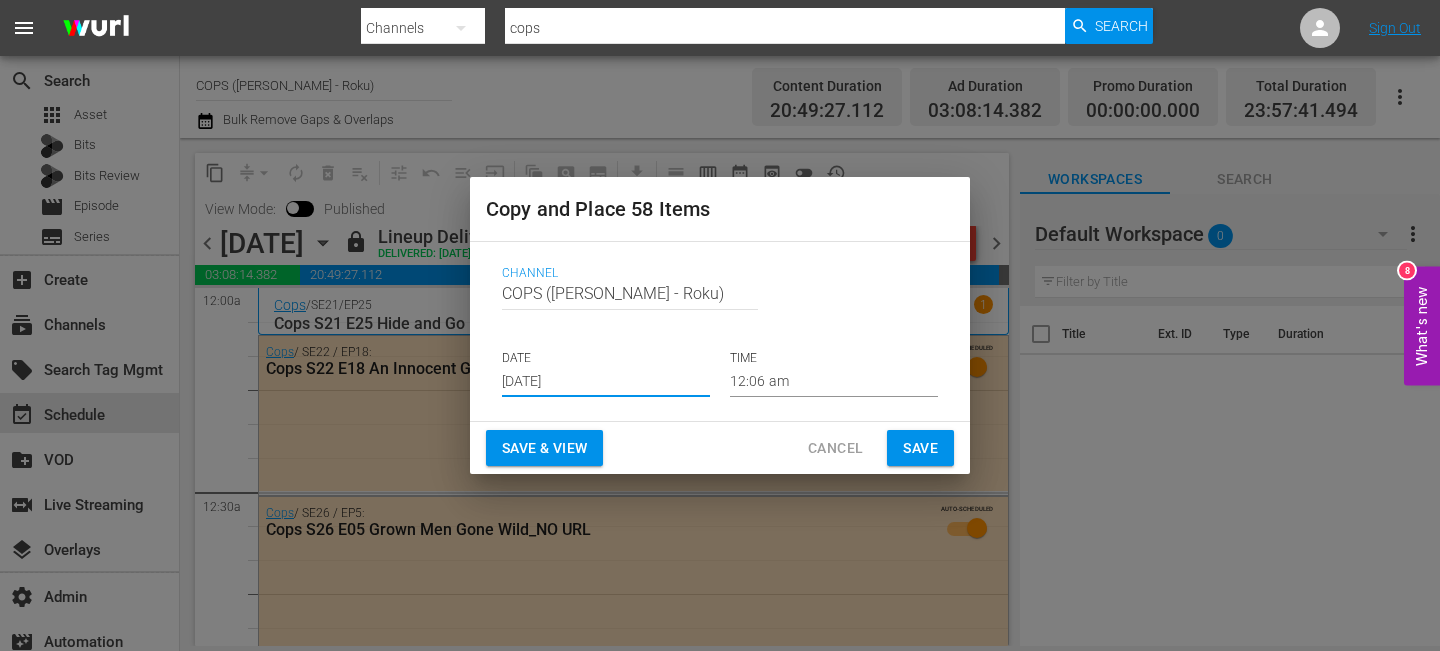 click on "Save" at bounding box center (920, 448) 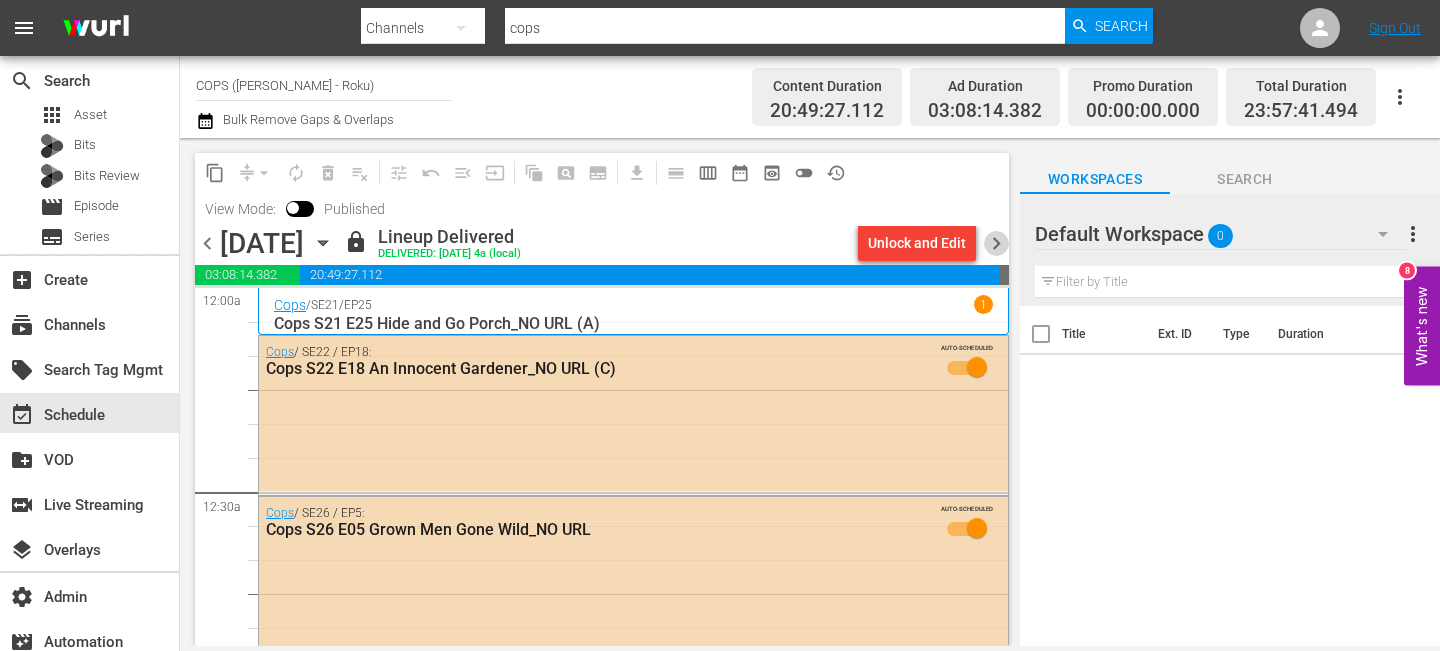 click on "chevron_right" at bounding box center [996, 243] 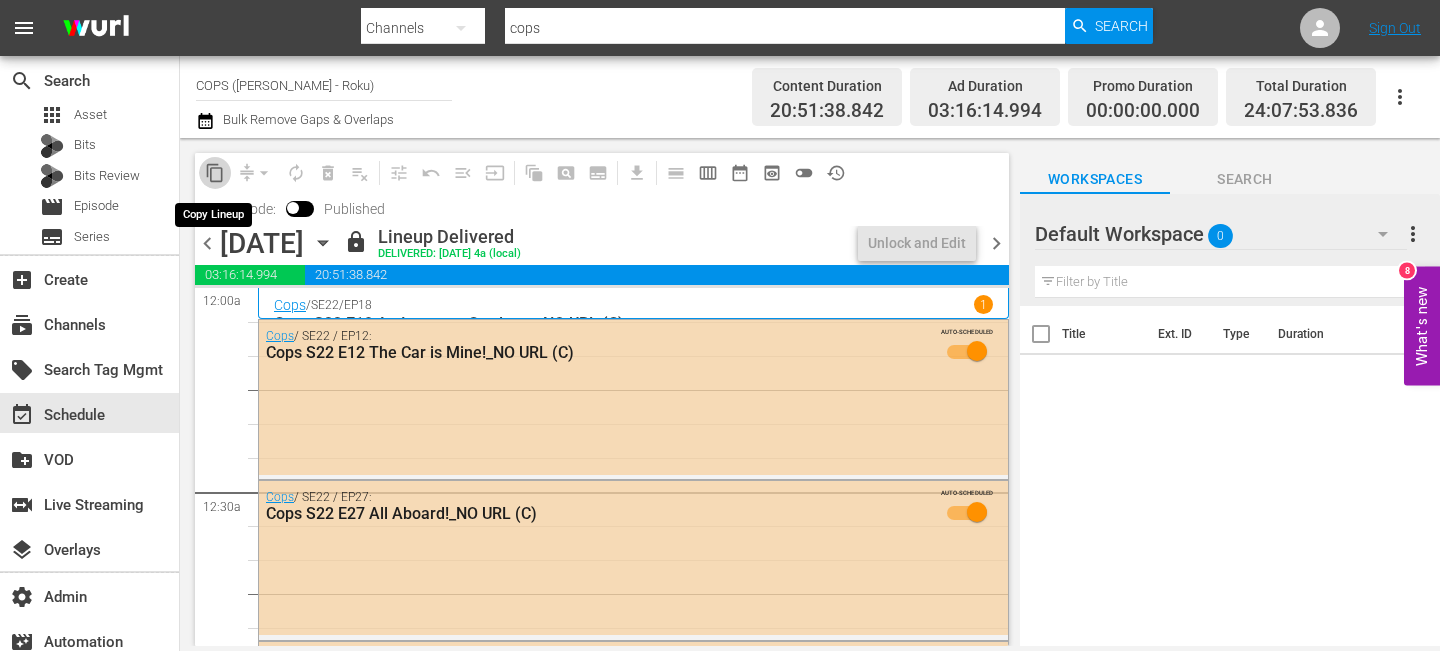 click on "content_copy" at bounding box center (215, 173) 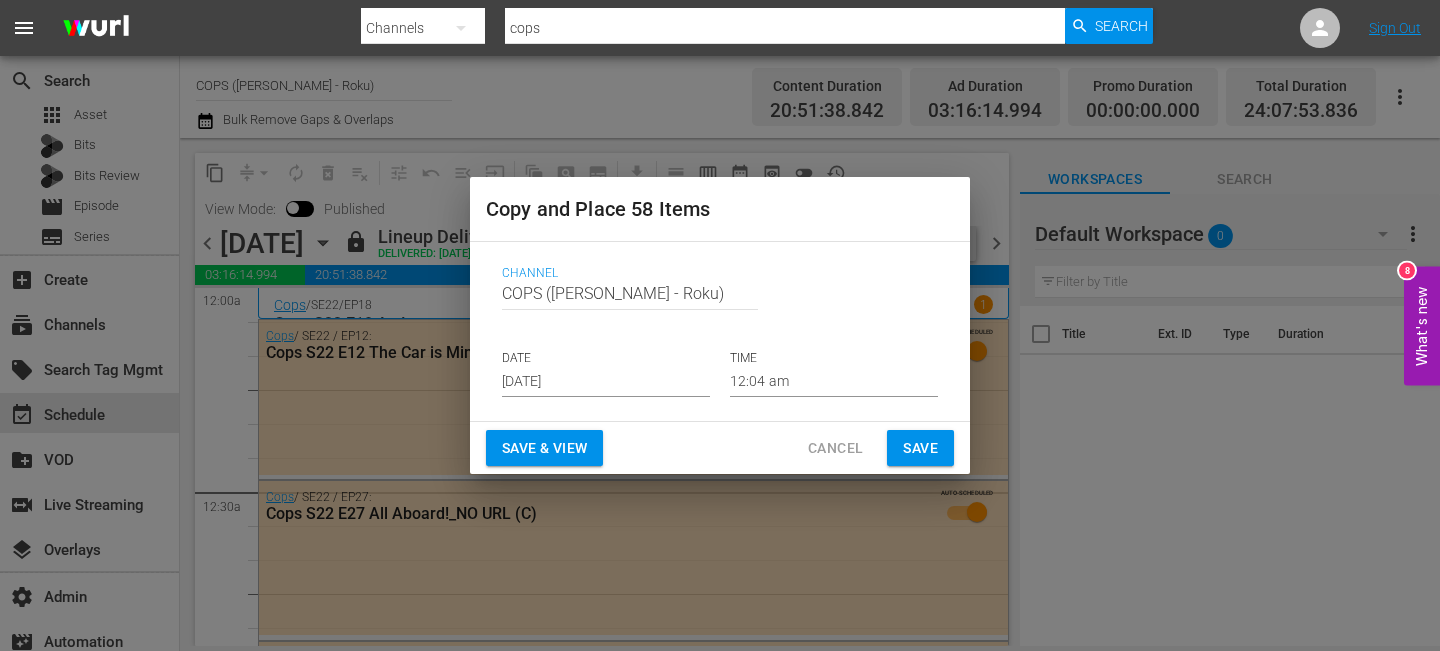 click on "Jul 26th 2025" at bounding box center (606, 382) 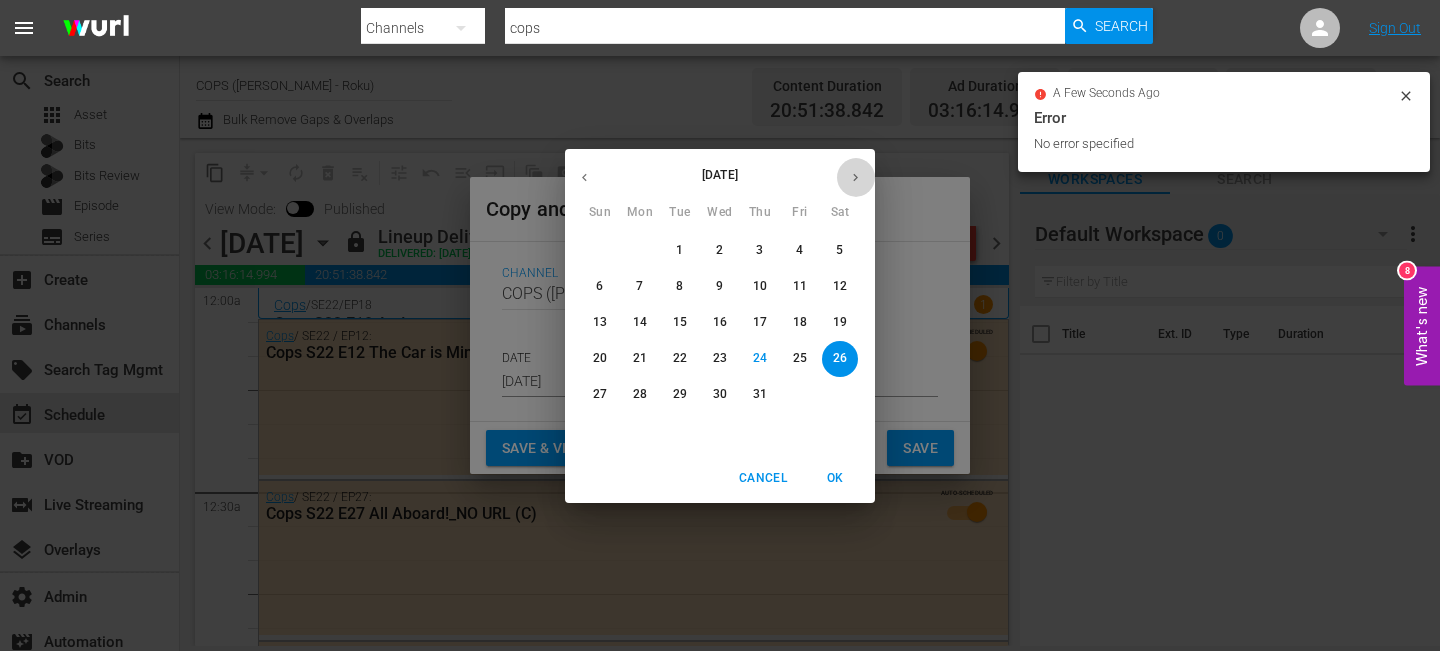 click 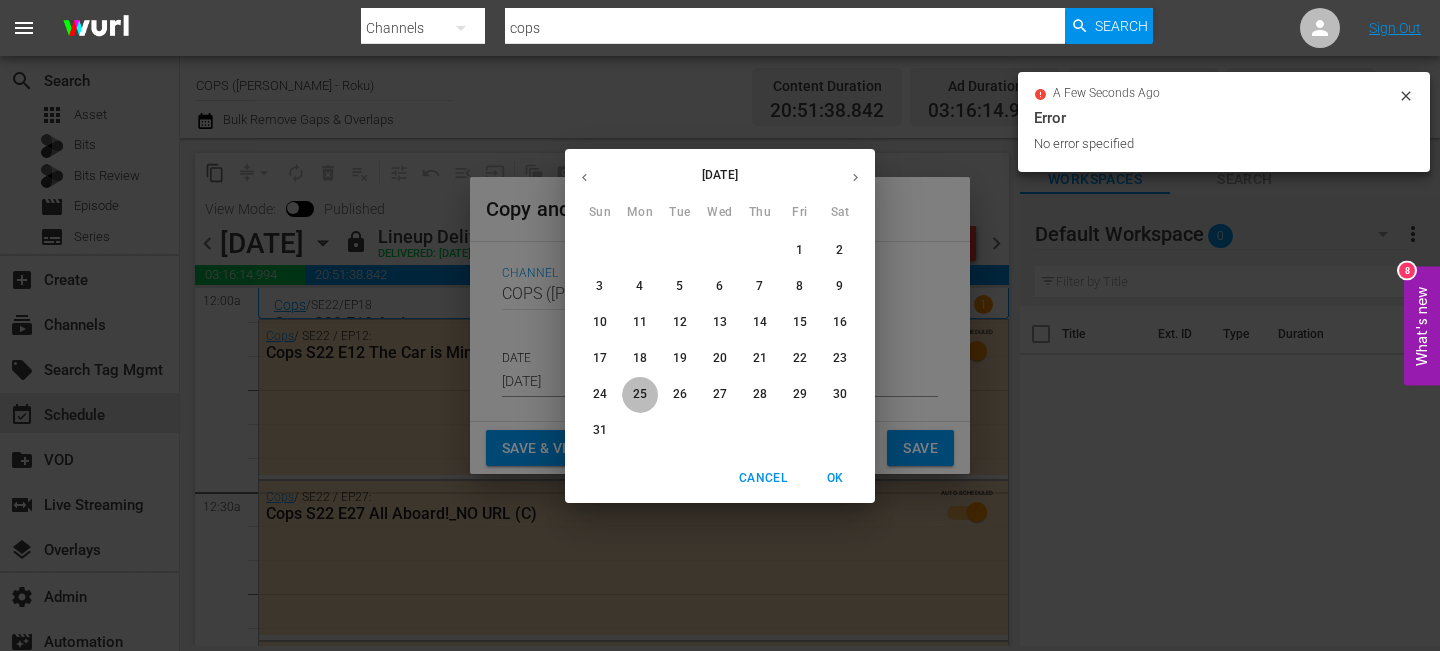 click on "25" at bounding box center (640, 394) 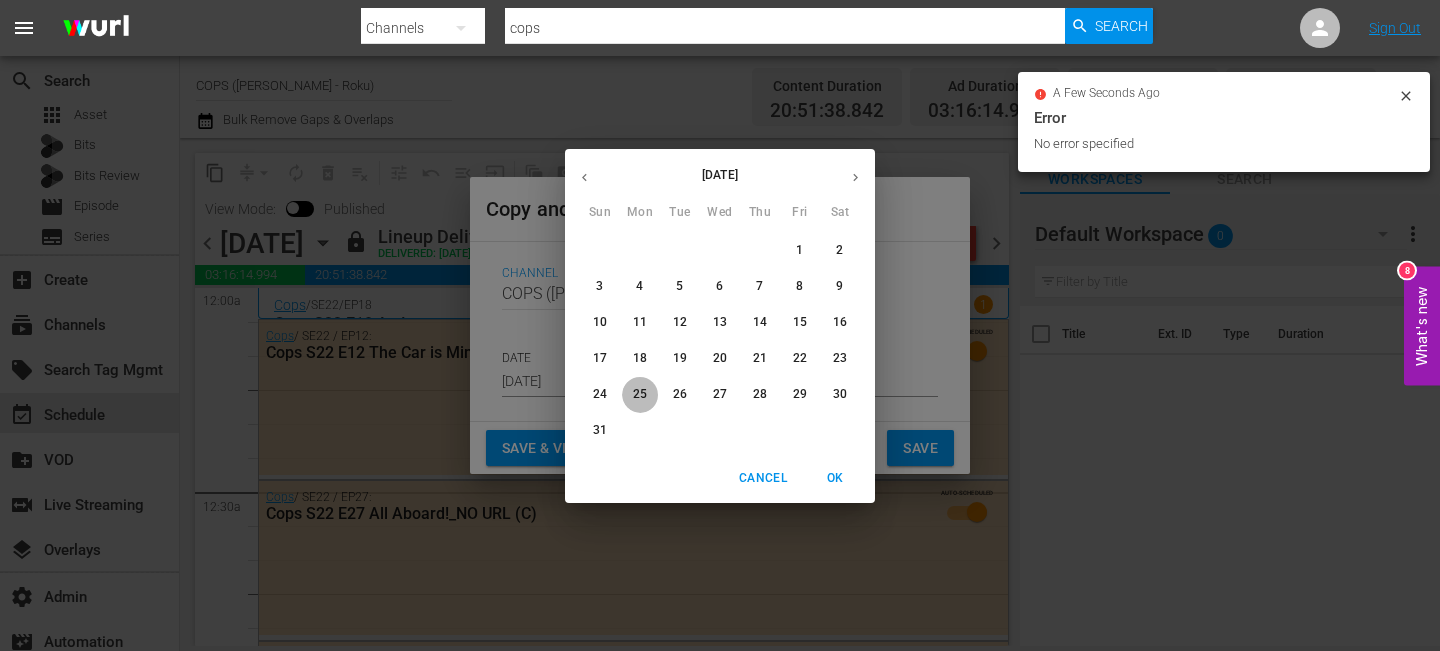 type on "Aug 25th 2025" 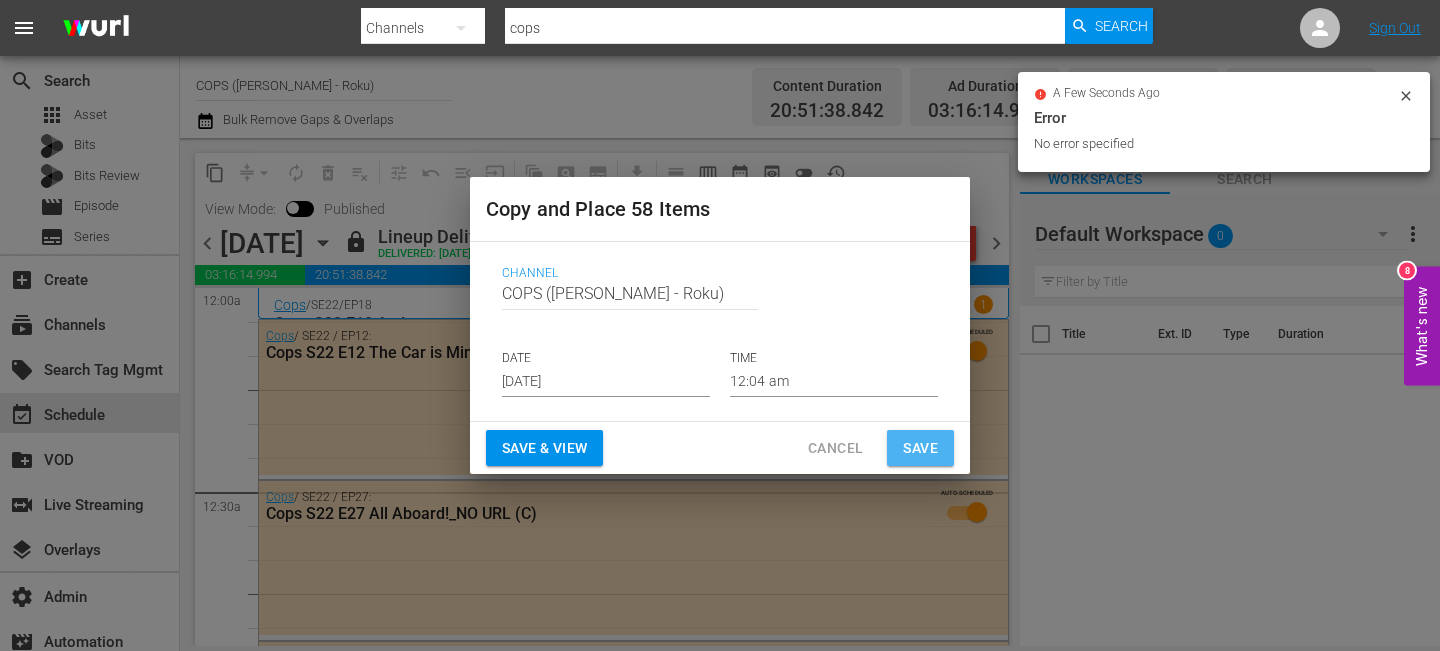 click on "Save" at bounding box center (920, 448) 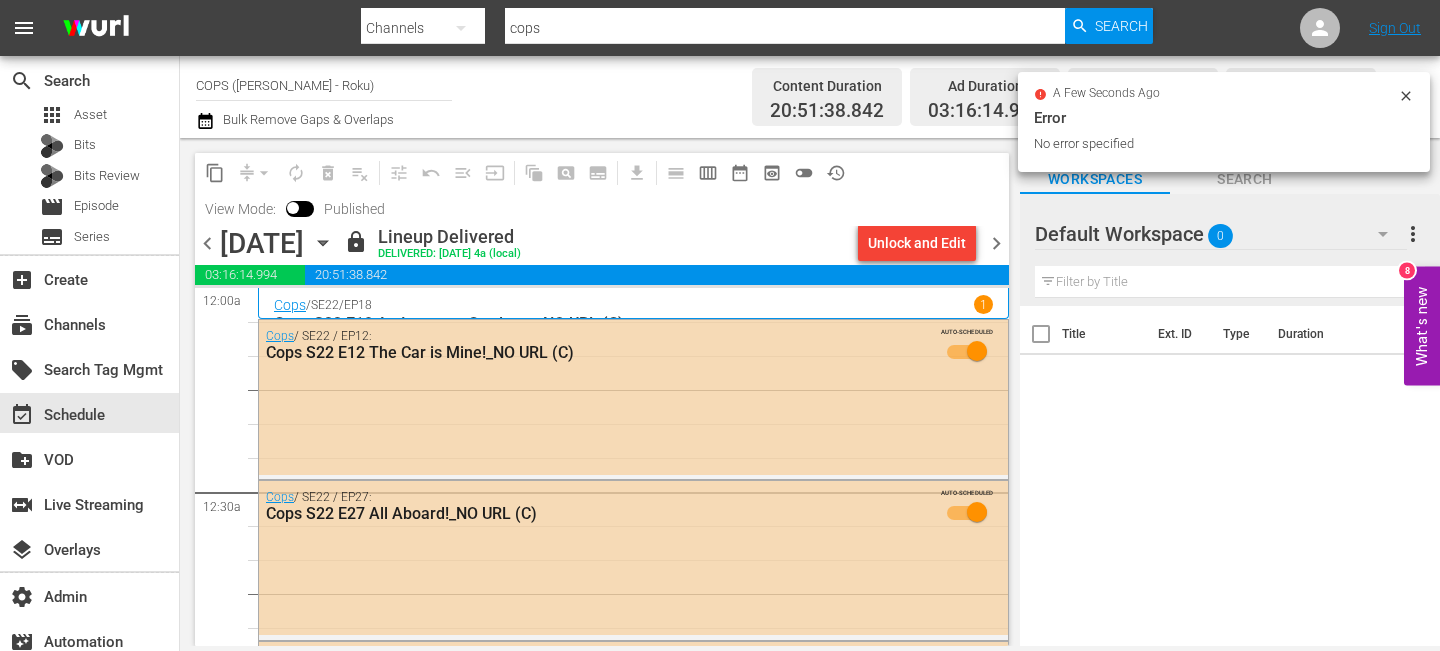 click on "chevron_right" at bounding box center [996, 243] 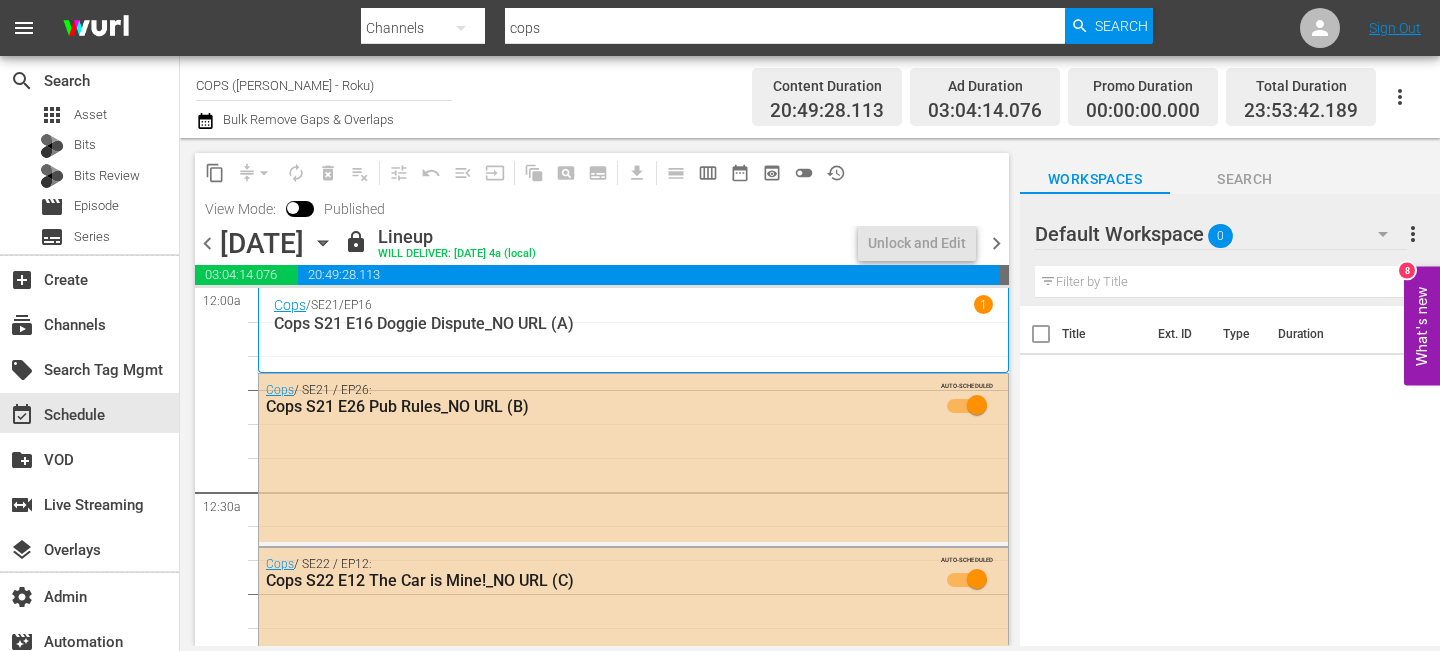 click on "content_copy" at bounding box center [215, 173] 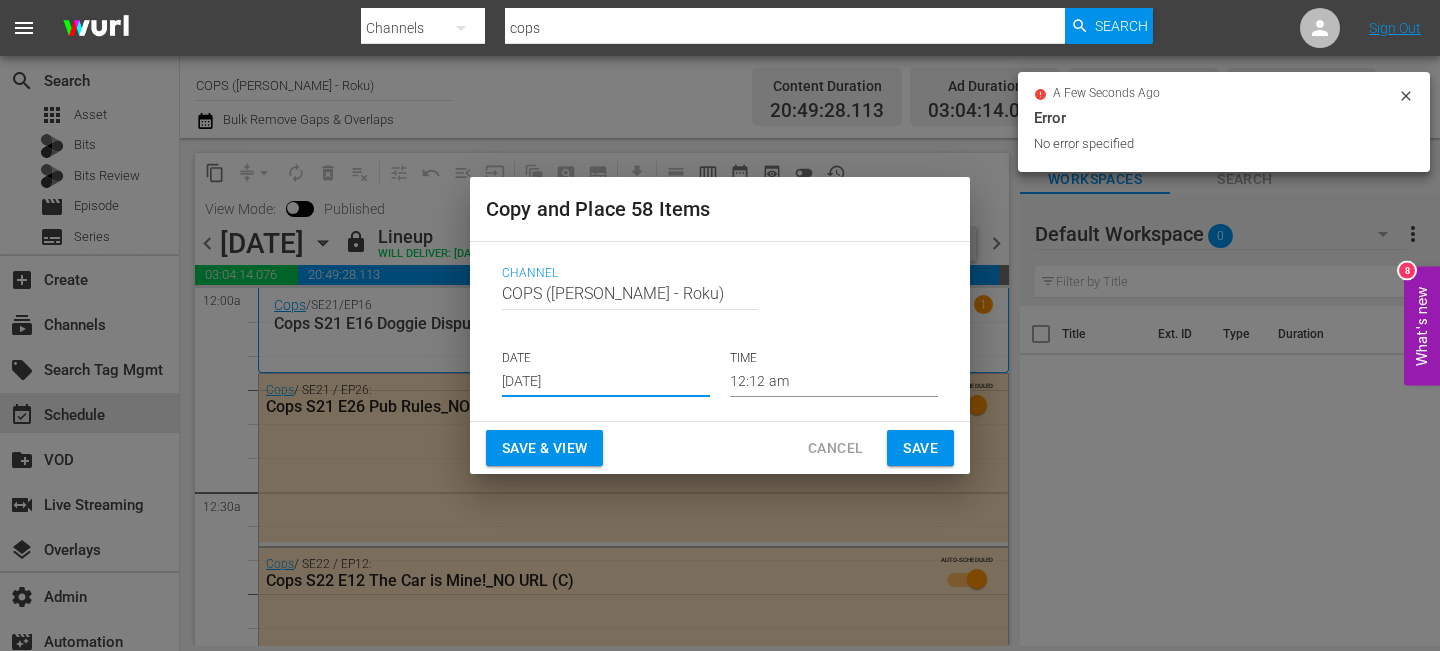click on "Jul 26th 2025" at bounding box center [606, 382] 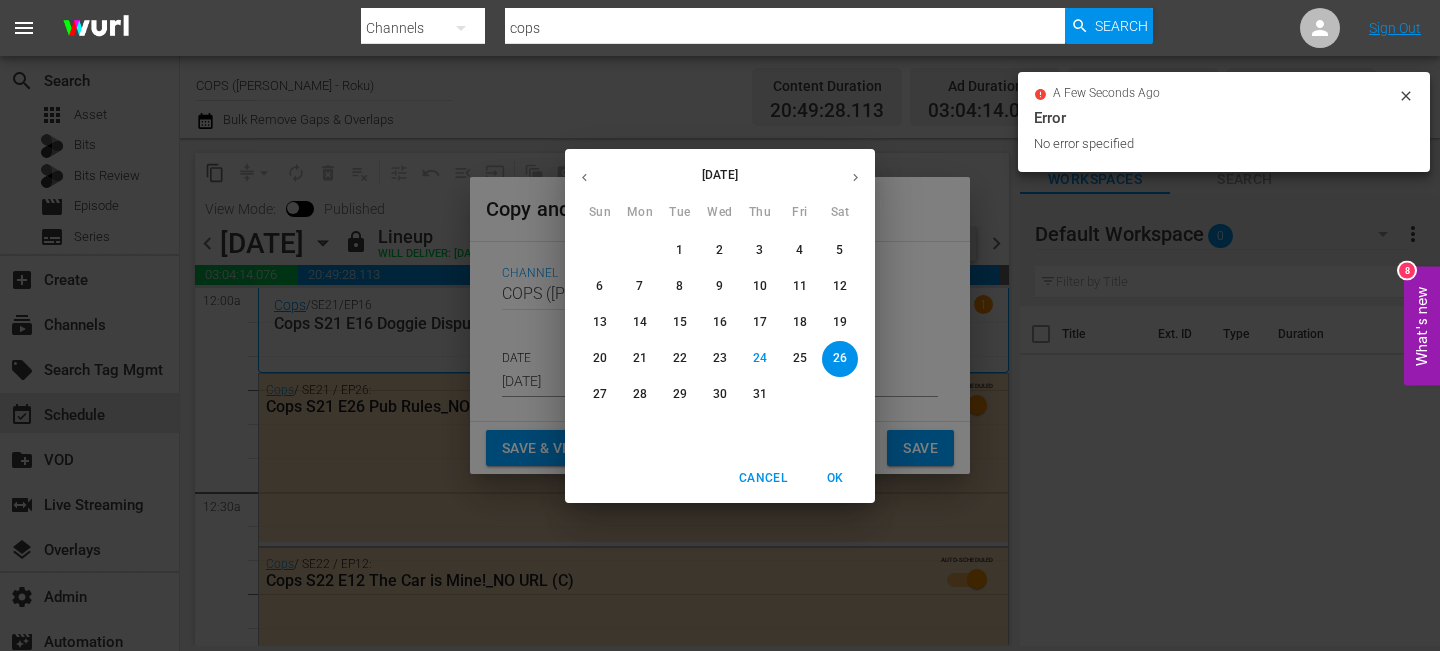 click at bounding box center [855, 177] 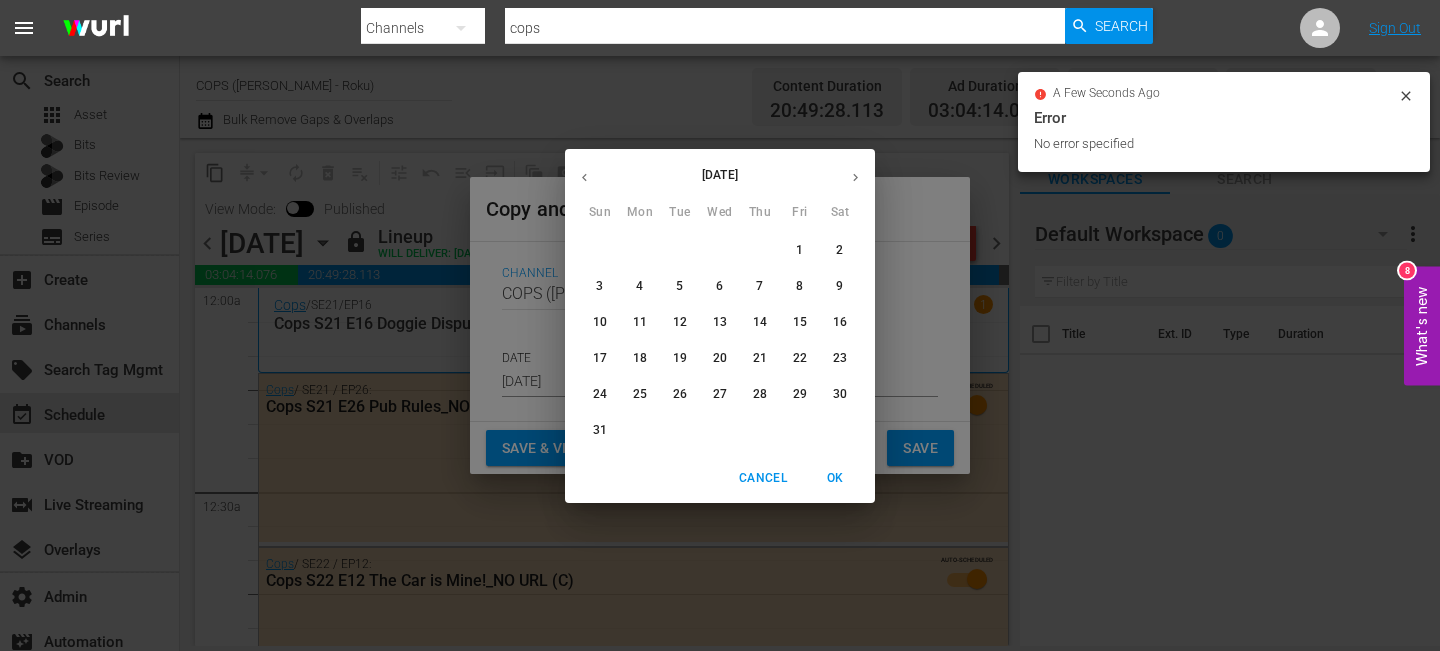 click on "26" at bounding box center (680, 394) 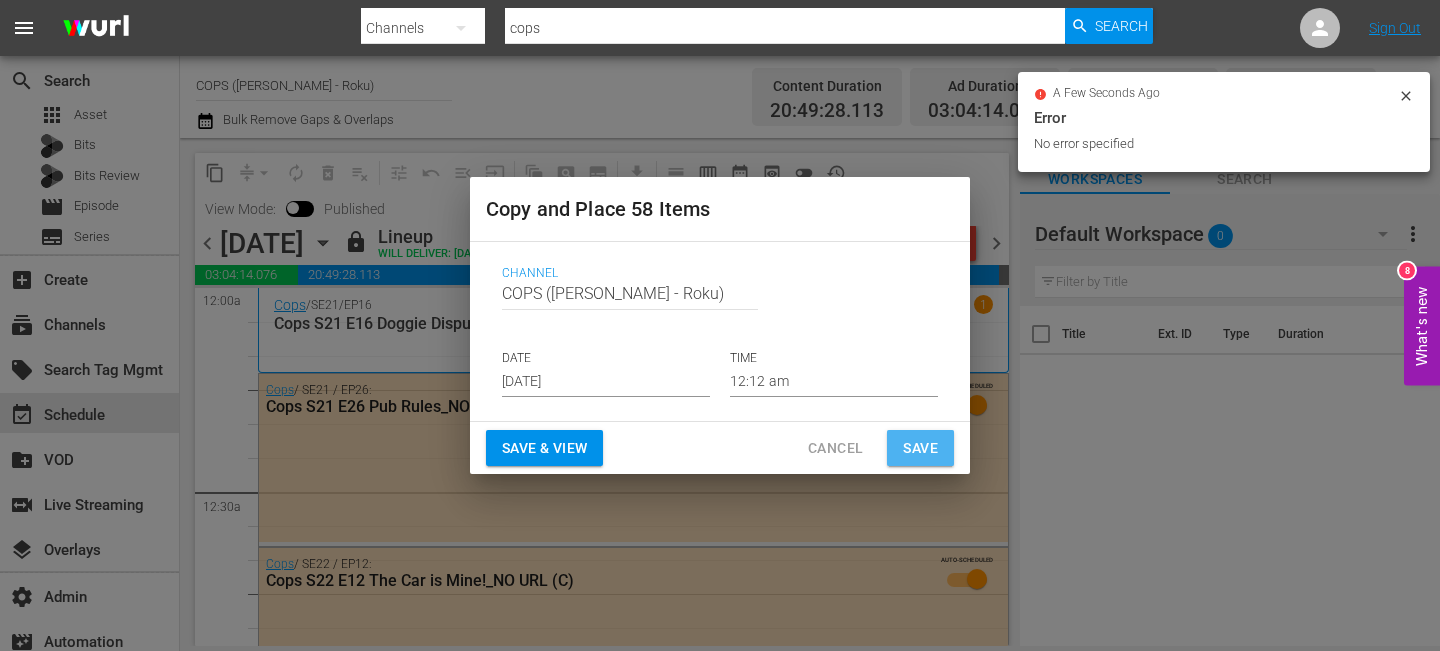 click on "Save" at bounding box center (920, 448) 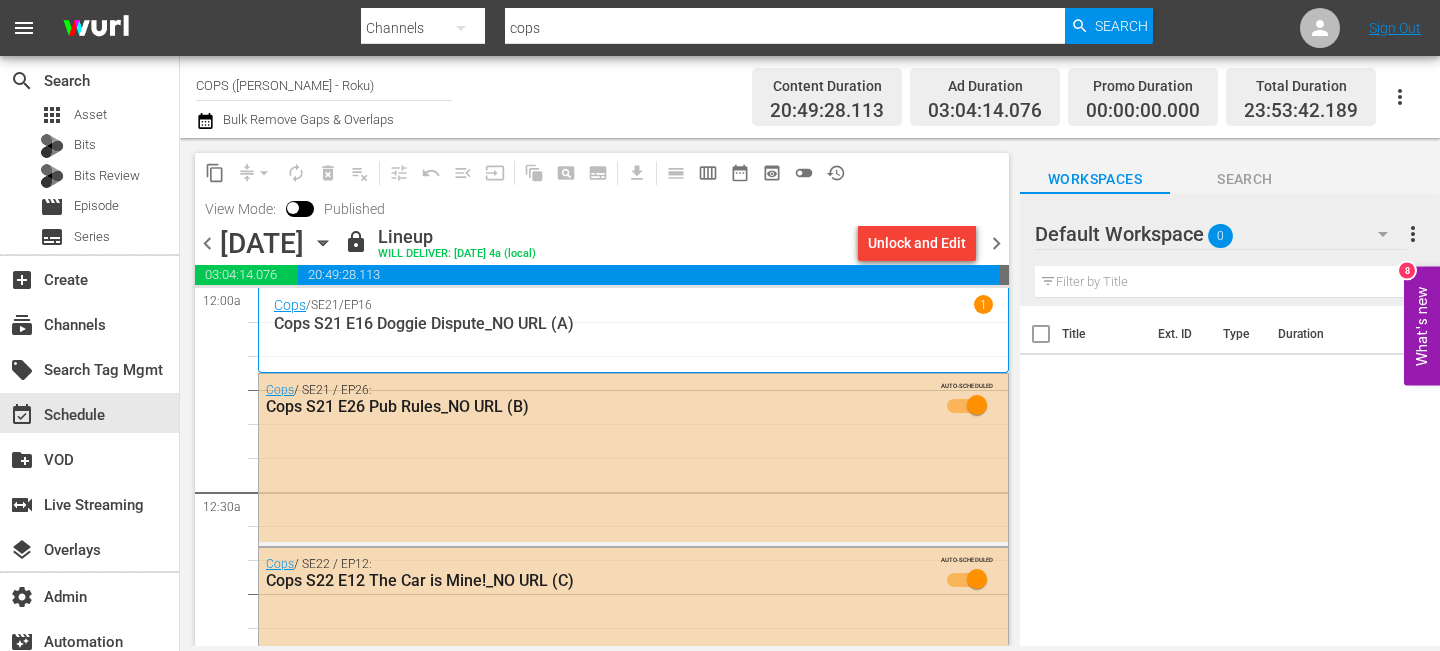 click on "chevron_right" at bounding box center [996, 243] 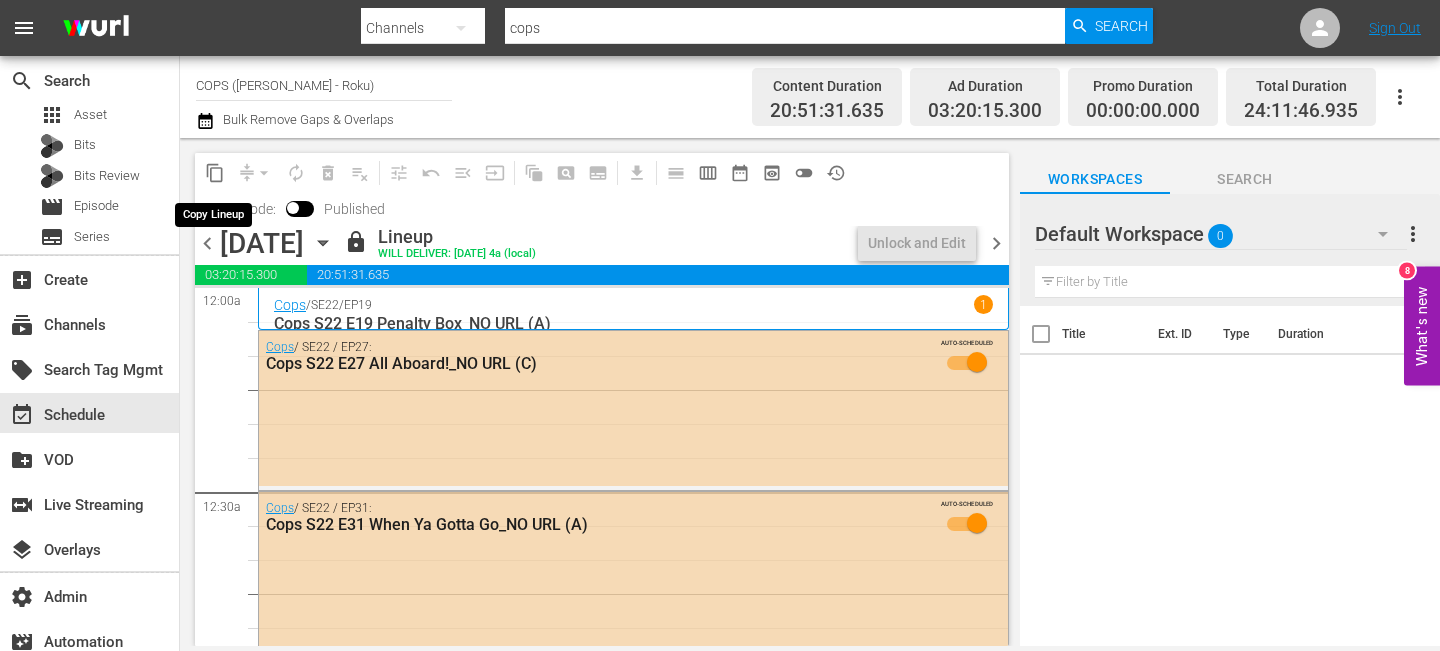 click on "content_copy" at bounding box center [215, 173] 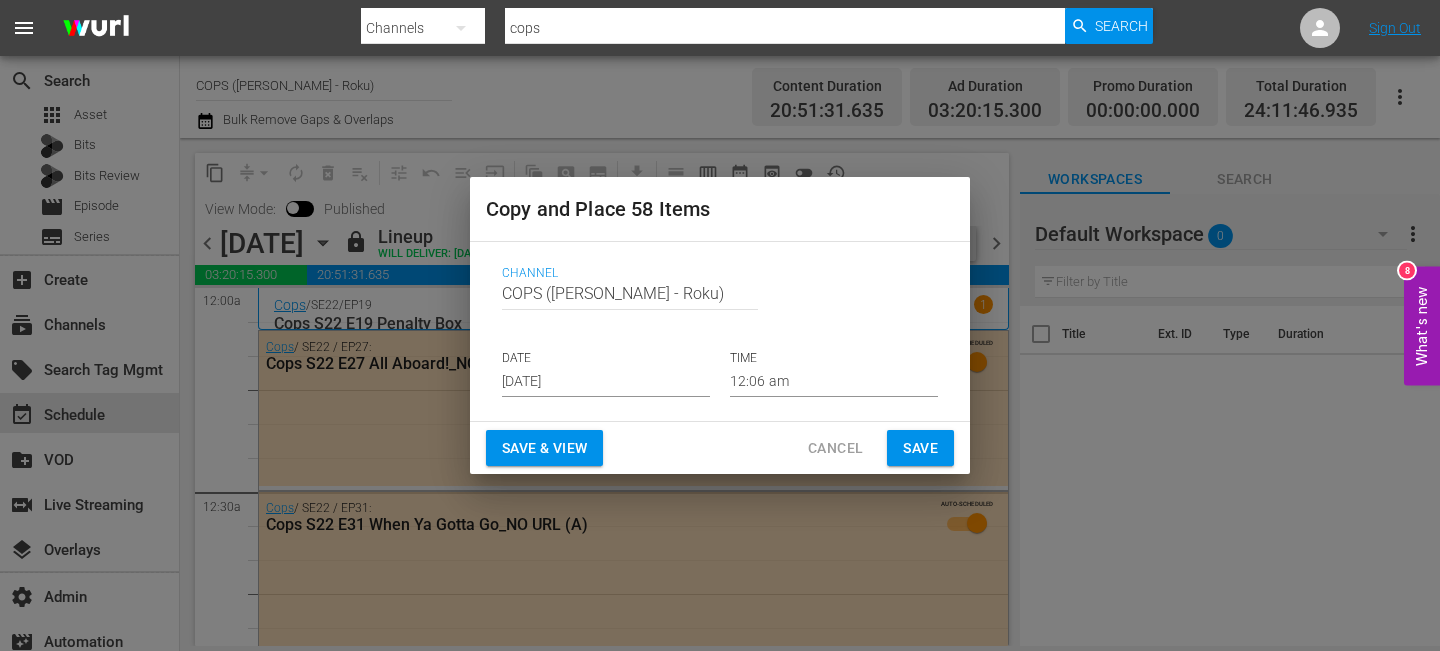 click on "Channel Channel Title COPS (Langley - Roku) DATE Jul 26th 2025 TIME 12:06 am" at bounding box center (720, 331) 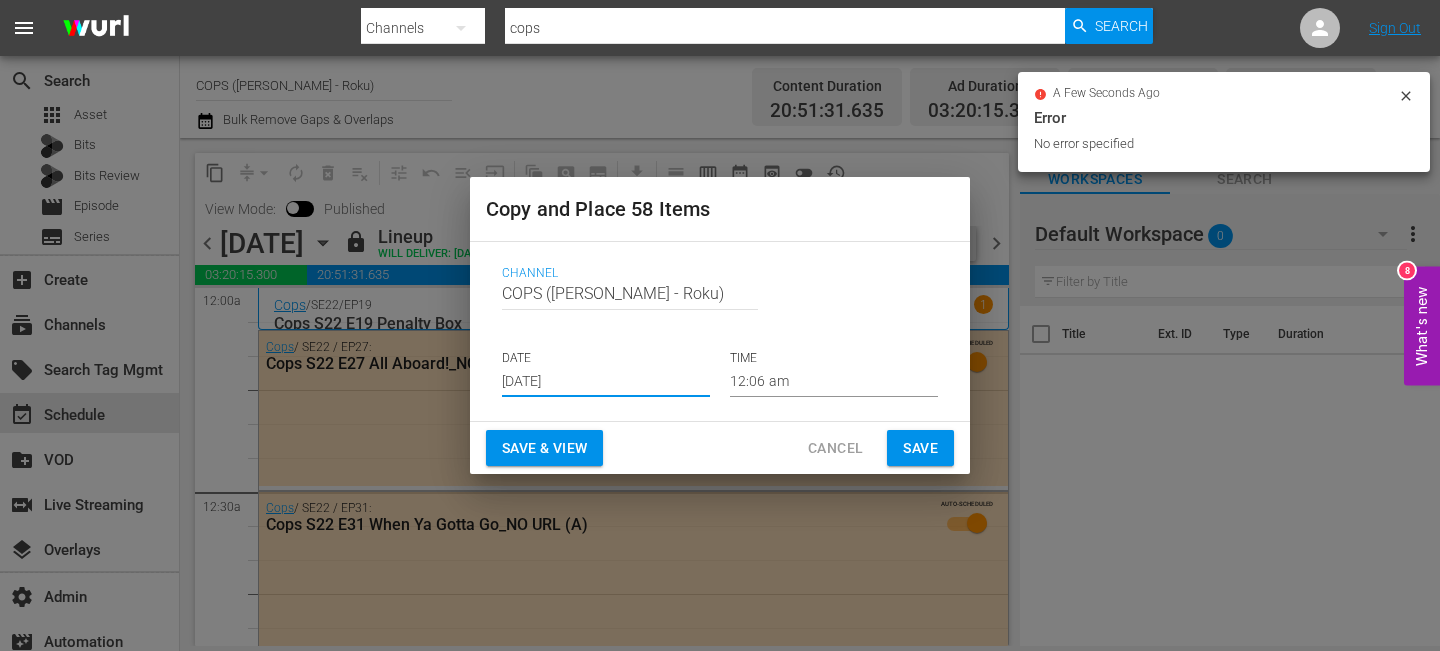 click on "Jul 26th 2025" at bounding box center (606, 382) 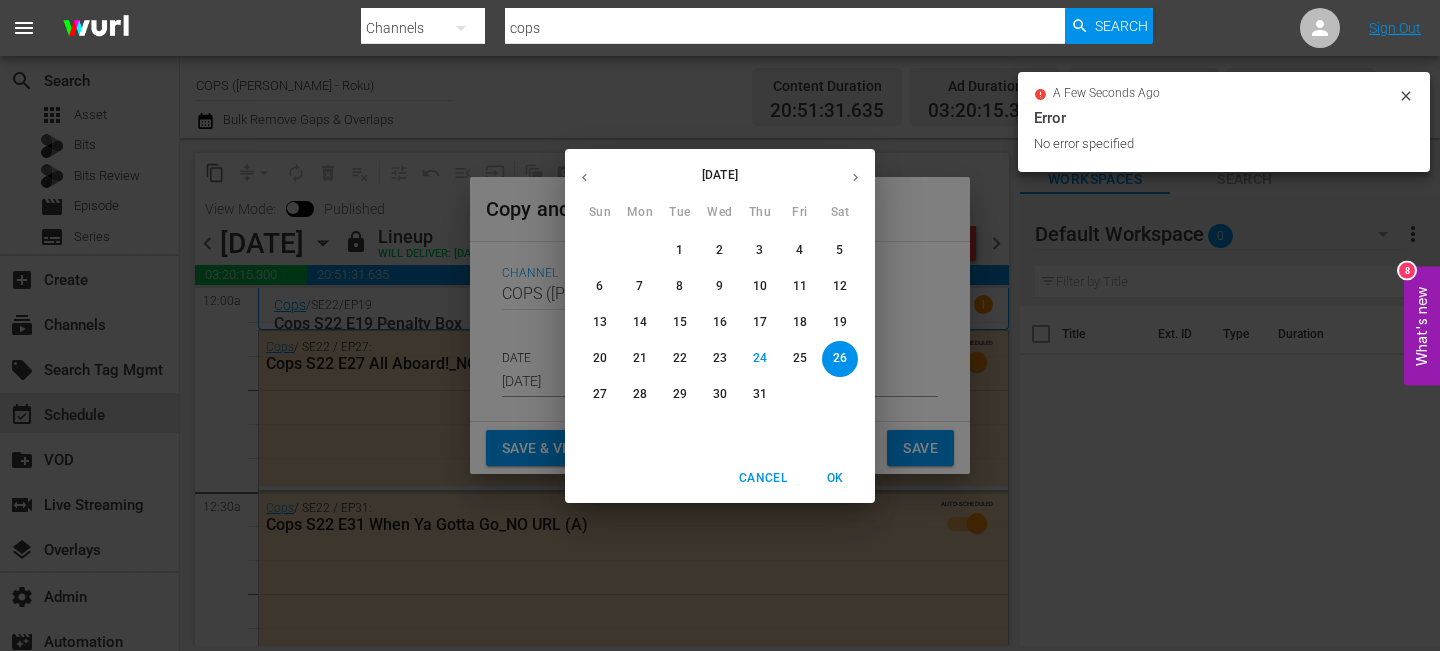 click 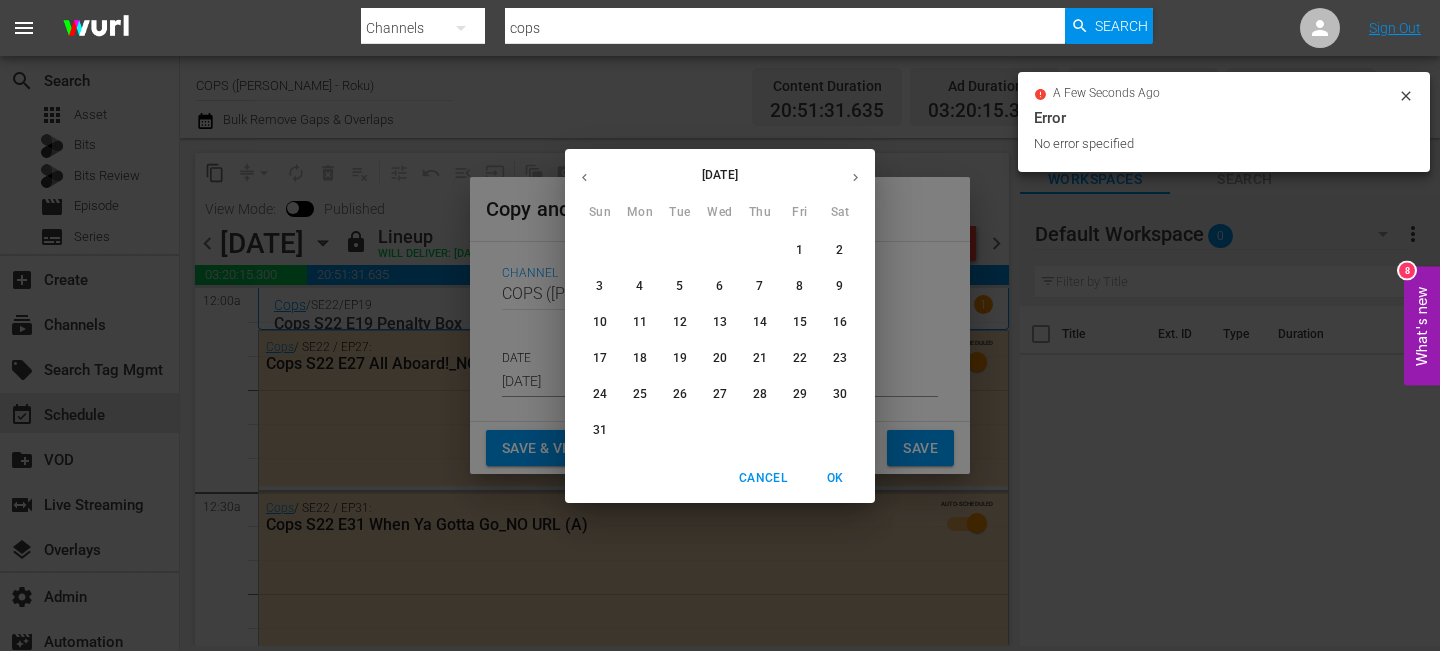 click on "27" at bounding box center (720, 394) 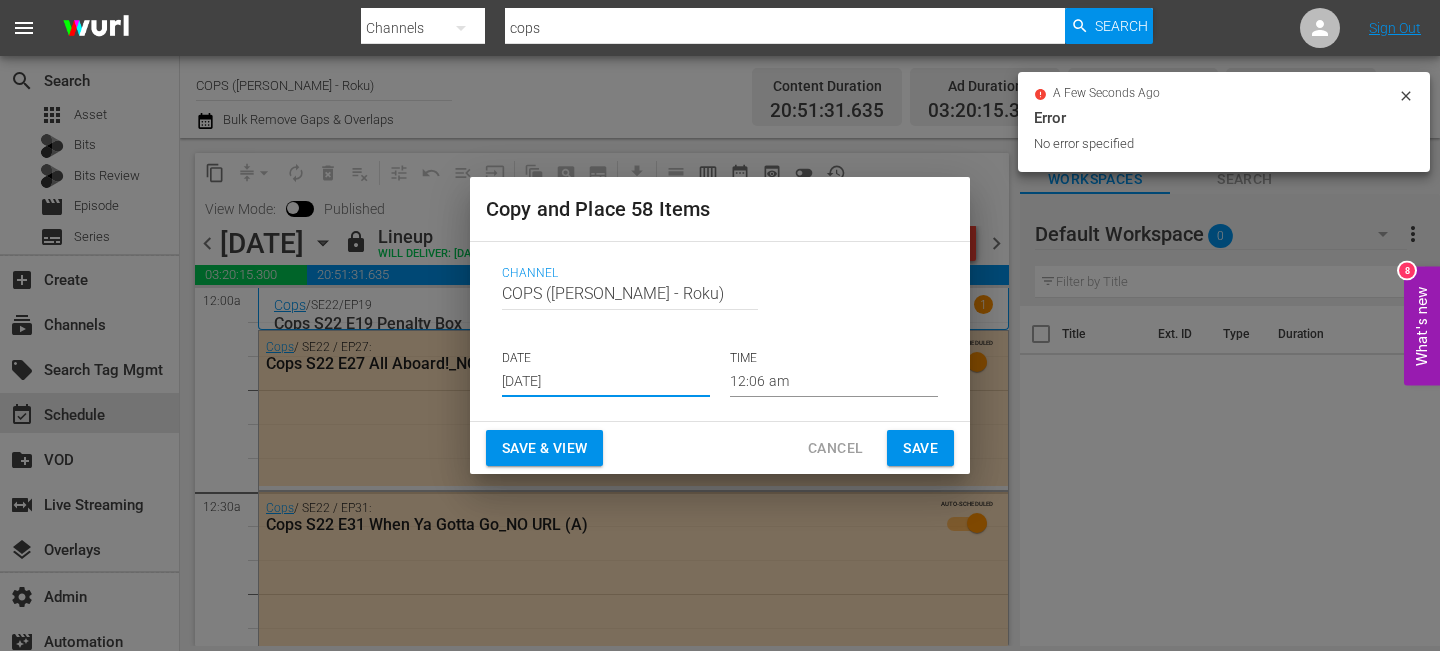 click on "Save" at bounding box center (920, 448) 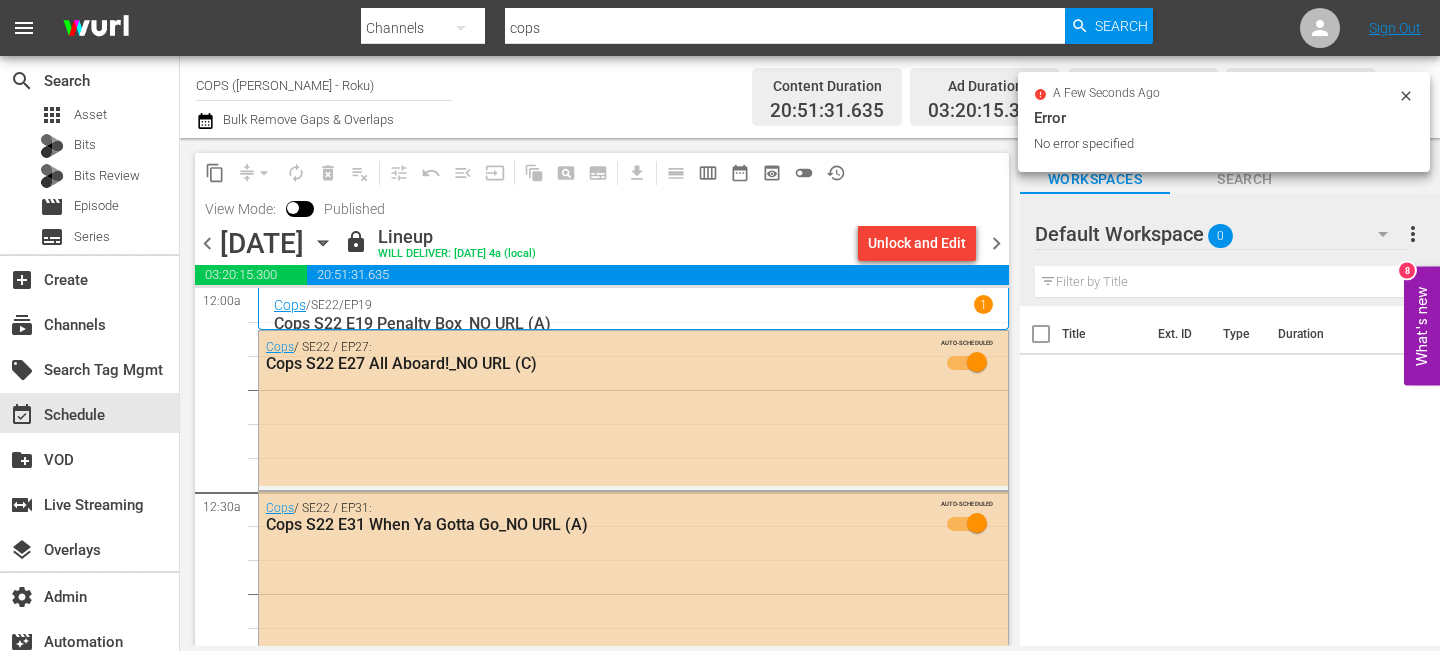 drag, startPoint x: 1004, startPoint y: 248, endPoint x: 749, endPoint y: 193, distance: 260.86395 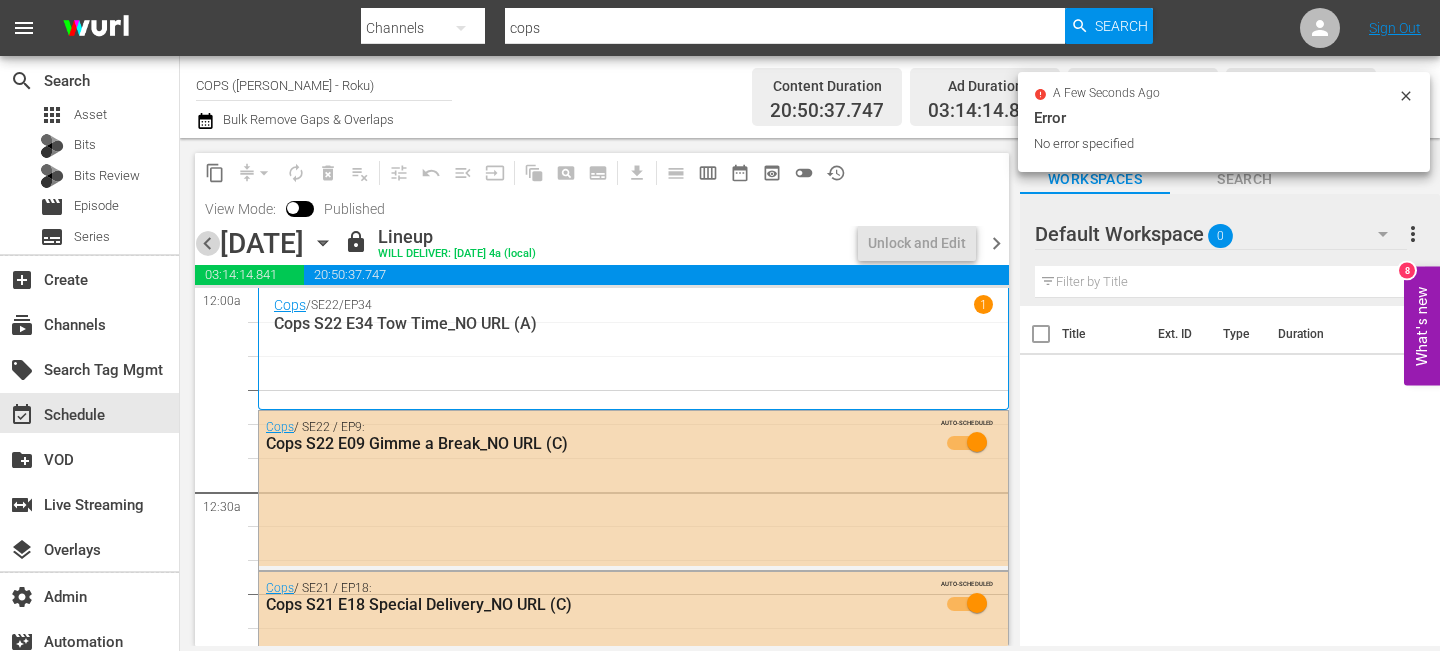 click on "chevron_left" at bounding box center [207, 243] 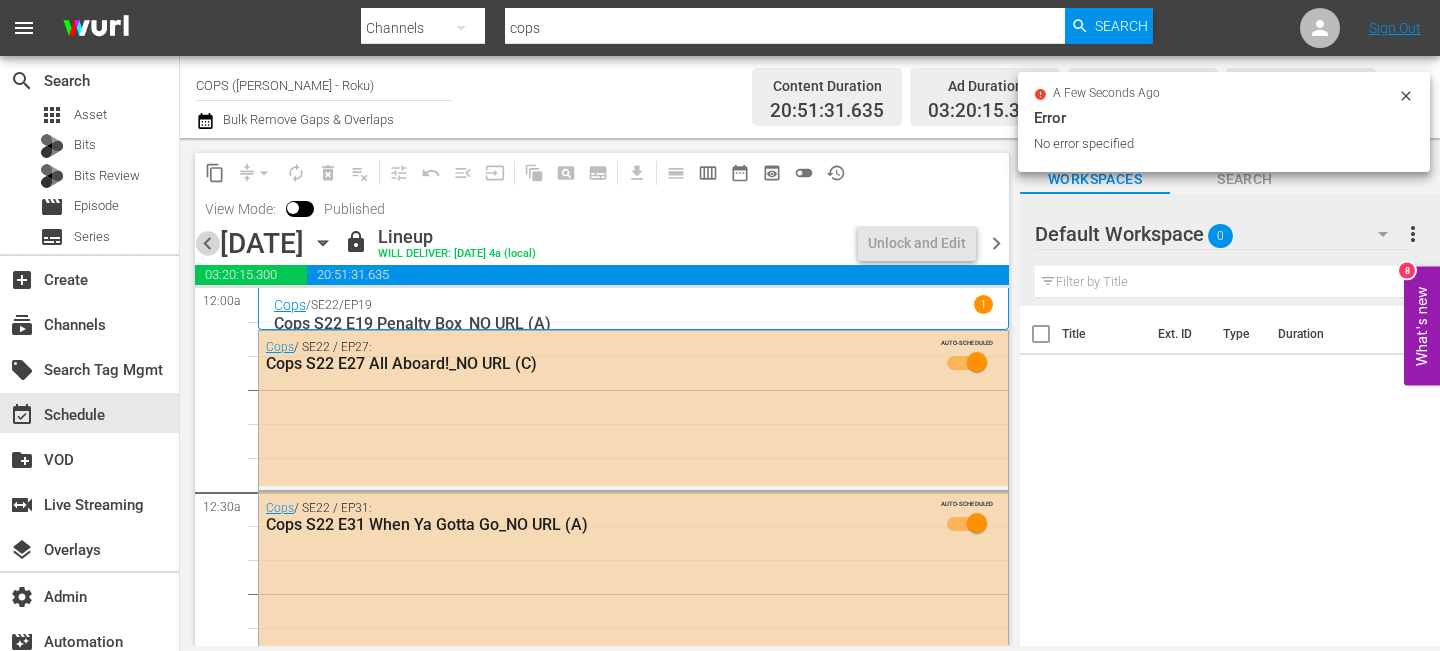 click on "chevron_left" at bounding box center (207, 243) 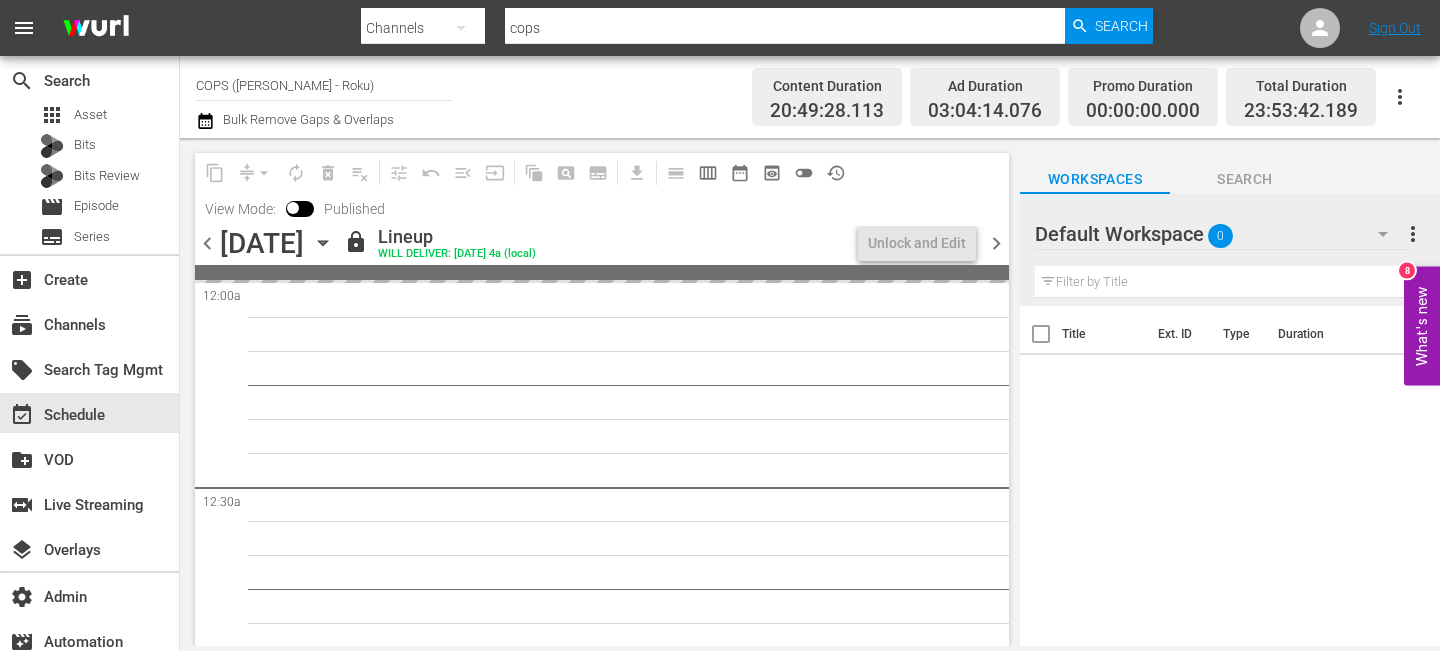 click 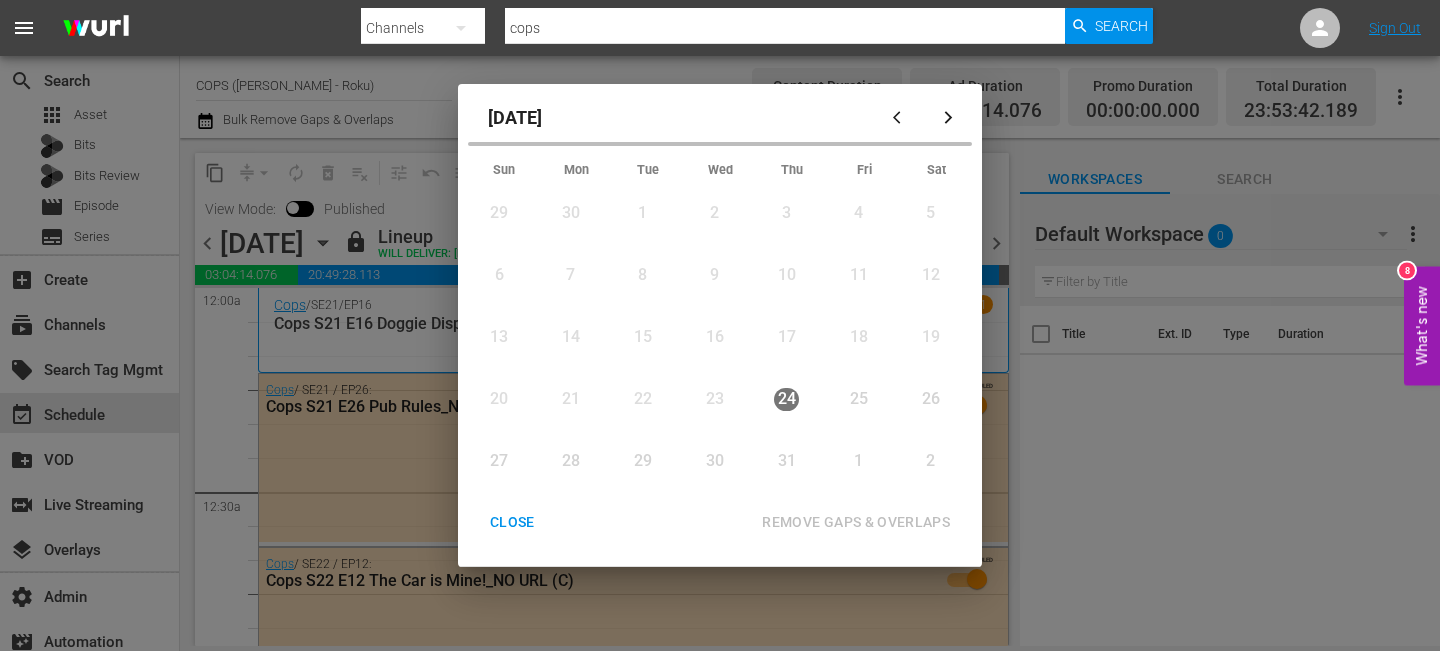 click 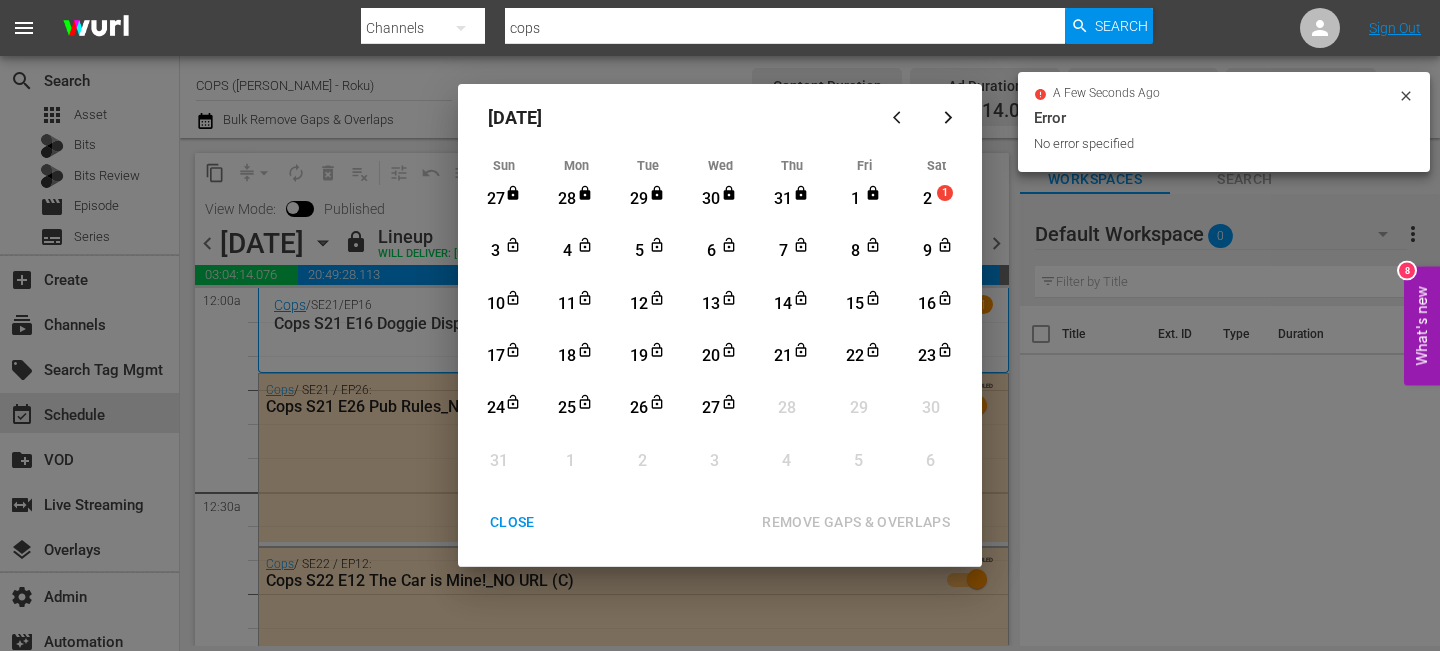 click on "CLOSE" at bounding box center [512, 522] 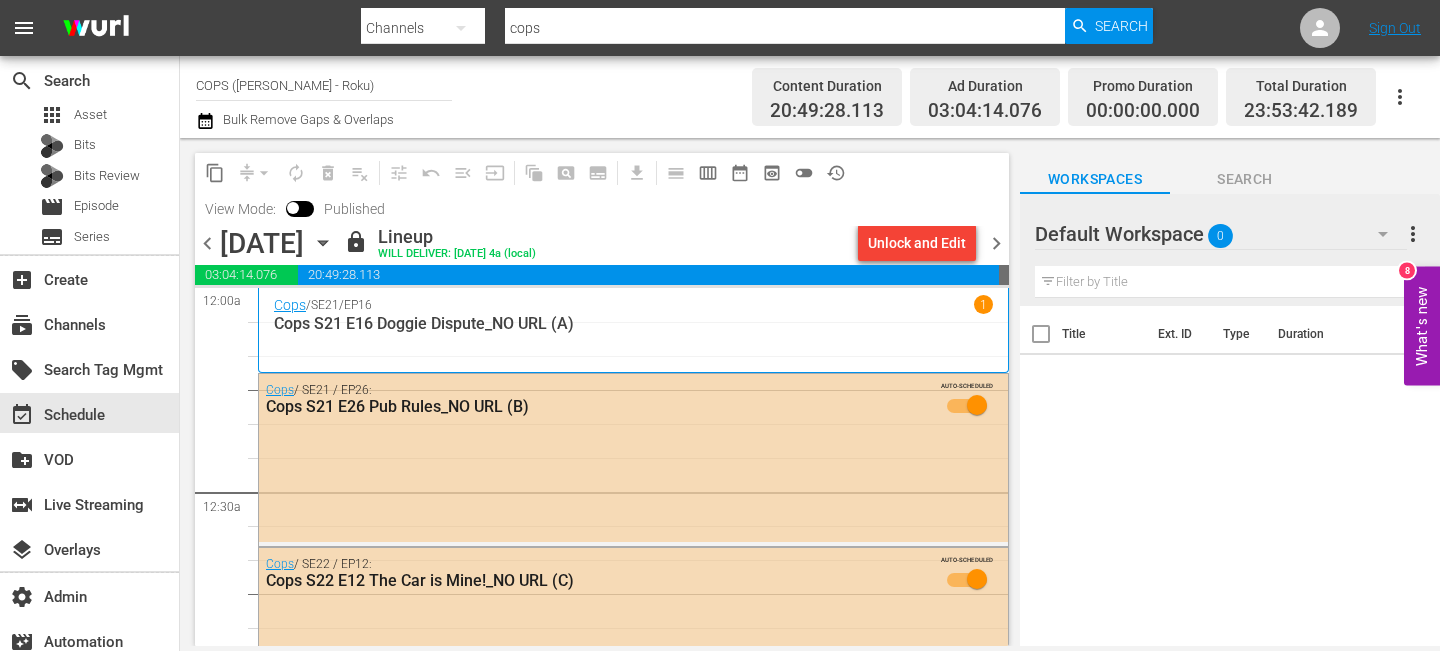 click on "chevron_right" at bounding box center (996, 243) 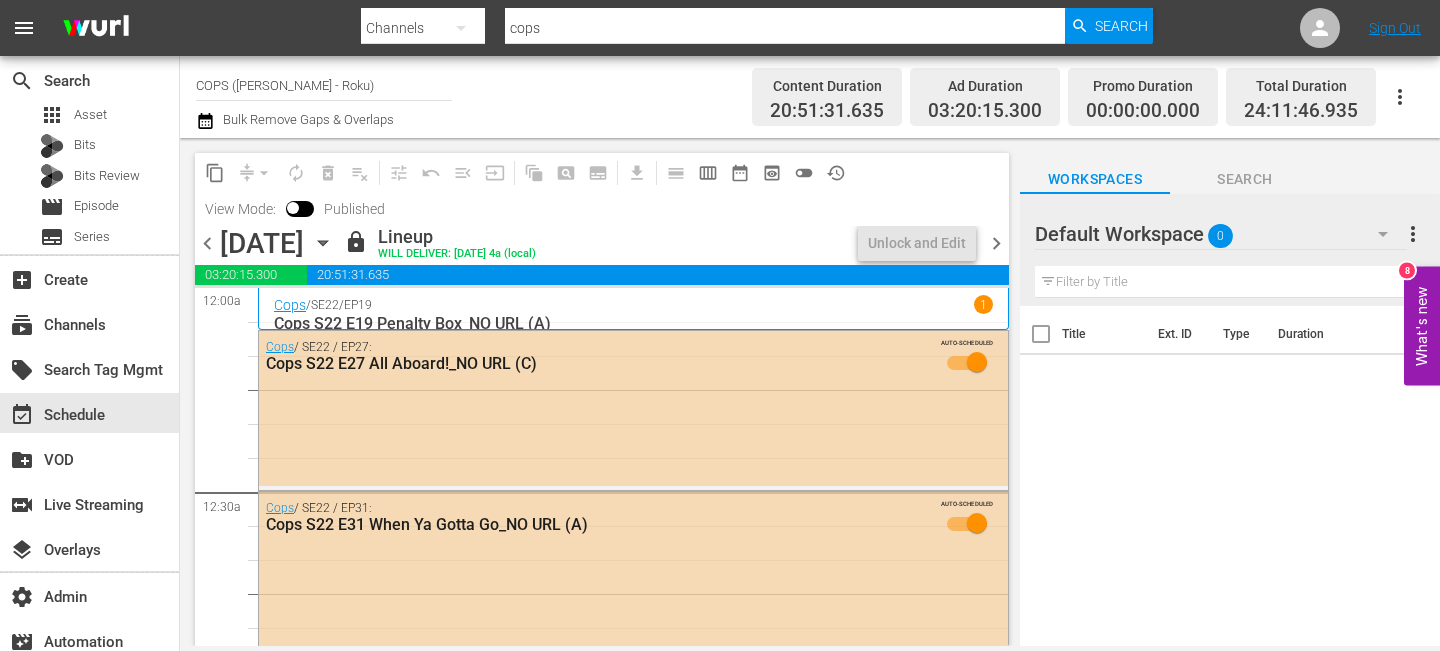 click on "chevron_right" at bounding box center (996, 243) 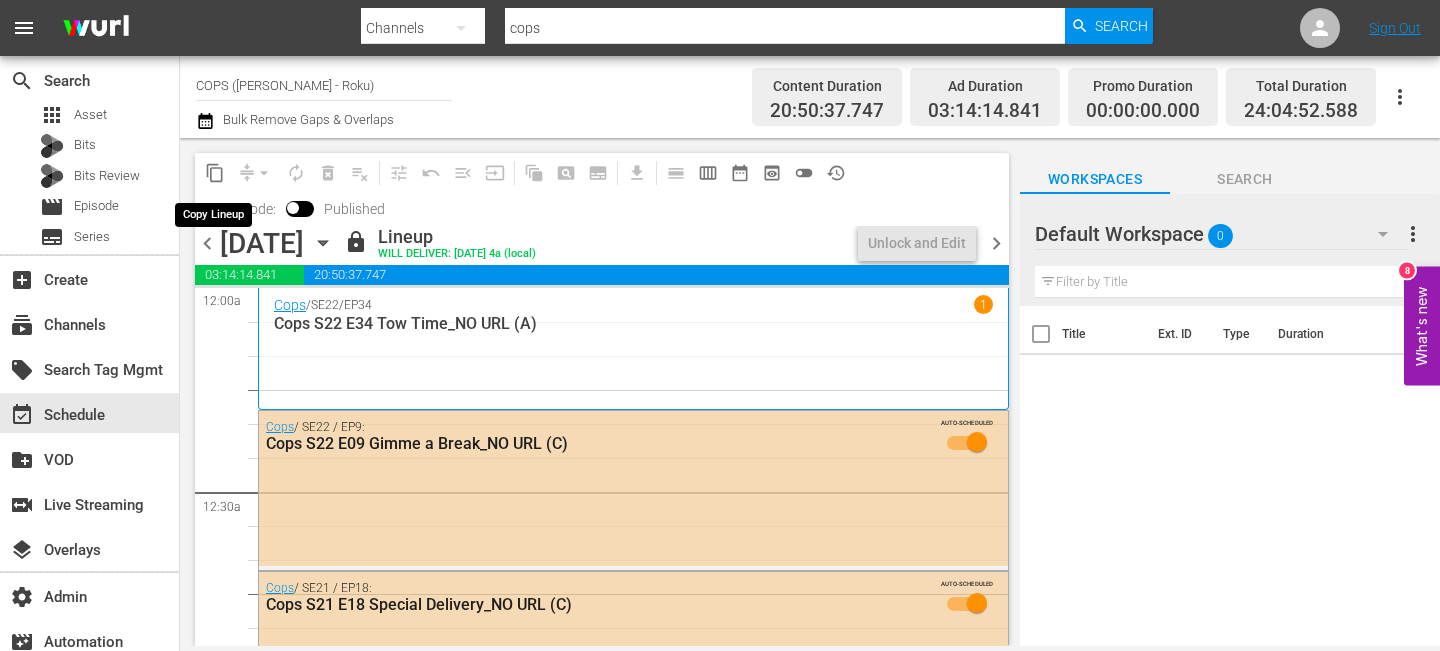click on "content_copy" at bounding box center (215, 173) 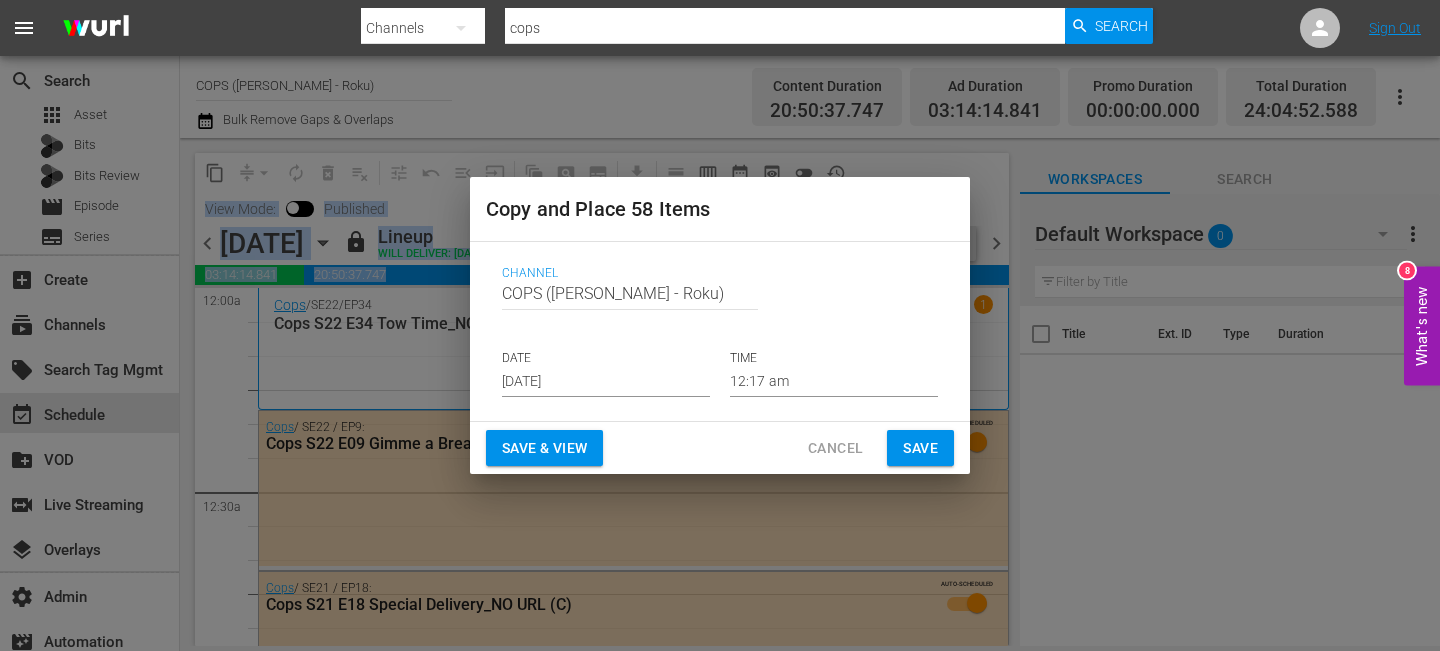 click on "Jul 26th 2025" at bounding box center [606, 382] 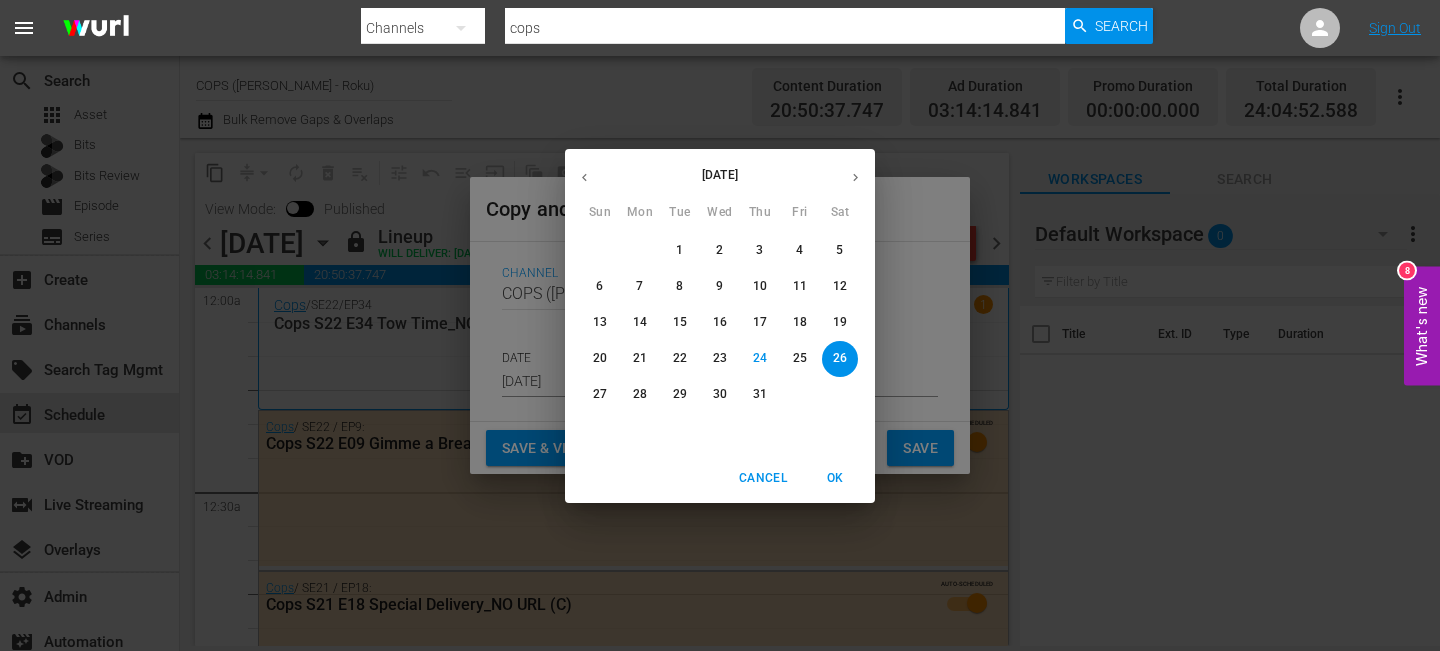 click 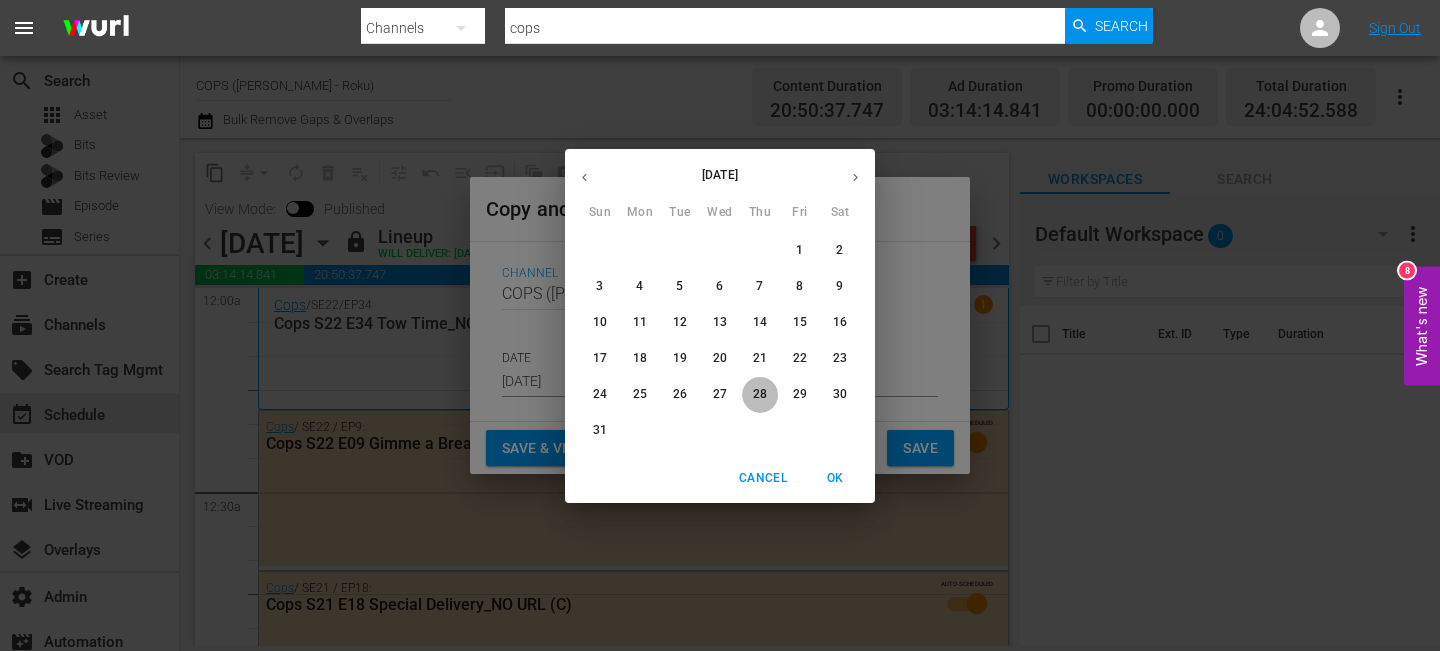 click on "28" at bounding box center [760, 394] 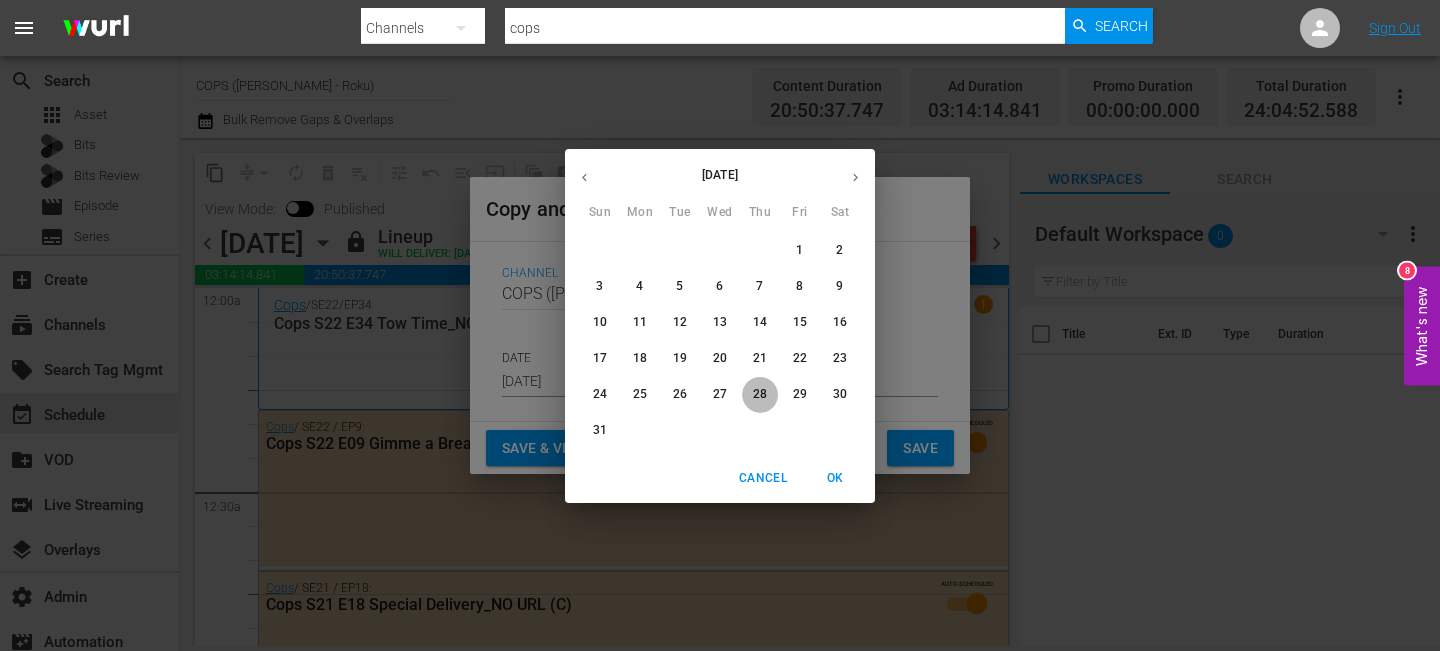 type on "Aug 28th 2025" 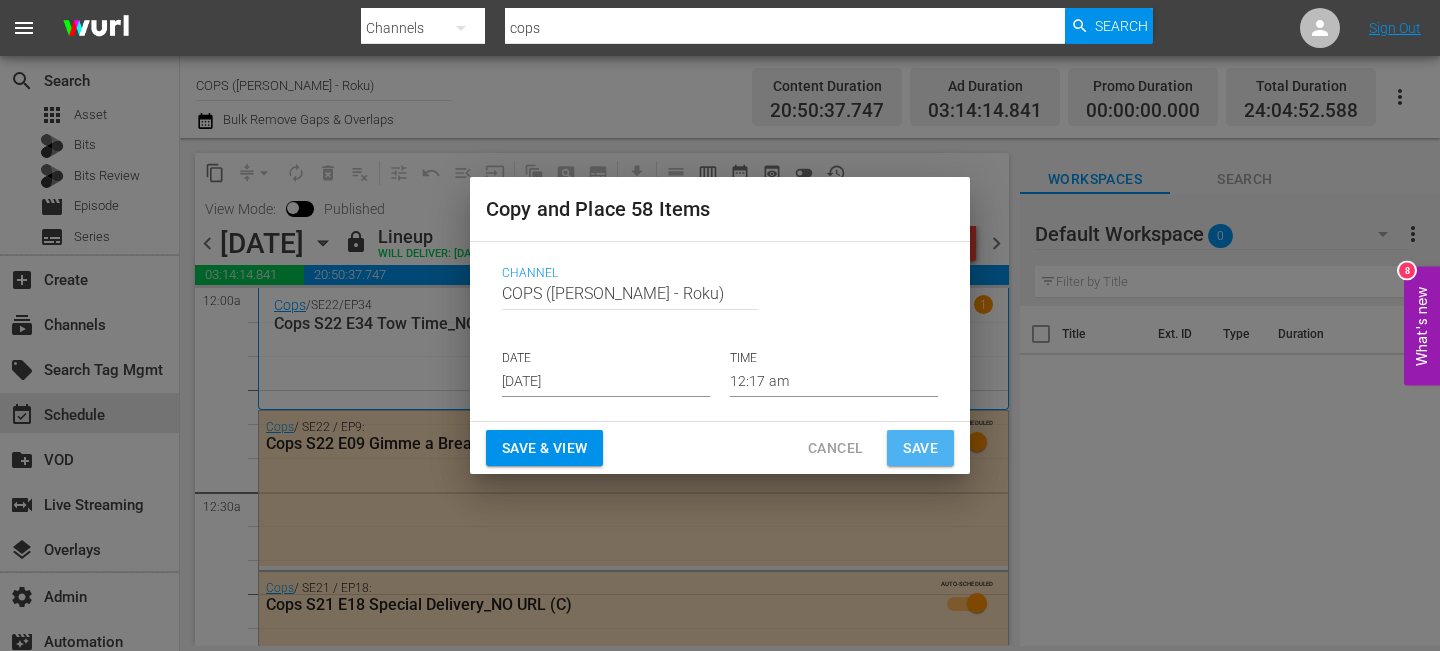 click on "Save" at bounding box center [920, 448] 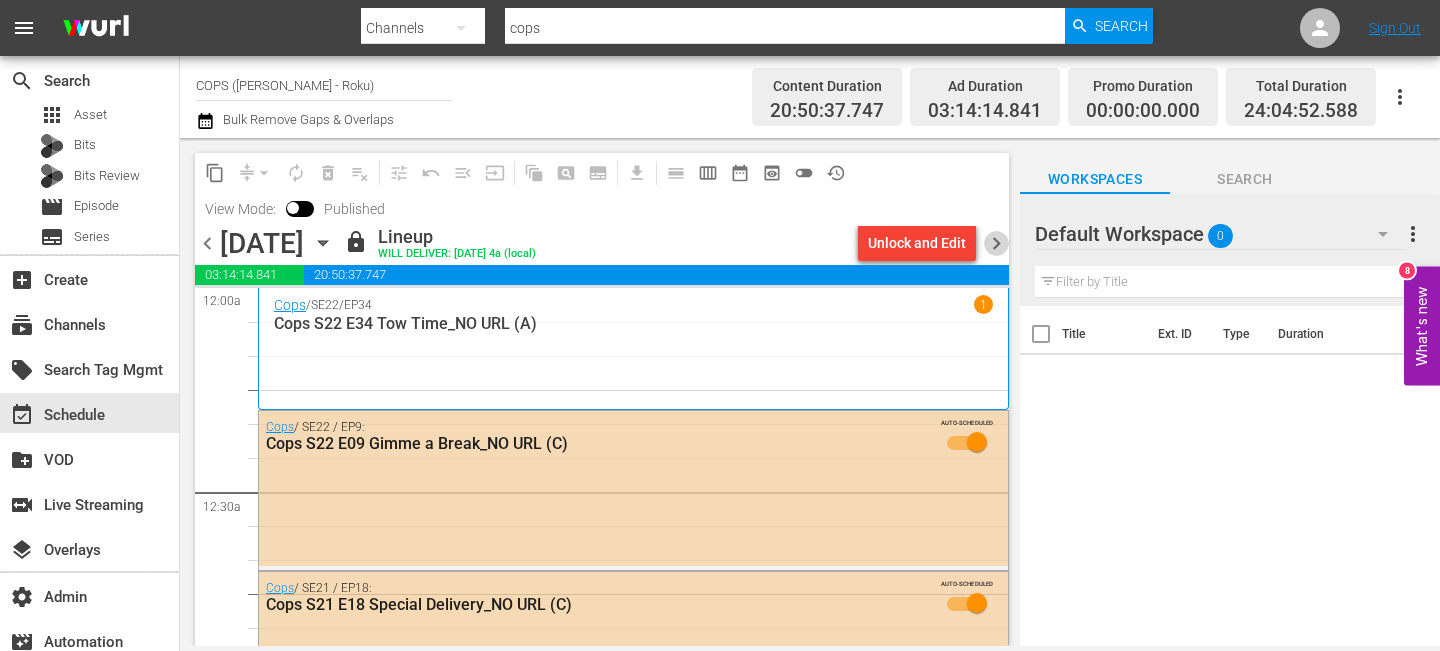 click on "chevron_right" at bounding box center (996, 243) 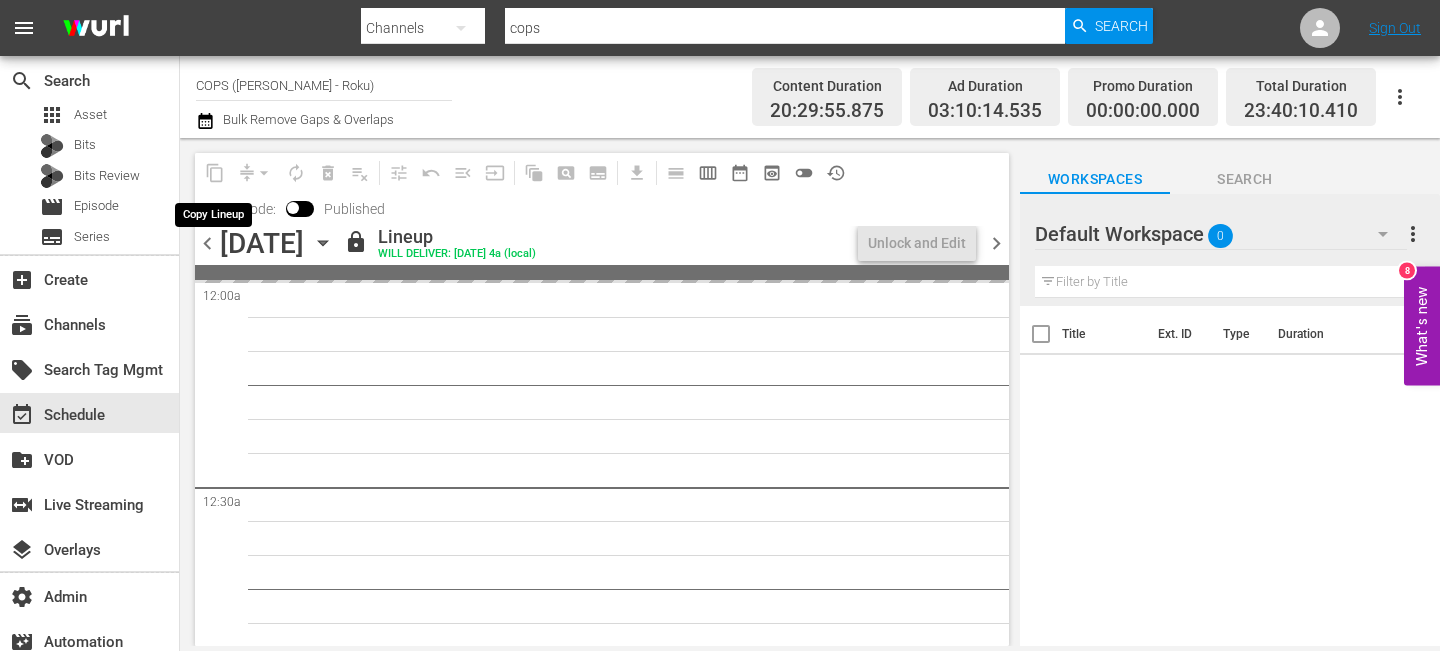 click on "content_copy" at bounding box center (215, 173) 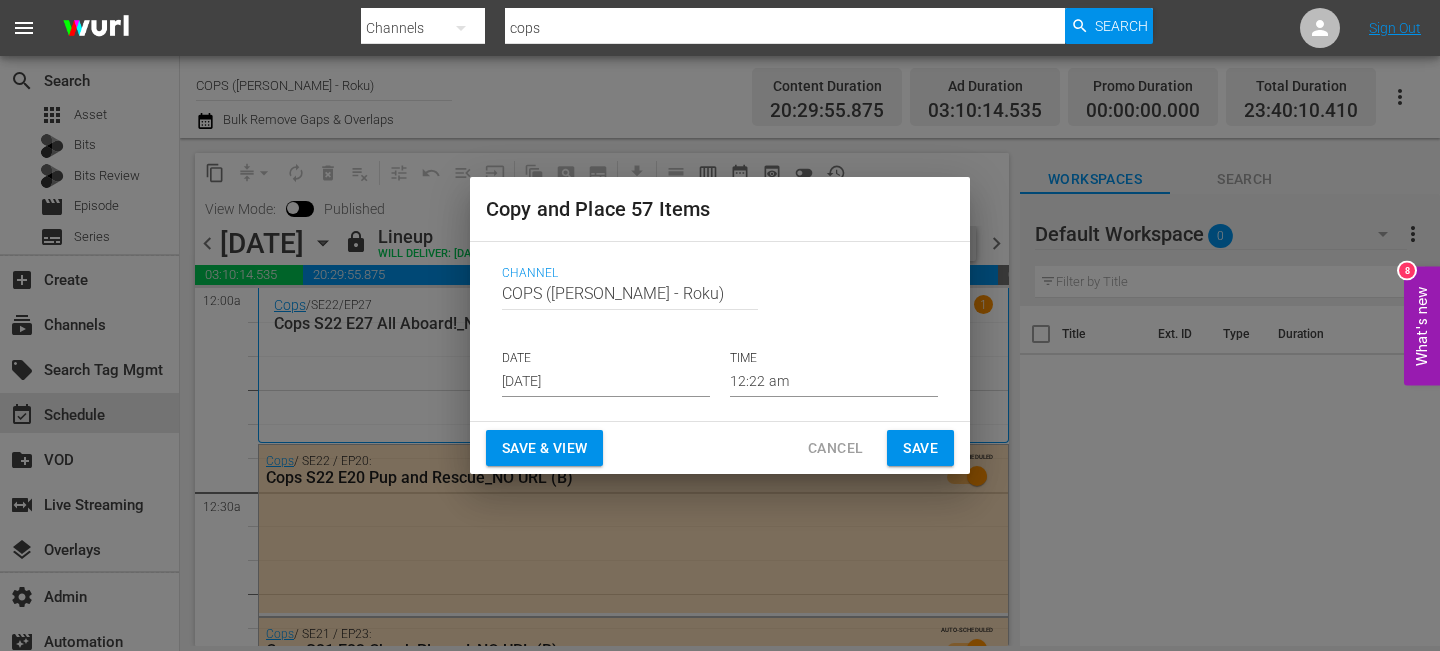 click on "Jul 26th 2025" at bounding box center (606, 382) 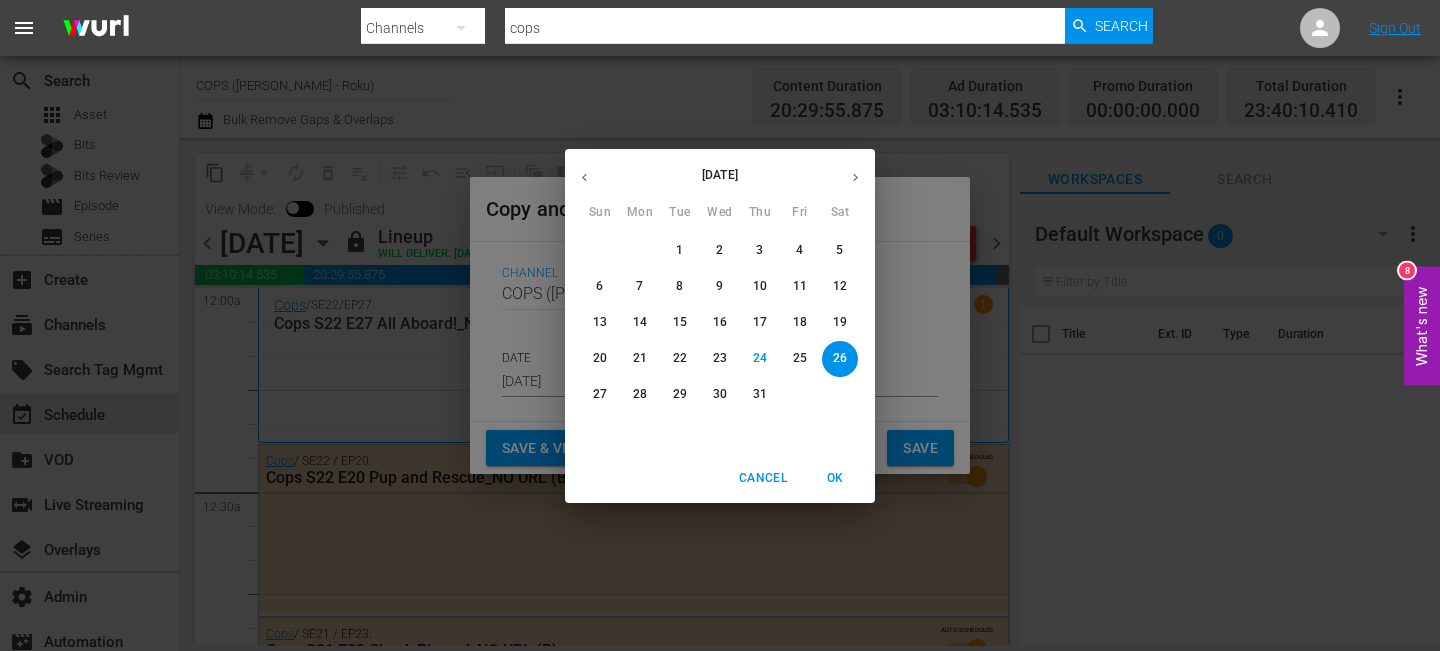 click 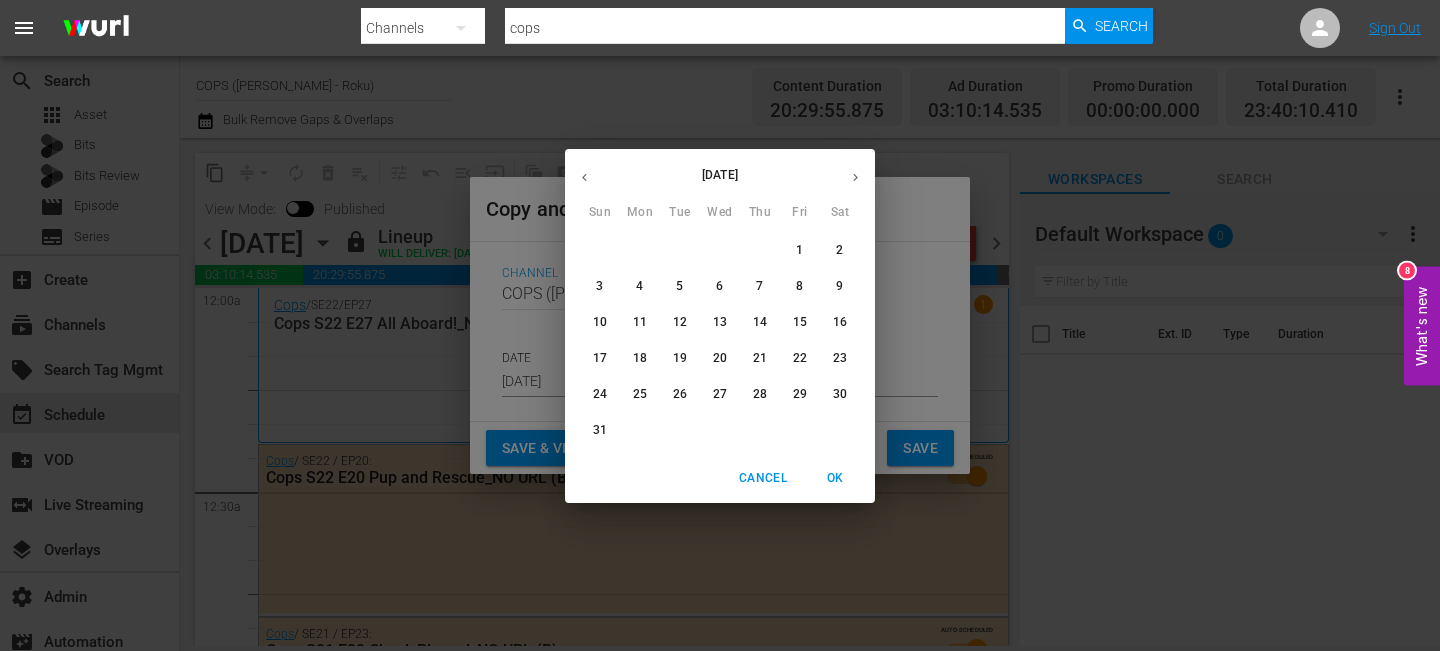 click on "29" at bounding box center [800, 394] 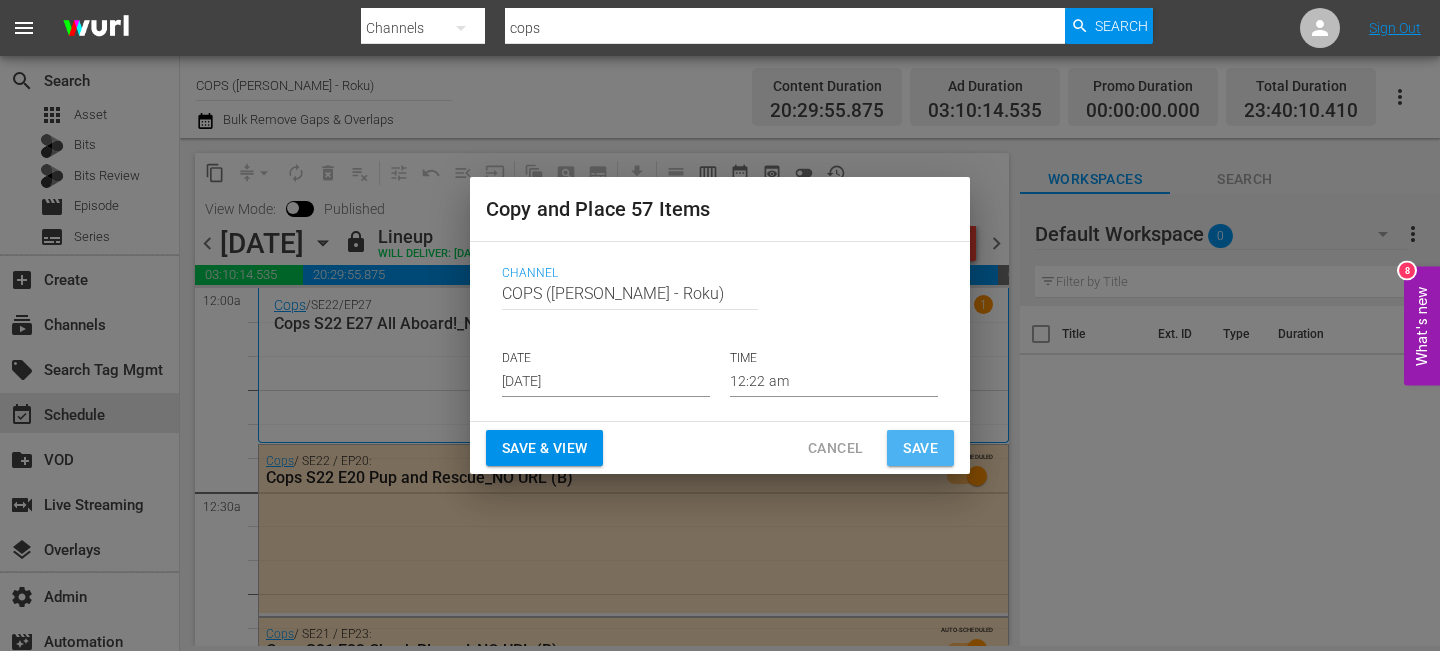 click on "Save" at bounding box center (920, 448) 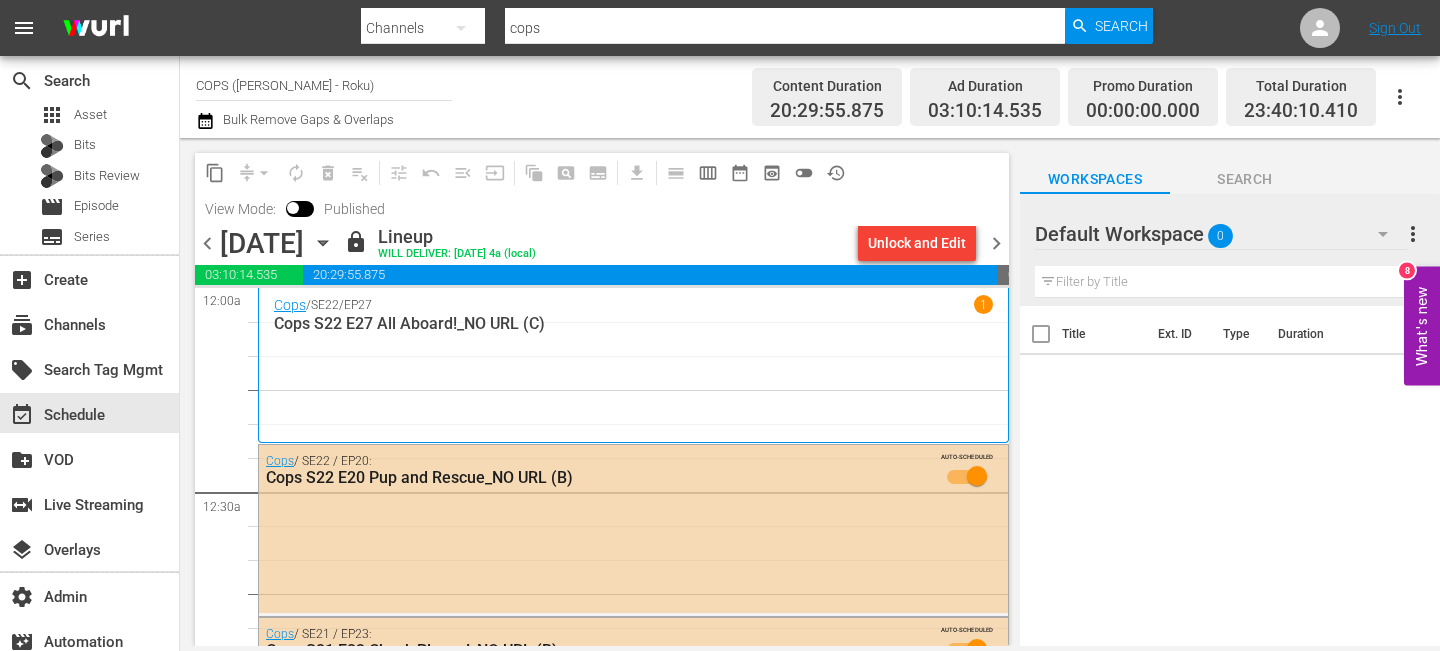 click on "chevron_right" at bounding box center (996, 243) 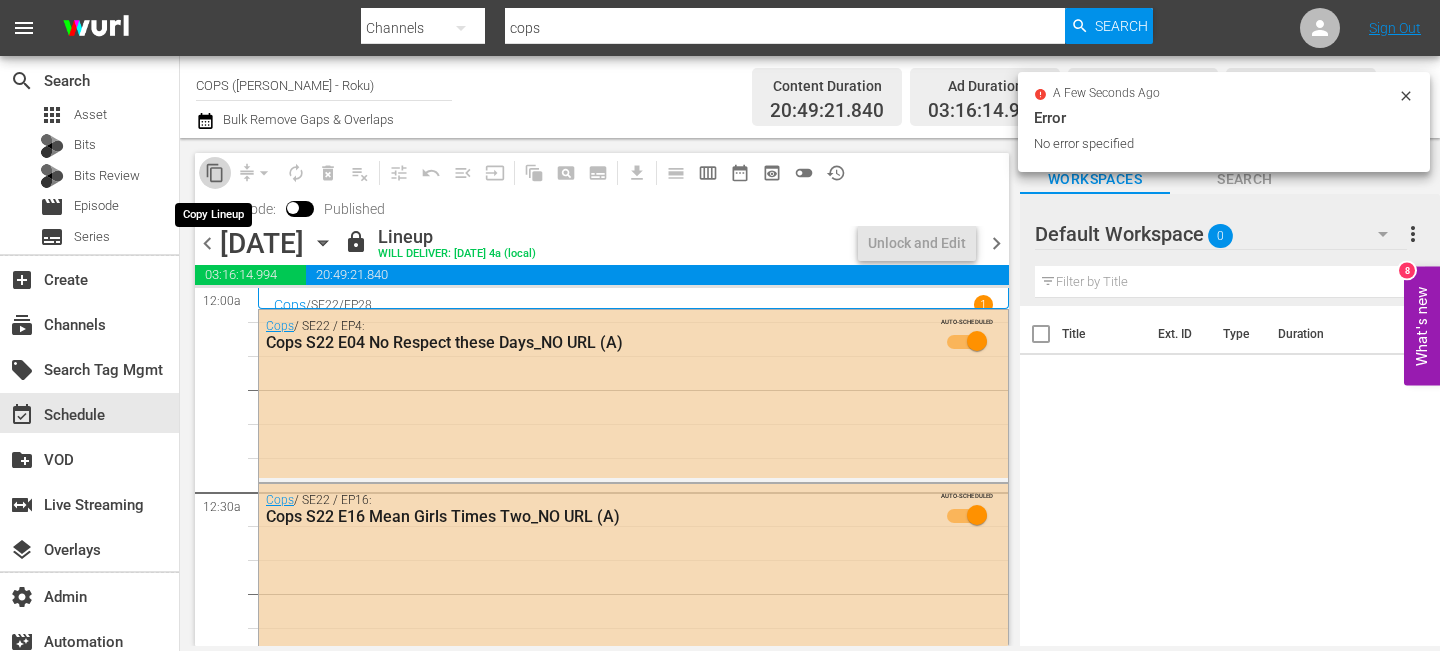 click on "content_copy" at bounding box center (215, 173) 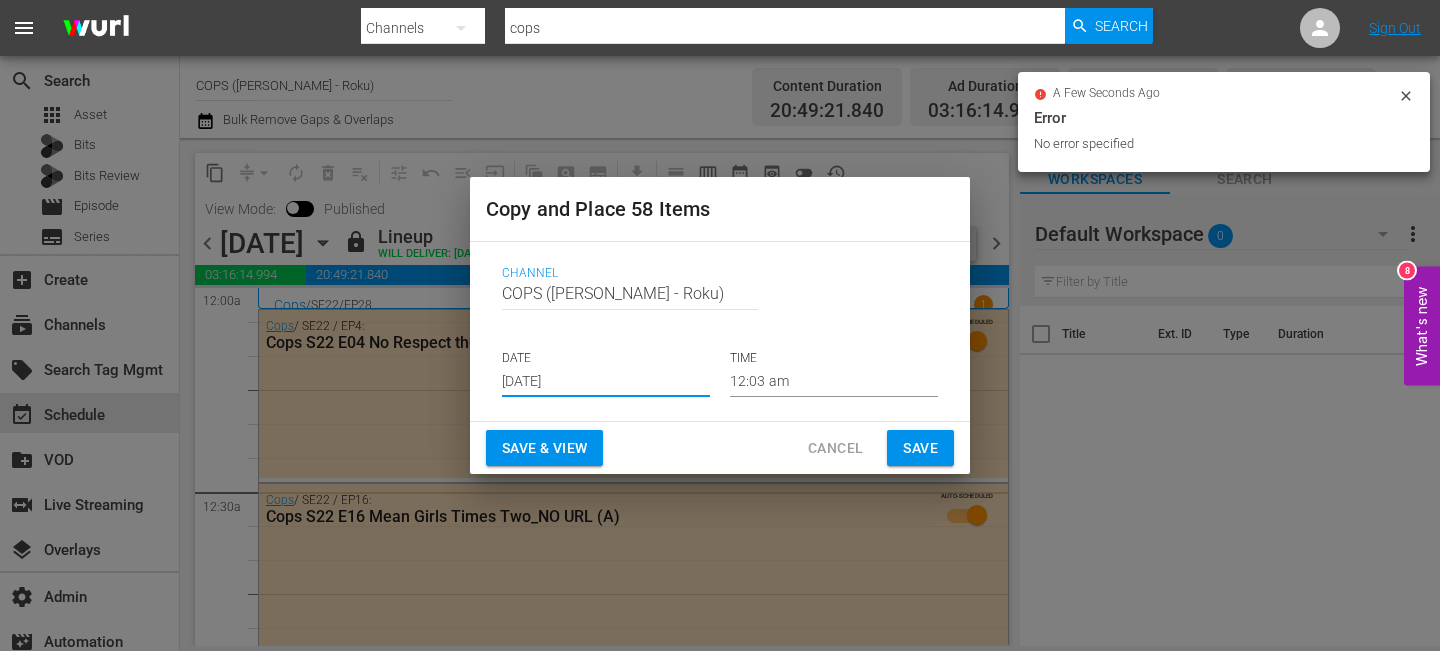 click on "Jul 26th 2025" at bounding box center (606, 382) 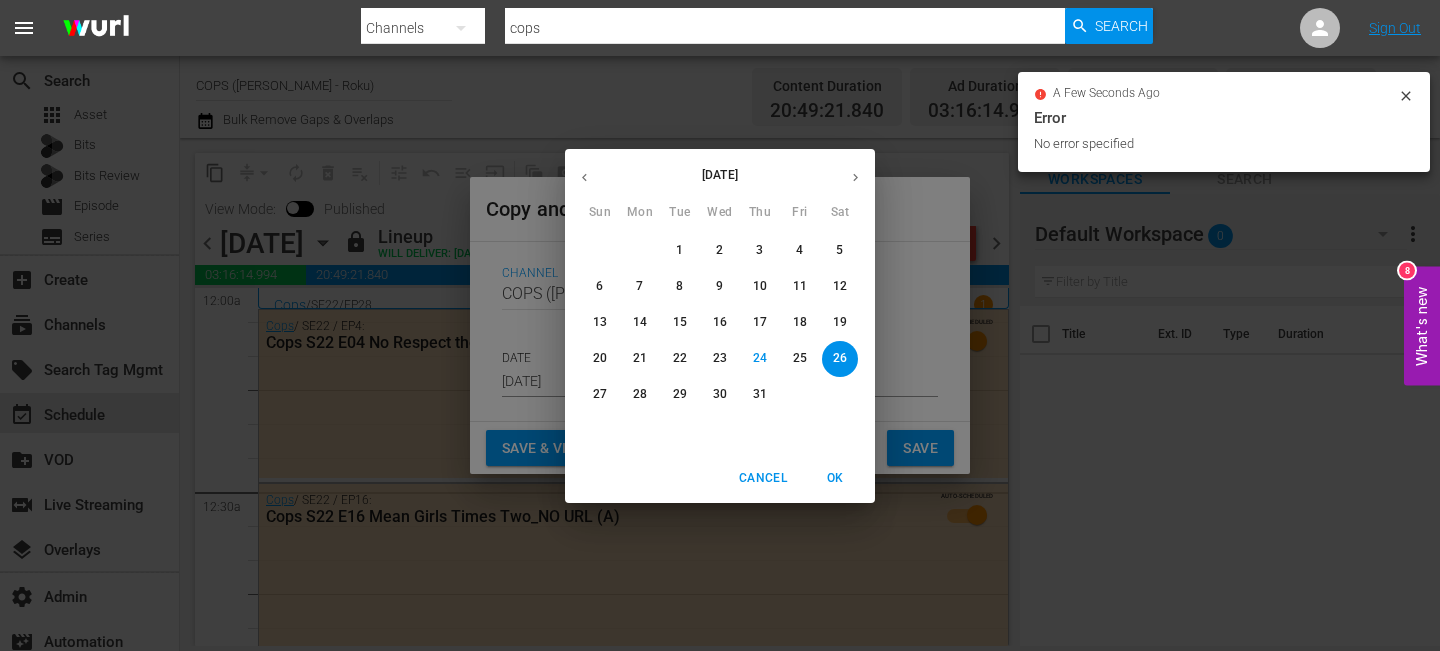 click 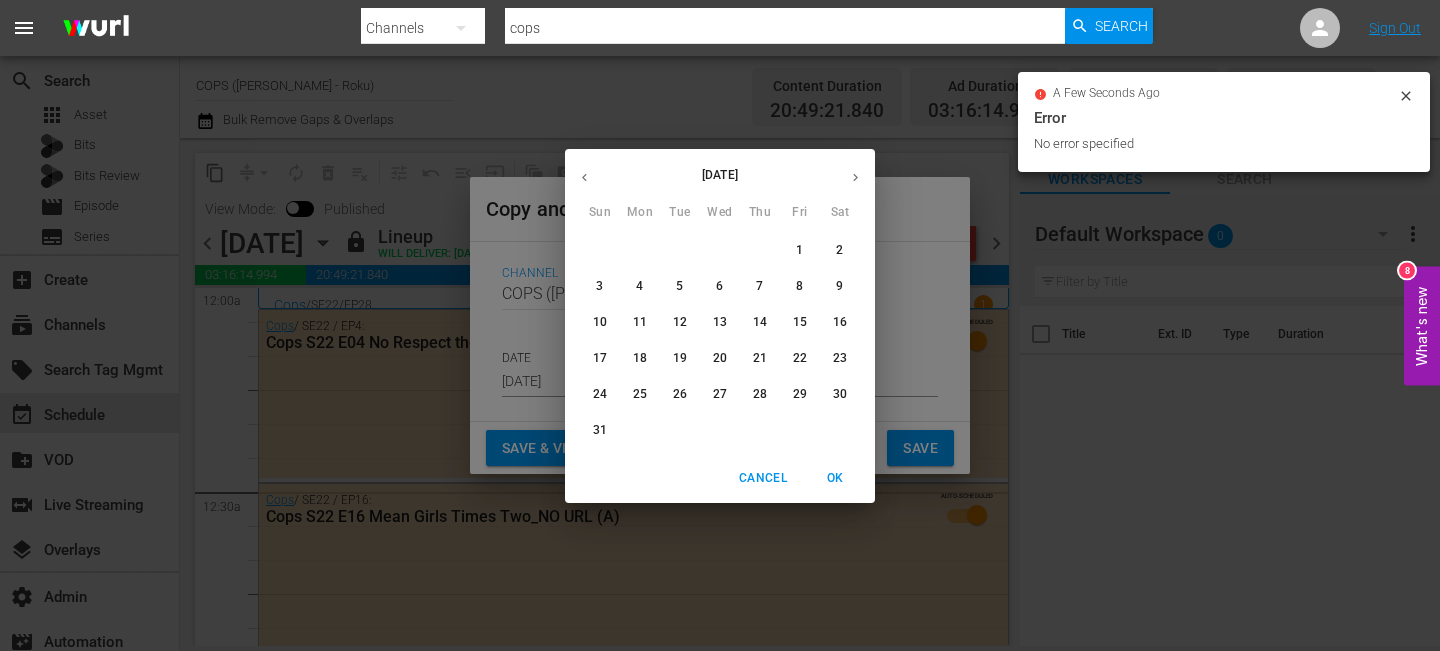 click on "30" at bounding box center (840, 394) 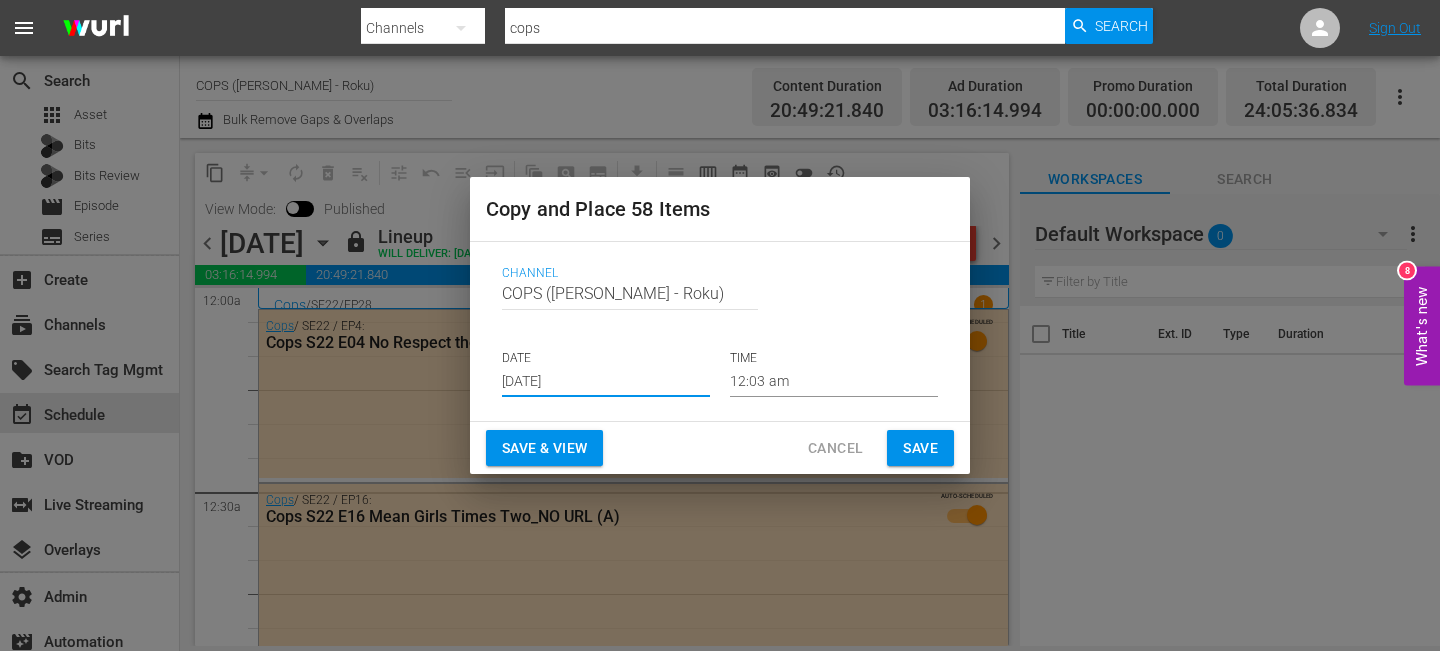 click on "Save" at bounding box center (920, 448) 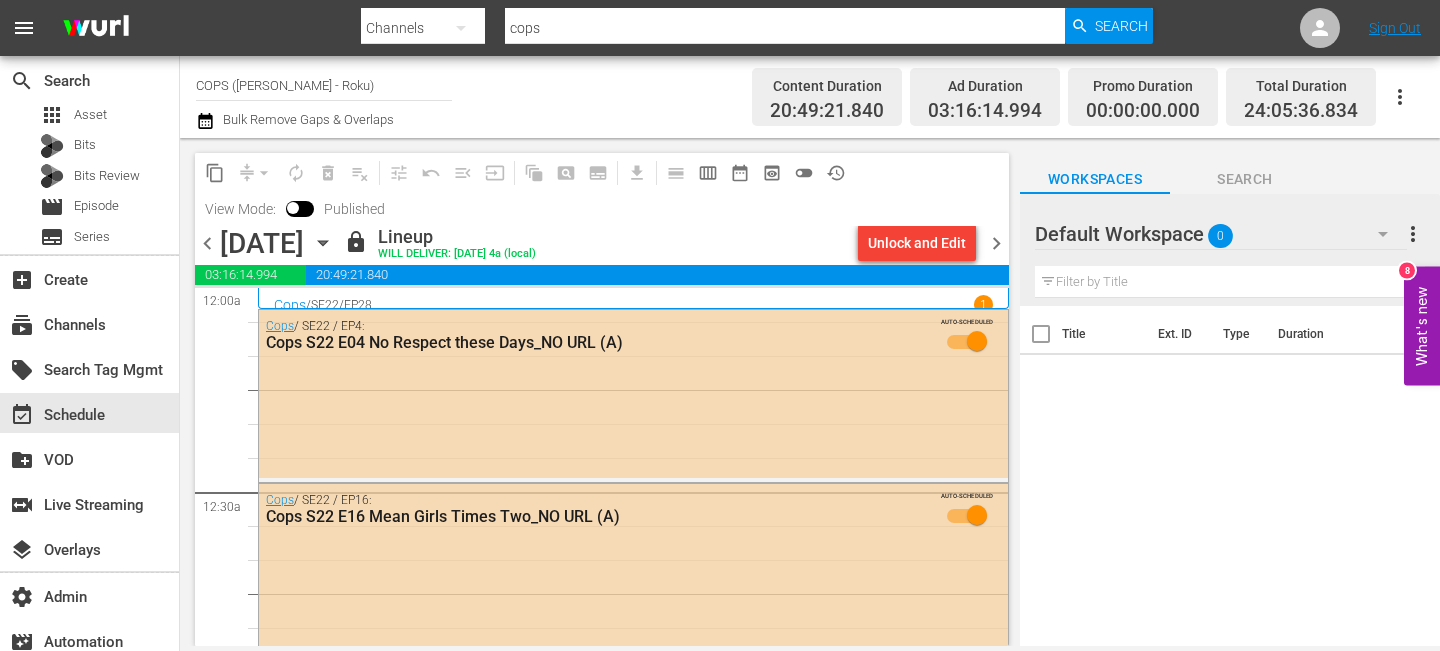 click on "chevron_right" at bounding box center (996, 243) 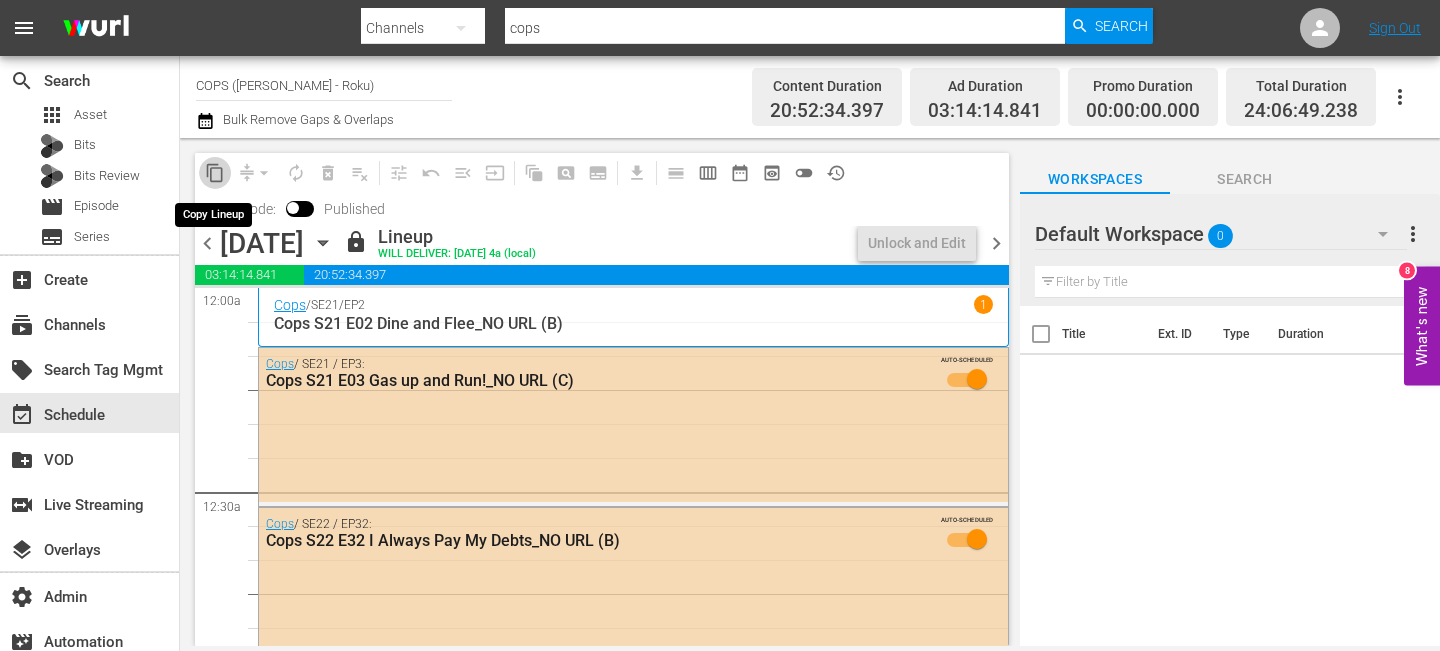 click on "content_copy" at bounding box center (215, 173) 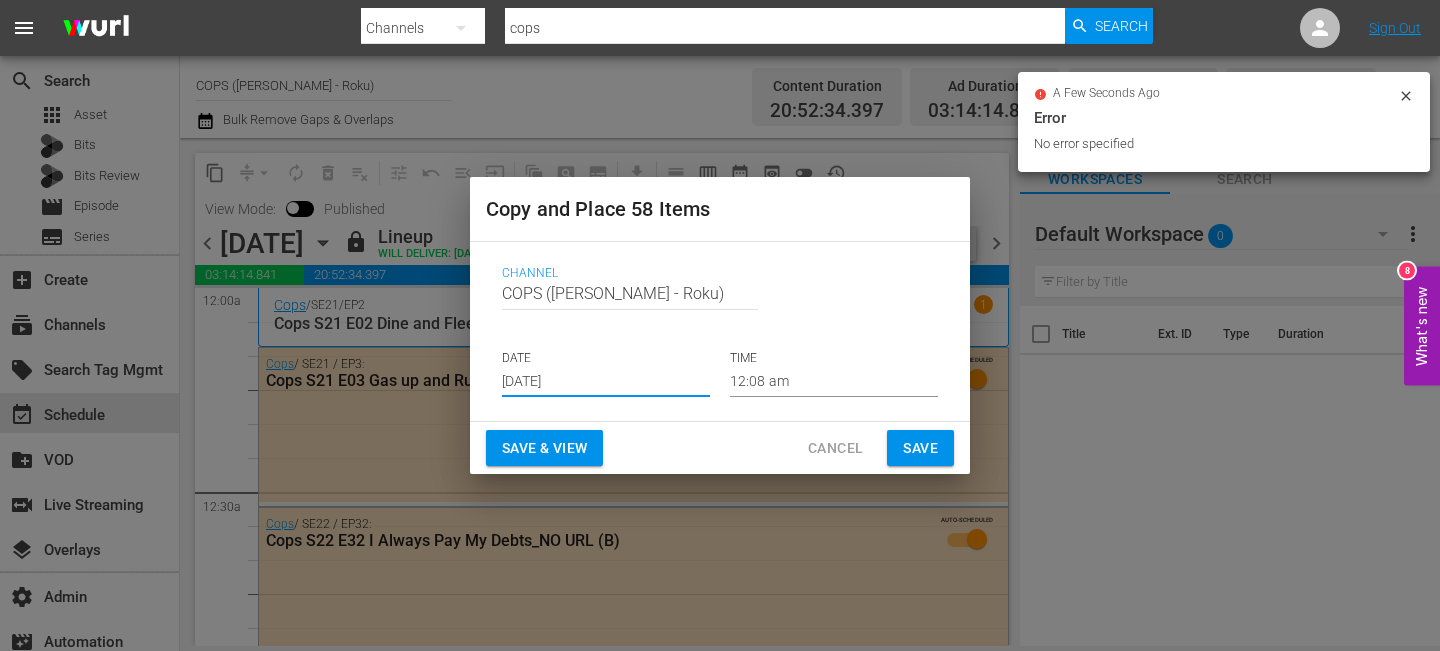 click on "Jul 26th 2025" at bounding box center (606, 382) 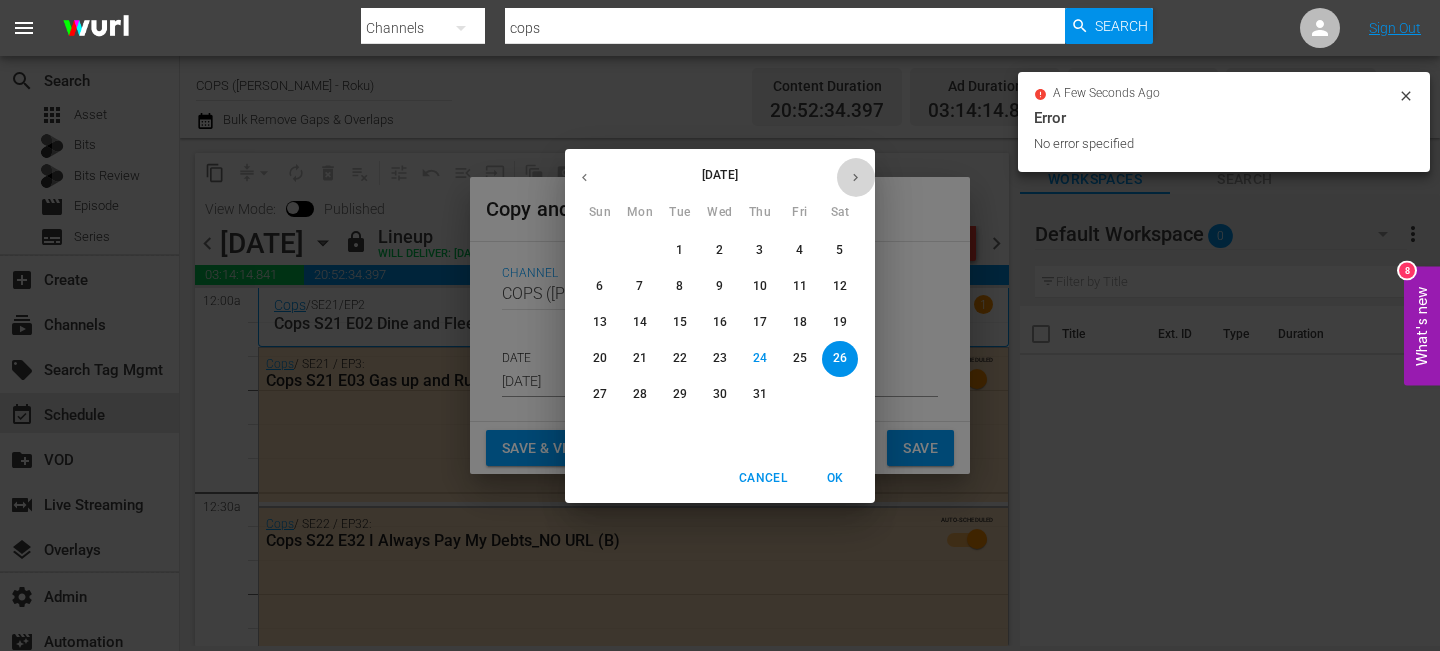 click 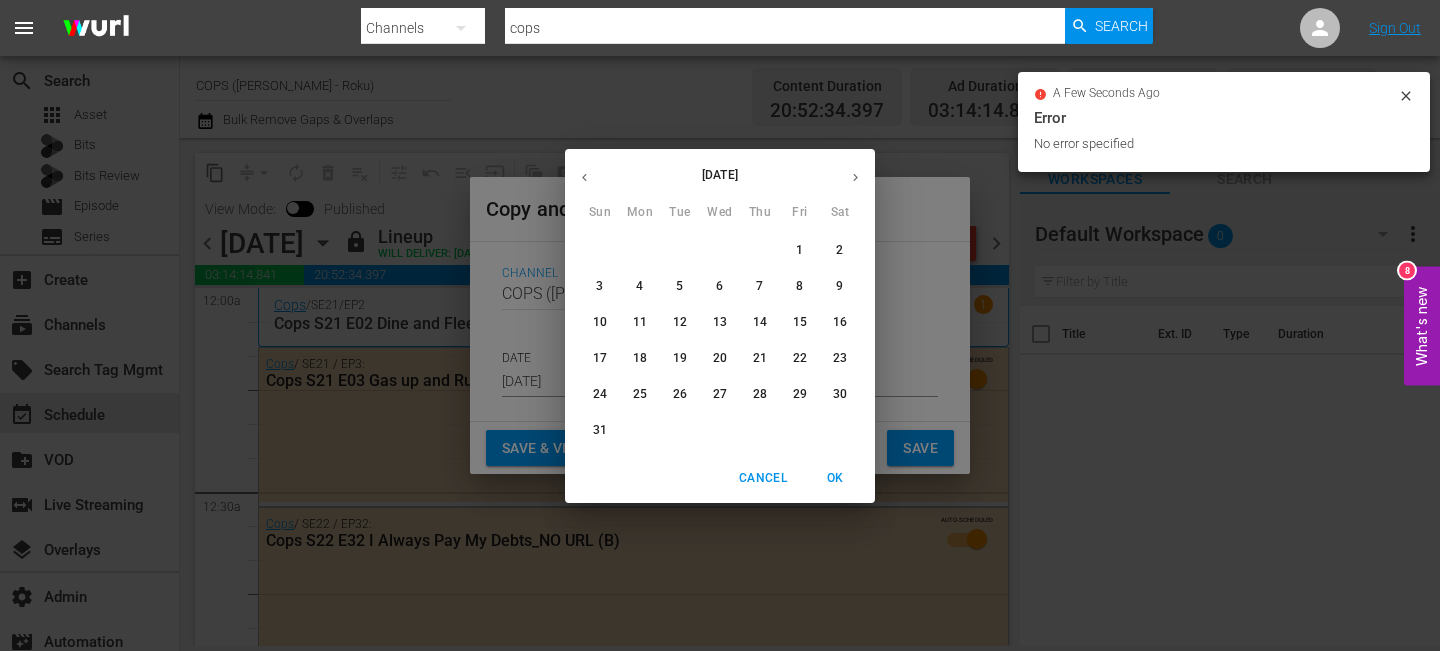 click on "31" at bounding box center [600, 430] 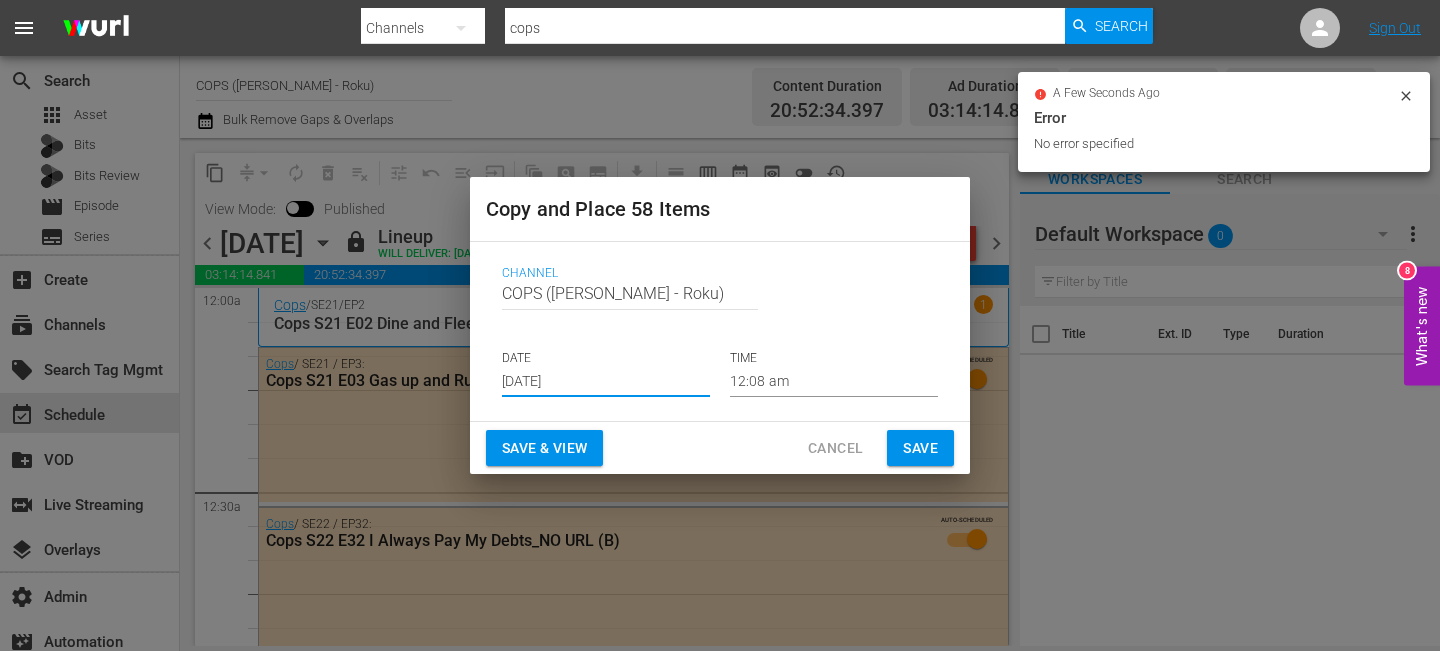 click on "Save & View" at bounding box center [544, 448] 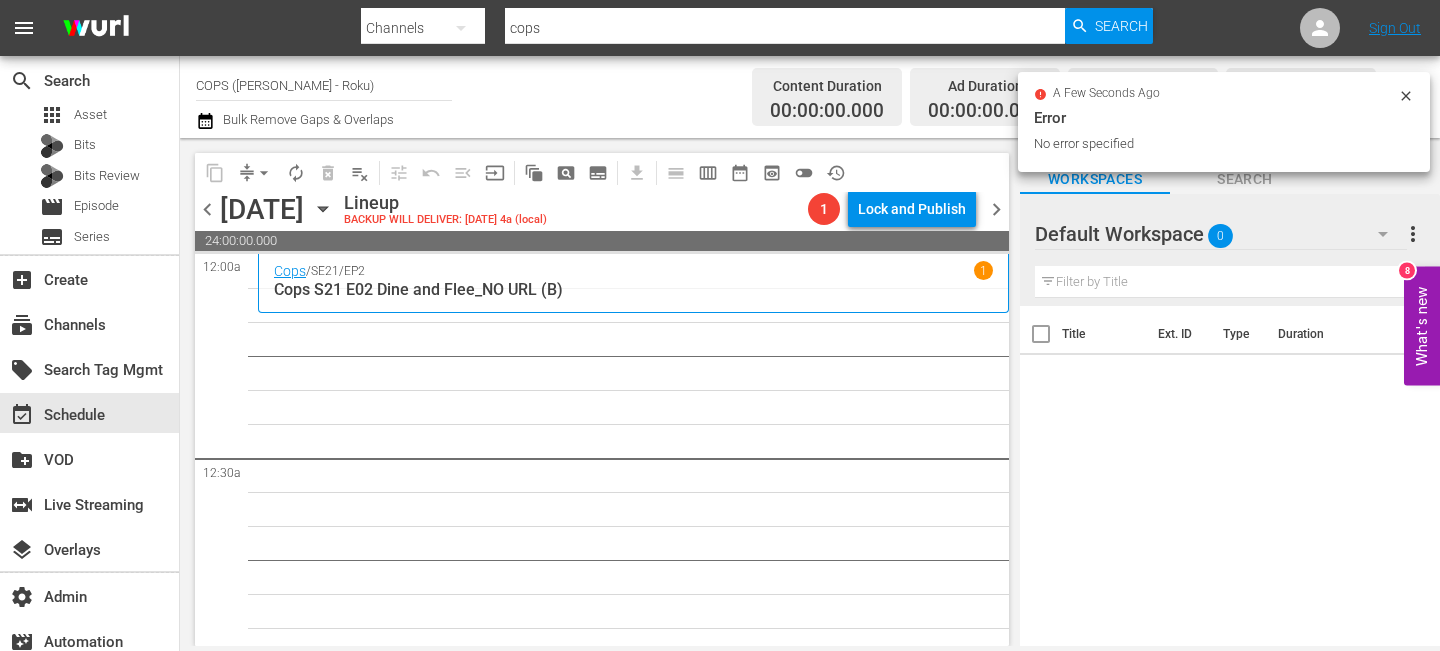 click 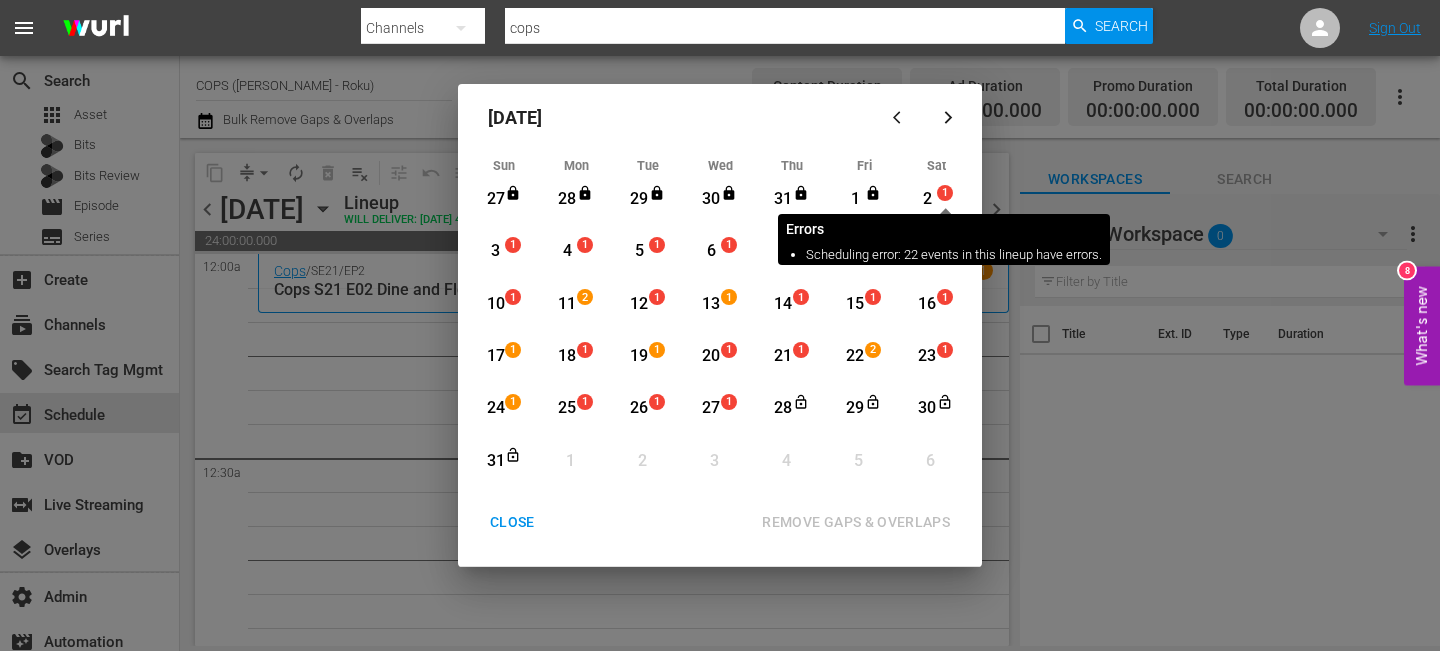 click on "1" at bounding box center [945, 193] 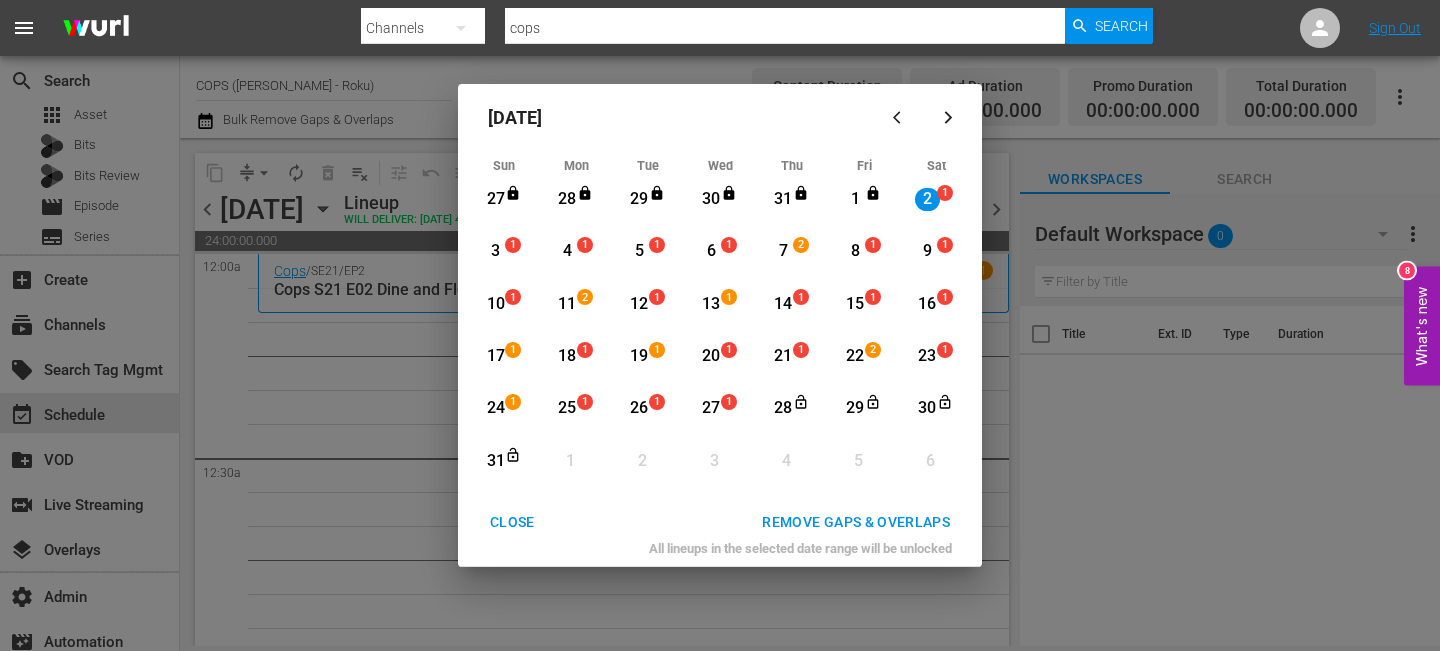 click on "31" at bounding box center [495, 461] 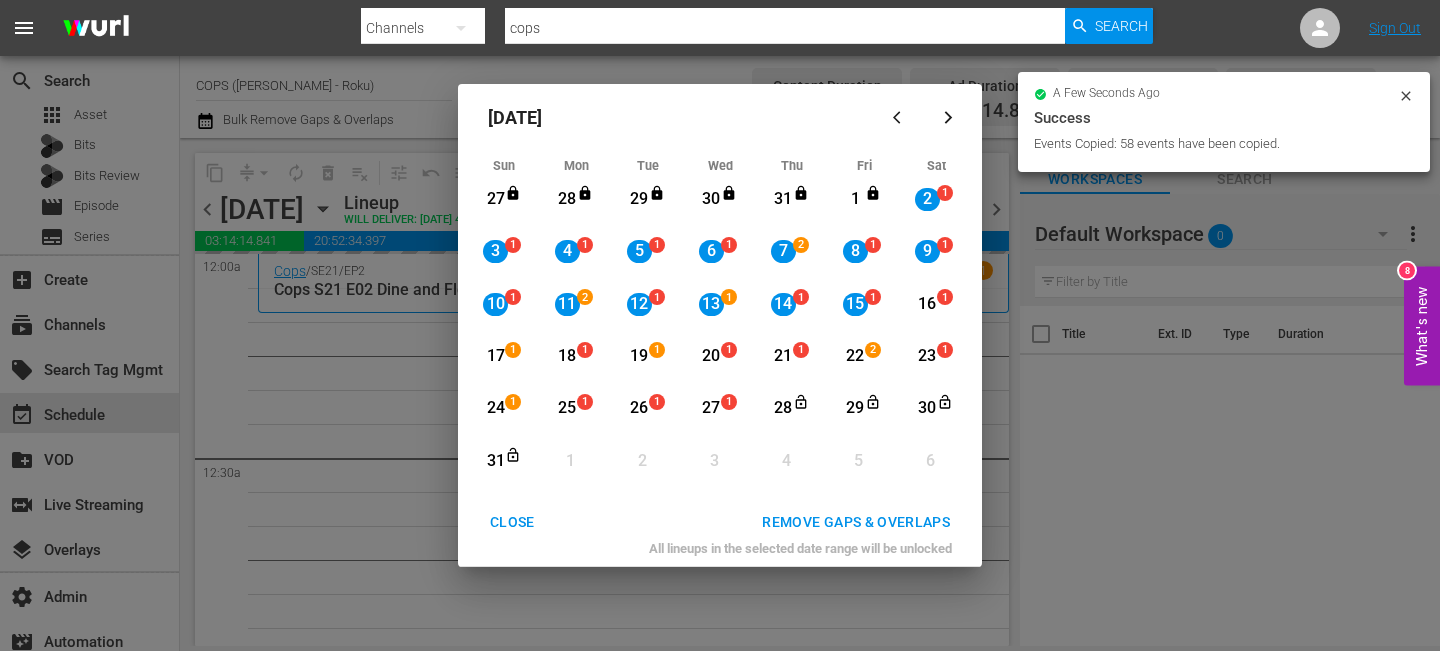 click on "REMOVE GAPS & OVERLAPS" at bounding box center (856, 522) 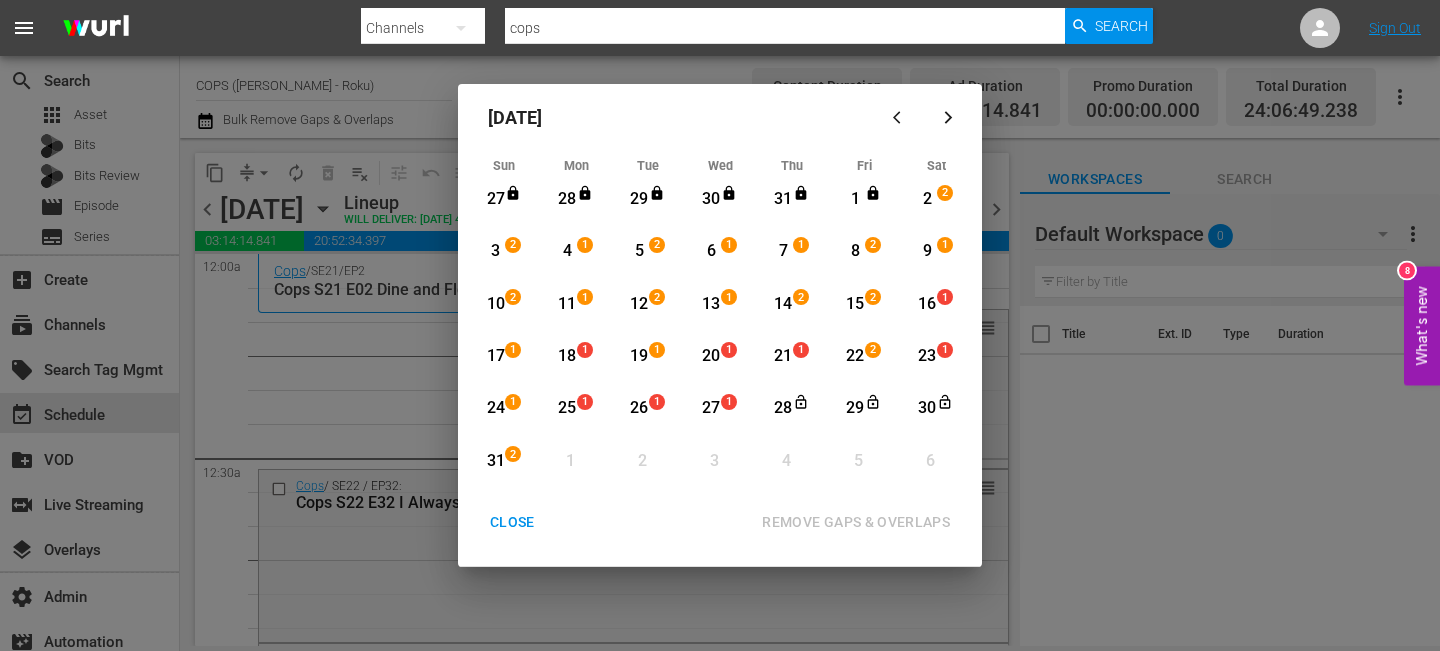 drag, startPoint x: 853, startPoint y: 295, endPoint x: 538, endPoint y: 479, distance: 364.80267 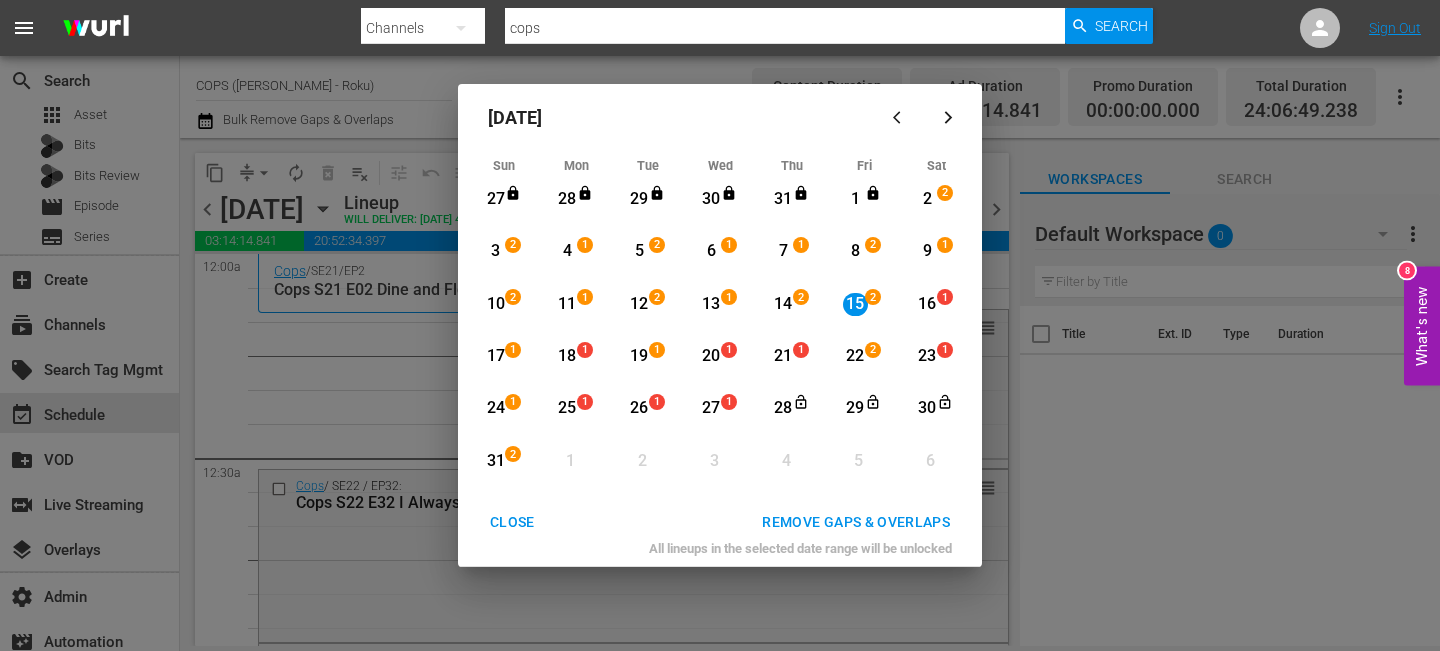 click on "2" at bounding box center (516, 461) 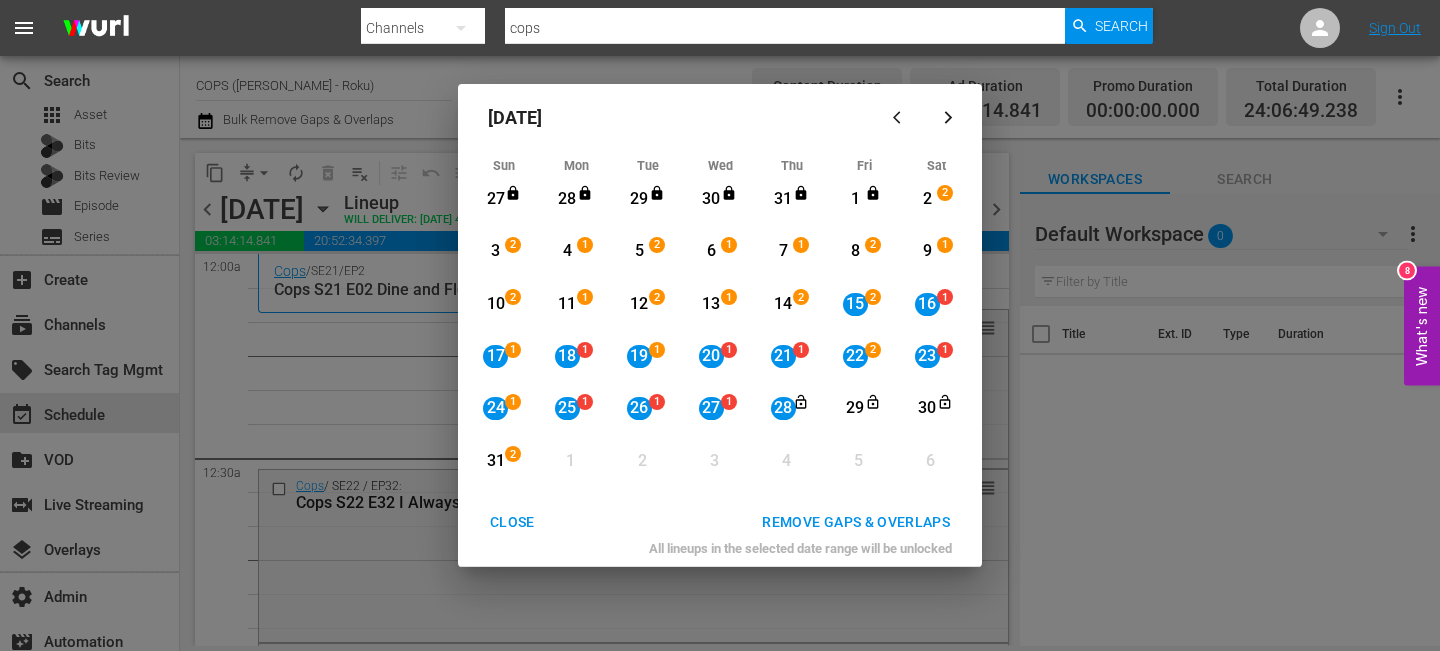 click on "REMOVE GAPS & OVERLAPS" at bounding box center (856, 522) 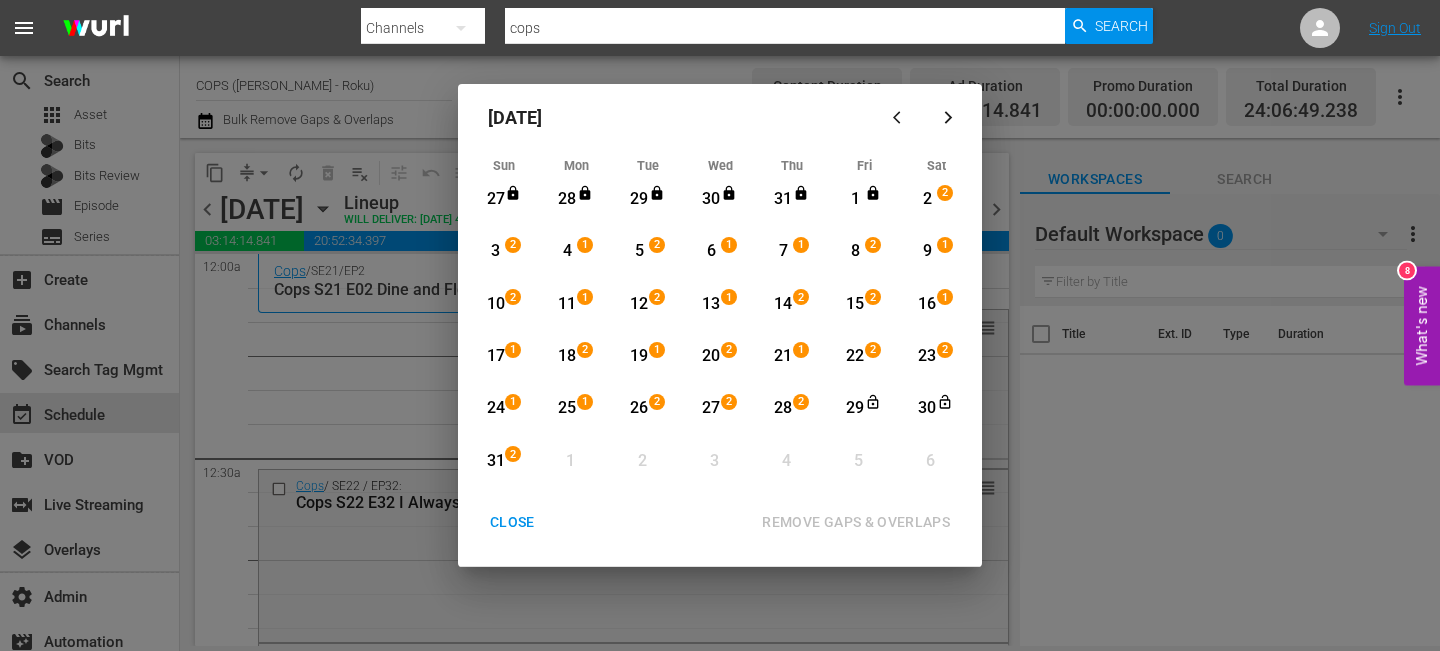 click on "2" at bounding box center [927, 199] 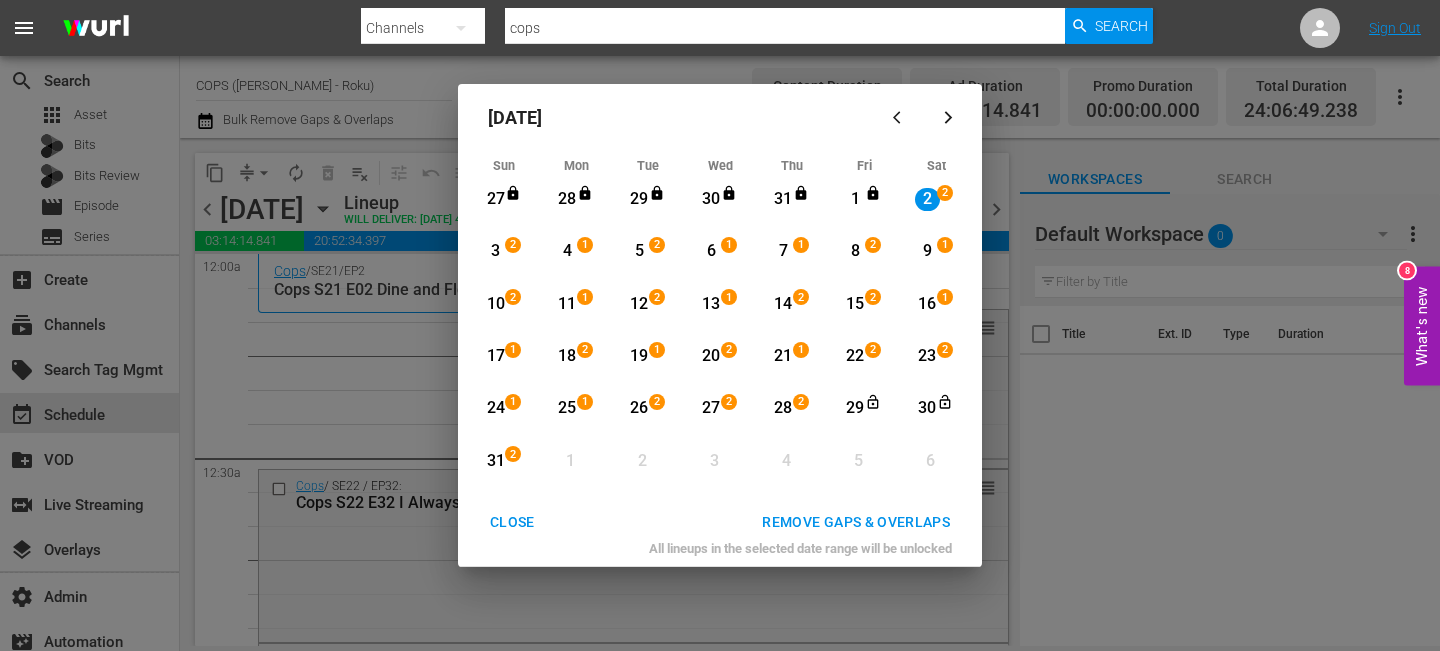 click on "28 2 View Lineup" at bounding box center [792, 408] 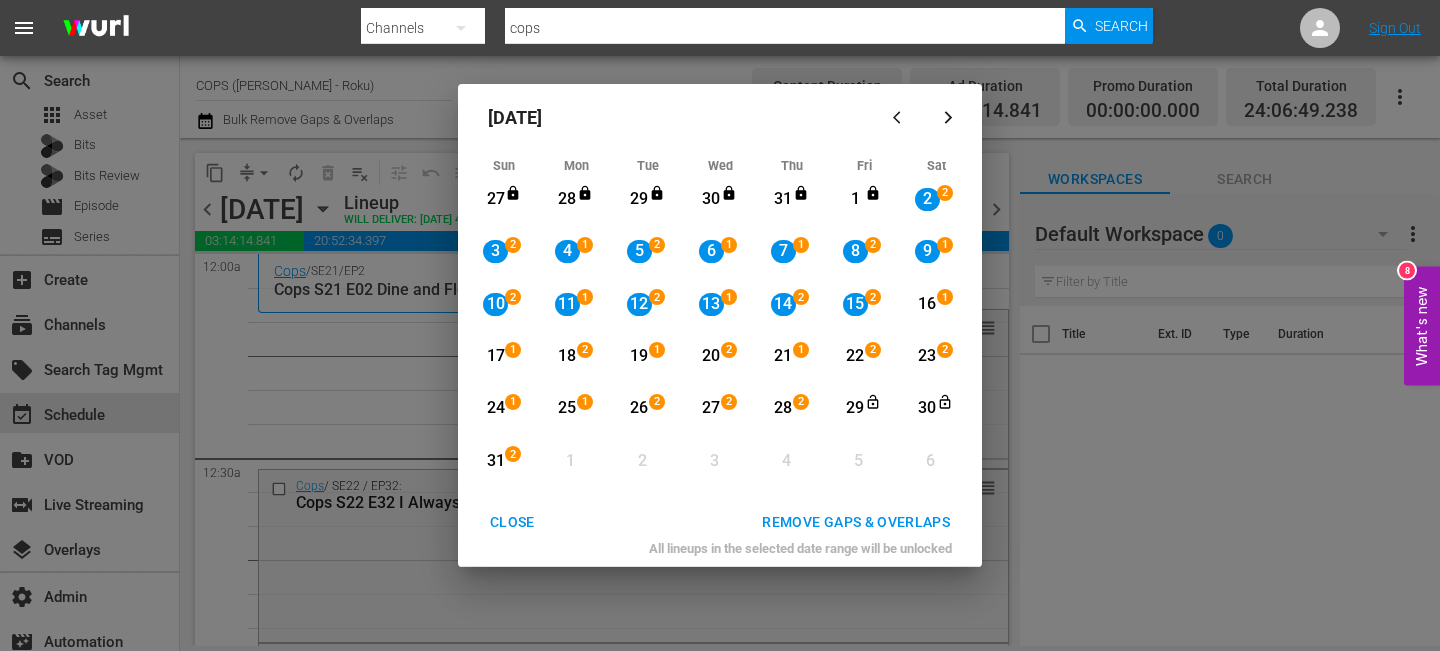click on "15" at bounding box center [855, 304] 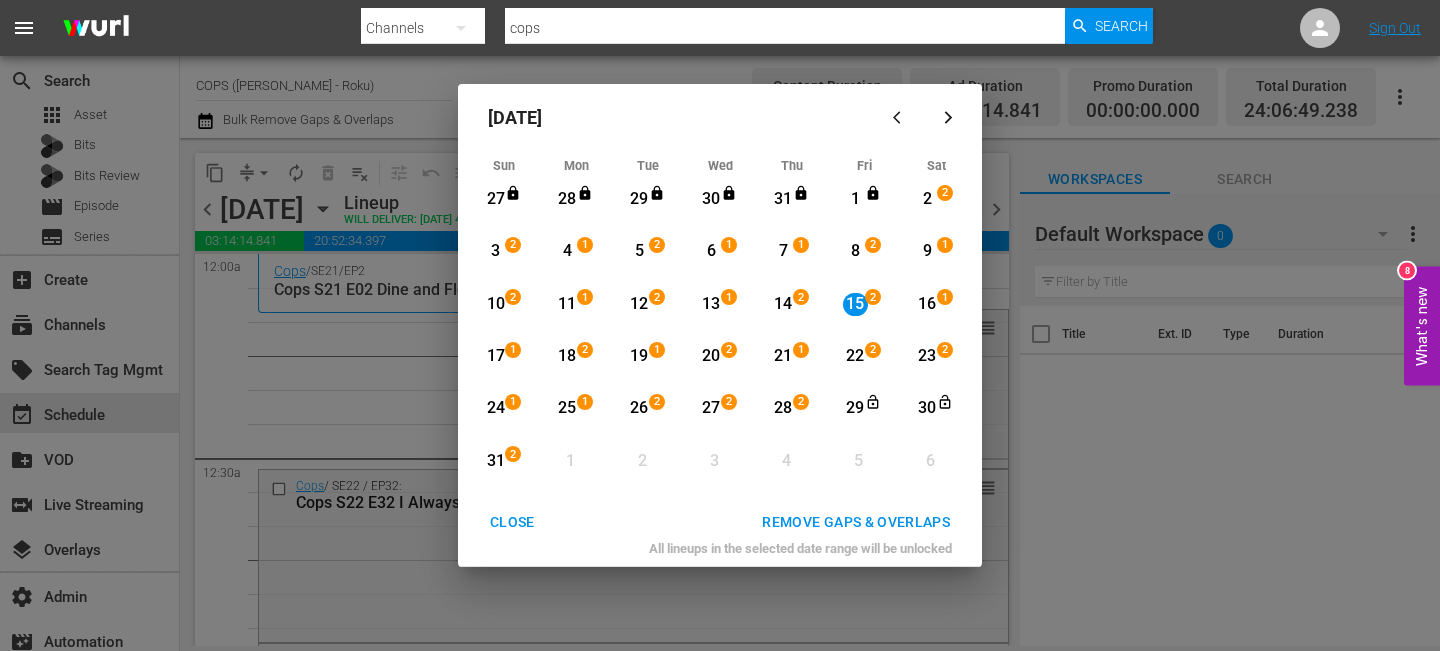 click on "28" at bounding box center [783, 408] 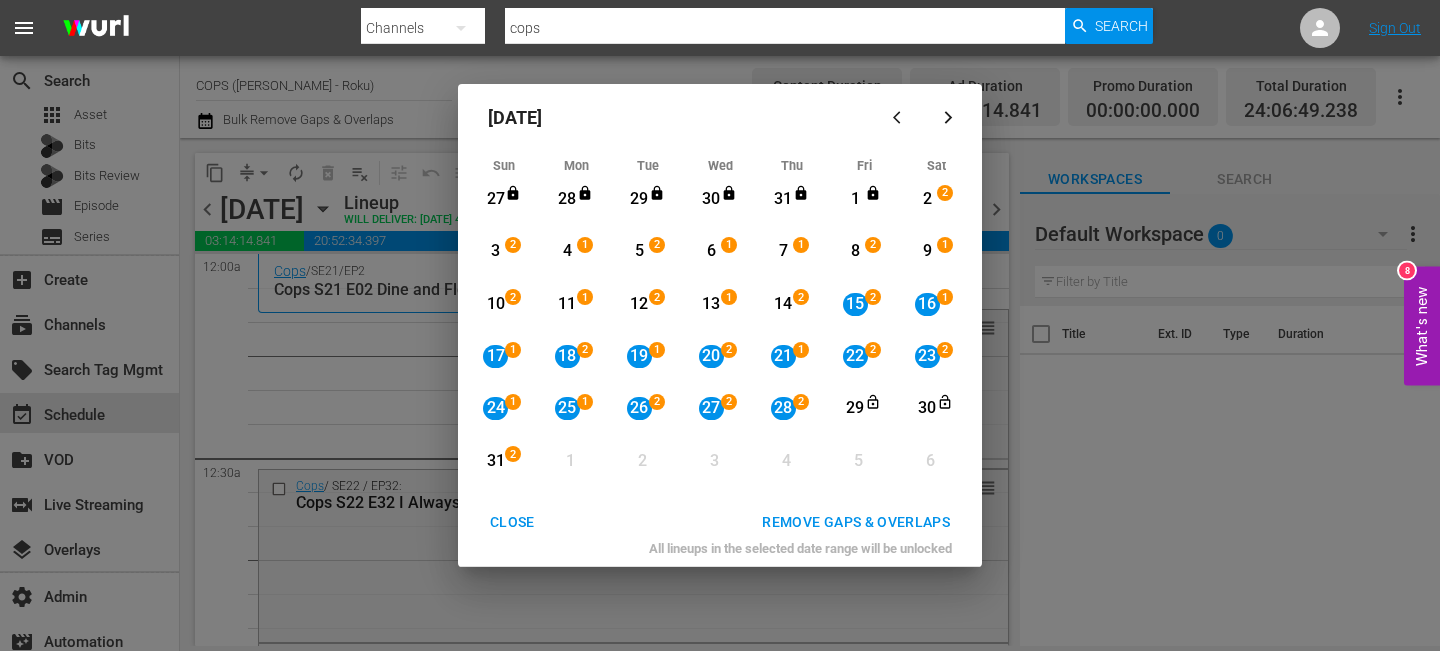 drag, startPoint x: 790, startPoint y: 414, endPoint x: 570, endPoint y: 462, distance: 225.17549 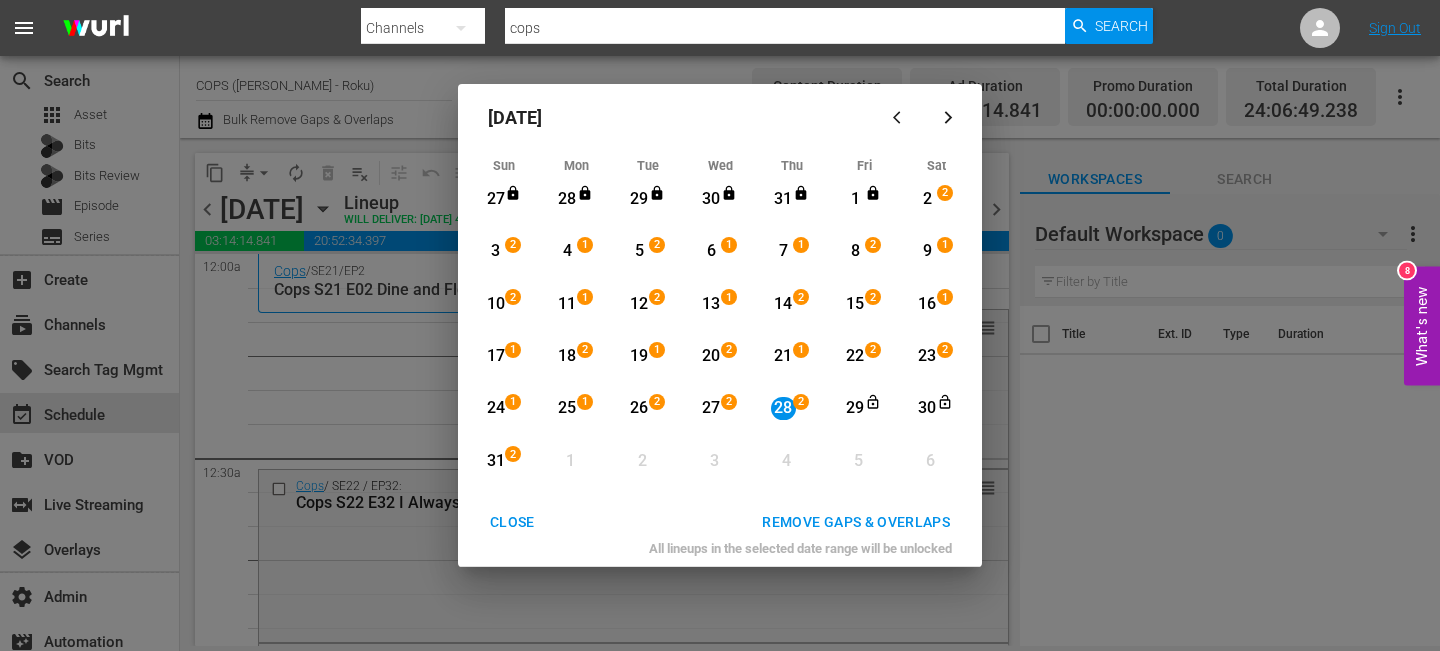 click on "31" at bounding box center (495, 461) 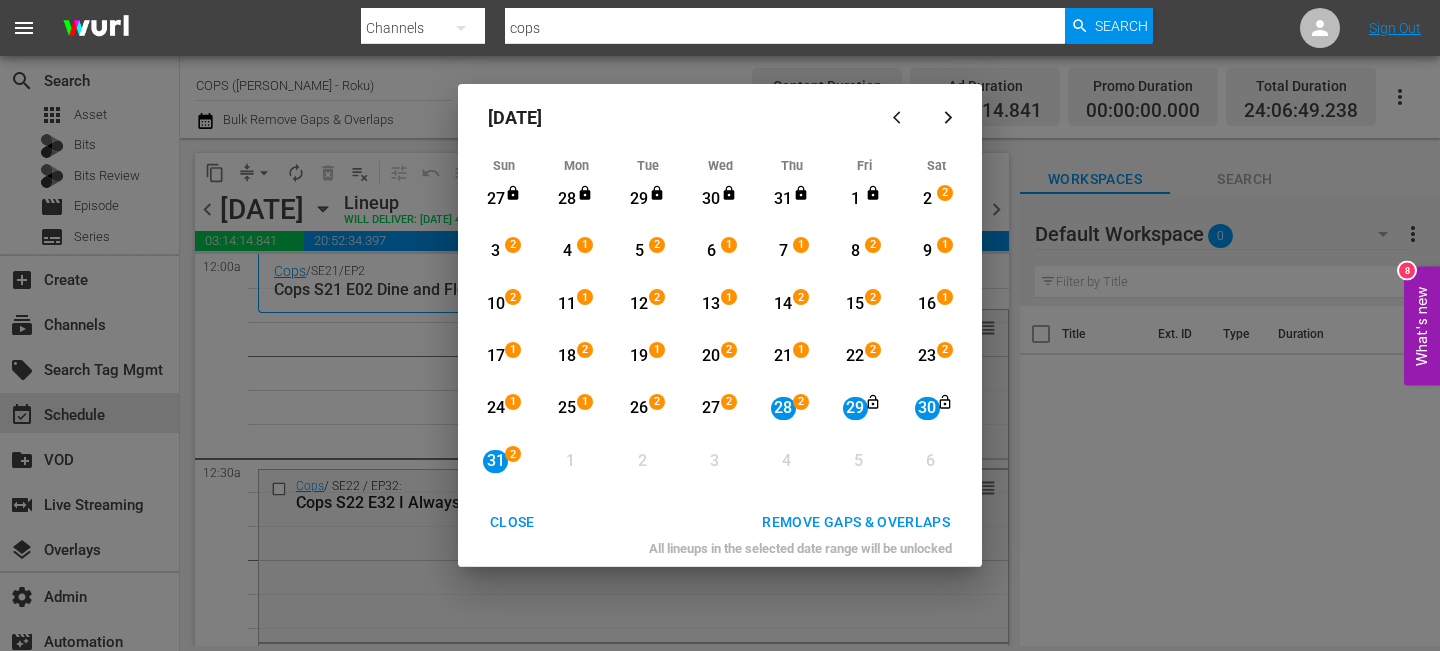 click on "REMOVE GAPS & OVERLAPS" at bounding box center (856, 522) 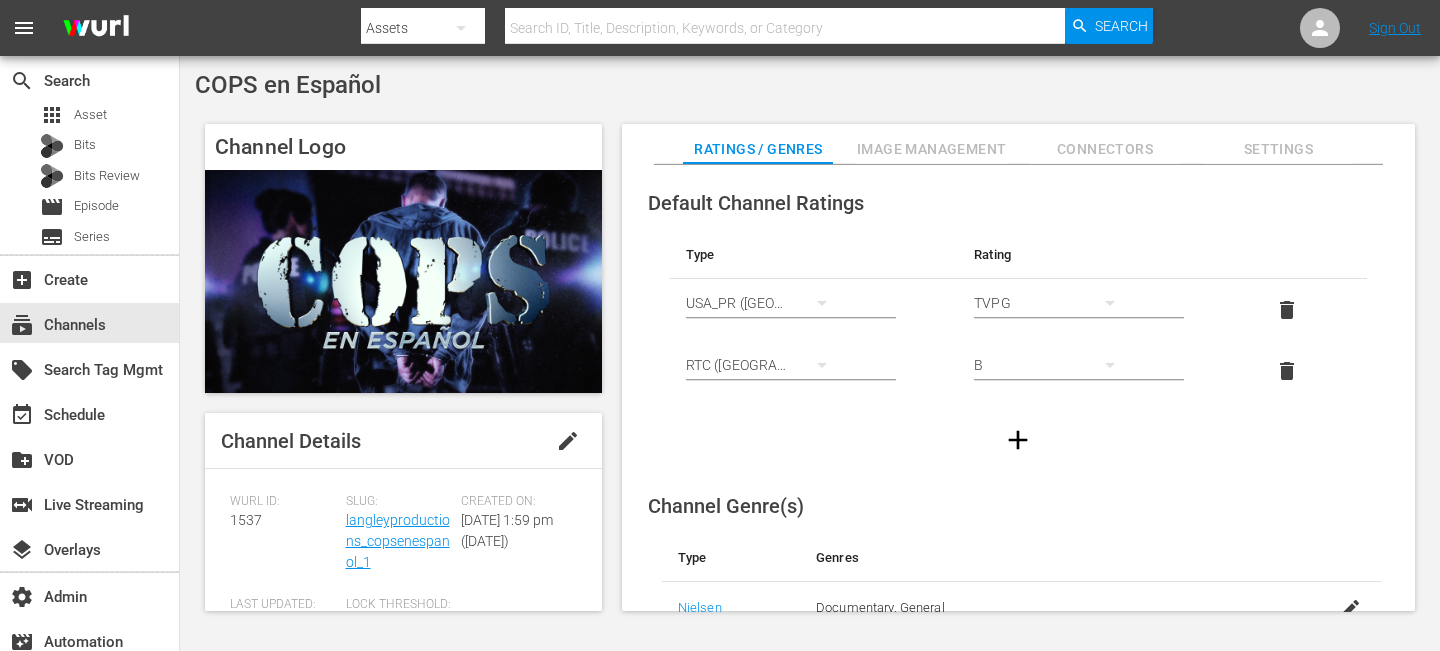 scroll, scrollTop: 0, scrollLeft: 0, axis: both 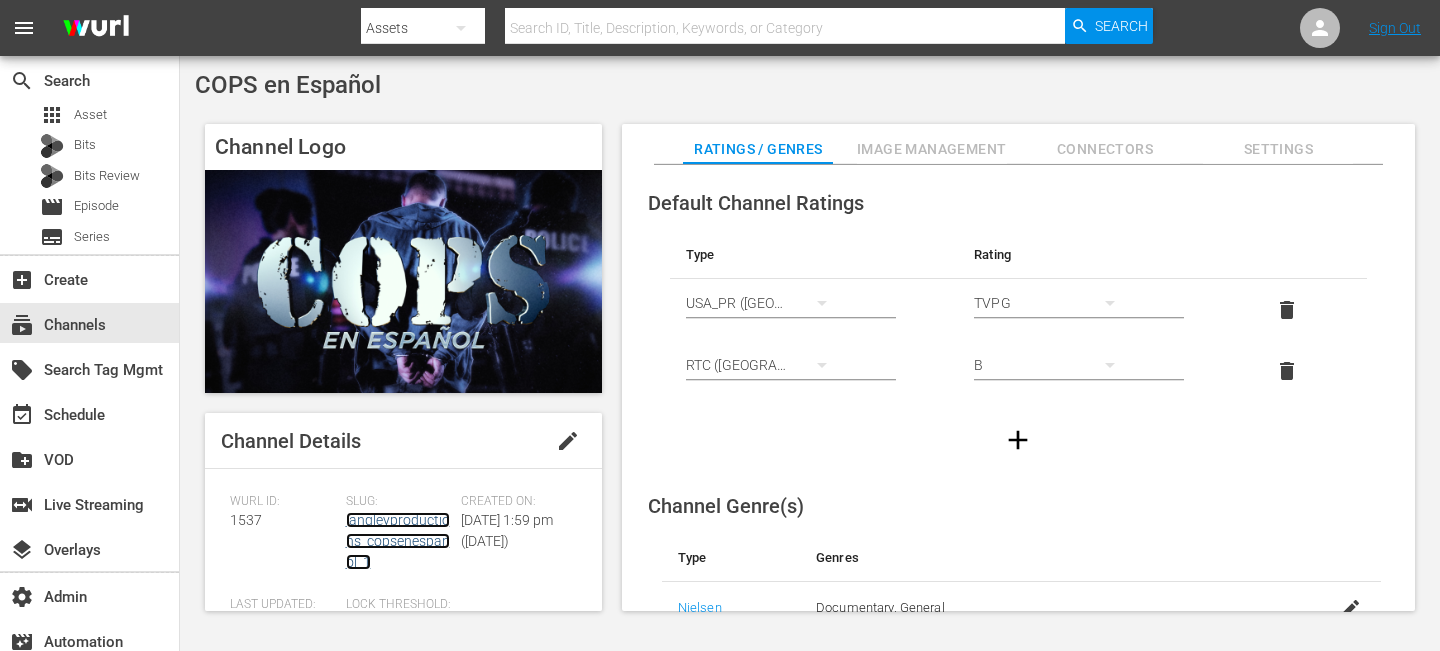 click on "langleyproductions_copsenespanol_1" at bounding box center (398, 541) 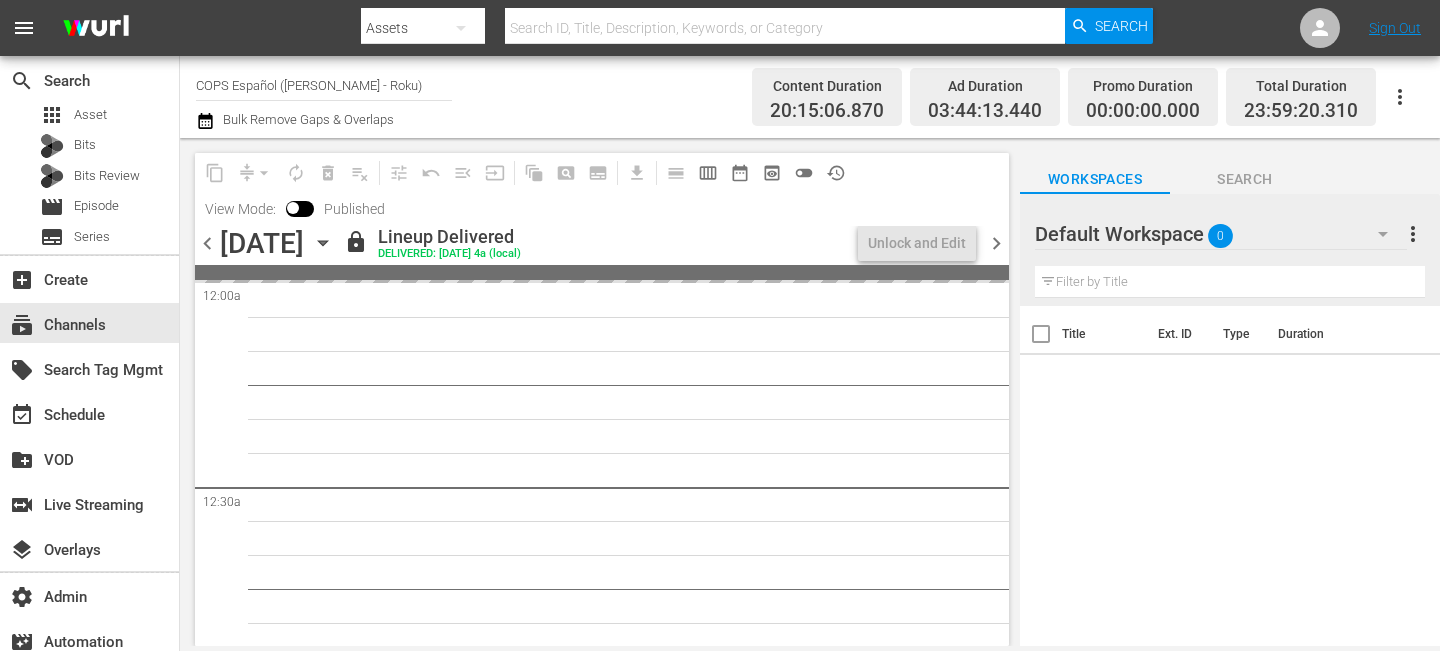 click on "[DATE]" at bounding box center [262, 243] 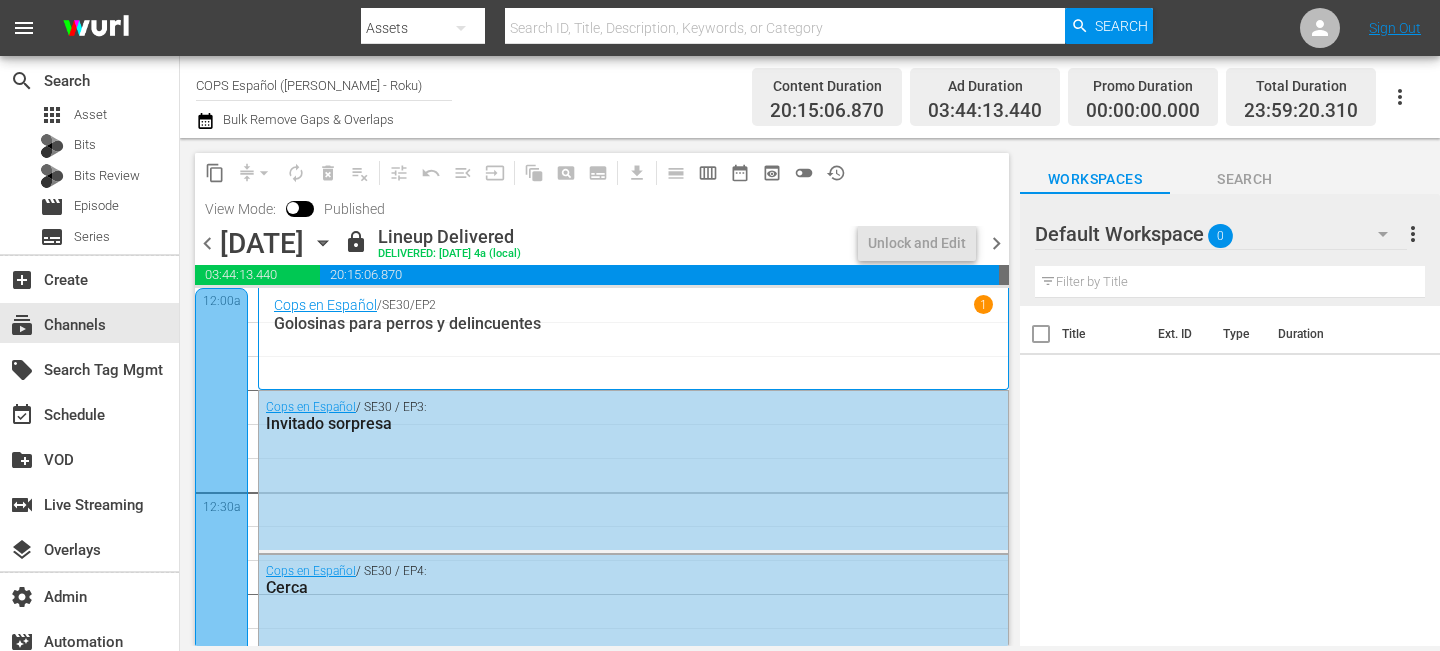 click 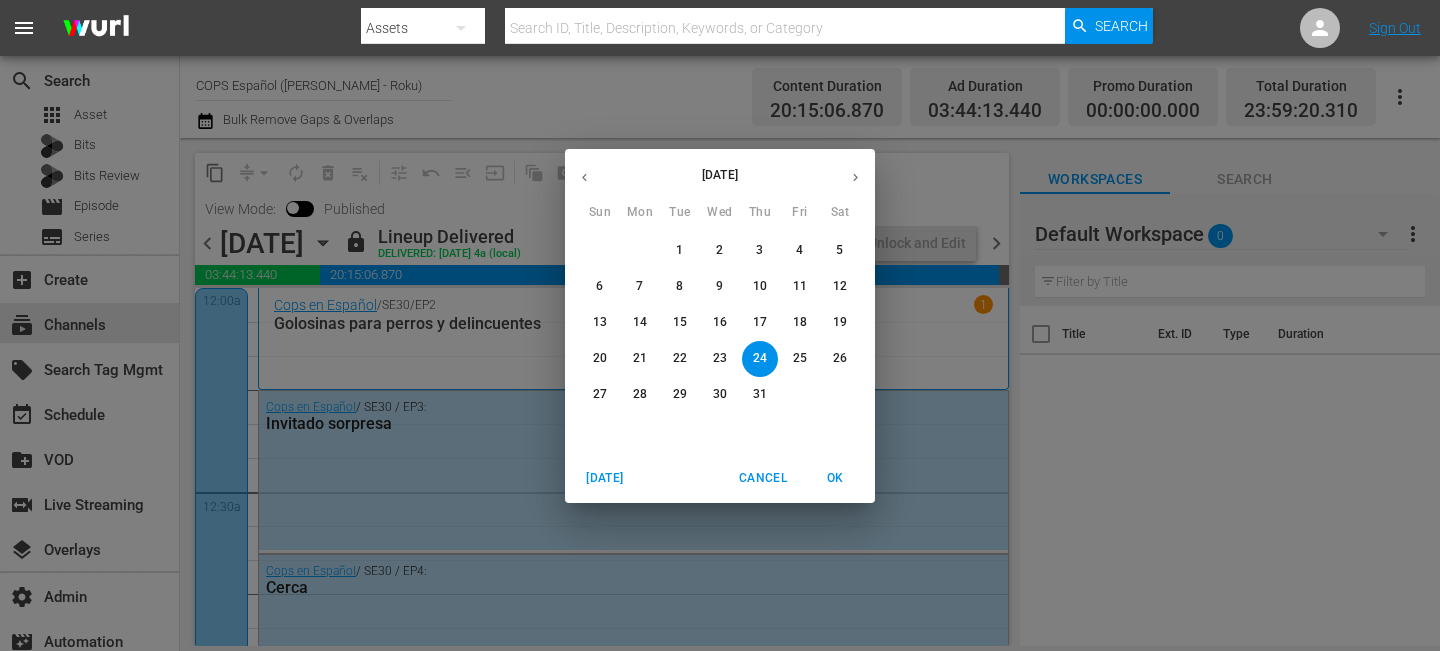 click 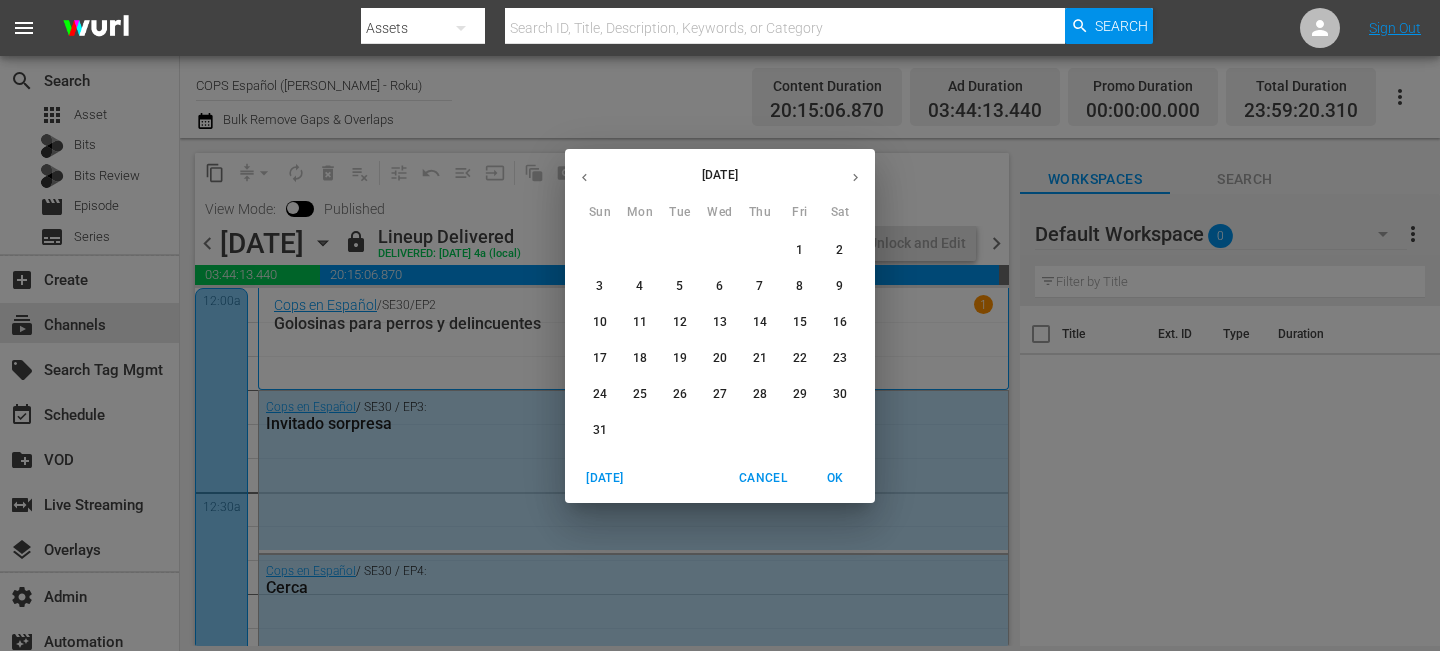 click on "1" at bounding box center [800, 250] 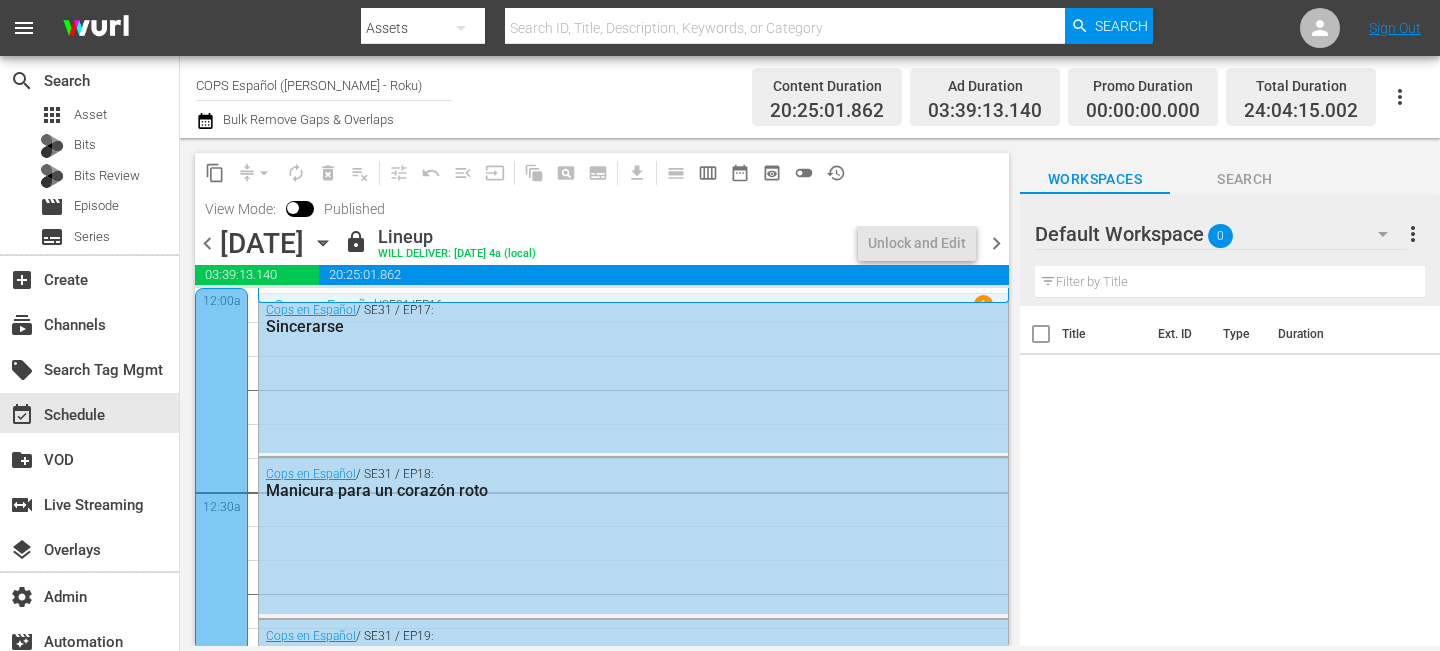 click on "chevron_right" at bounding box center [996, 243] 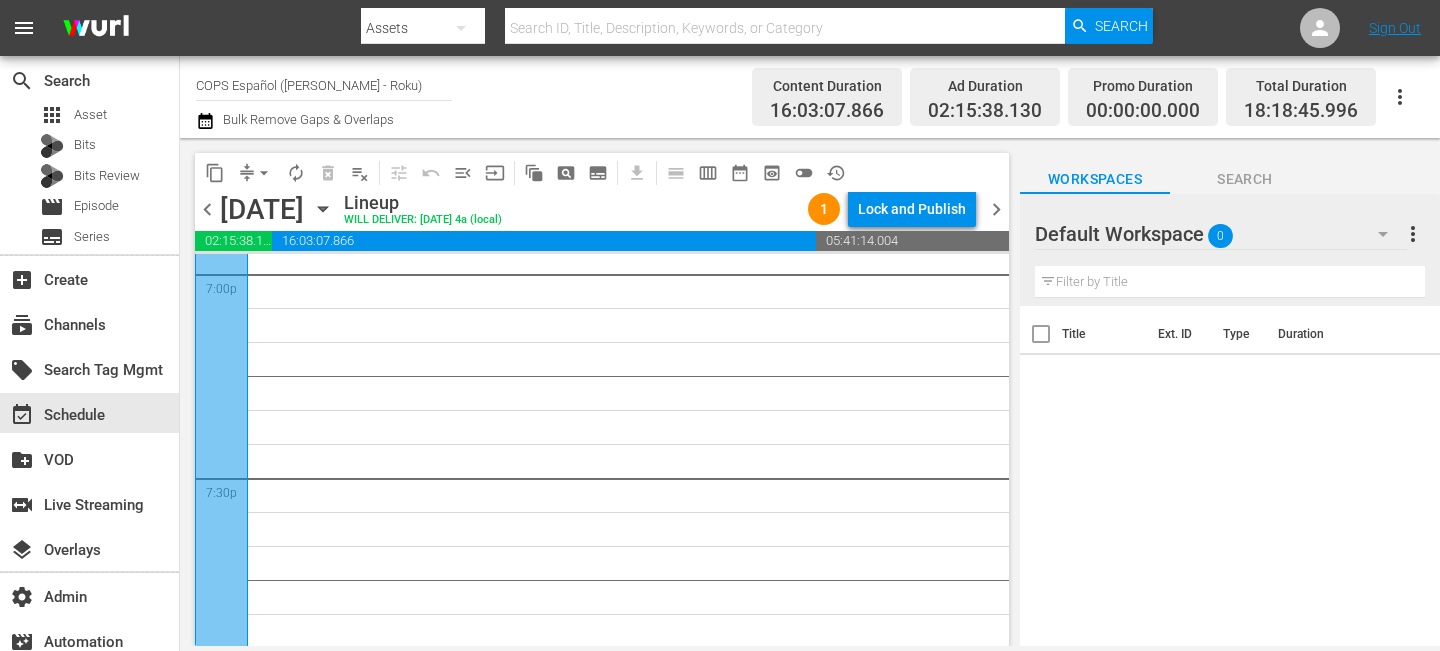 scroll, scrollTop: 8059, scrollLeft: 0, axis: vertical 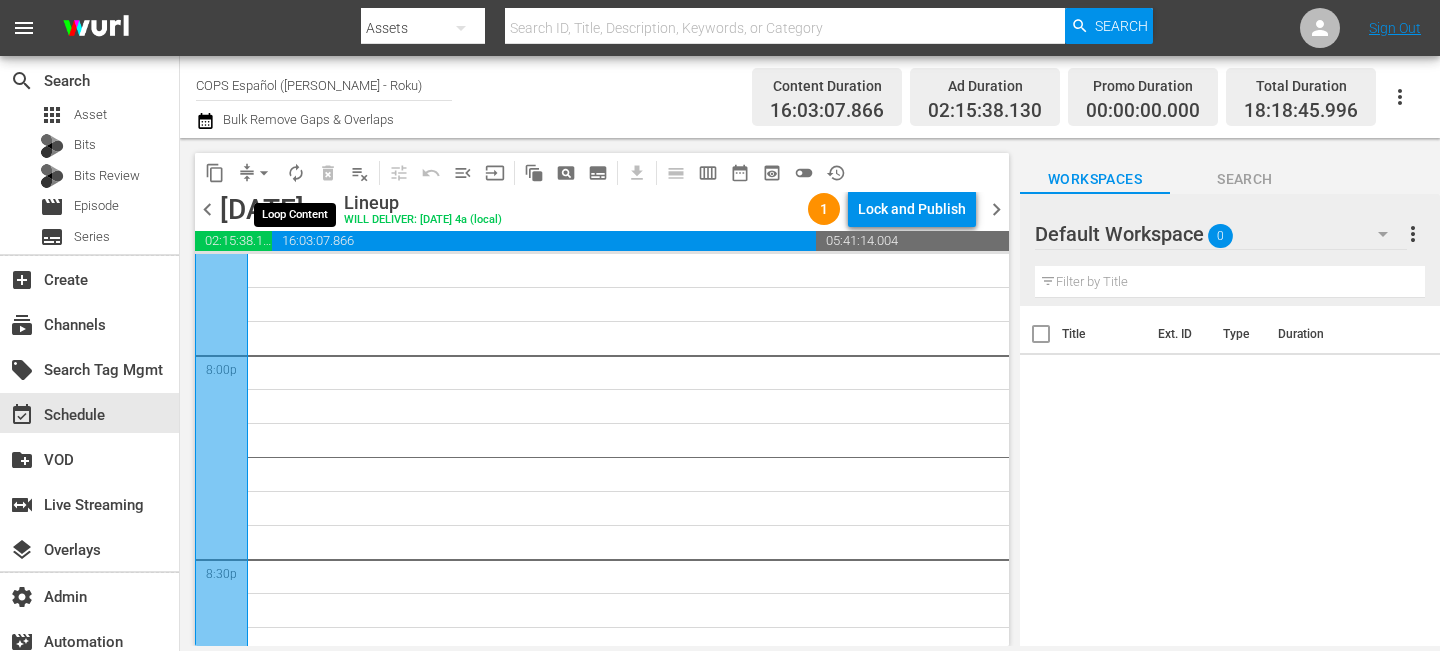 click on "autorenew_outlined" at bounding box center [296, 173] 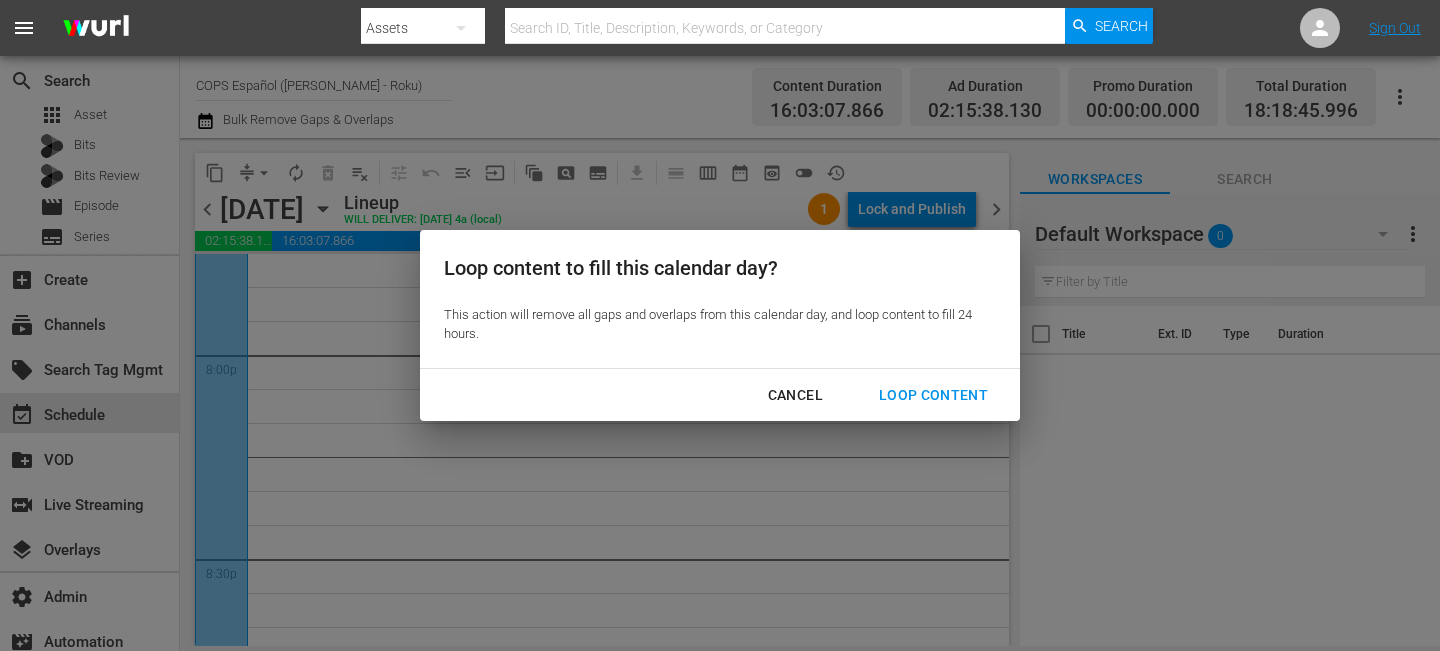 click on "Loop Content" at bounding box center (933, 395) 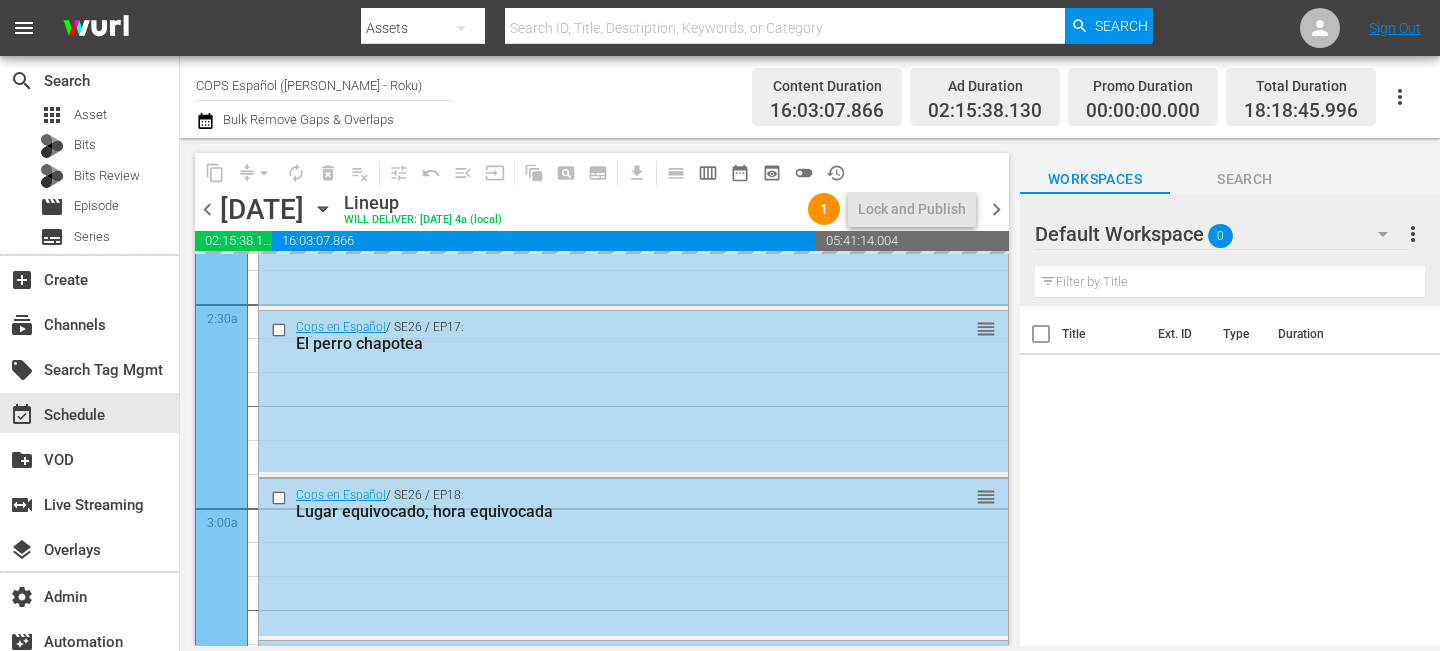 scroll, scrollTop: 0, scrollLeft: 0, axis: both 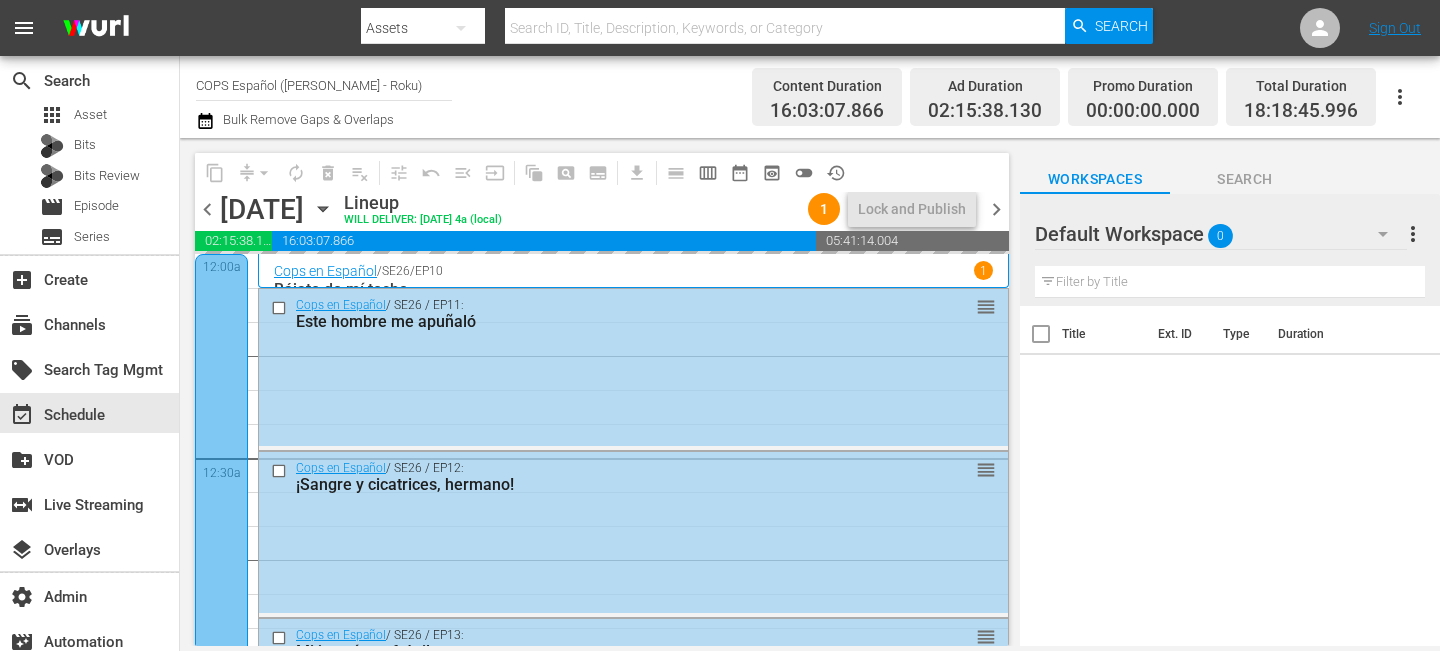 click on "chevron_left" at bounding box center [207, 209] 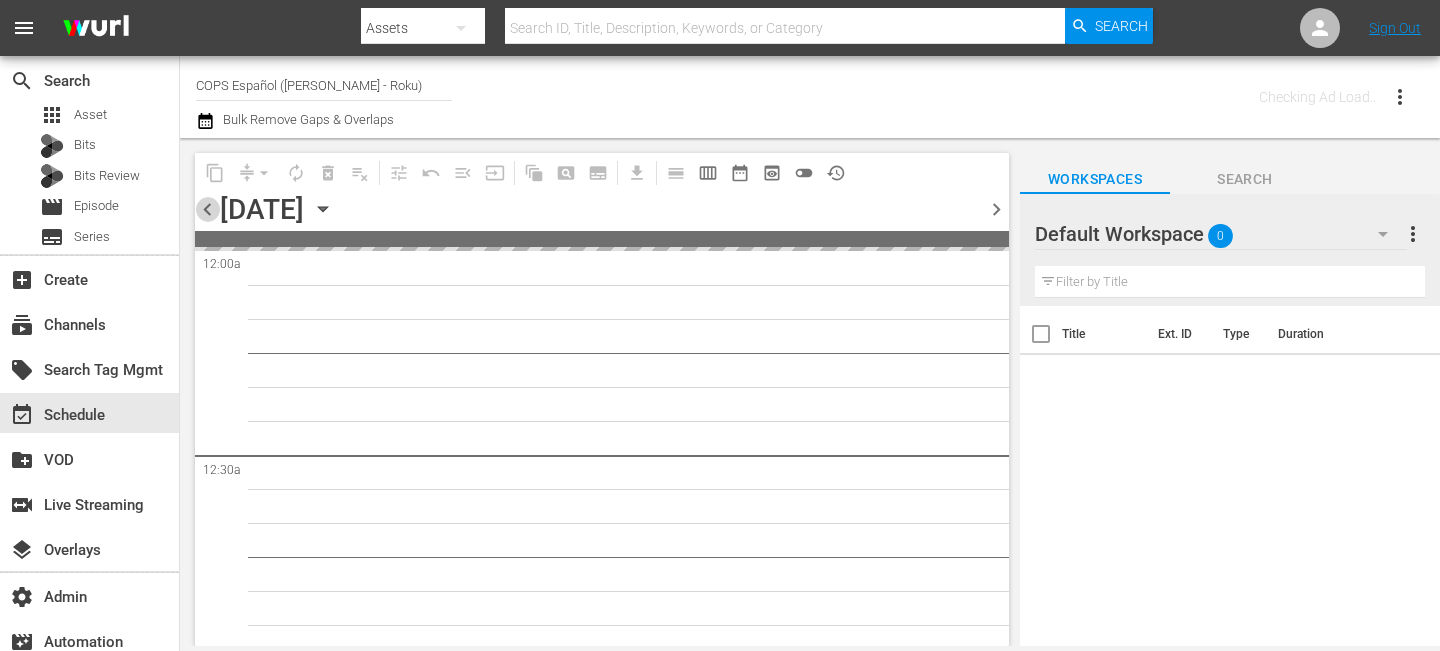 click on "chevron_left" at bounding box center (207, 209) 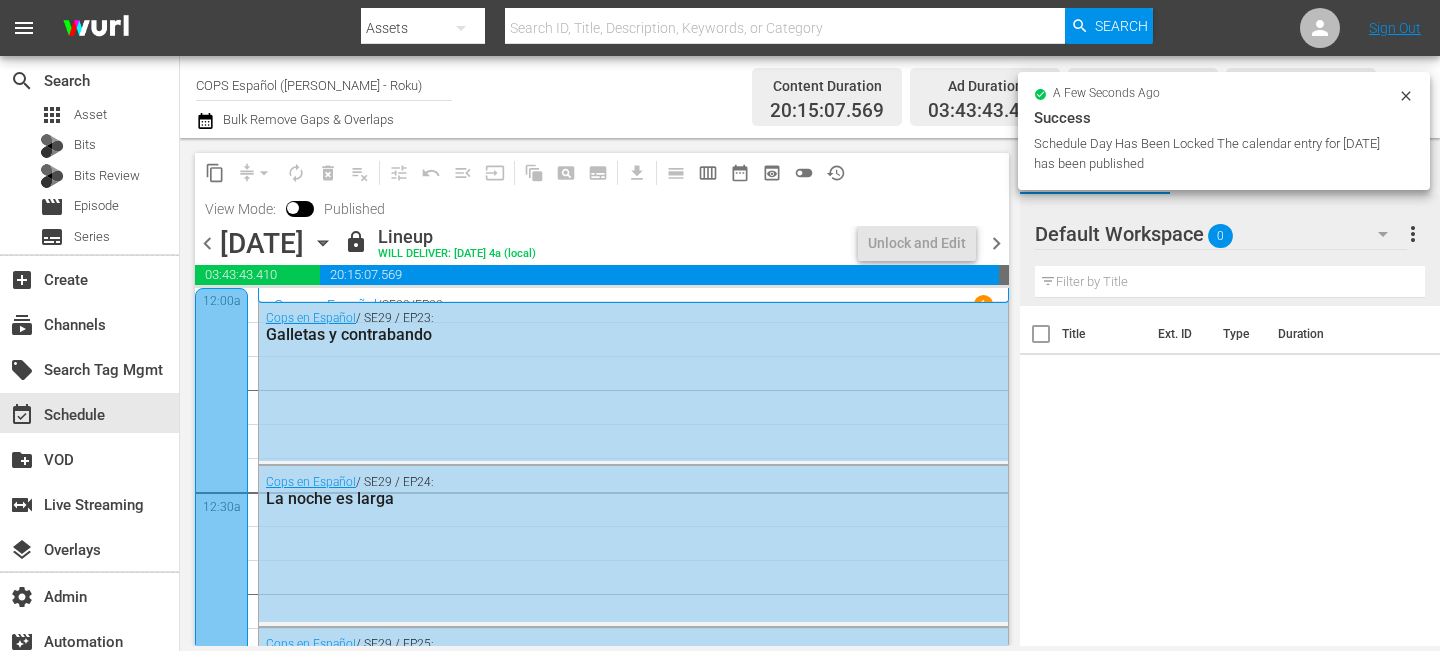 click on "content_copy compress arrow_drop_down autorenew_outlined delete_forever_outlined playlist_remove_outlined tune_outlined undo_outined menu_open input auto_awesome_motion_outlined pageview_outlined subtitles_outlined get_app calendar_view_day_outlined calendar_view_week_outlined date_range_outlined preview_outlined toggle_off history_outlined View Mode: Published chevron_left Thursday, July 31st July 31st lock Lineup WILL DELIVER: 7/30 @ 4a (local) Unlock and Edit chevron_right 03:43:43.410 00:00:00.000 20:15:07.569 00:01:09.021 Select Event Galletas y contrabando Select Event La noche es larga Select Event Pelea en bikini Select Event Un hombre sin plan Select Event La verdad es clave Select Event Mamá es la que sabe Select Event La pura verdad Select Event Estrella de rock Select Event Momento propicio Select Event Lágrimas de madre Select Event Asustando Select Event En la lista del decano Select Event Golosinas para perros y delincuentes Select Event Invitado sorpresa Select Event Cerca Select Event Magia" at bounding box center [597, 392] 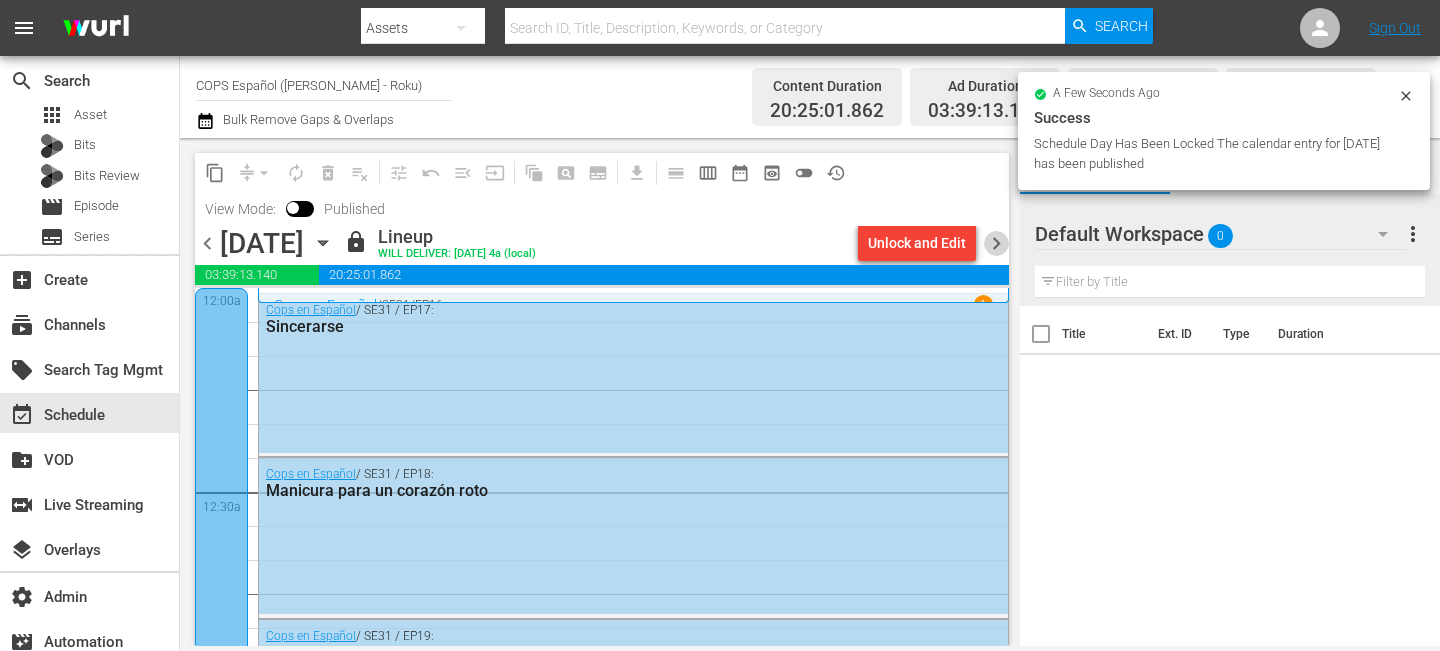 click on "chevron_right" at bounding box center (996, 243) 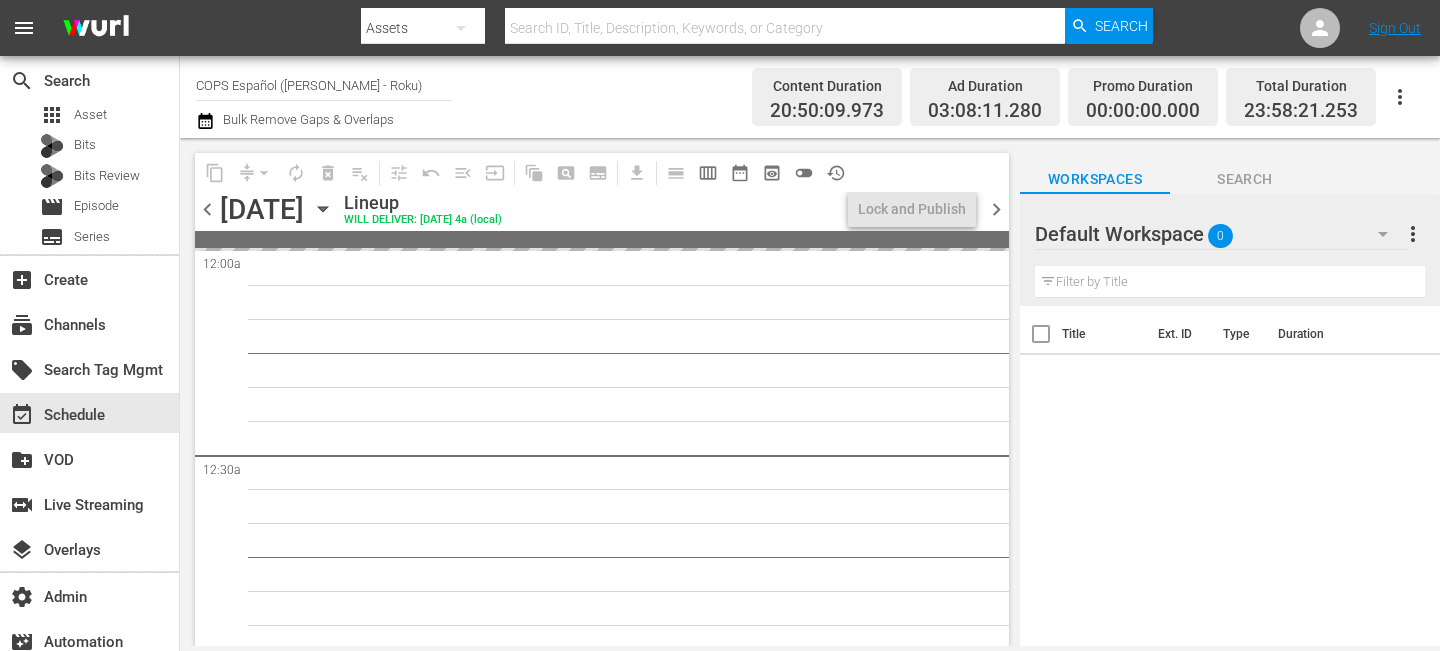 click 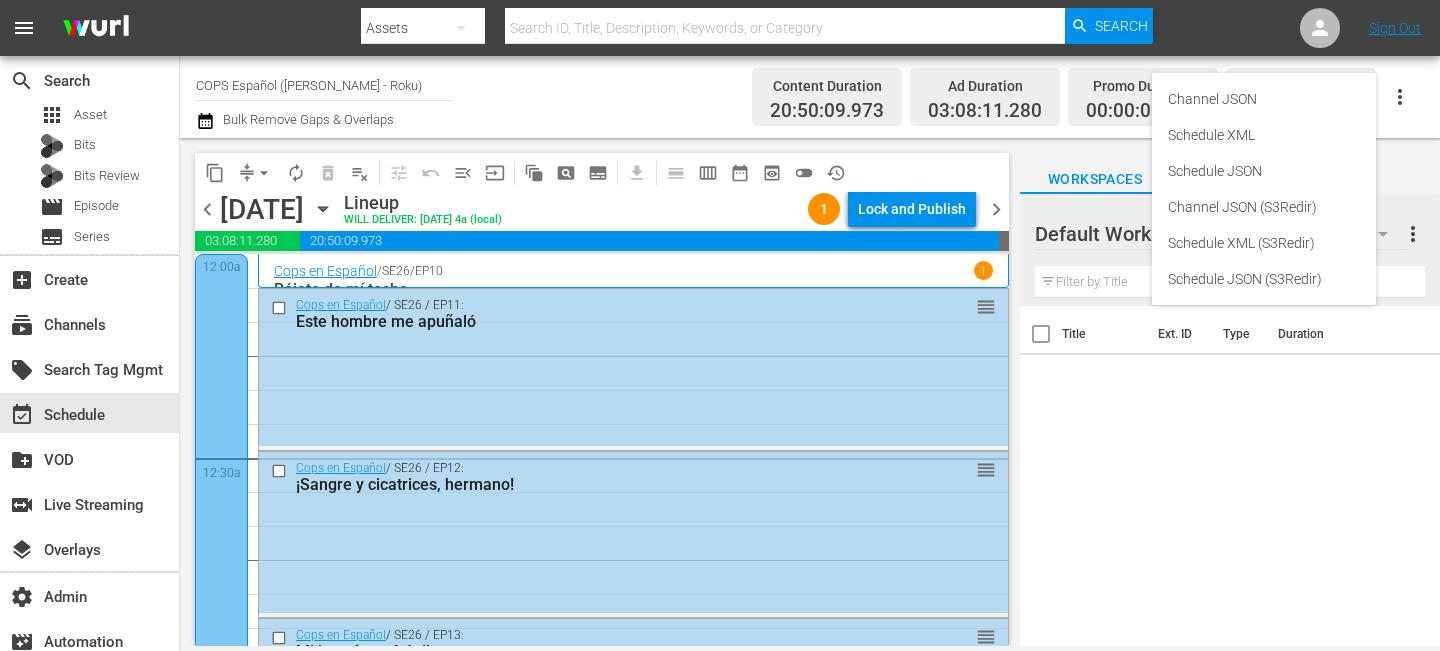 click on "content_copy compress arrow_drop_down autorenew_outlined delete_forever_outlined playlist_remove_outlined tune_outlined undo_outined menu_open input auto_awesome_motion_outlined pageview_outlined subtitles_outlined get_app calendar_view_day_outlined calendar_view_week_outlined date_range_outlined preview_outlined toggle_off history_outlined" at bounding box center [602, 172] 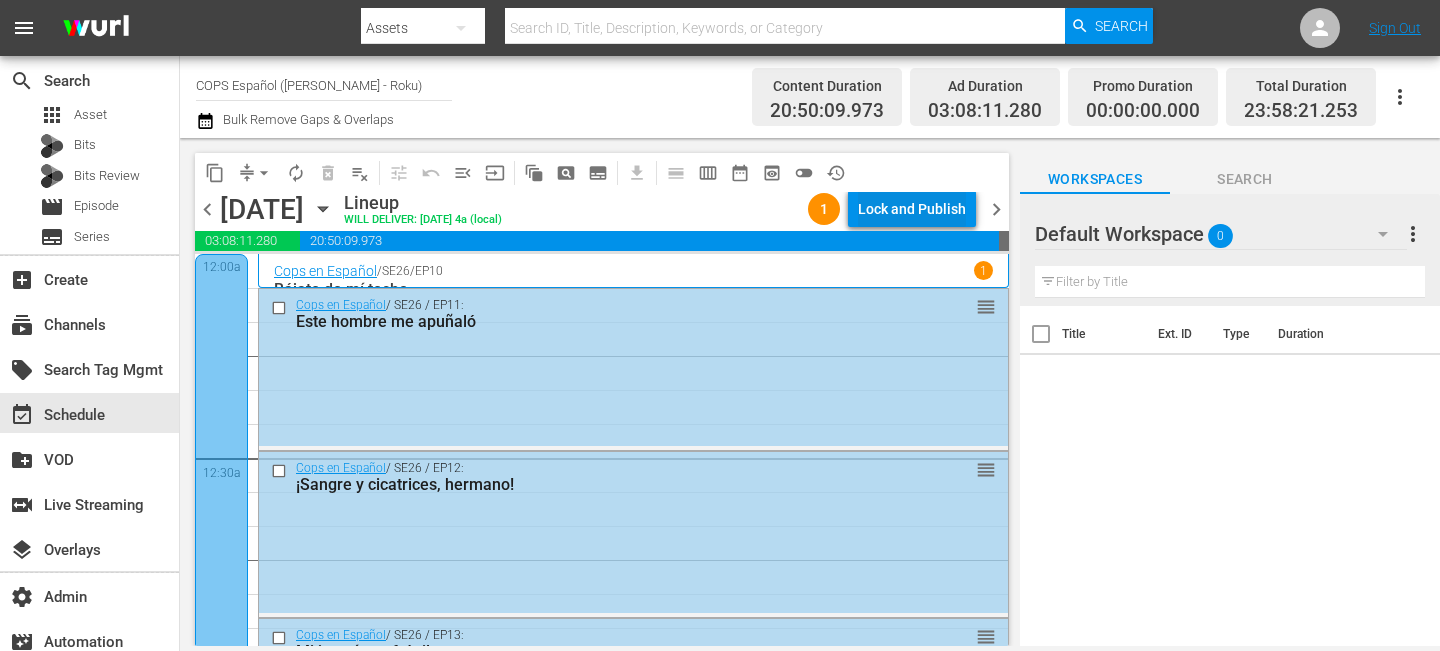 click on "Lock and Publish" at bounding box center (912, 209) 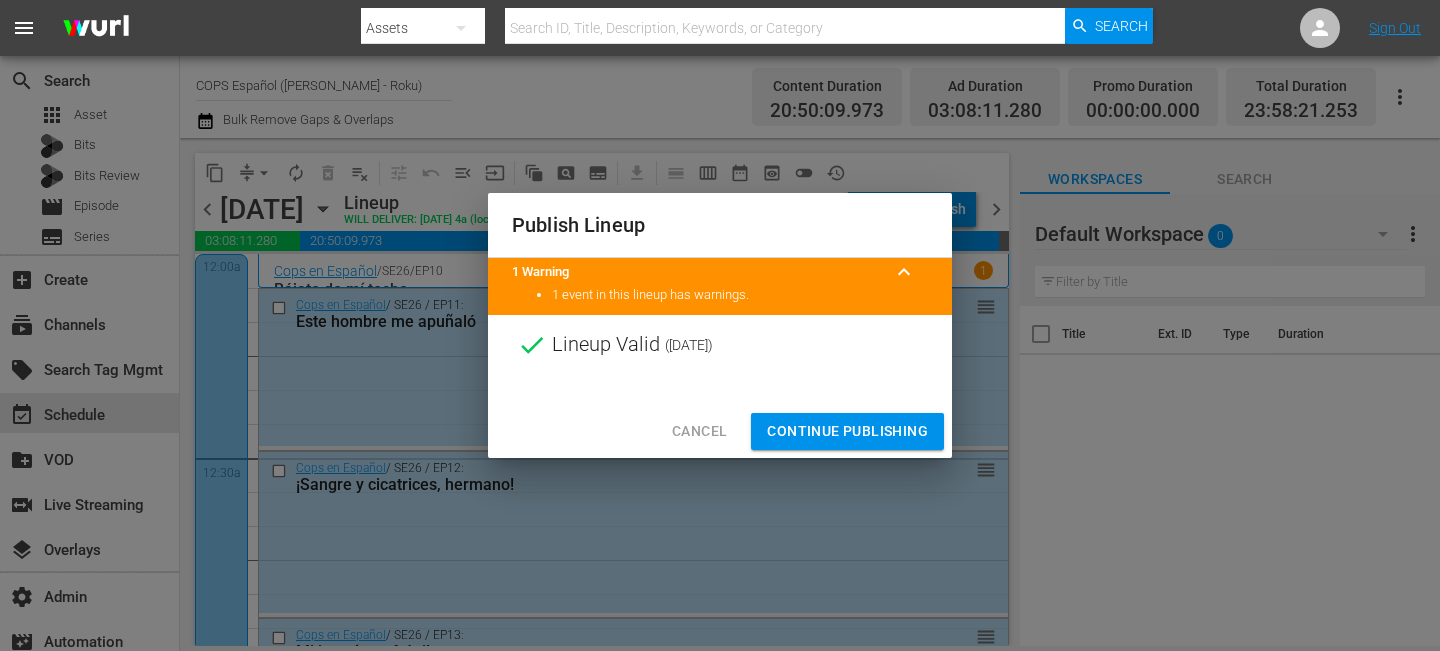 click on "Continue Publishing" at bounding box center [847, 431] 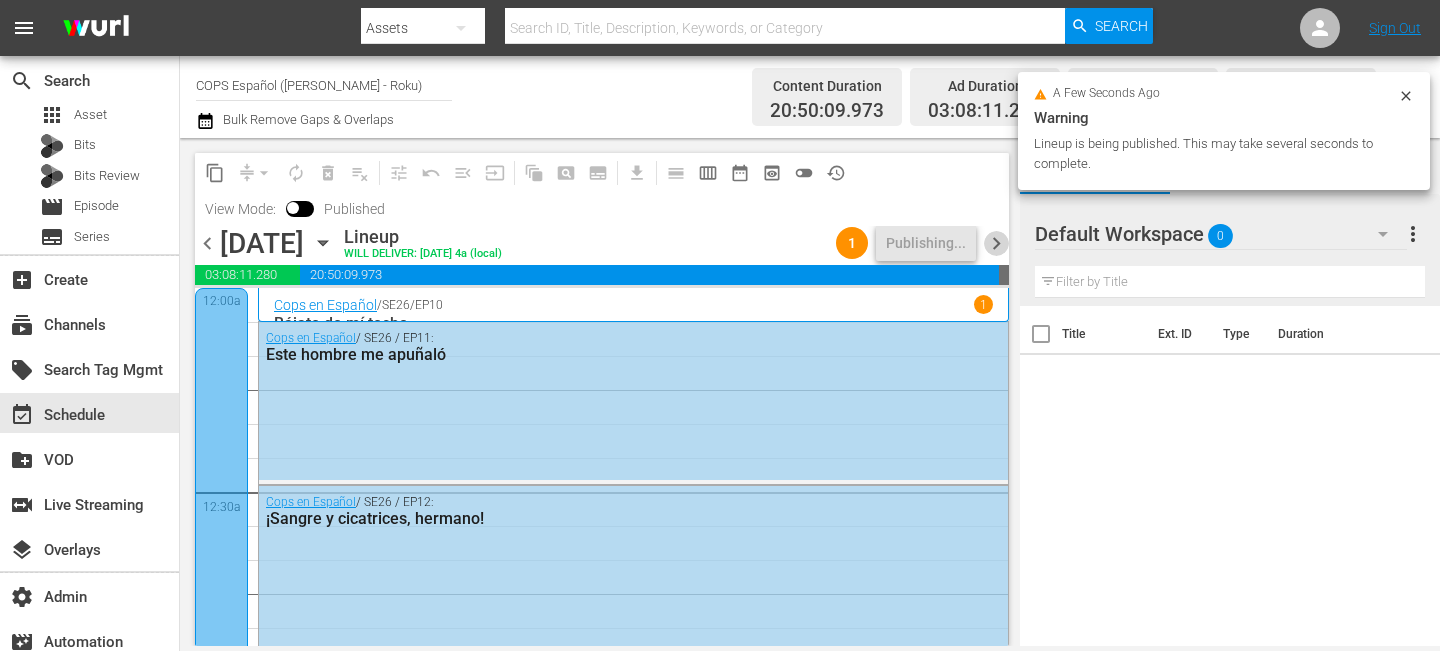 click on "chevron_right" at bounding box center [996, 243] 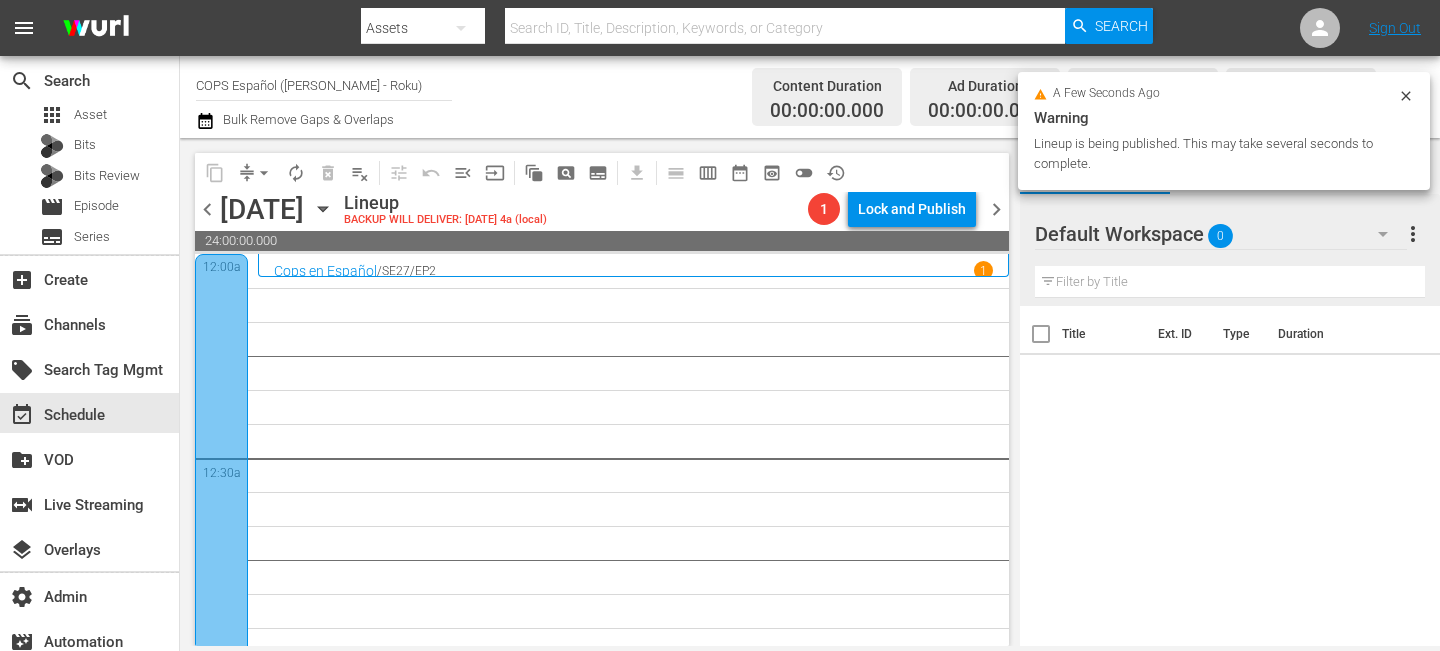 click 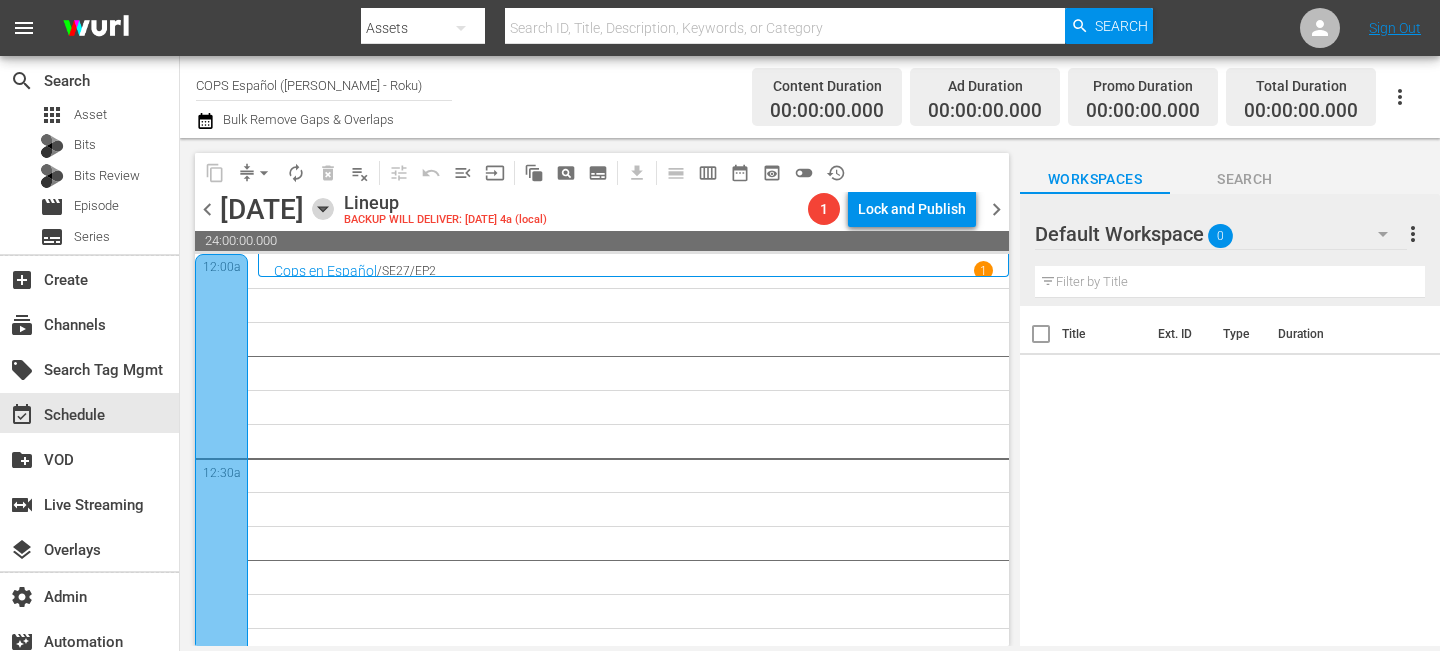 click 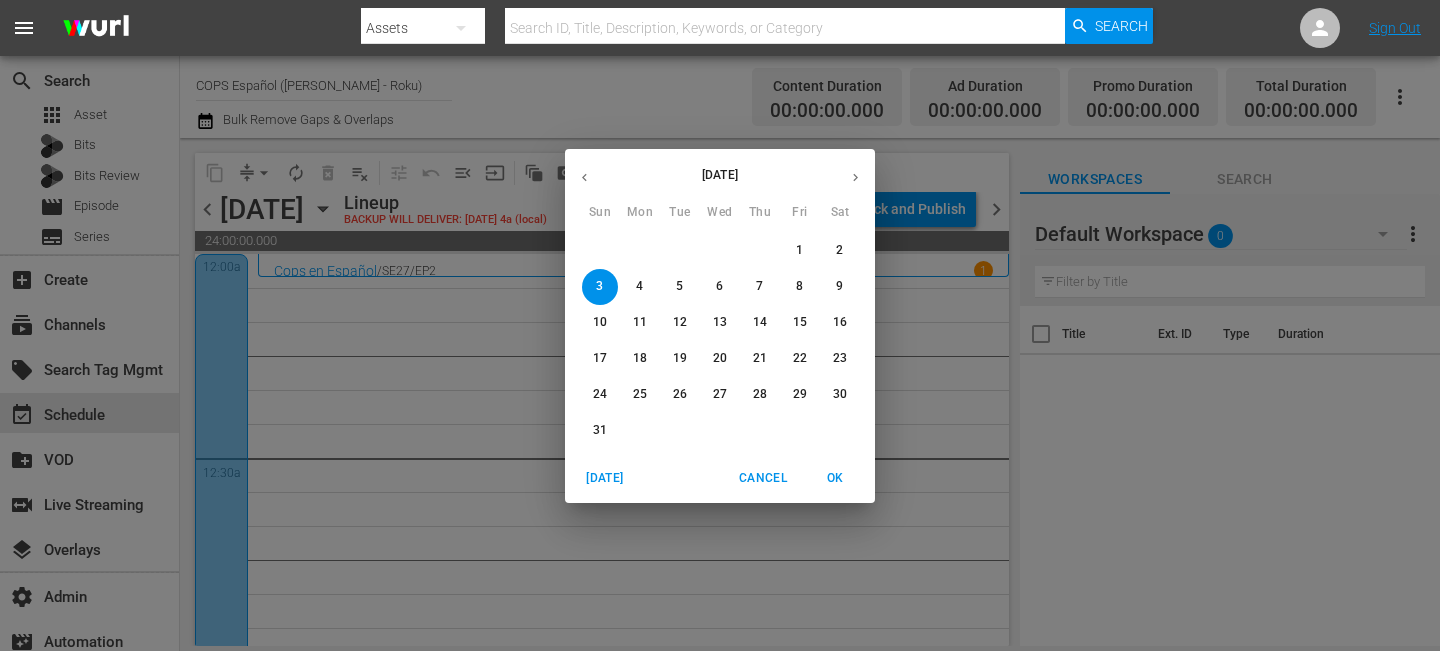 click at bounding box center [584, 177] 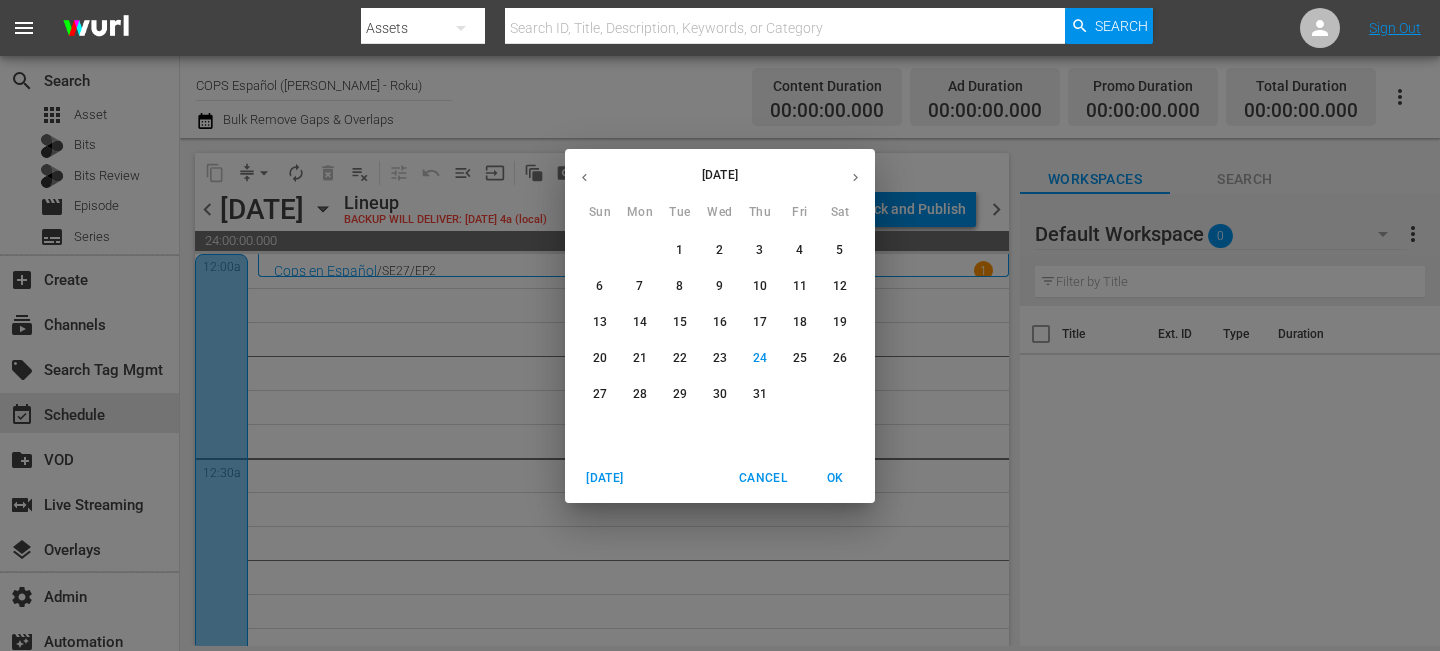 click on "6" at bounding box center [600, 286] 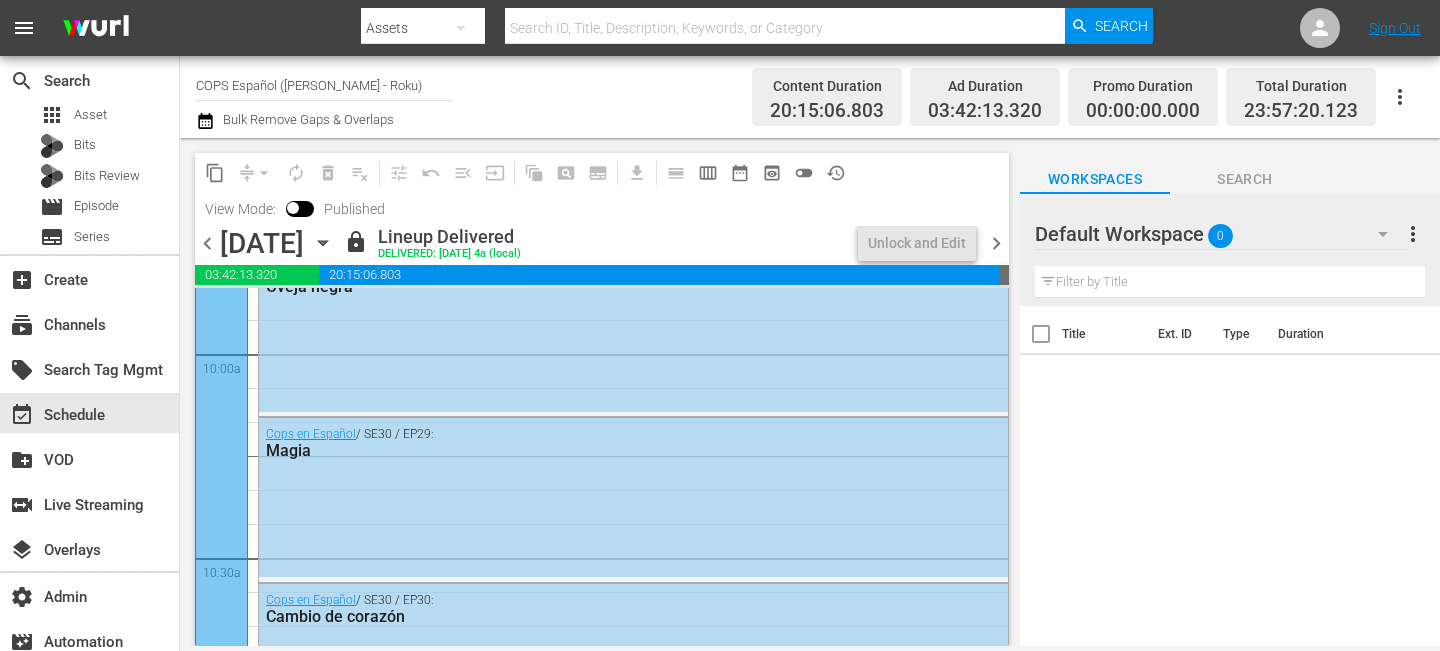 scroll, scrollTop: 4921, scrollLeft: 0, axis: vertical 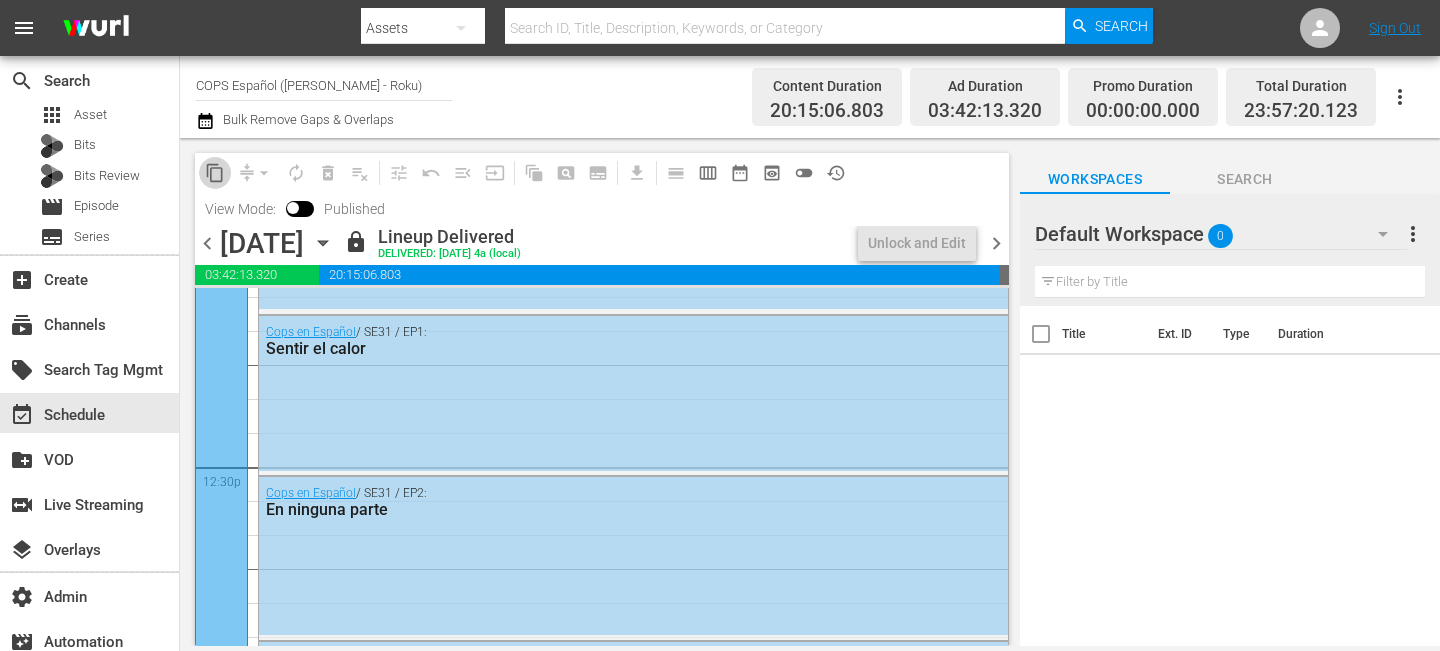 click on "content_copy" at bounding box center (215, 173) 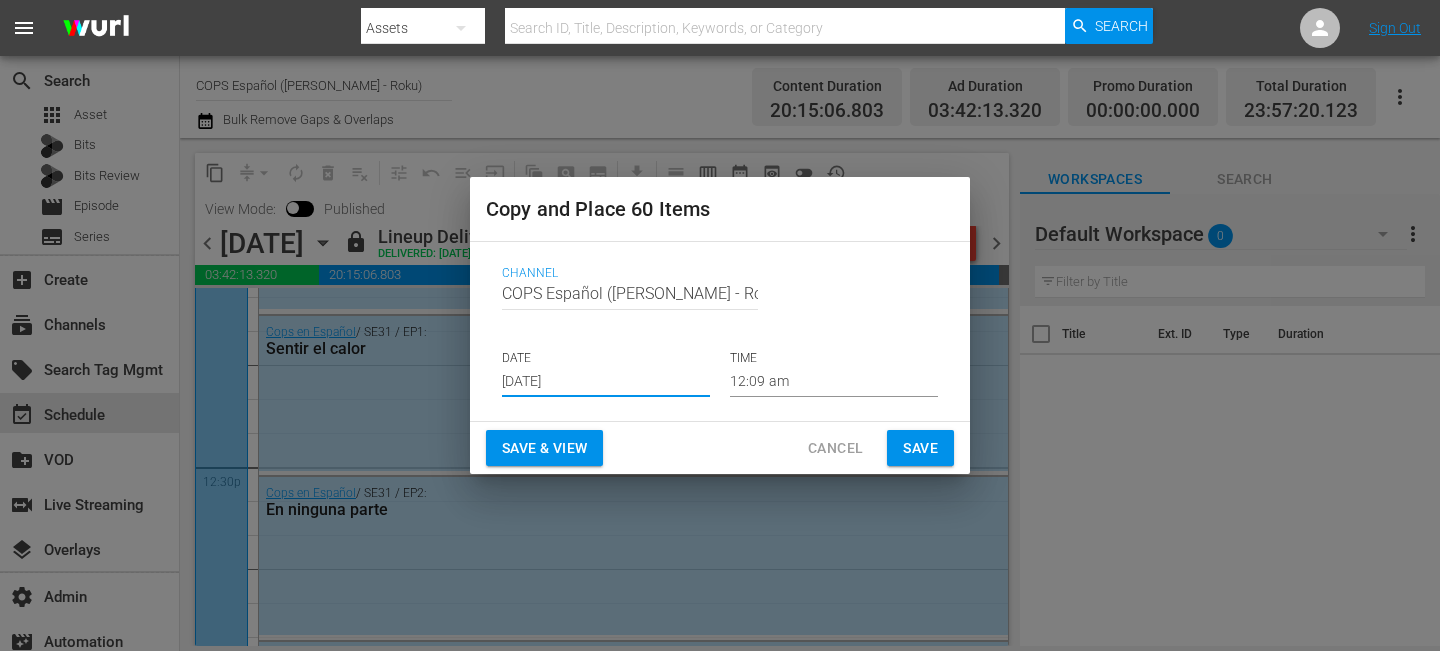 click on "Jul 26th 2025" at bounding box center (606, 382) 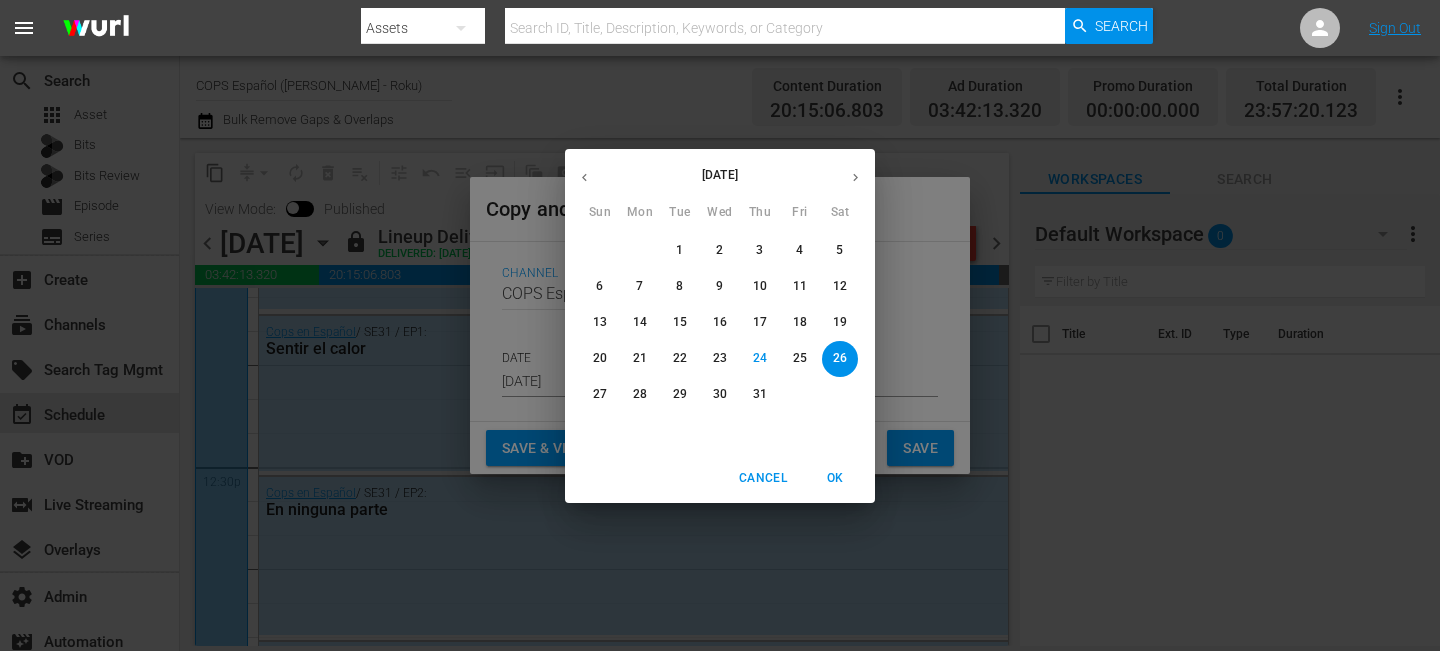 click at bounding box center (855, 177) 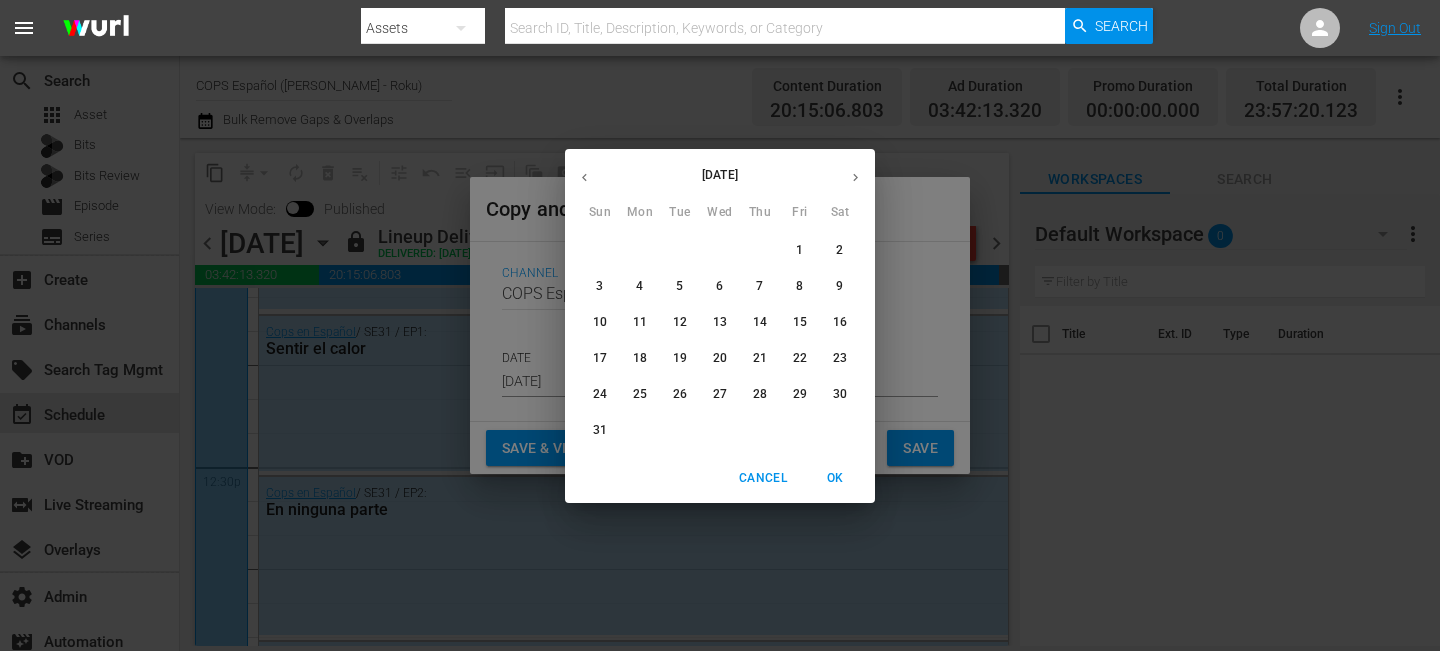 click on "3" at bounding box center [600, 286] 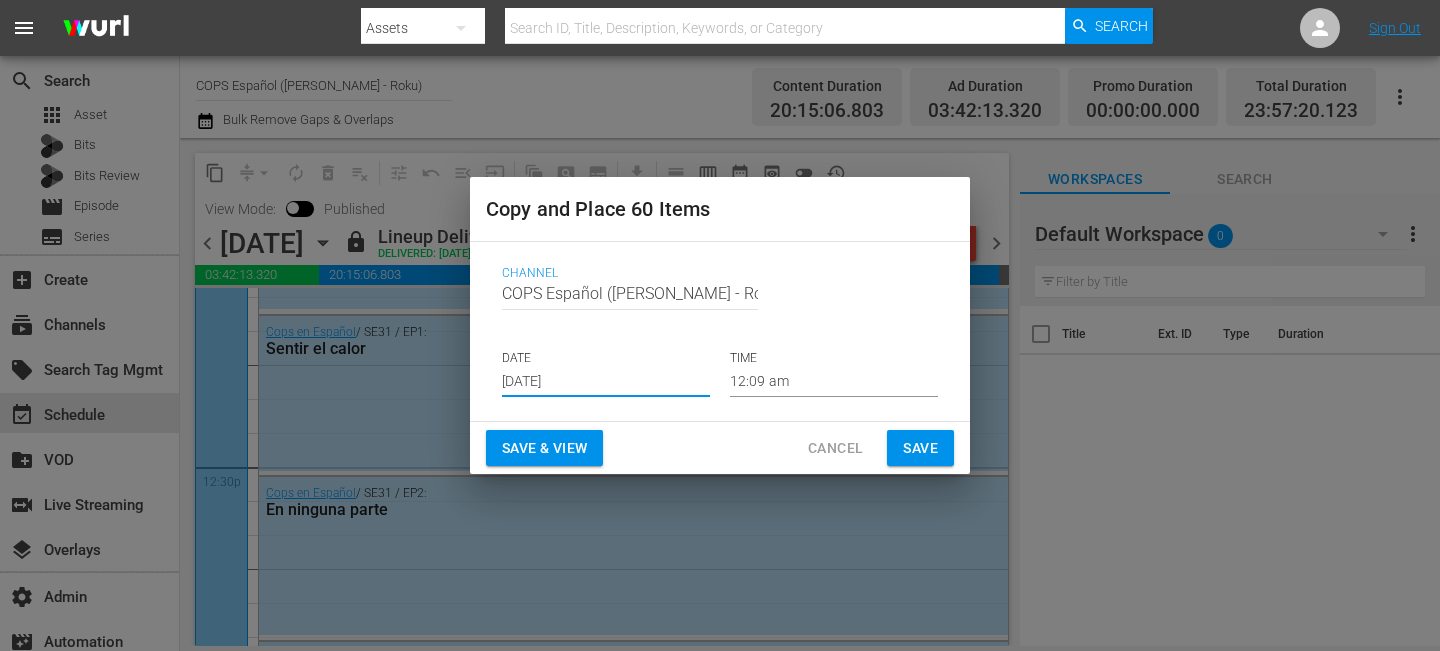 click on "Save" at bounding box center (920, 448) 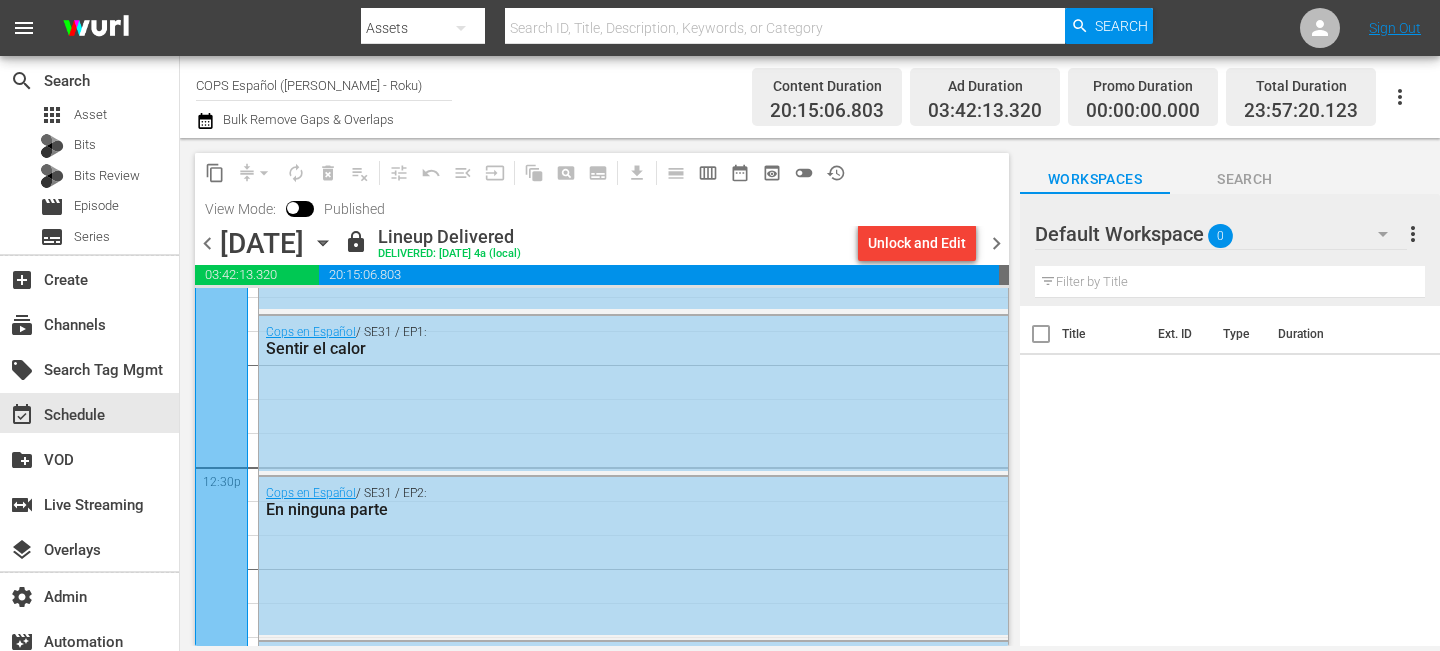 click on "chevron_right" at bounding box center (996, 243) 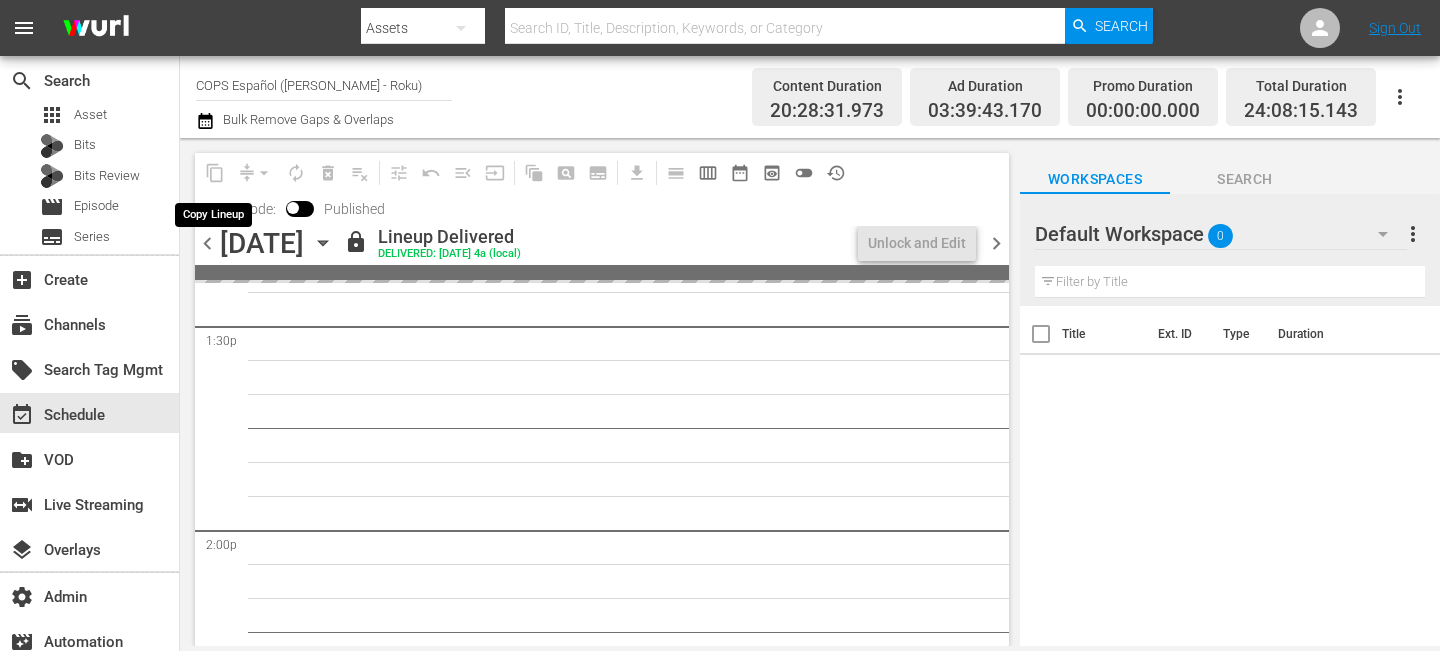 scroll, scrollTop: 4853, scrollLeft: 0, axis: vertical 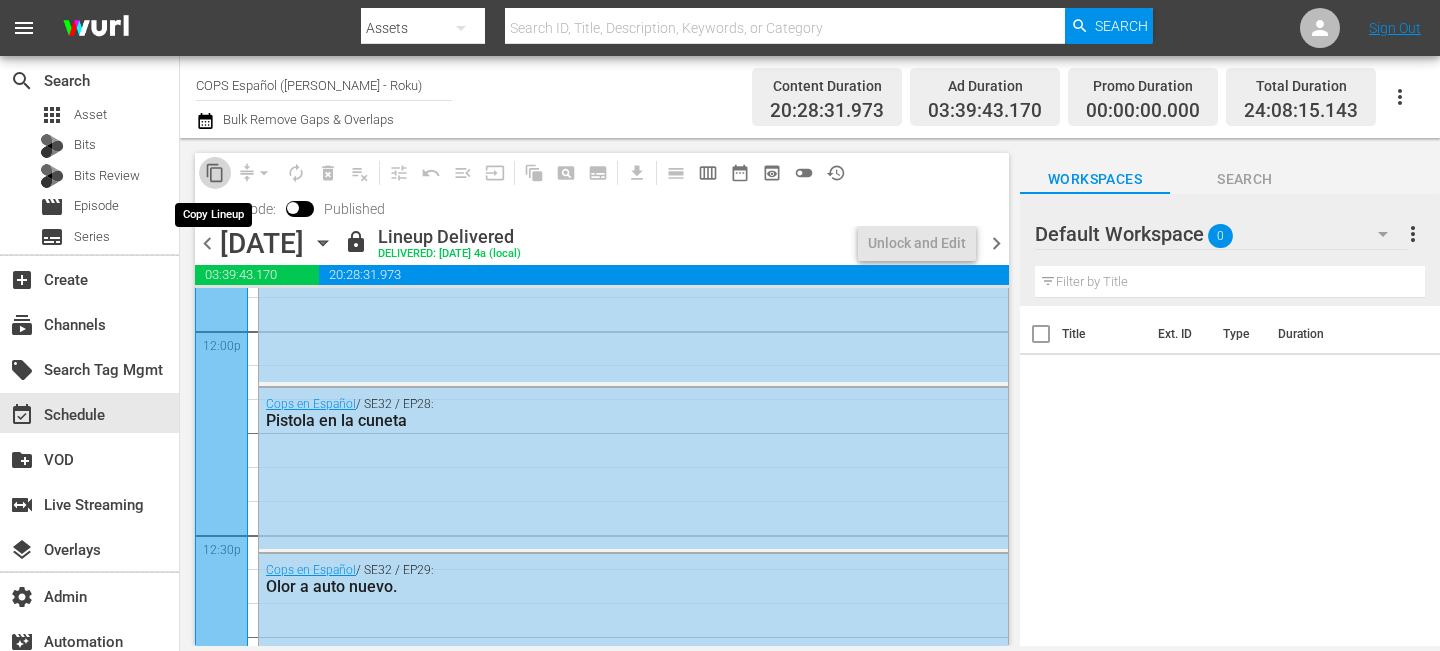 click on "content_copy" at bounding box center [215, 173] 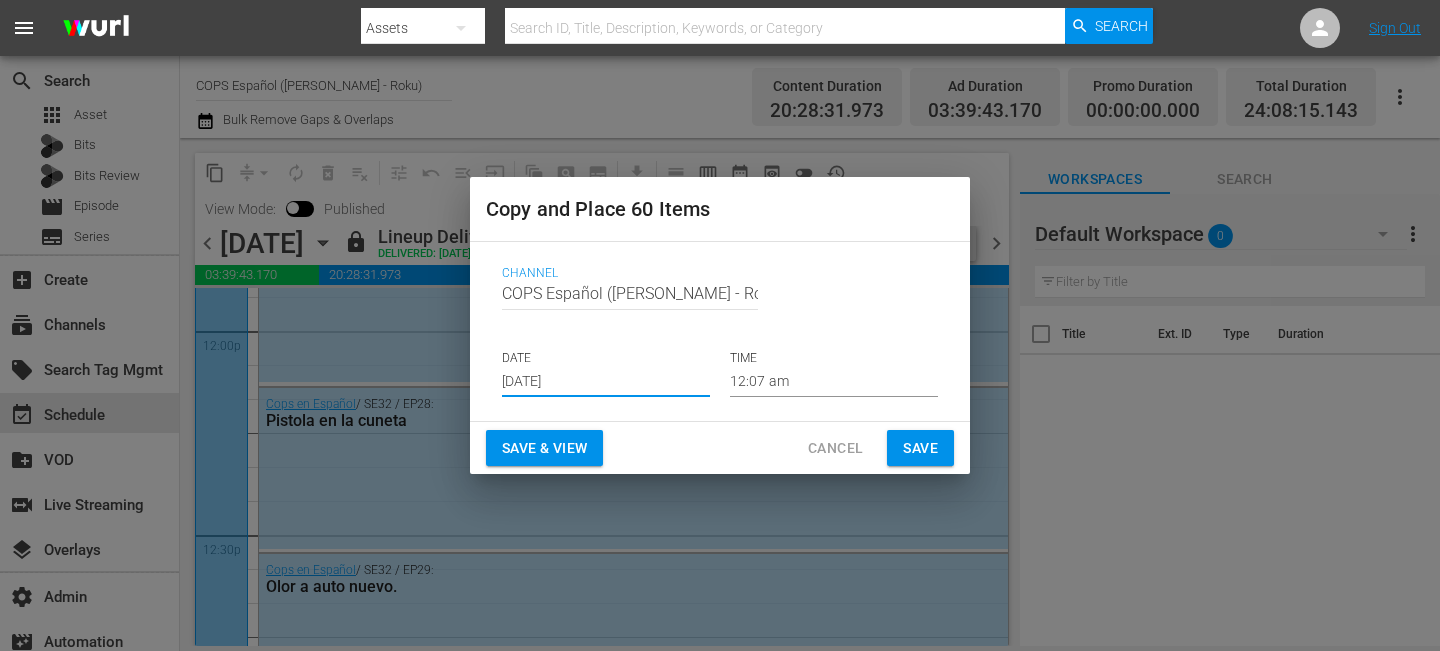 click on "Jul 26th 2025" at bounding box center (606, 382) 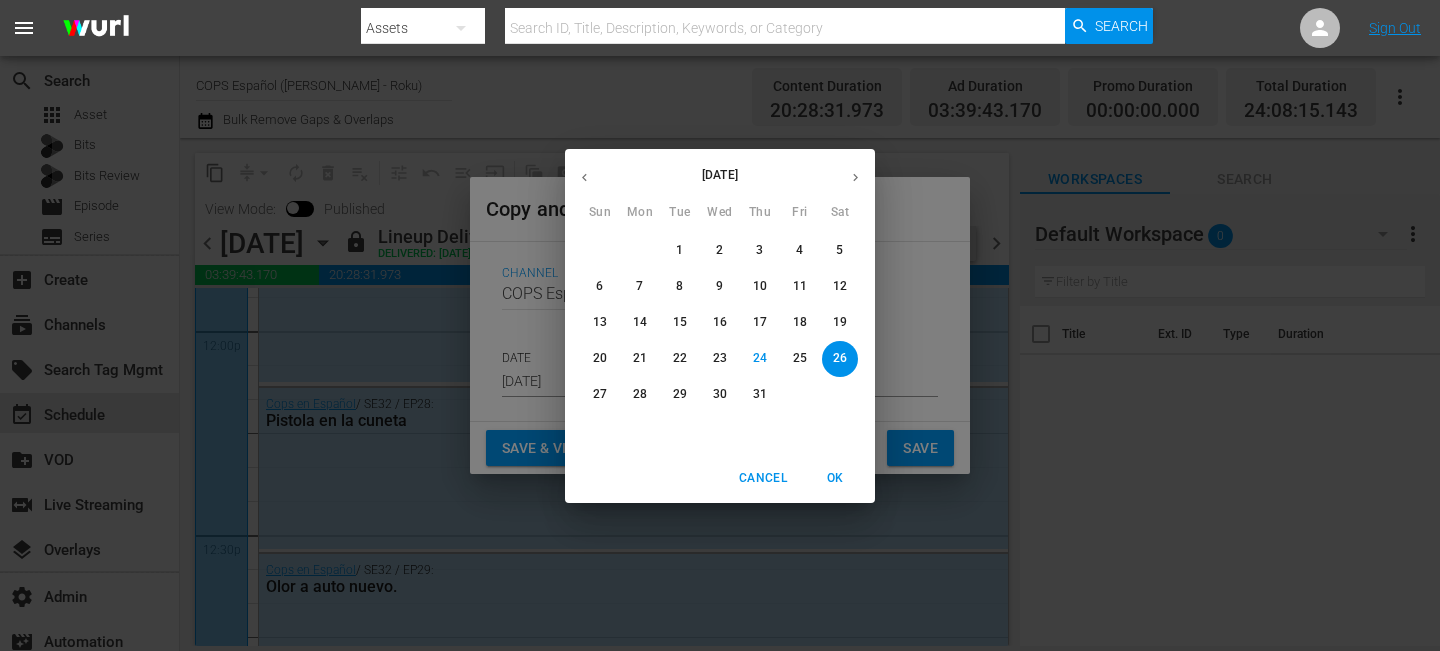 click 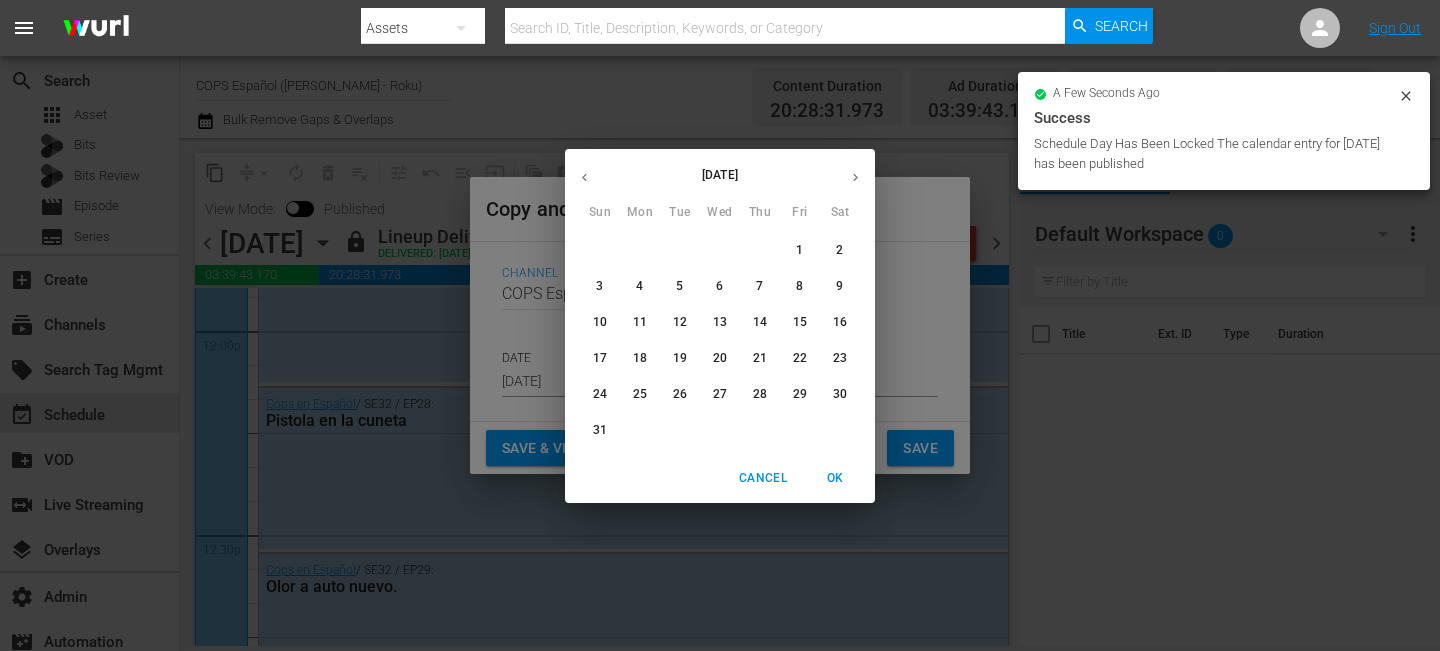 click on "4" at bounding box center [640, 287] 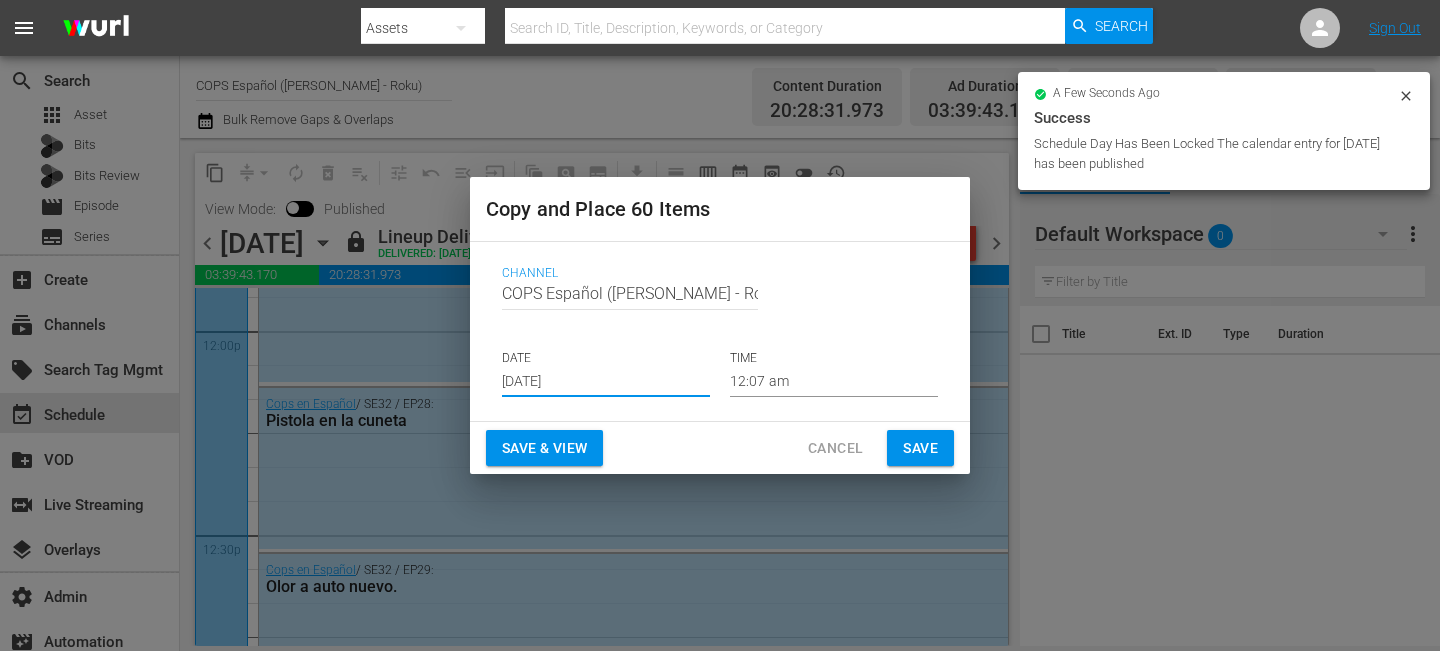 click on "Save" at bounding box center [920, 448] 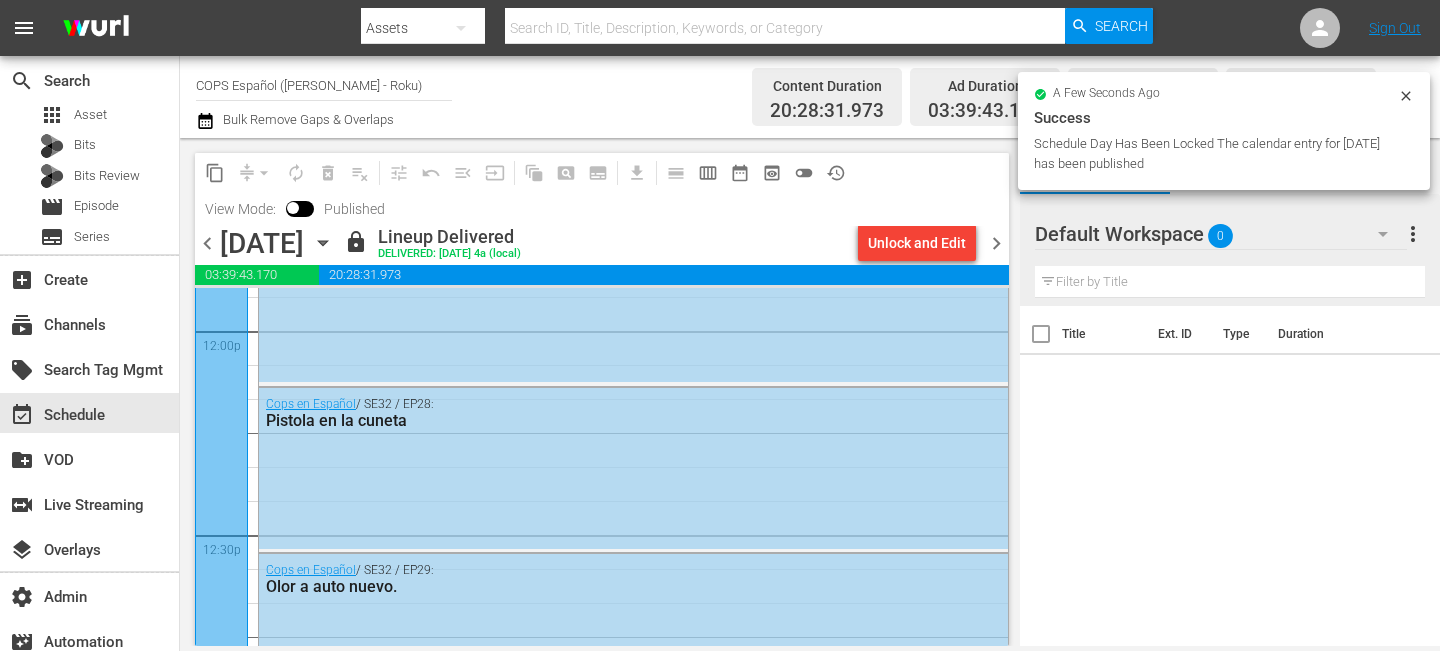 click on "chevron_right" at bounding box center (996, 243) 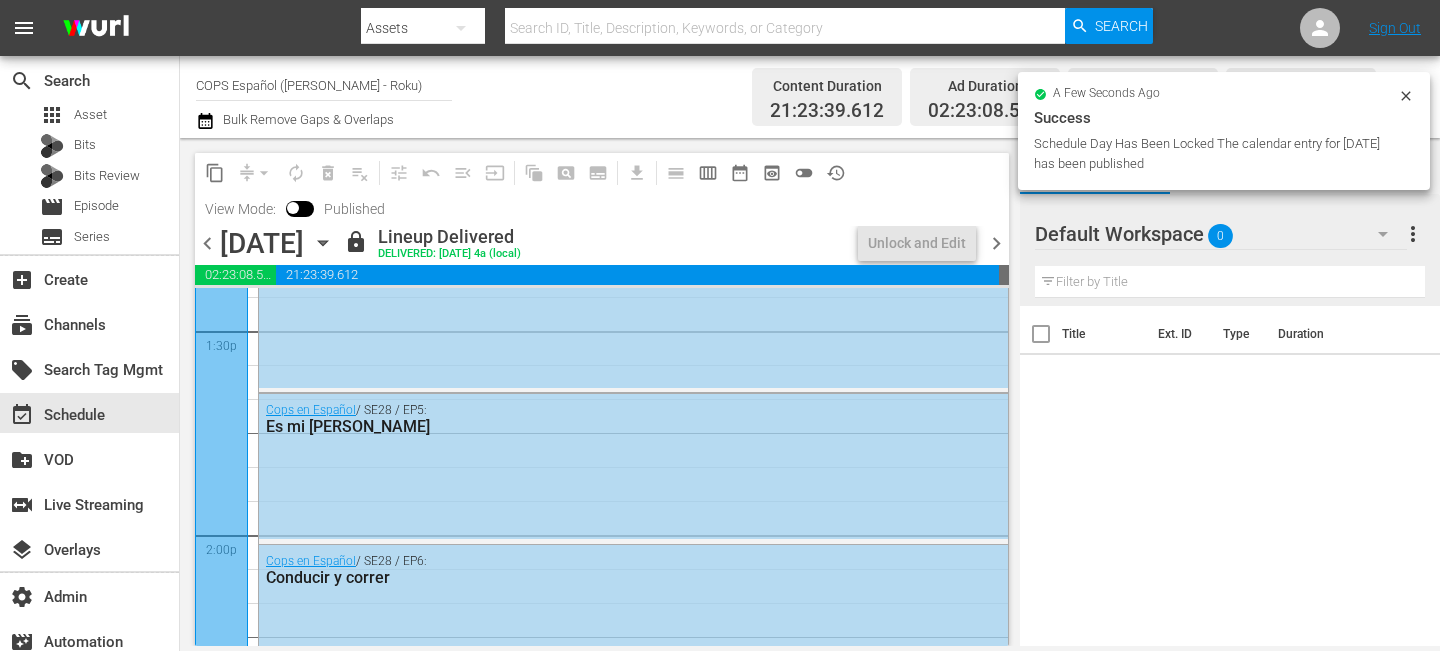 scroll, scrollTop: 4887, scrollLeft: 0, axis: vertical 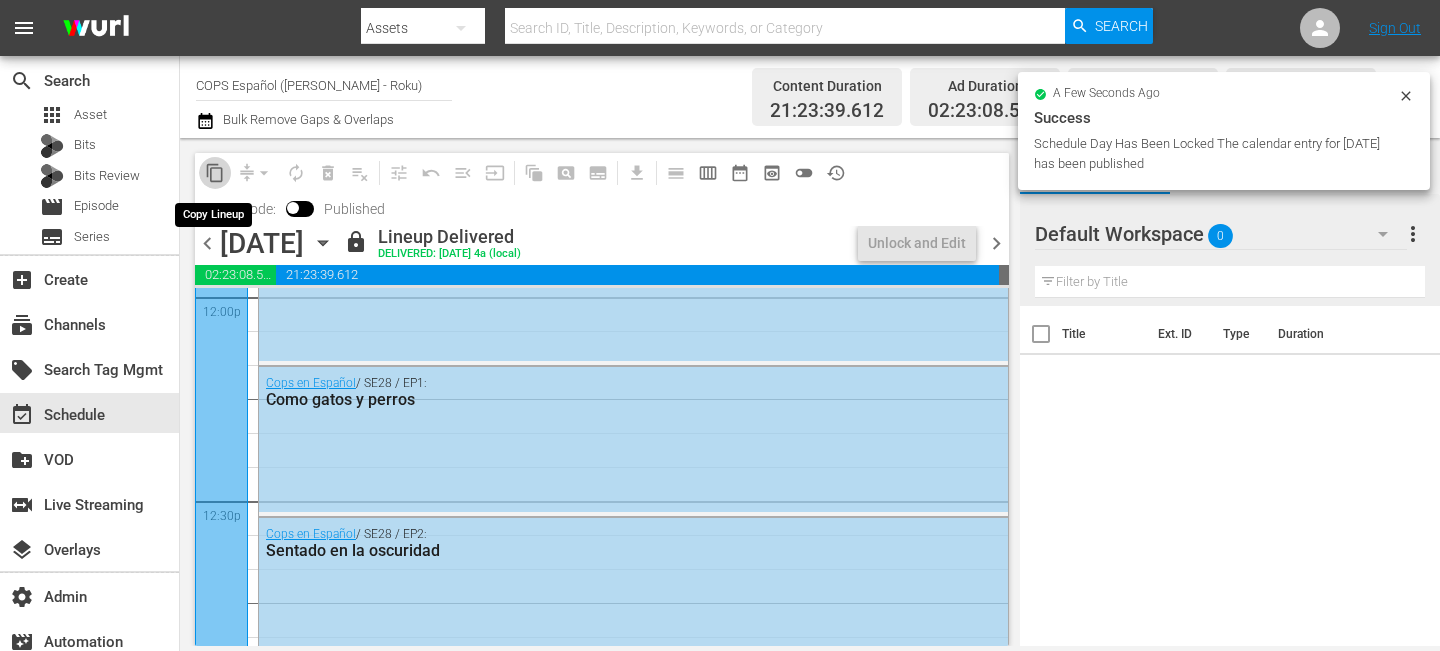 click on "content_copy" at bounding box center [215, 173] 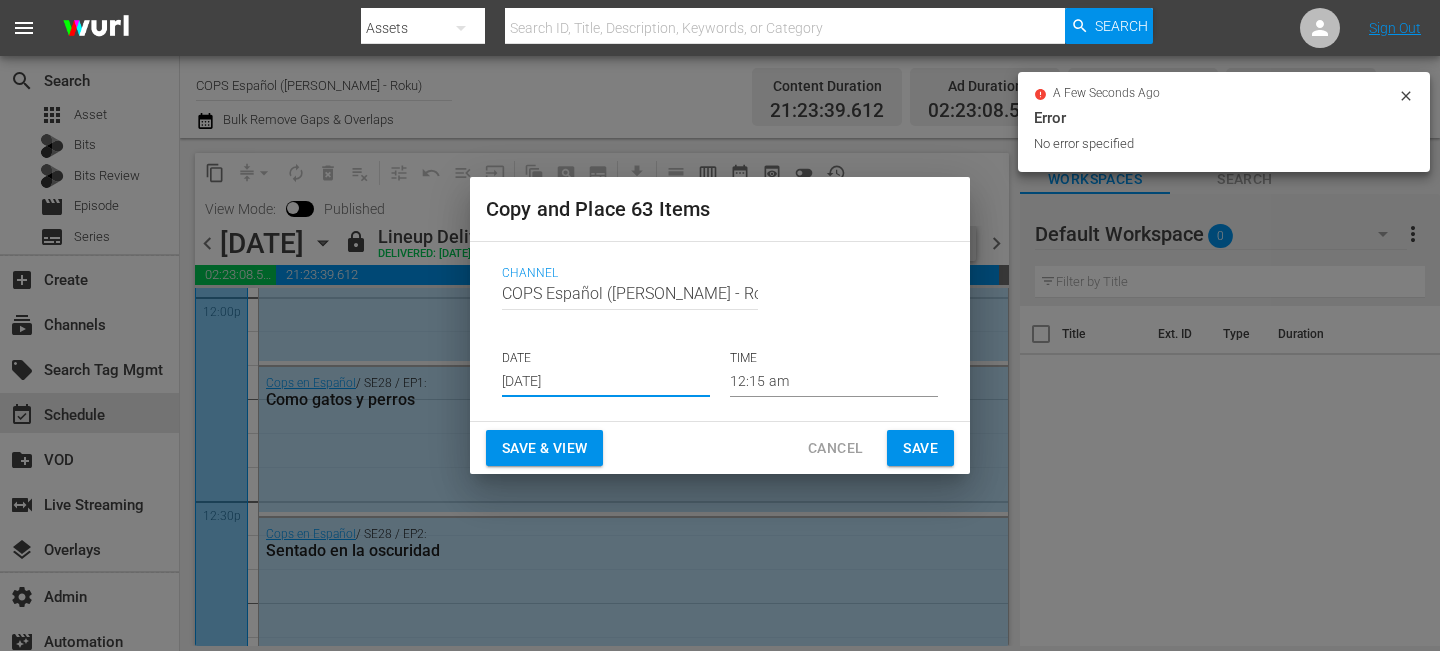 click on "Jul 26th 2025" at bounding box center (606, 382) 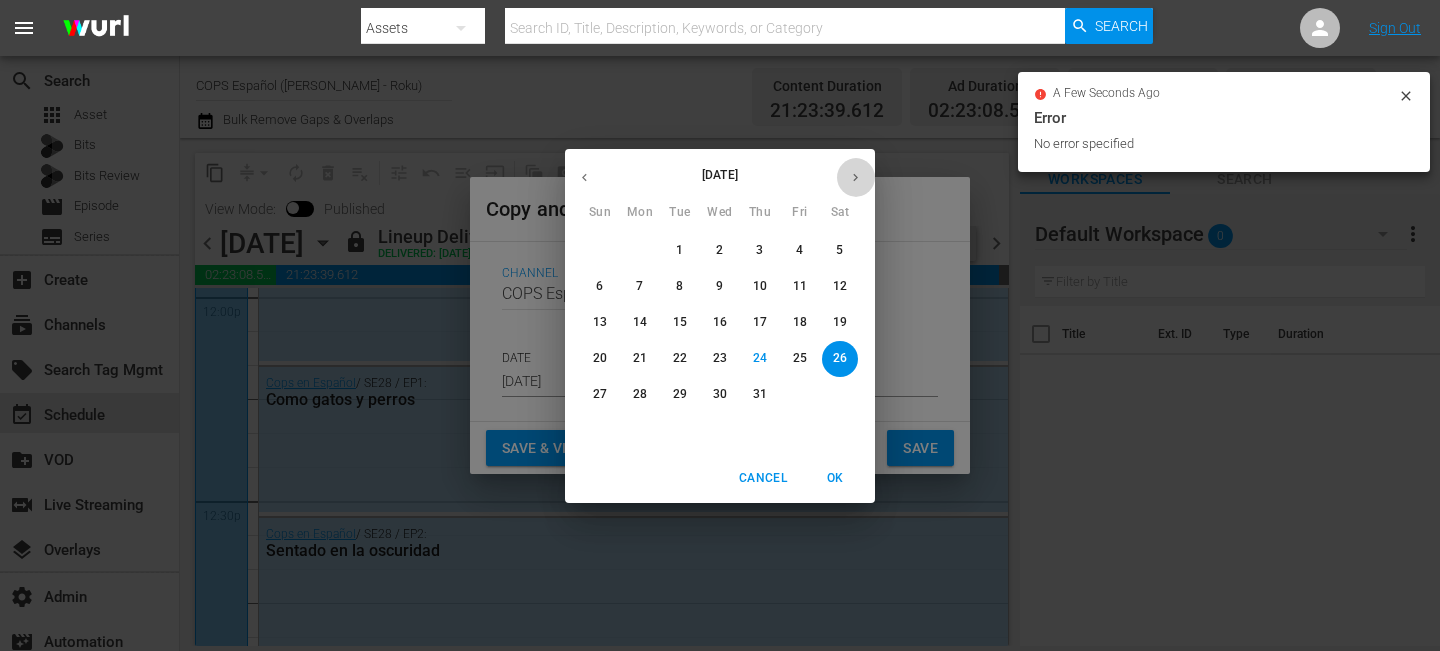 click at bounding box center (855, 177) 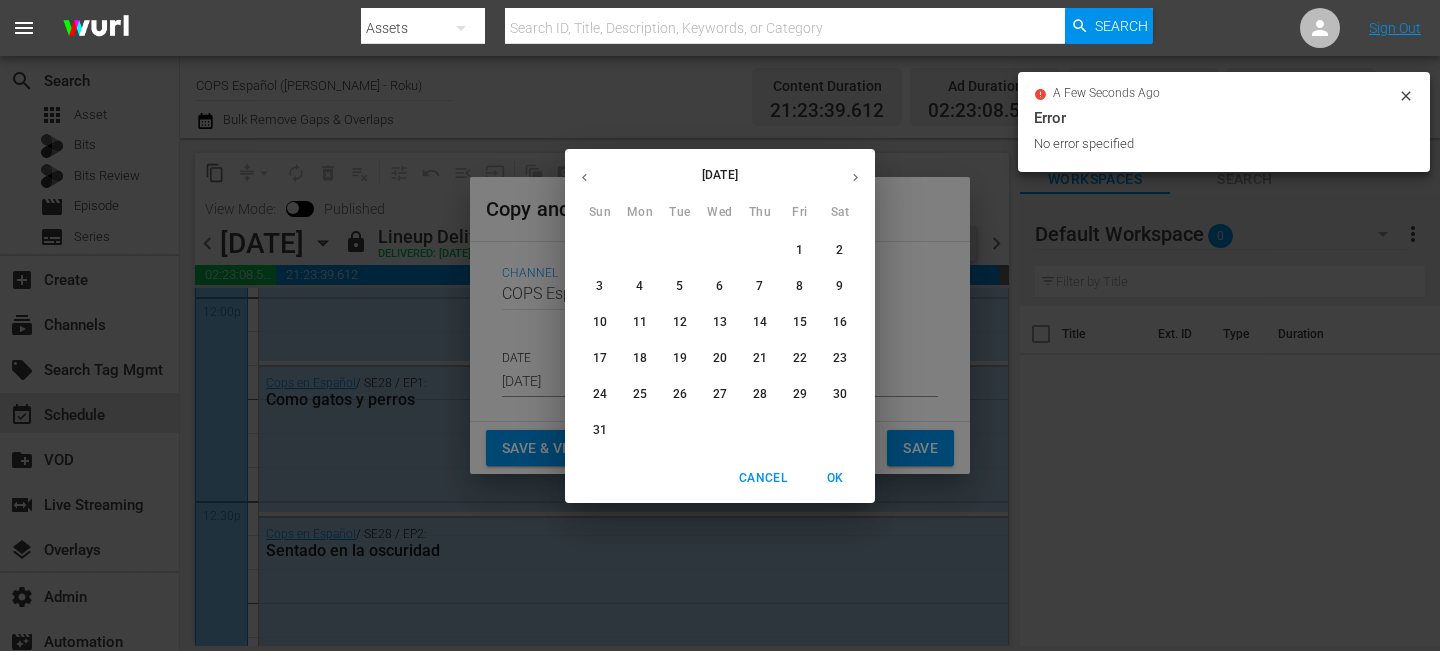 click on "5" at bounding box center [679, 286] 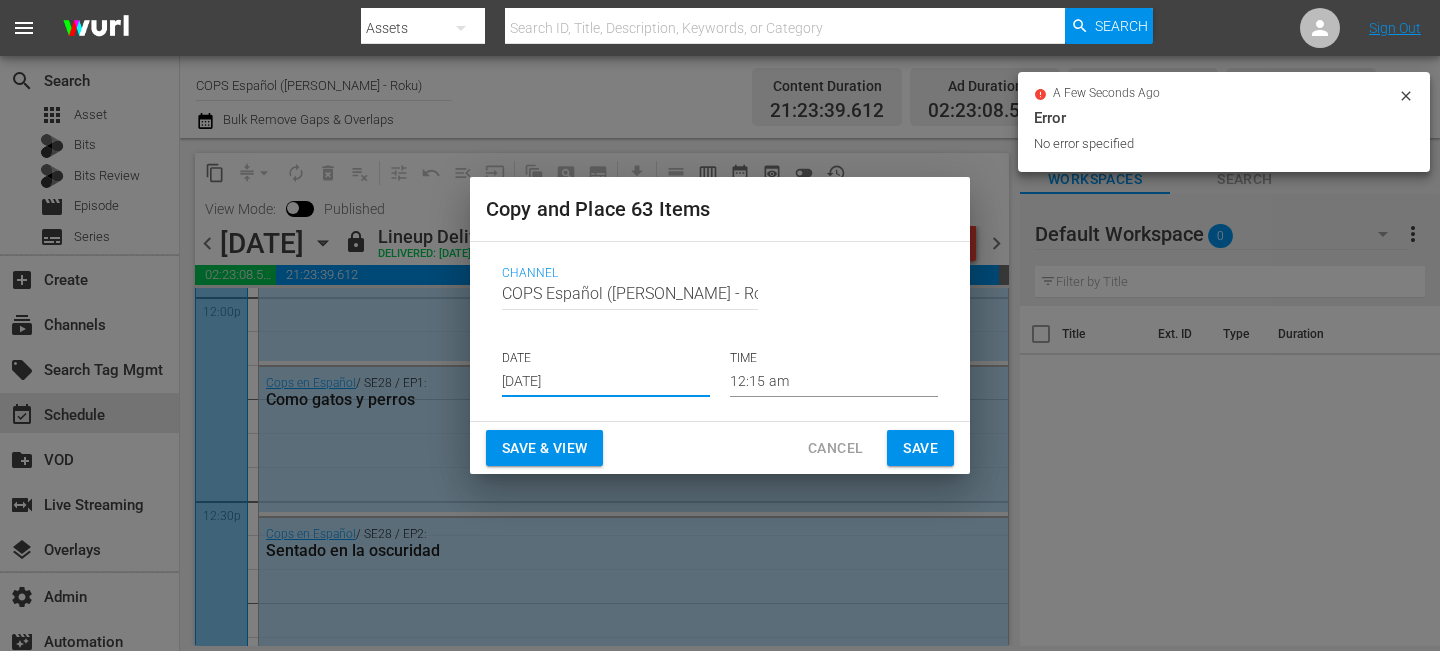type on "Aug 5th 2025" 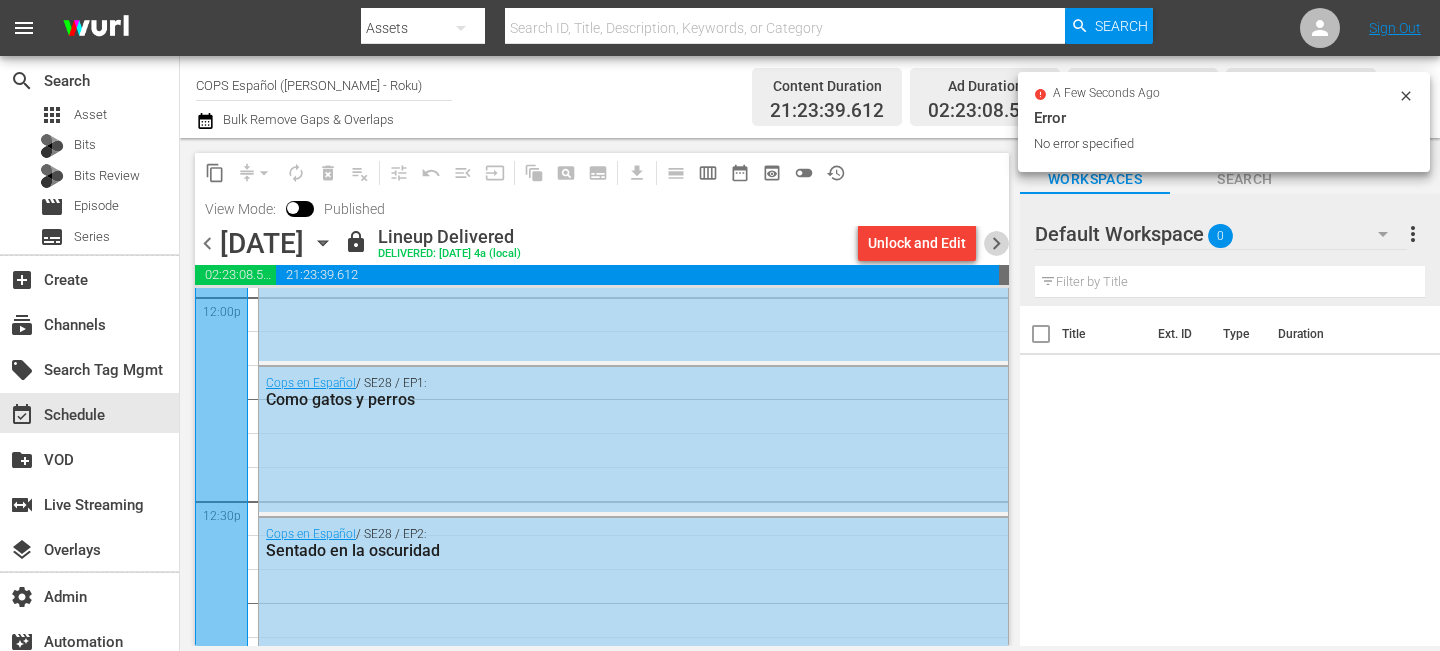 click on "chevron_right" at bounding box center [996, 243] 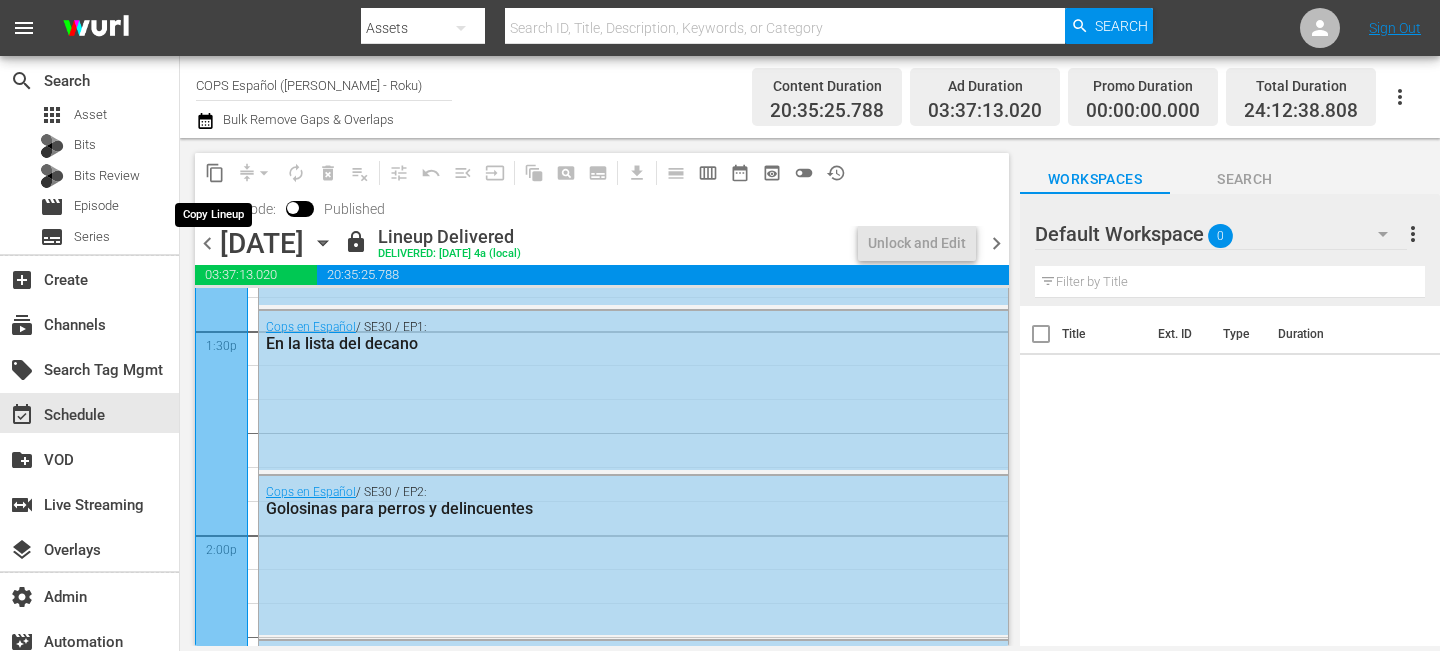 click on "content_copy" at bounding box center [215, 173] 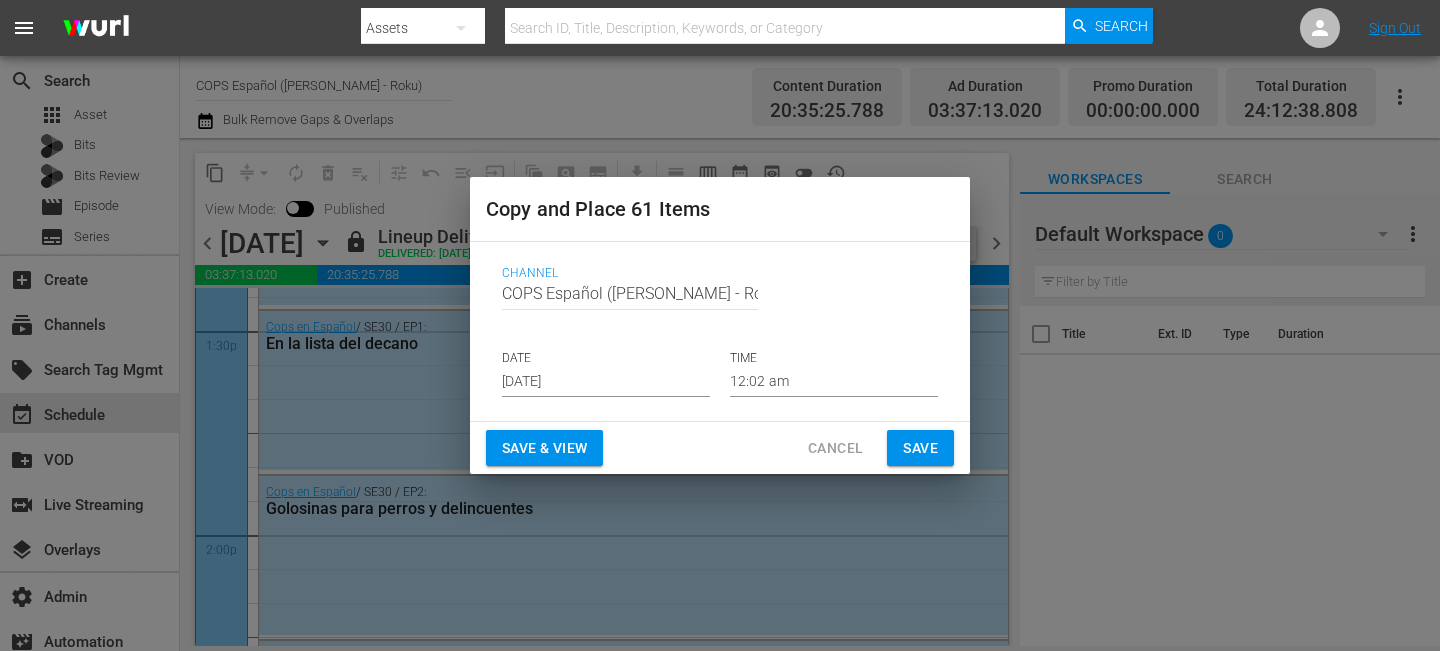 click on "Jul 26th 2025" at bounding box center (606, 382) 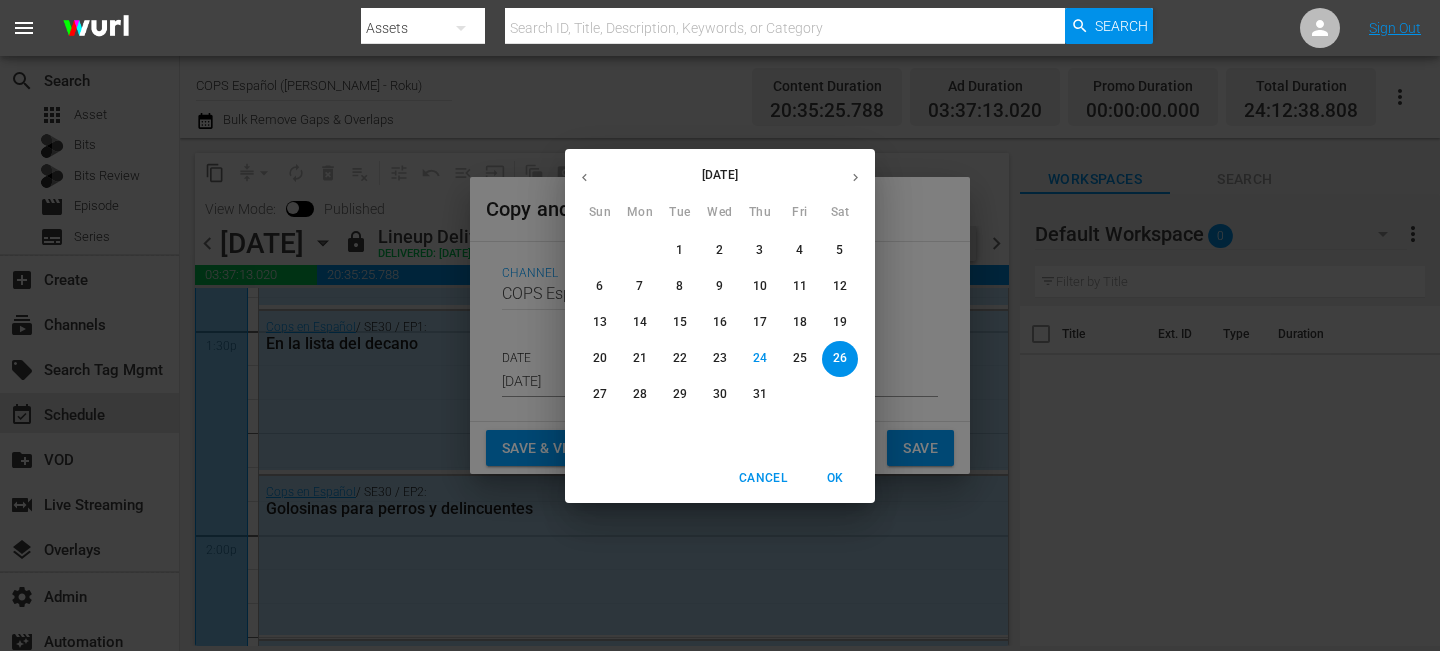 click 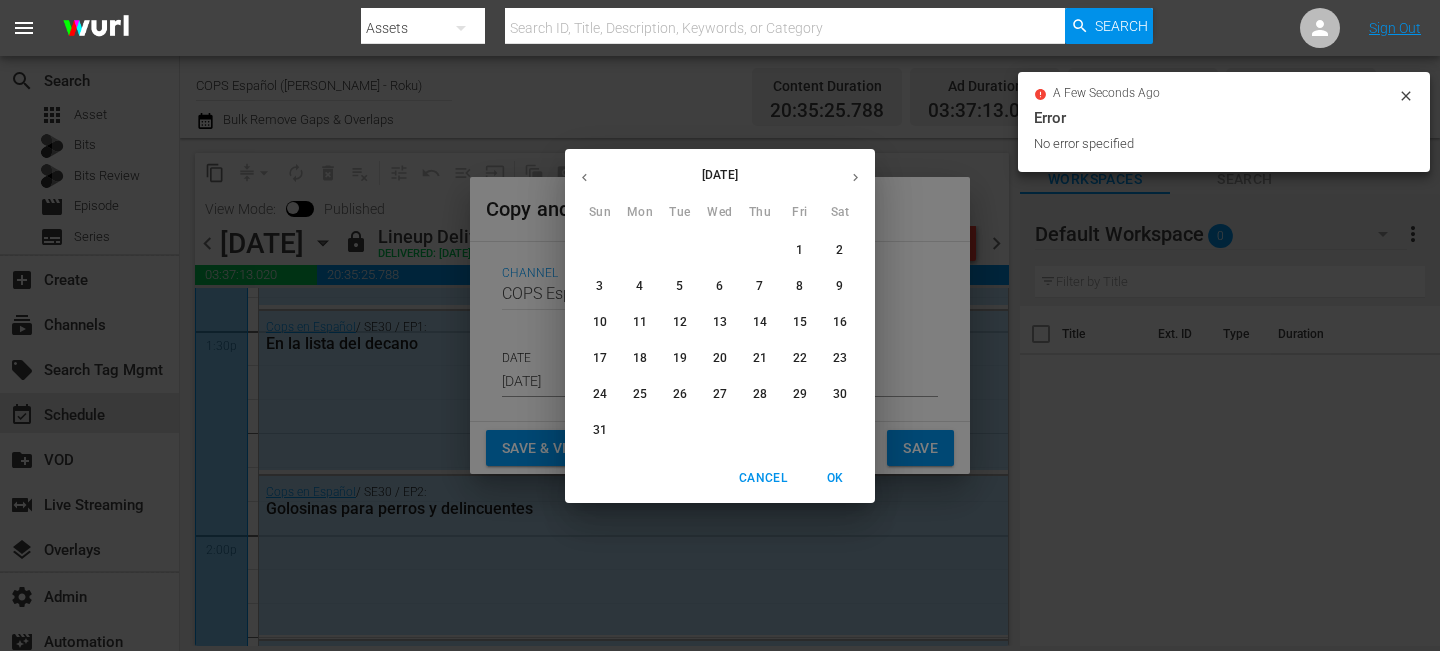 click on "6" at bounding box center [720, 286] 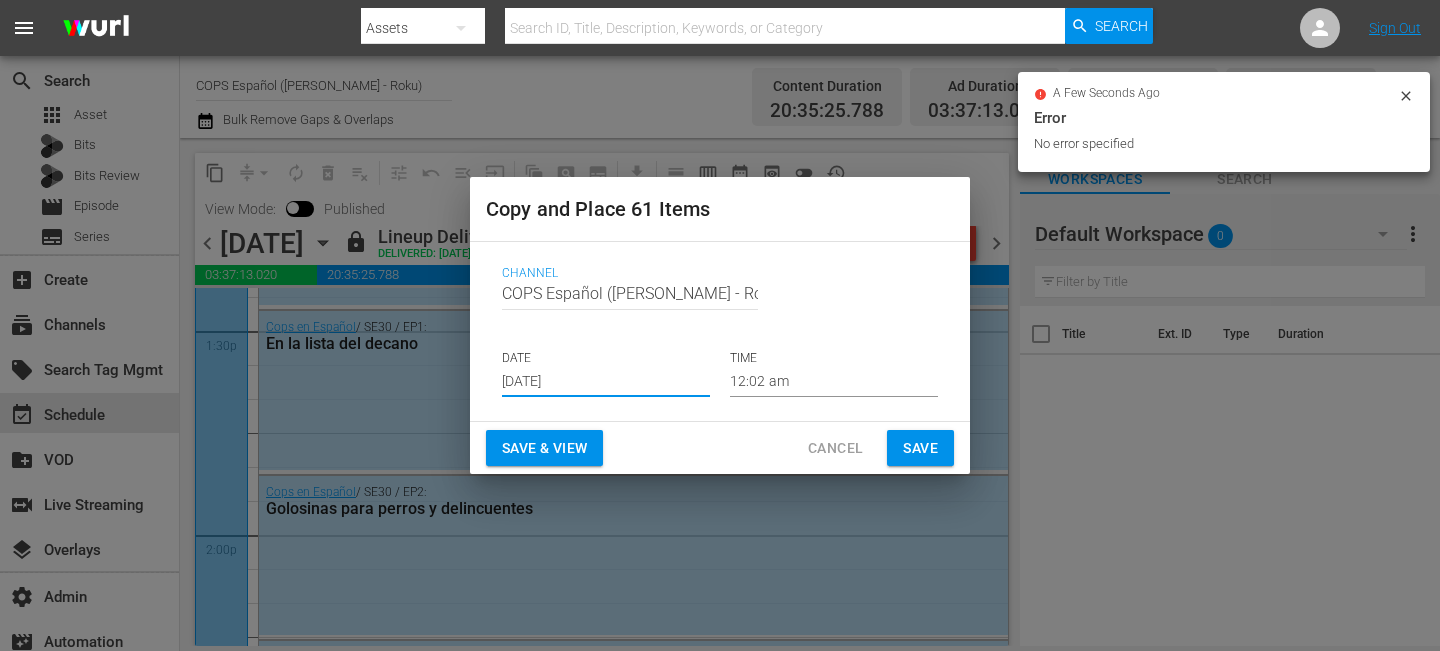click on "Save" at bounding box center [920, 448] 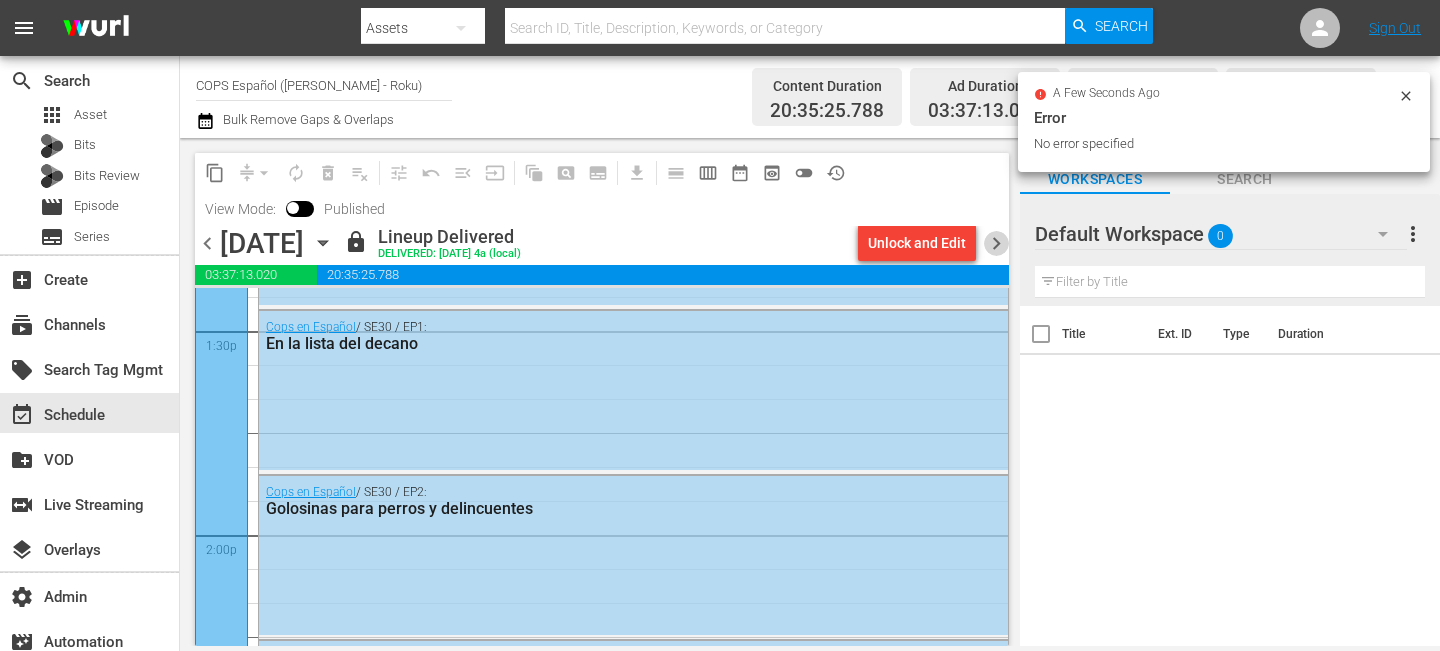click on "chevron_right" at bounding box center (996, 243) 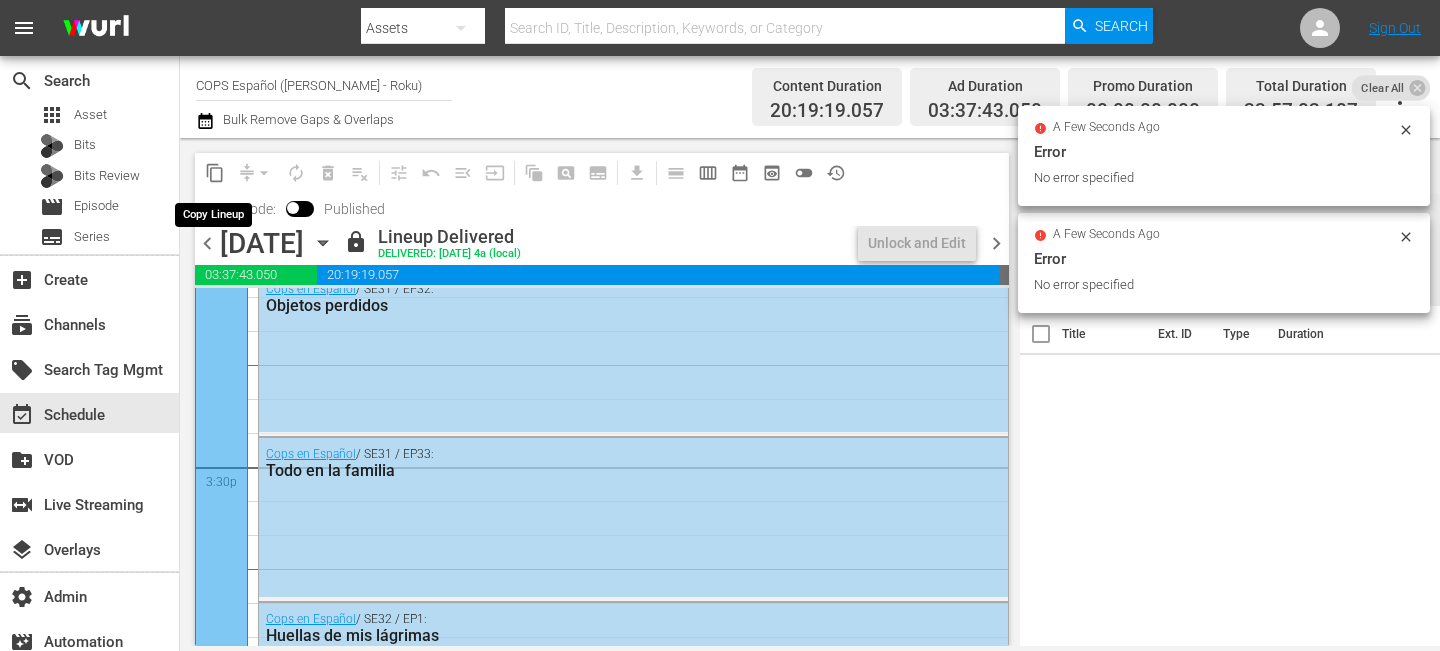 scroll, scrollTop: 5431, scrollLeft: 0, axis: vertical 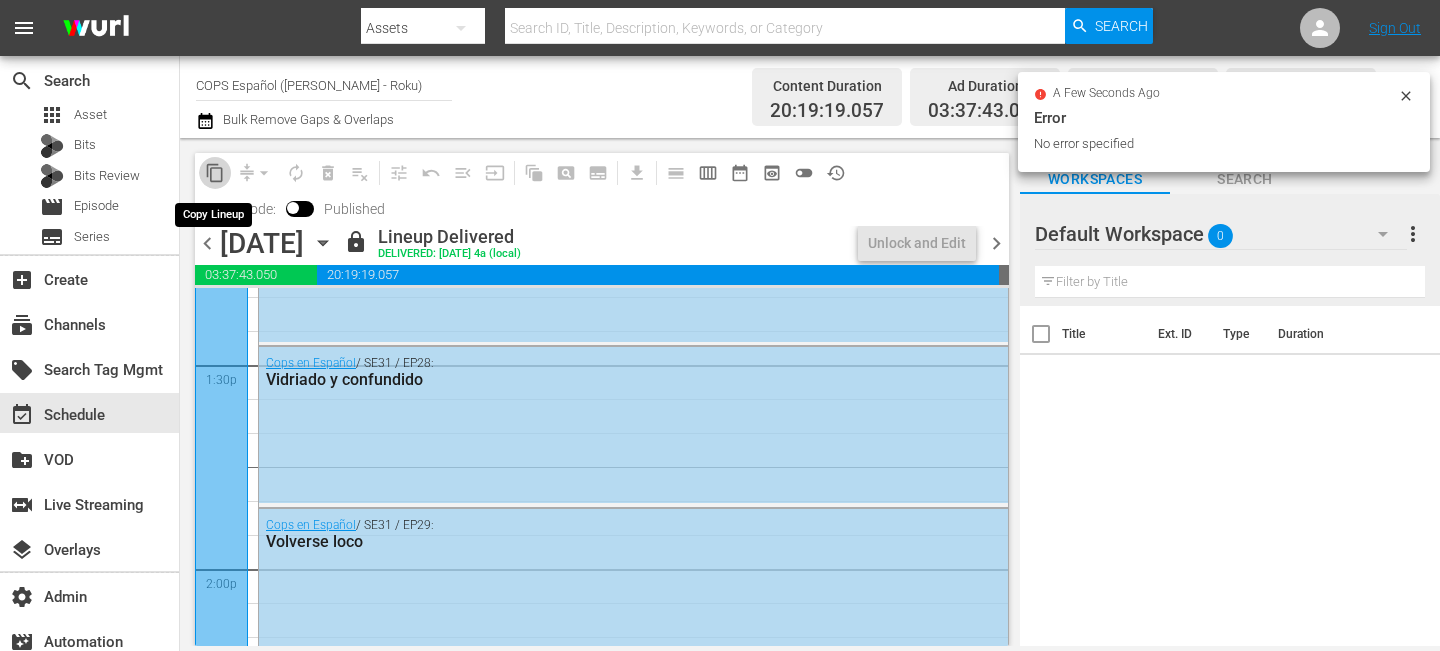 click on "content_copy" at bounding box center [215, 173] 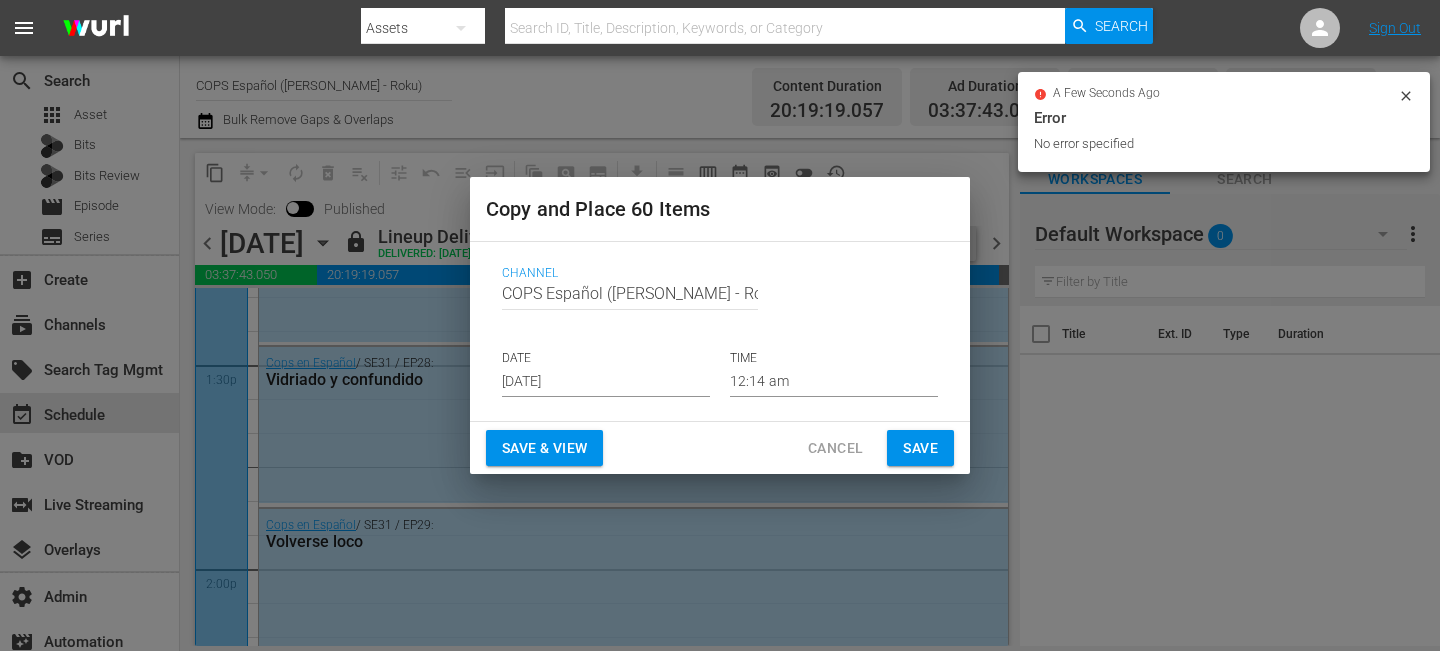 click on "Jul 26th 2025" at bounding box center (606, 382) 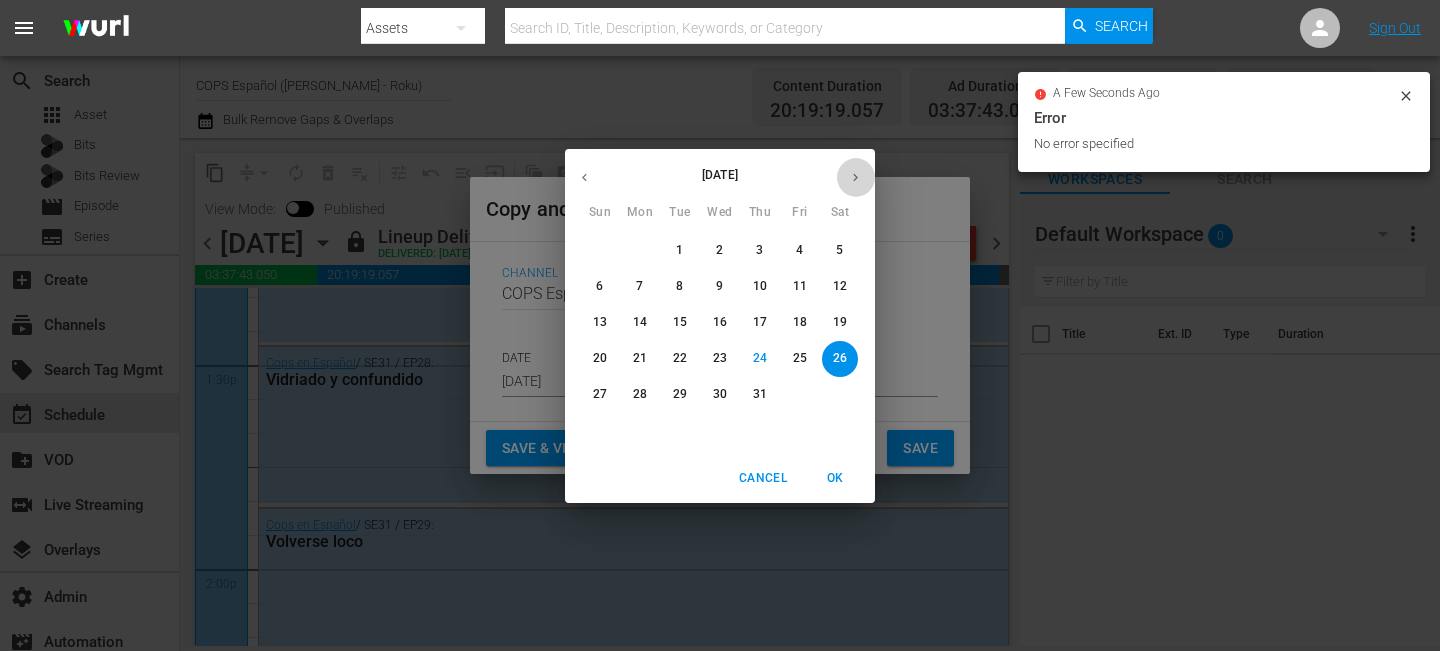 click at bounding box center [855, 177] 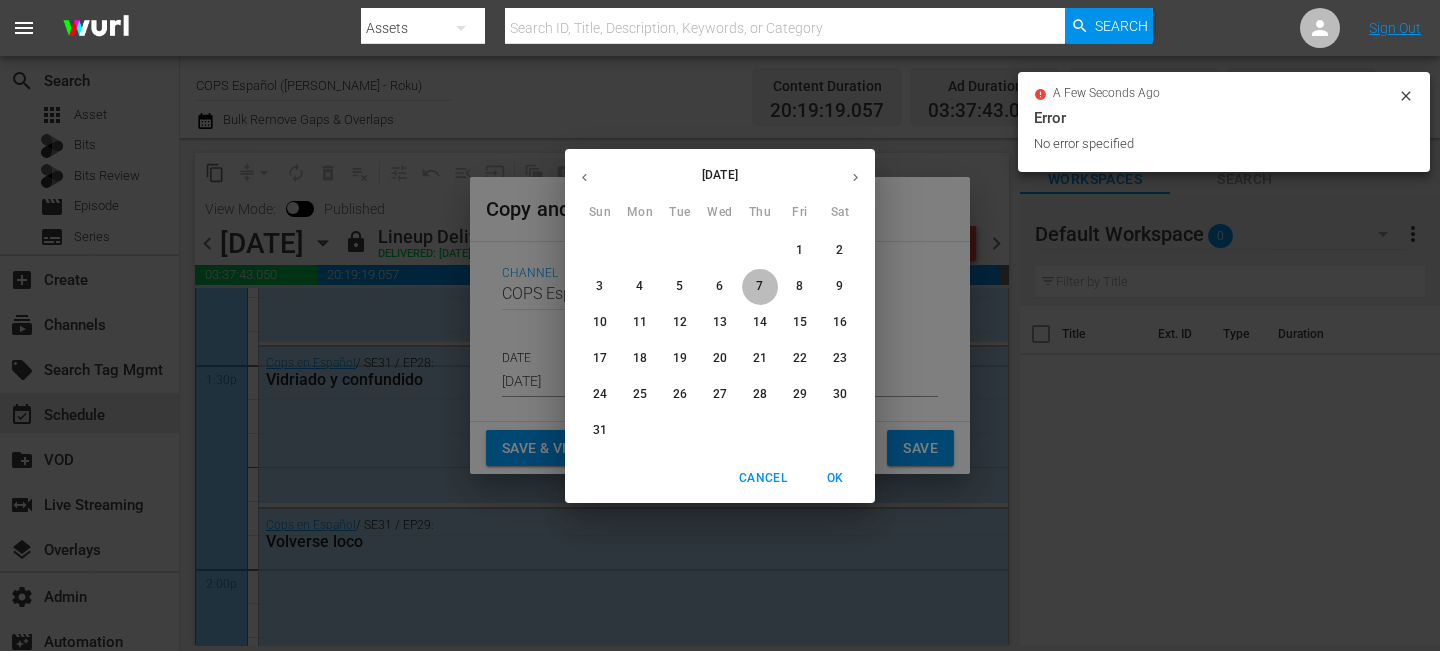 click on "7" at bounding box center (760, 287) 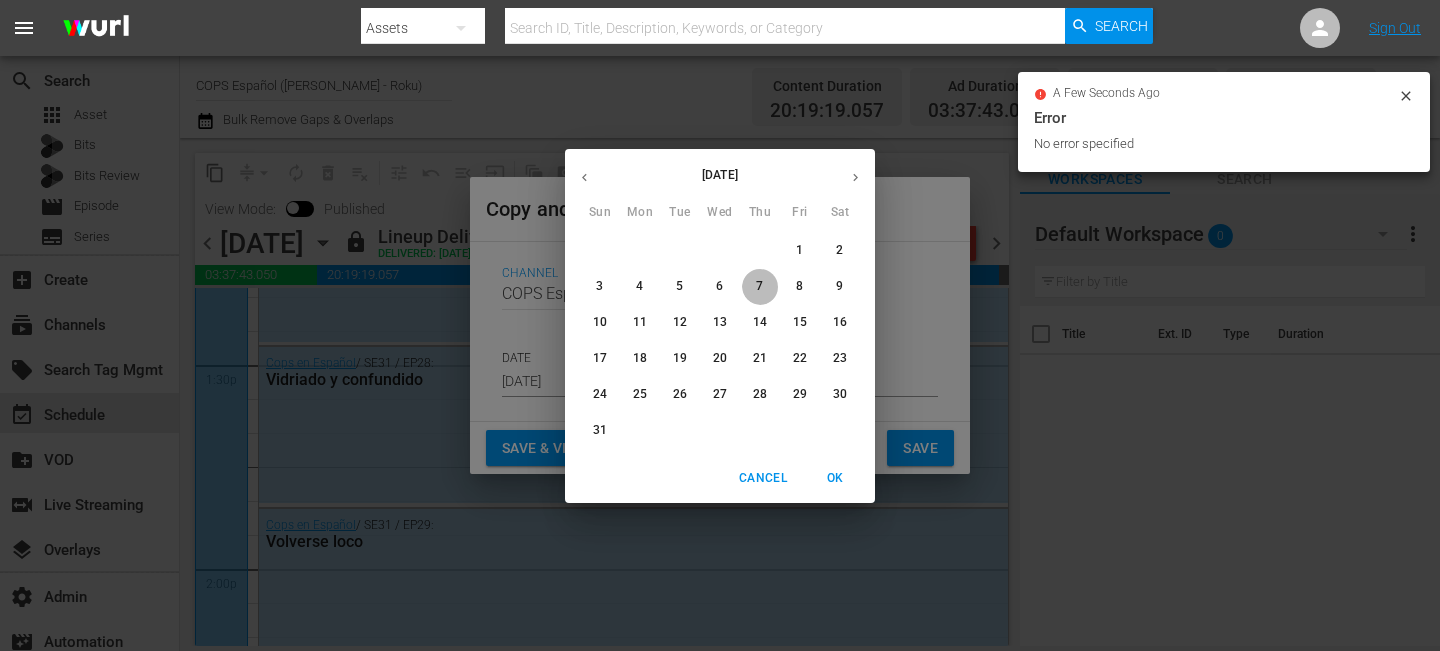 type on "Aug 7th 2025" 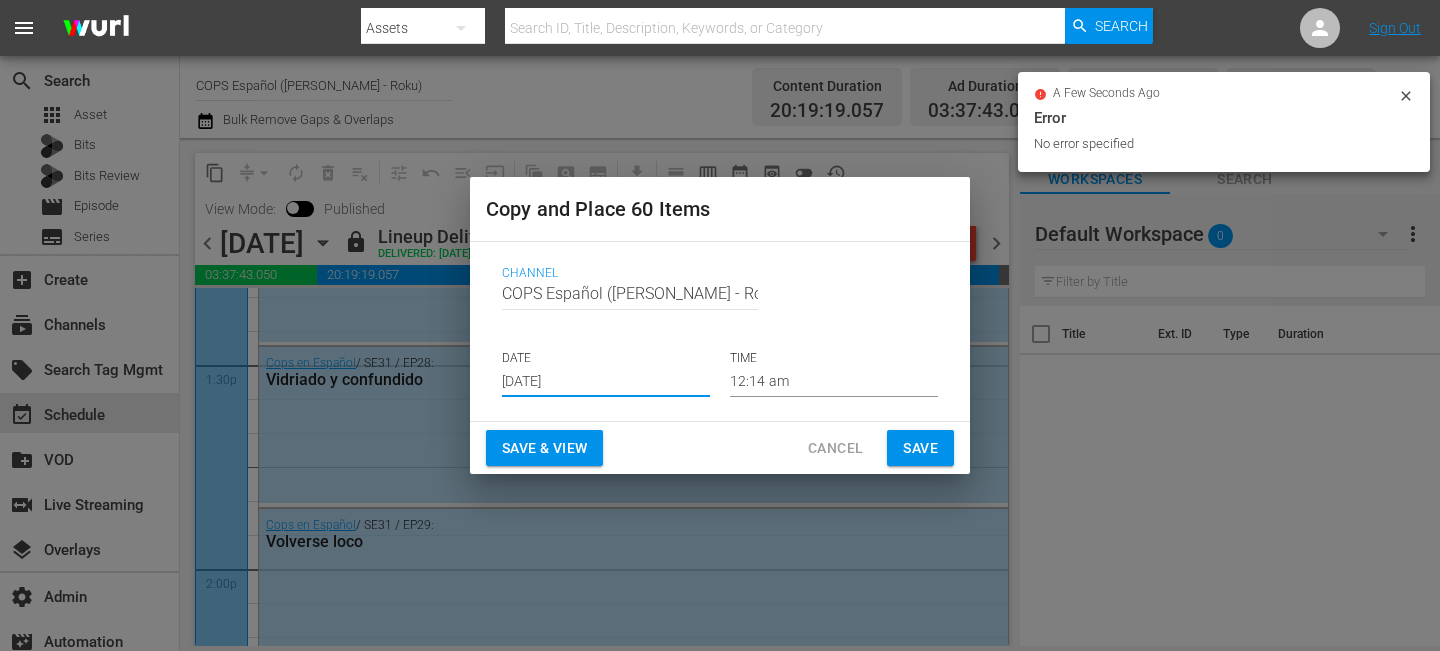 click on "Save" at bounding box center (920, 448) 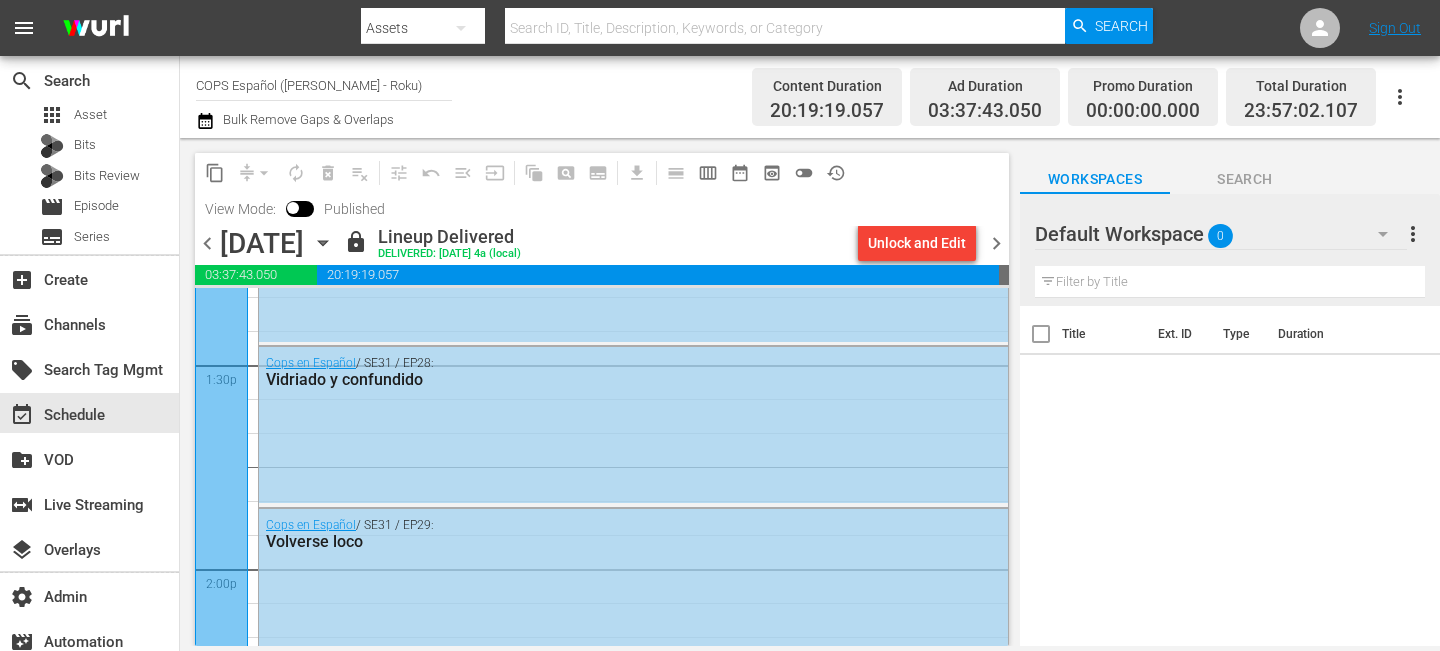 click on "chevron_right" at bounding box center [996, 243] 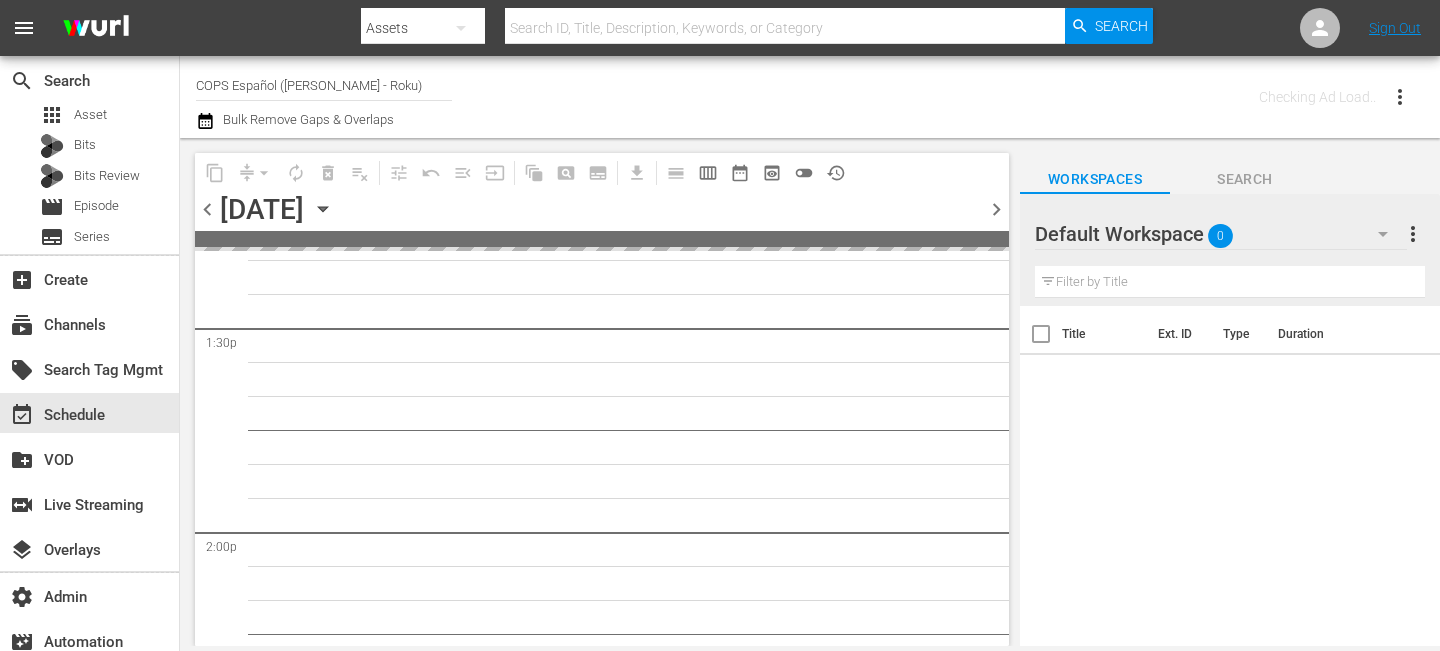 scroll, scrollTop: 6145, scrollLeft: 0, axis: vertical 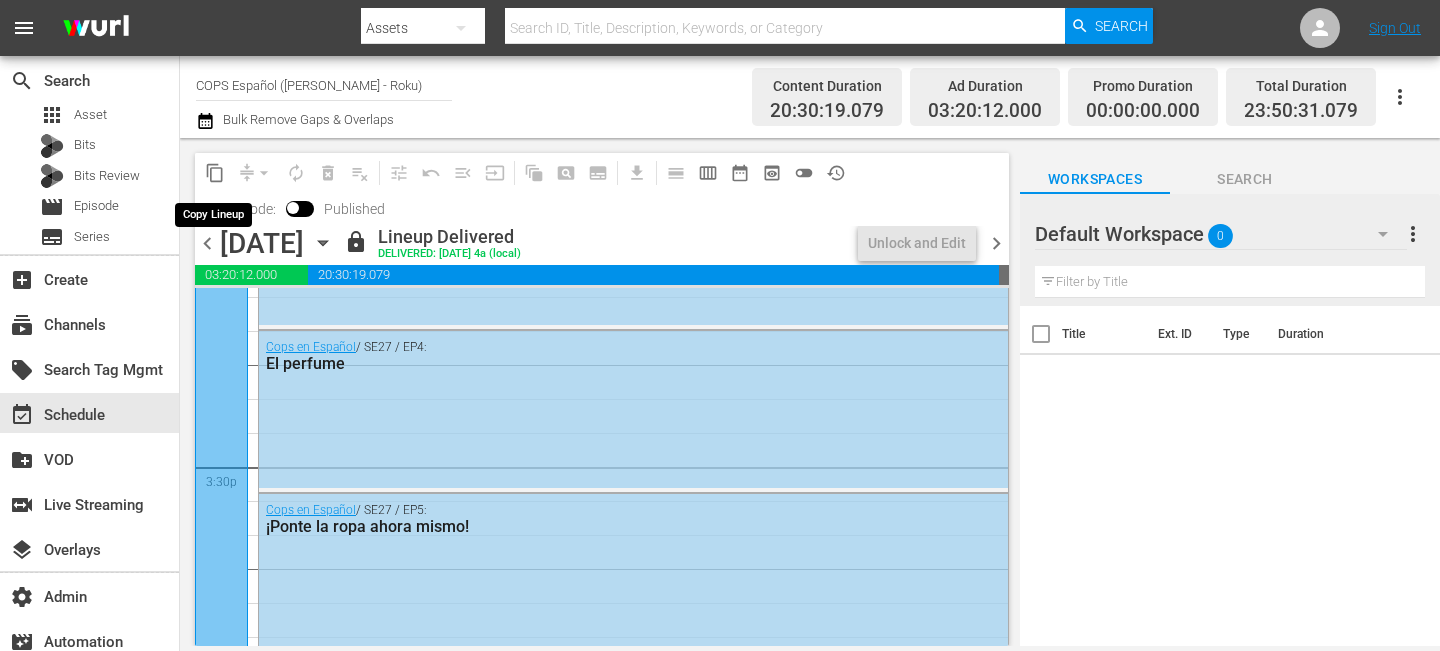 click on "content_copy" at bounding box center (215, 173) 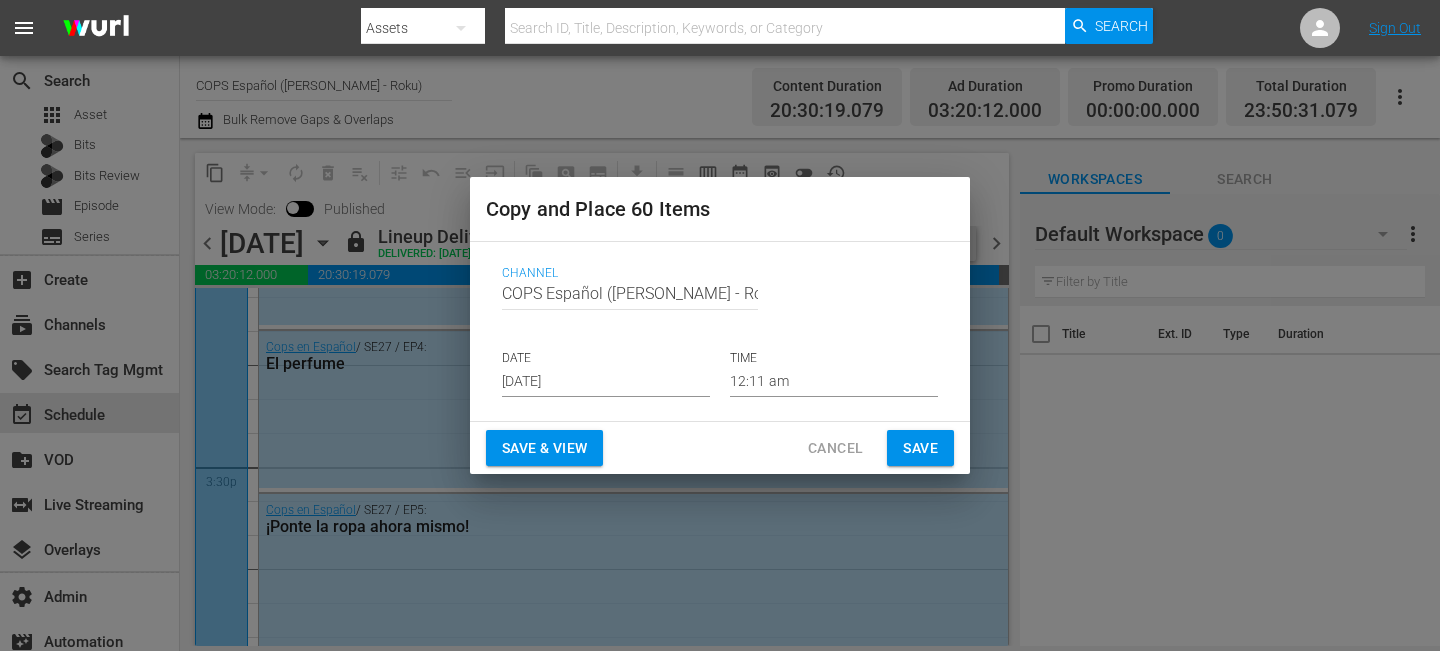 click on "Jul 26th 2025" at bounding box center [606, 382] 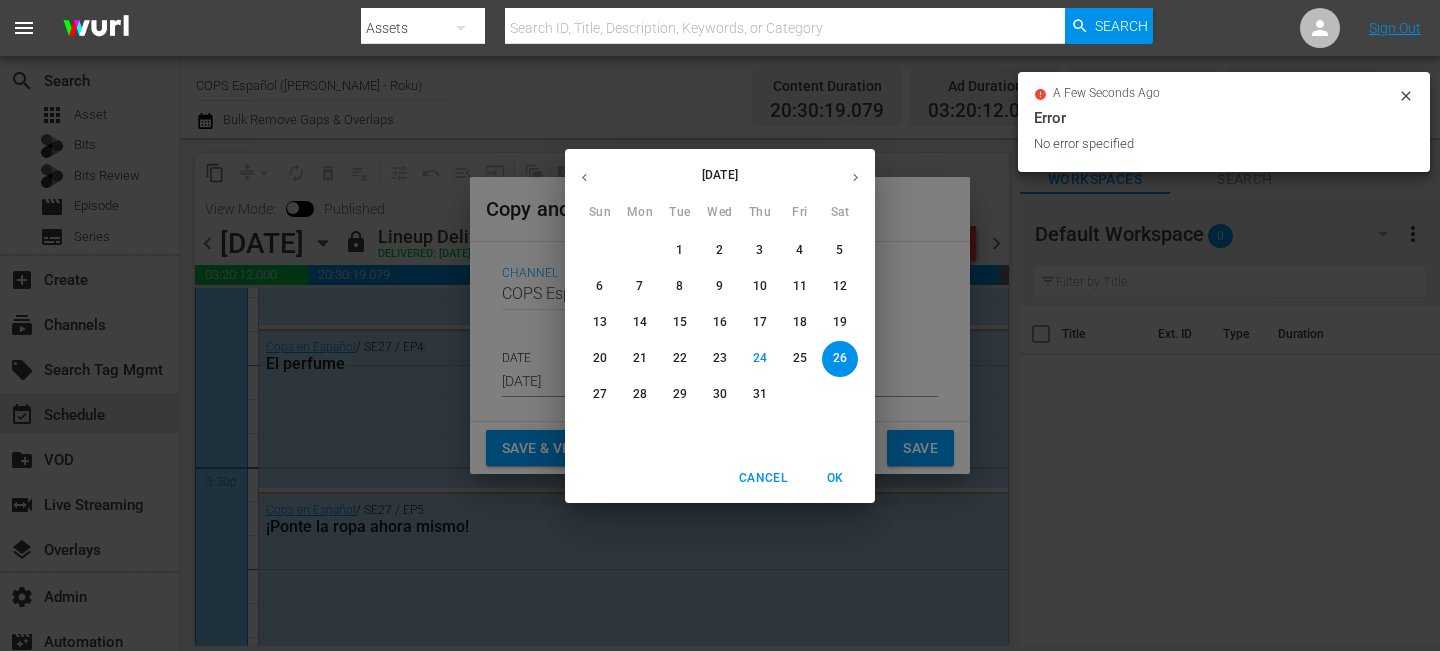 click at bounding box center (855, 177) 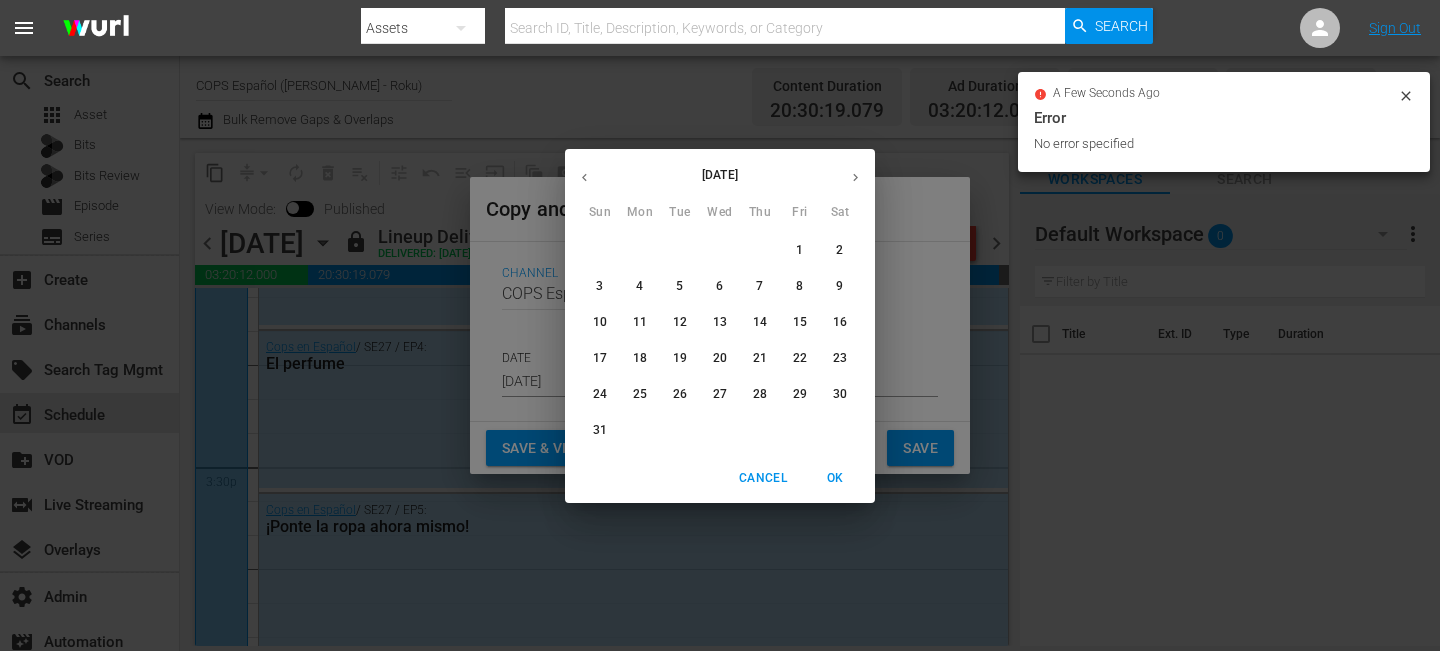 click on "8" at bounding box center [800, 286] 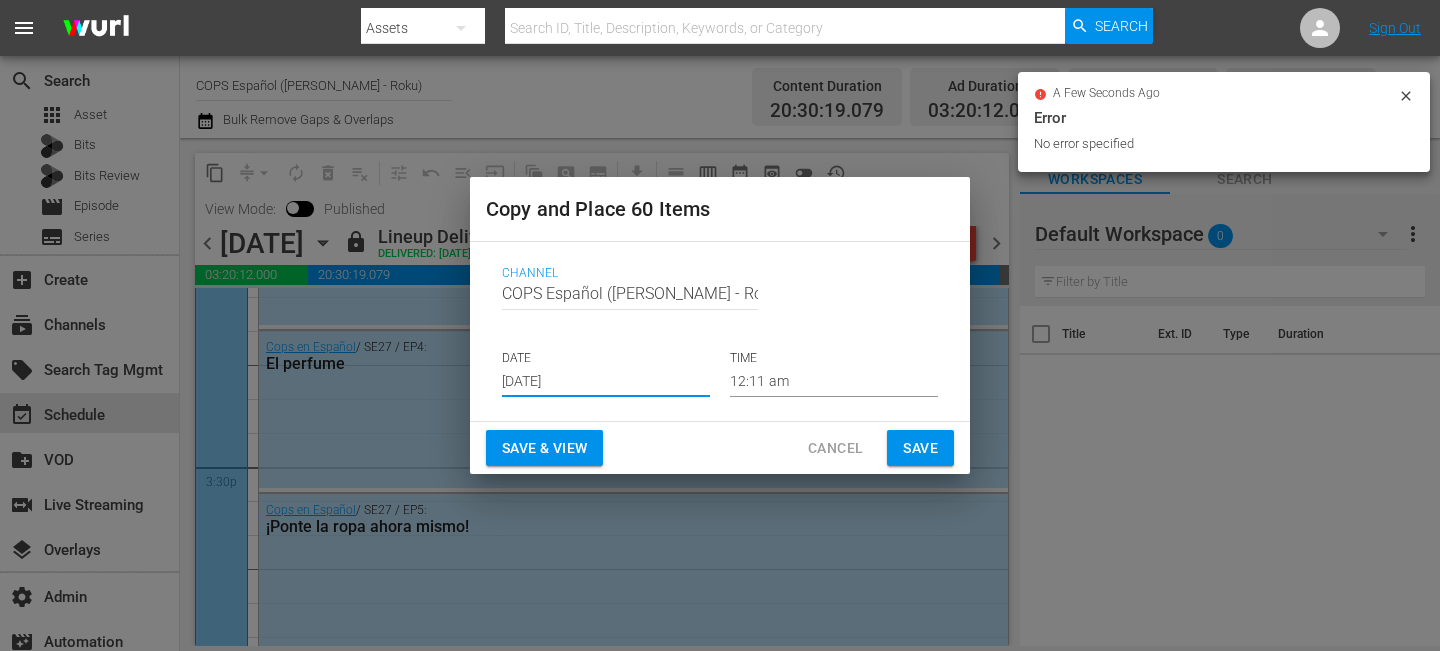 click on "Save" at bounding box center [920, 448] 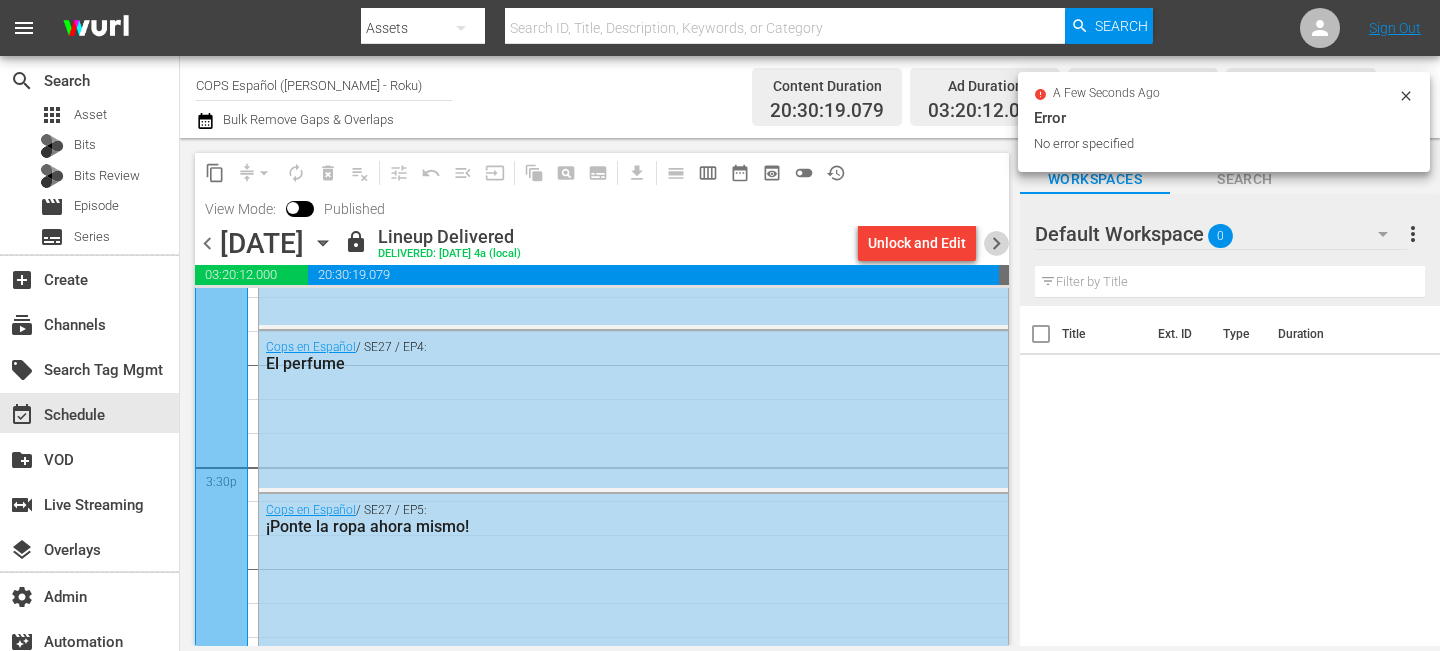 click on "chevron_right" at bounding box center (996, 243) 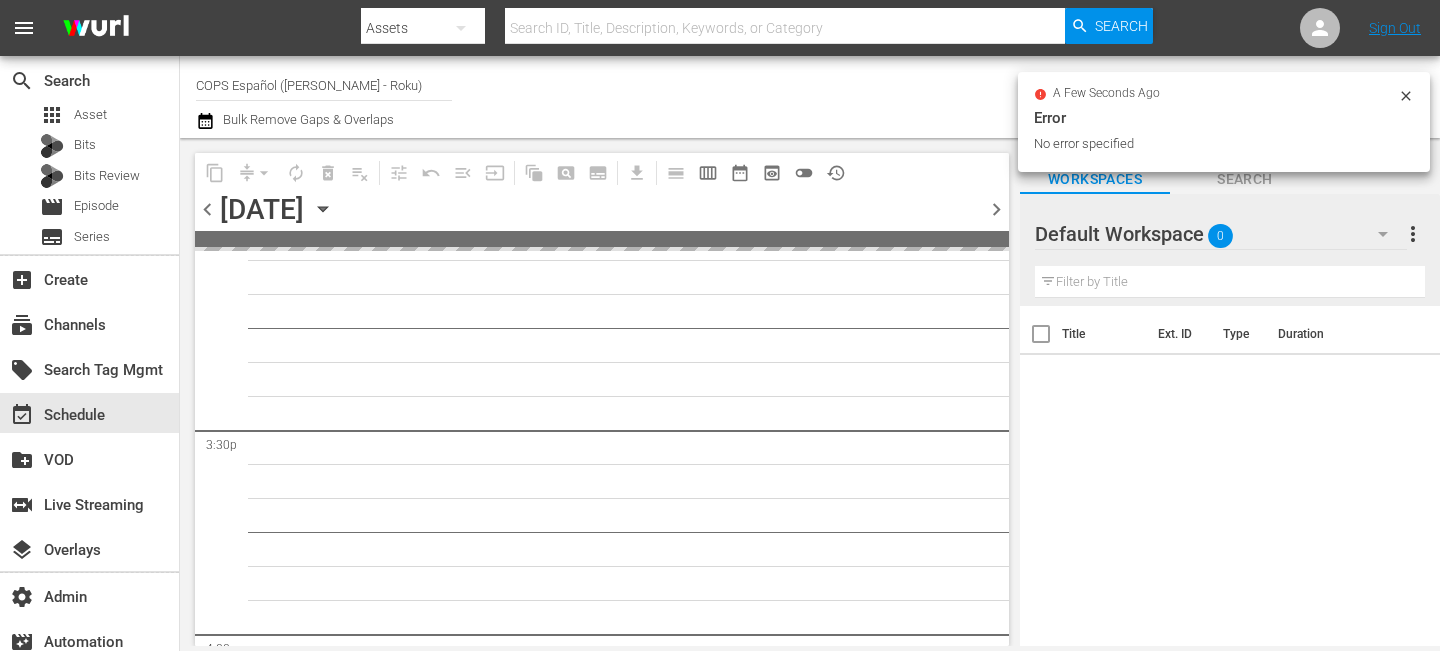 scroll, scrollTop: 6860, scrollLeft: 0, axis: vertical 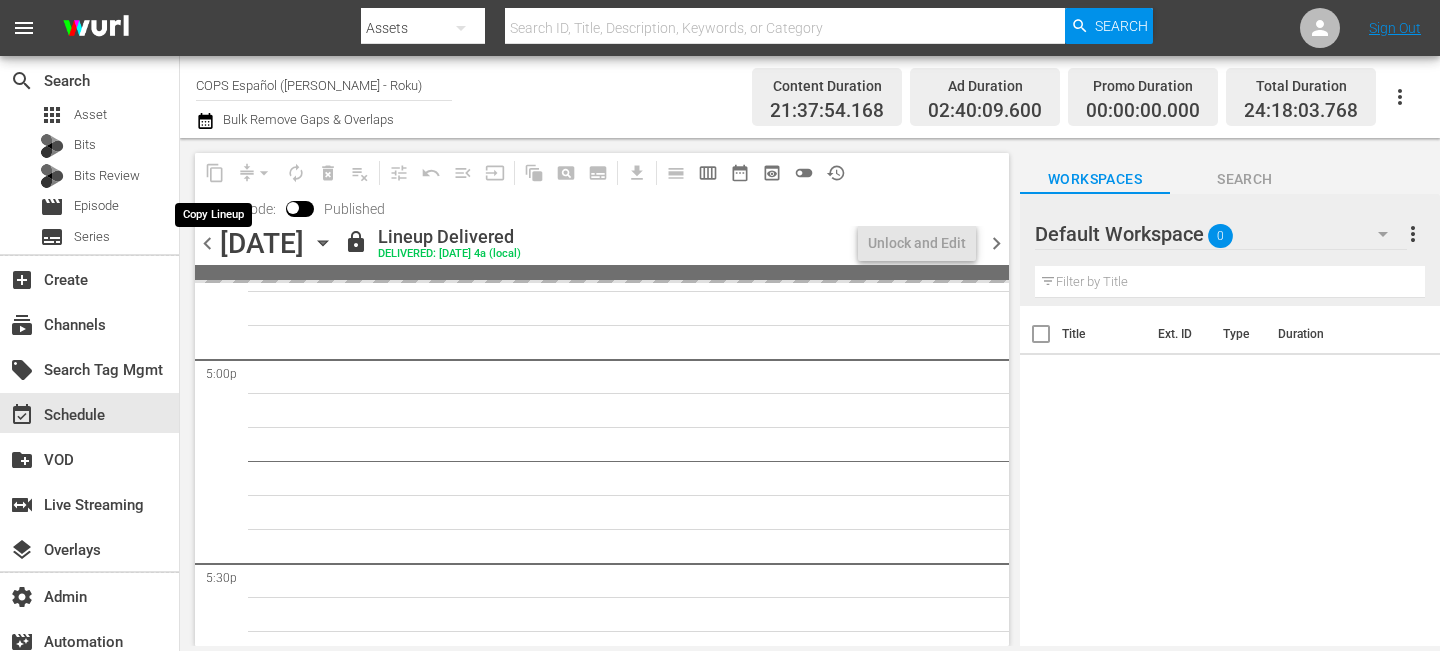 click on "content_copy" at bounding box center (215, 173) 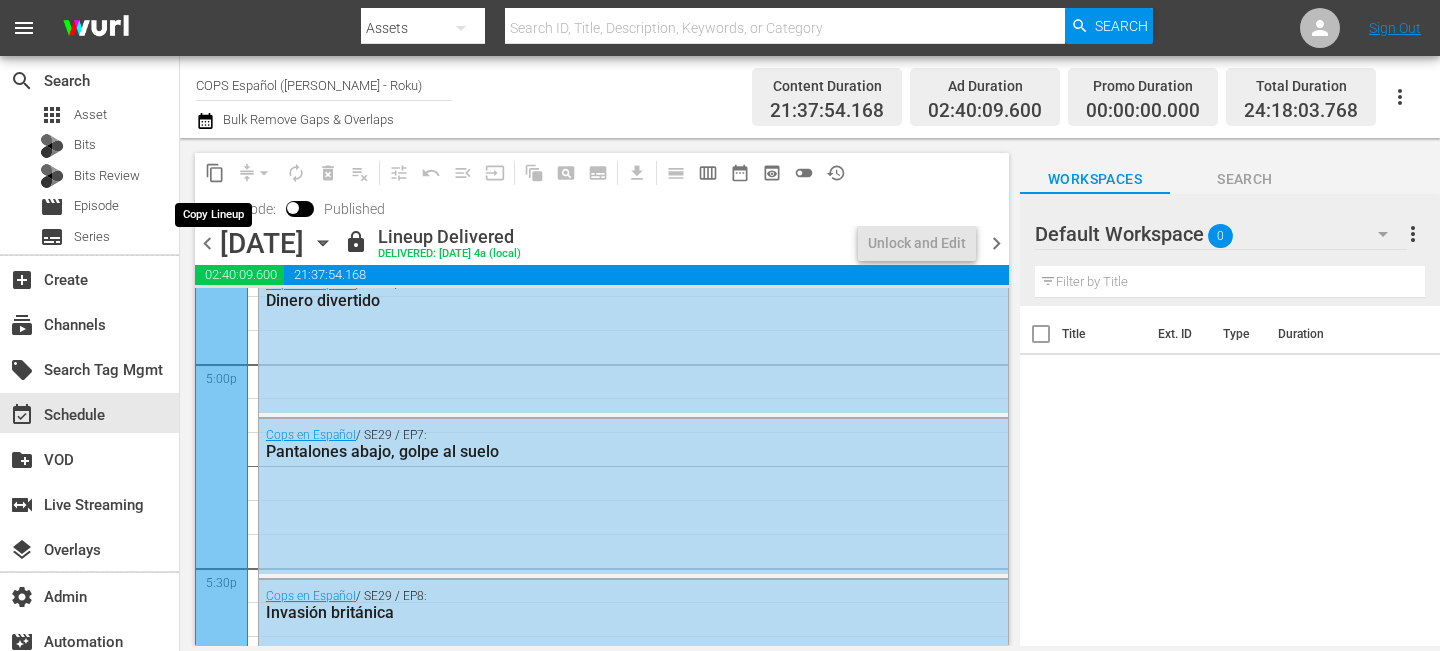 click on "content_copy" at bounding box center (215, 173) 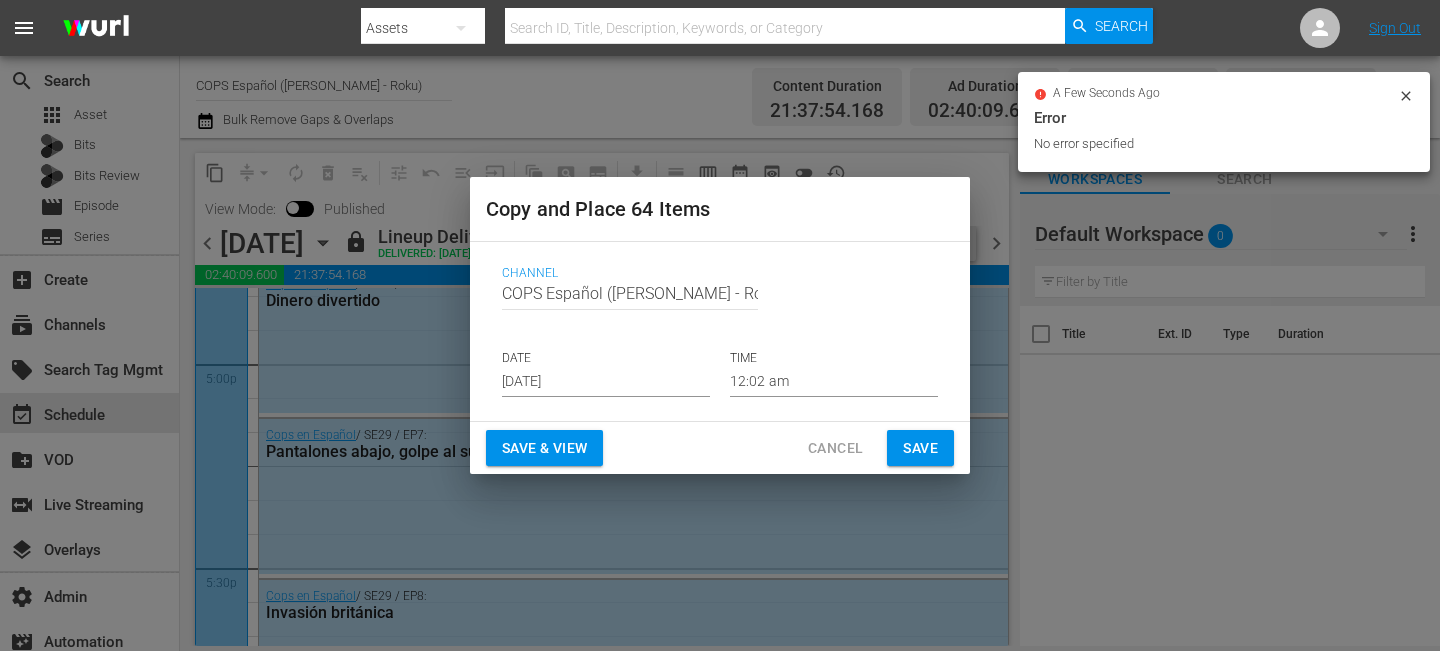 click on "Jul 26th 2025" at bounding box center (606, 382) 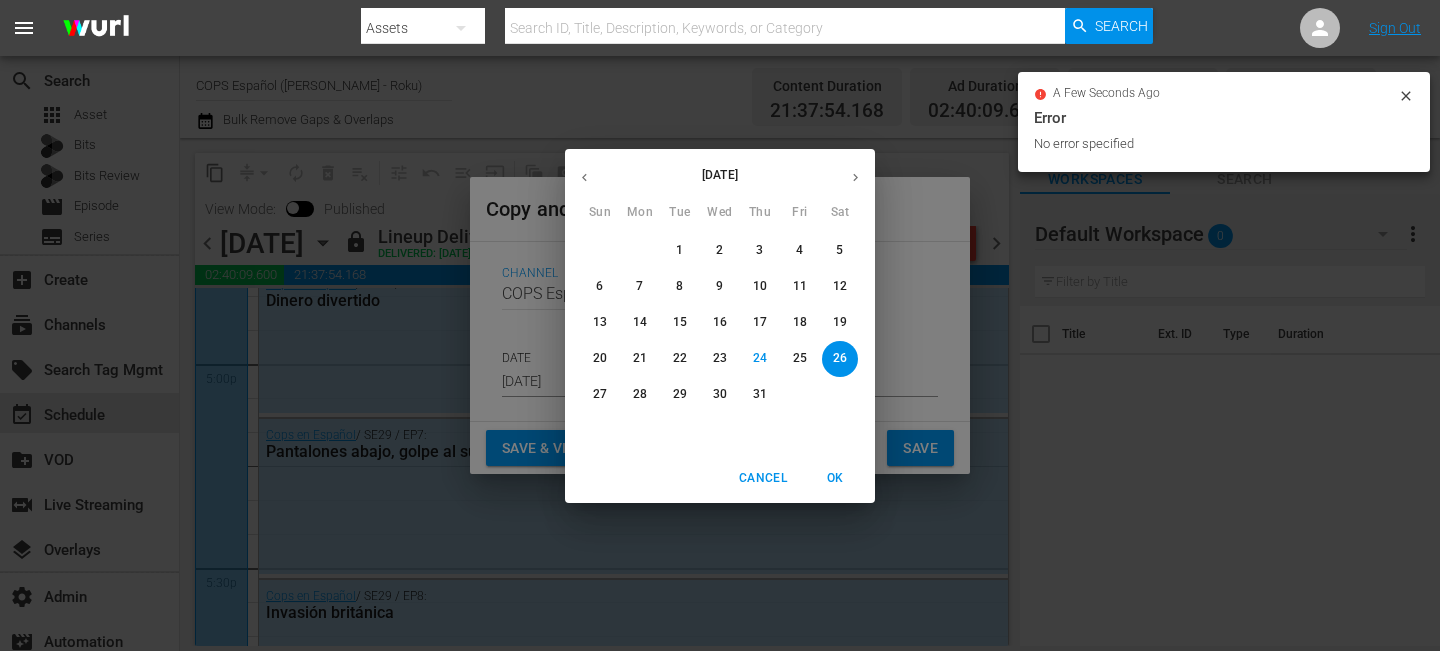 click 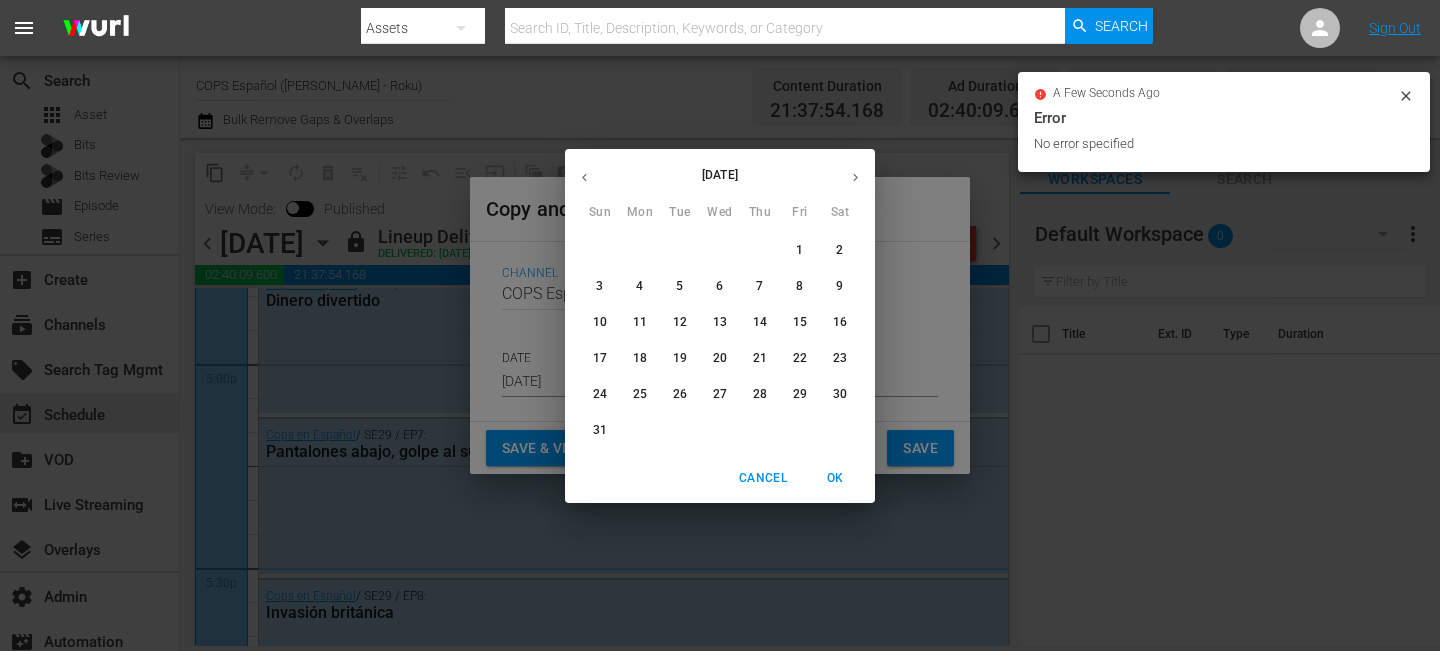 click on "9" at bounding box center (839, 286) 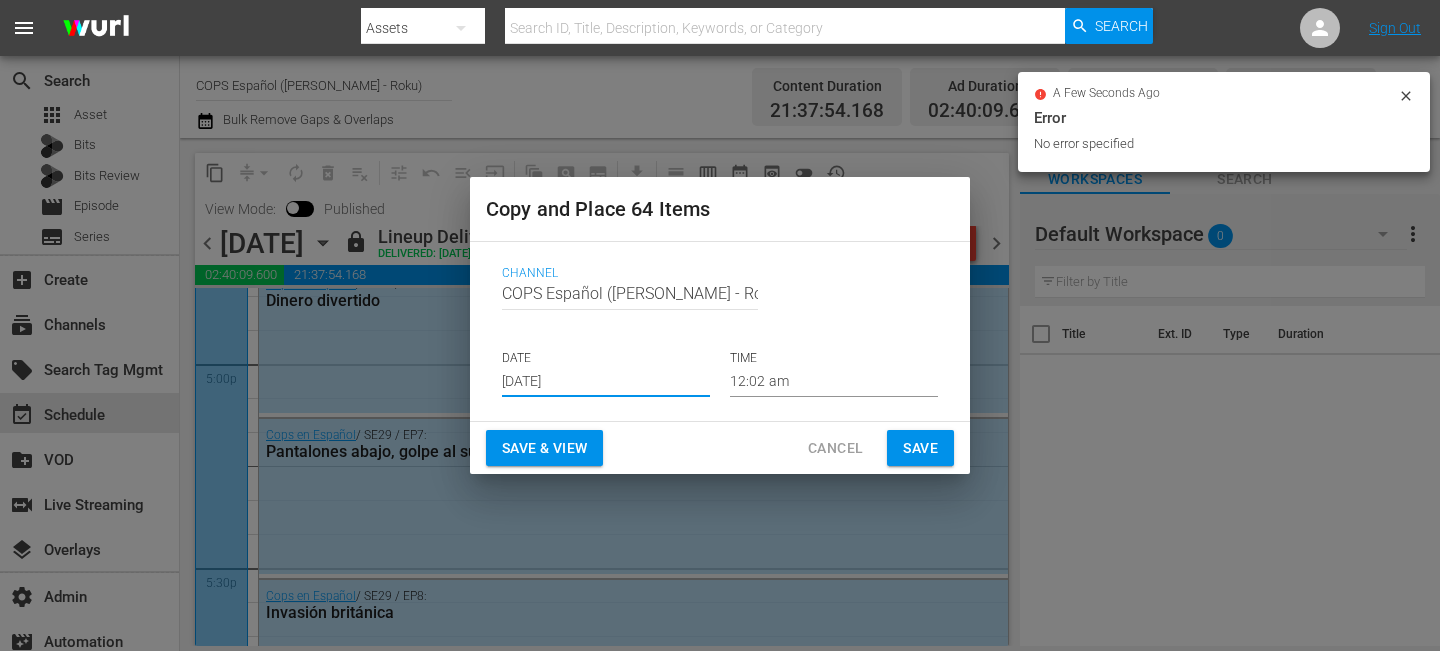 click on "Save" at bounding box center (920, 448) 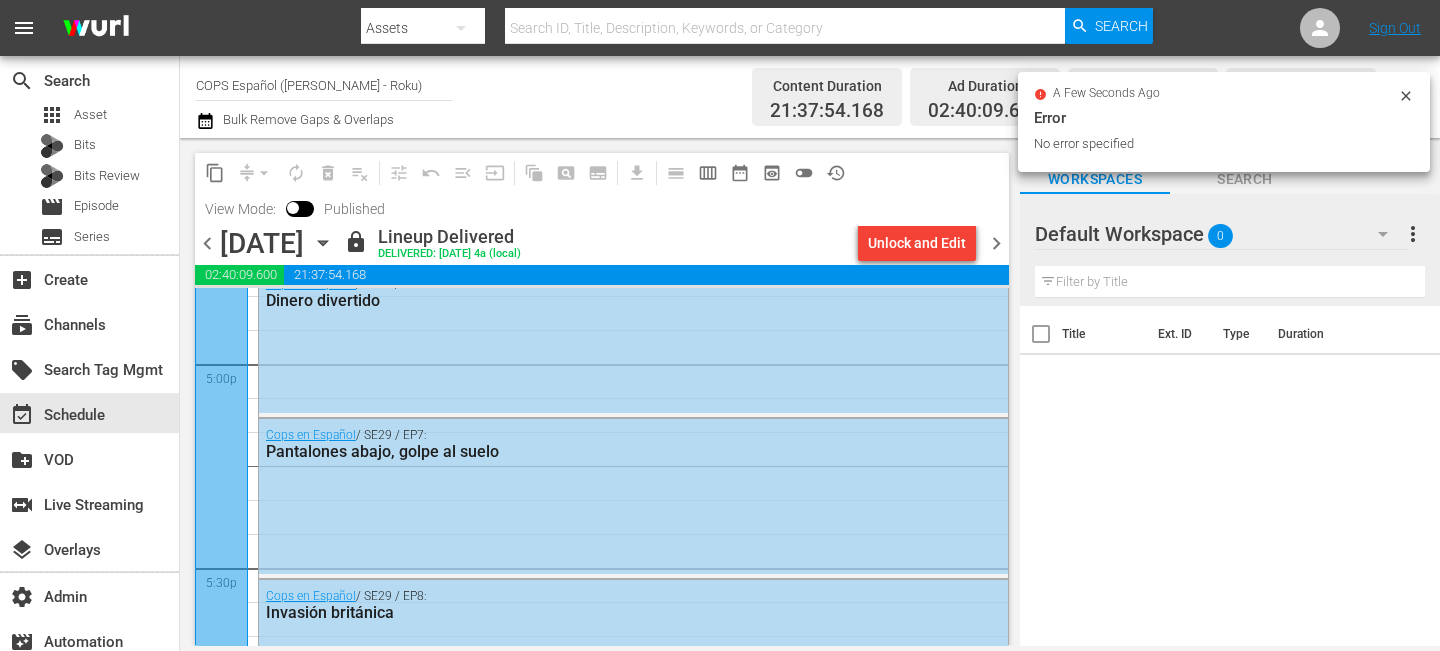 click on "chevron_right" at bounding box center (996, 243) 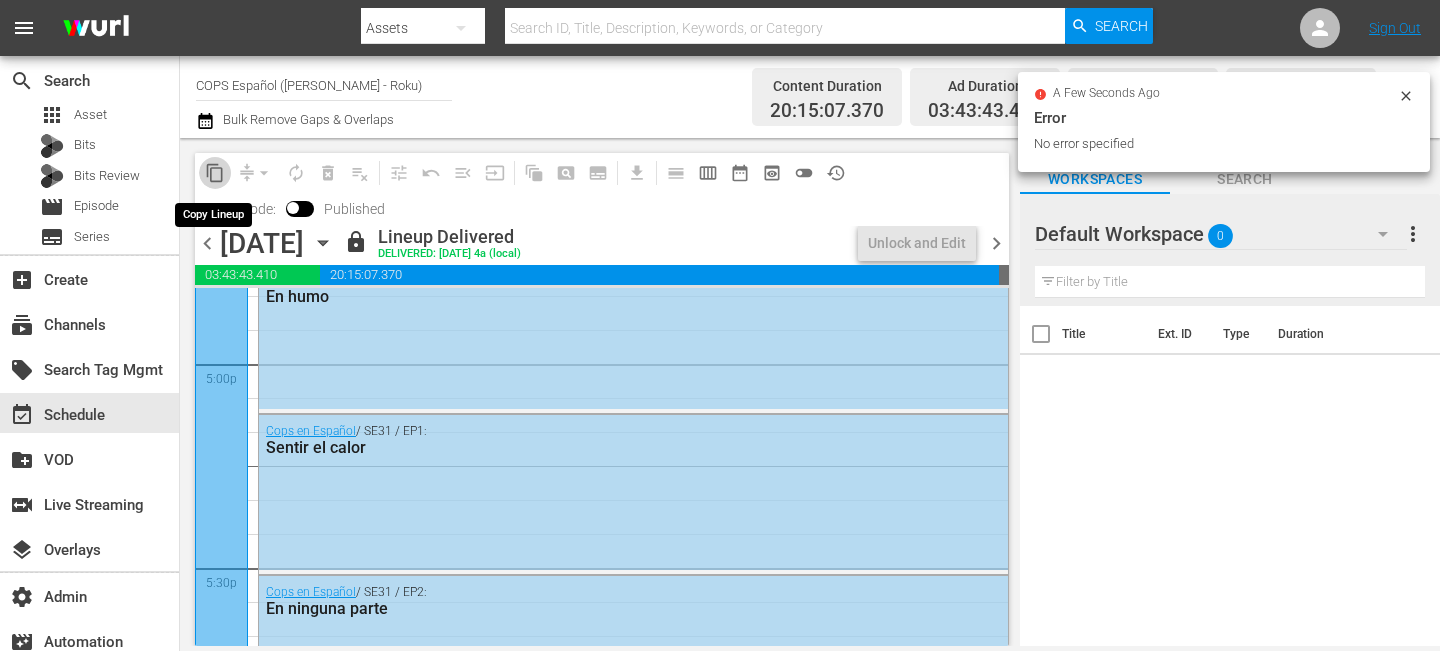 click on "content_copy" at bounding box center [215, 173] 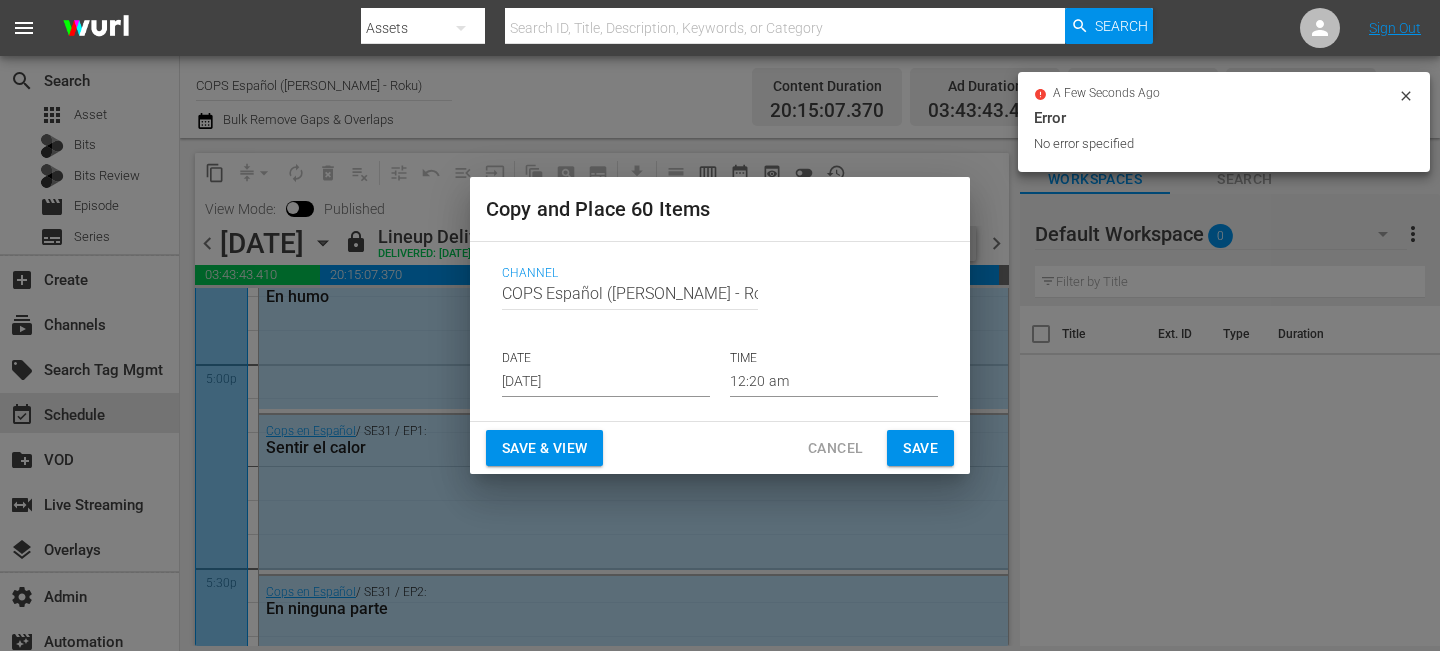 click on "Jul 26th 2025" at bounding box center (606, 382) 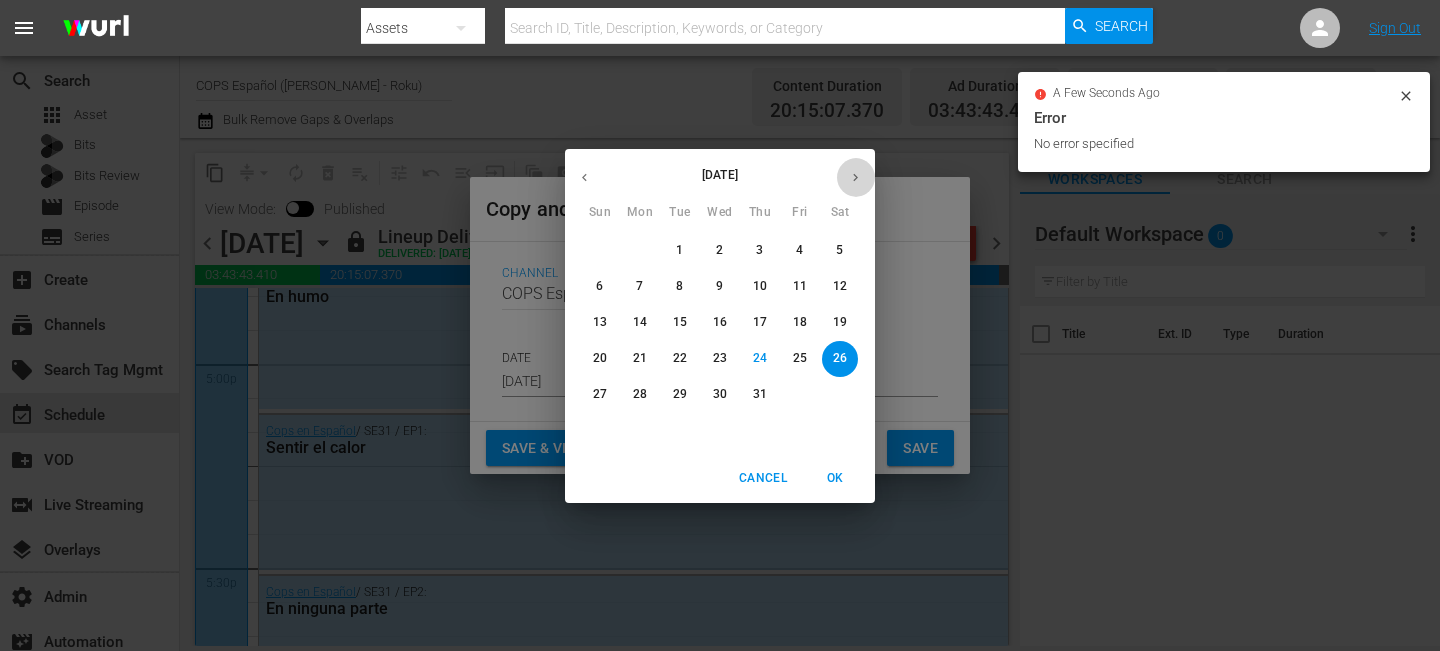 click 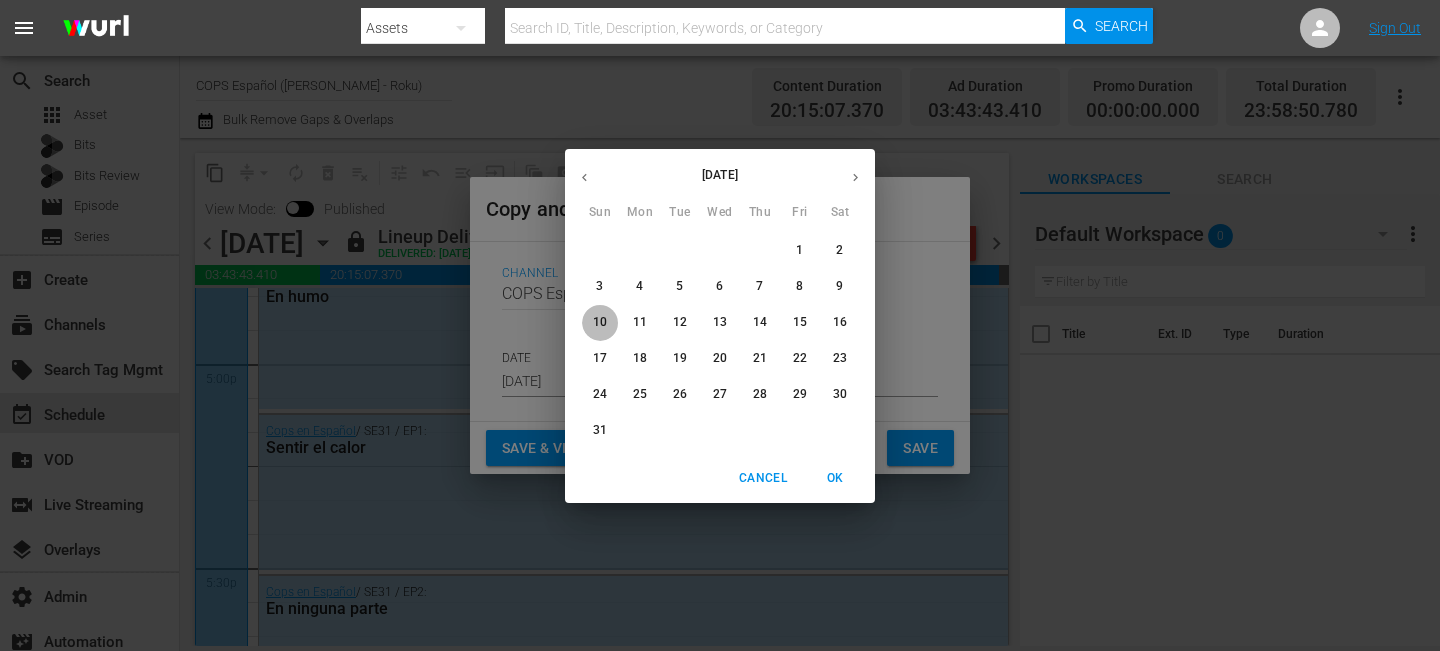 click on "10" at bounding box center (600, 322) 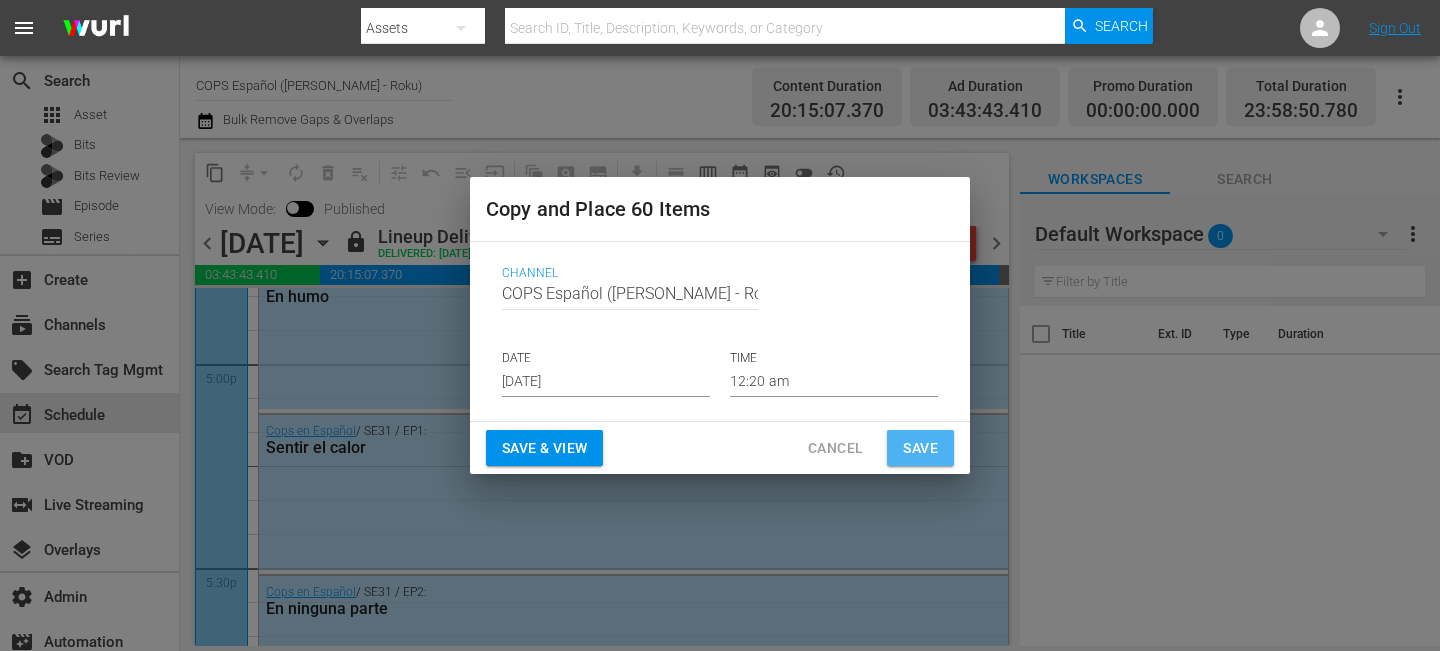 click on "Save" at bounding box center (920, 448) 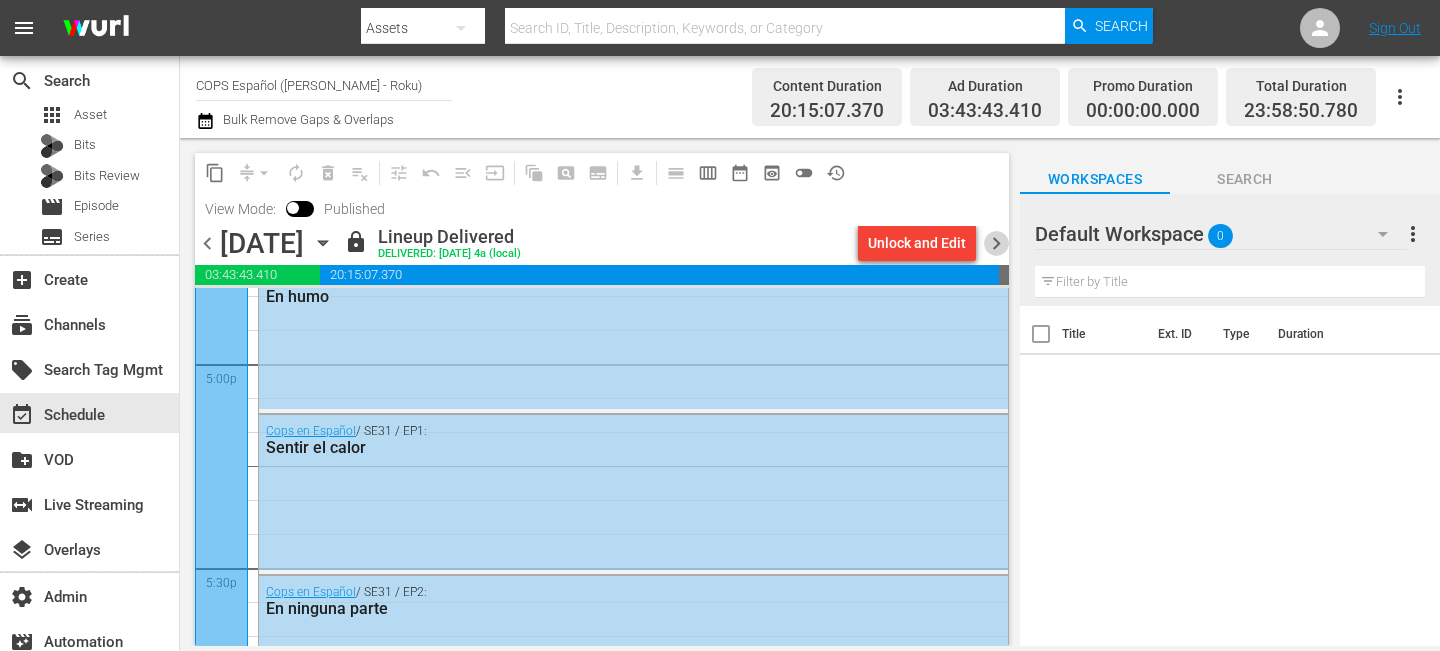 click on "chevron_right" at bounding box center [996, 243] 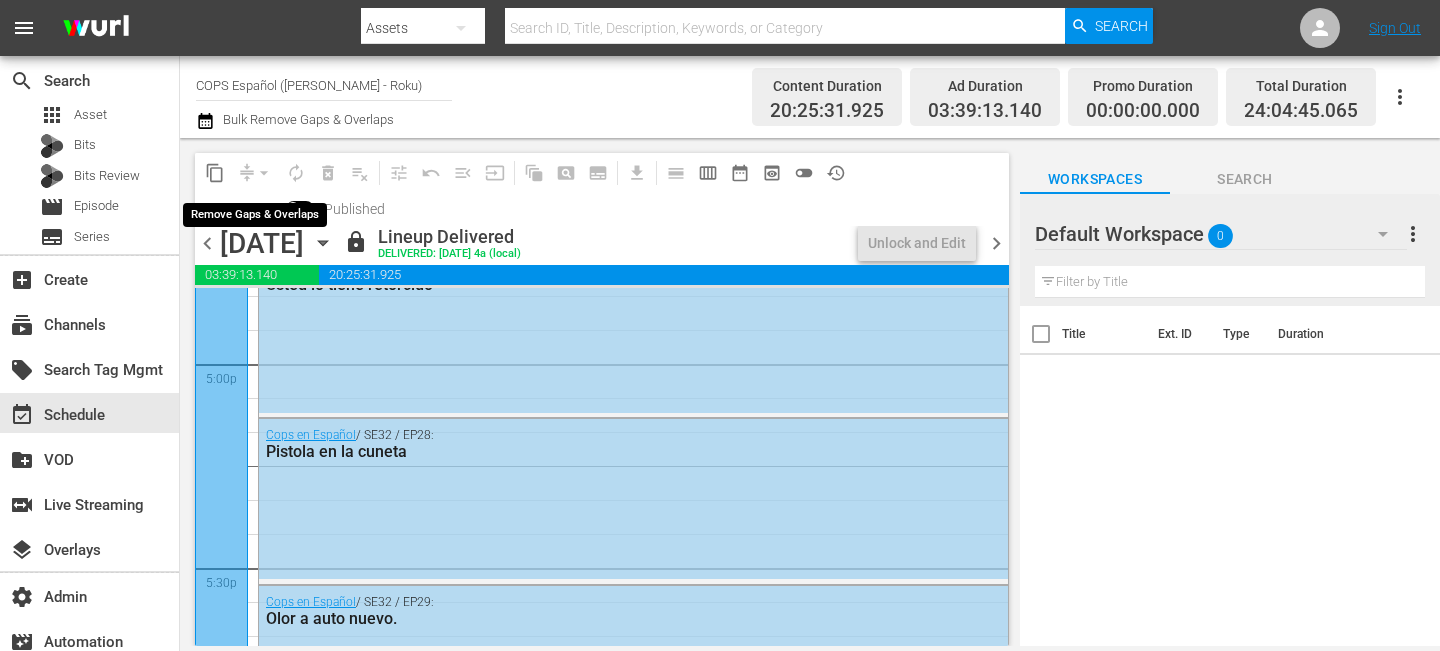 scroll, scrollTop: 6043, scrollLeft: 0, axis: vertical 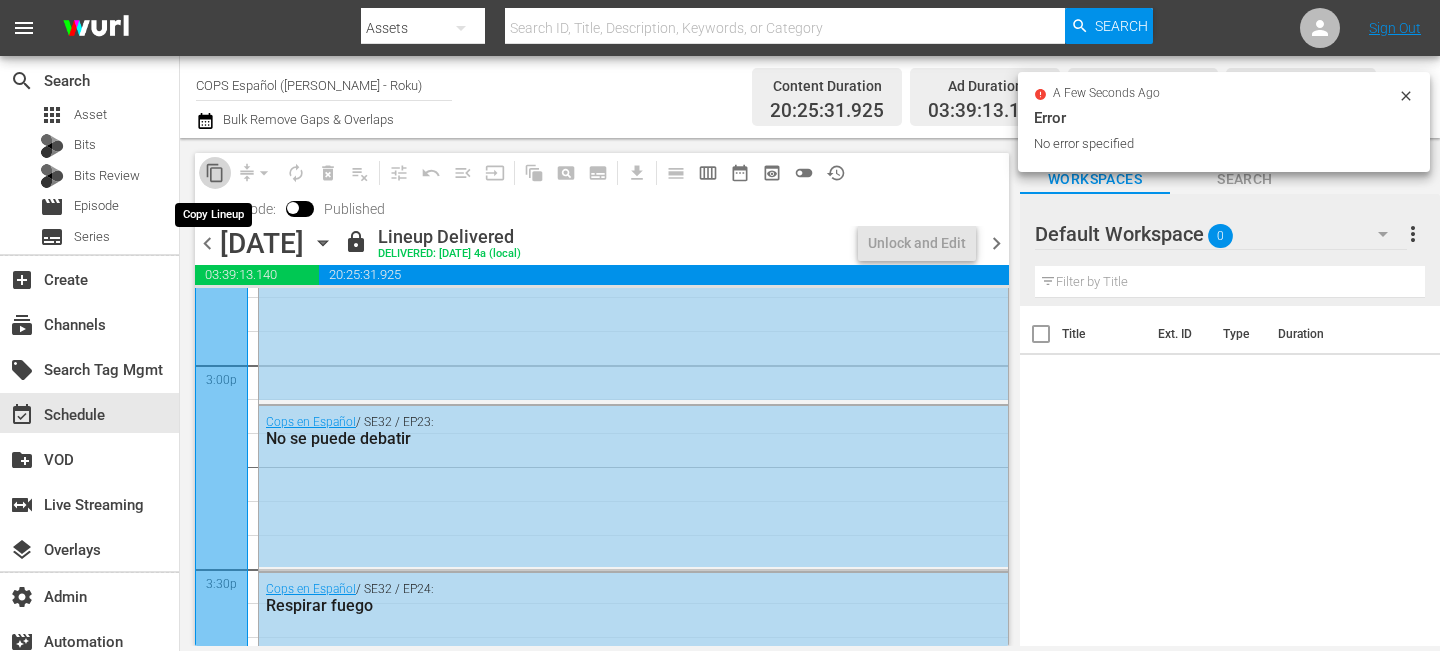 click on "content_copy" at bounding box center [215, 173] 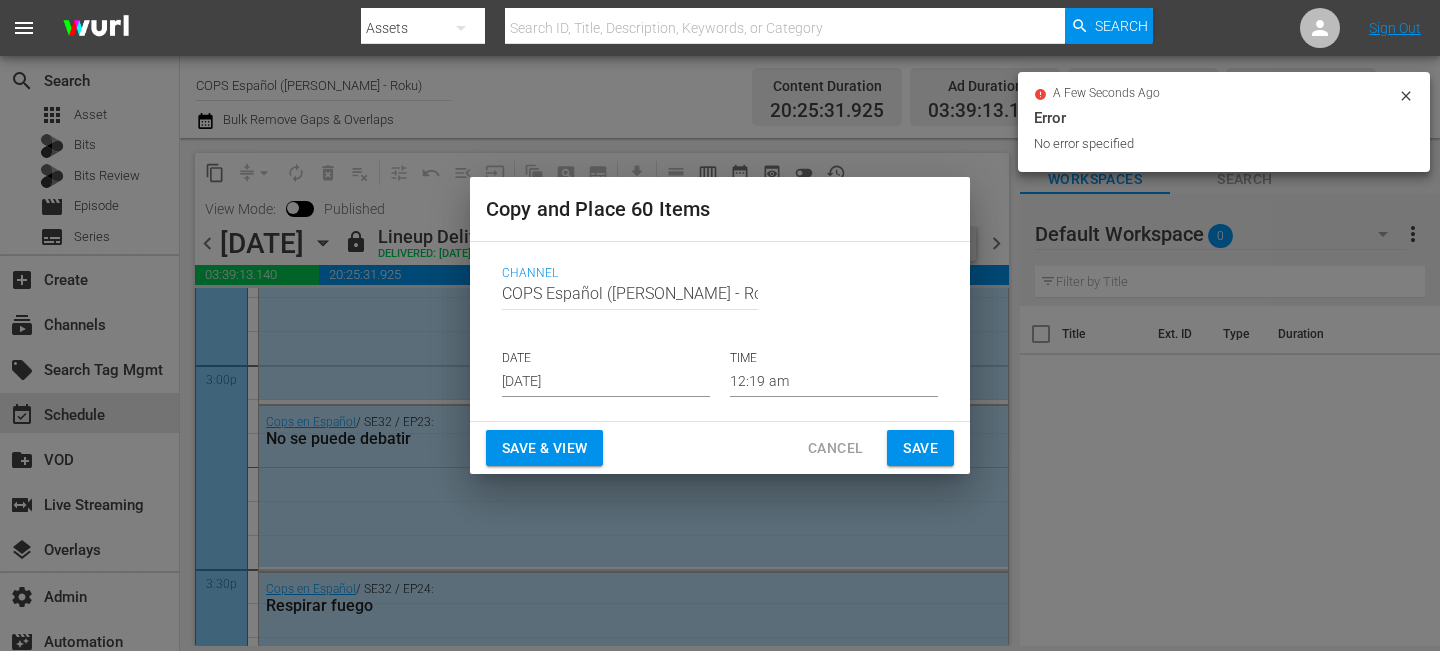click on "Jul 26th 2025" at bounding box center [606, 382] 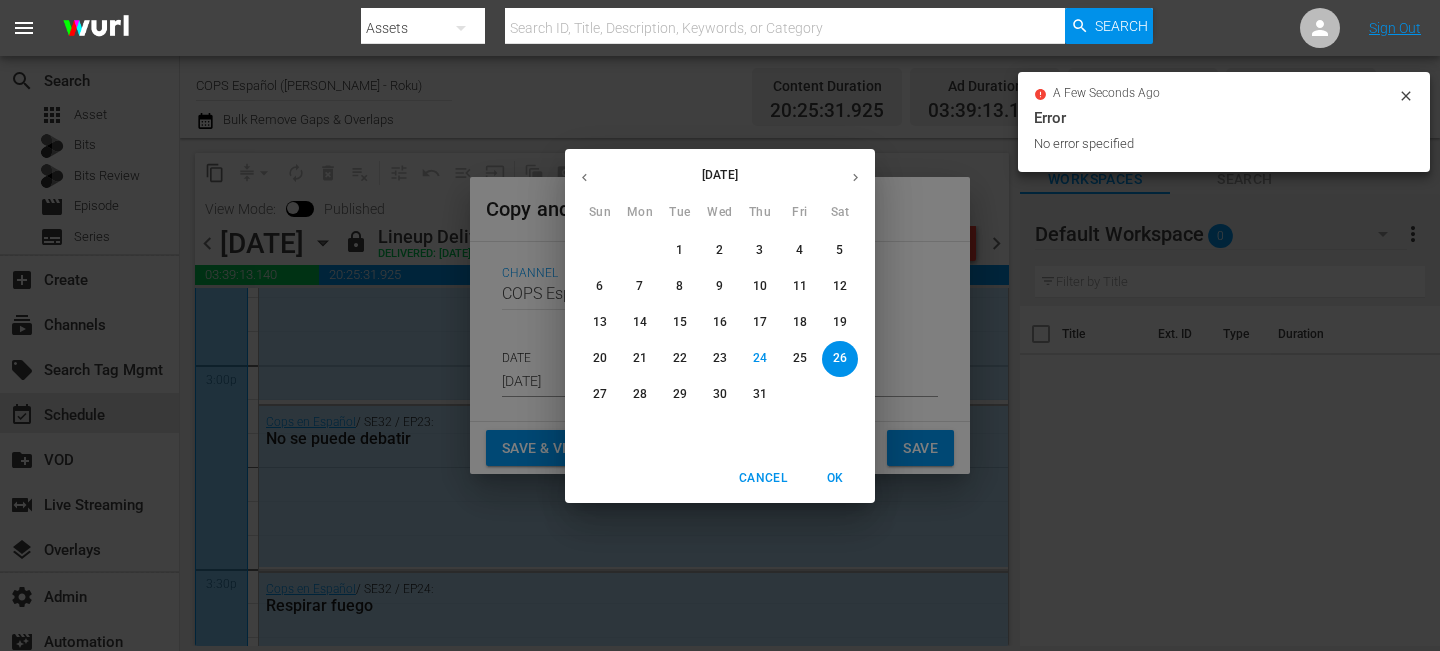 click at bounding box center [855, 177] 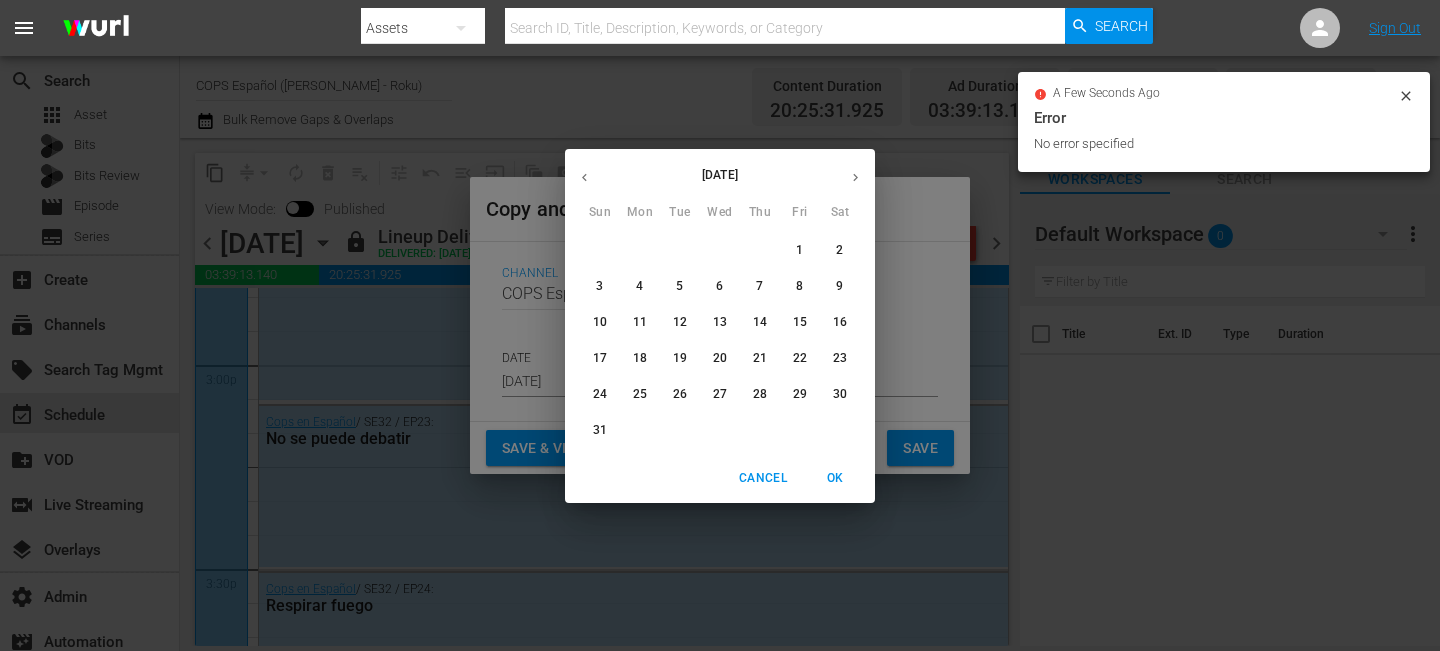 click on "11" at bounding box center [640, 322] 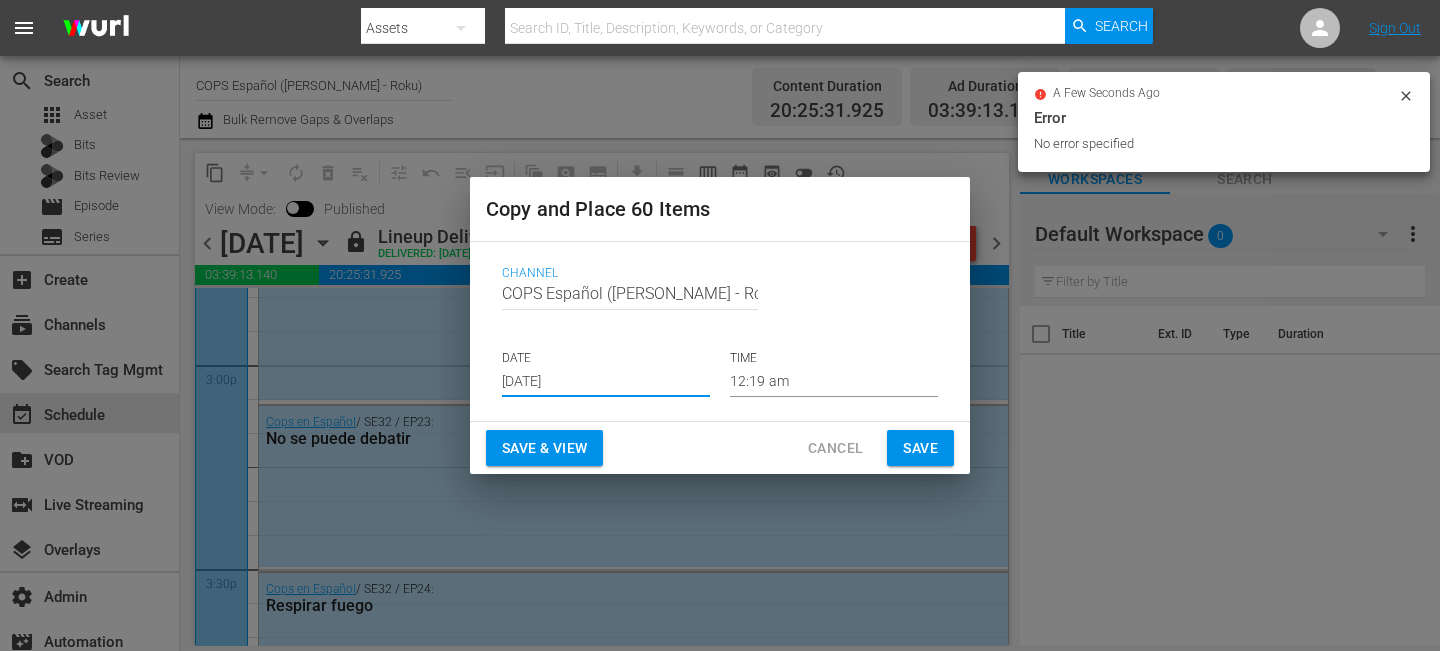 click on "Save" at bounding box center [920, 448] 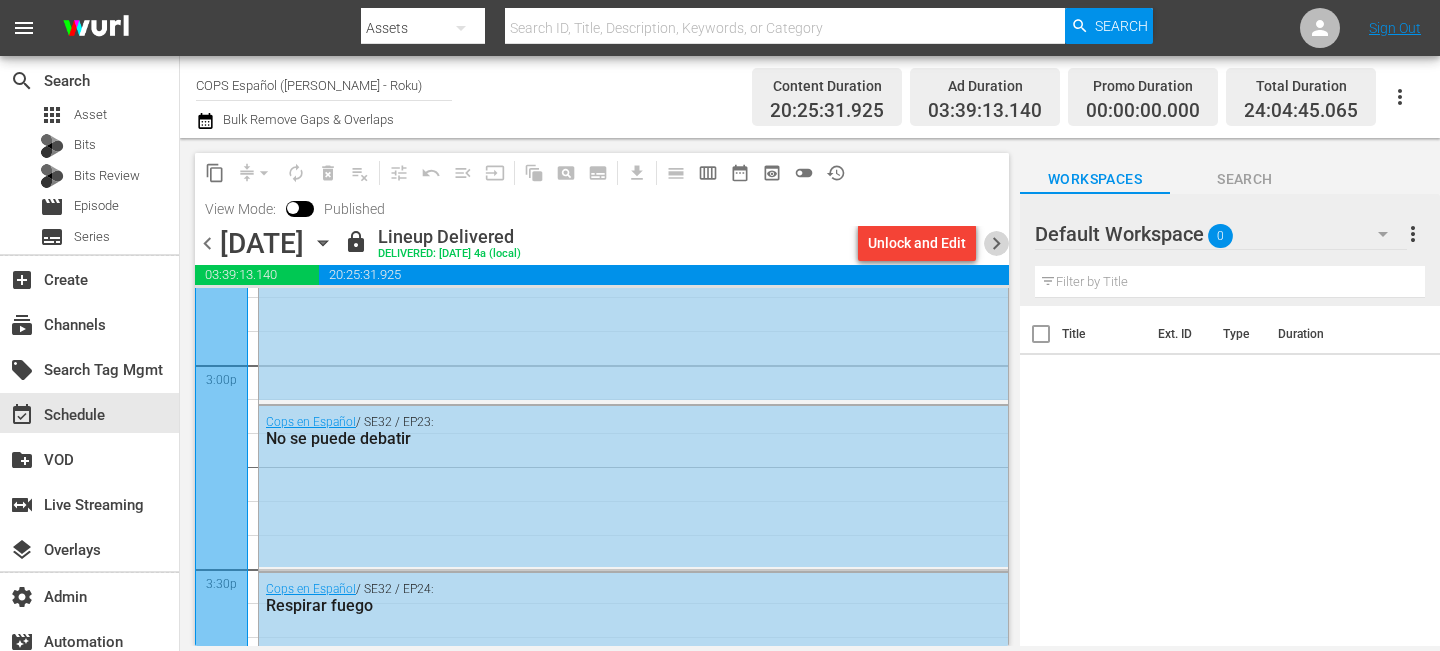 click on "chevron_right" at bounding box center [996, 243] 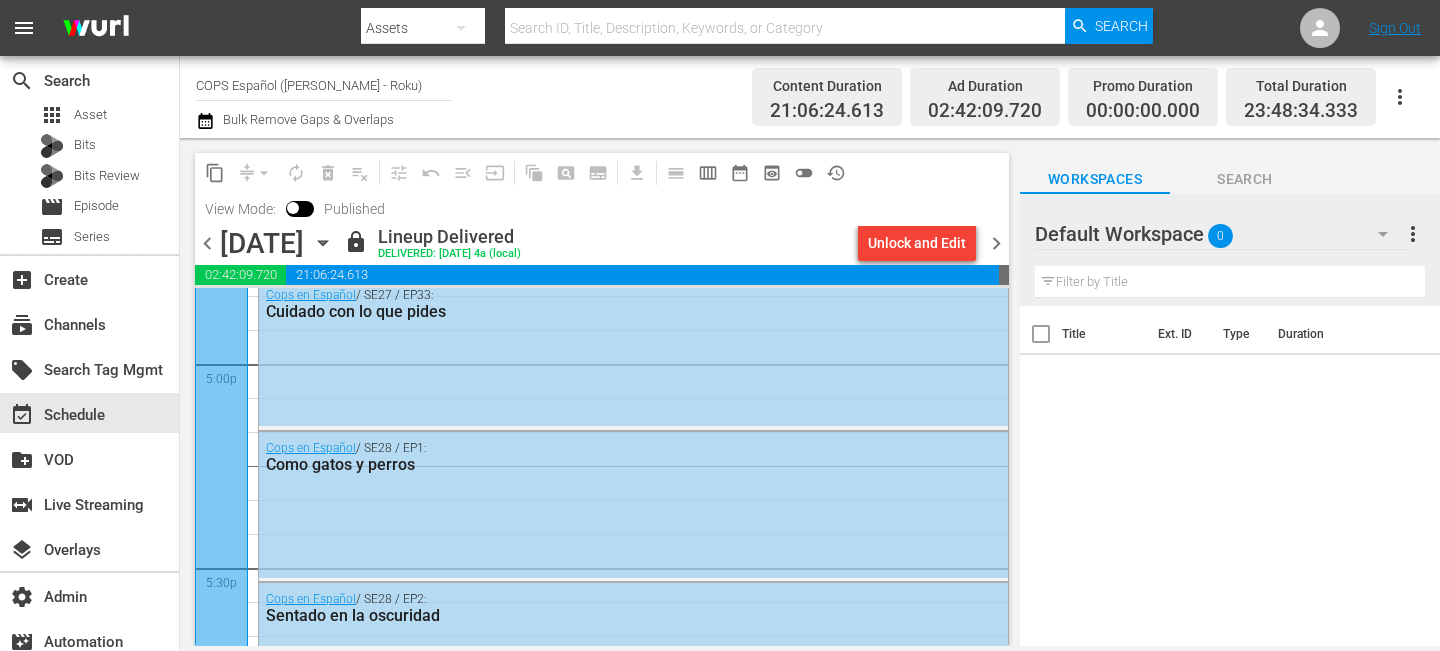 click on "Channel Title COPS Español (Langley - Roku) Bulk Remove Gaps & Overlaps Content Duration 21:06:24.613 Ad Duration 02:42:09.720 Promo Duration 00:00:00.000 Total Duration 23:48:34.333" at bounding box center (810, 97) 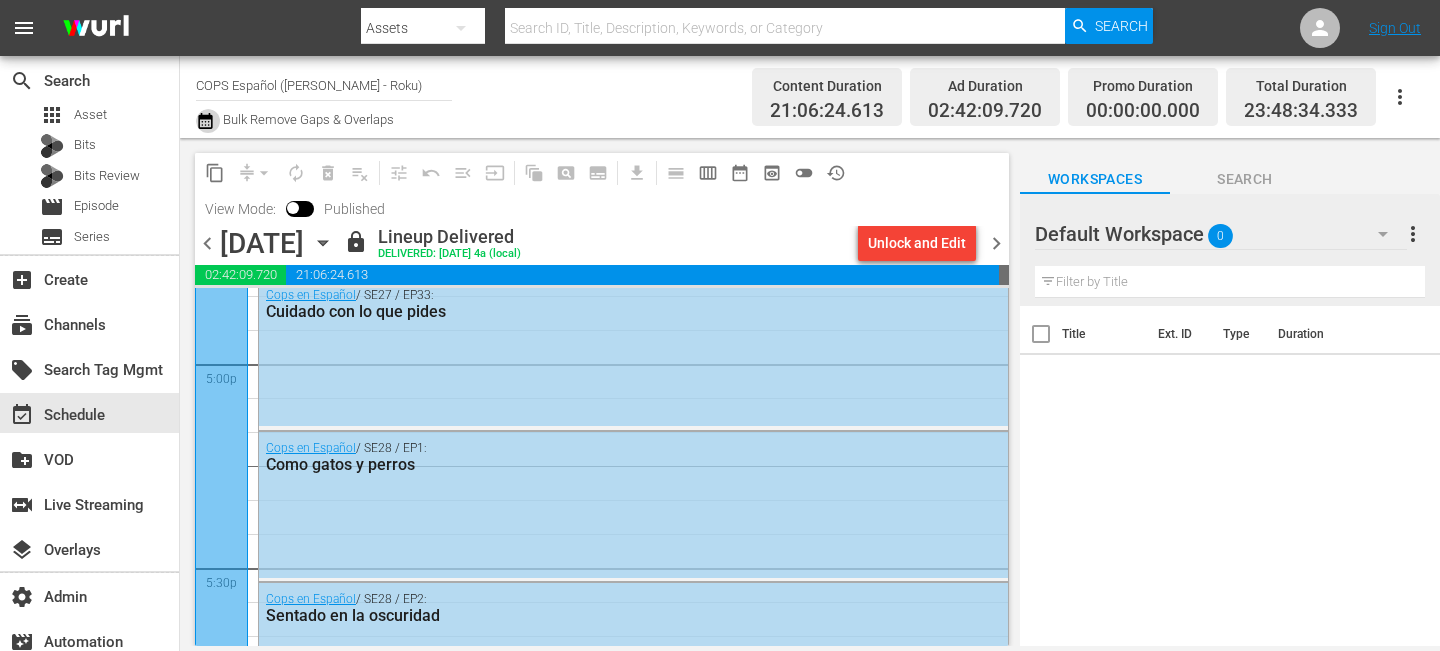 click 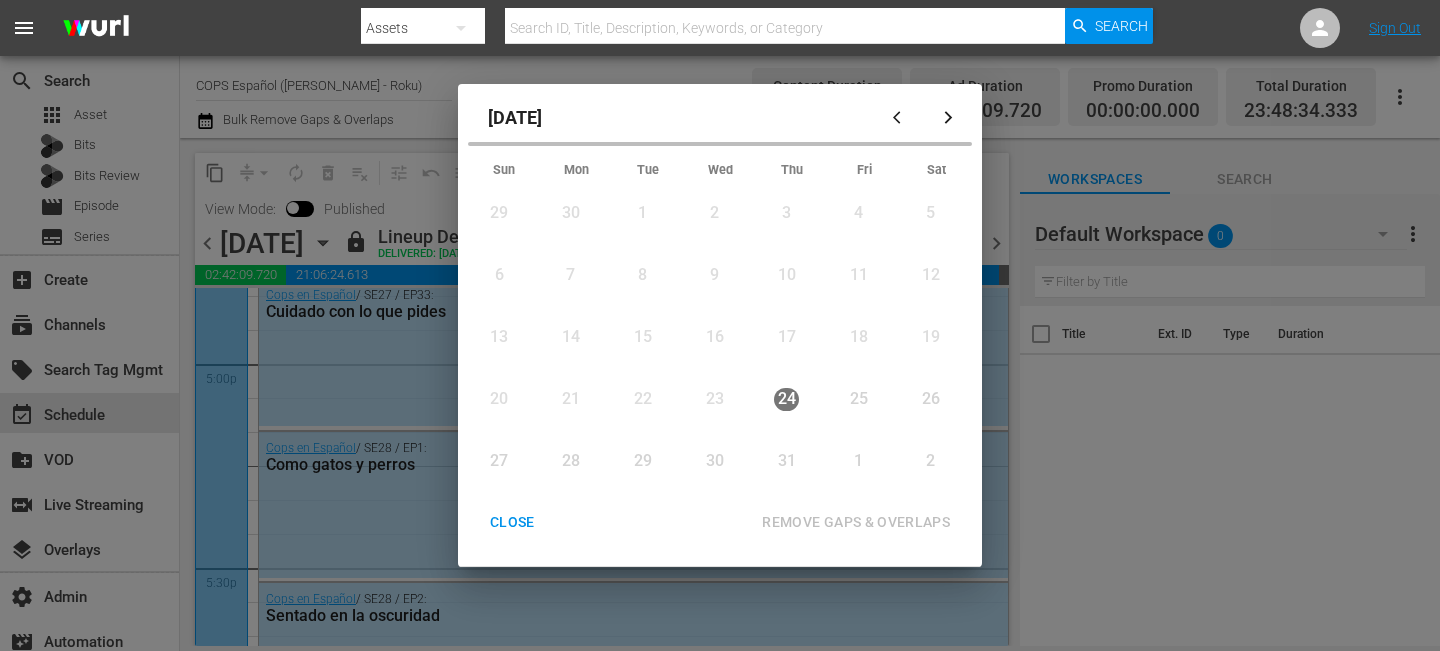 click at bounding box center (948, 117) 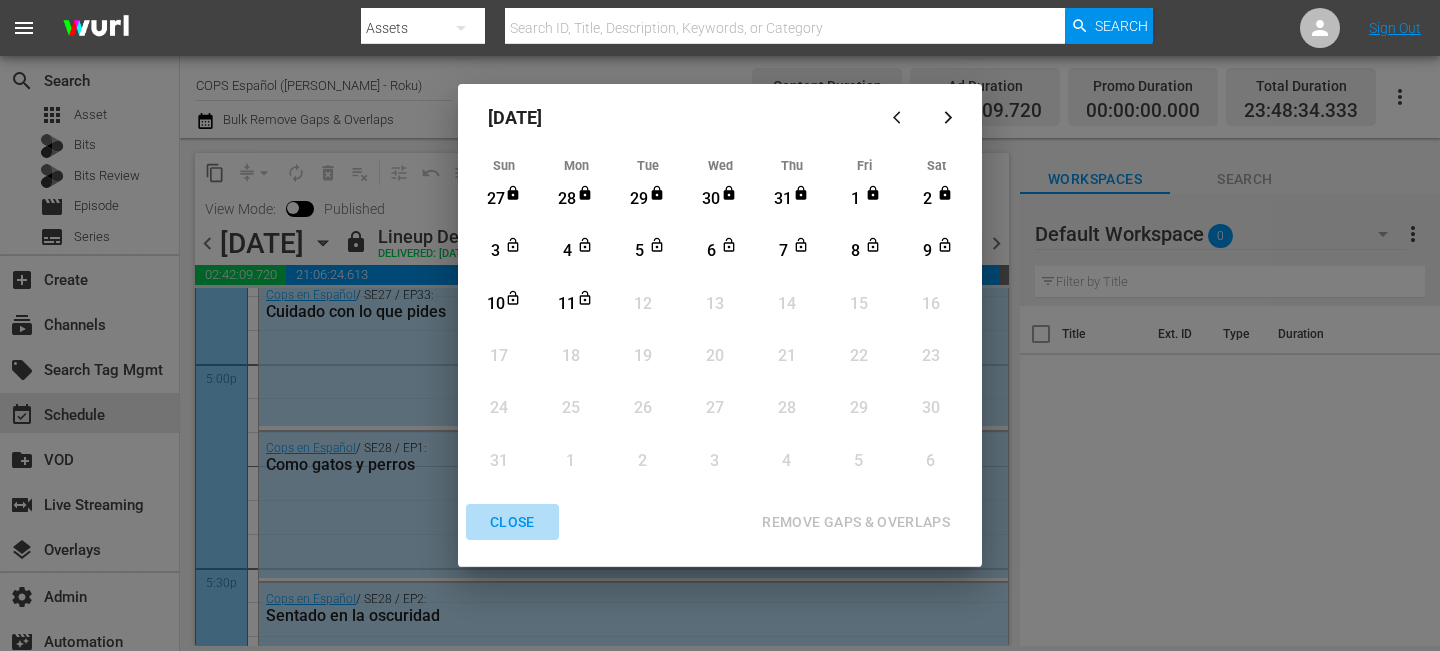 click on "CLOSE" at bounding box center [512, 522] 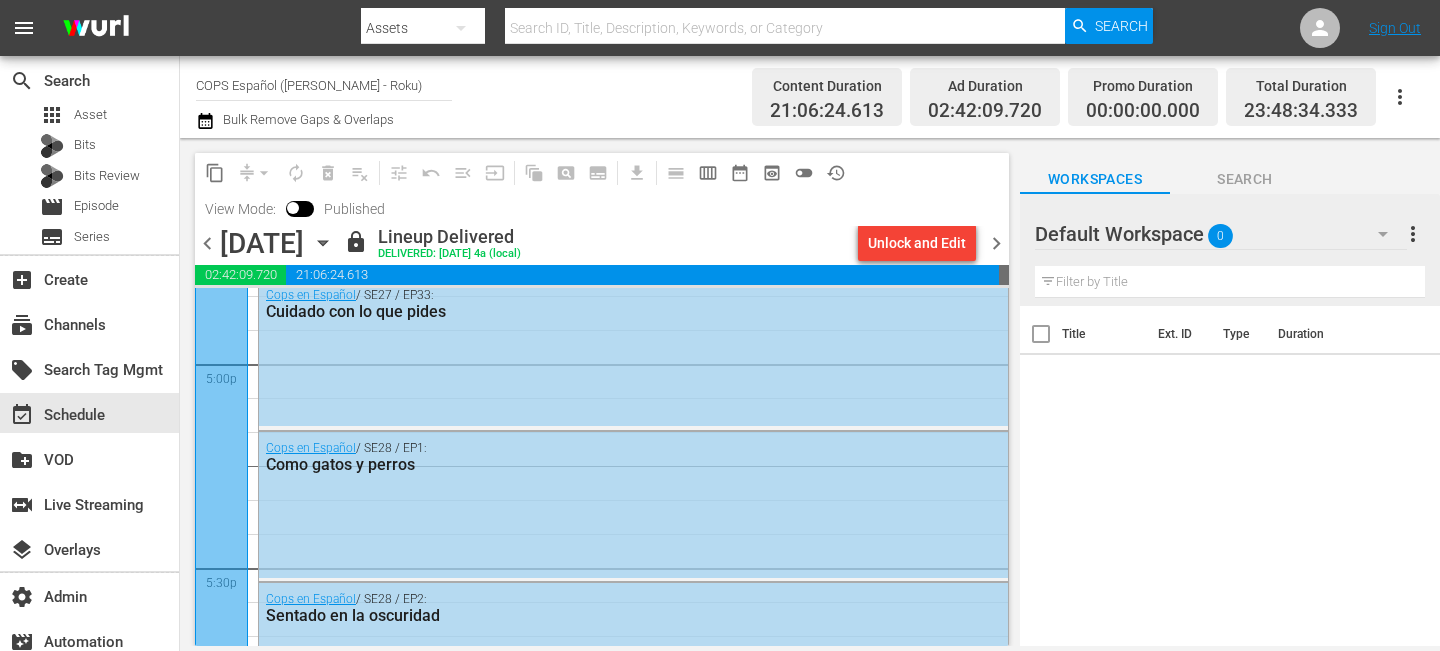 click on "content_copy compress arrow_drop_down autorenew_outlined delete_forever_outlined playlist_remove_outlined tune_outlined undo_outined menu_open input auto_awesome_motion_outlined pageview_outlined subtitles_outlined get_app calendar_view_day_outlined calendar_view_week_outlined date_range_outlined preview_outlined toggle_off history_outlined" at bounding box center [525, 172] 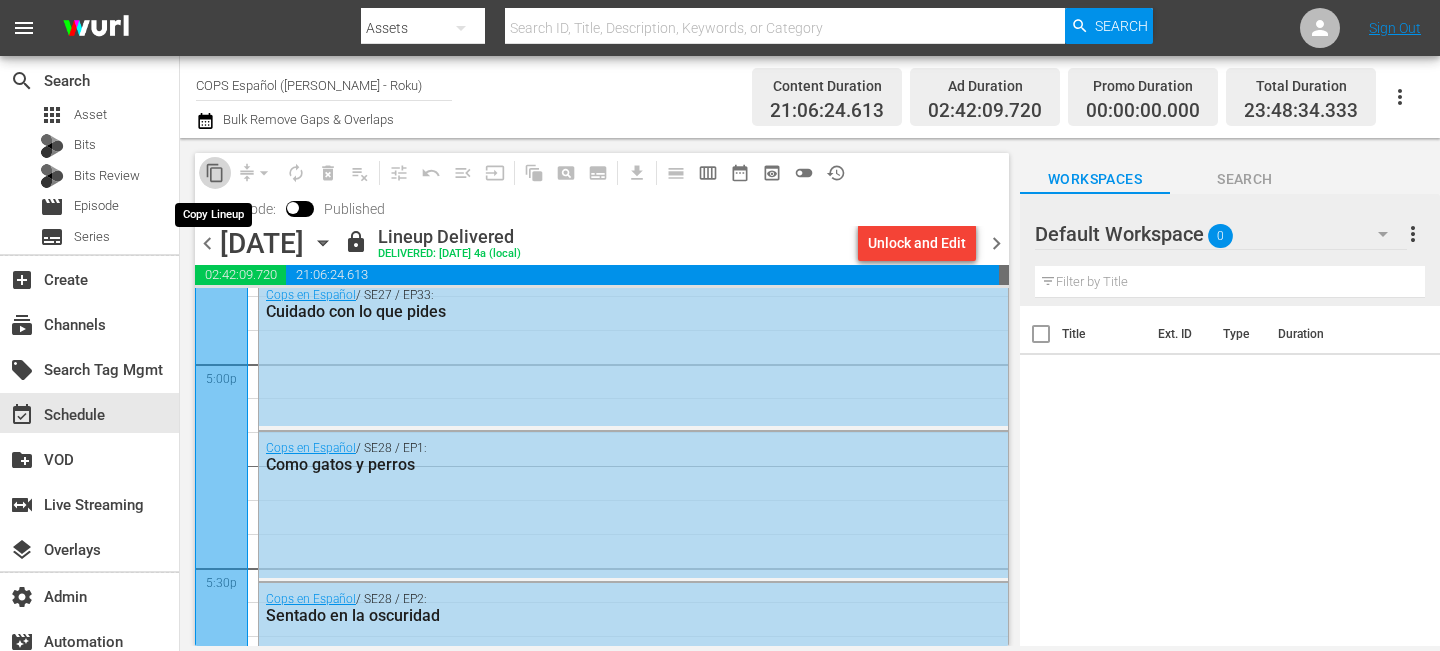 click on "content_copy" at bounding box center [215, 173] 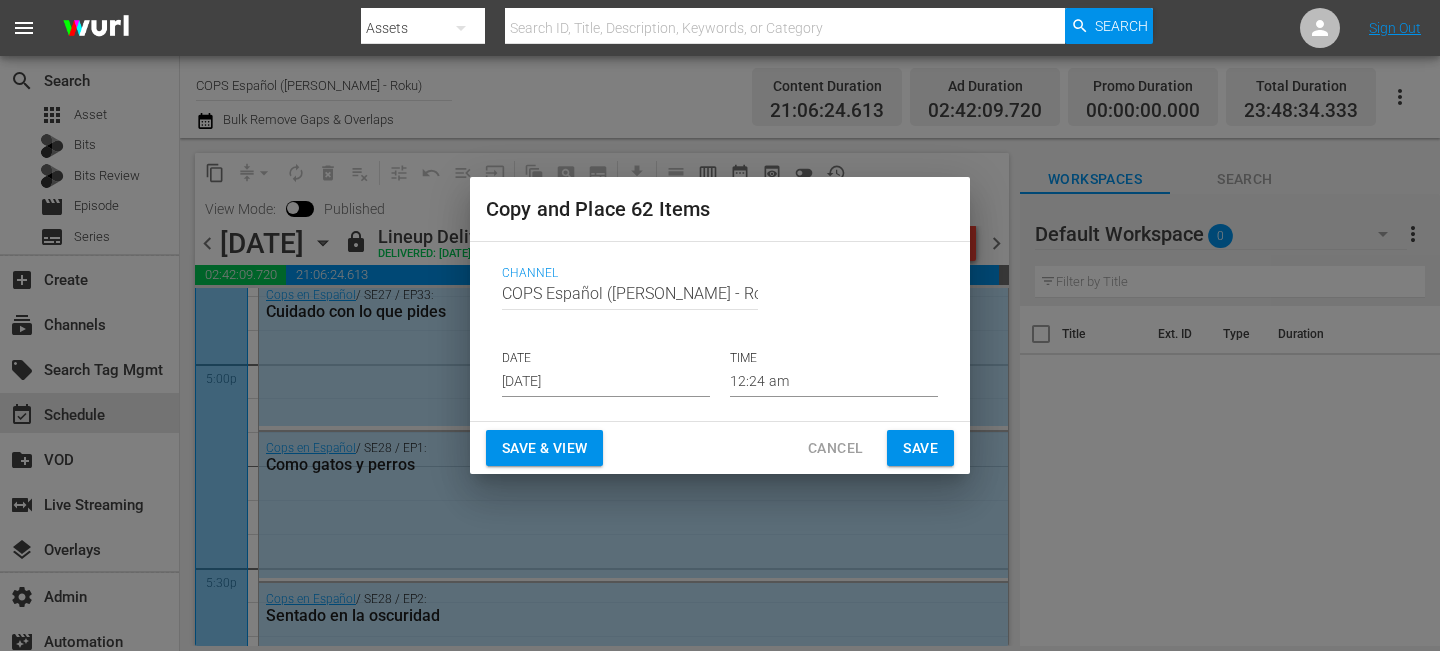 click on "Jul 26th 2025" at bounding box center (606, 382) 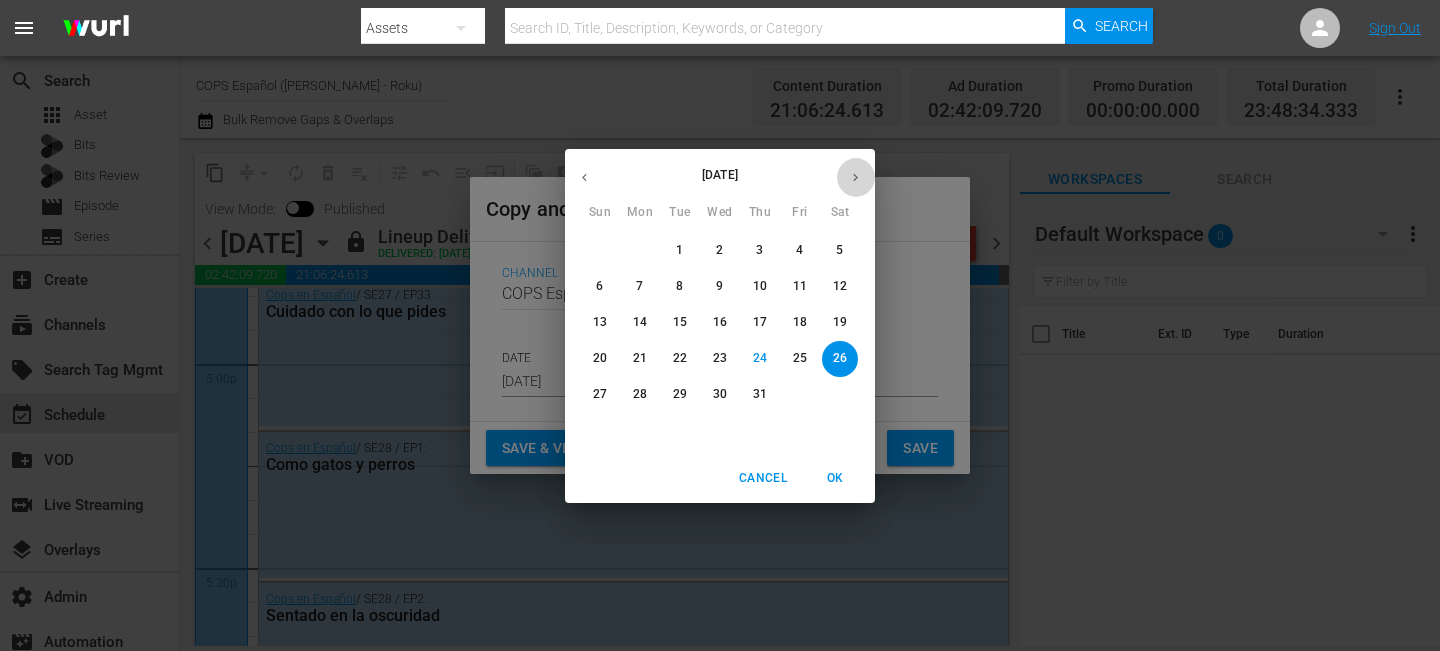 click at bounding box center [855, 177] 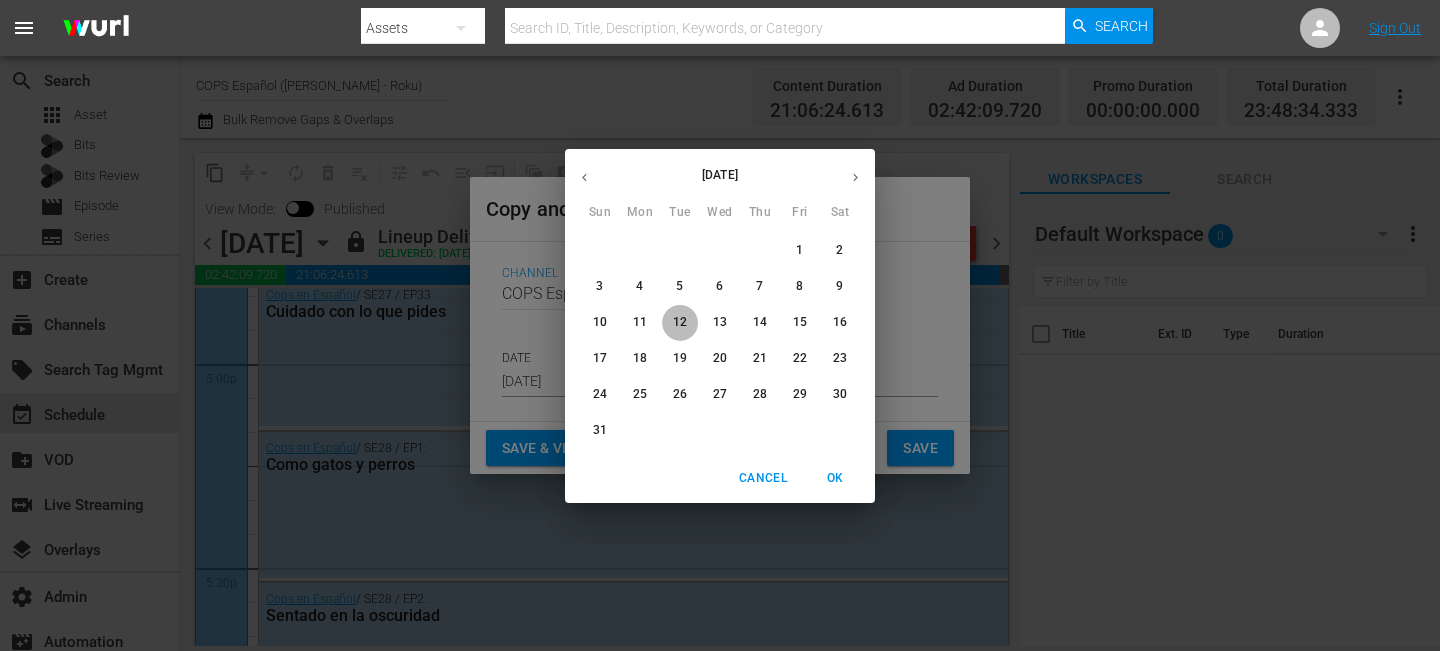 click on "12" at bounding box center [680, 323] 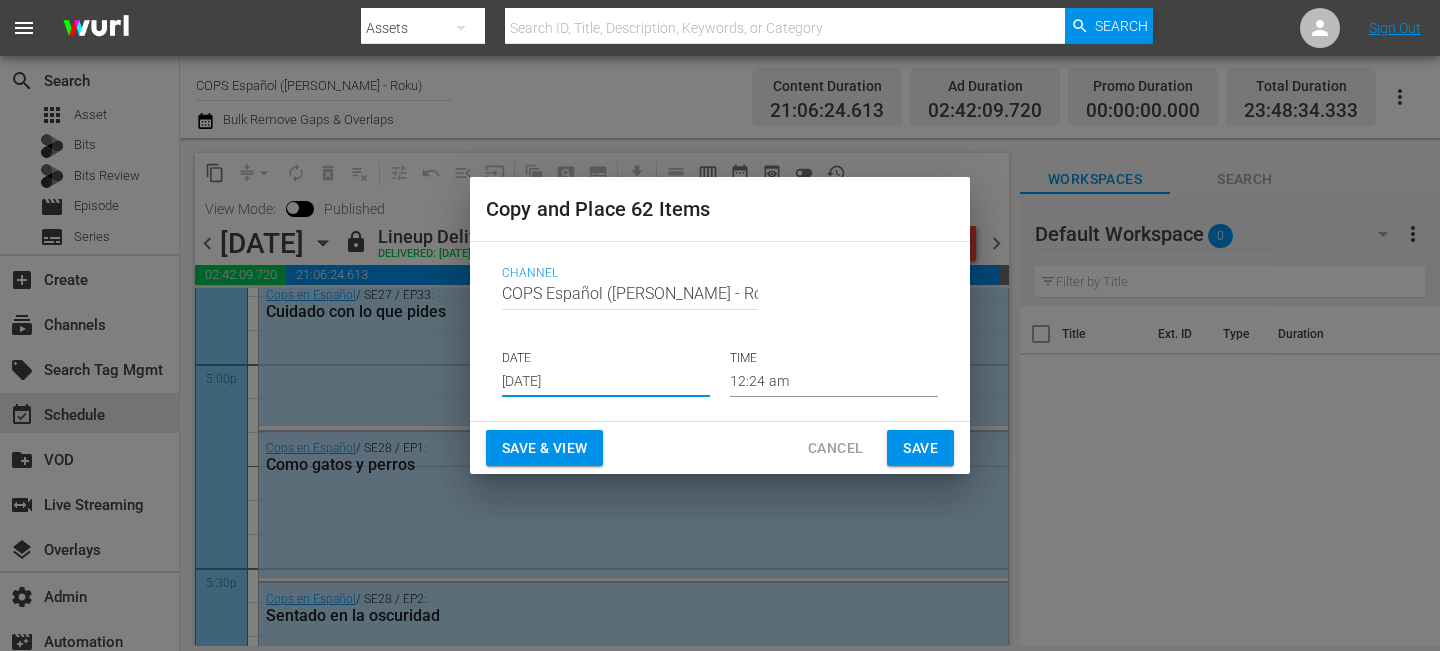 click on "Save" at bounding box center (920, 448) 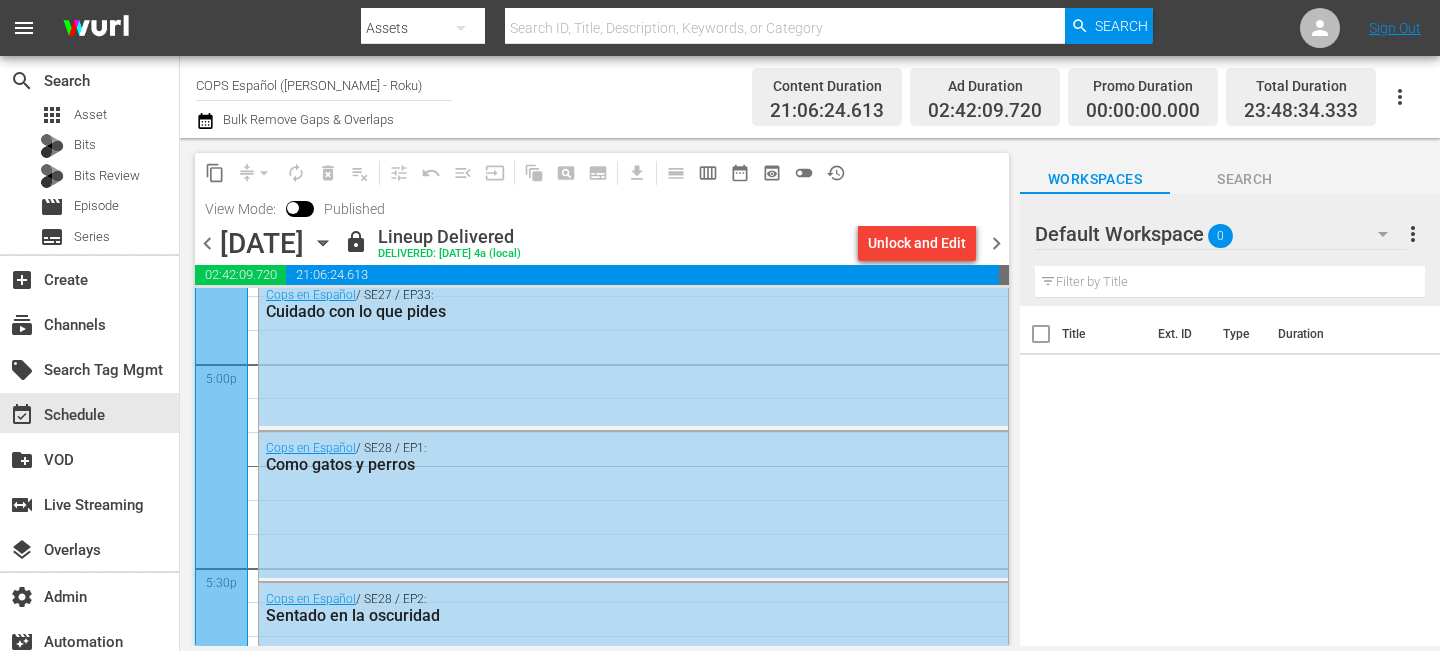 click on "chevron_right" at bounding box center (996, 243) 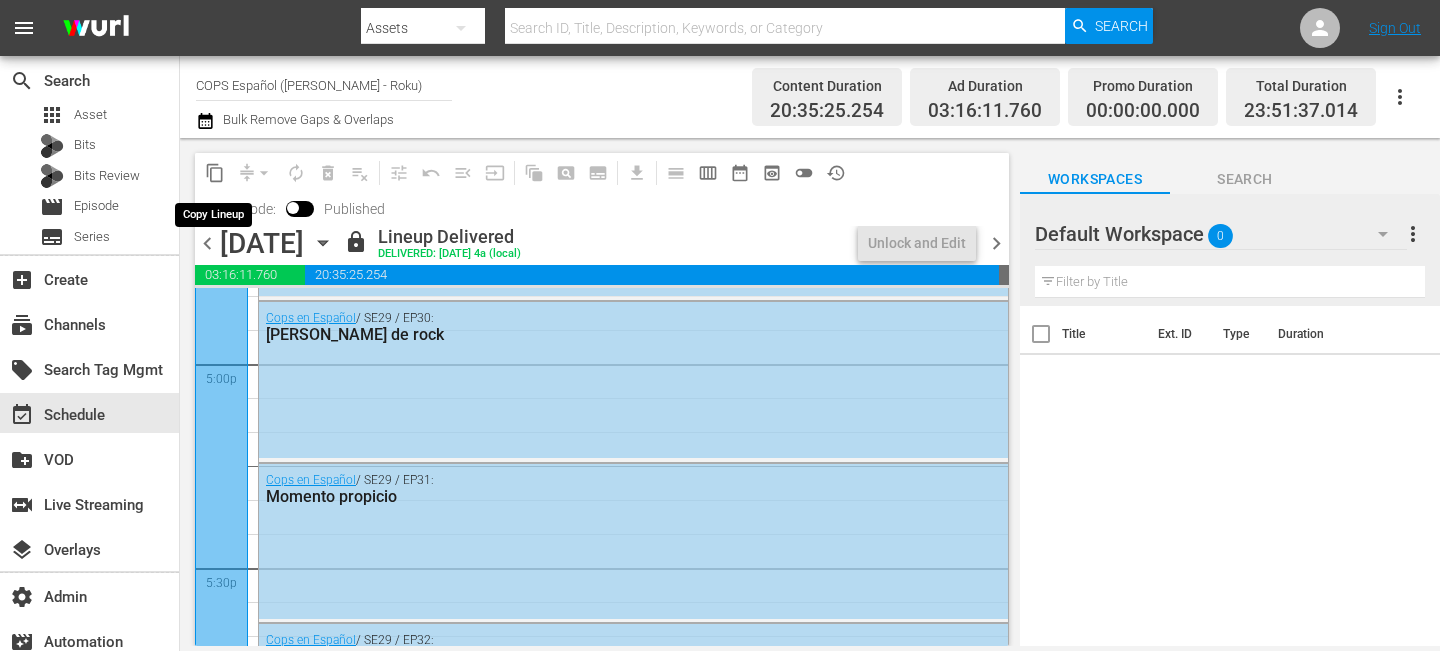 click on "content_copy" at bounding box center (215, 173) 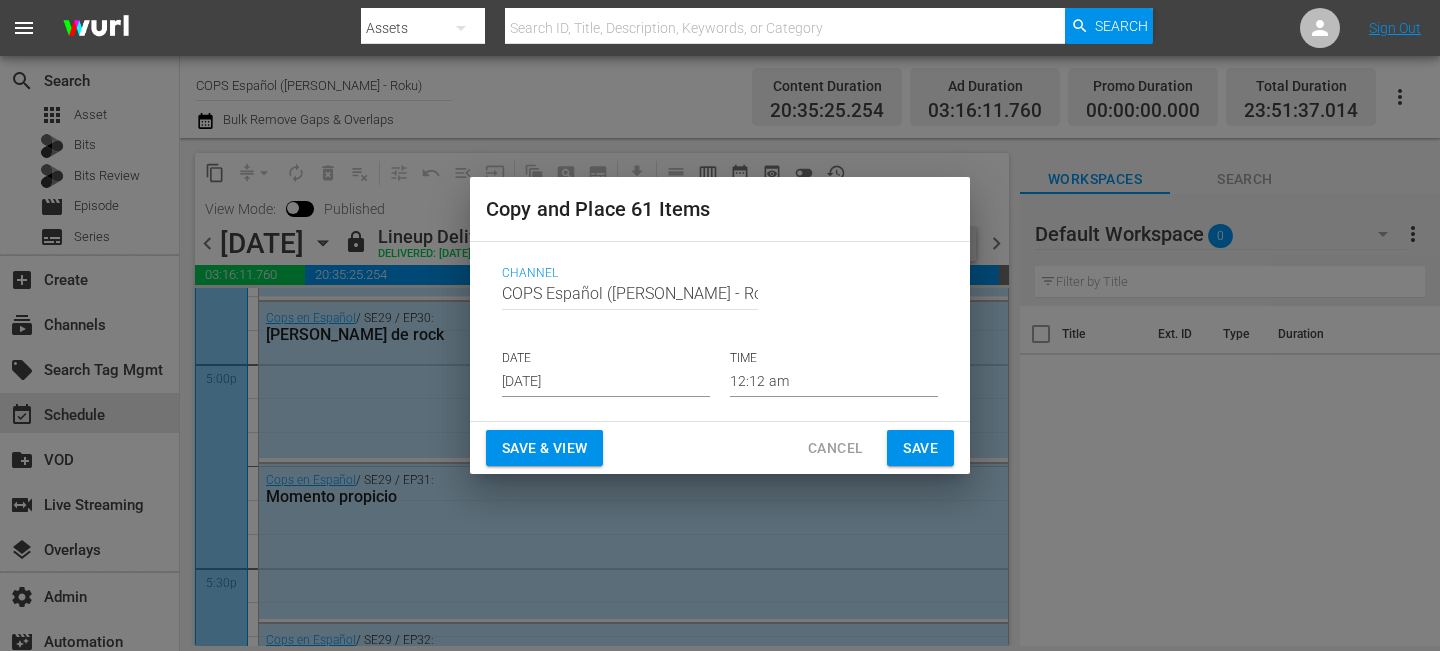 click on "Jul 26th 2025" at bounding box center [606, 382] 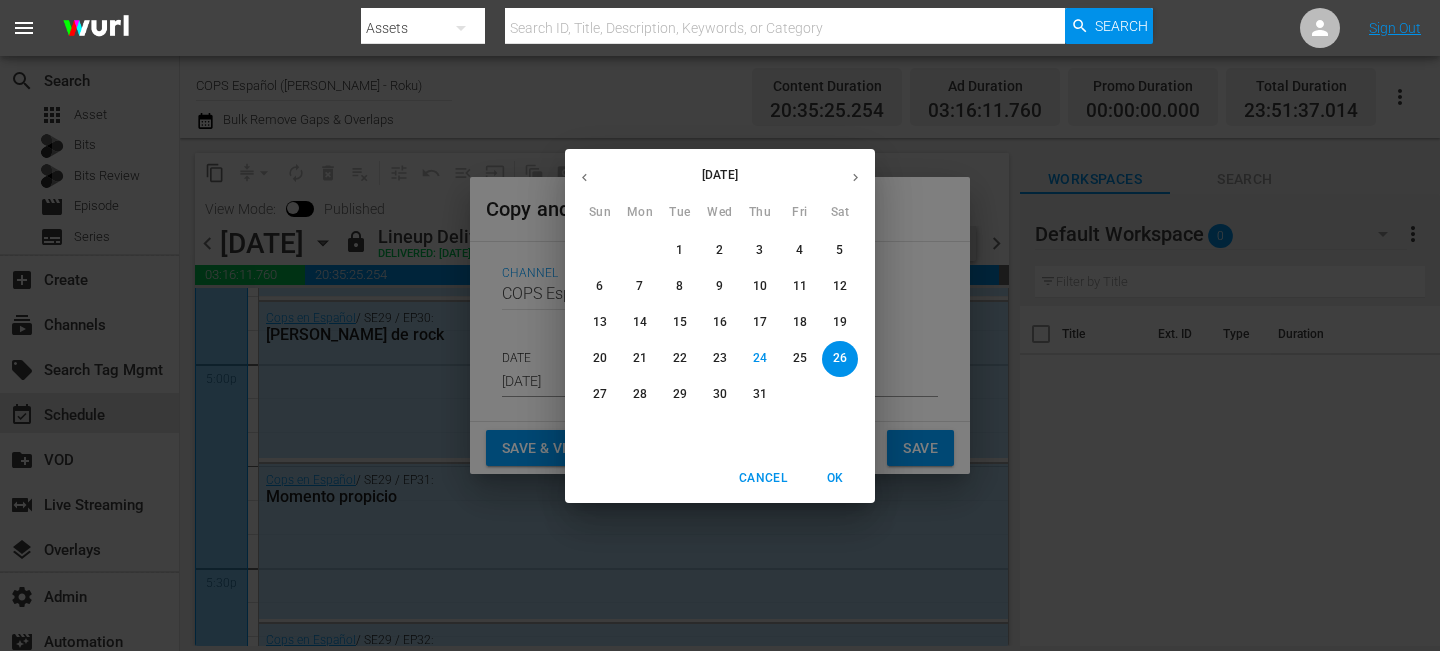 click 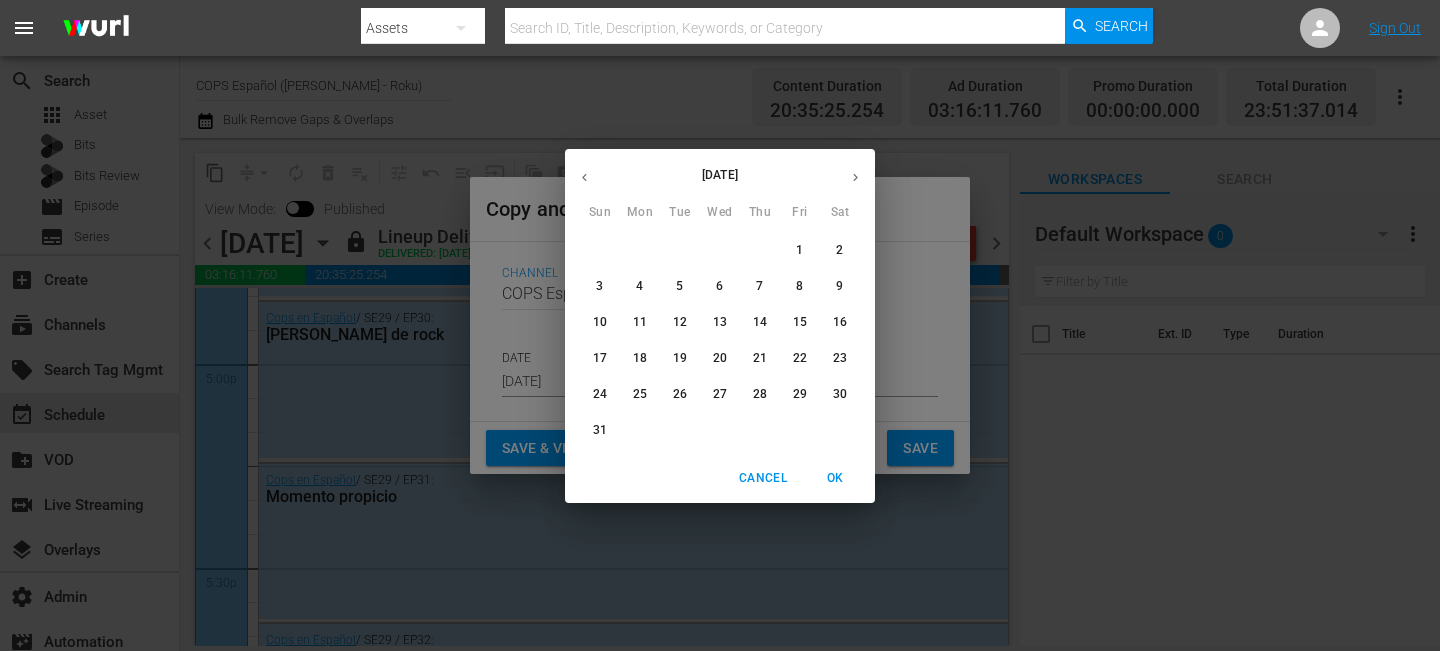 click on "13" at bounding box center [720, 322] 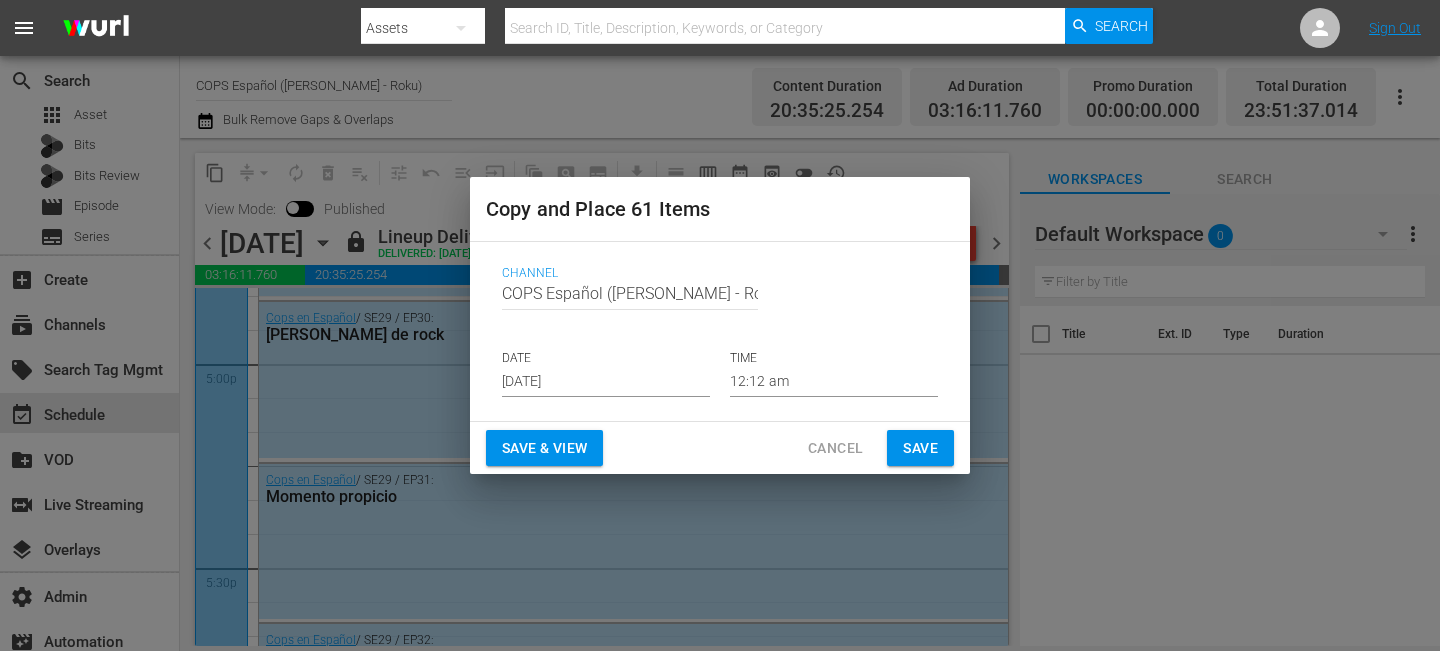 click on "Save & View Cancel Save" at bounding box center [720, 448] 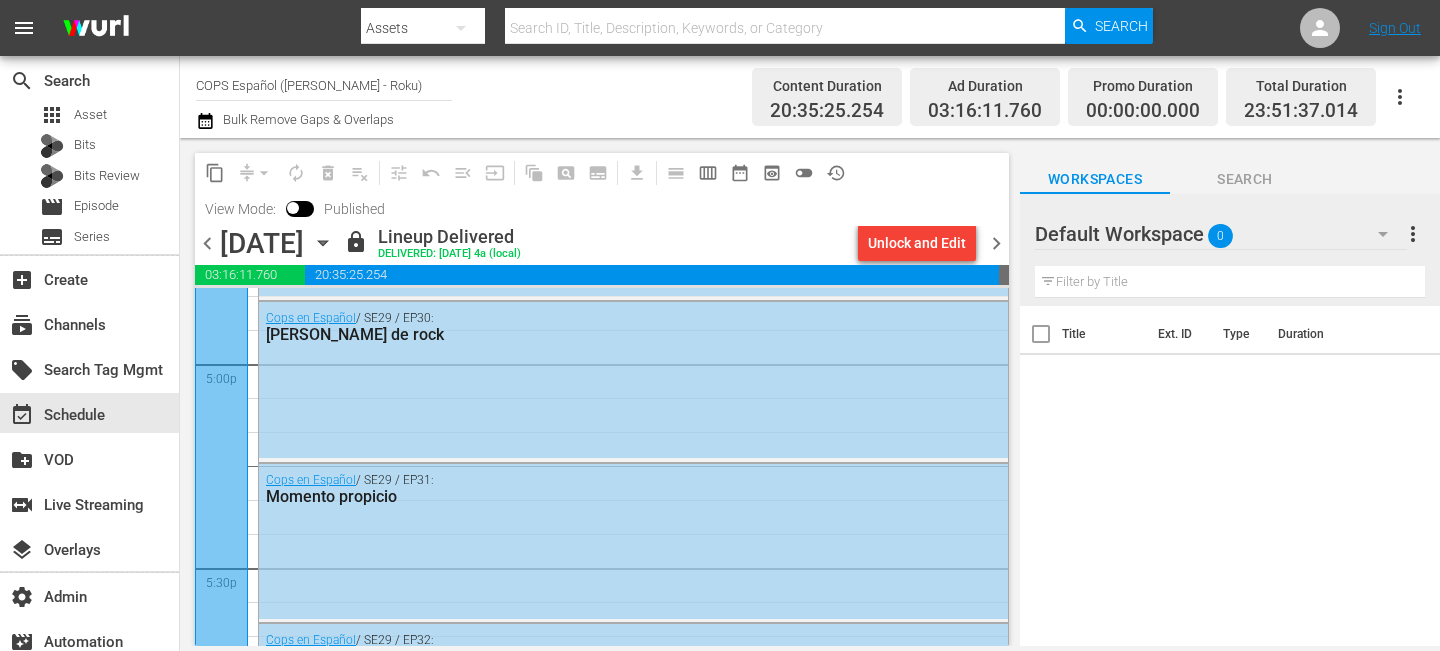 drag, startPoint x: 987, startPoint y: 249, endPoint x: 720, endPoint y: 248, distance: 267.00186 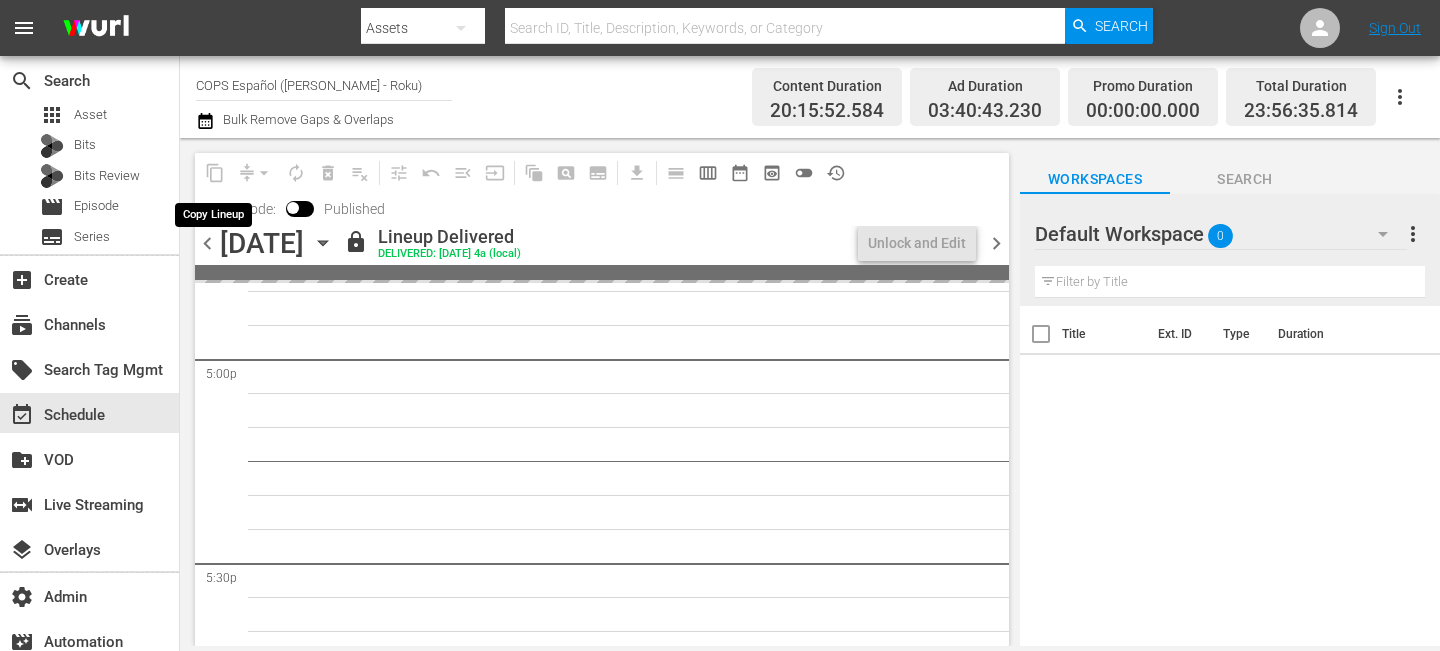 click on "content_copy" at bounding box center [215, 173] 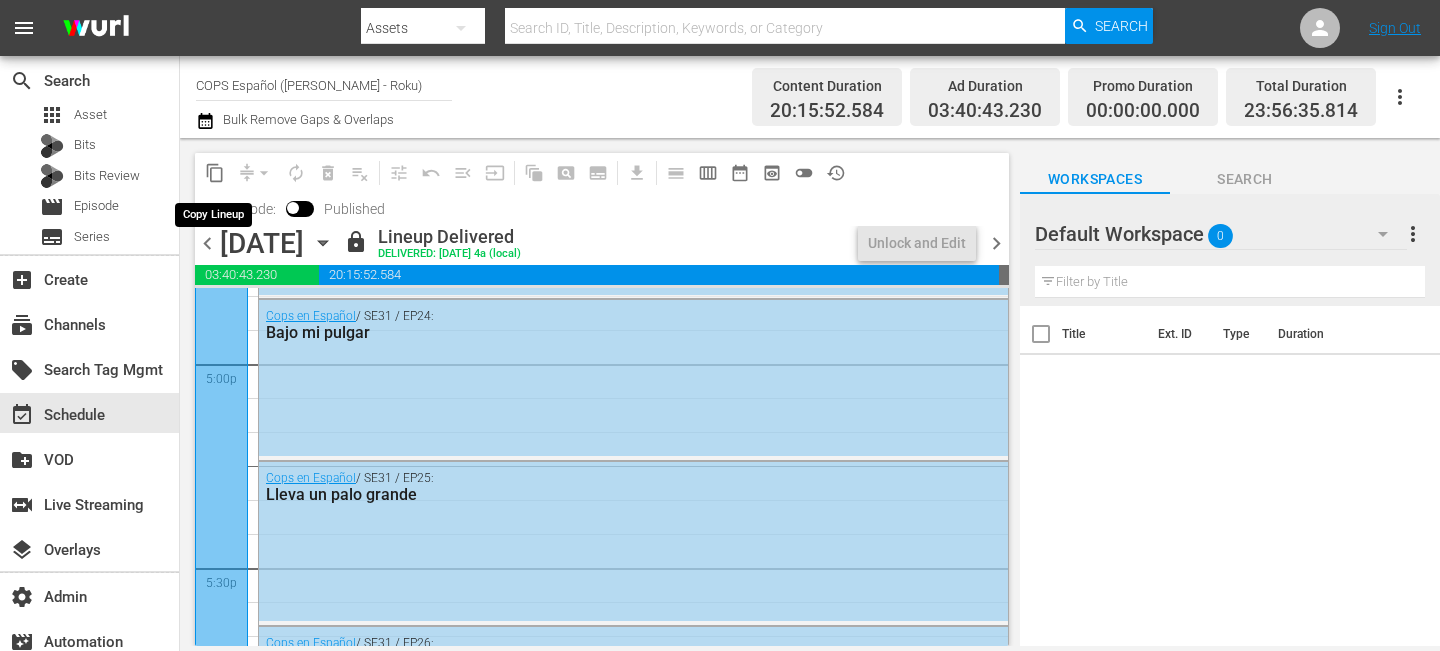 scroll, scrollTop: 6111, scrollLeft: 0, axis: vertical 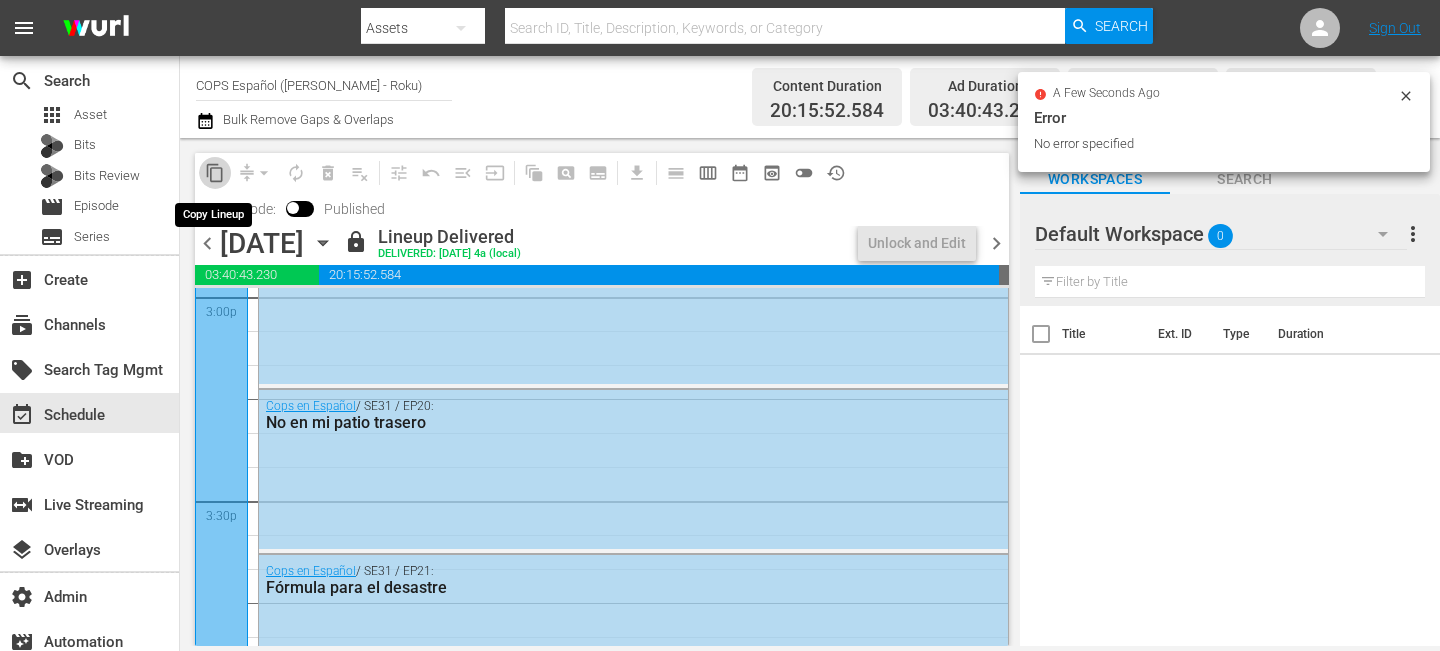 click on "content_copy" at bounding box center (215, 173) 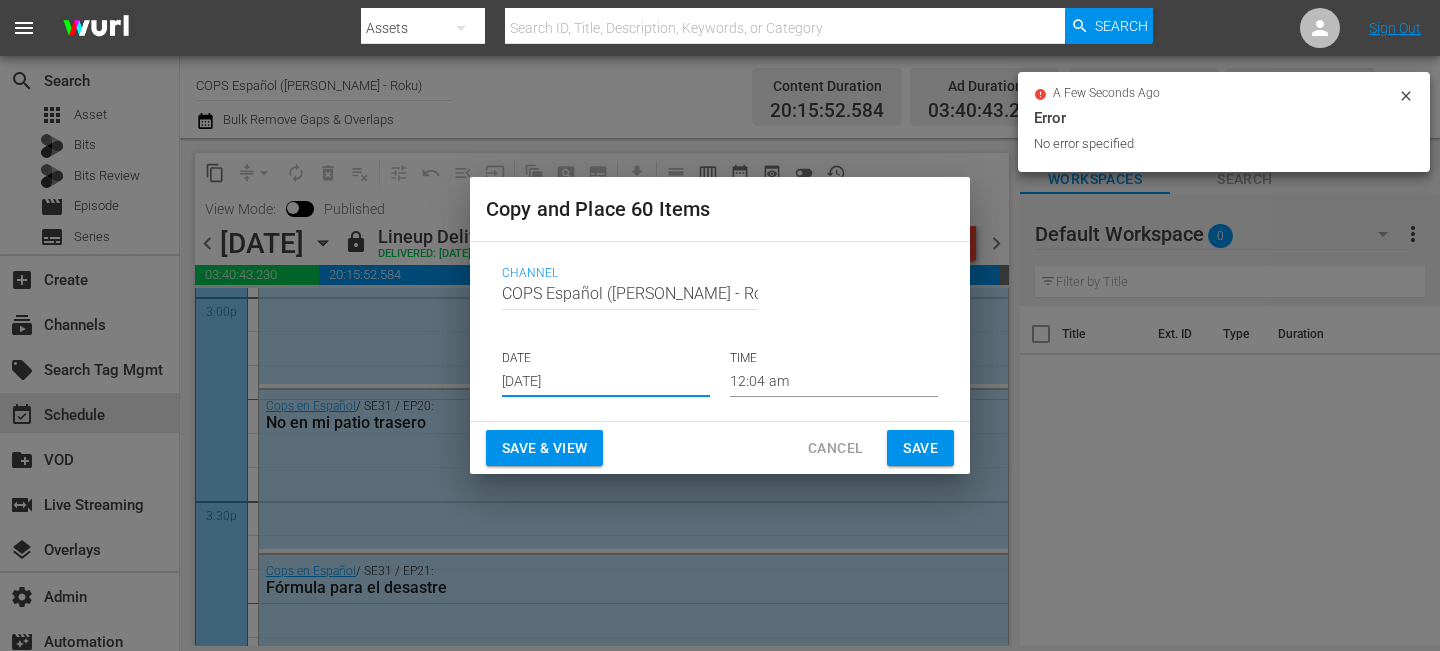 click on "Jul 26th 2025" at bounding box center (606, 382) 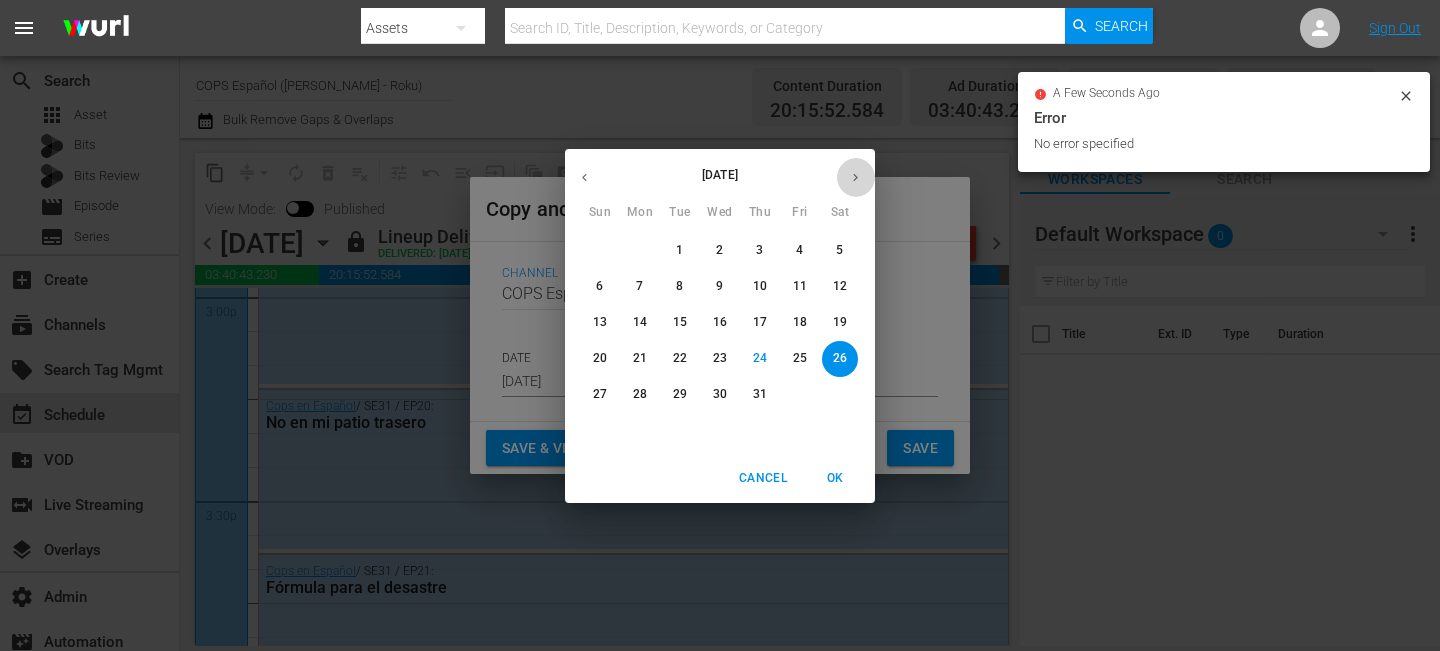 click at bounding box center (855, 177) 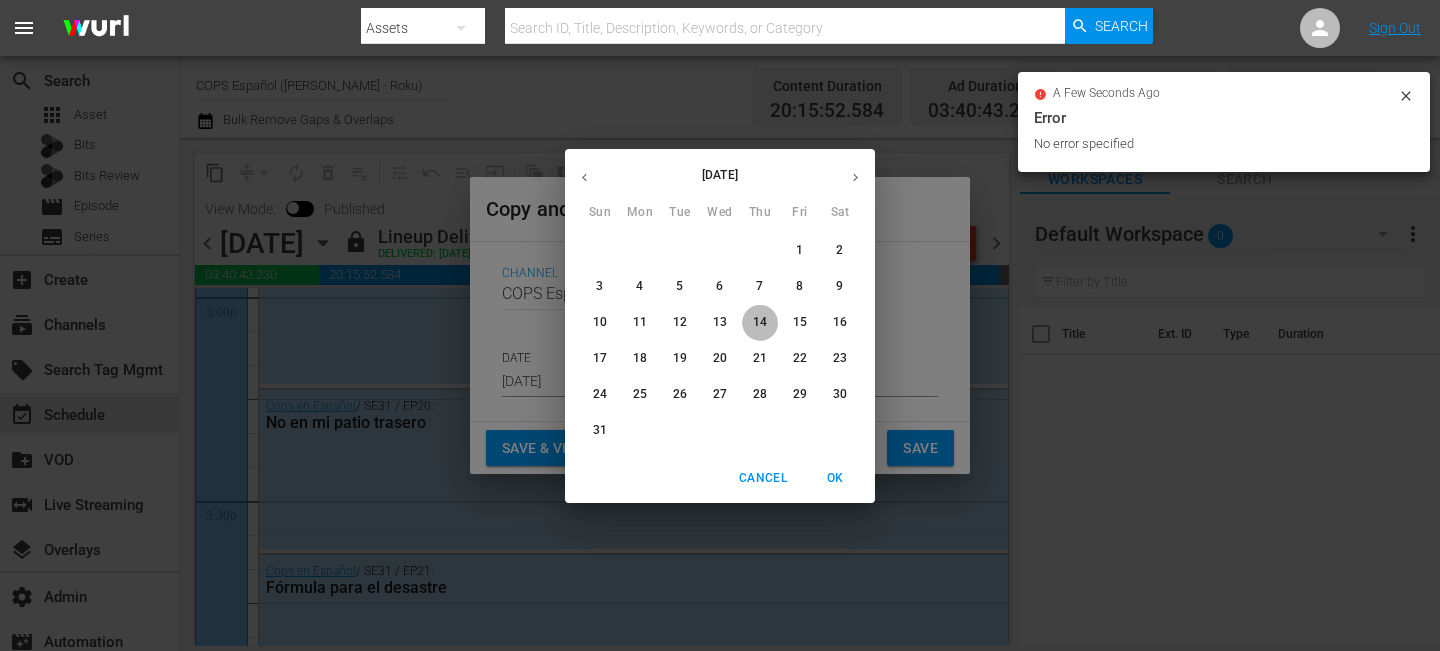 click on "14" at bounding box center (760, 322) 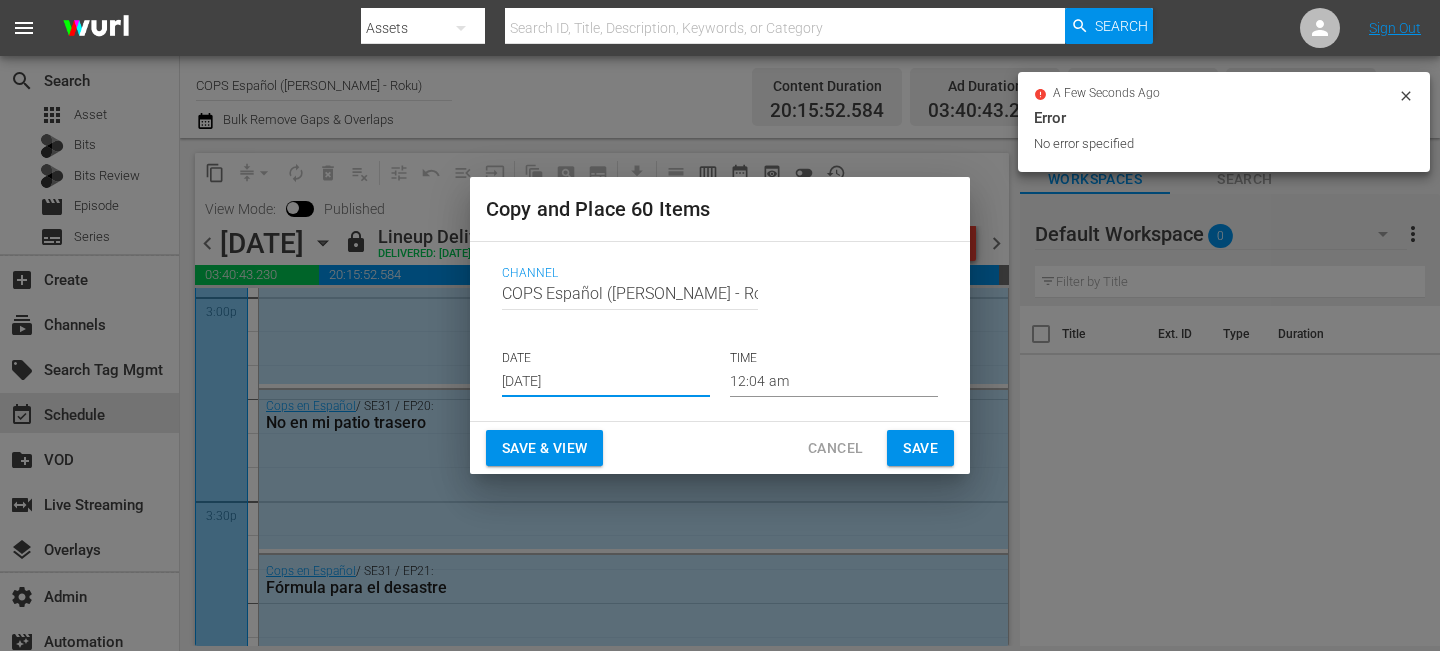 click on "Save" at bounding box center [920, 448] 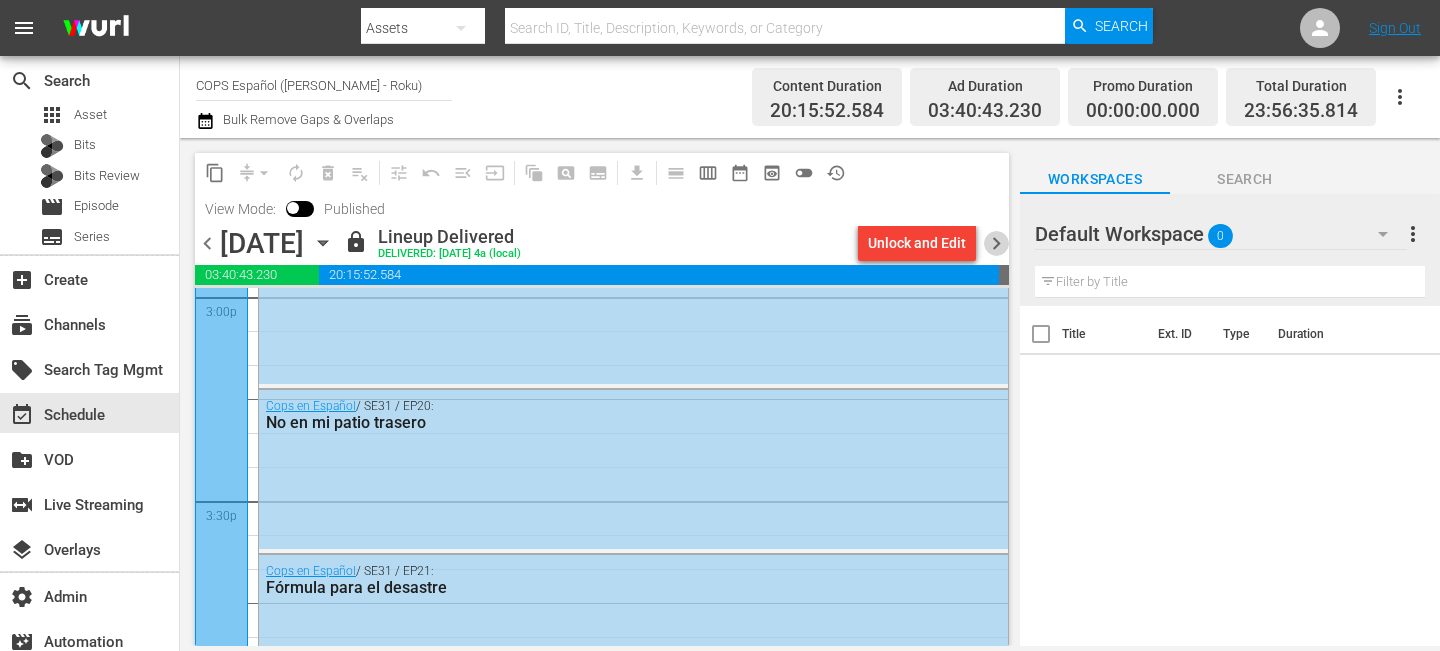 click on "chevron_right" at bounding box center [996, 243] 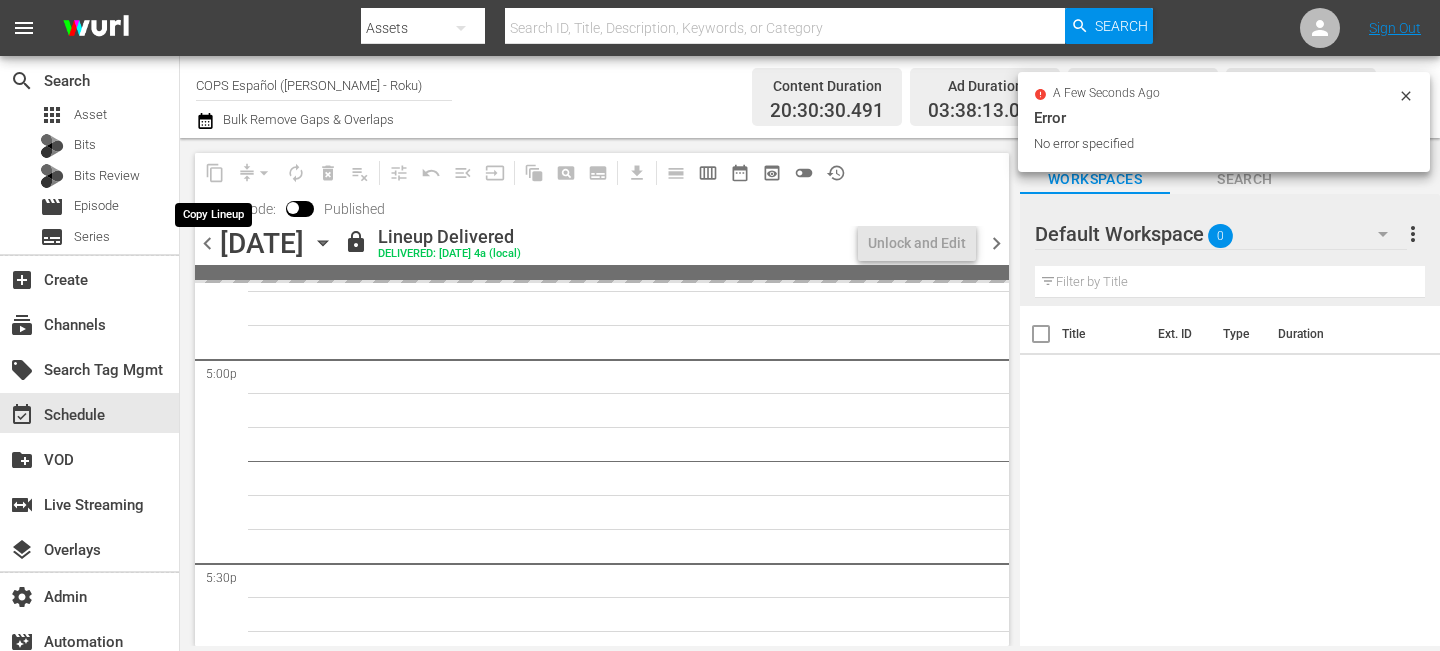 scroll, scrollTop: 6043, scrollLeft: 0, axis: vertical 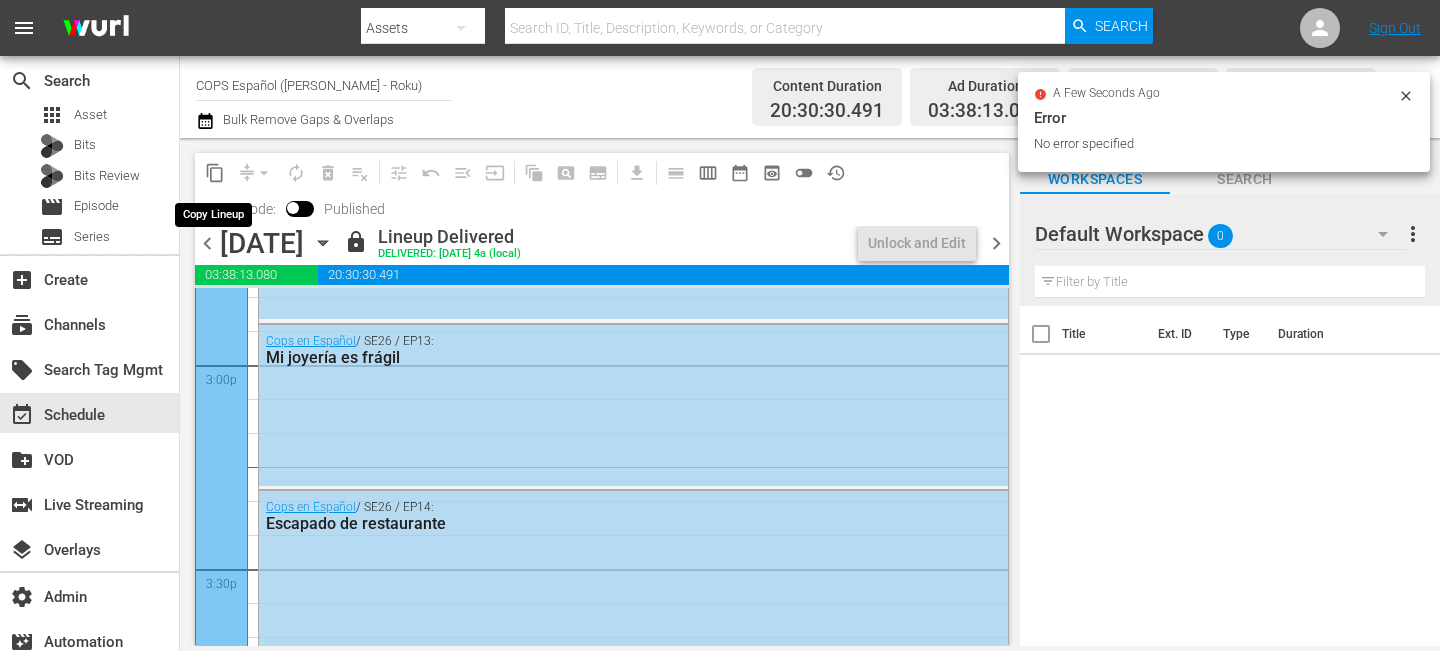 click on "content_copy" at bounding box center [215, 173] 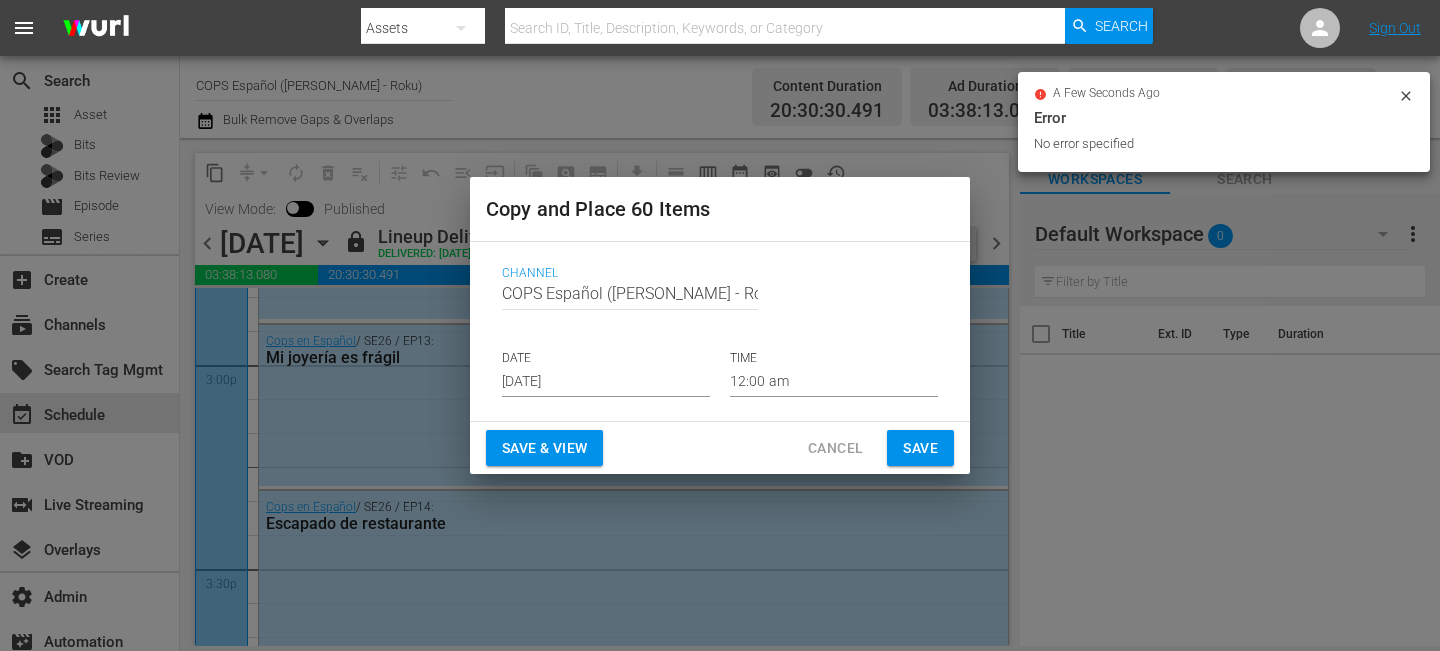 click on "Jul 26th 2025" at bounding box center [606, 382] 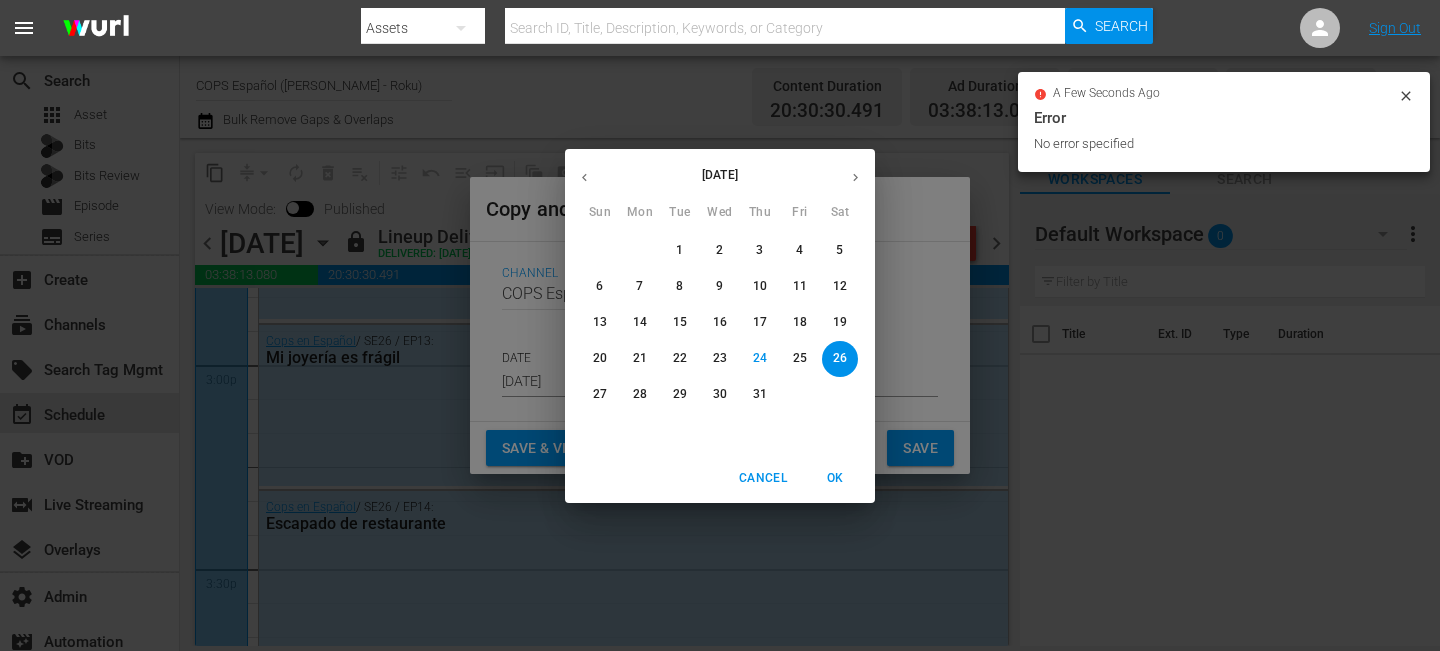click at bounding box center [855, 177] 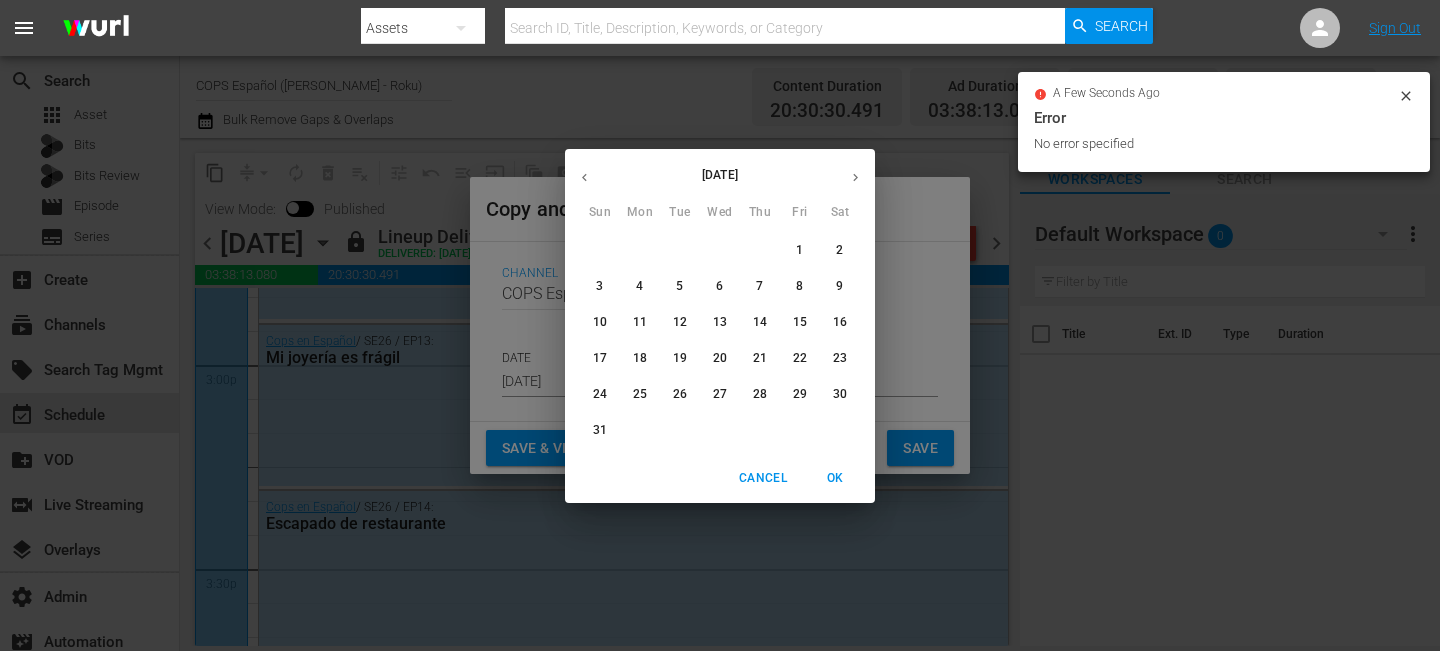 click on "15" at bounding box center (800, 322) 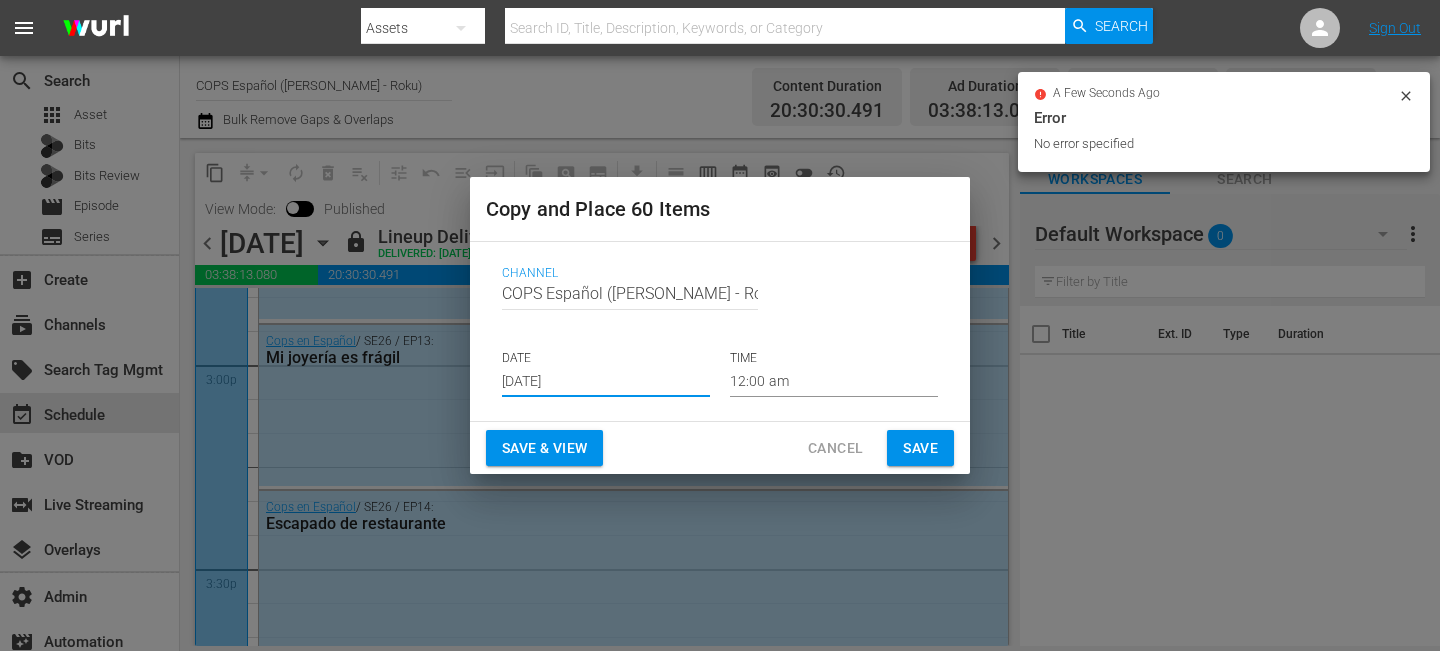 click on "Save" at bounding box center (920, 448) 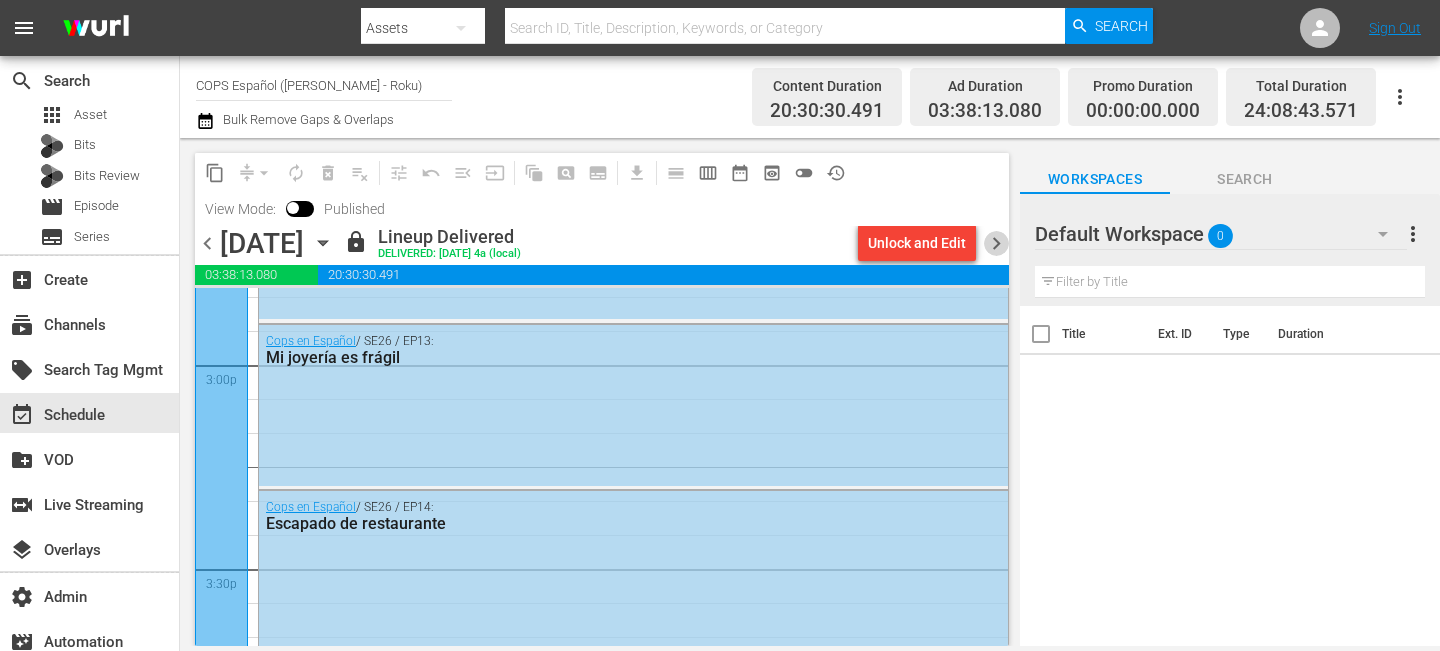 click on "chevron_right" at bounding box center [996, 243] 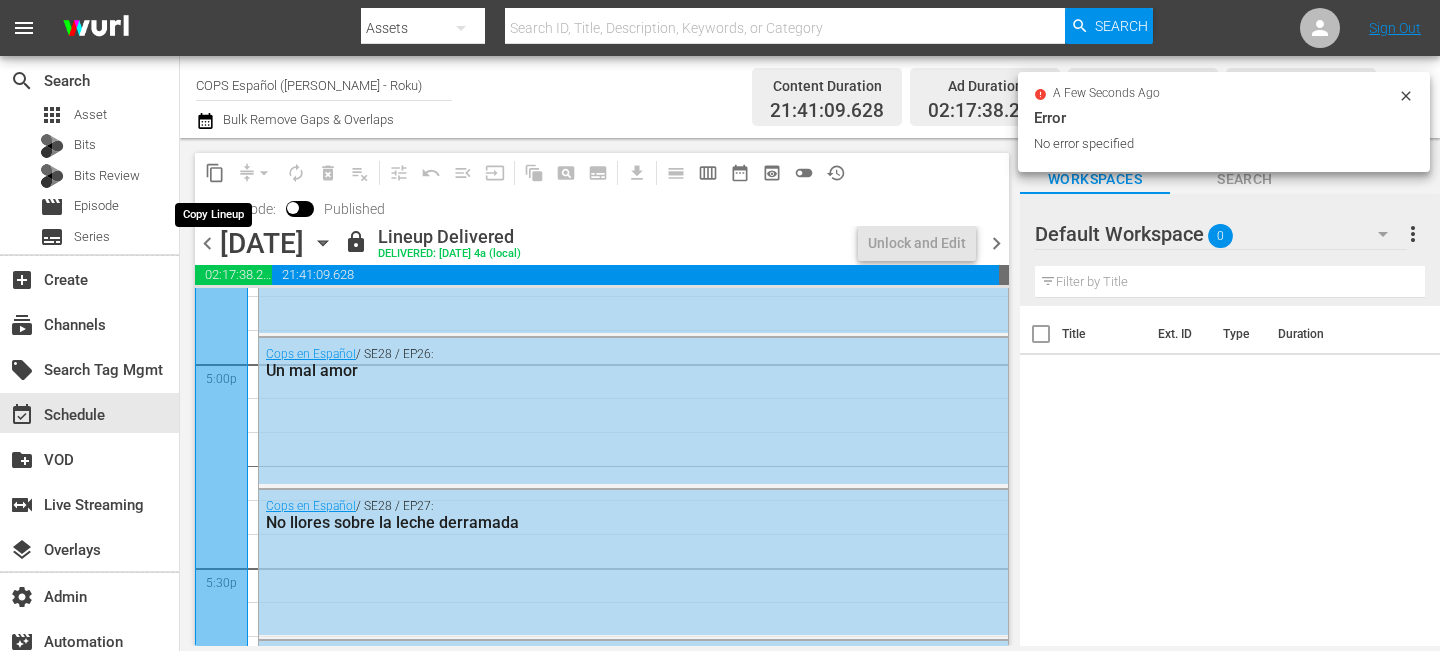 scroll, scrollTop: 6111, scrollLeft: 0, axis: vertical 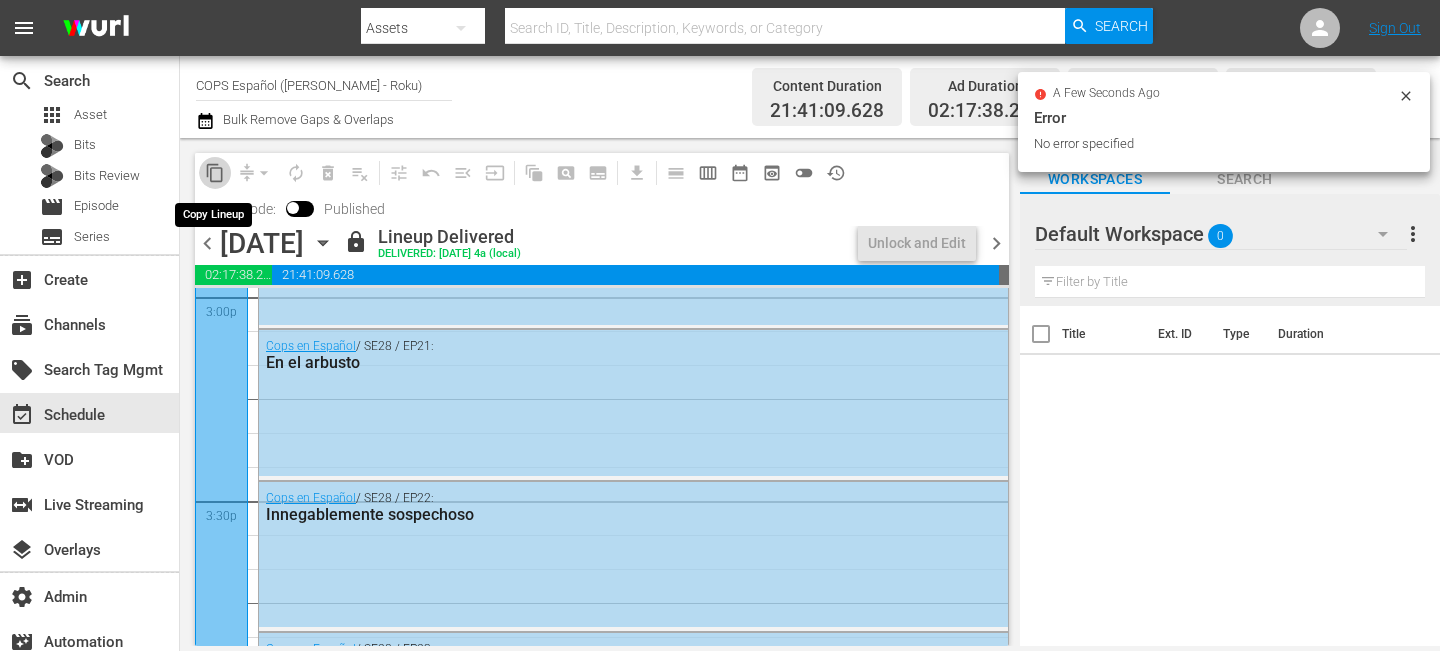 click on "content_copy" at bounding box center (215, 173) 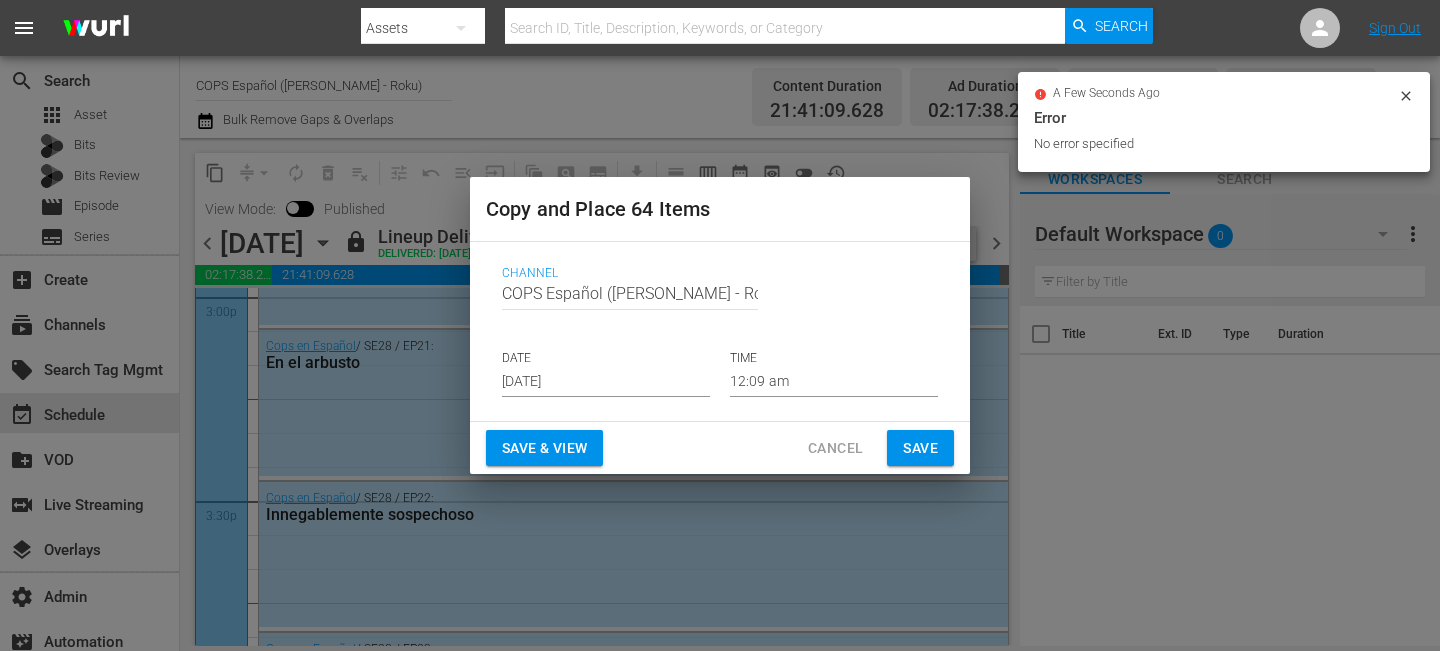 click on "Jul 26th 2025" at bounding box center (606, 382) 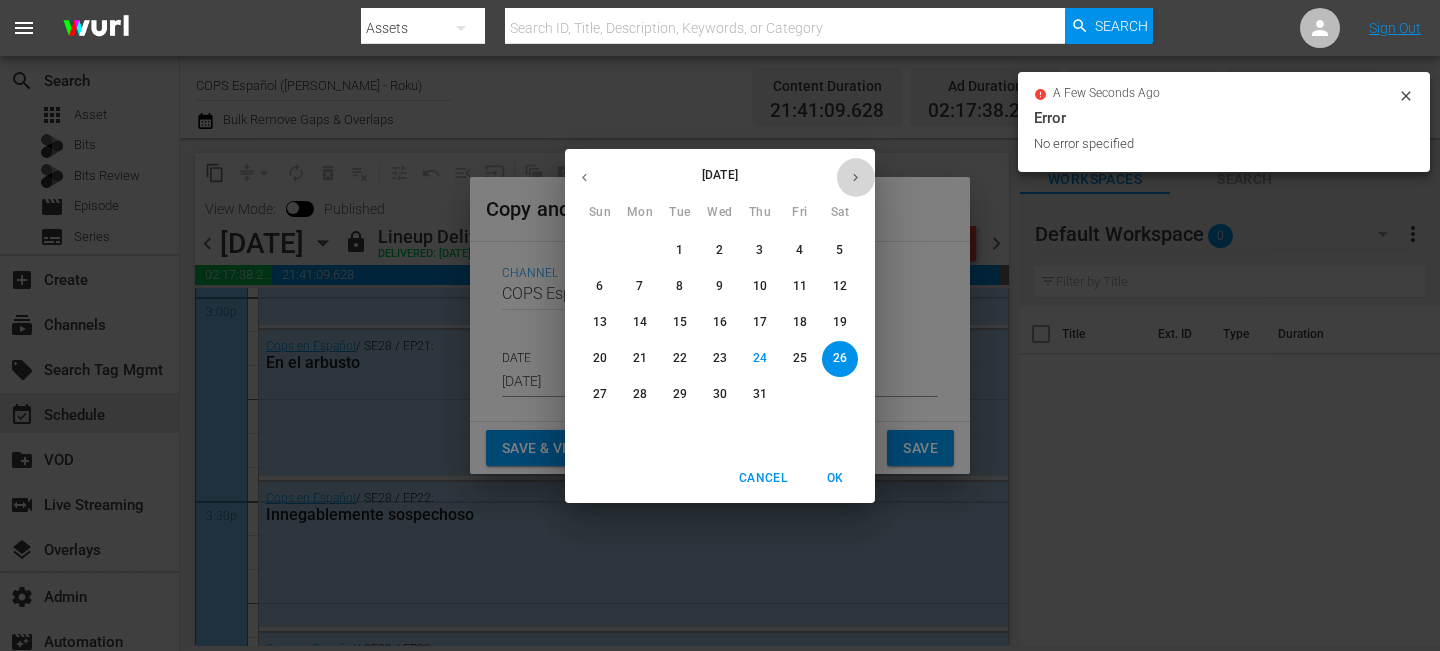 click at bounding box center (855, 177) 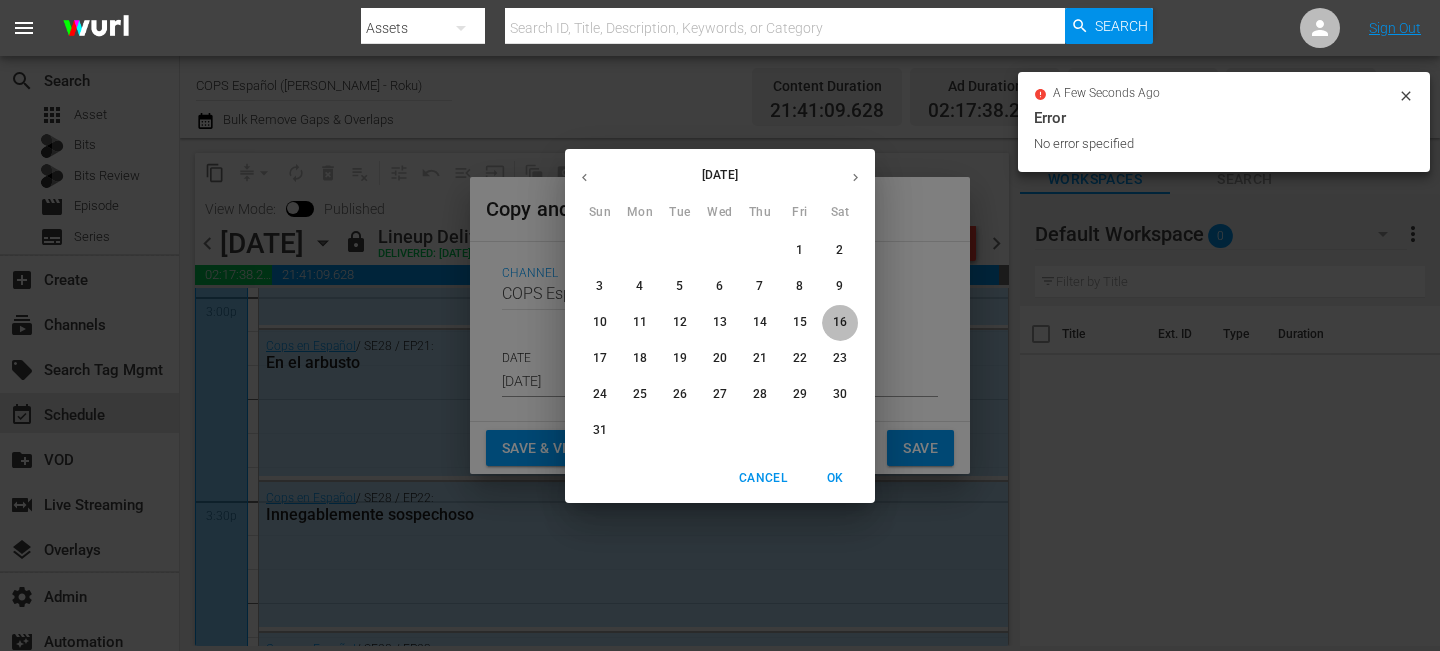 click on "16" at bounding box center (840, 322) 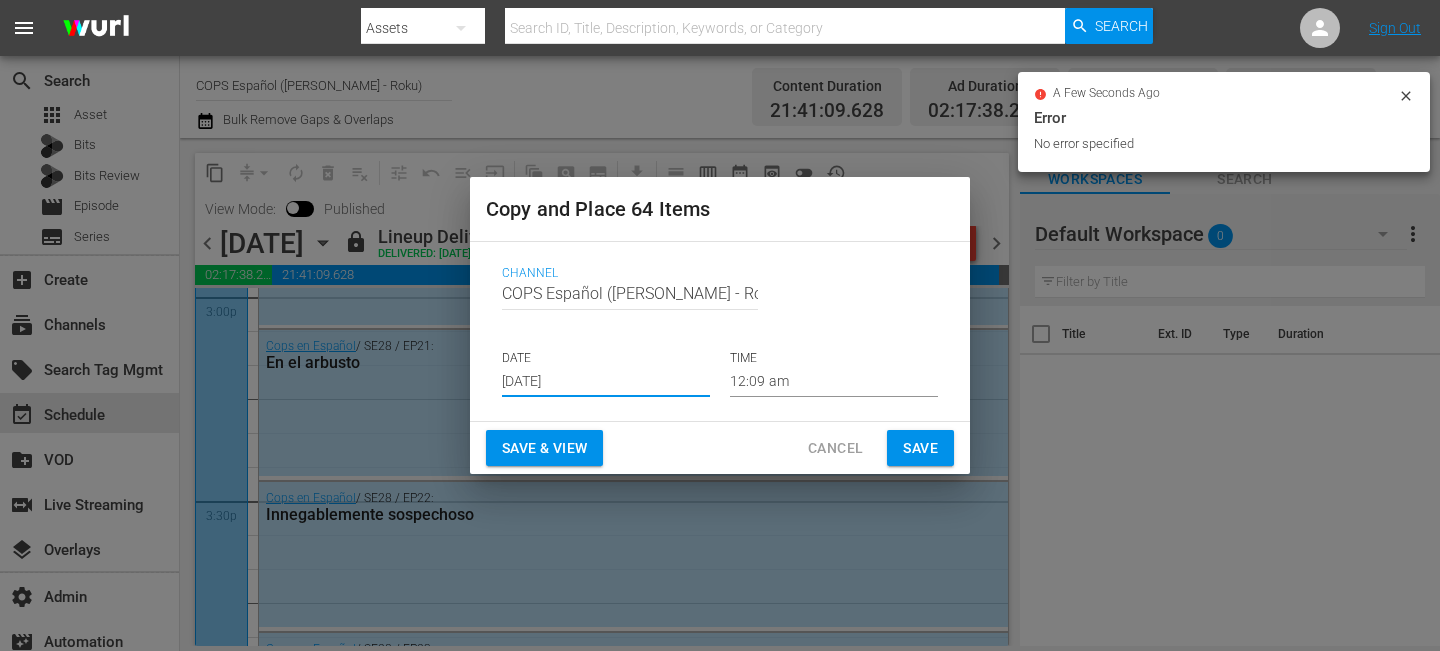 click on "Save" at bounding box center [920, 448] 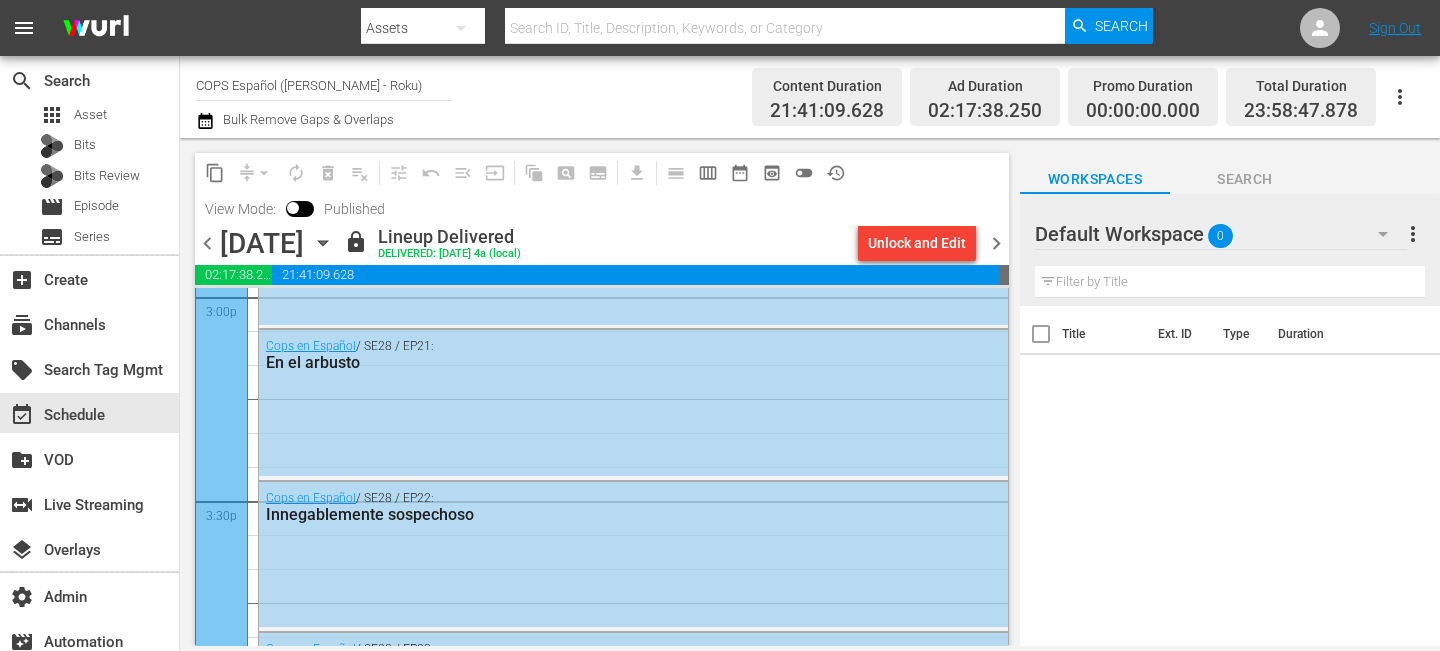 click on "chevron_right" at bounding box center [996, 243] 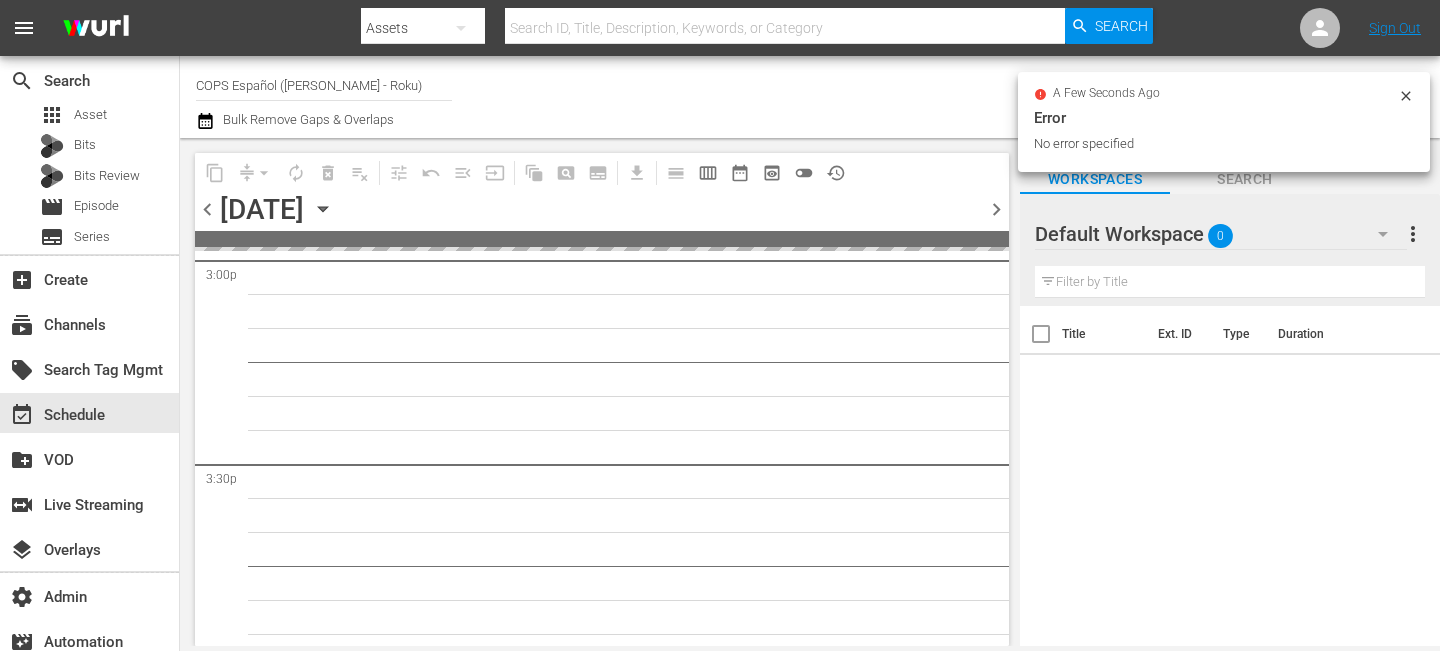 scroll, scrollTop: 6860, scrollLeft: 0, axis: vertical 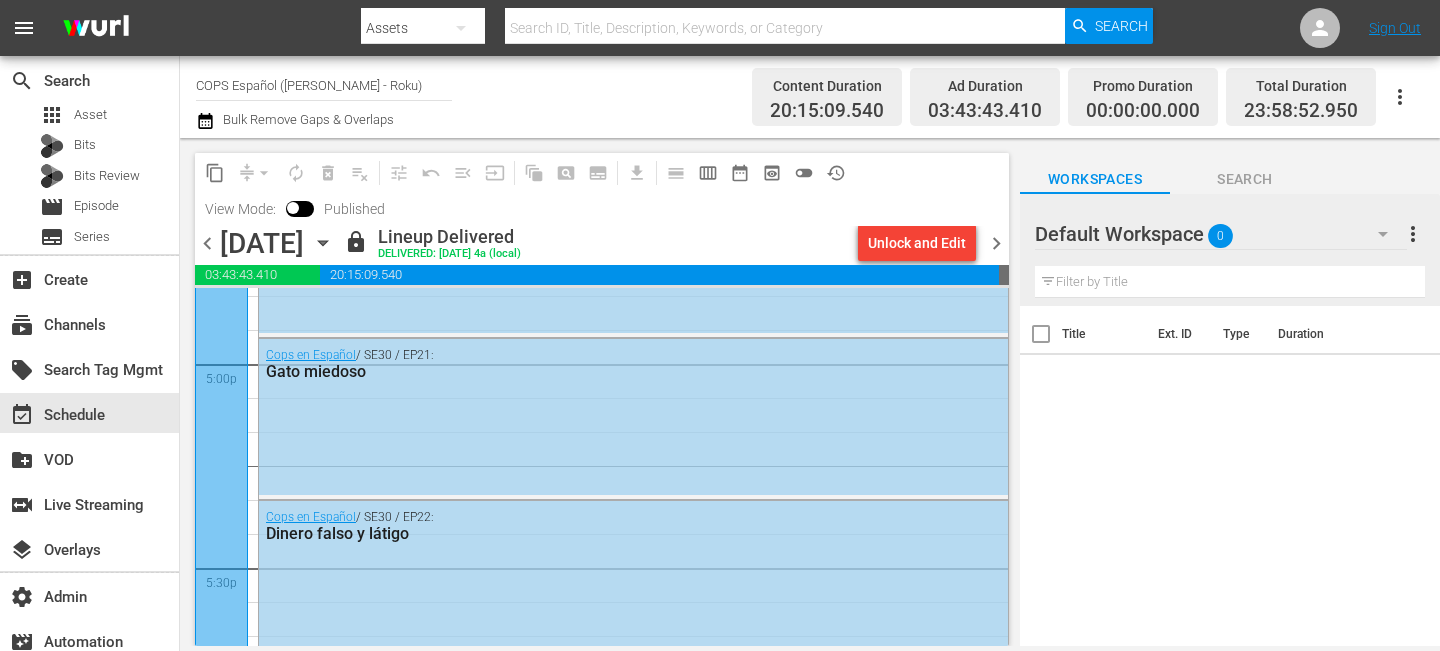 click on "content_copy" at bounding box center (215, 173) 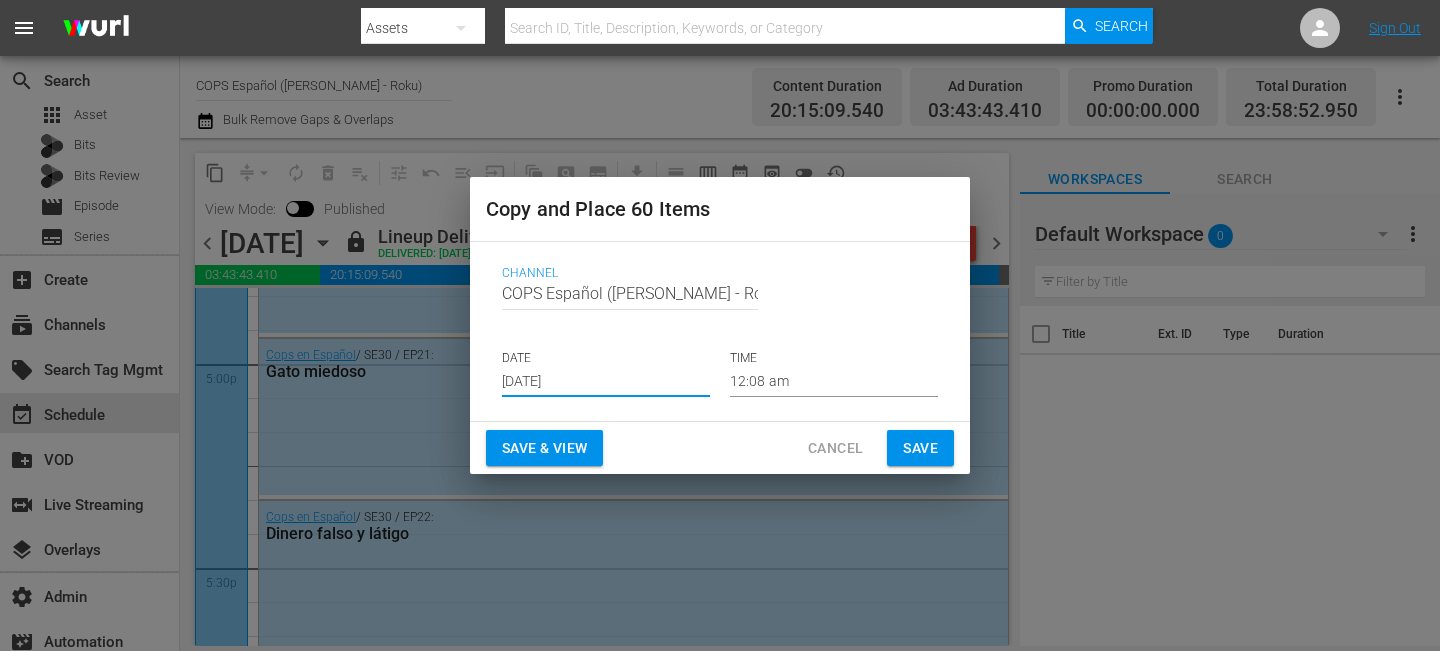 click on "Jul 26th 2025" at bounding box center [606, 382] 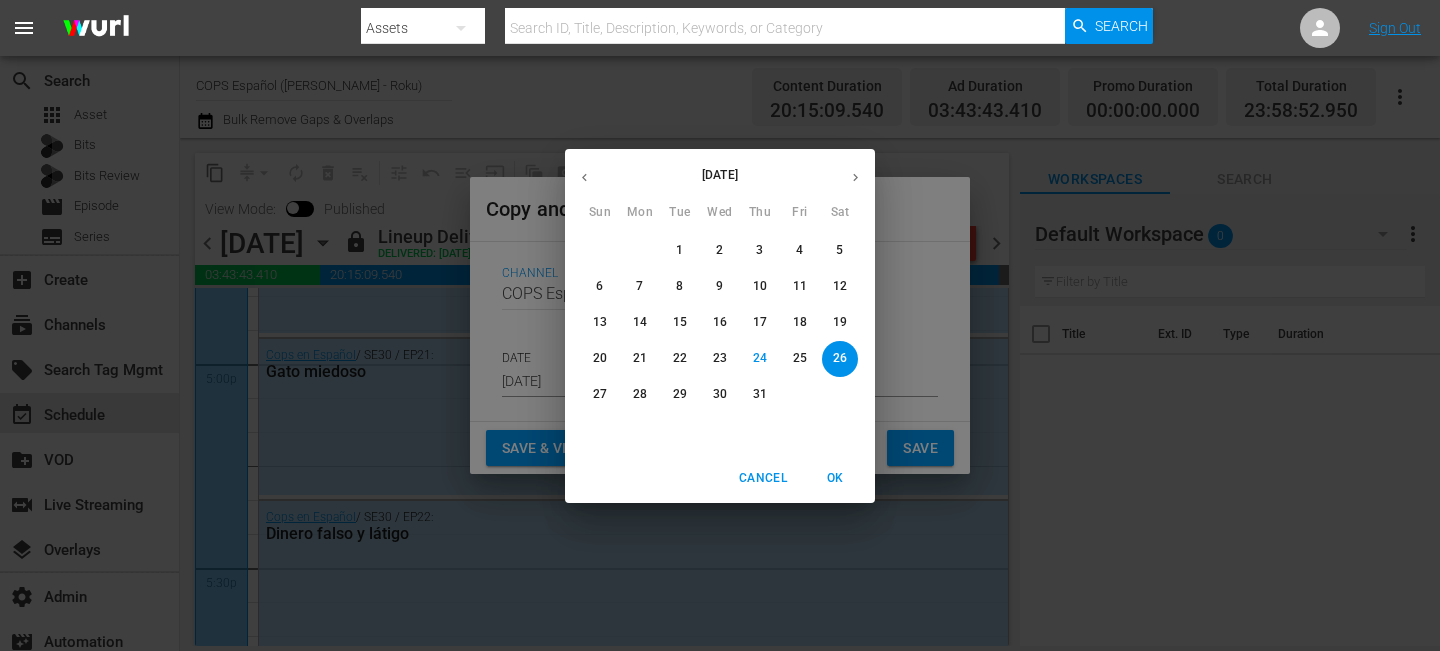 click 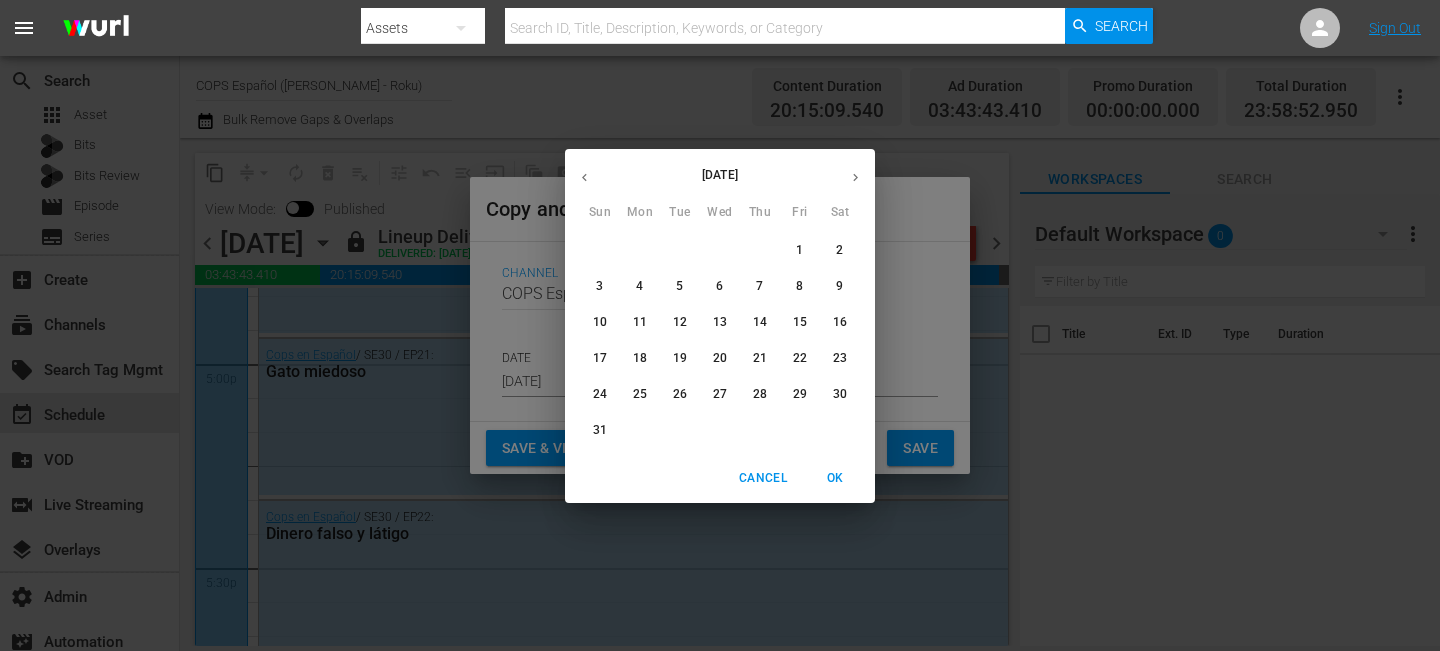click on "17" at bounding box center [600, 359] 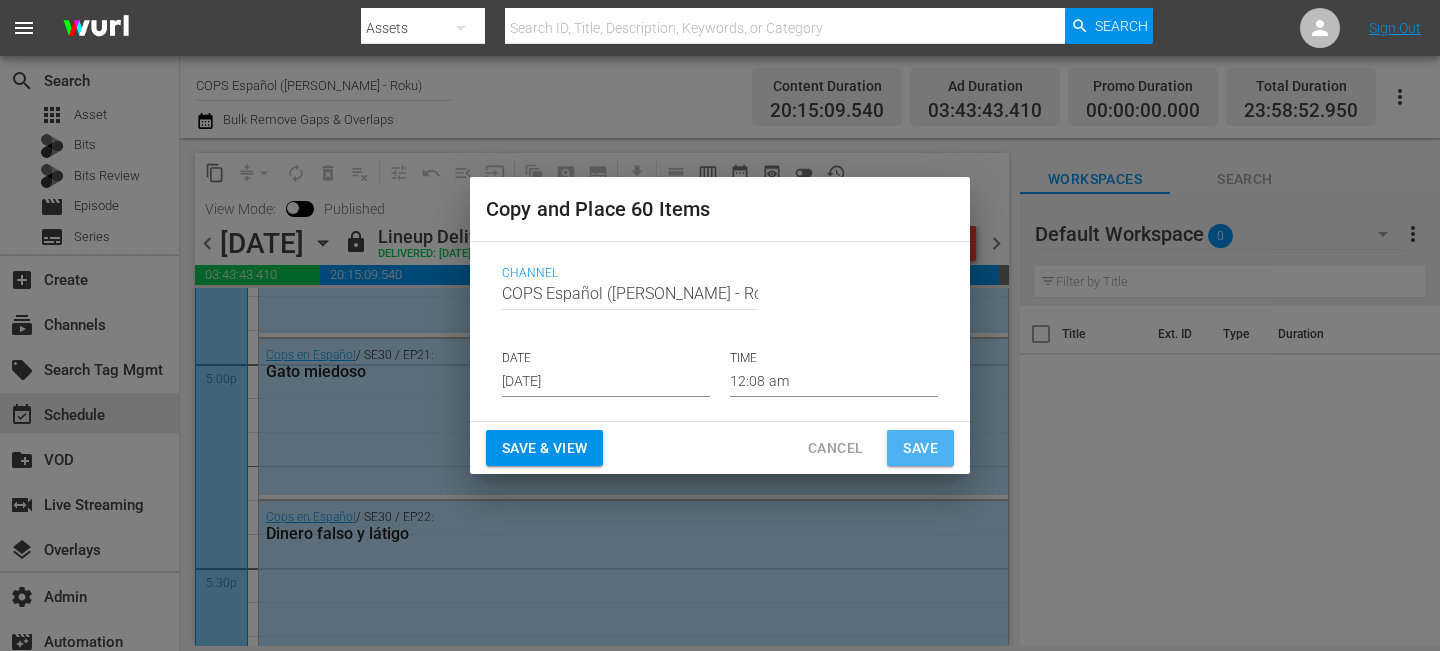 click on "Save" at bounding box center [920, 448] 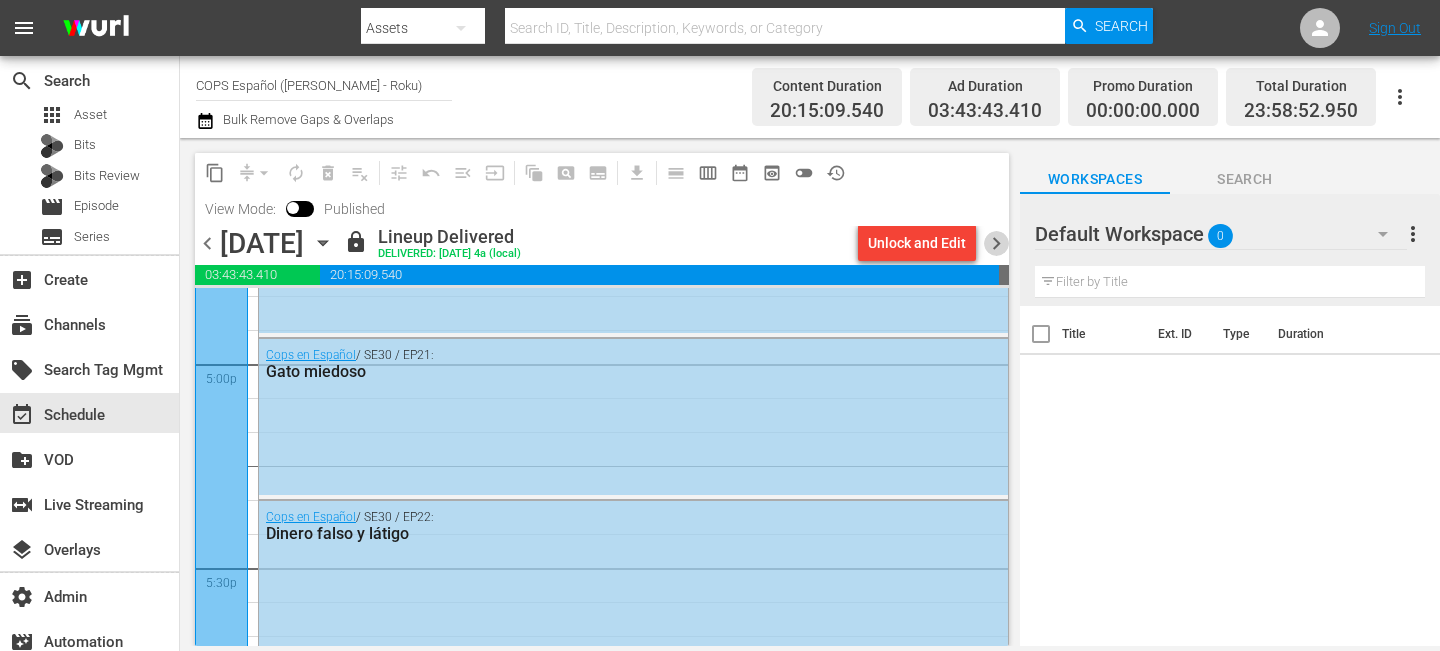 click on "chevron_right" at bounding box center (996, 243) 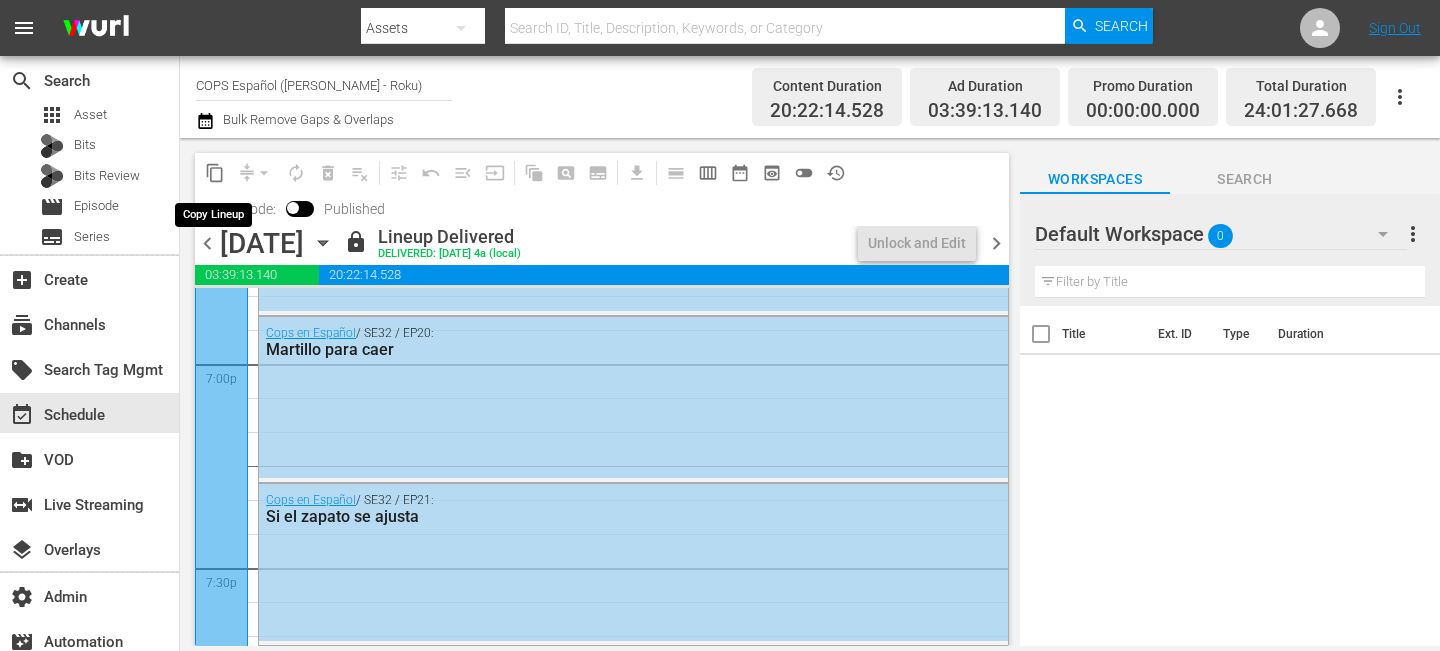 scroll, scrollTop: 6860, scrollLeft: 0, axis: vertical 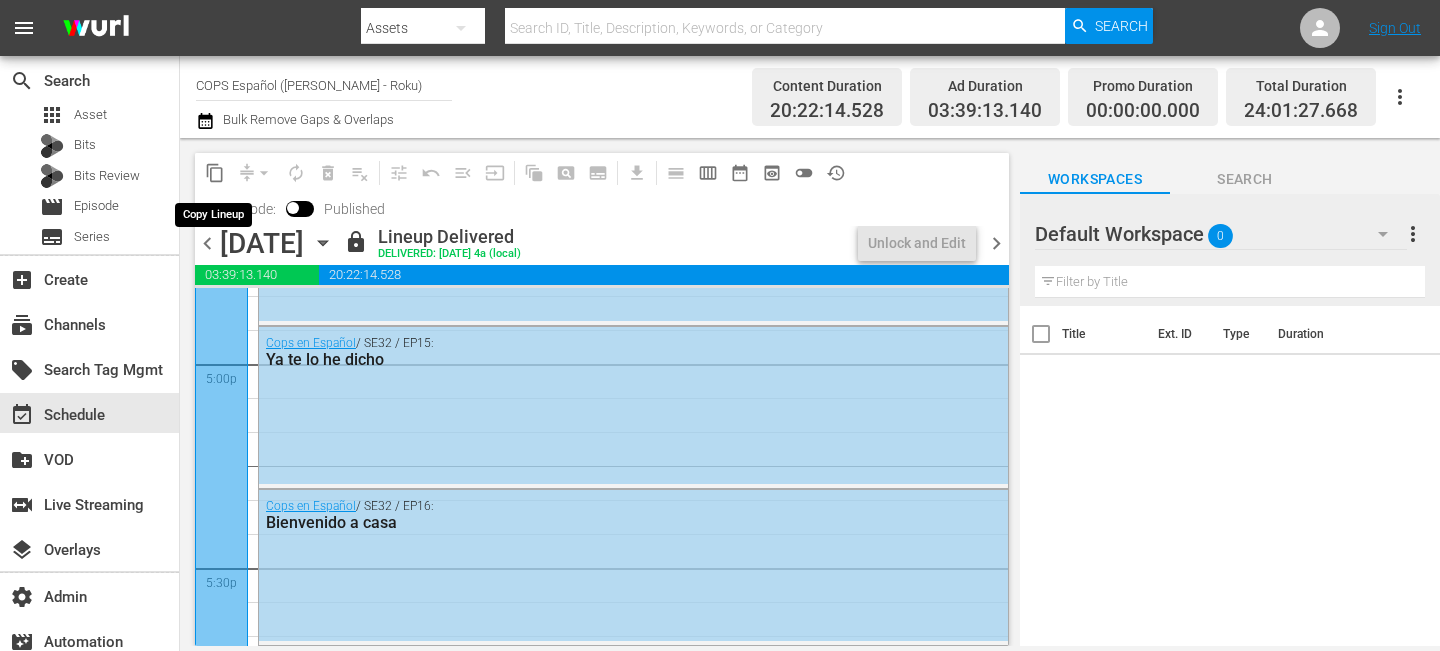 click on "content_copy" at bounding box center (215, 173) 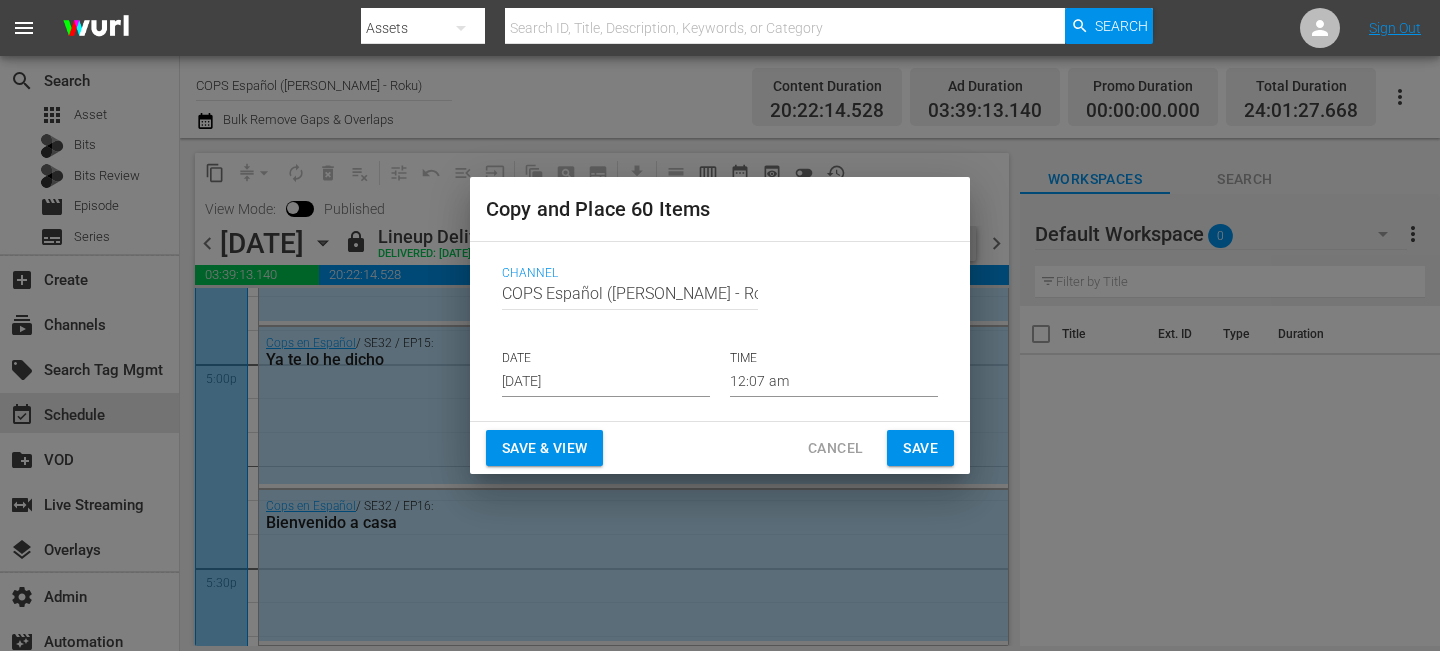 click on "DATE" at bounding box center [606, 358] 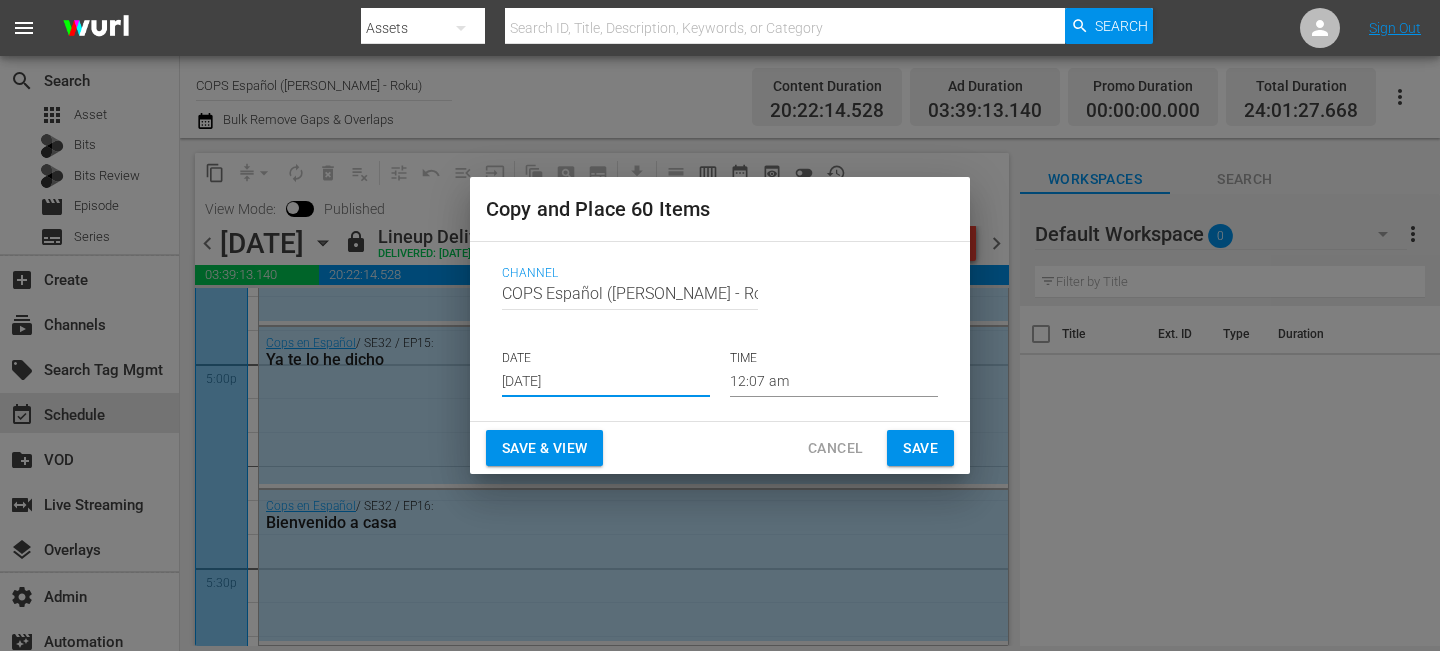 click on "Jul 26th 2025" at bounding box center [606, 382] 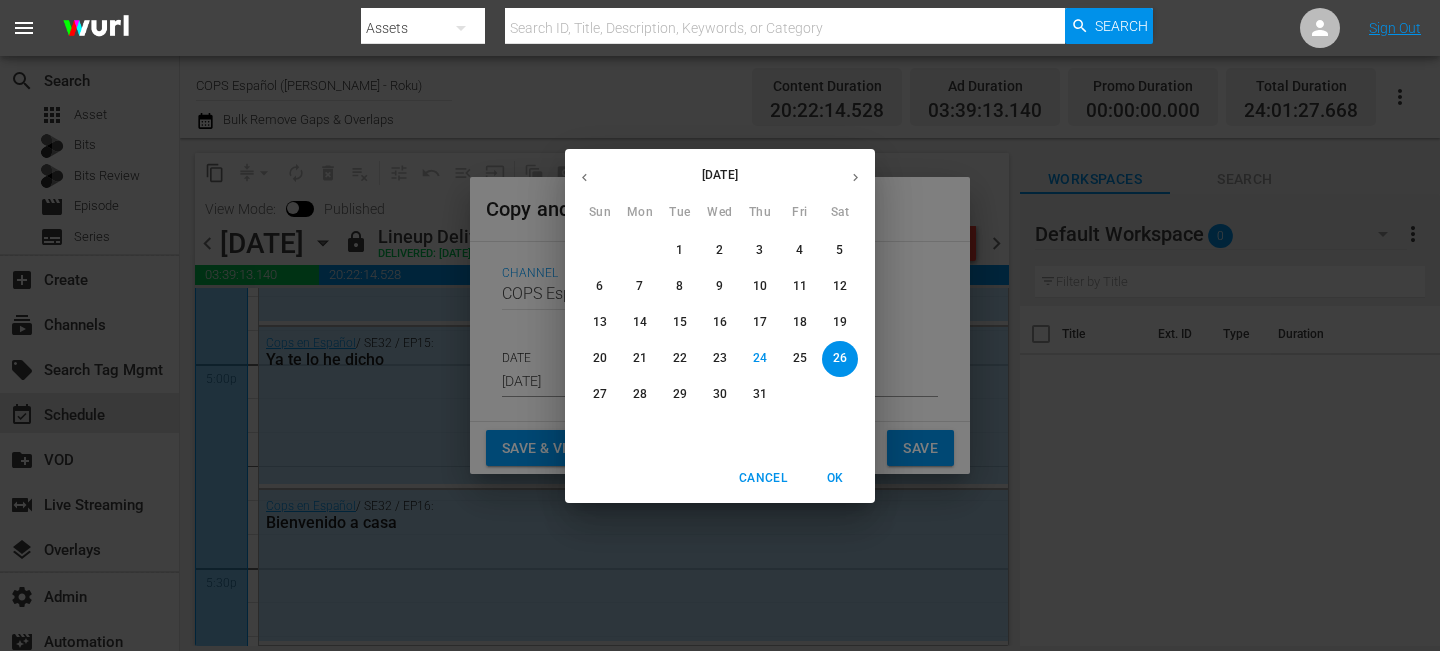 click 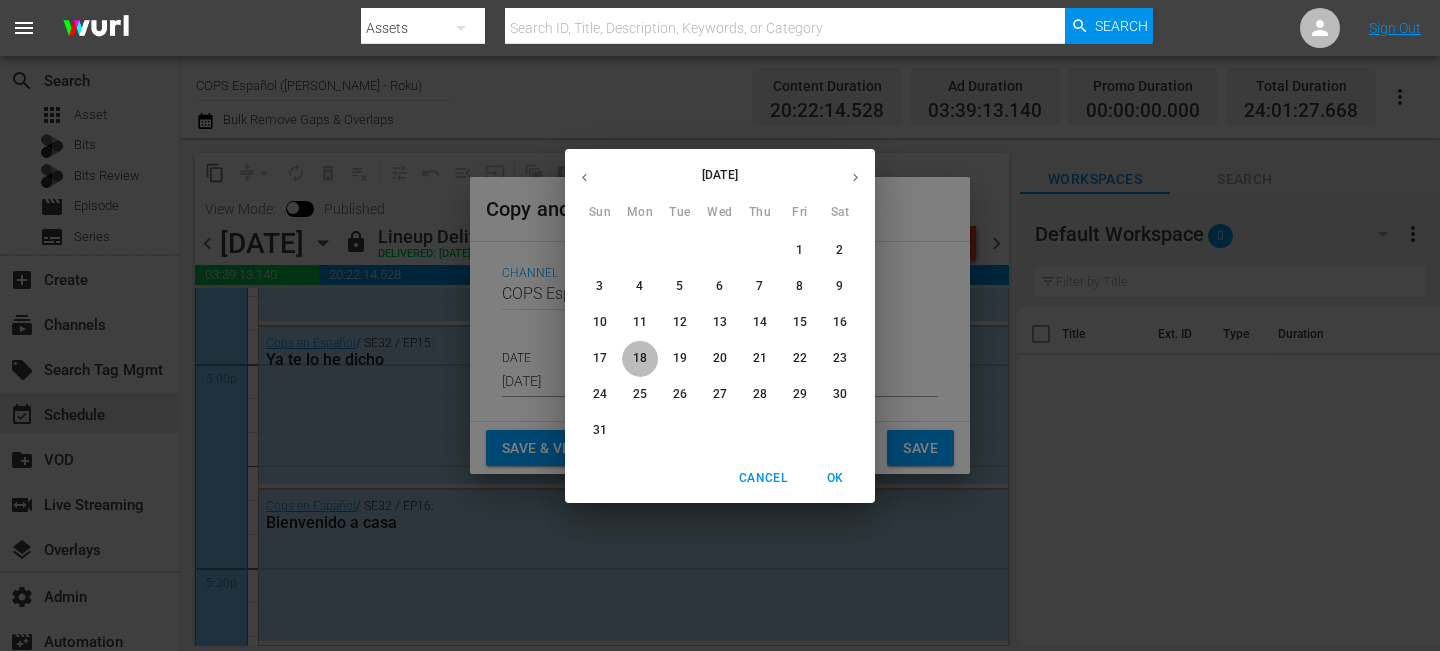 click on "18" at bounding box center (640, 358) 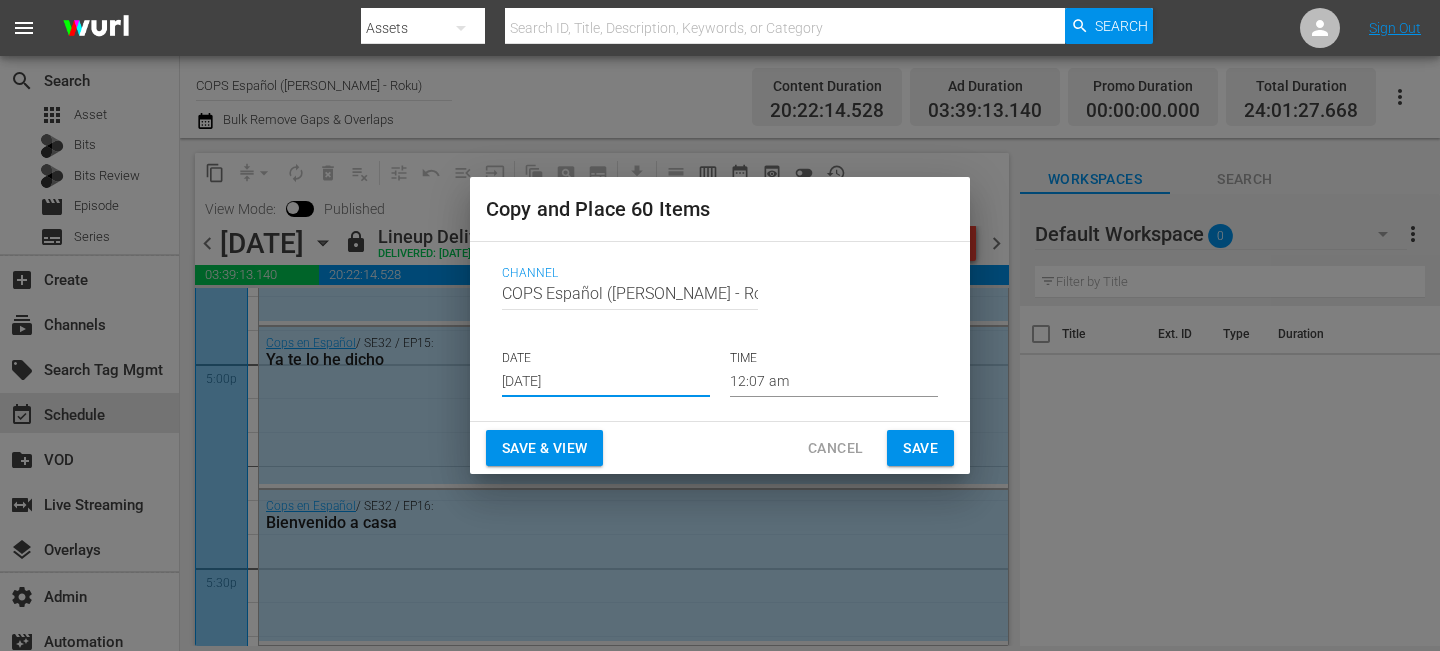 click on "Save" at bounding box center (920, 448) 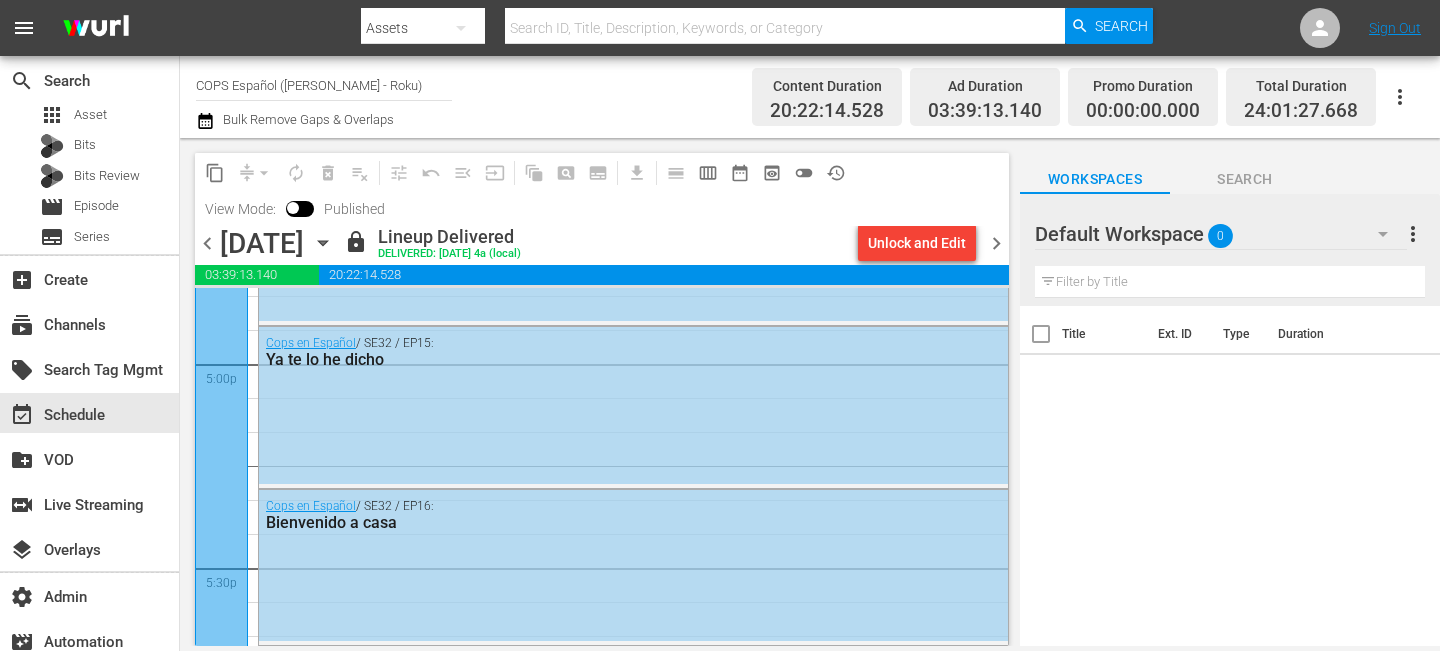 click on "chevron_right" at bounding box center (996, 243) 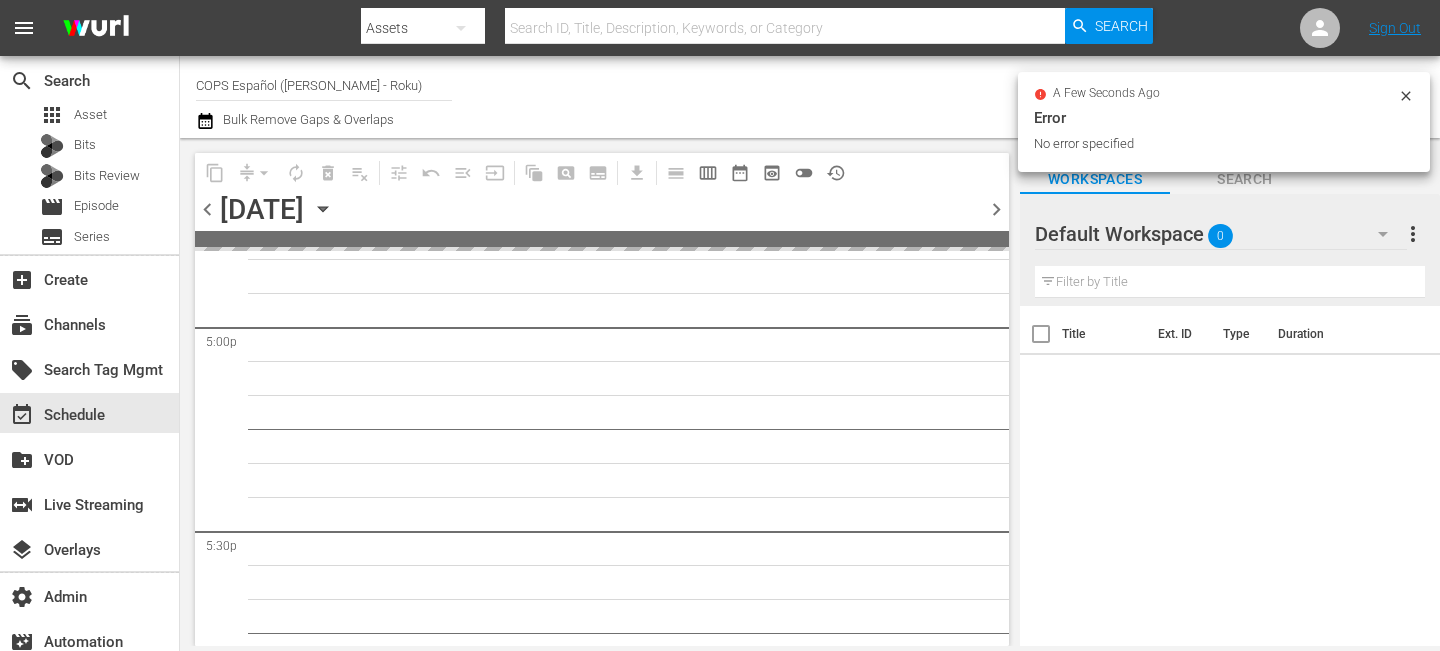 scroll, scrollTop: 7676, scrollLeft: 0, axis: vertical 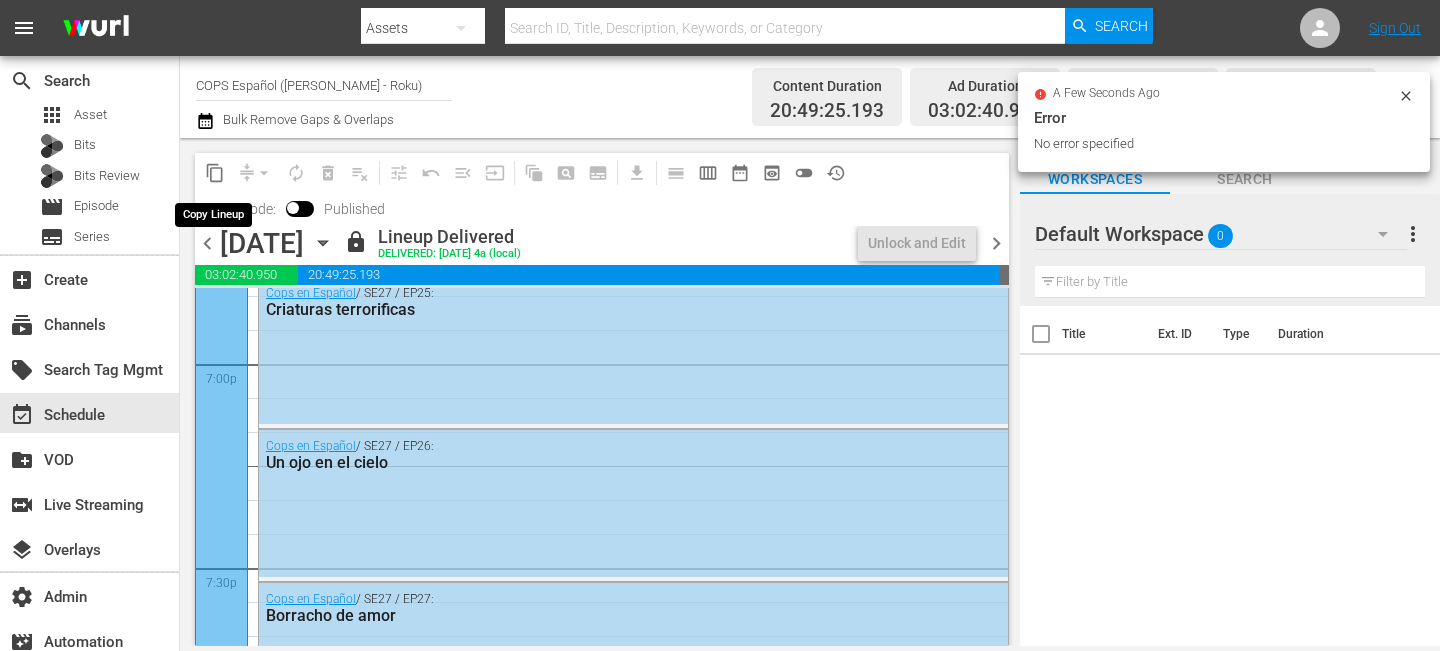 click on "content_copy" at bounding box center (215, 173) 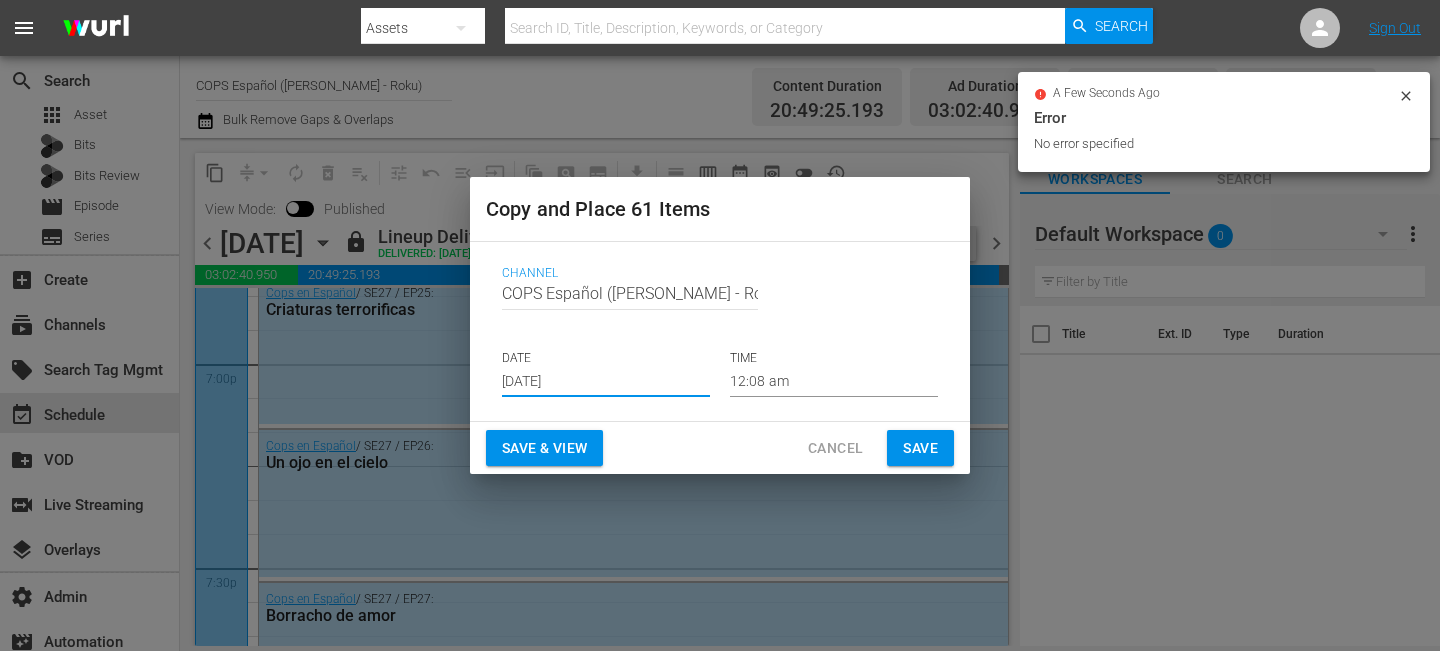 click on "Jul 26th 2025" at bounding box center (606, 382) 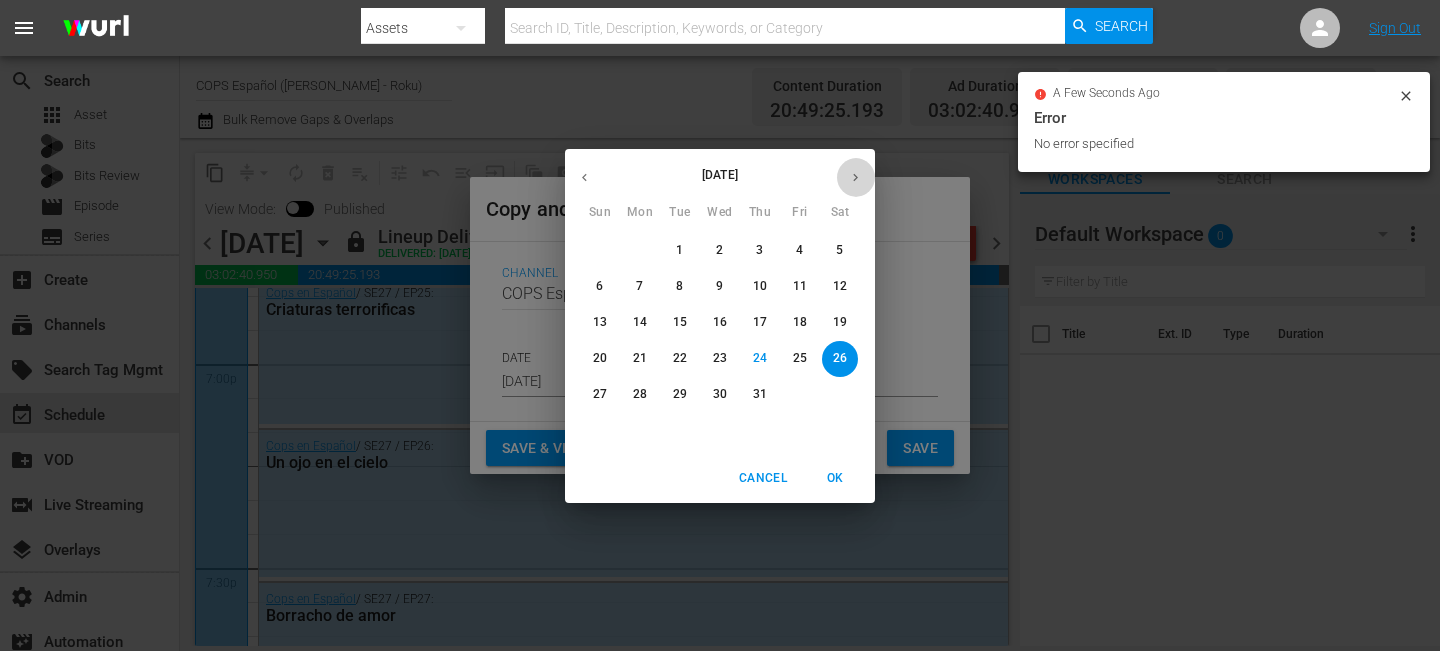 click 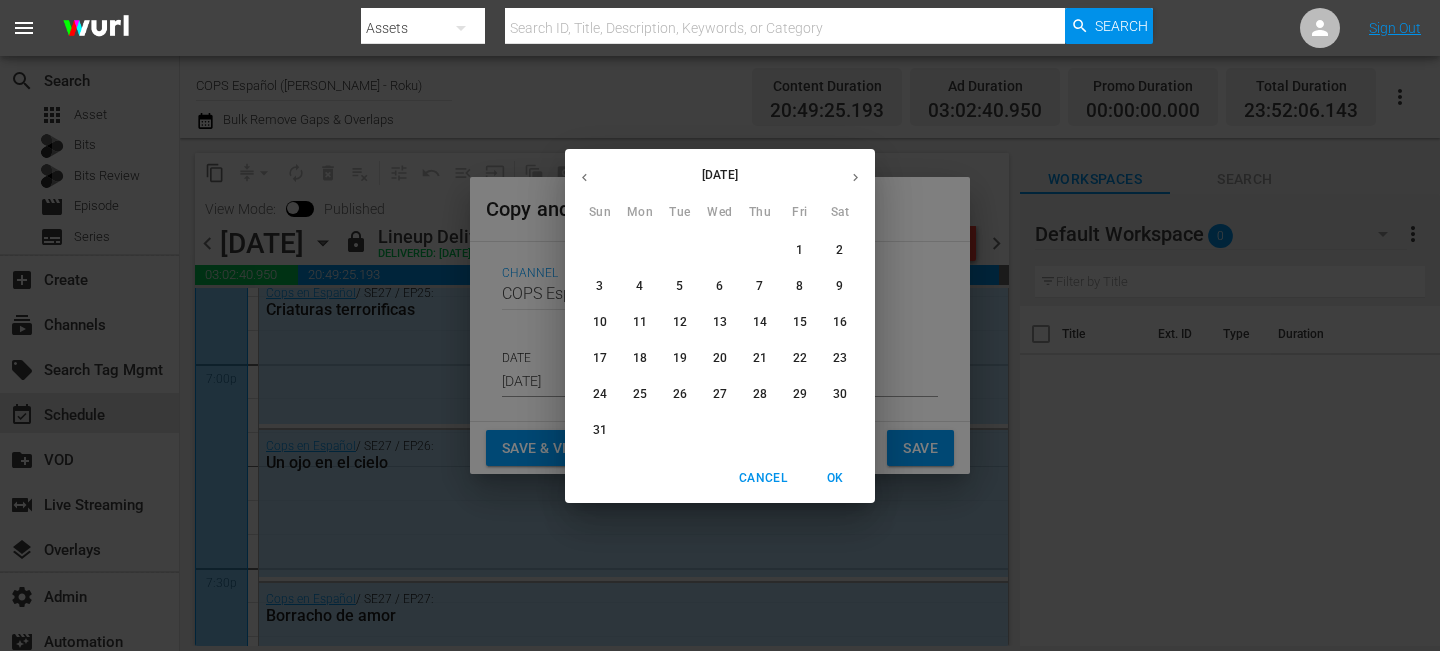 click on "19" at bounding box center [680, 358] 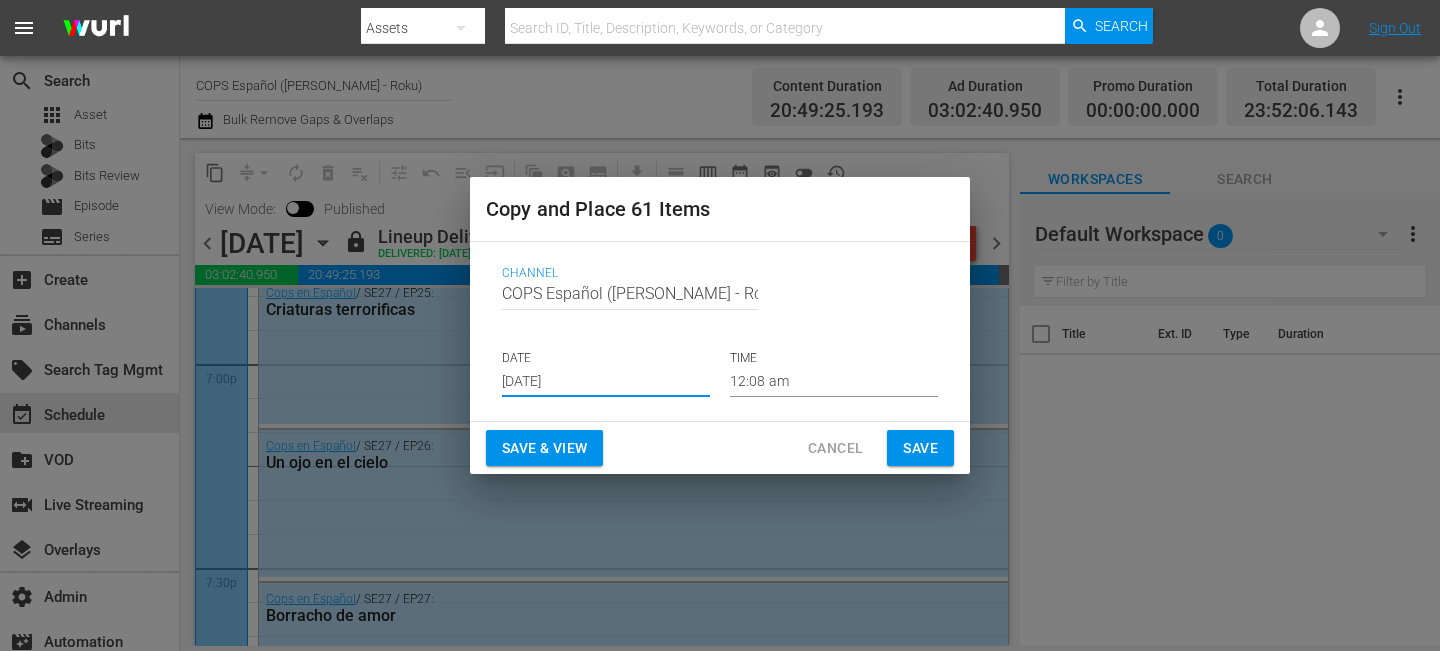 click on "Save" at bounding box center (920, 448) 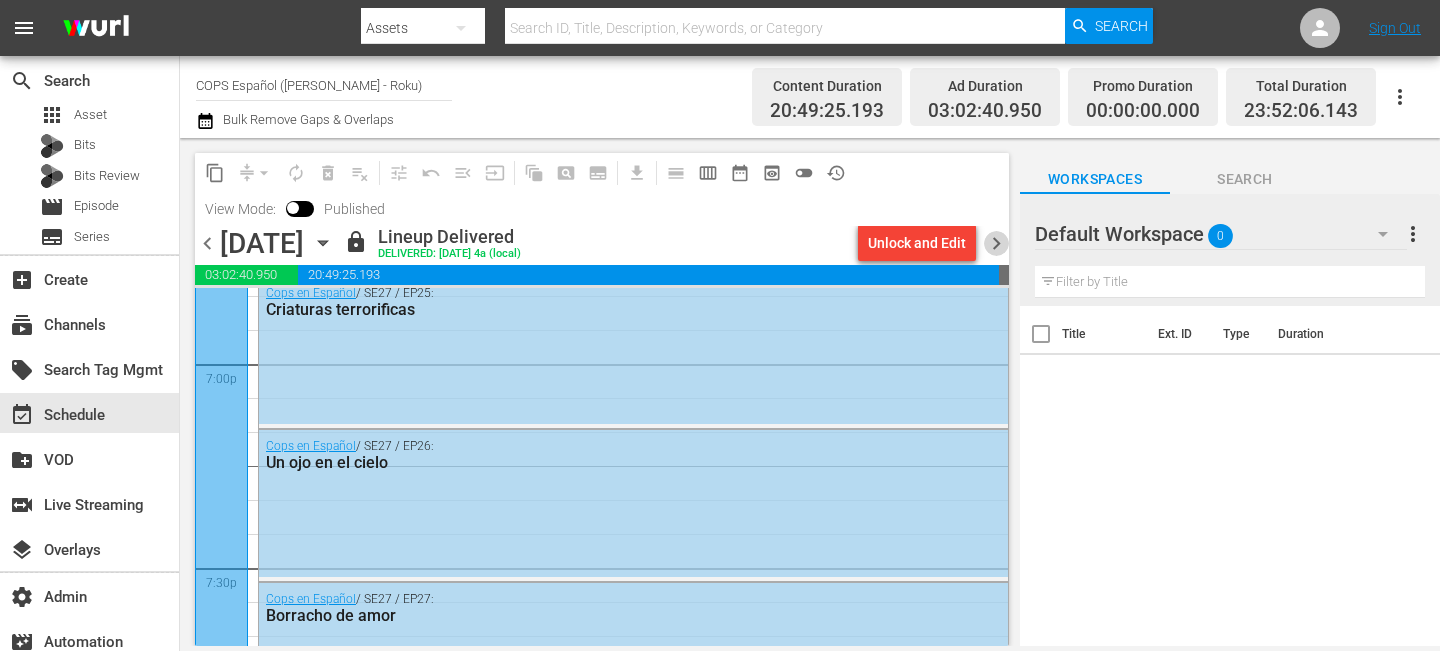 click on "chevron_right" at bounding box center [996, 243] 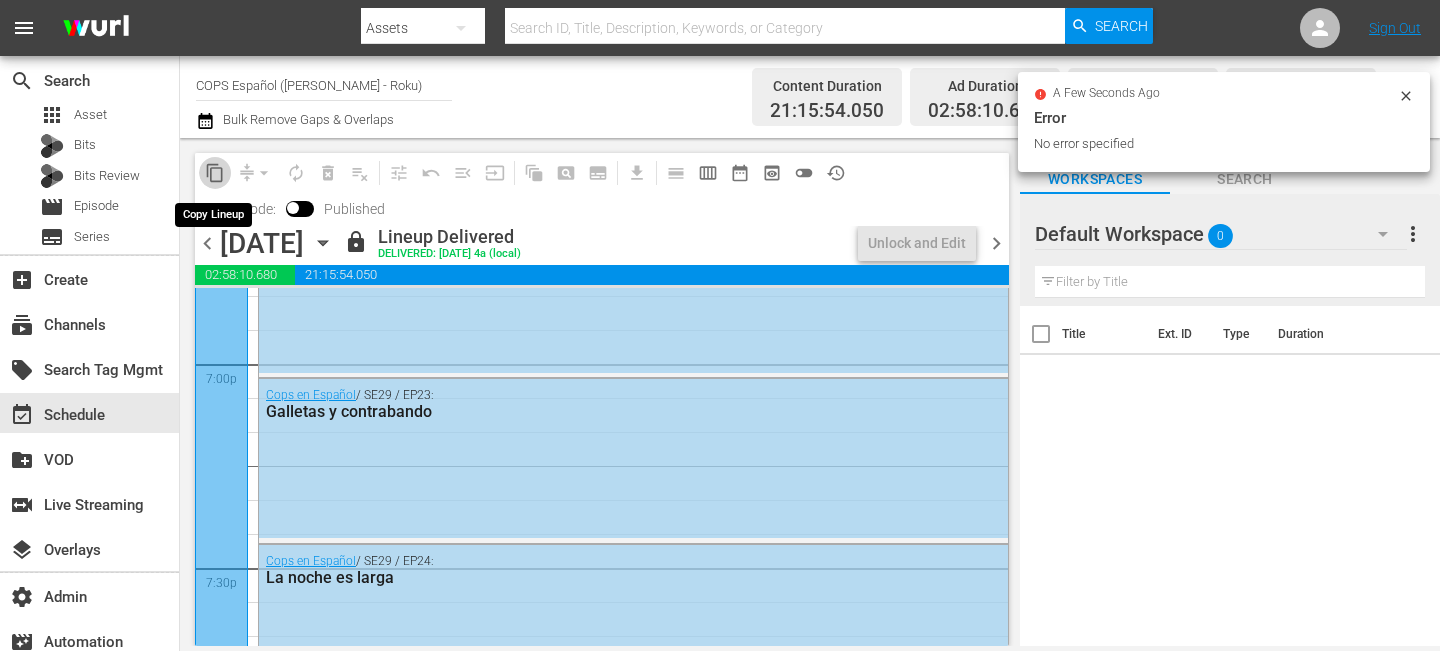 click on "content_copy" at bounding box center (215, 173) 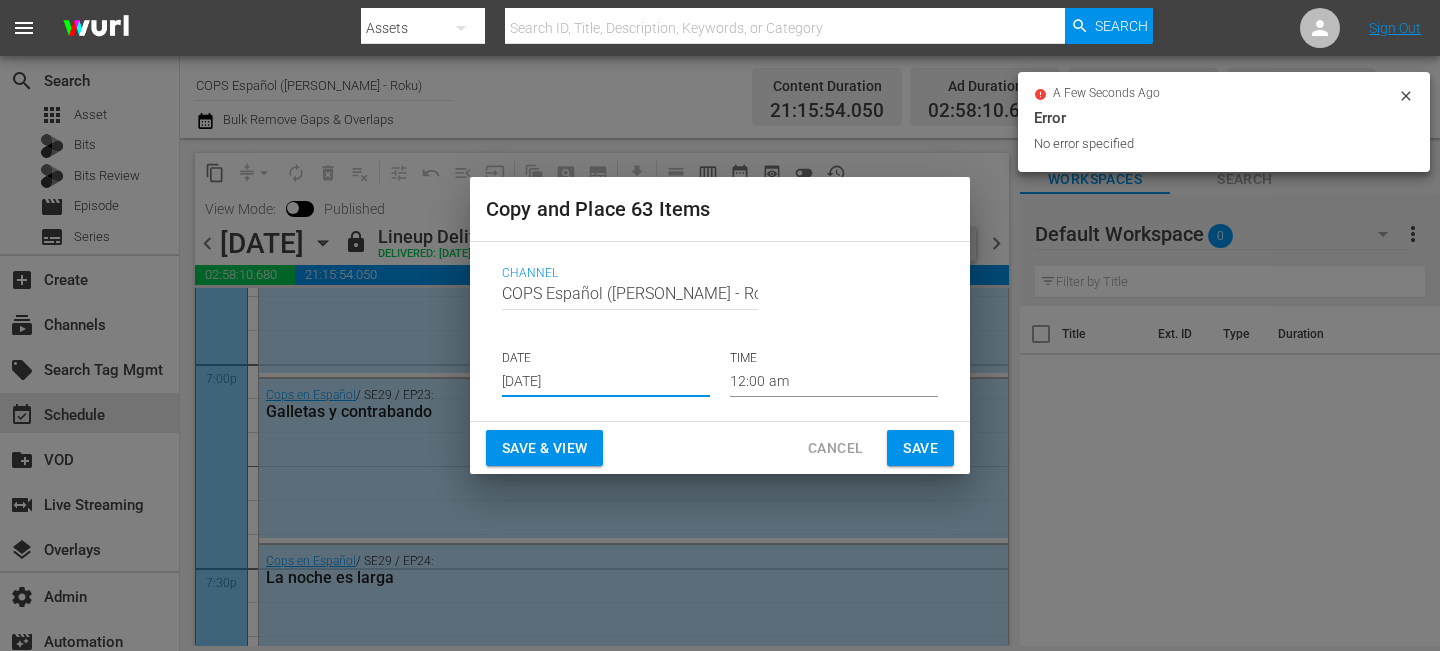 click on "Jul 26th 2025" at bounding box center [606, 382] 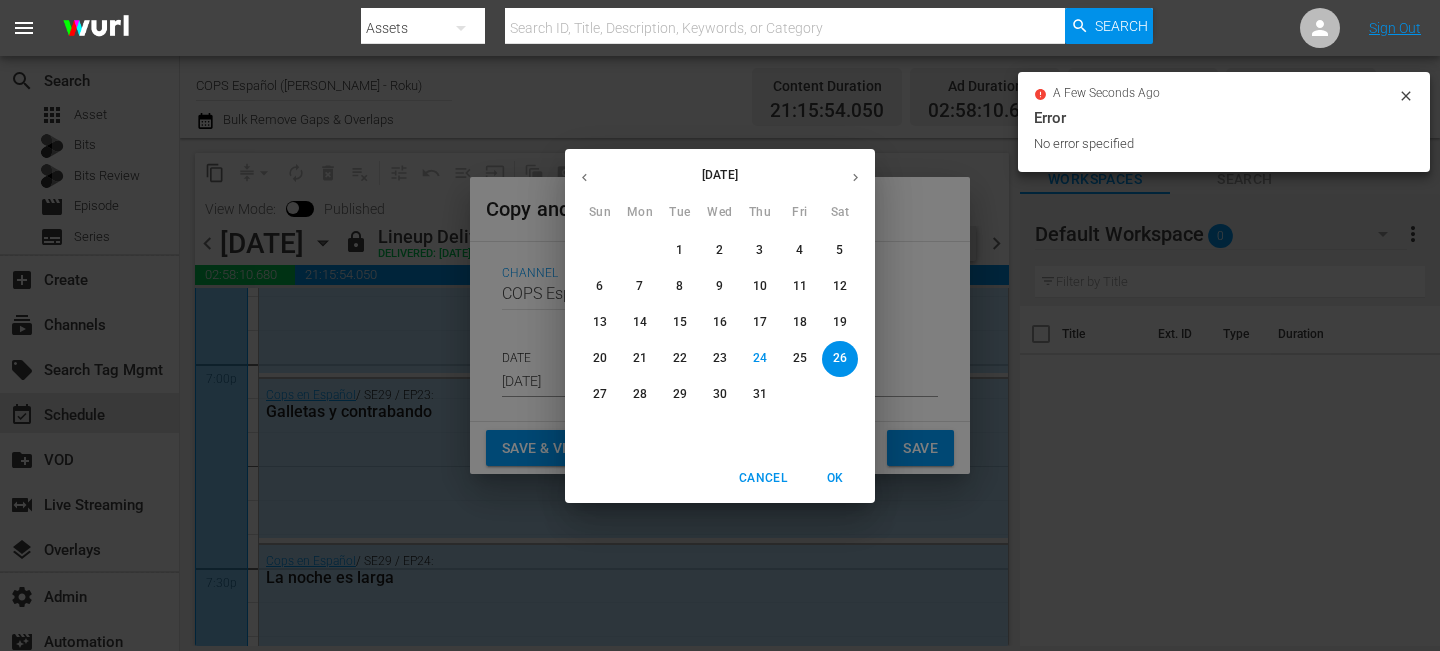 click 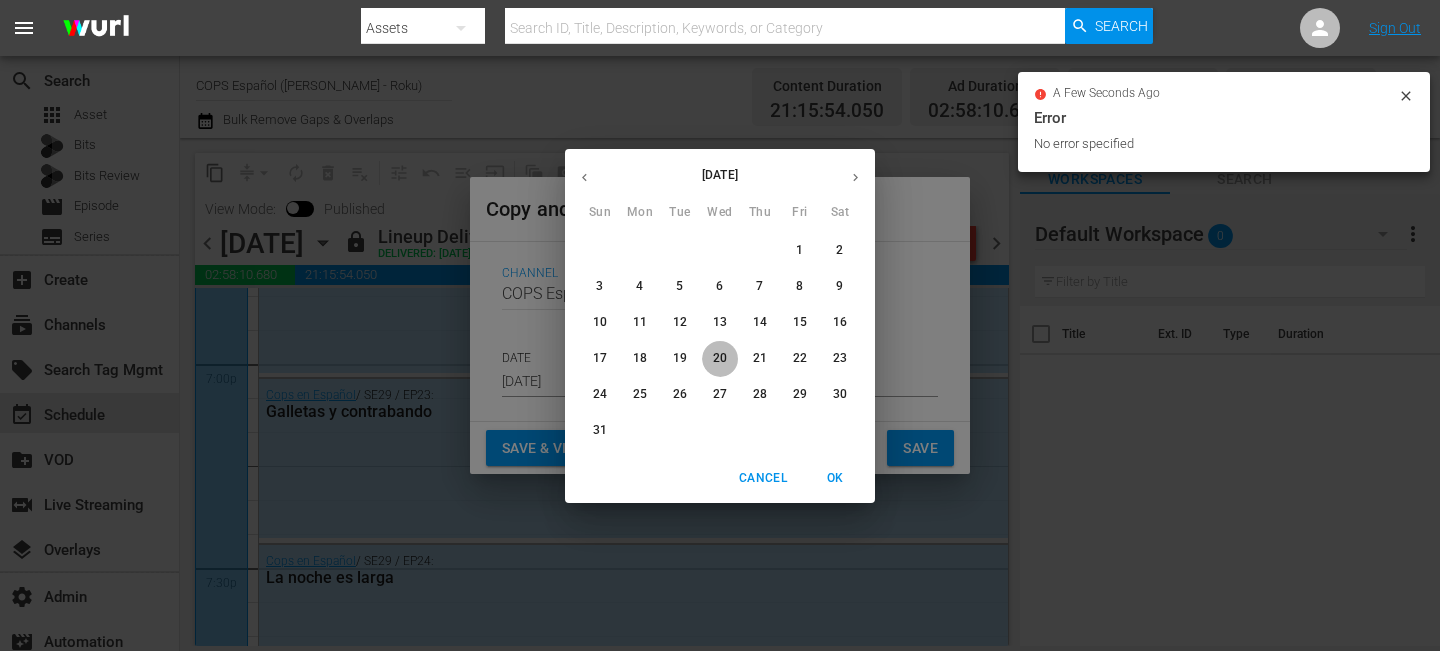 click on "20" at bounding box center (720, 358) 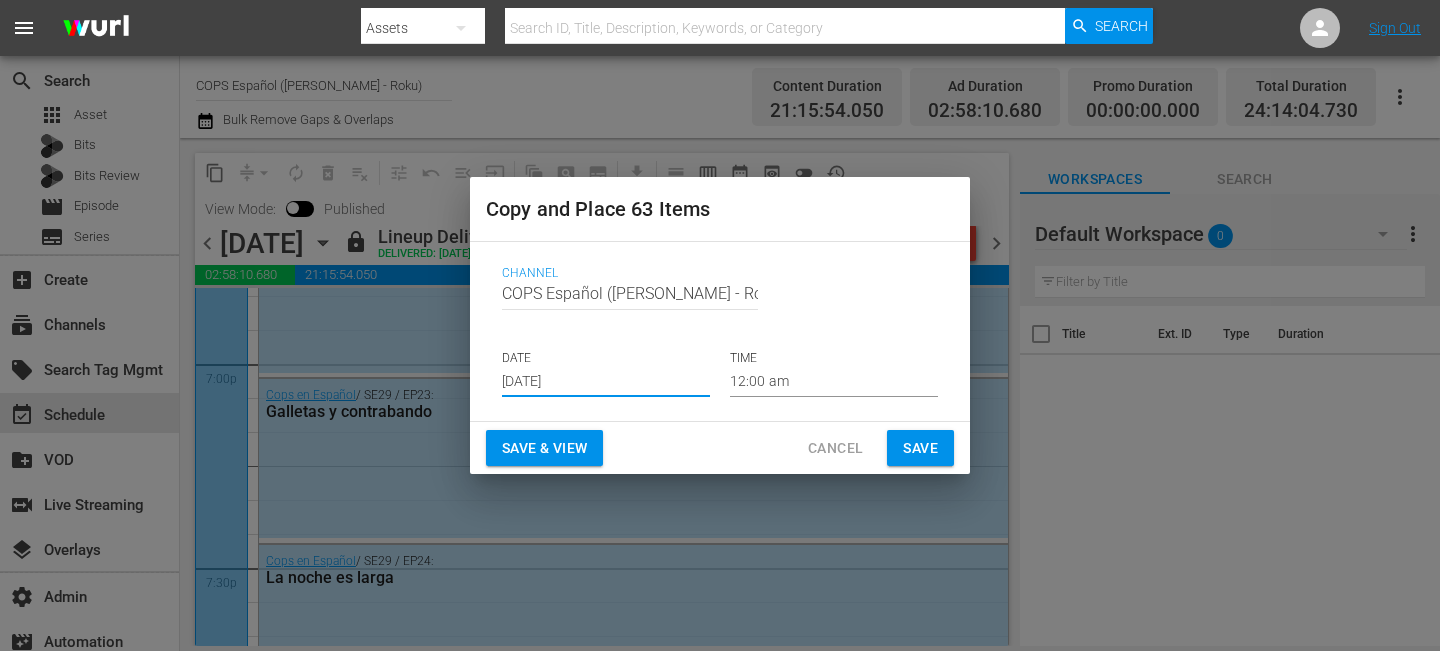 type on "Aug 20th 2025" 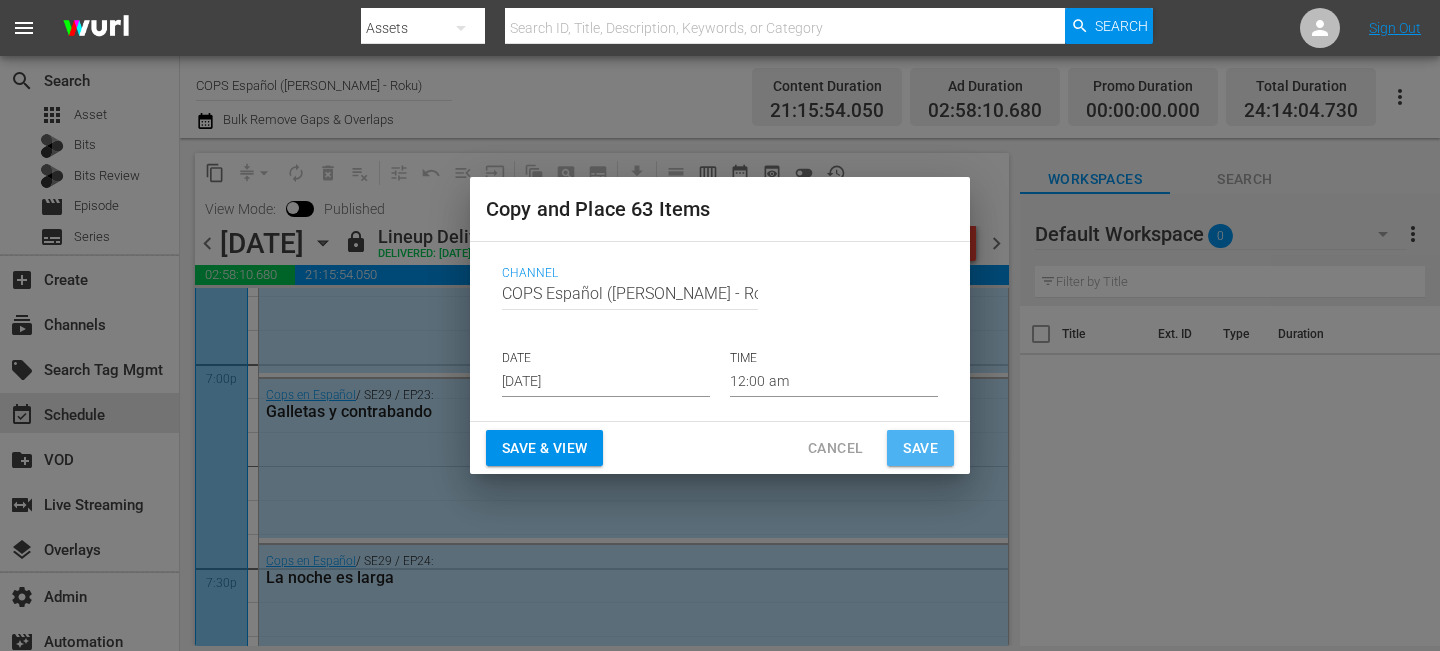 click on "Save" at bounding box center (920, 448) 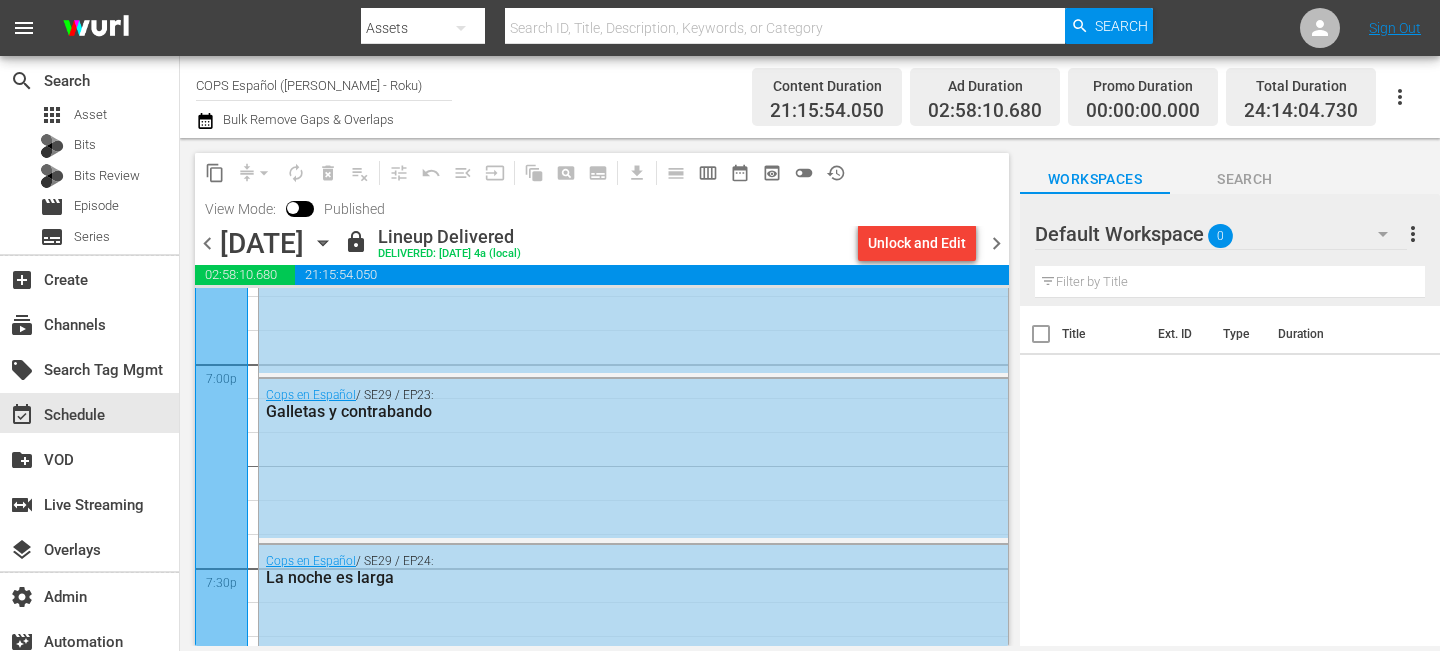 click on "chevron_right" at bounding box center (996, 243) 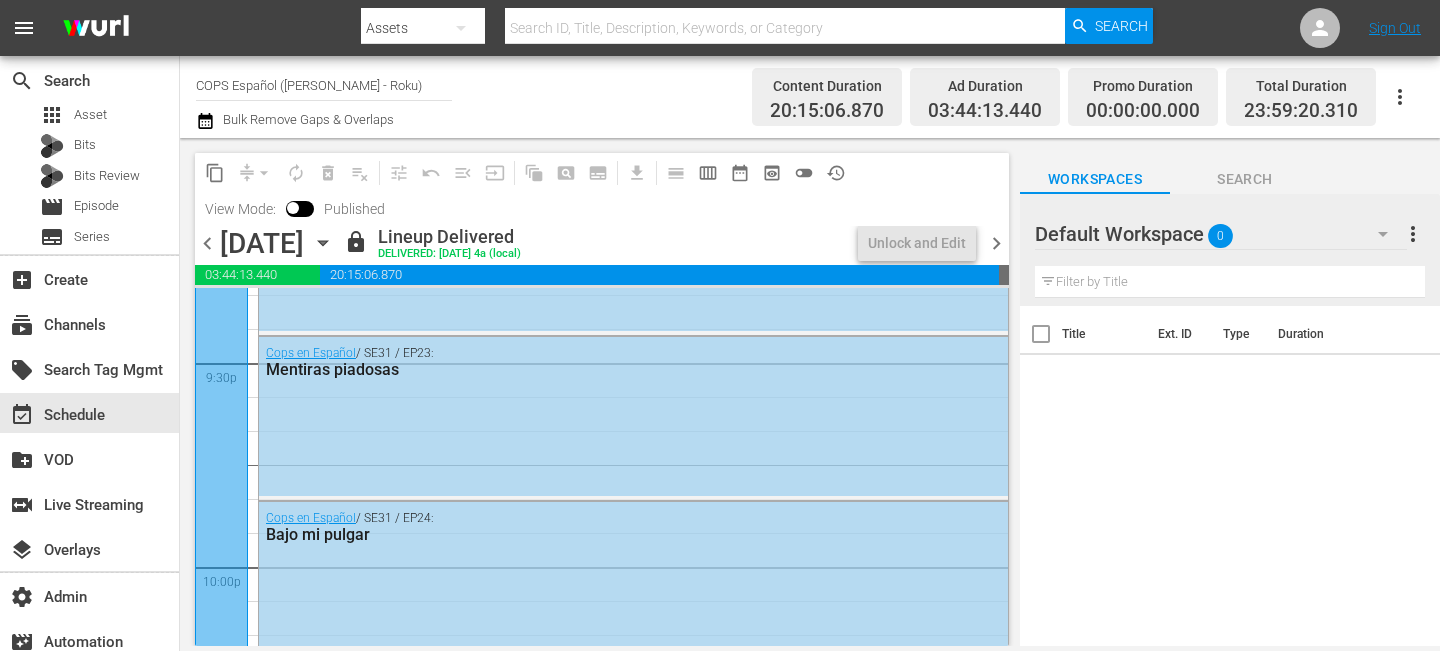 scroll, scrollTop: 7880, scrollLeft: 0, axis: vertical 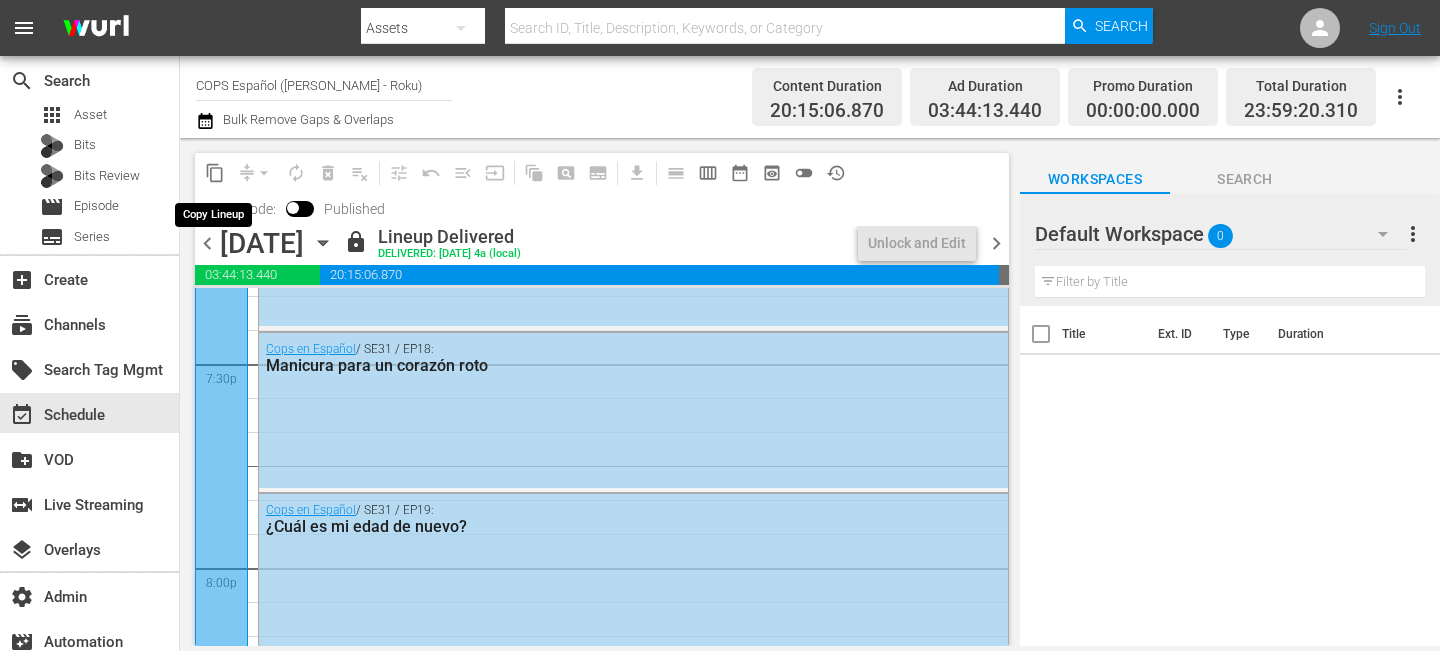 click on "content_copy" at bounding box center (215, 173) 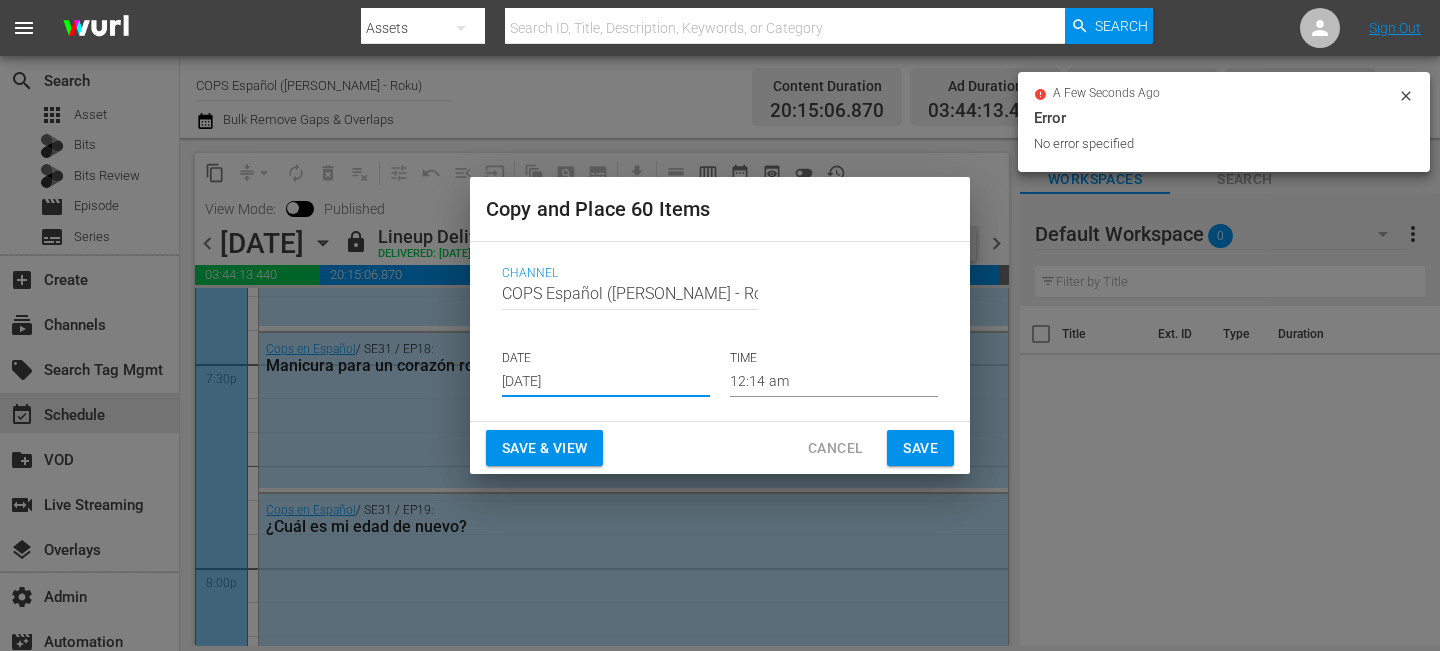 click on "Jul 26th 2025" at bounding box center [606, 382] 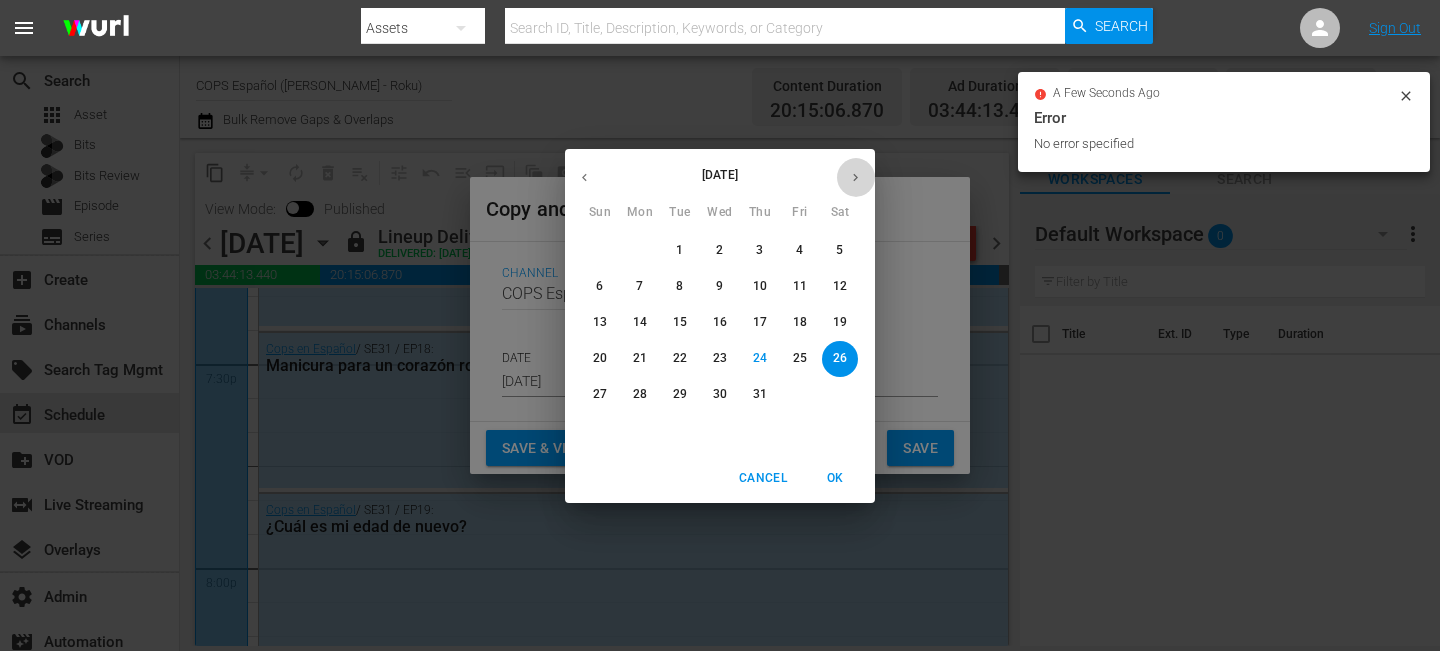 click at bounding box center [855, 177] 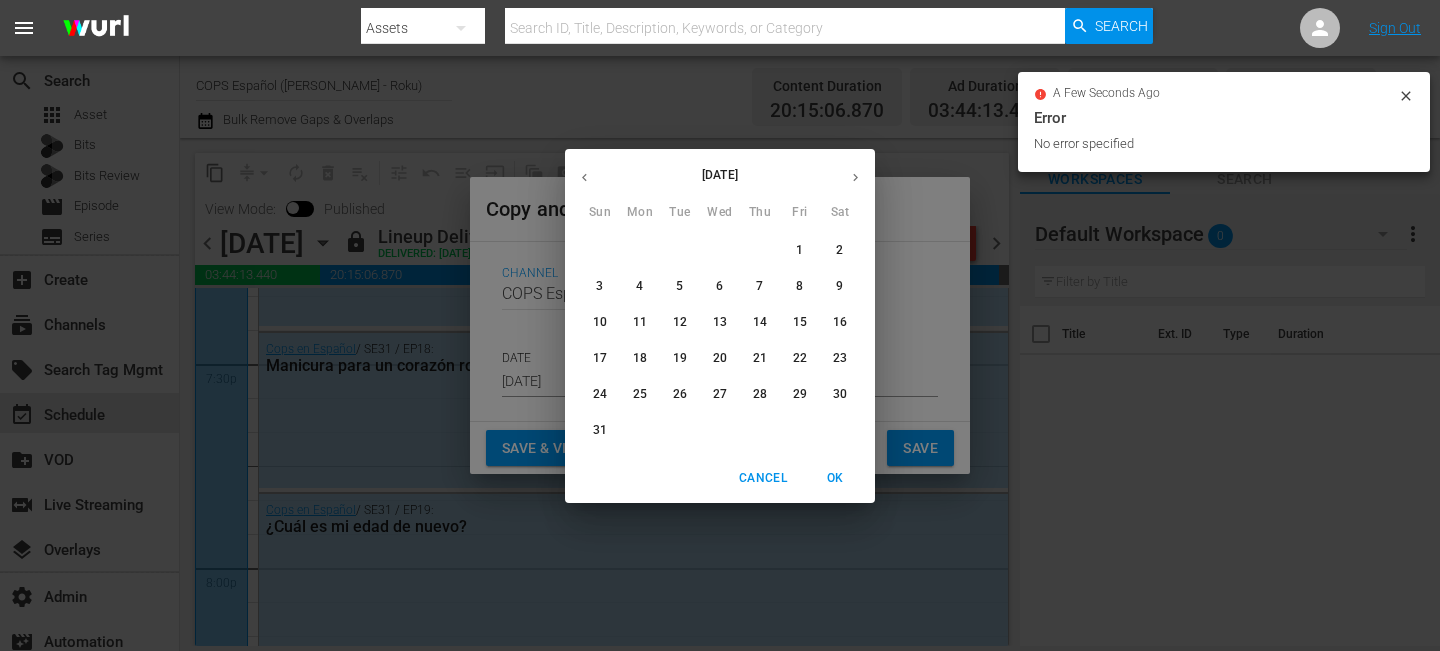 click on "21" at bounding box center (760, 358) 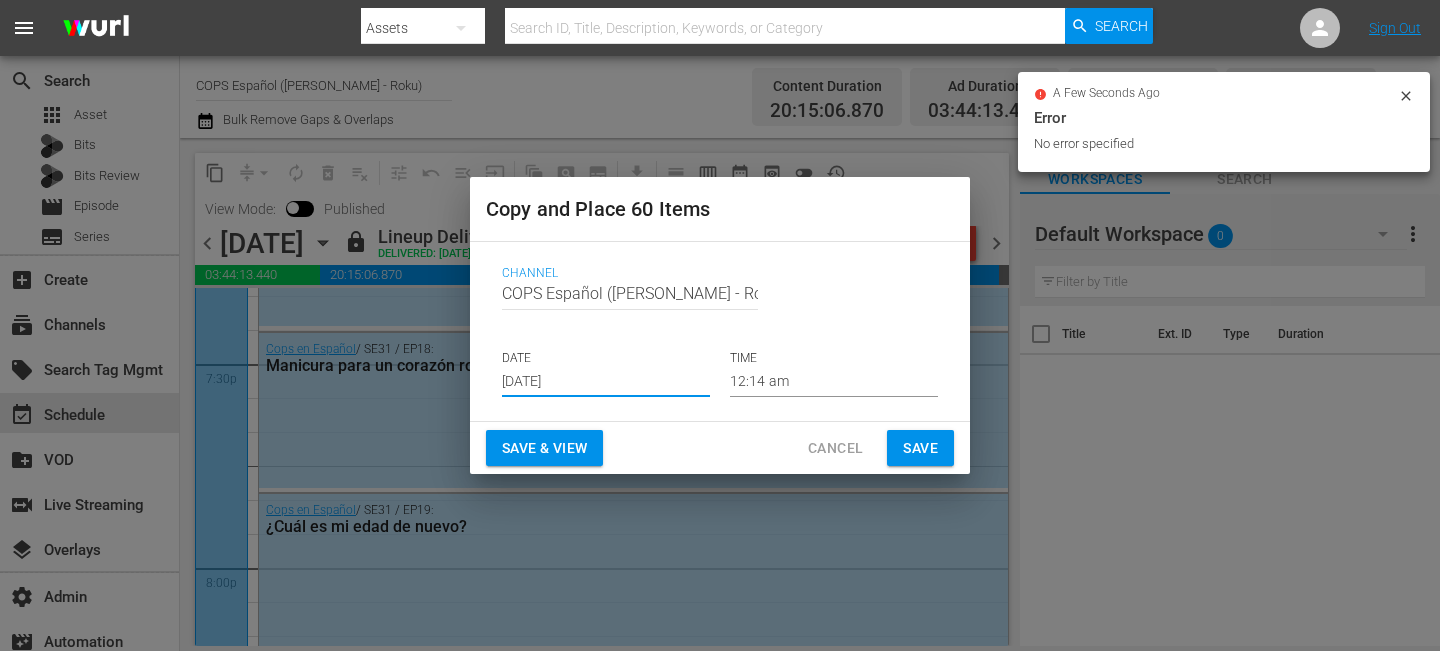 click on "Save" at bounding box center (920, 448) 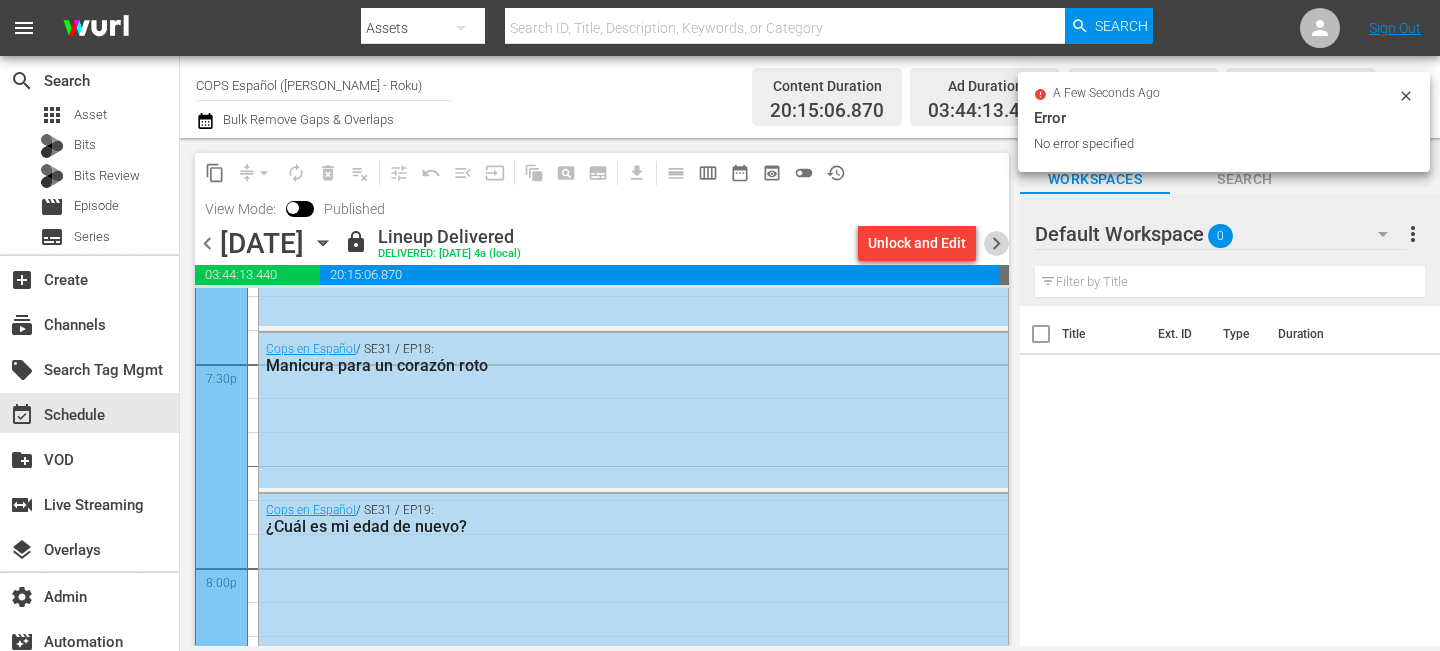 click on "chevron_right" at bounding box center (996, 243) 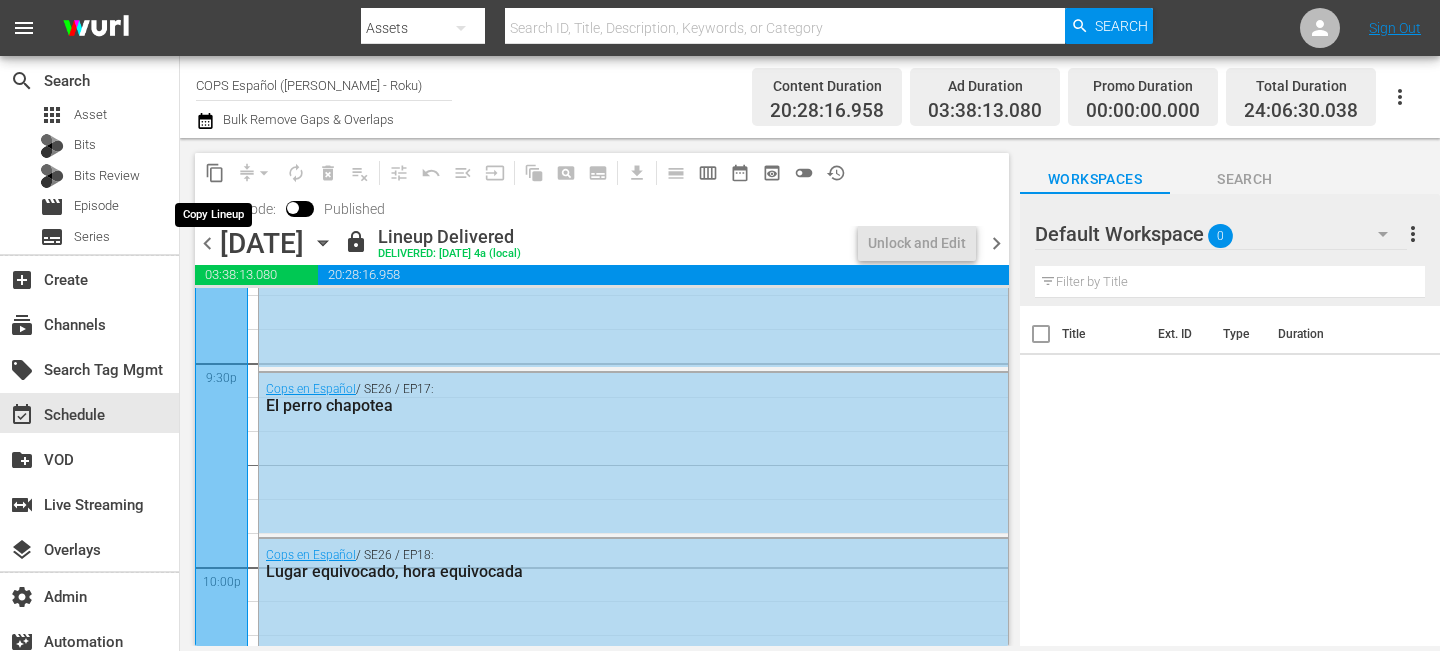 scroll, scrollTop: 7744, scrollLeft: 0, axis: vertical 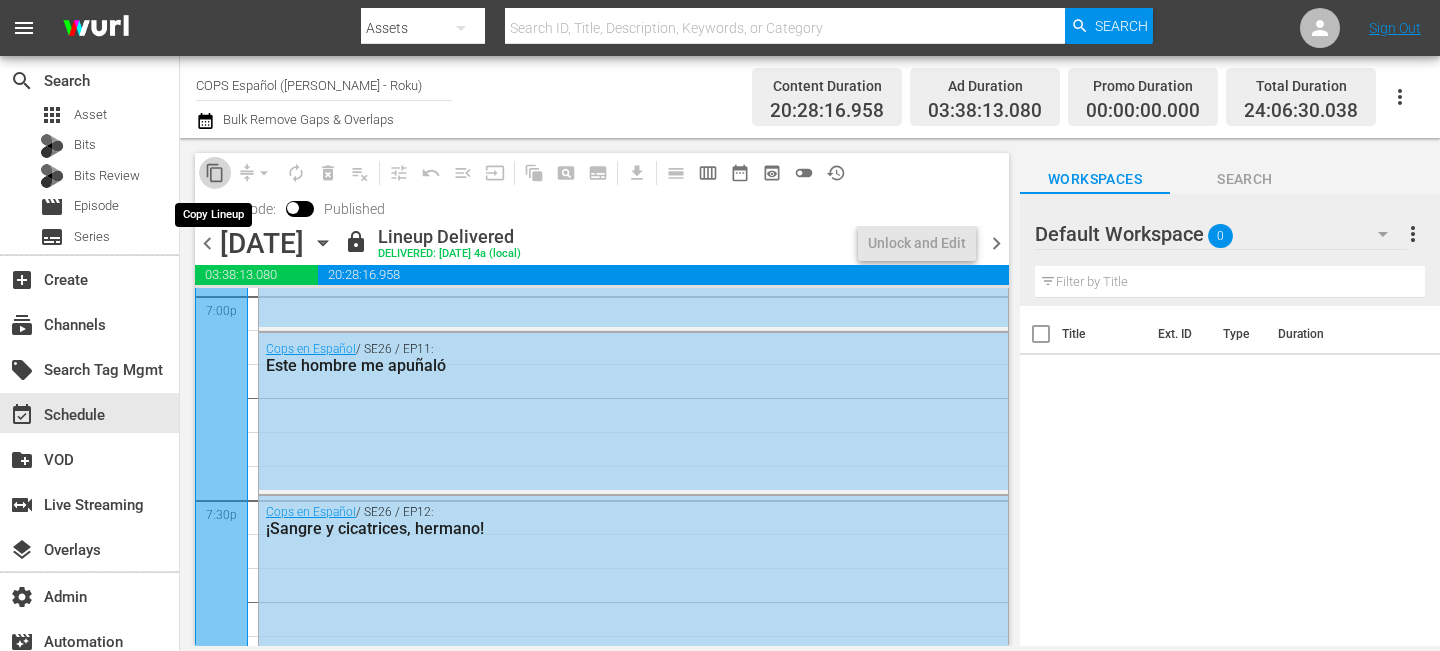 click on "content_copy" at bounding box center (215, 173) 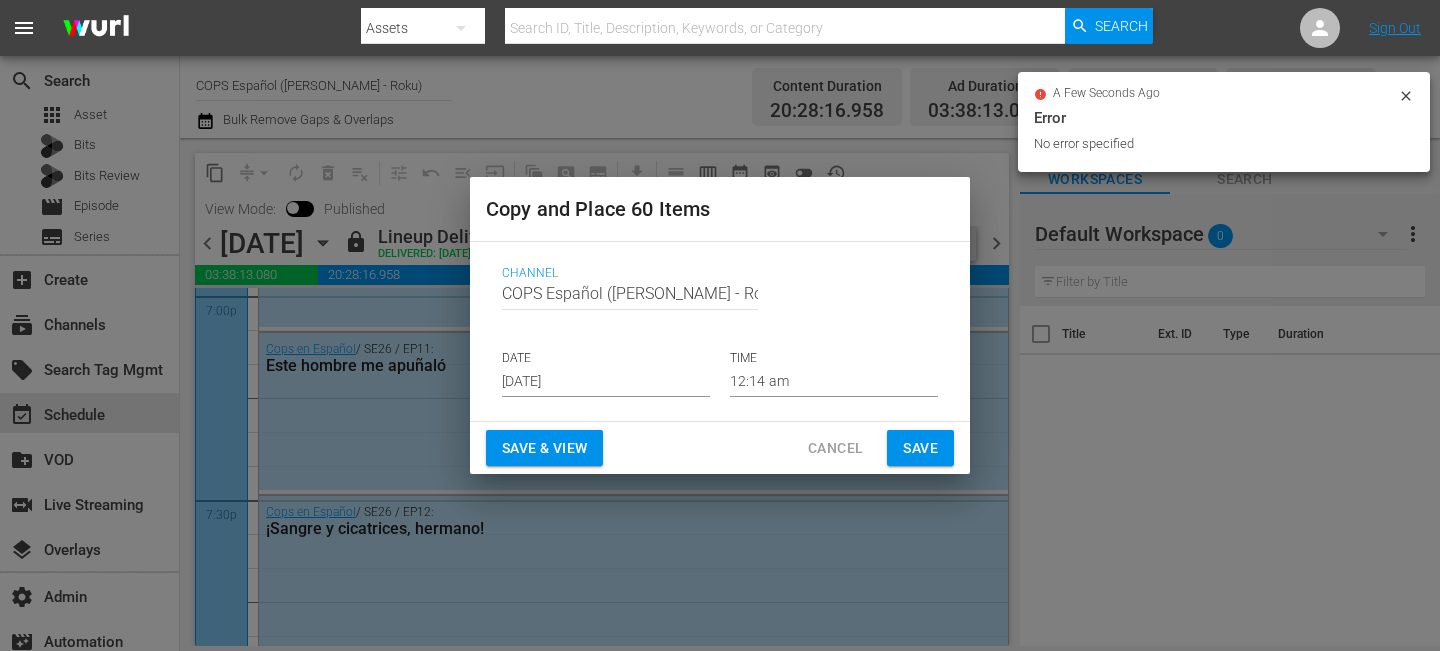 click on "Channel Channel Title COPS Español (Langley - Roku) DATE Jul 26th 2025 TIME 12:14 am" at bounding box center [720, 331] 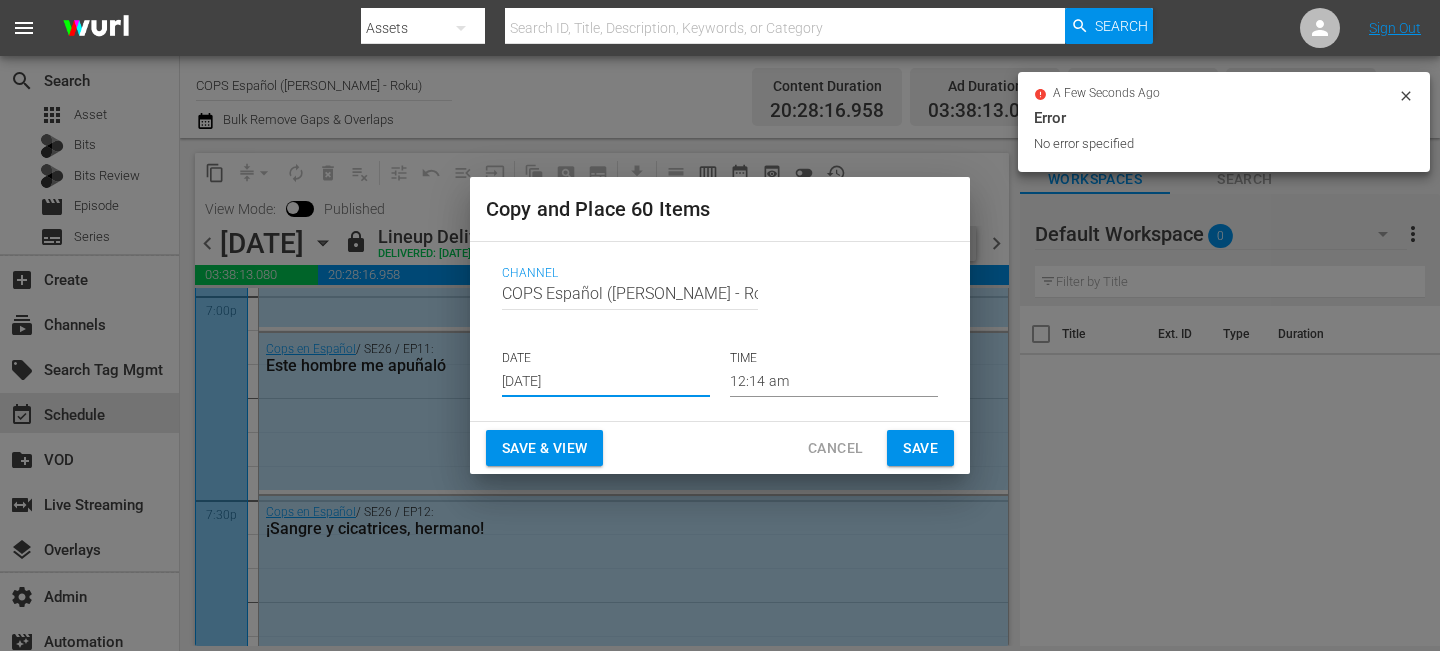 click on "Jul 26th 2025" at bounding box center (606, 382) 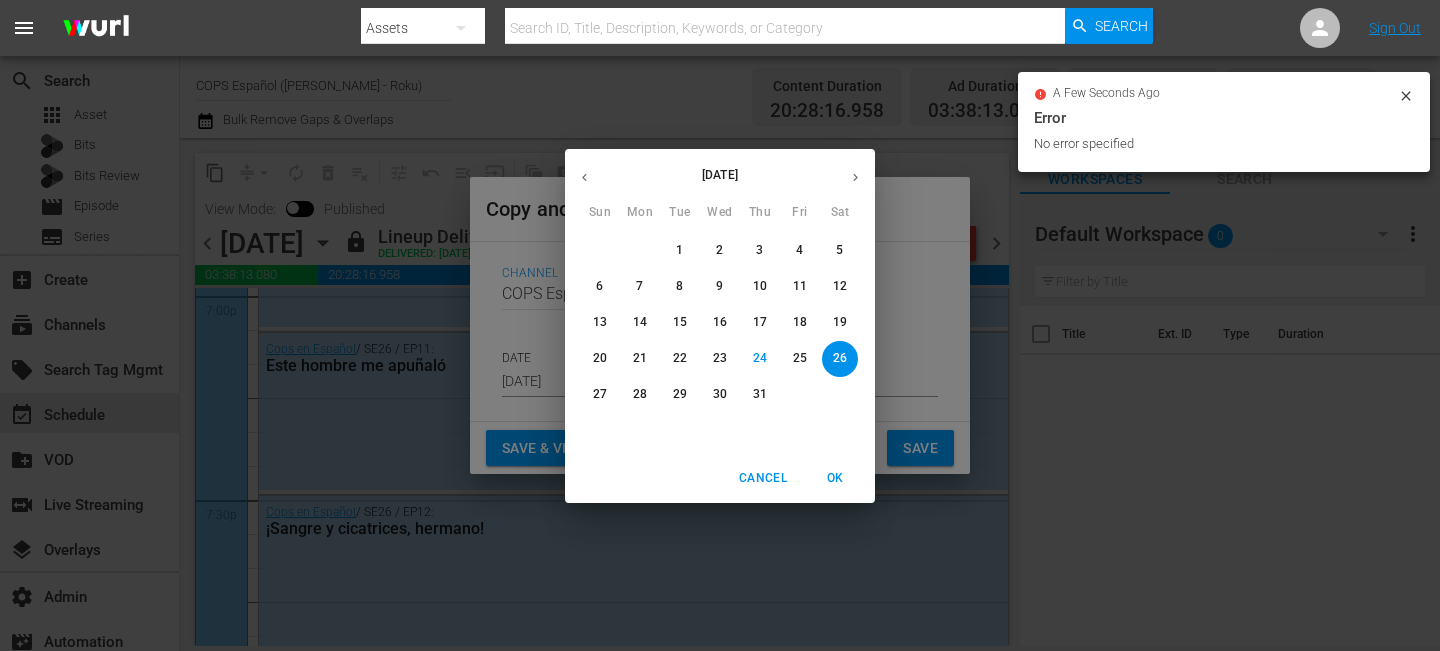 click 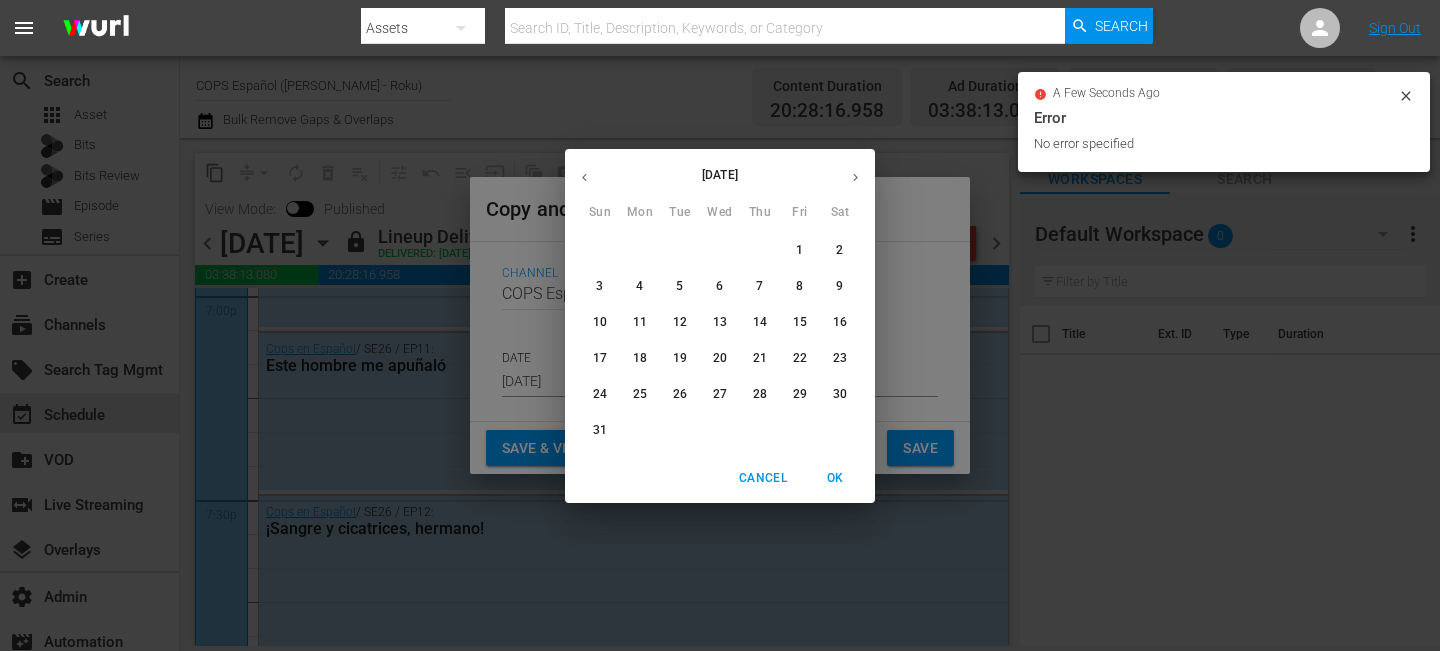 click on "22" at bounding box center (800, 358) 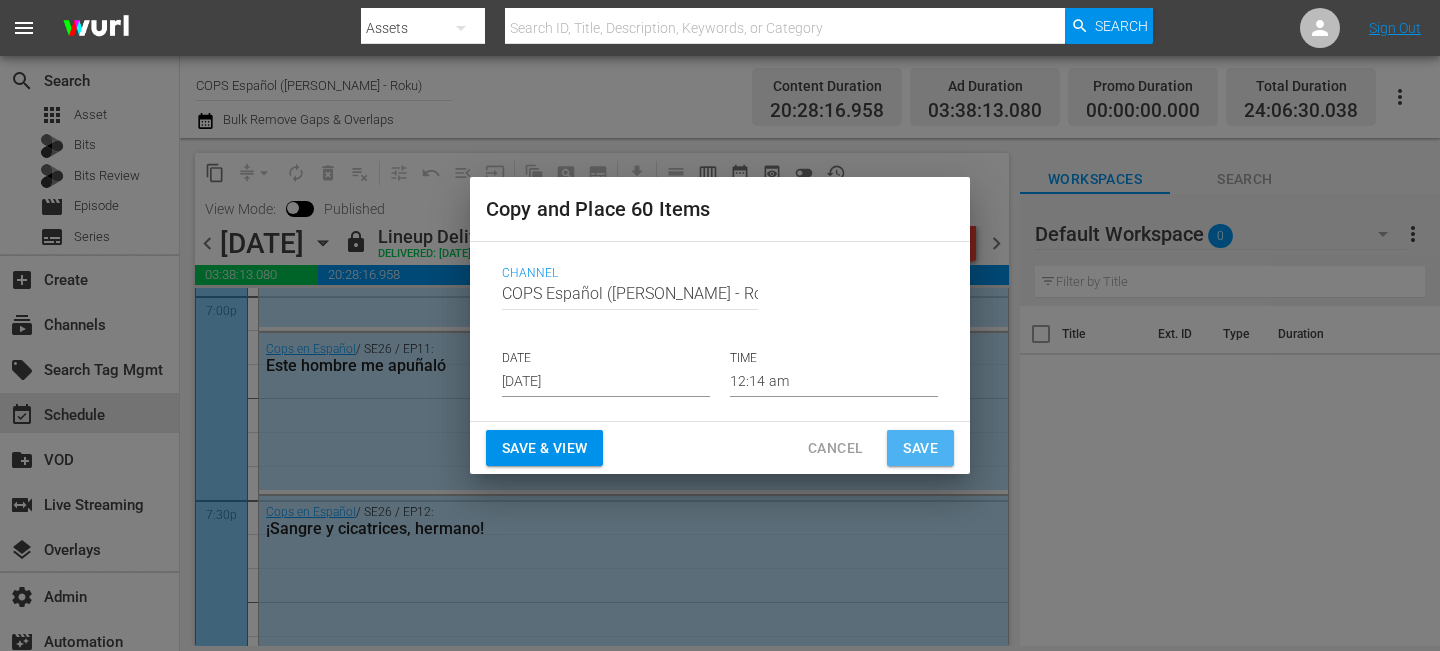 click on "Save" at bounding box center (920, 448) 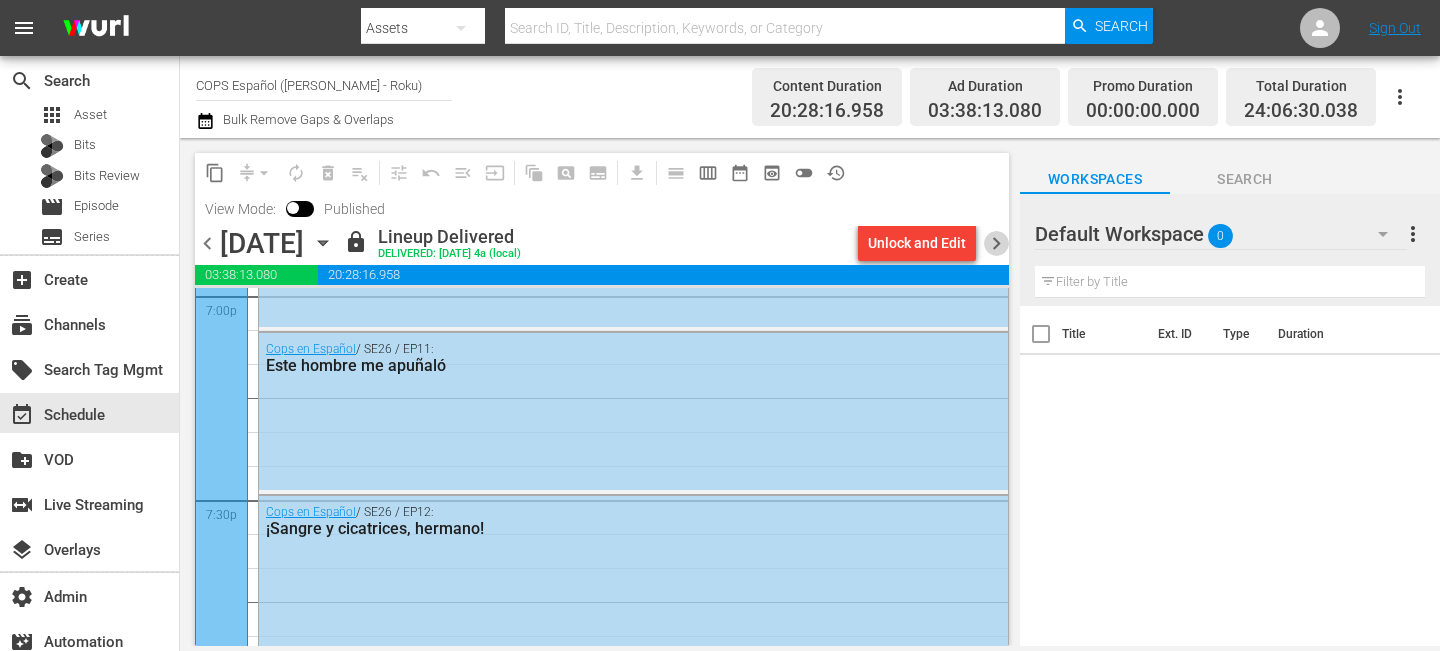 click on "chevron_right" at bounding box center (996, 243) 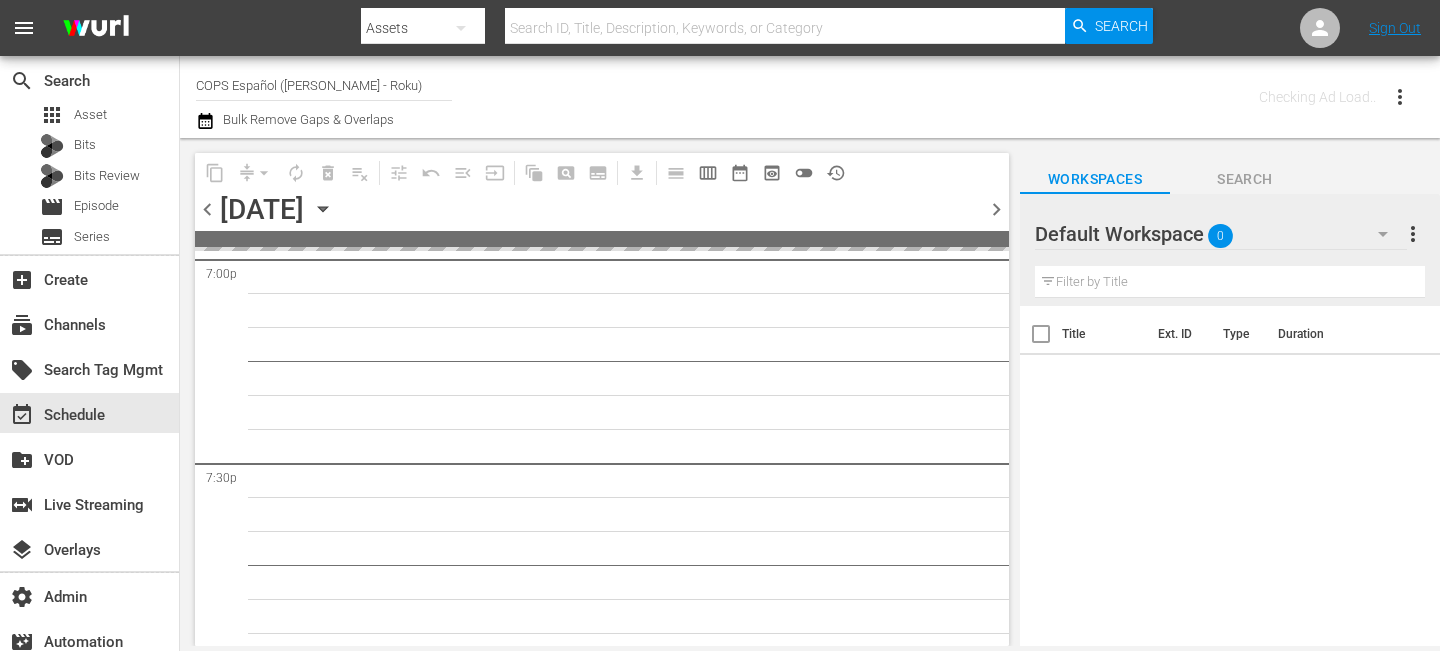 scroll, scrollTop: 8697, scrollLeft: 0, axis: vertical 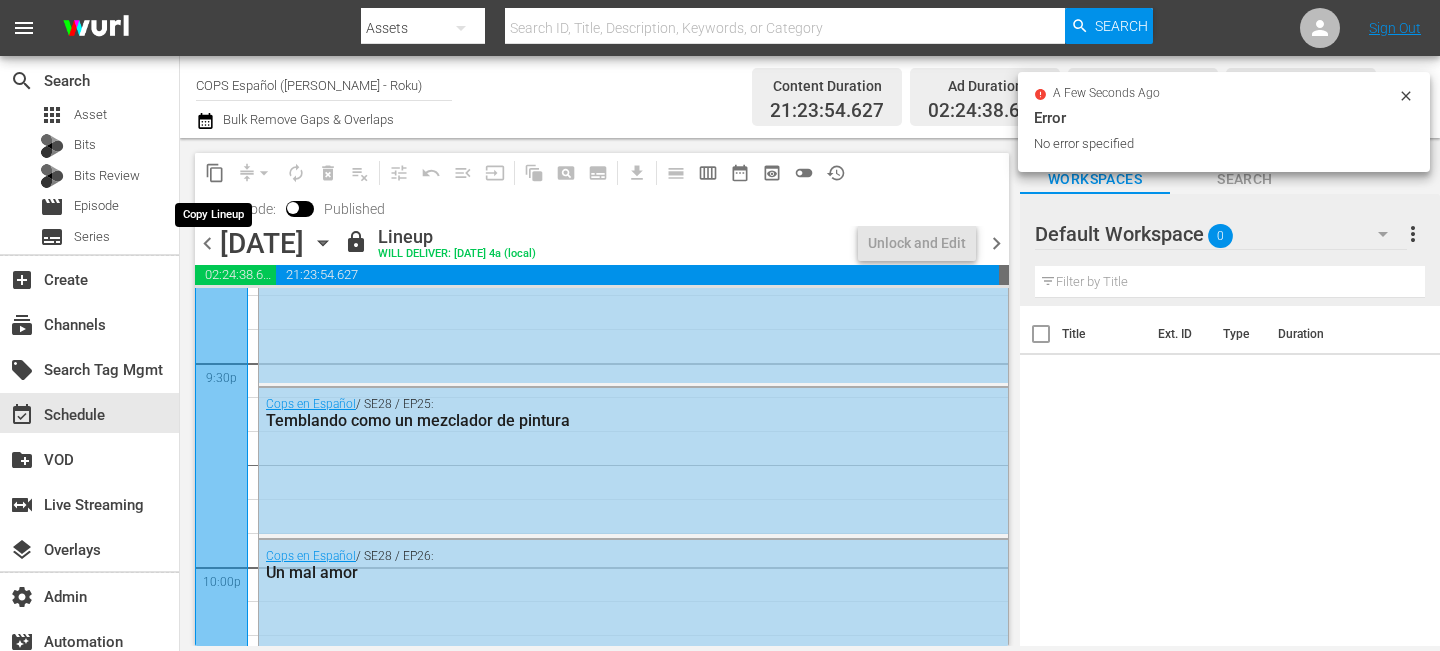 click on "content_copy" at bounding box center (215, 173) 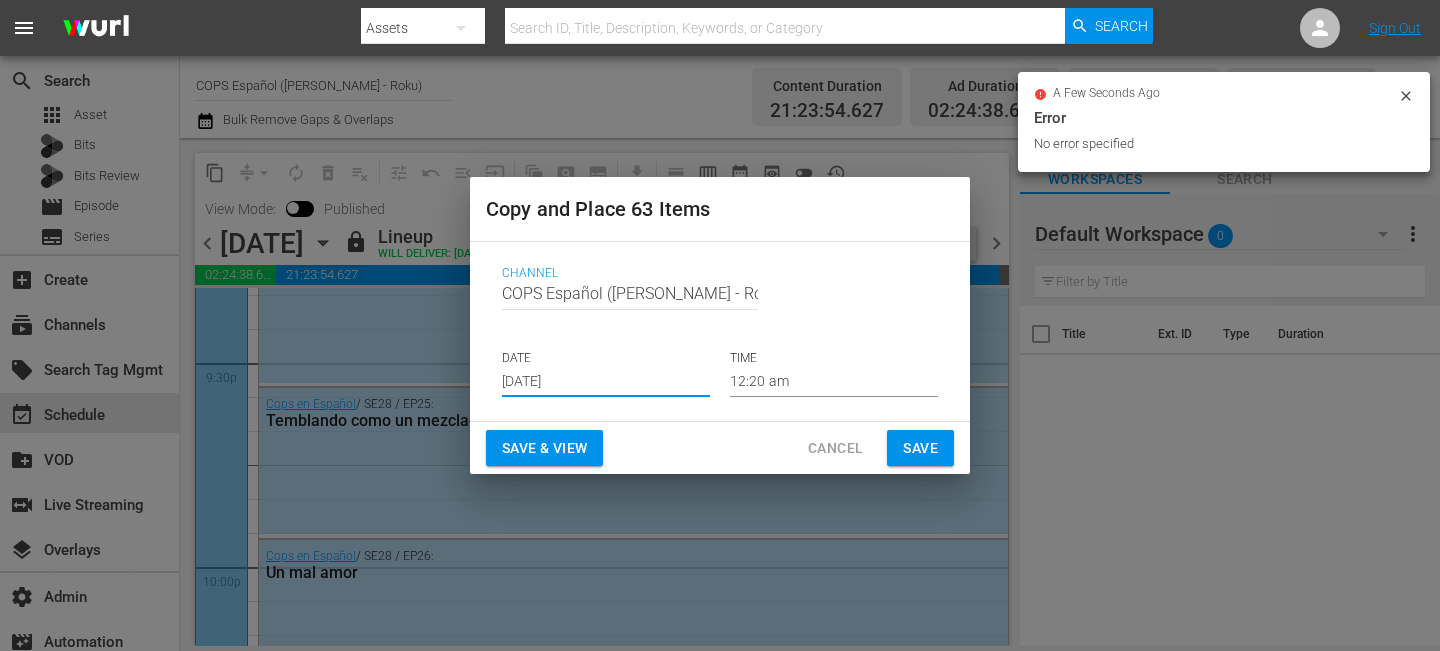 click on "Jul 26th 2025" at bounding box center (606, 382) 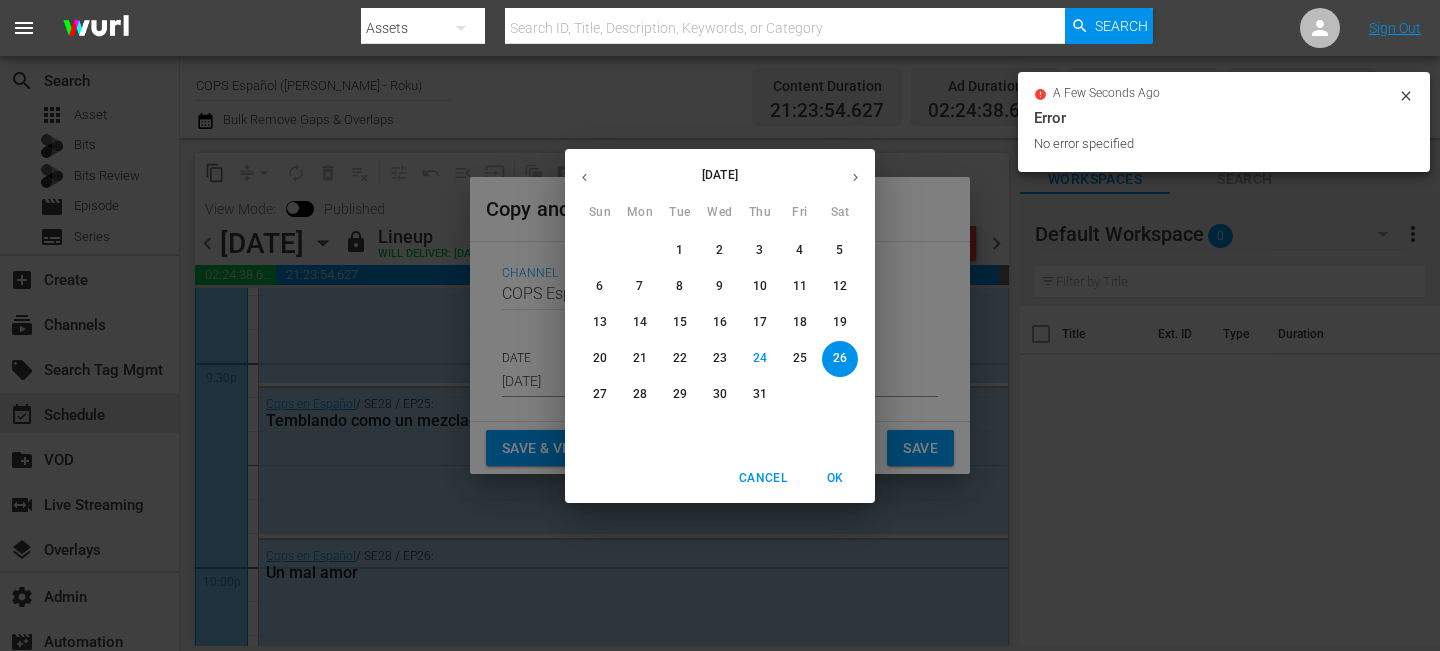 click 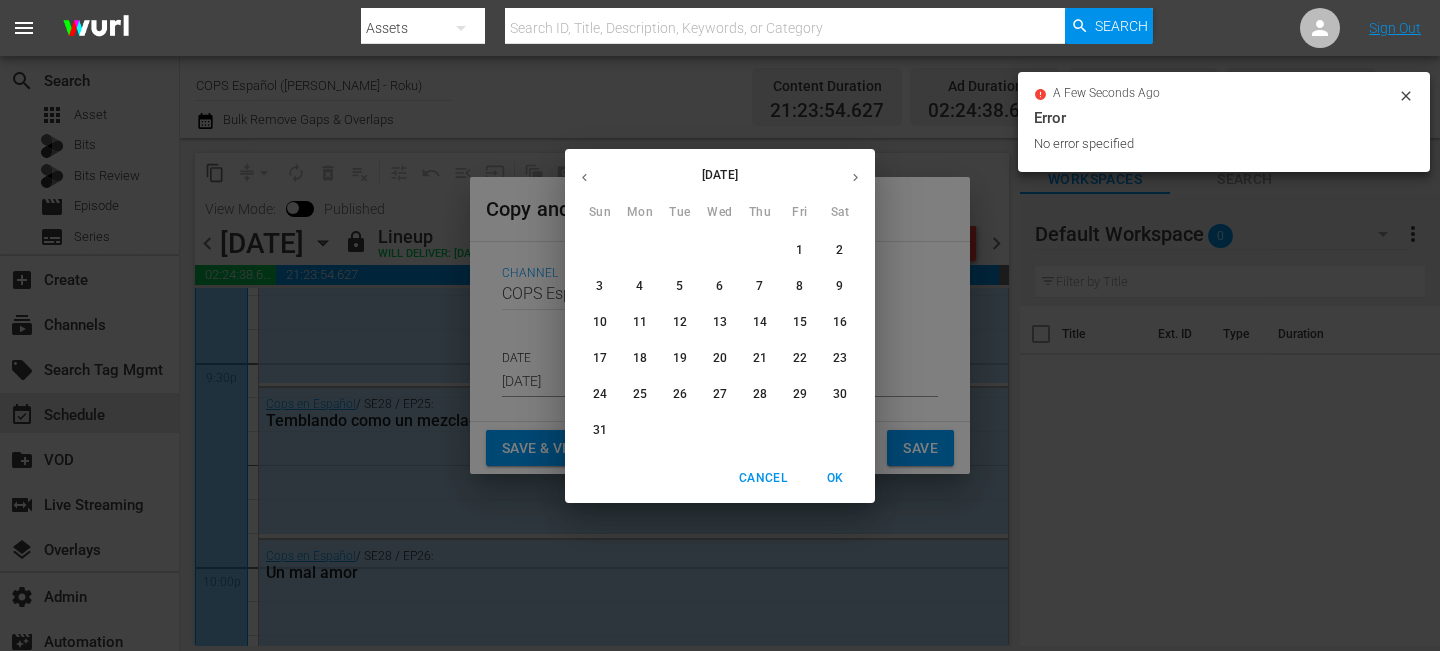 click on "23" at bounding box center (840, 358) 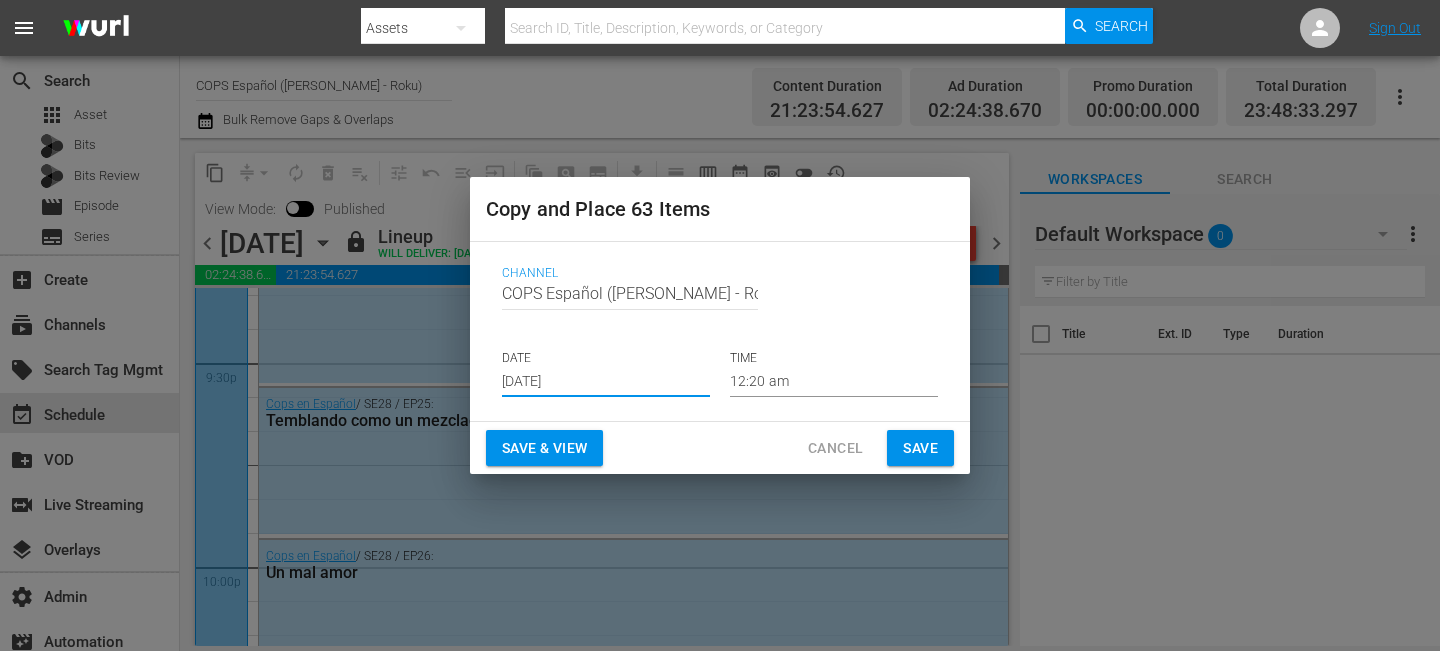 click on "Save" at bounding box center [920, 448] 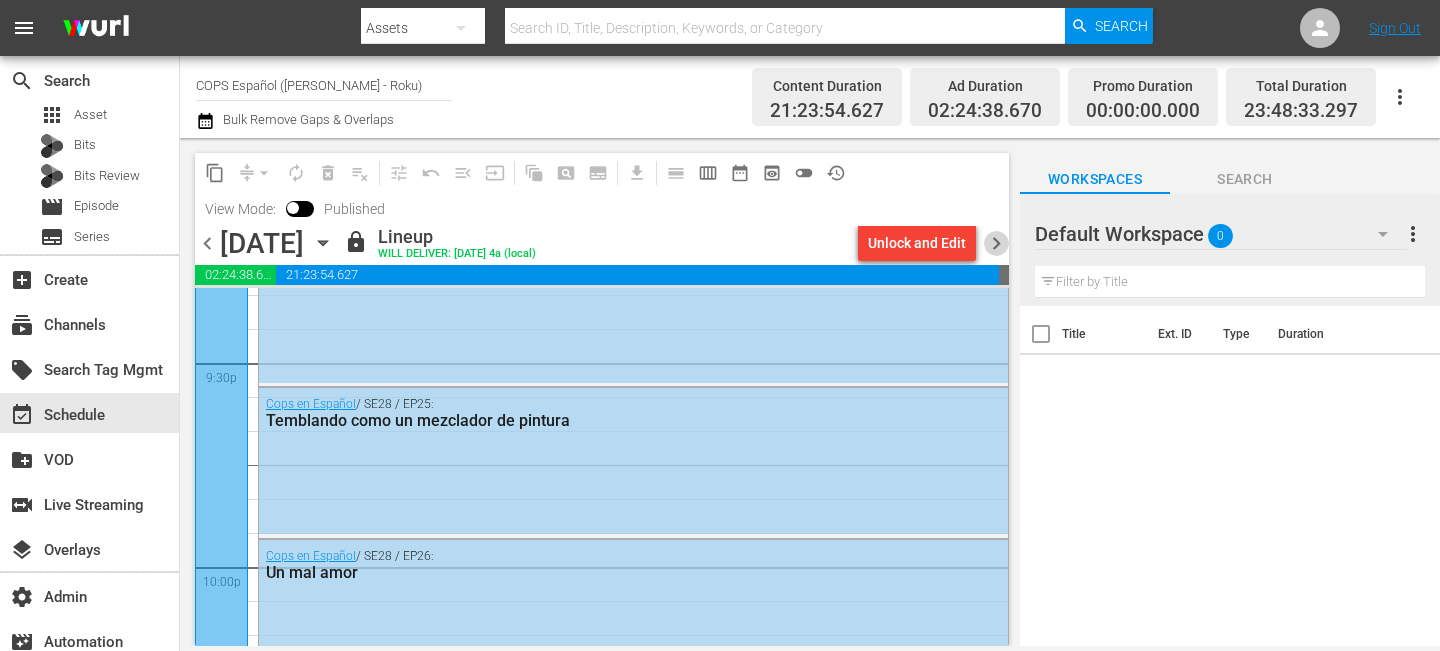 click on "chevron_right" at bounding box center (996, 243) 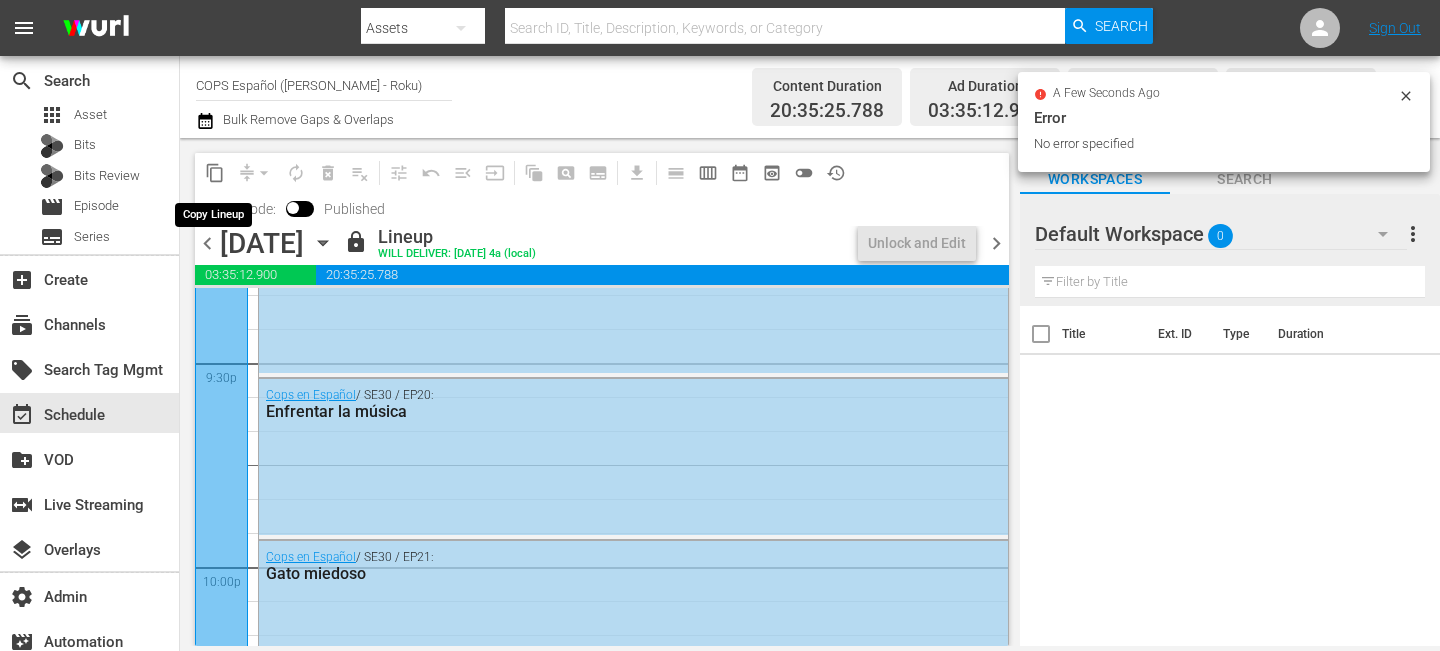 scroll, scrollTop: 7710, scrollLeft: 0, axis: vertical 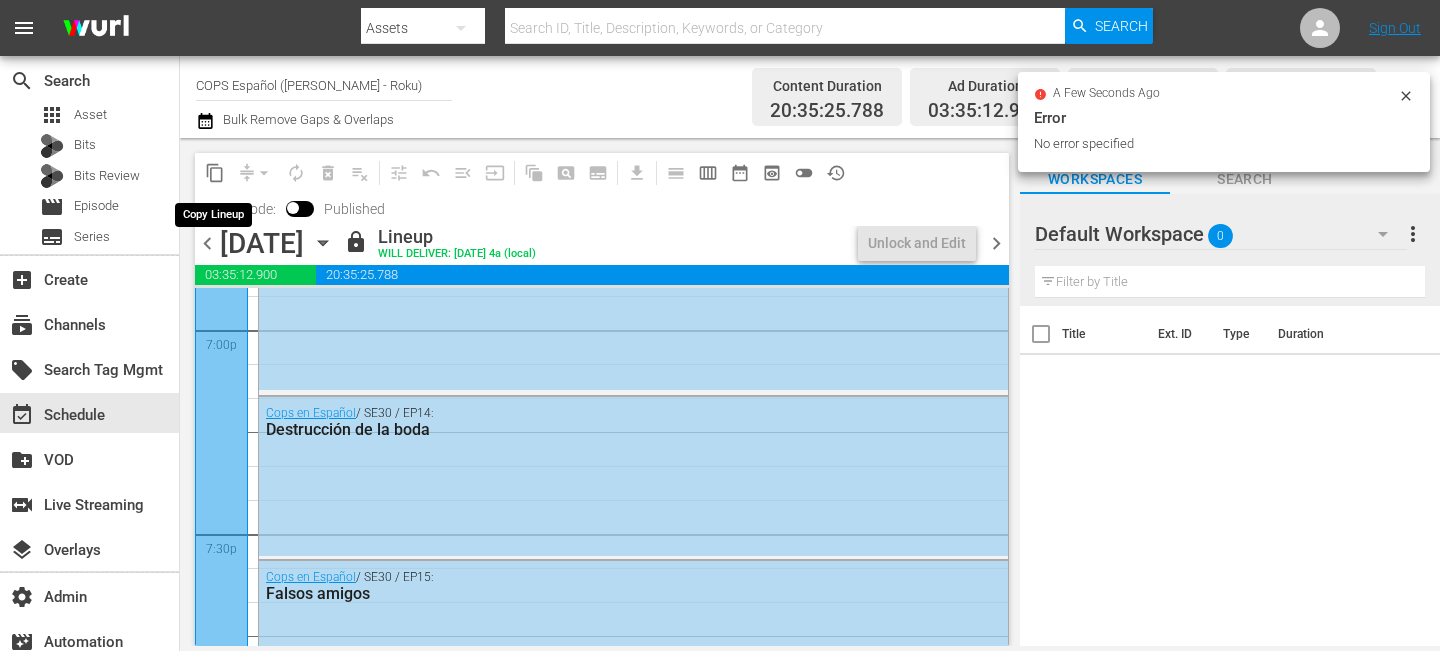 click on "content_copy" at bounding box center [215, 173] 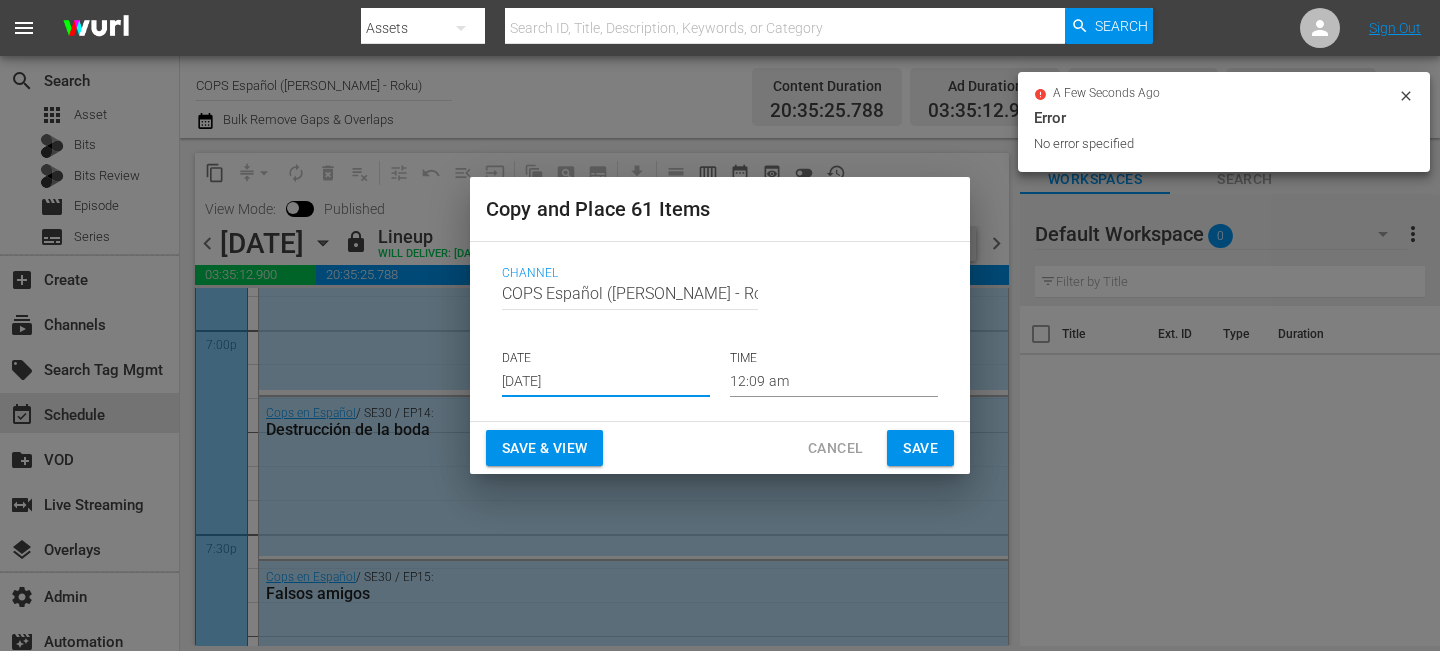 click on "Jul 26th 2025" at bounding box center (606, 382) 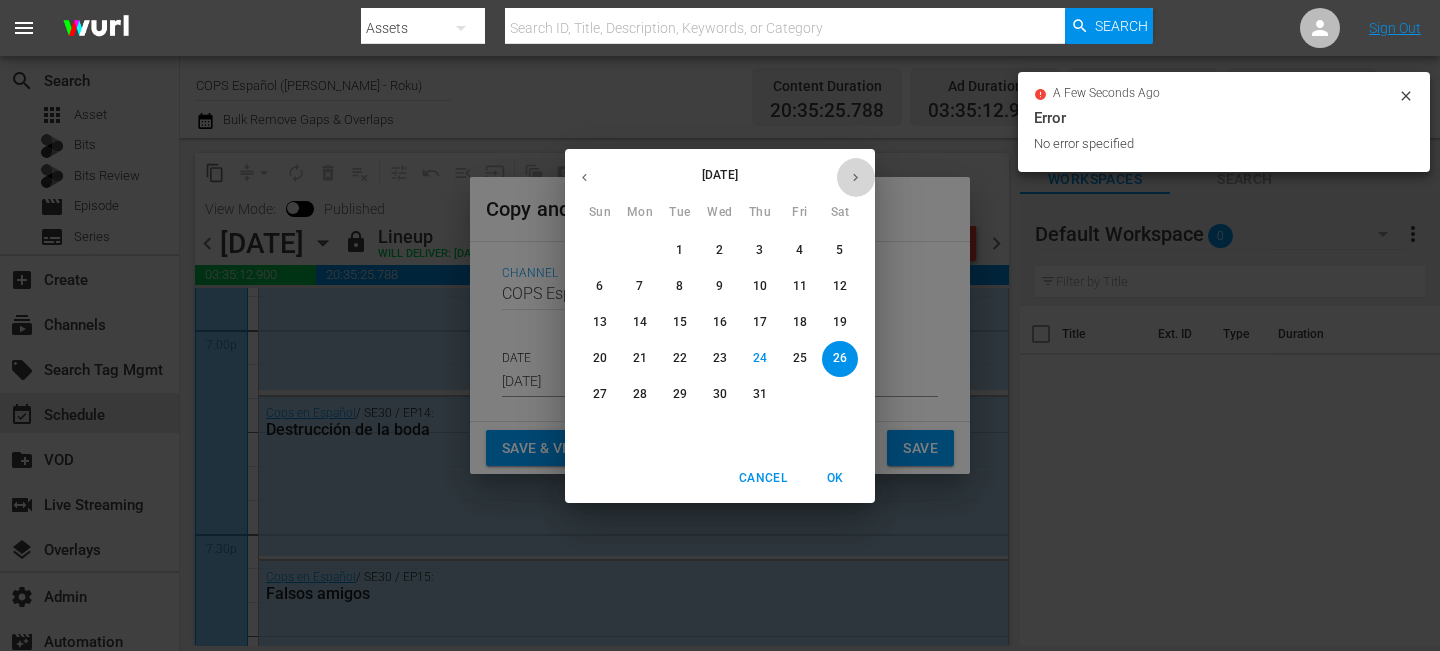 click 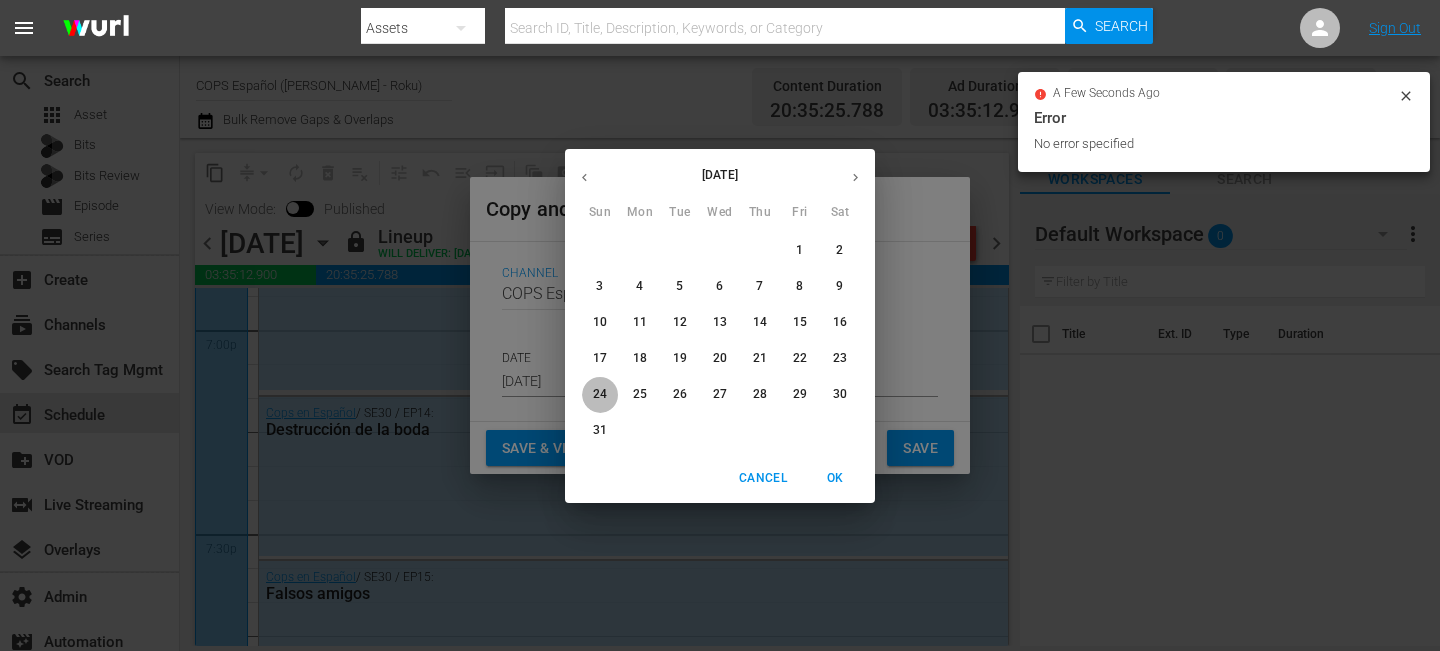 click on "24" at bounding box center [600, 394] 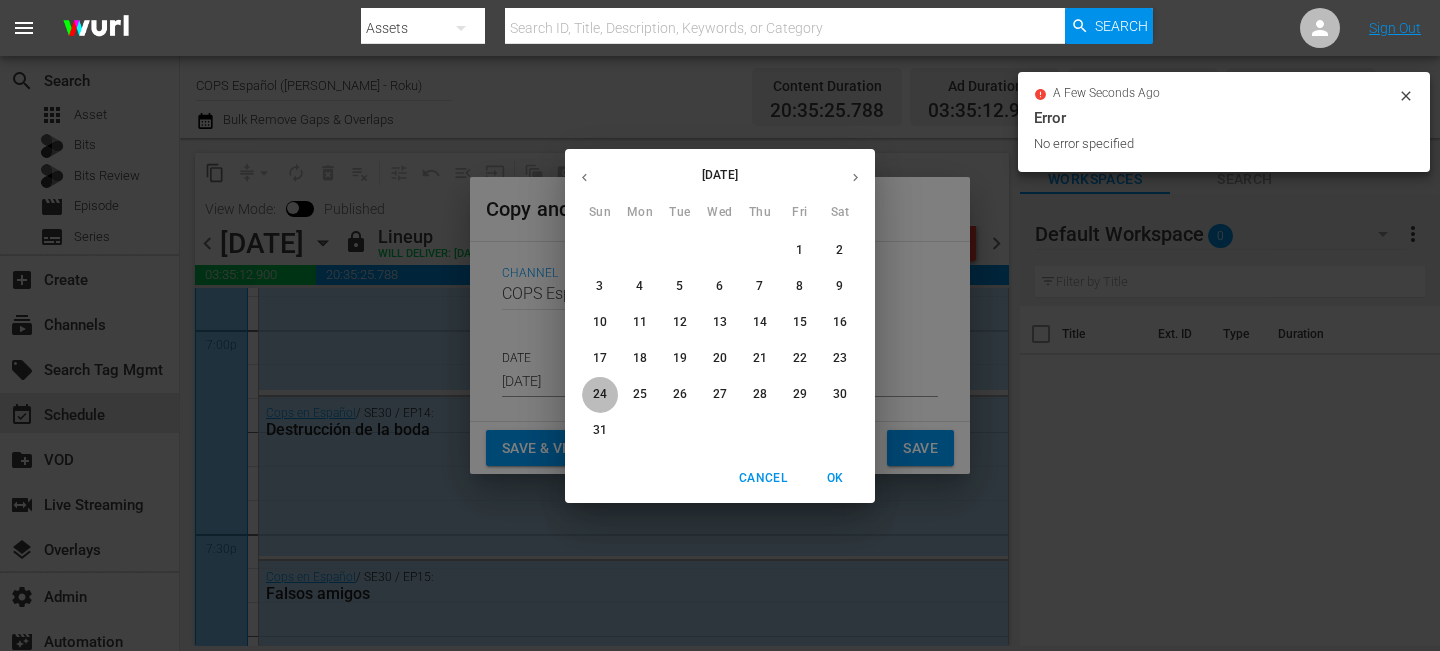 type on "Aug 24th 2025" 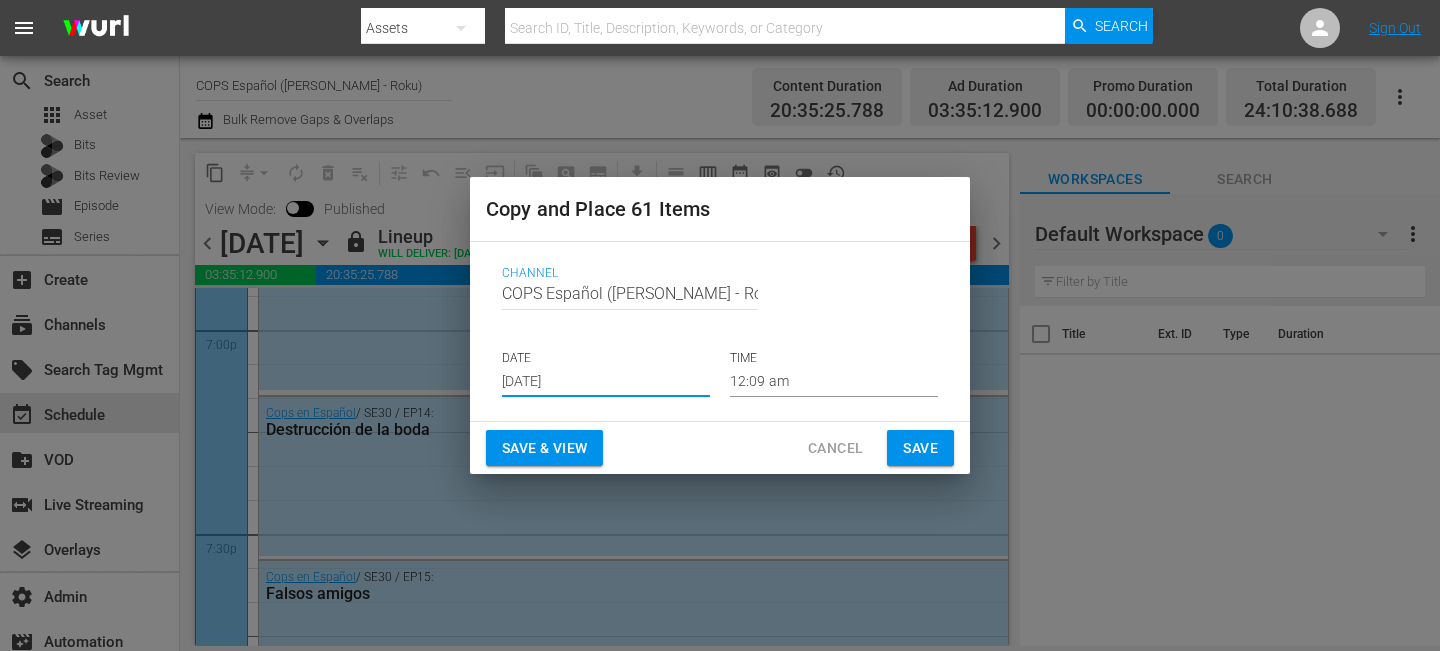 click on "Save" at bounding box center (920, 448) 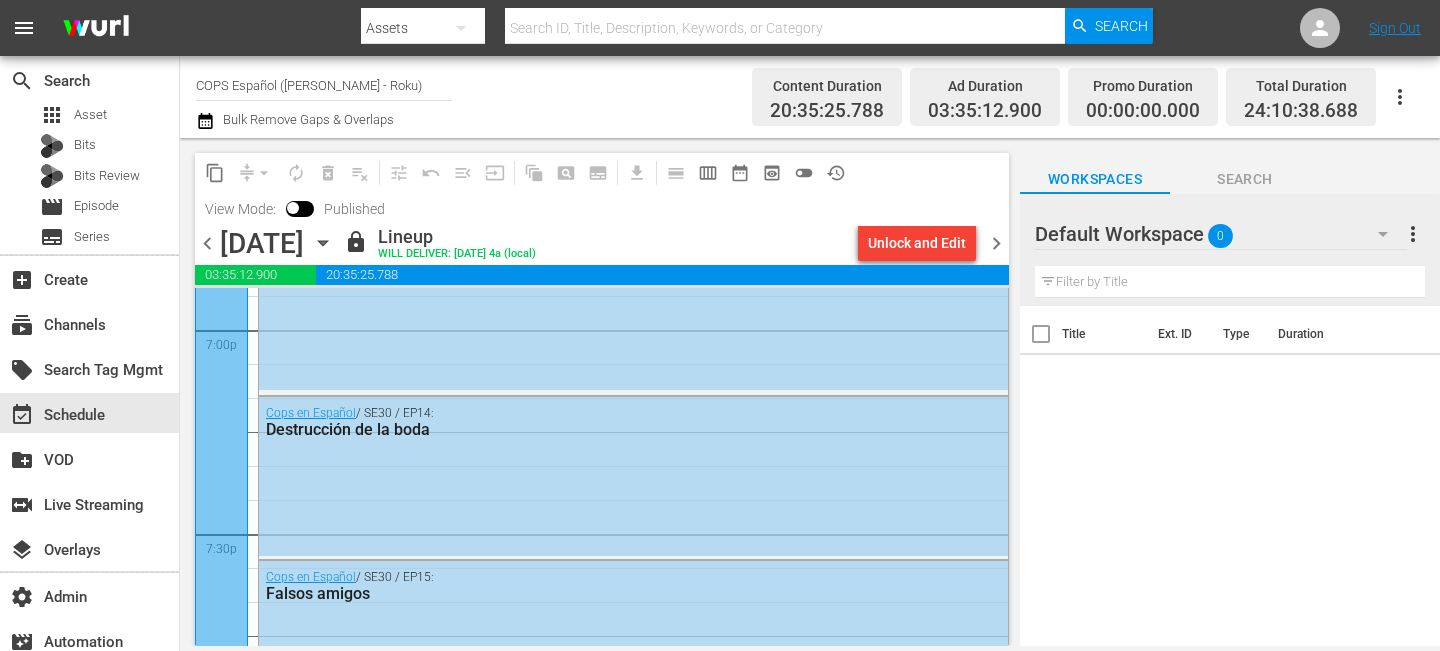 click on "chevron_right" at bounding box center [996, 243] 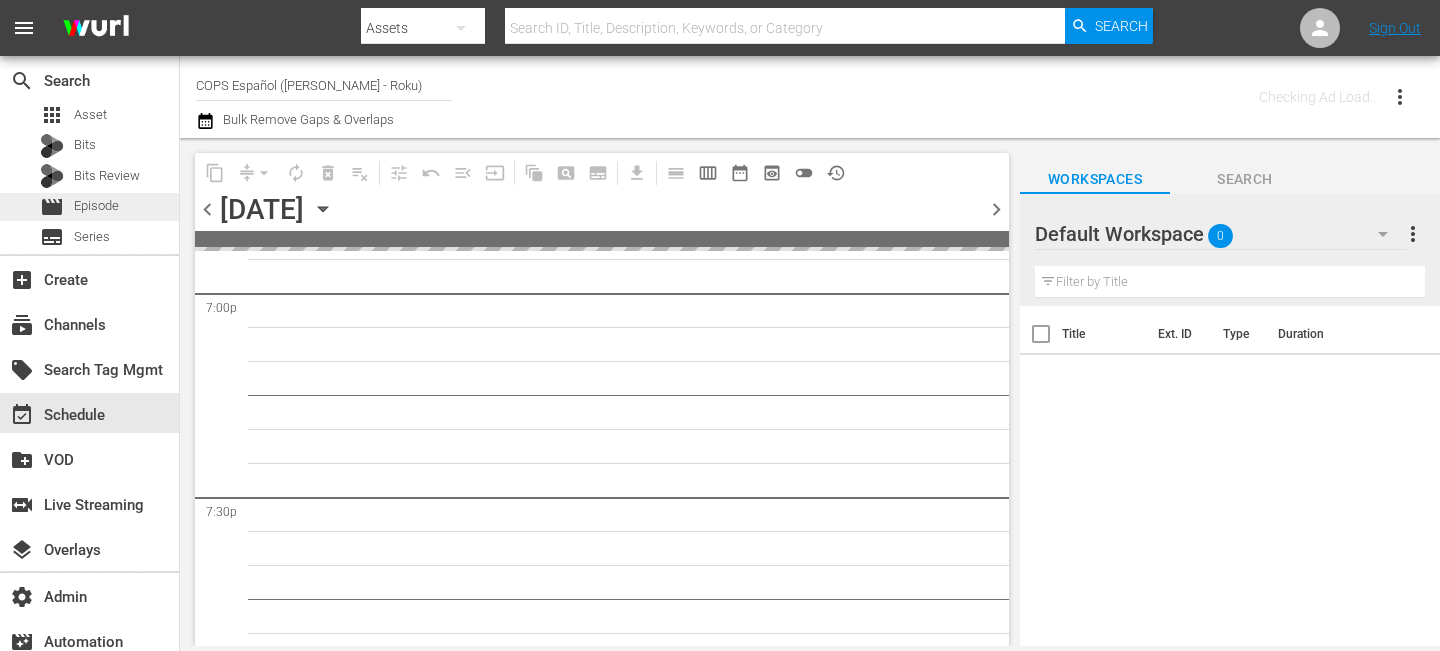 scroll, scrollTop: 8697, scrollLeft: 0, axis: vertical 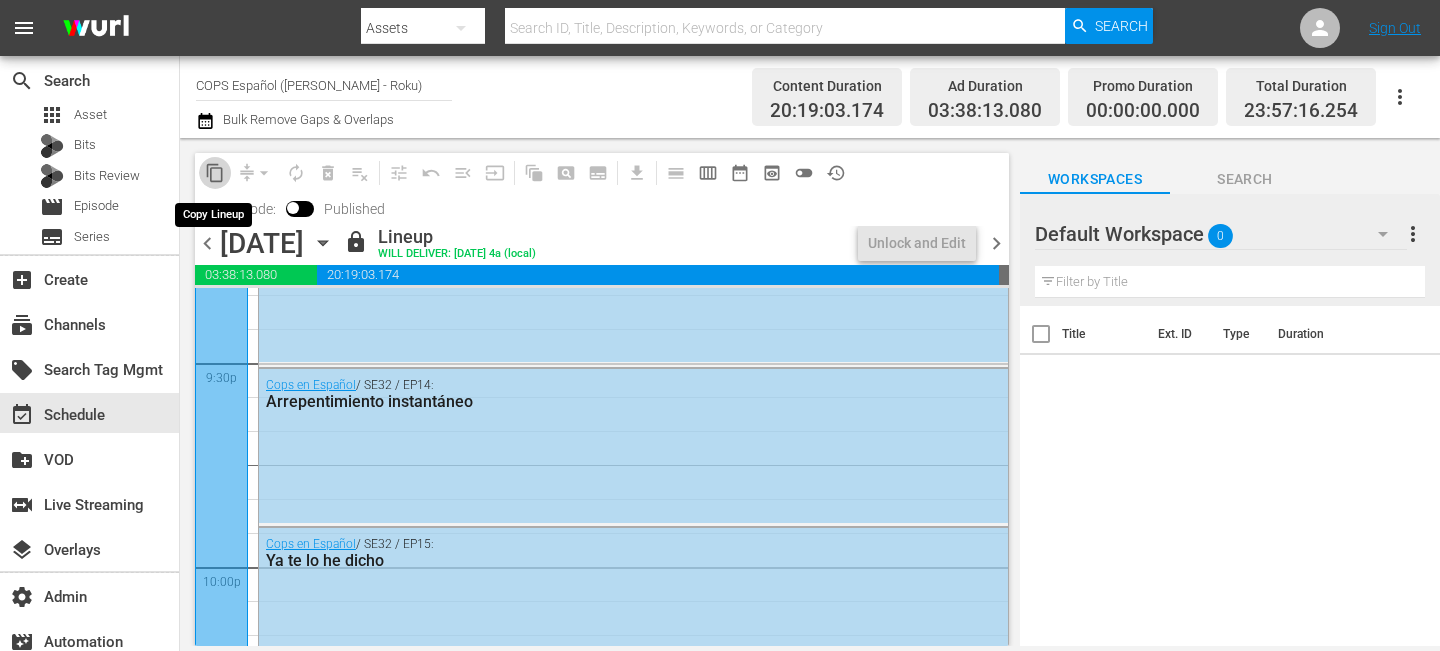 click on "content_copy" at bounding box center [215, 173] 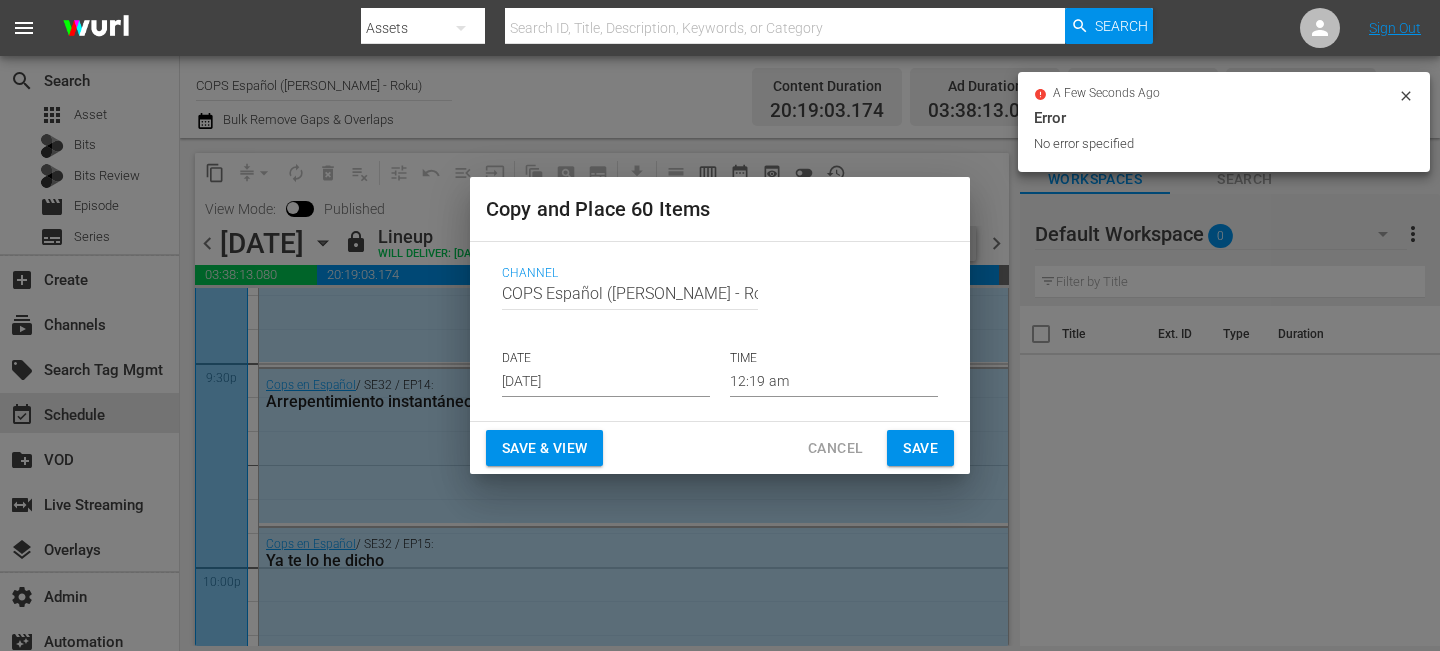 click on "Jul 26th 2025" at bounding box center [606, 382] 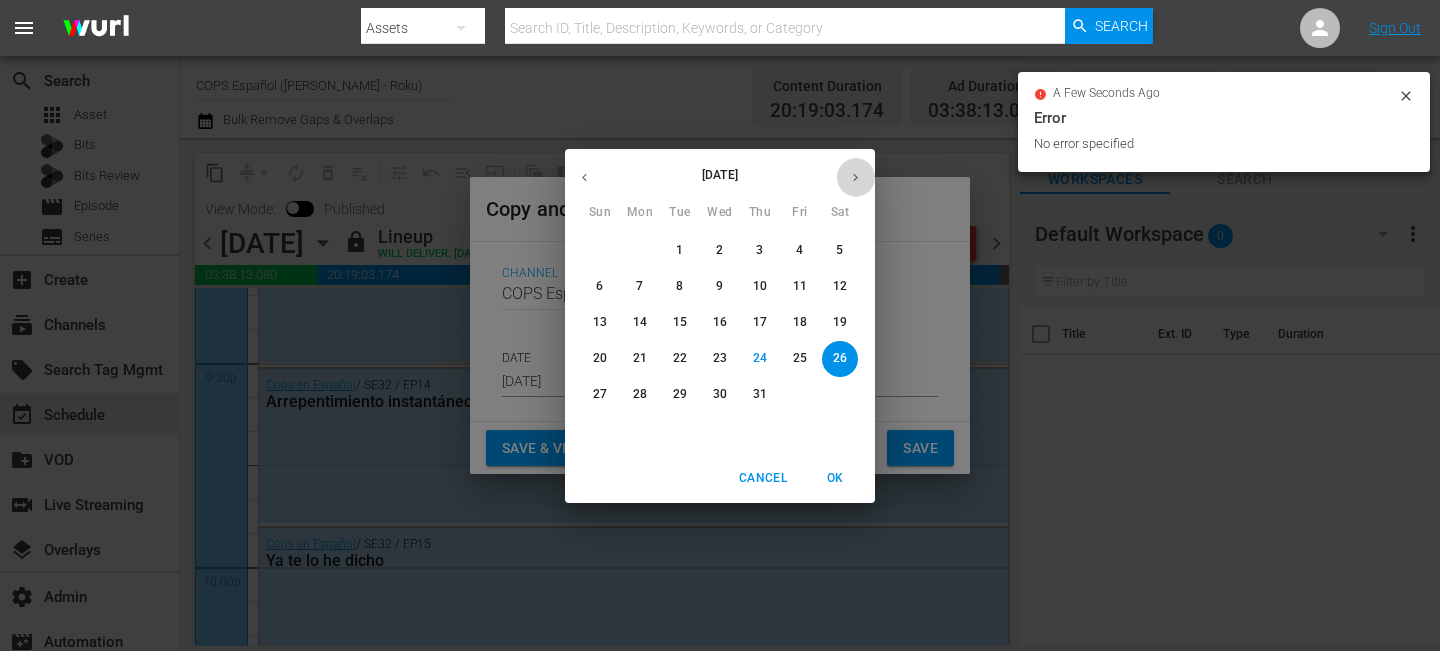 click at bounding box center (855, 177) 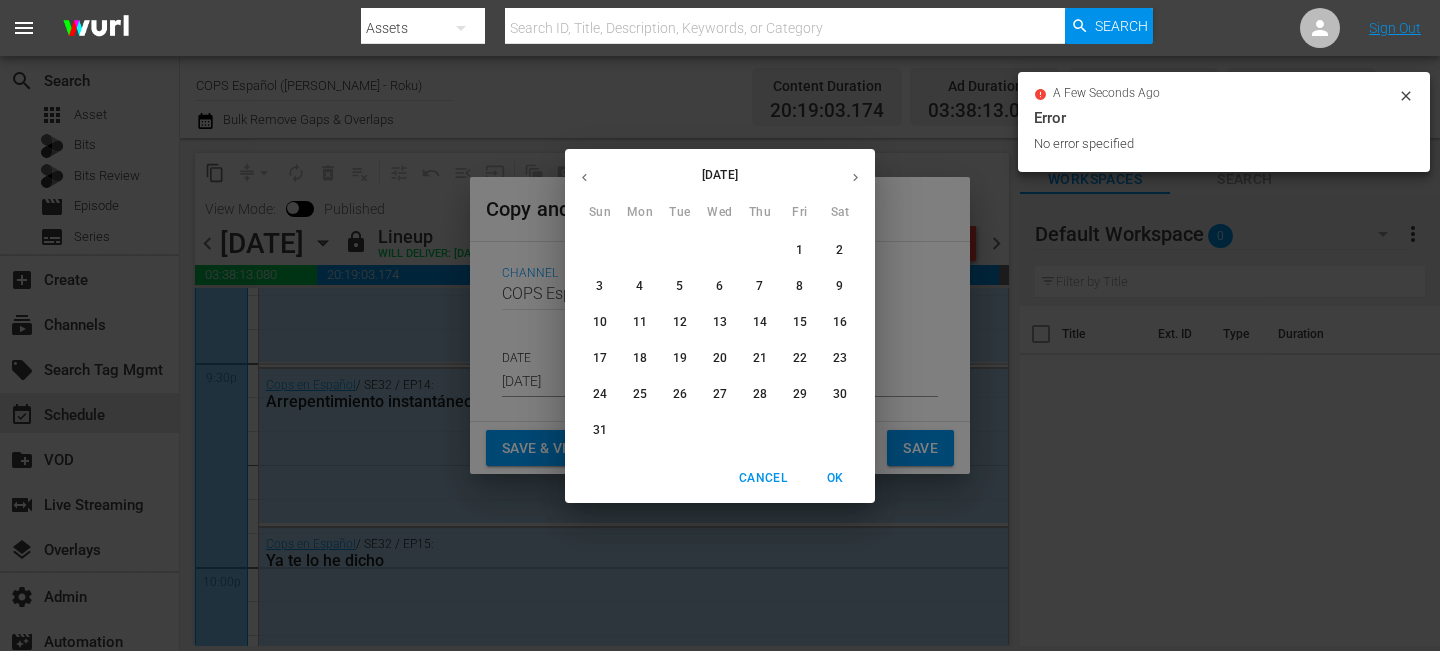 click on "25" at bounding box center (640, 395) 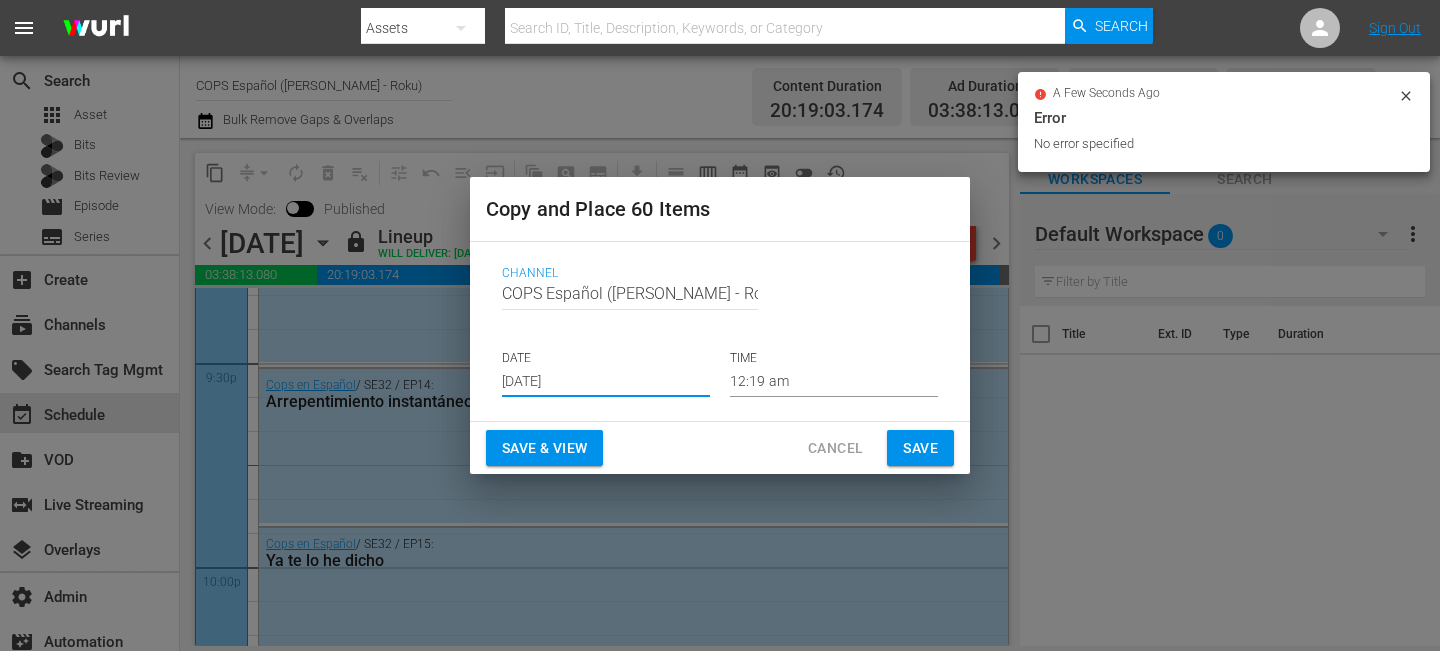 click on "Aug 25th 2025" at bounding box center [606, 382] 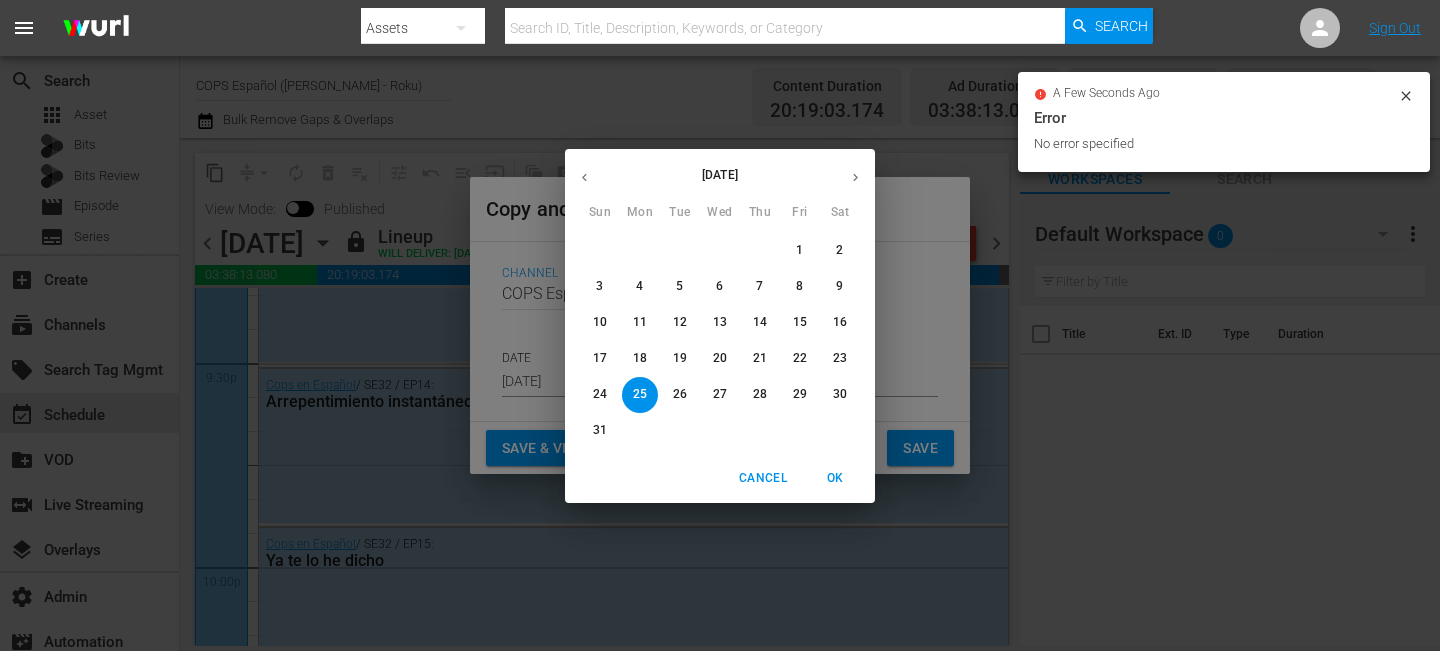 click on "25" at bounding box center [640, 394] 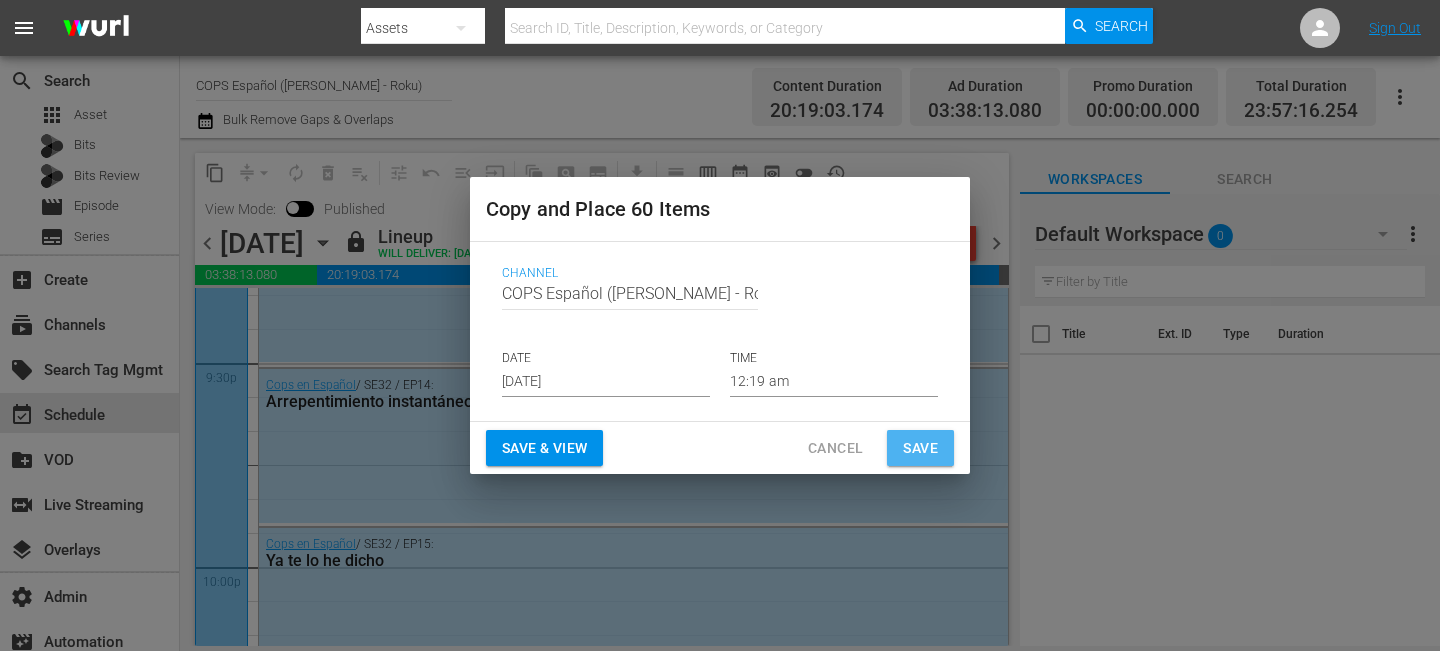 click on "Save" at bounding box center [920, 448] 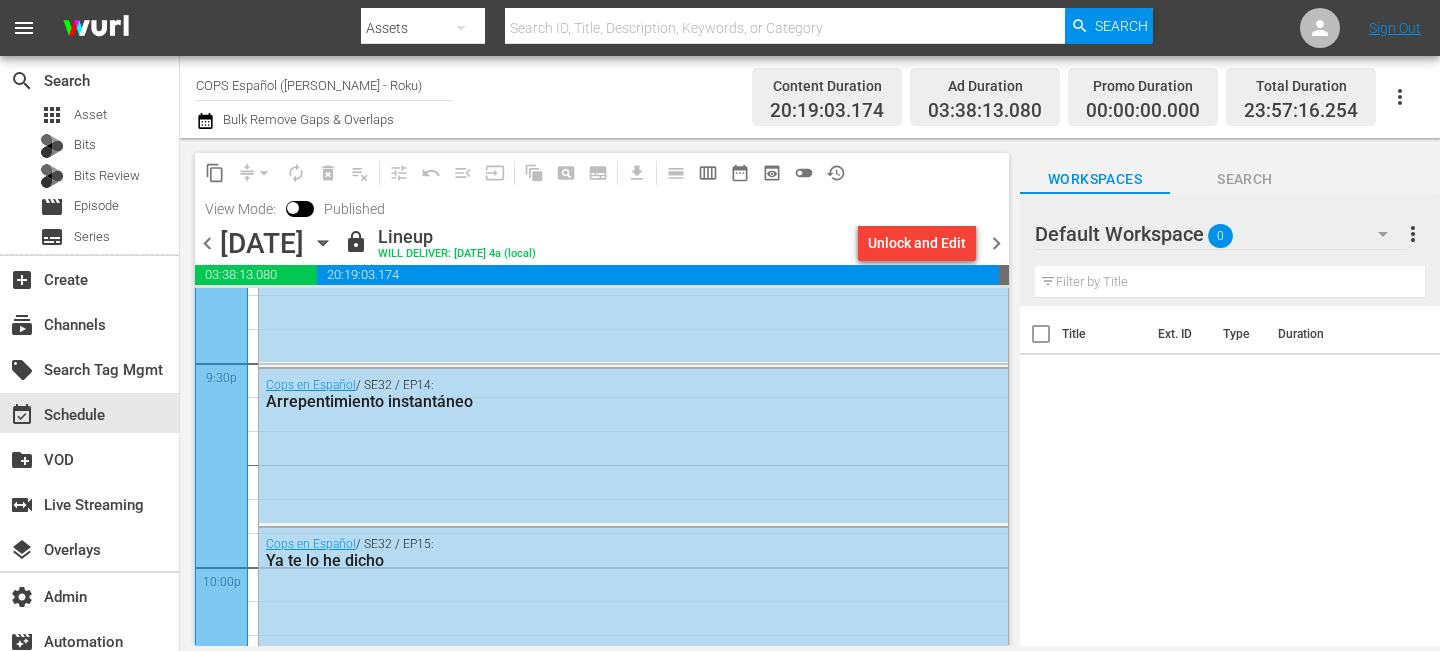 click on "content_copy compress arrow_drop_down autorenew_outlined delete_forever_outlined playlist_remove_outlined tune_outlined undo_outined menu_open input auto_awesome_motion_outlined pageview_outlined subtitles_outlined get_app calendar_view_day_outlined calendar_view_week_outlined date_range_outlined preview_outlined toggle_off history_outlined View Mode: Published chevron_left Monday, July 28th July 28th lock Lineup WILL DELIVER: 7/27 @ 4a (local) Unlock and Edit chevron_right 03:38:13.080 00:00:00.000 20:19:03.174 00:02:43.746 Select Event ¿De quién es el arma? Select Event Oveja negra Select Event Magia Select Event Cambio de corazón Select Event Beso y maquillaje Select Event Mejilla a mejilla Select Event En humo Select Event Sentir el calor Select Event En ninguna parte Select Event Claves del éxito Select Event Negación Select Event Baño relámpago Select Event Los hechos de la vida Select Event Compañía de los tres Select Event Por la ventana Select Event Goma quemada Select Event Select Event" at bounding box center (597, 392) 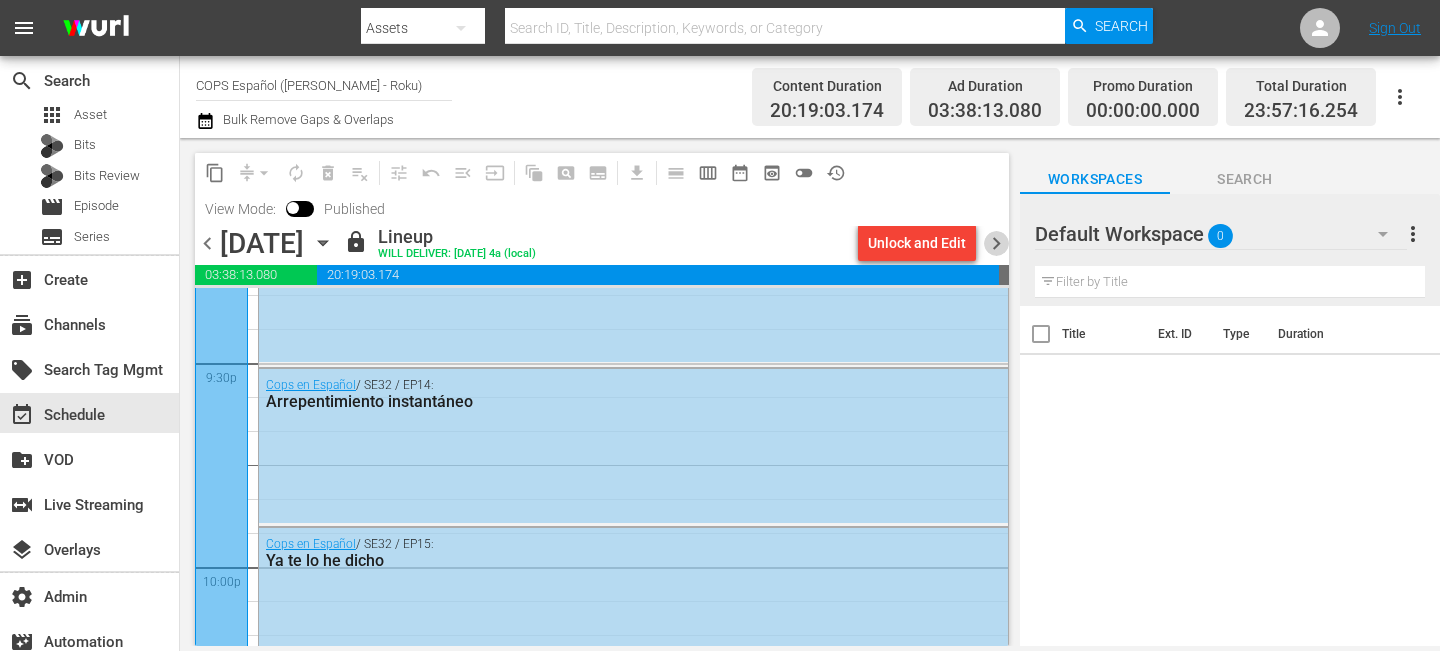 click on "chevron_right" at bounding box center [996, 243] 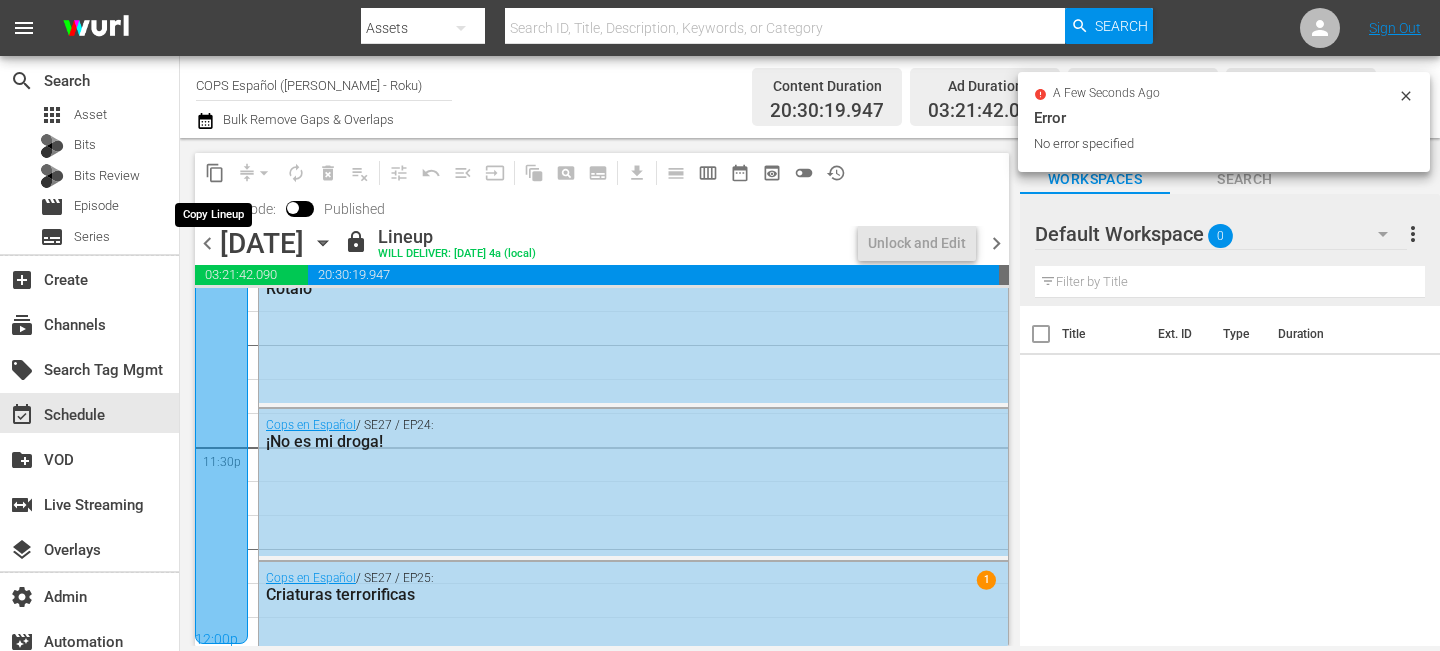 scroll, scrollTop: 8595, scrollLeft: 0, axis: vertical 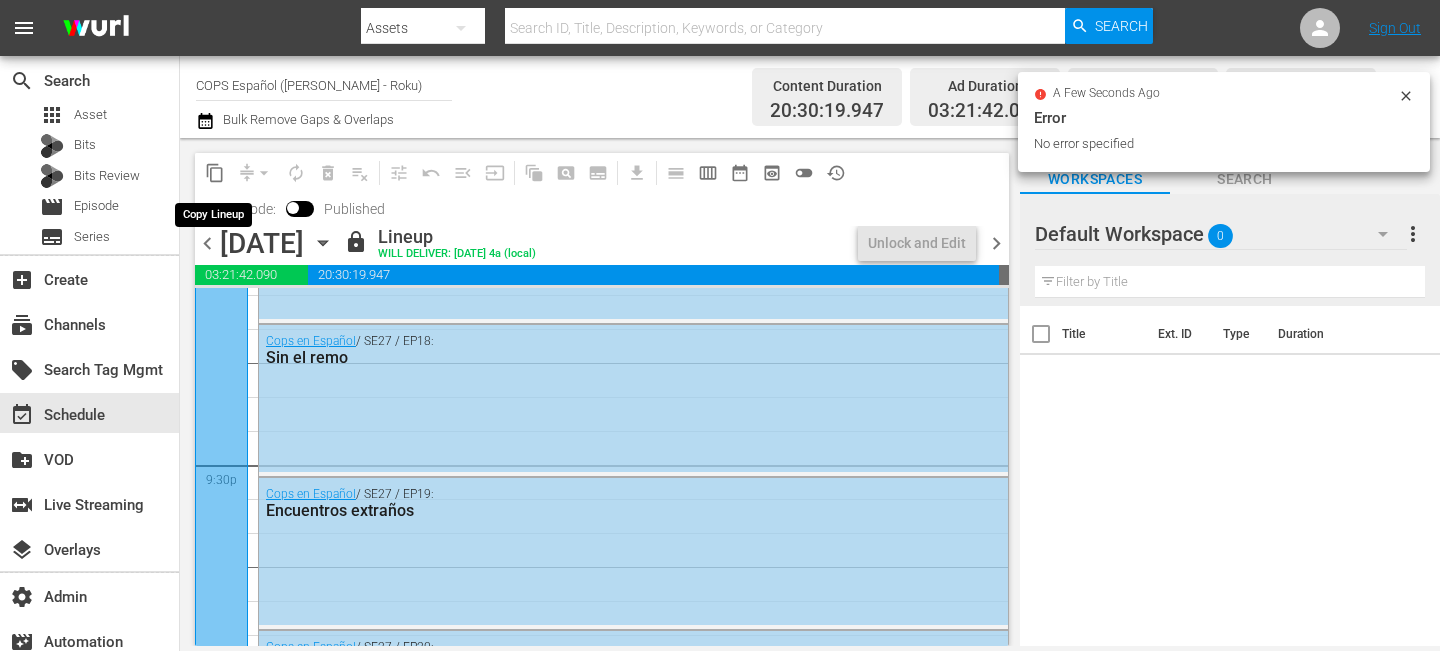 click on "content_copy" at bounding box center [215, 173] 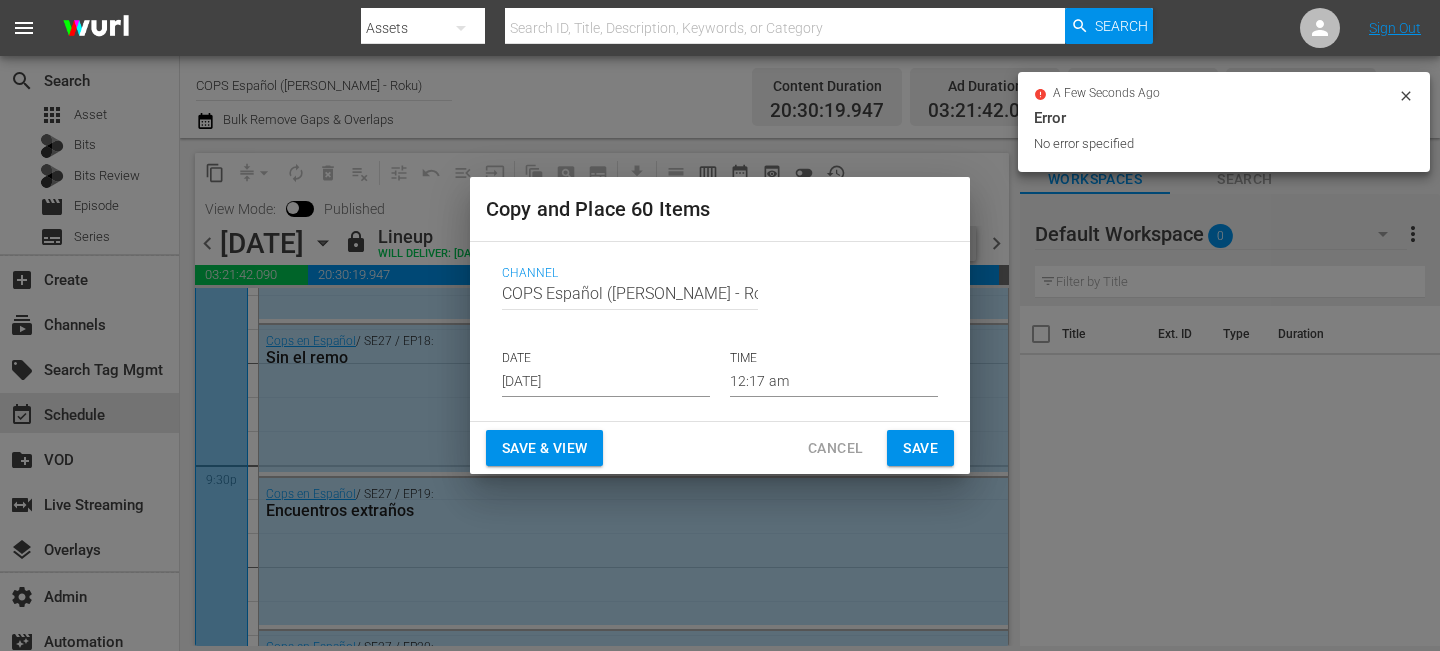 click on "Jul 26th 2025" at bounding box center [606, 382] 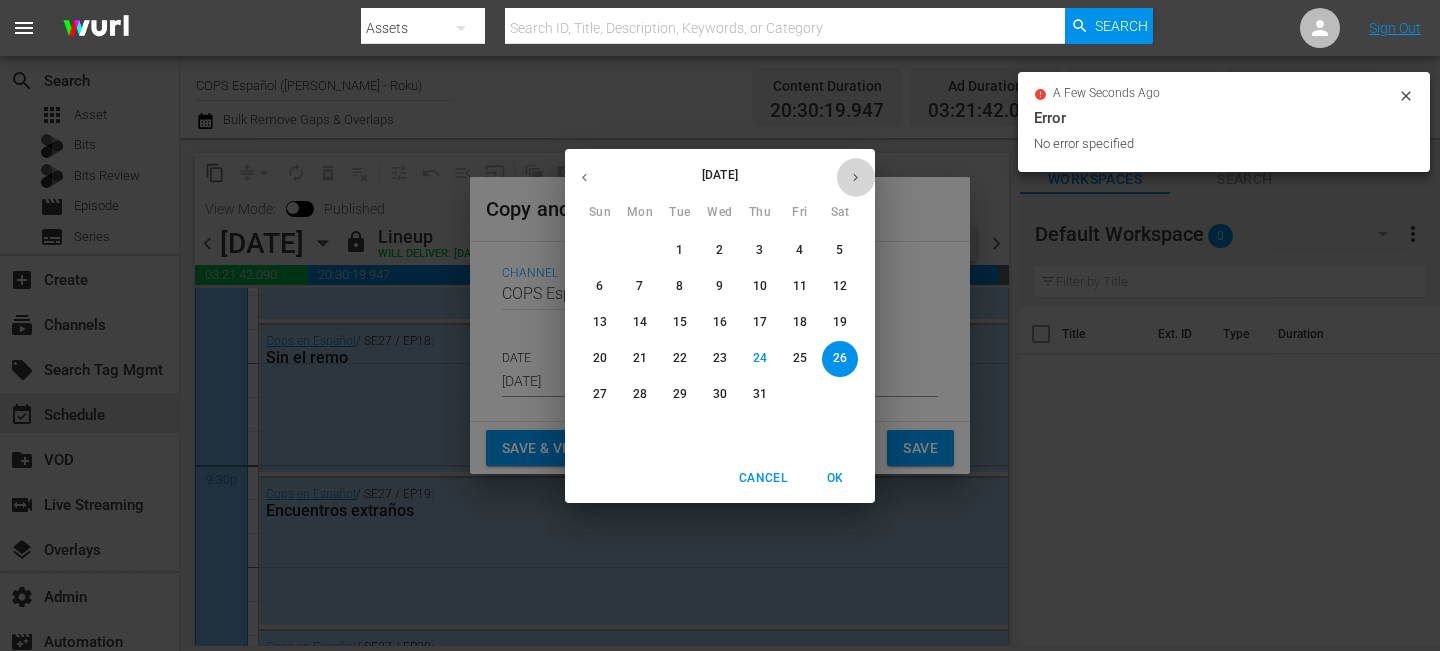 click 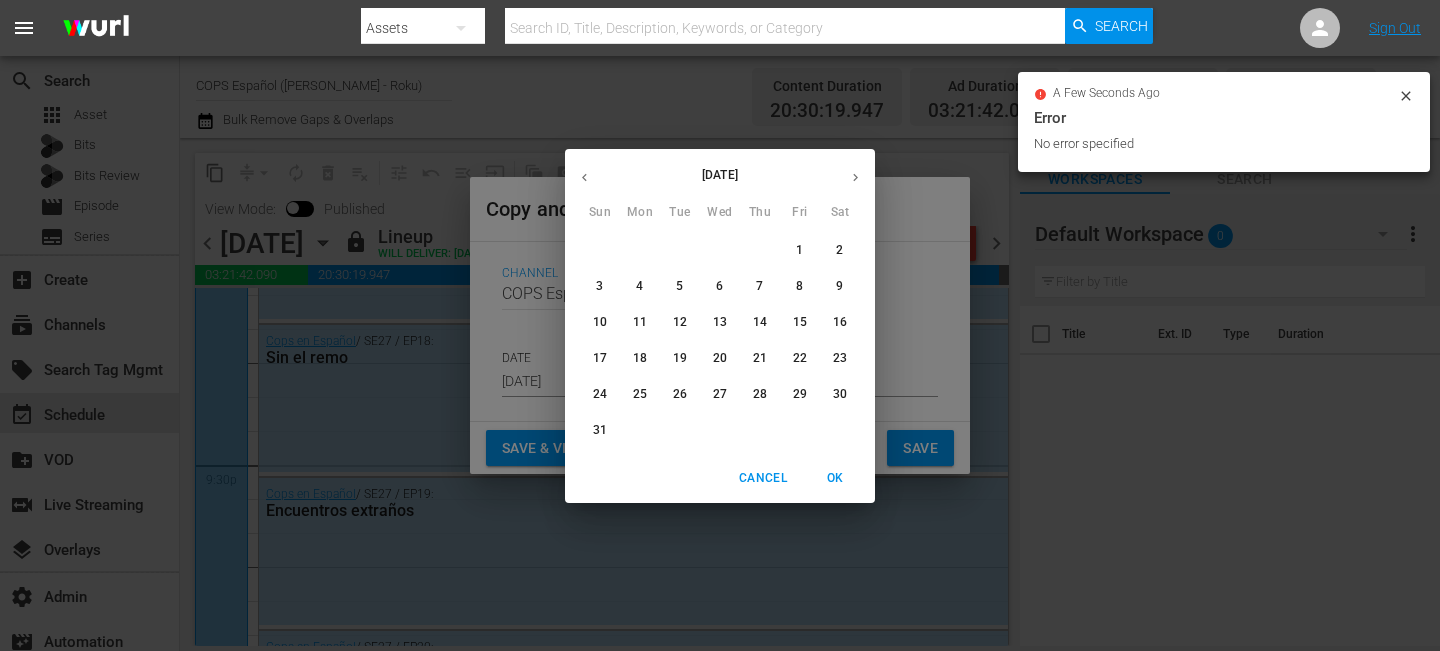 click on "26" at bounding box center [680, 394] 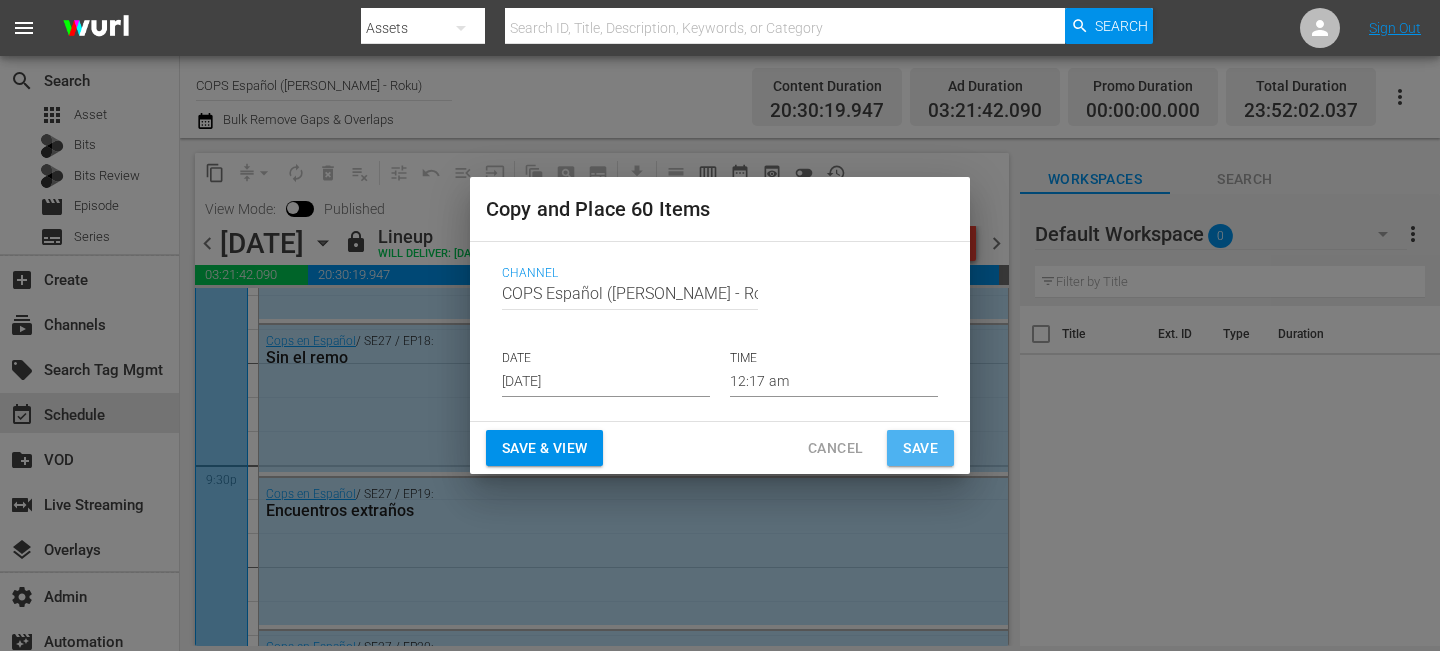 click on "Save" at bounding box center [920, 448] 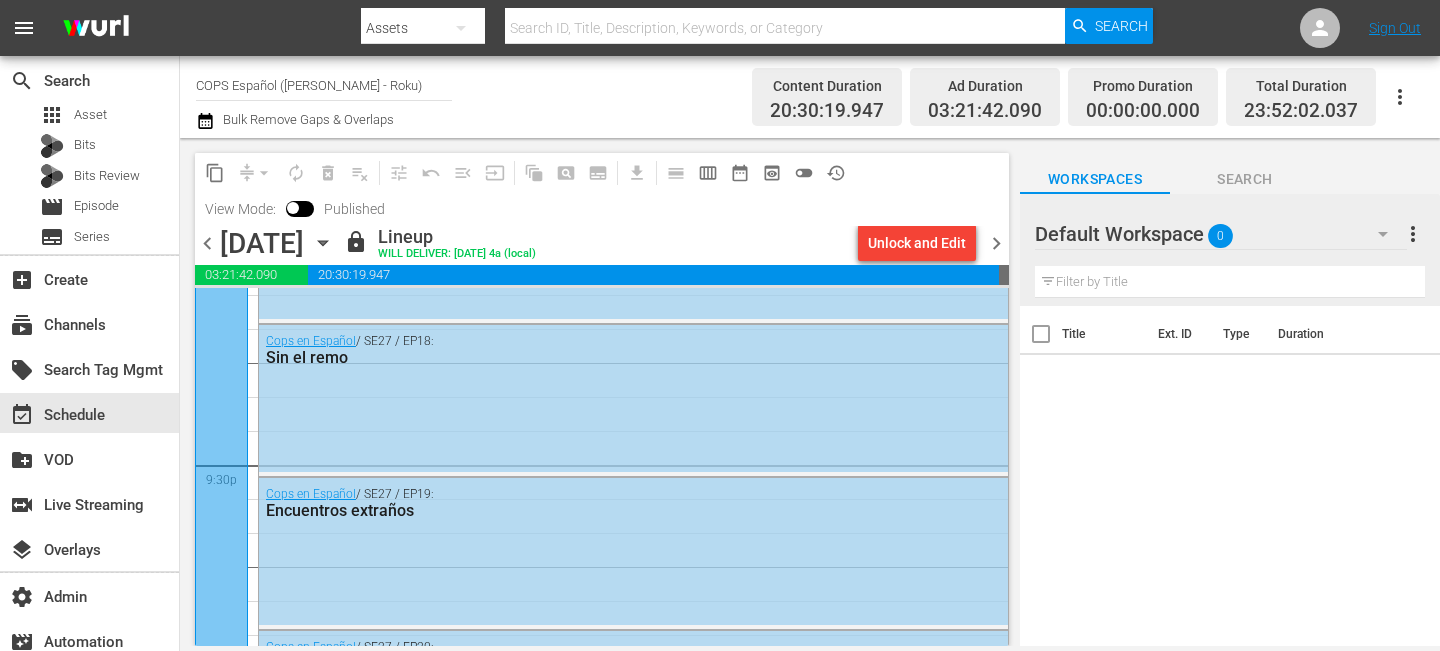 click on "chevron_right" at bounding box center [996, 243] 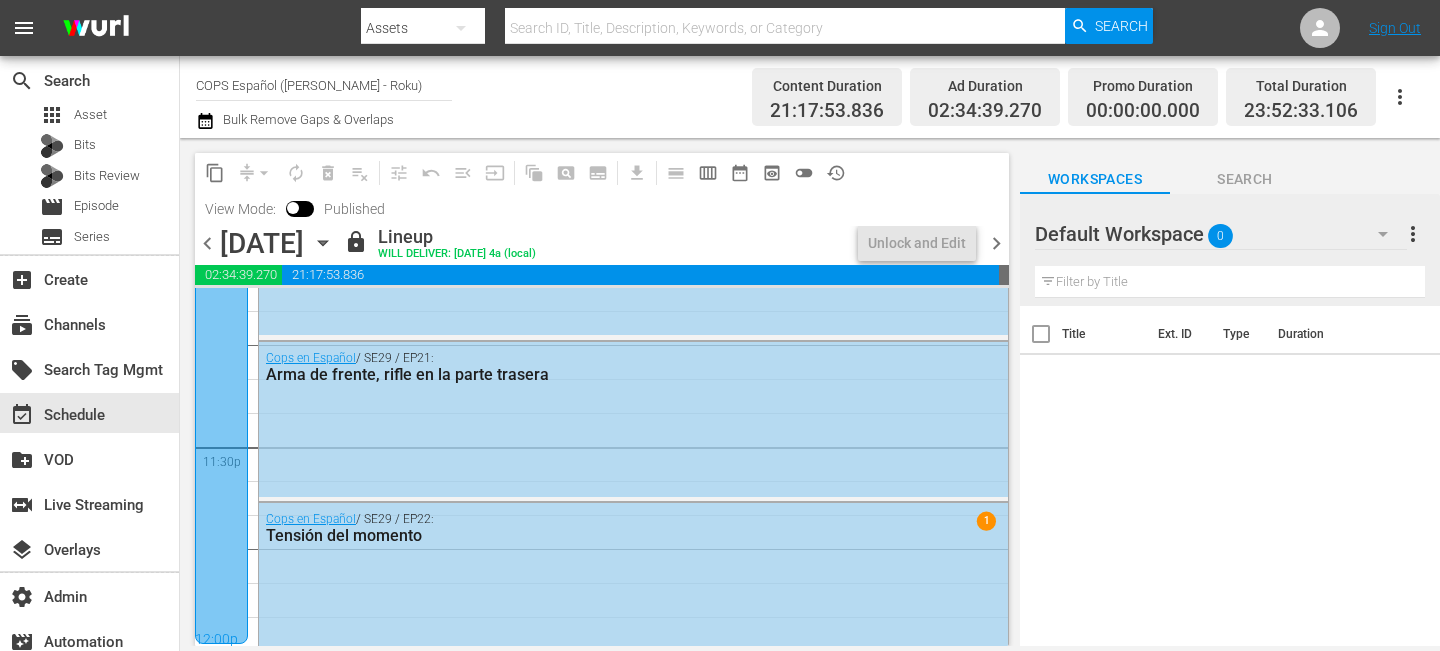 scroll, scrollTop: 8561, scrollLeft: 0, axis: vertical 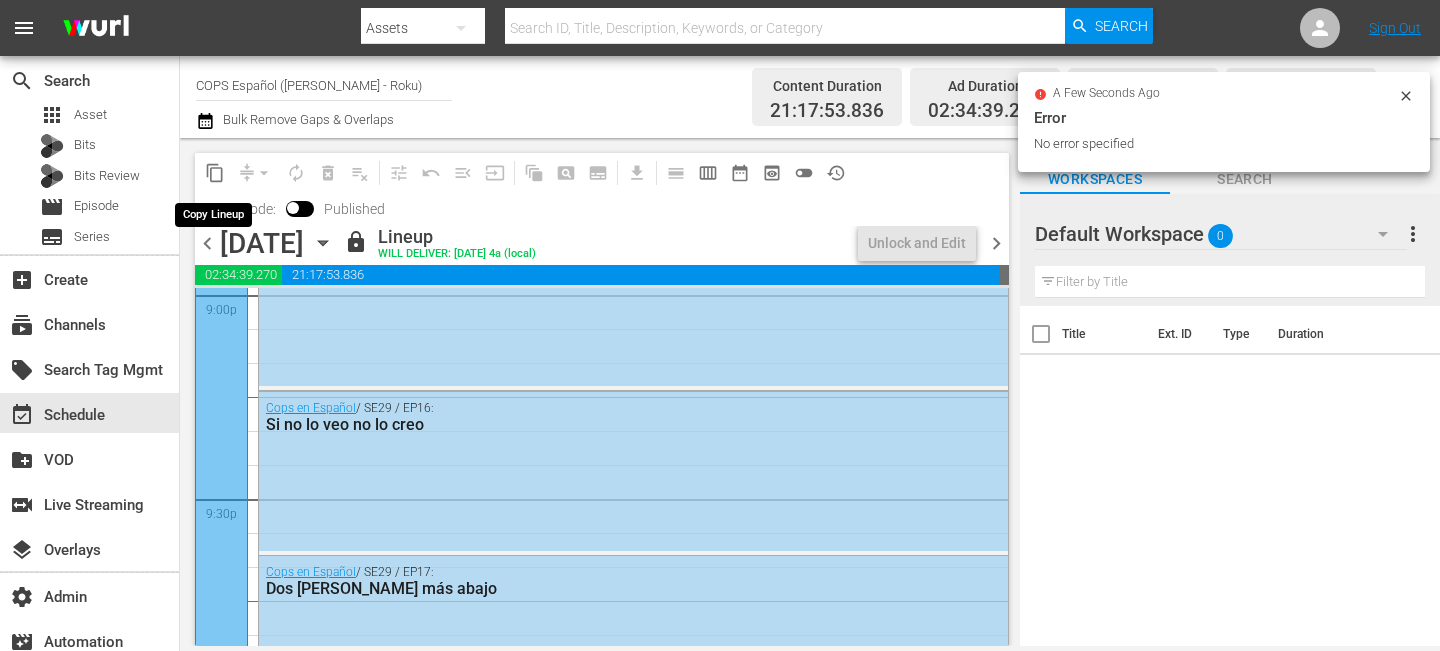 click on "content_copy" at bounding box center [215, 173] 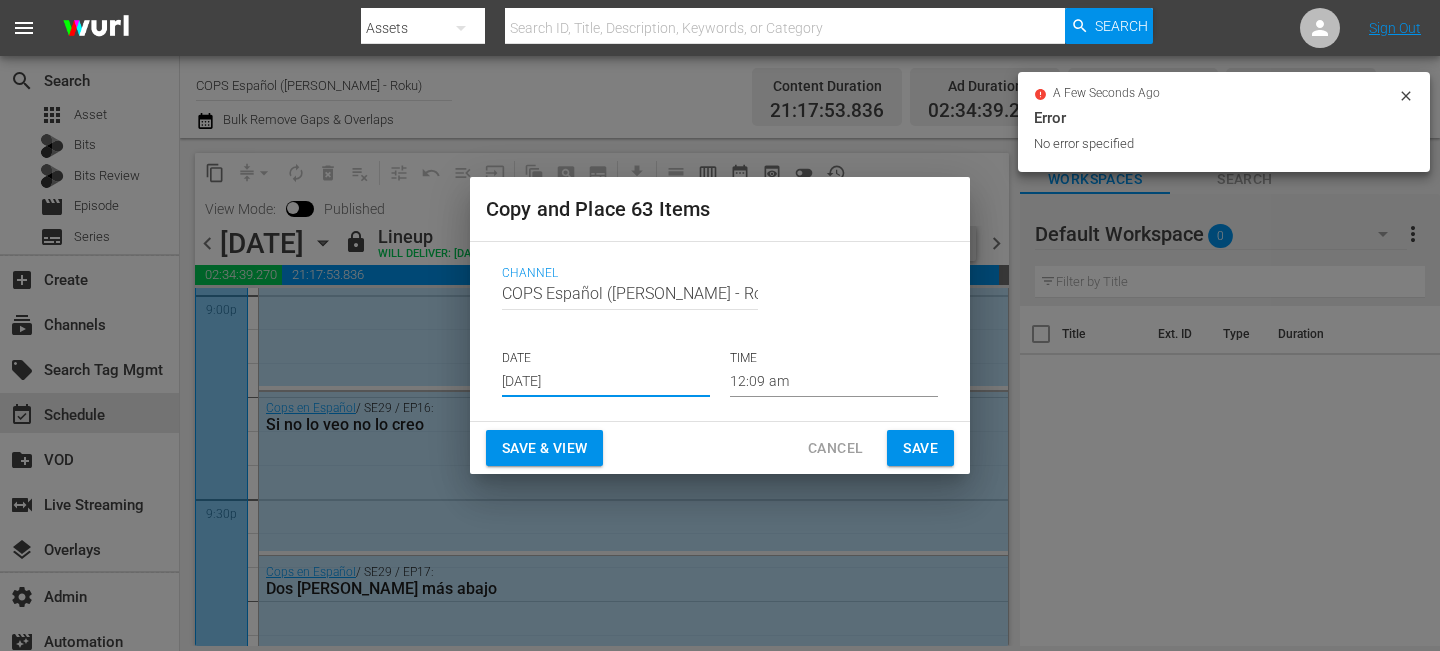 click on "Jul 26th 2025" at bounding box center [606, 382] 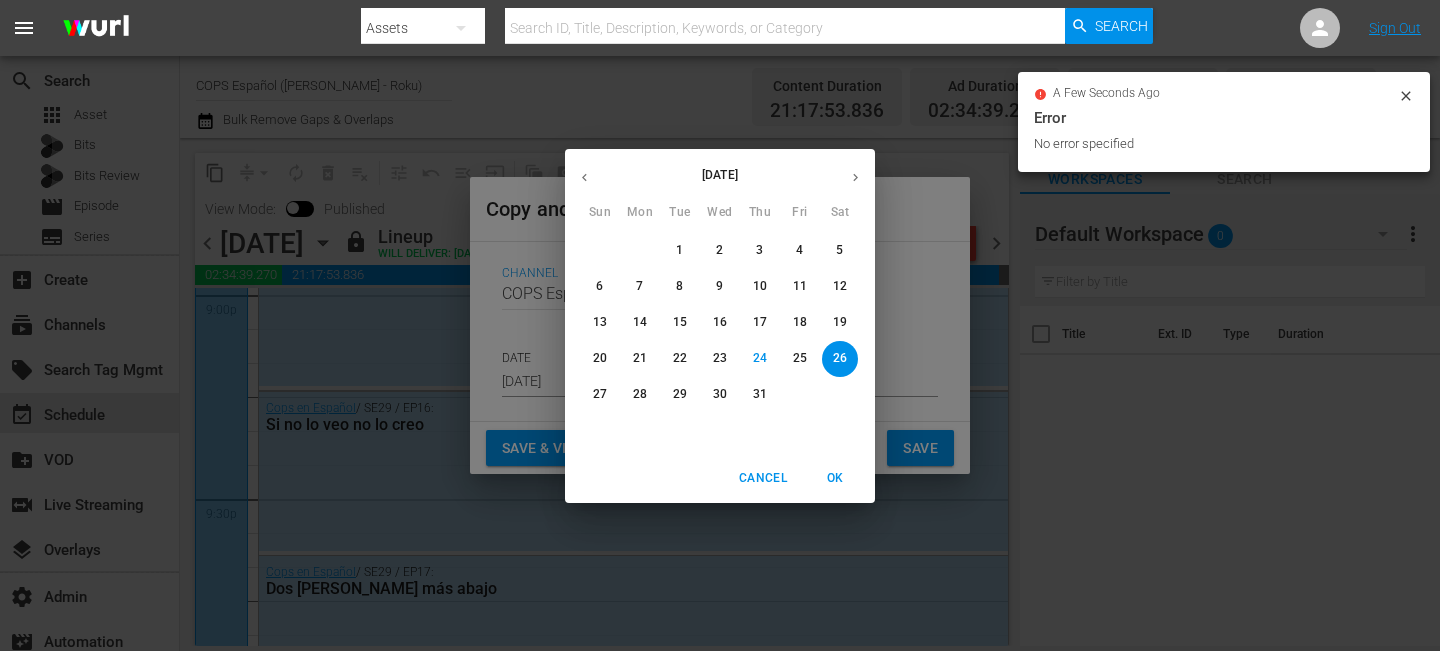 click 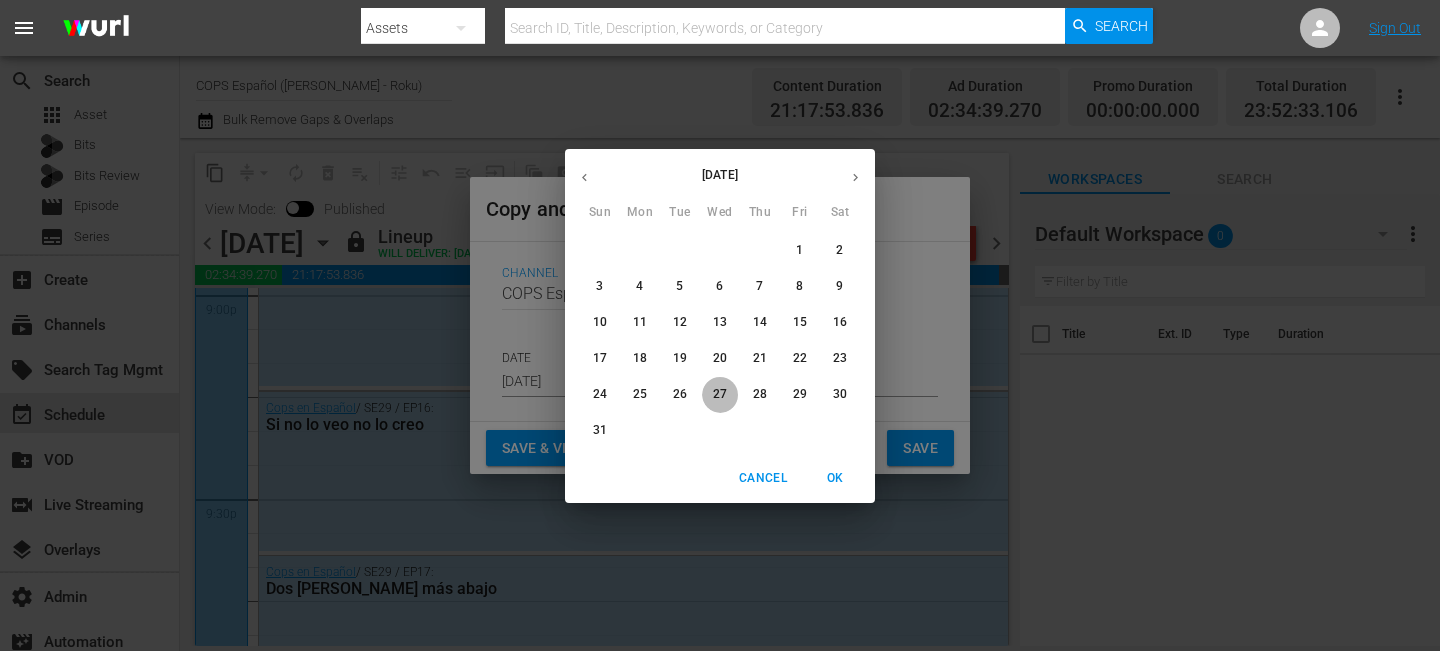 click on "27" at bounding box center (720, 395) 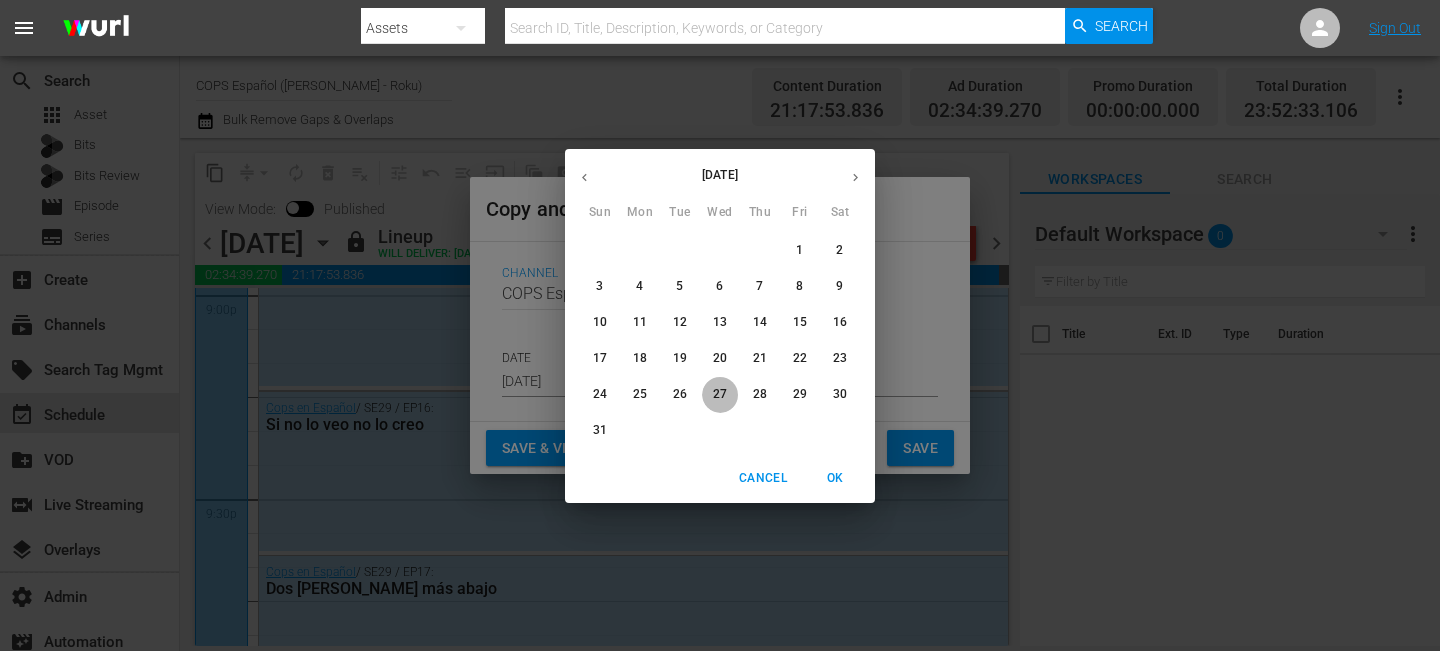 type on "Aug 27th 2025" 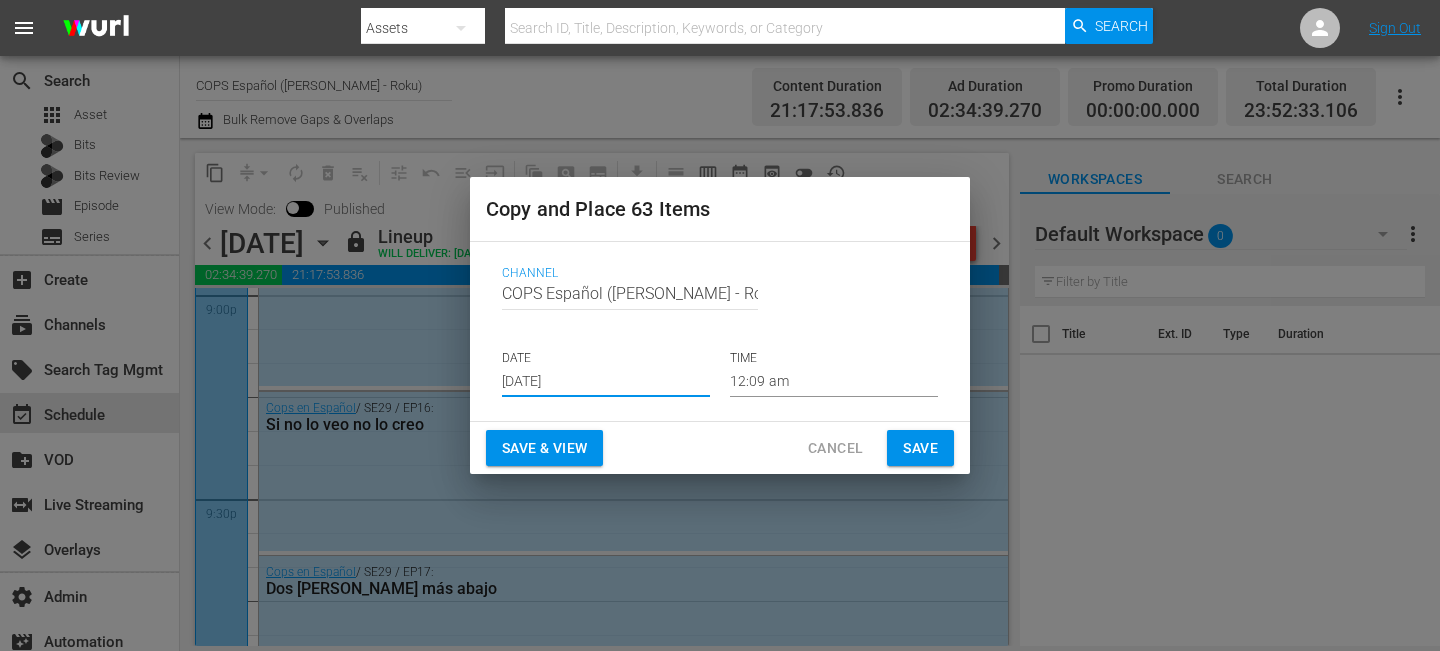 click on "Save" at bounding box center [920, 448] 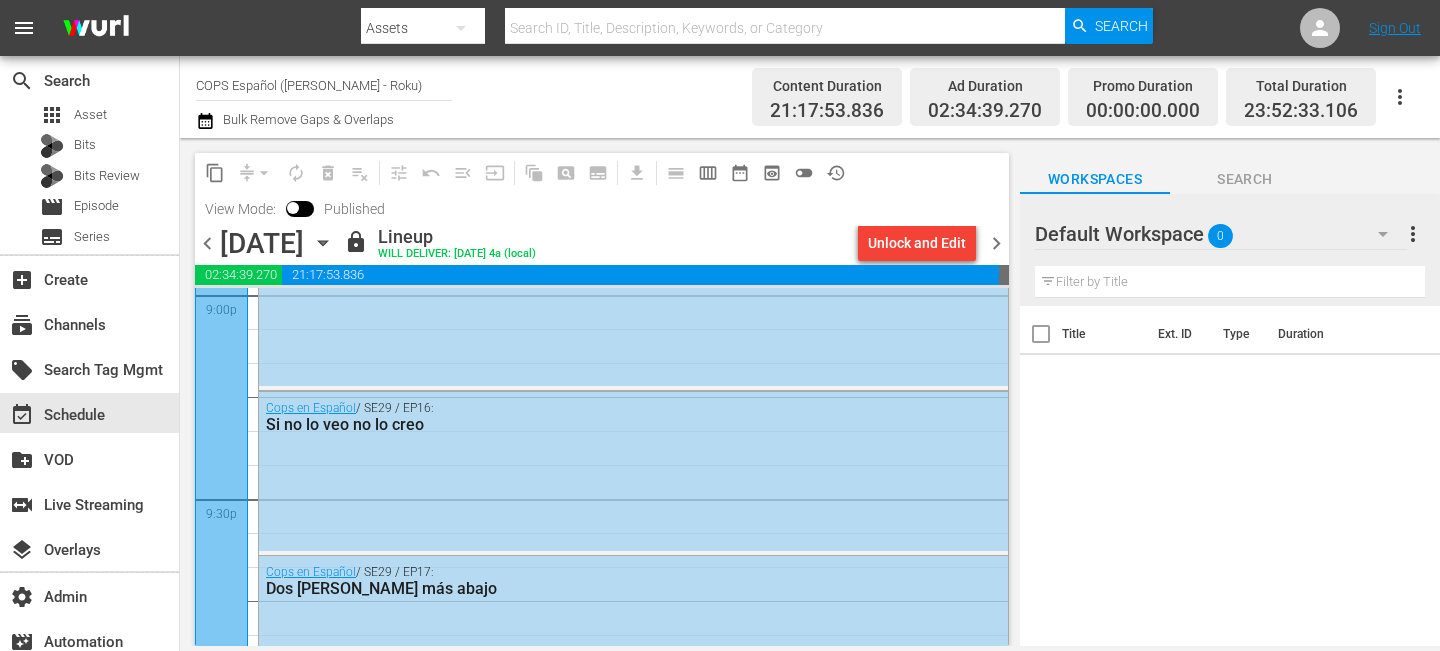 click on "chevron_right" at bounding box center (996, 243) 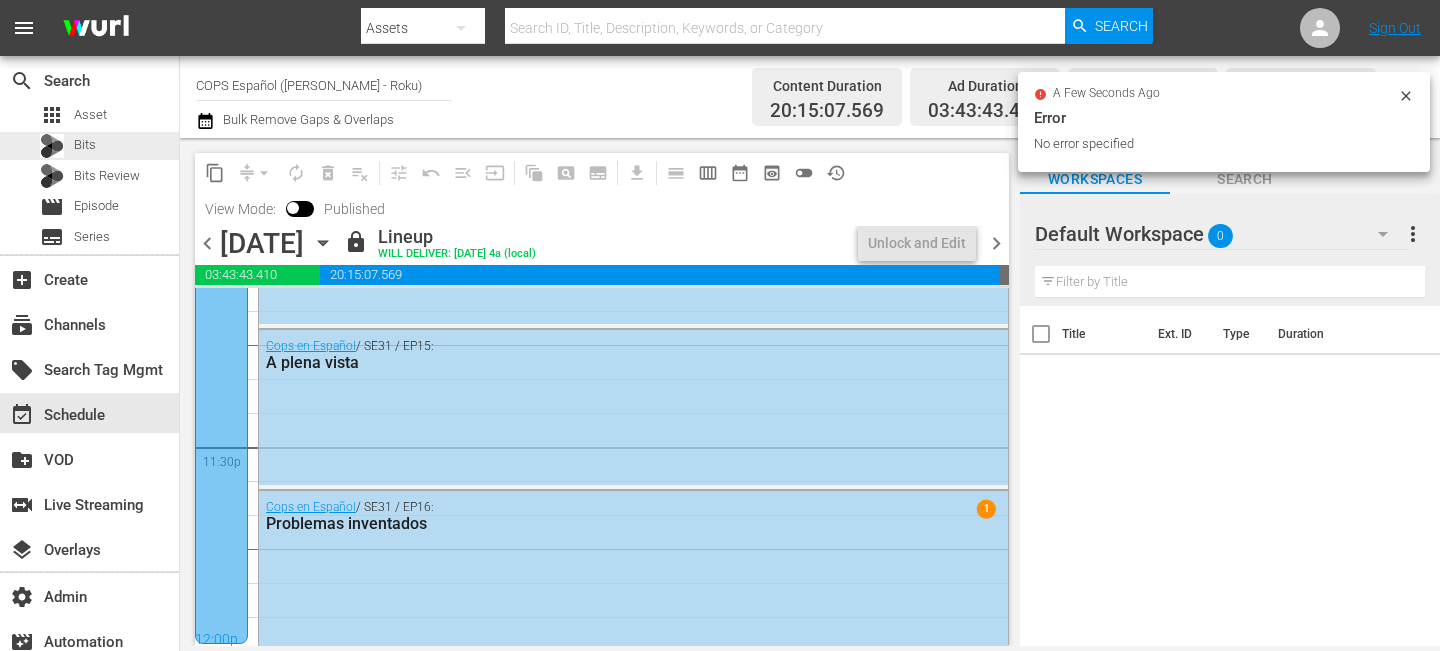 scroll, scrollTop: 8629, scrollLeft: 0, axis: vertical 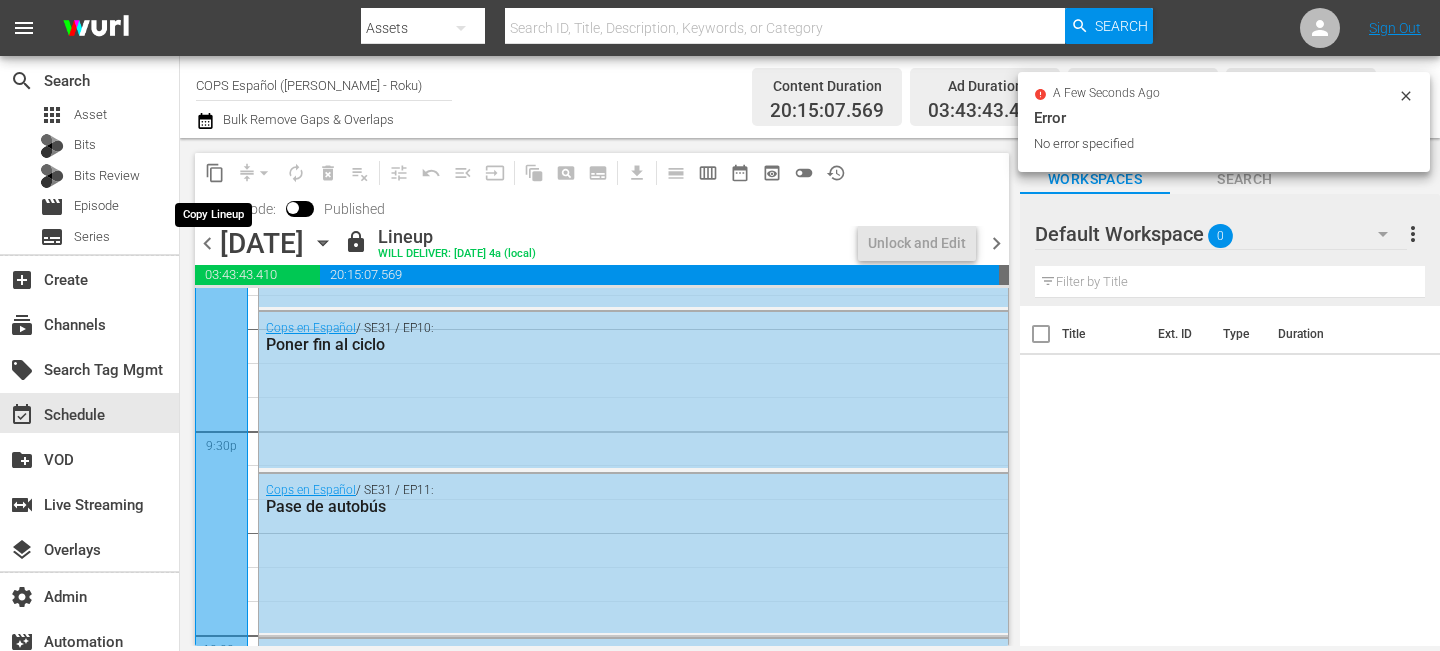 click on "content_copy" at bounding box center [215, 173] 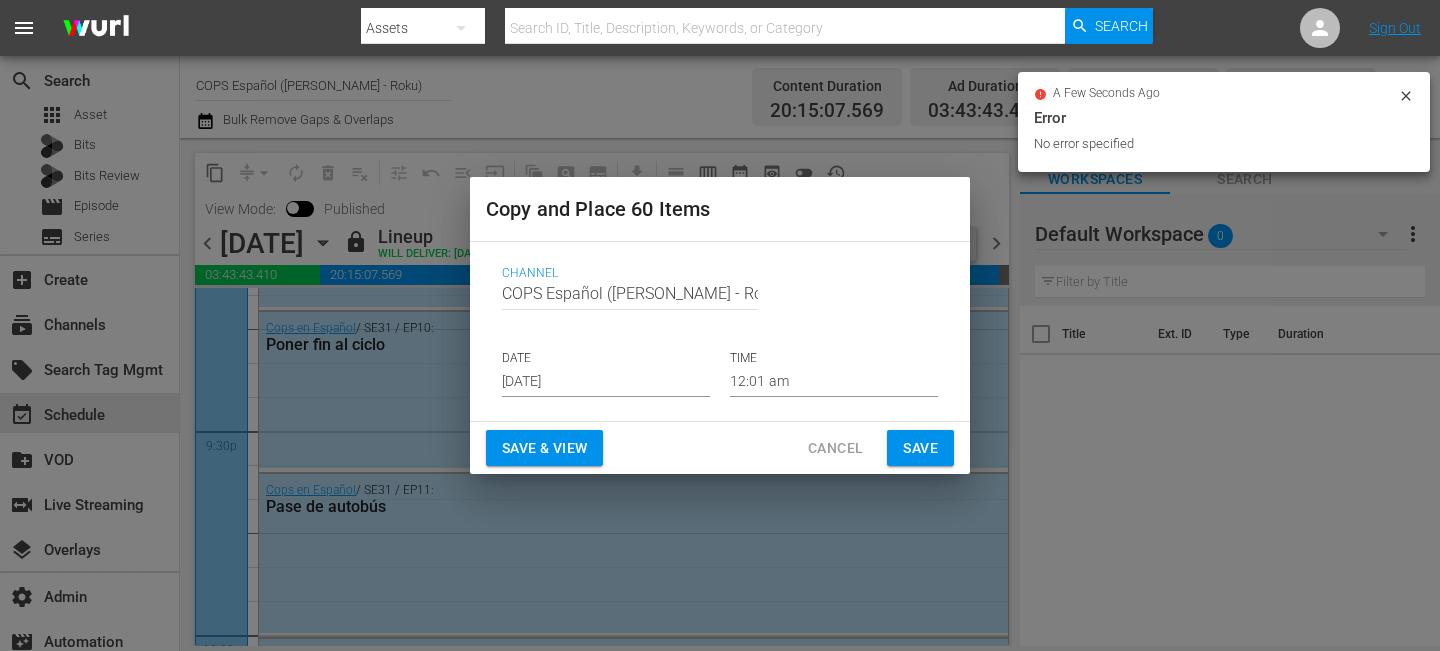 click on "Jul 26th 2025" at bounding box center [606, 382] 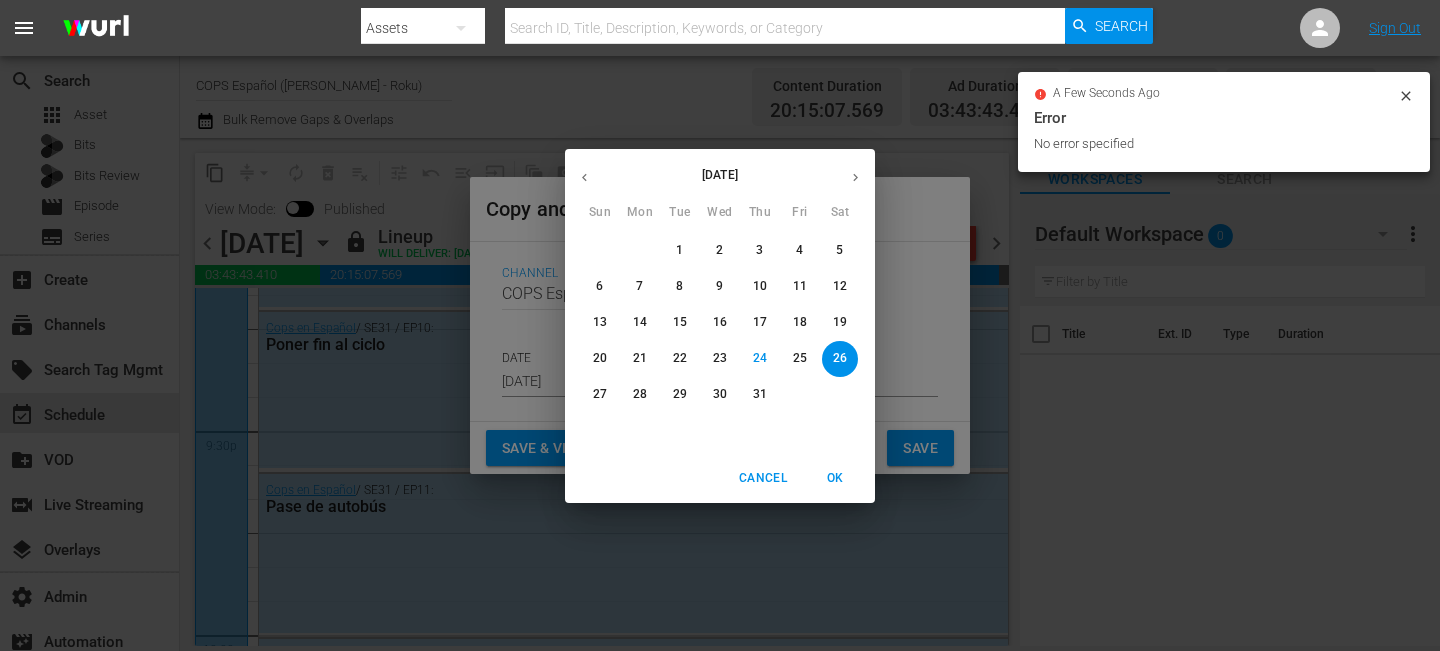 click 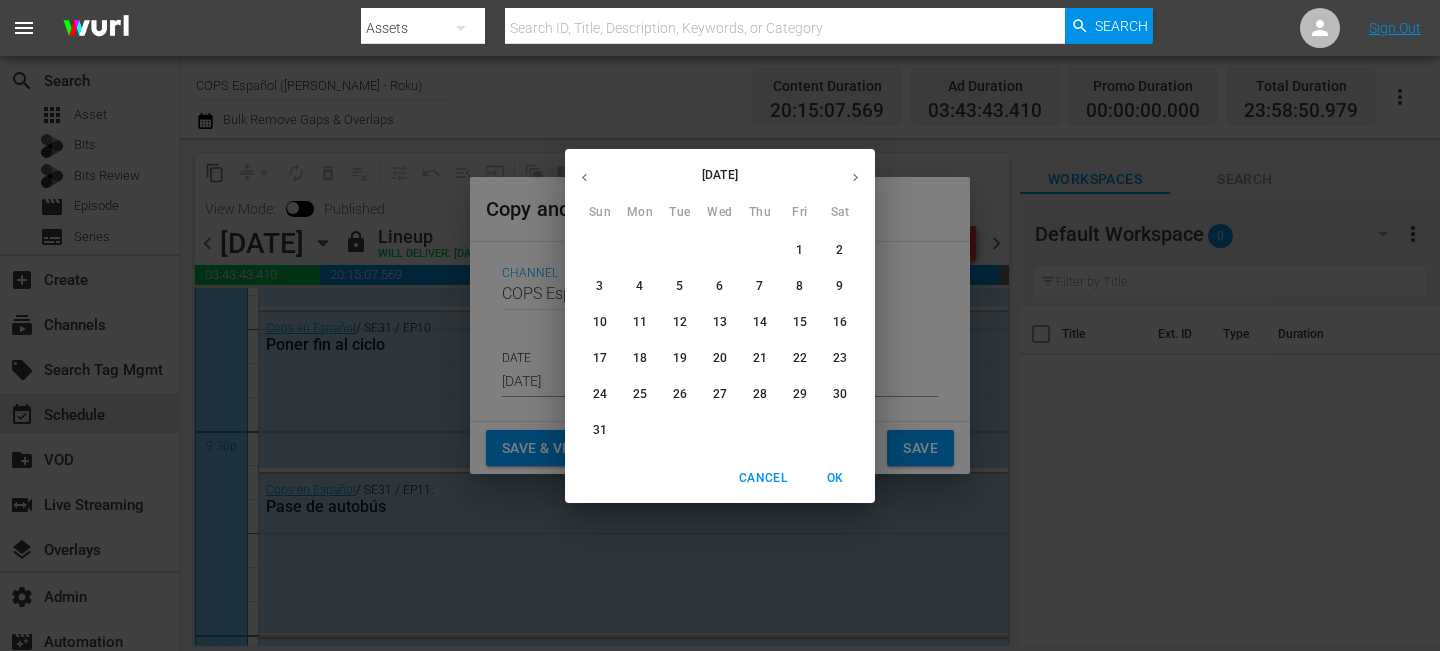 click on "28" at bounding box center [760, 394] 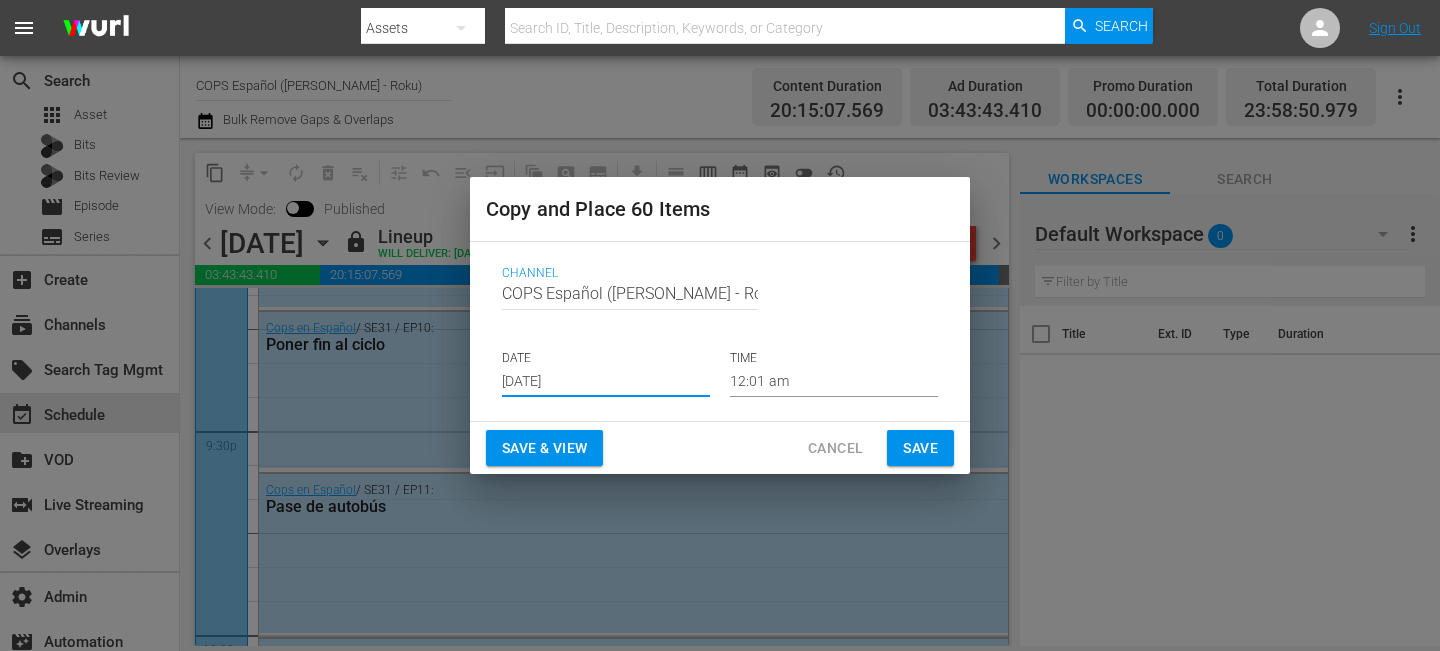 click on "Save" at bounding box center (920, 448) 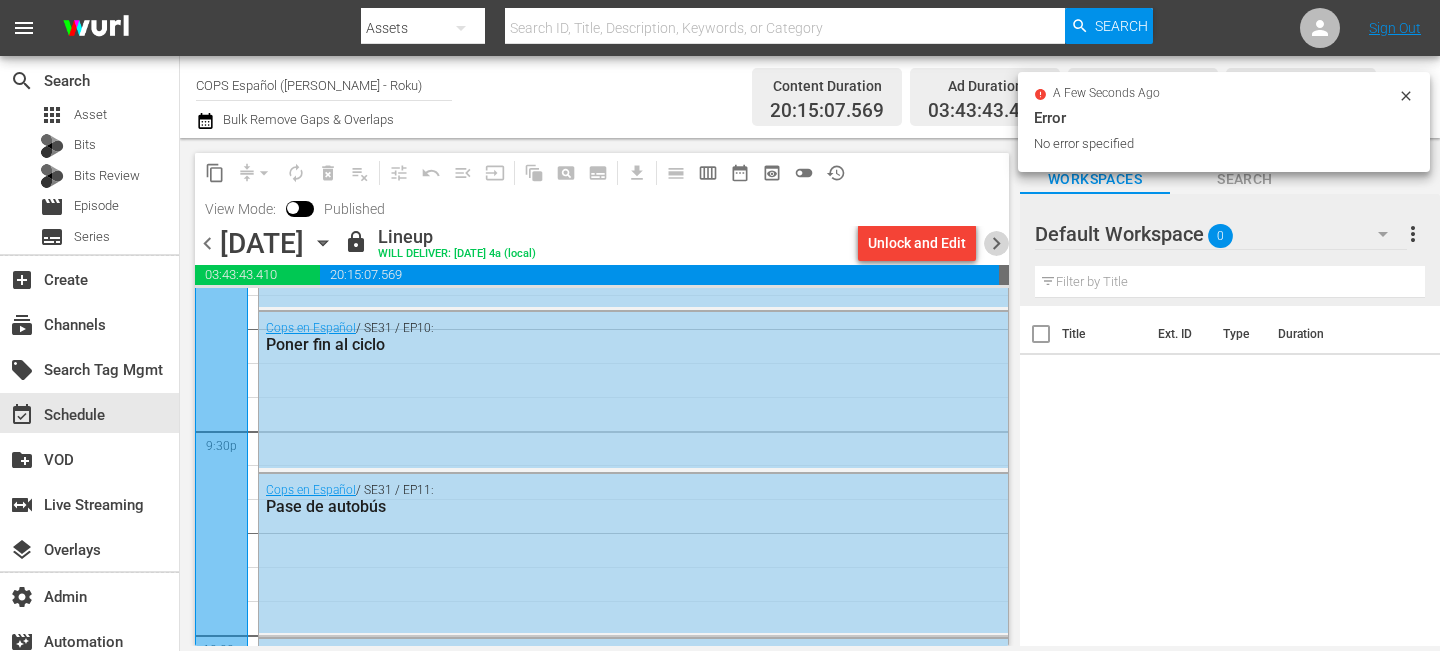 click on "chevron_right" at bounding box center [996, 243] 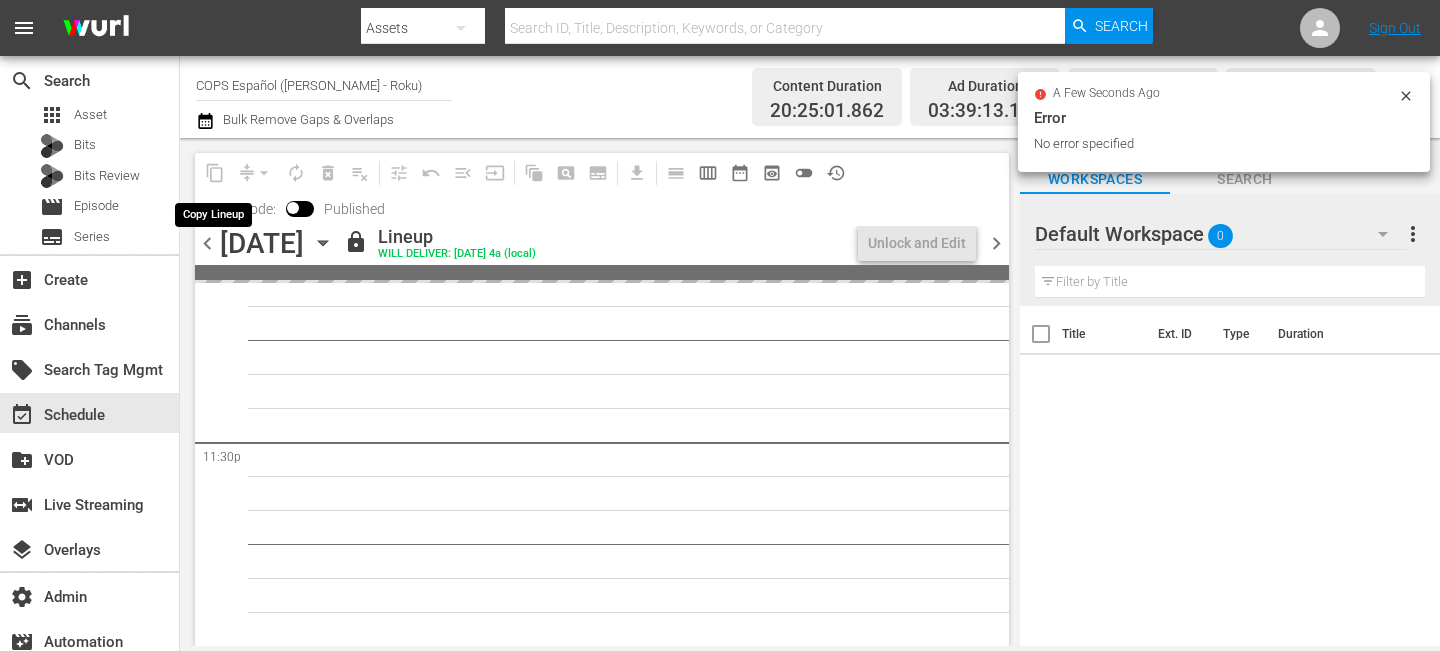 click on "content_copy" at bounding box center (215, 173) 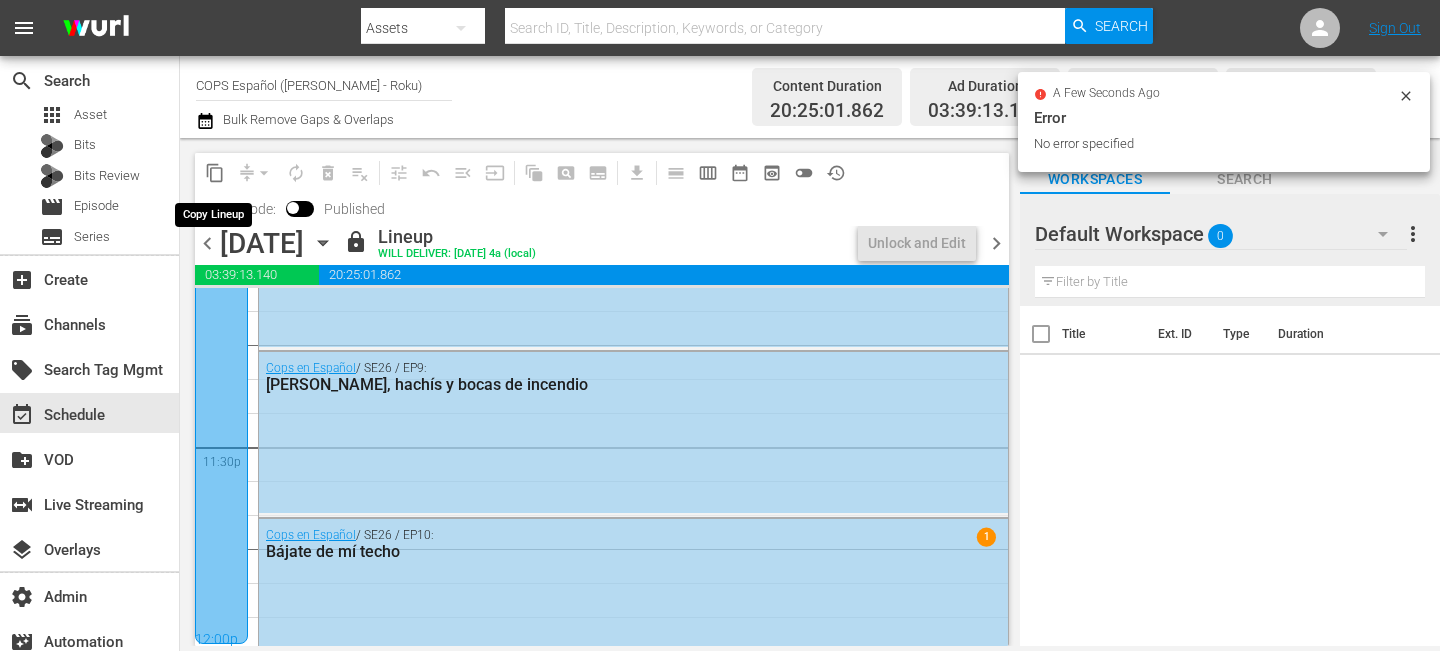 scroll, scrollTop: 8629, scrollLeft: 0, axis: vertical 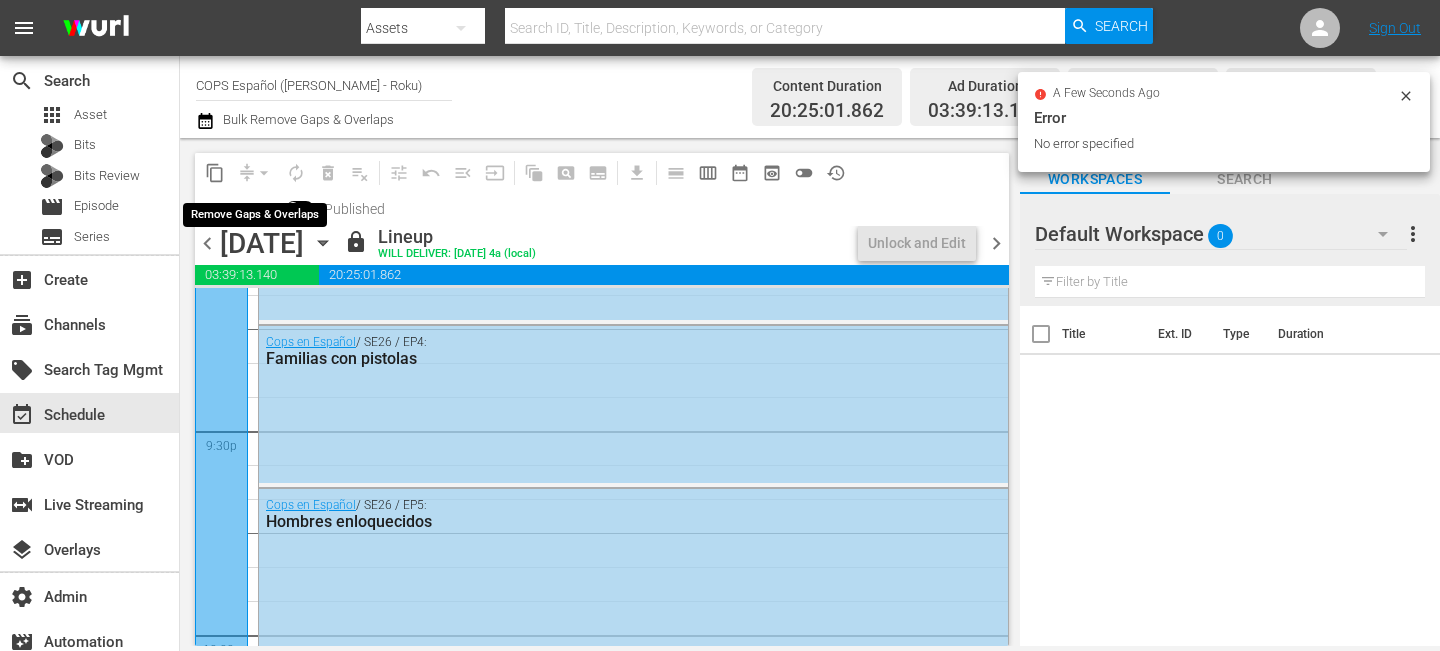 click on "content_copy" at bounding box center [215, 173] 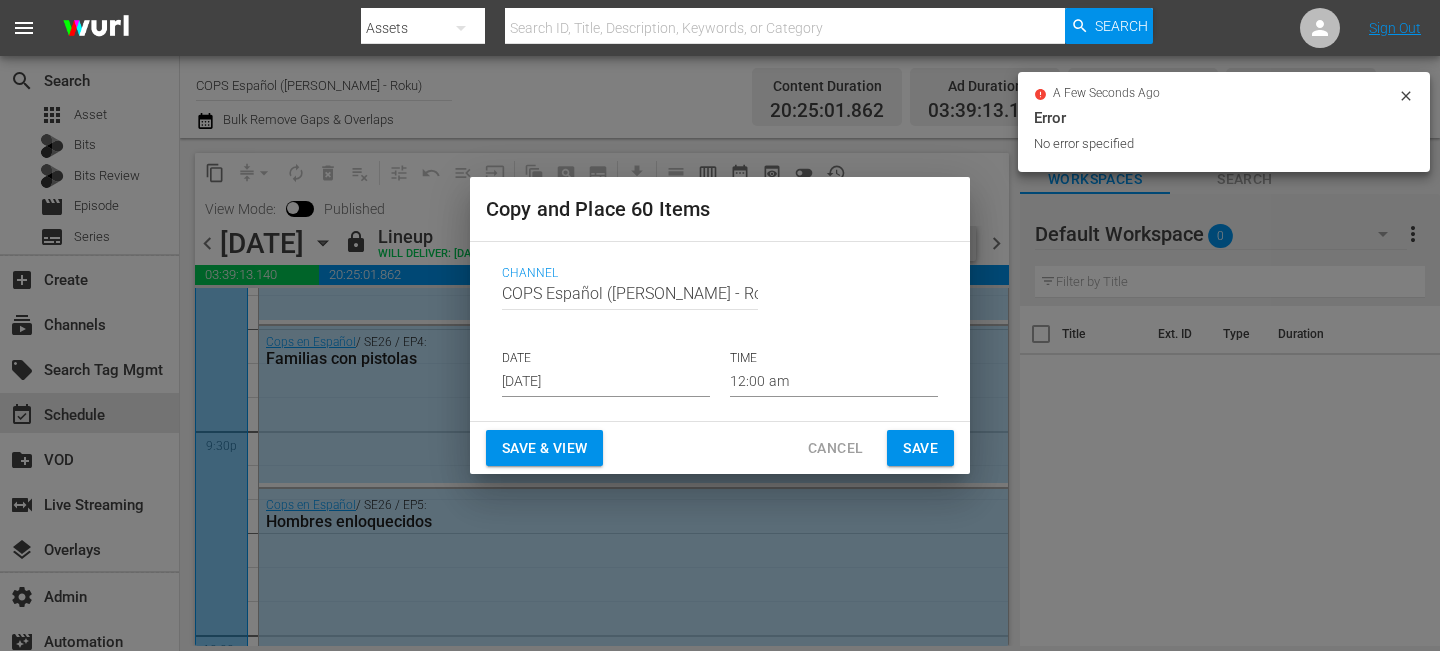 click on "Jul 26th 2025" at bounding box center [606, 382] 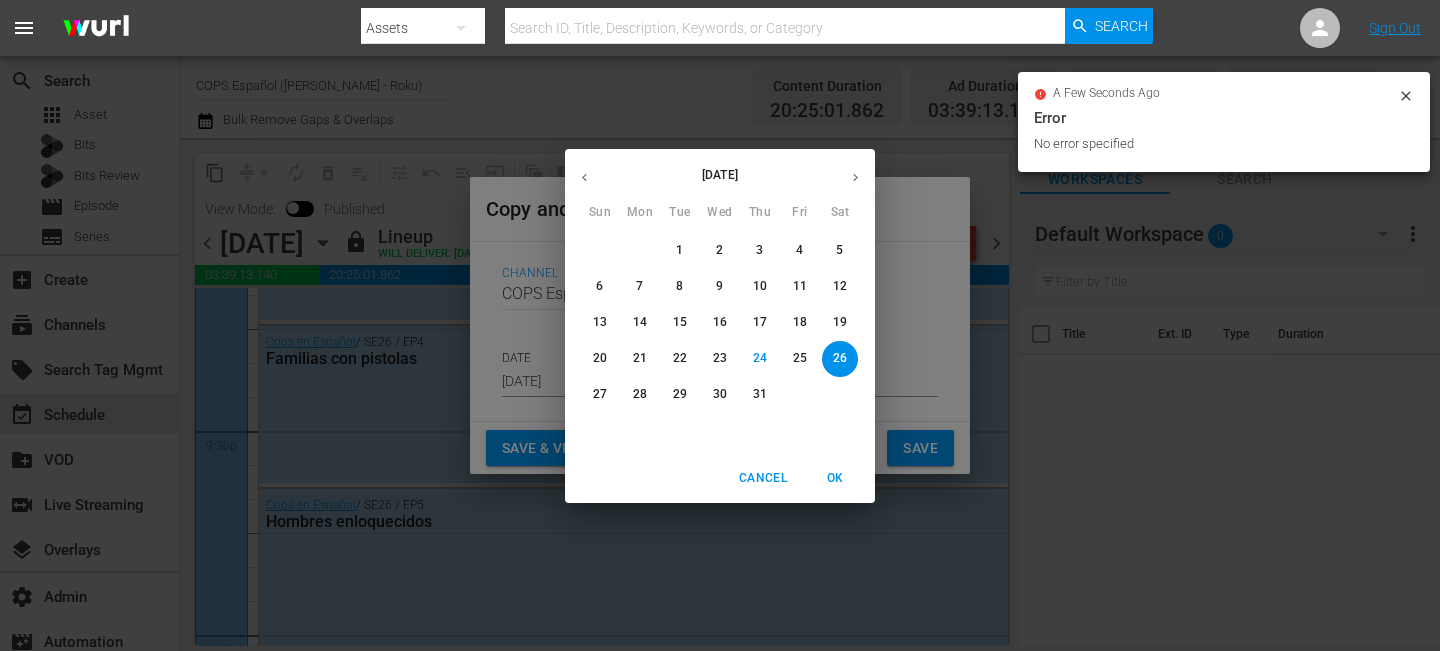 click at bounding box center [855, 177] 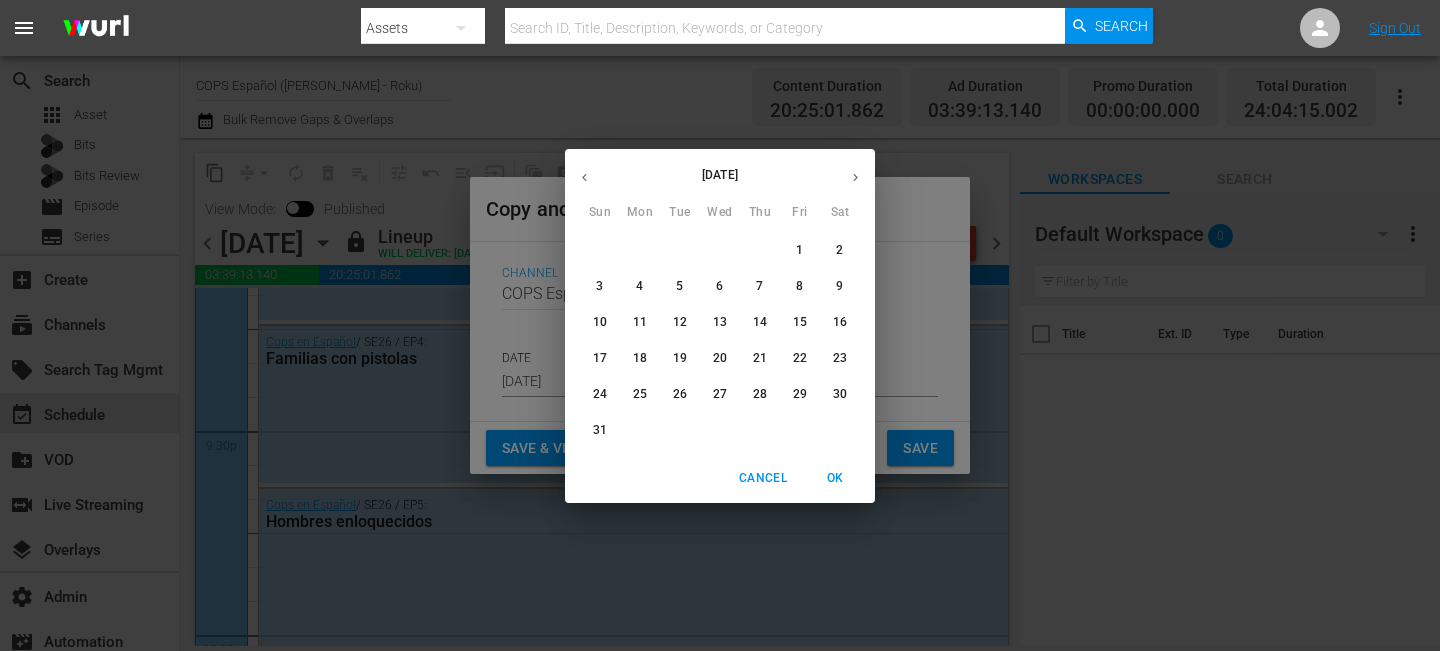 click on "29" at bounding box center [800, 394] 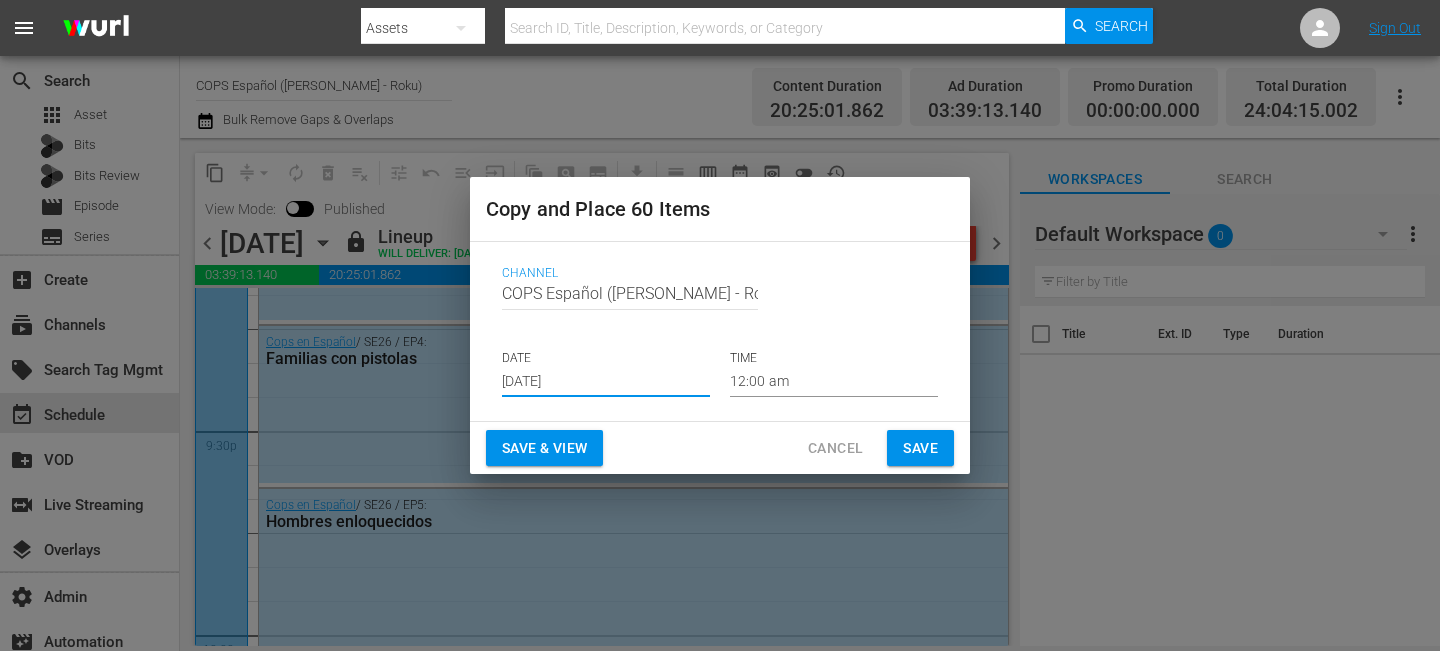 click on "Save" at bounding box center [920, 448] 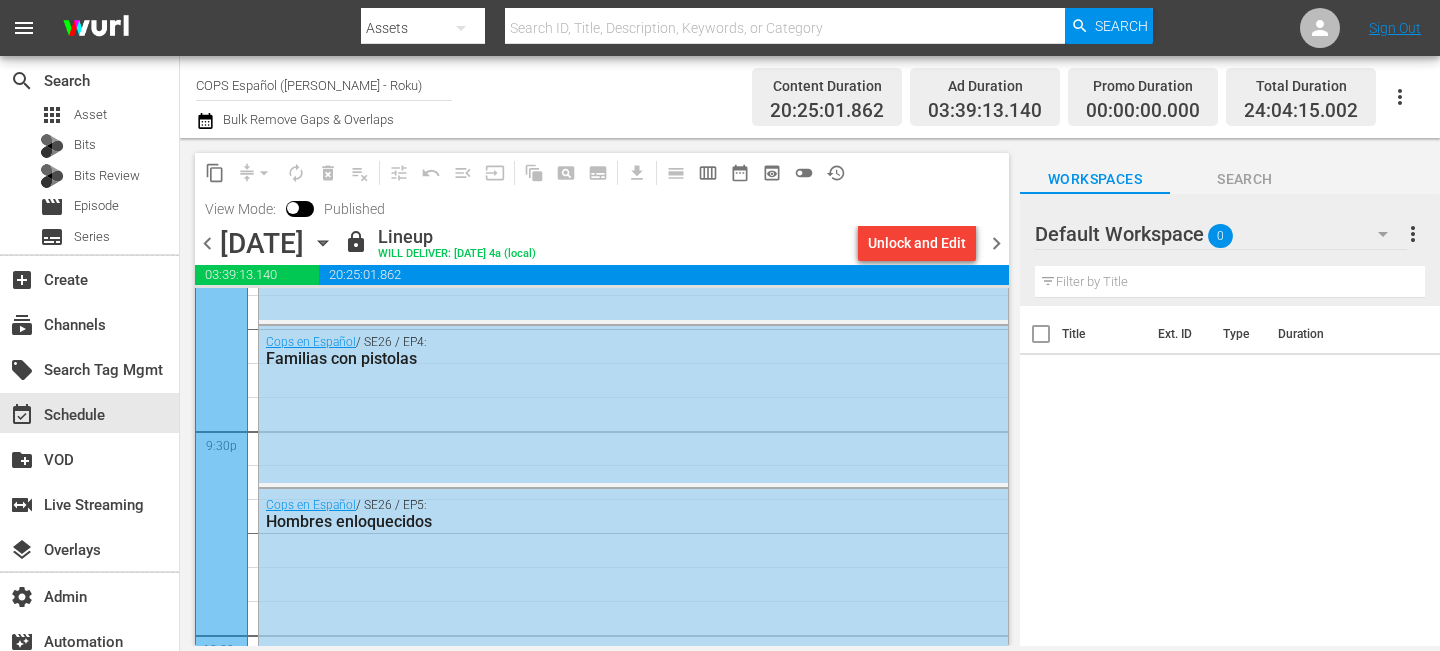 click on "chevron_right" at bounding box center [996, 243] 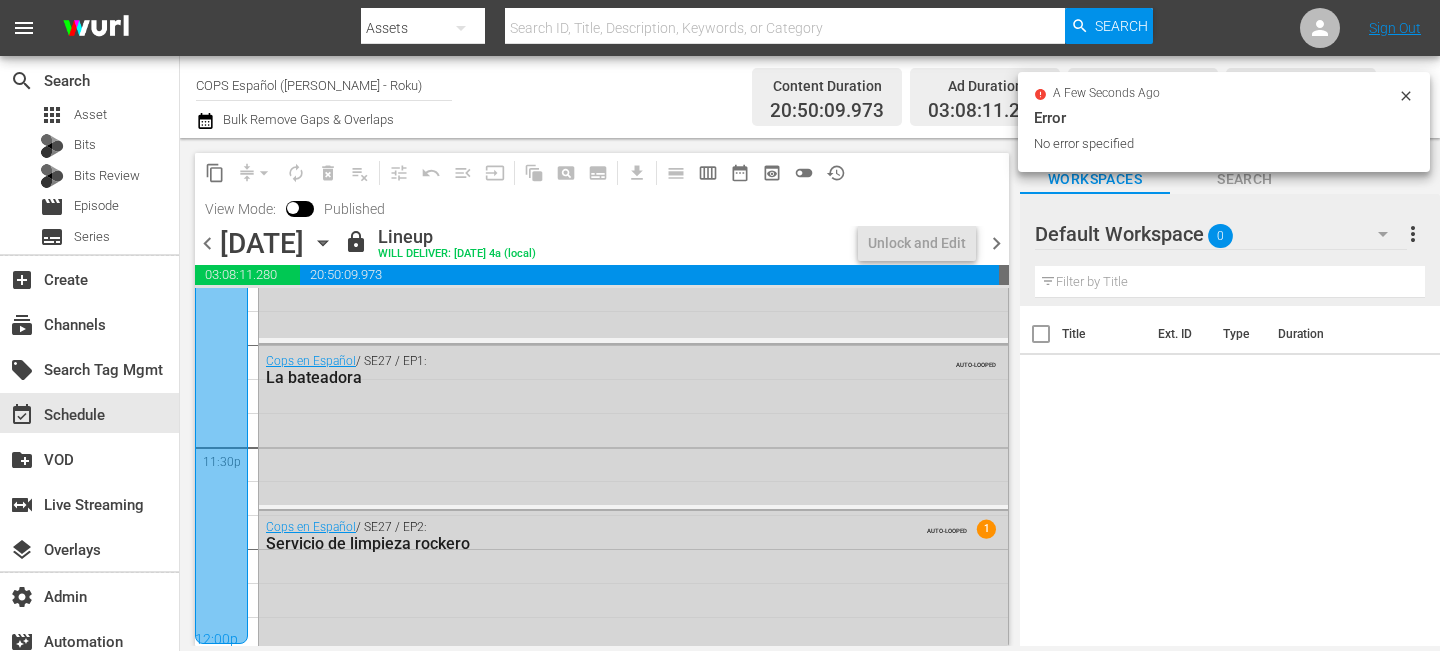scroll, scrollTop: 8629, scrollLeft: 0, axis: vertical 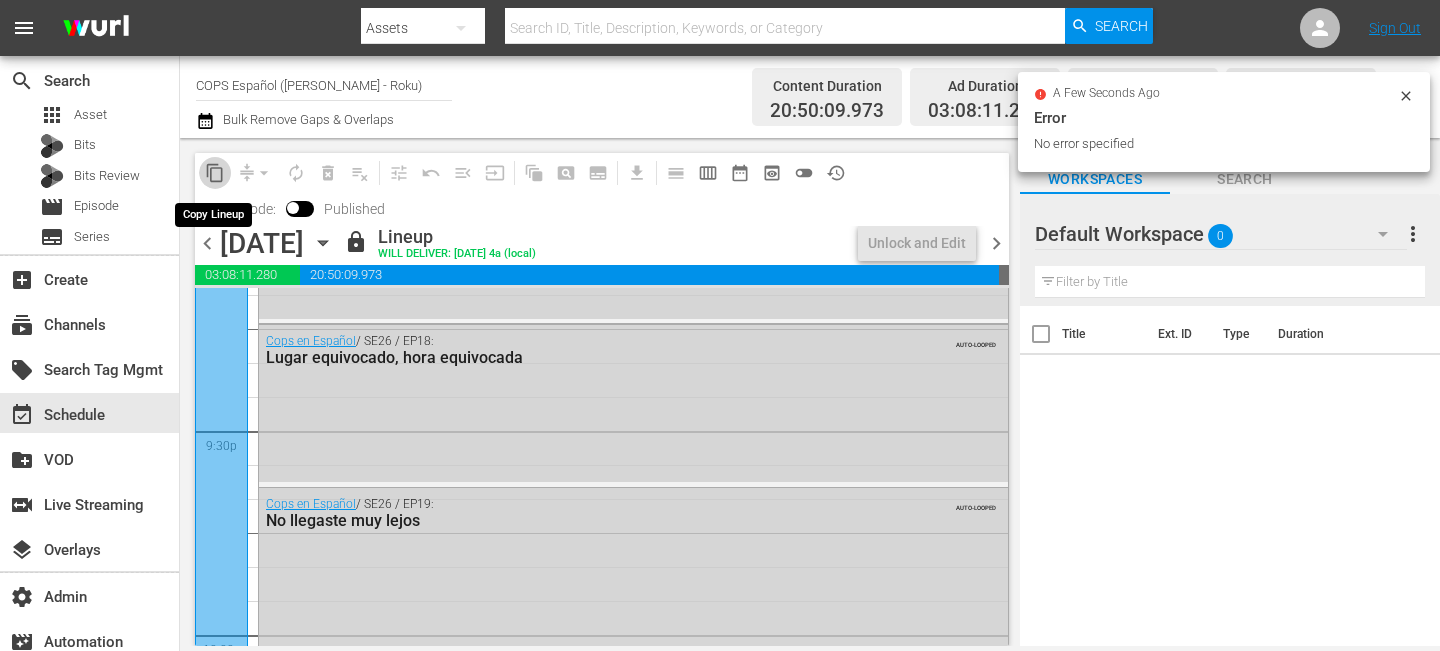 click on "content_copy" at bounding box center (215, 173) 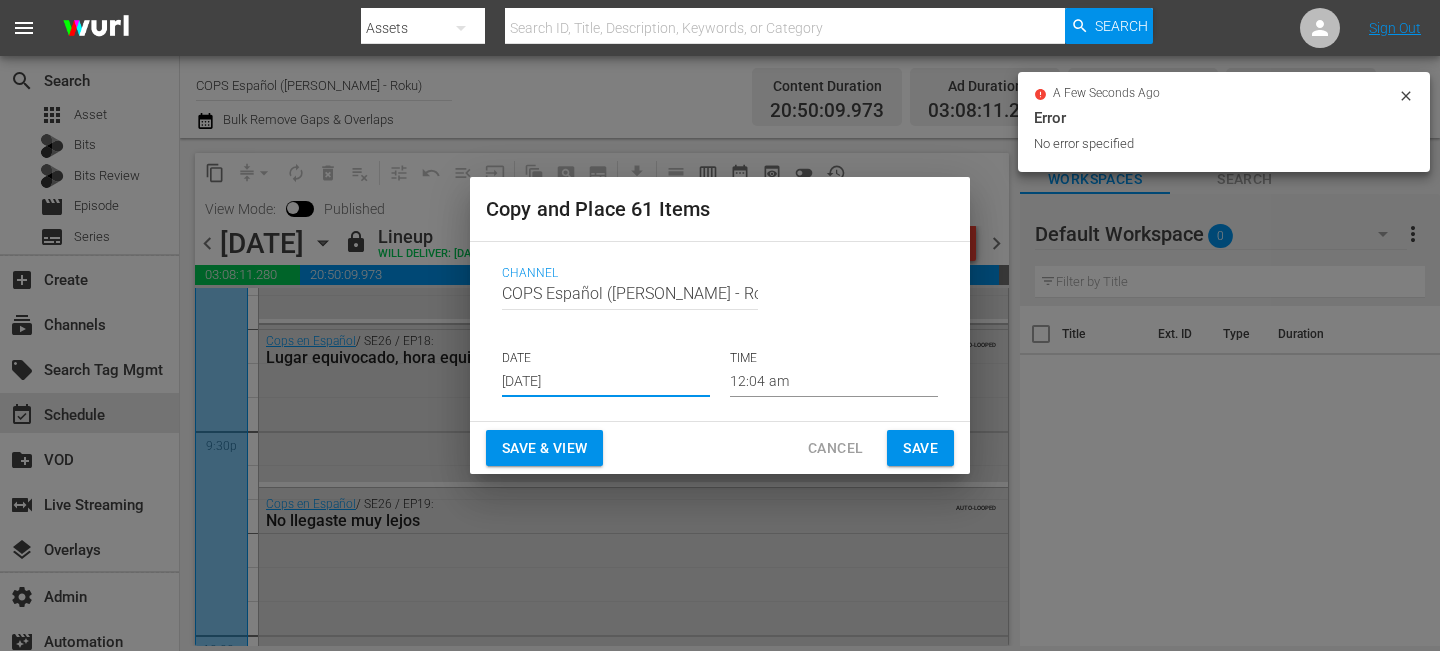 click on "Jul 26th 2025" at bounding box center (606, 382) 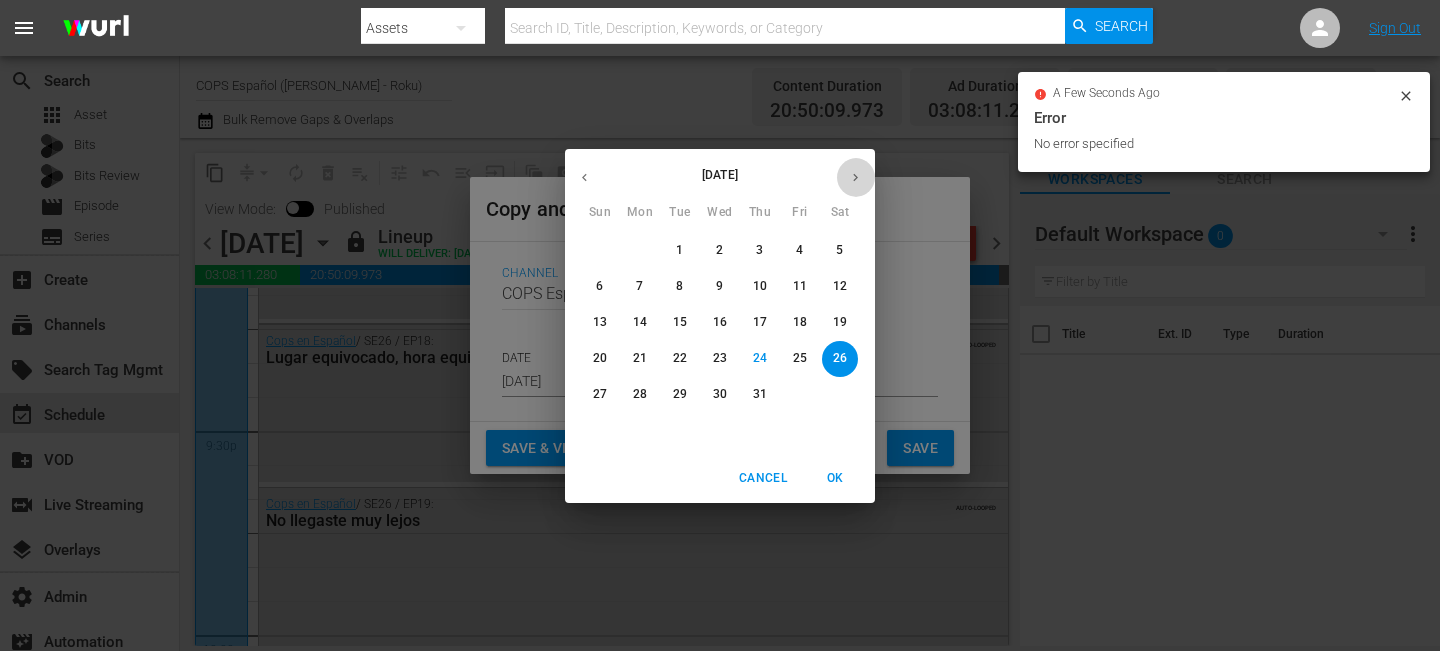 click 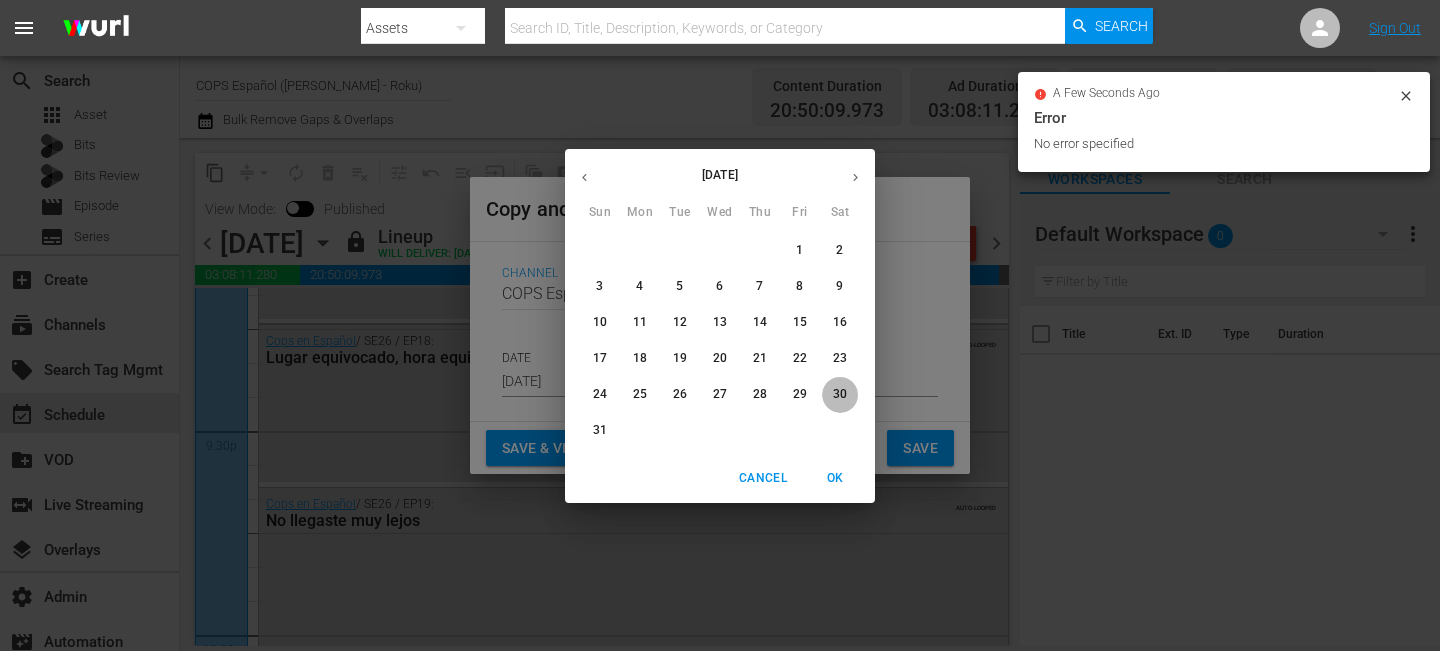 drag, startPoint x: 834, startPoint y: 395, endPoint x: 852, endPoint y: 409, distance: 22.803509 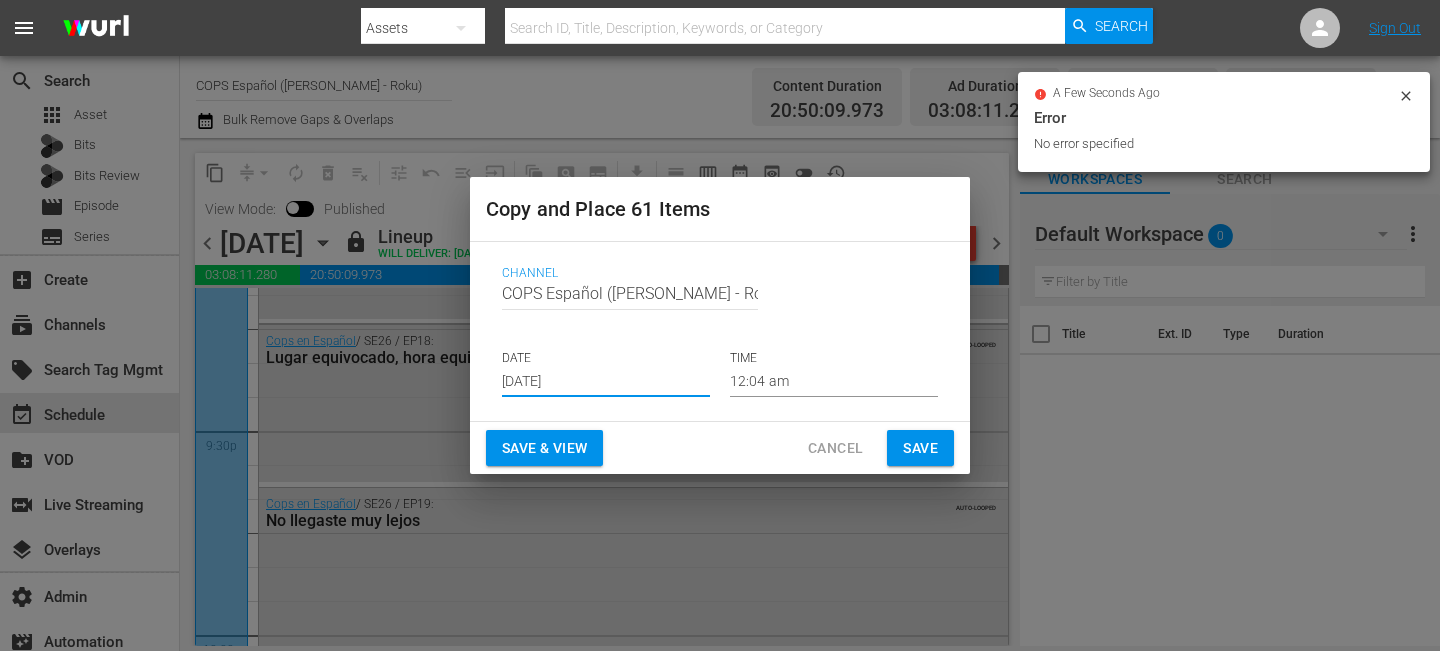 click on "Save" at bounding box center [920, 448] 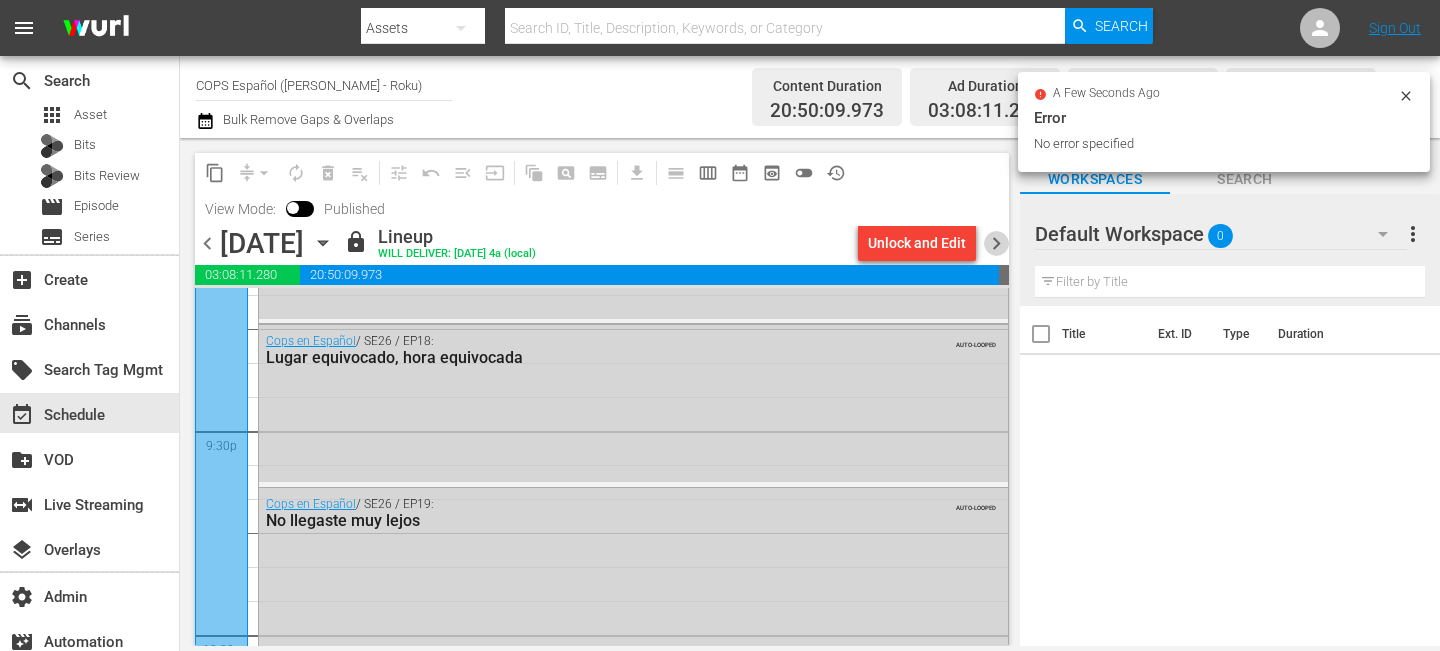 click on "chevron_right" at bounding box center (996, 243) 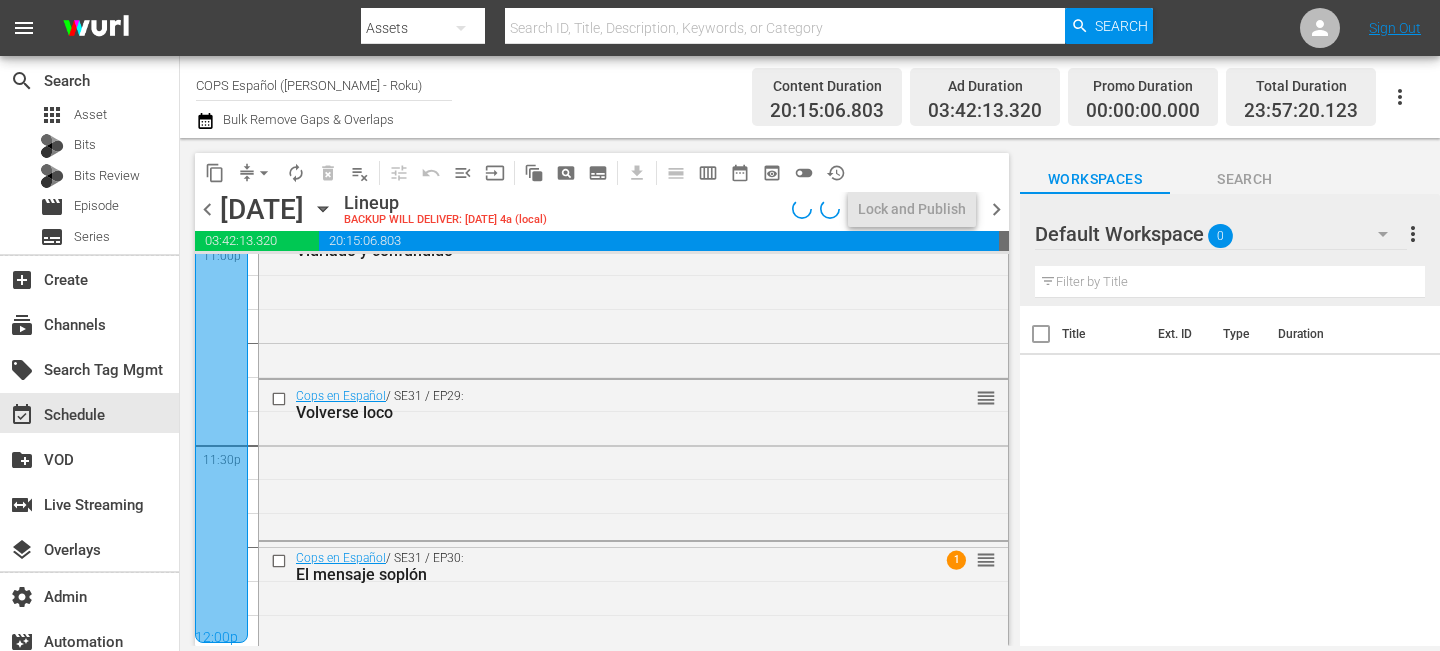 scroll, scrollTop: 8629, scrollLeft: 0, axis: vertical 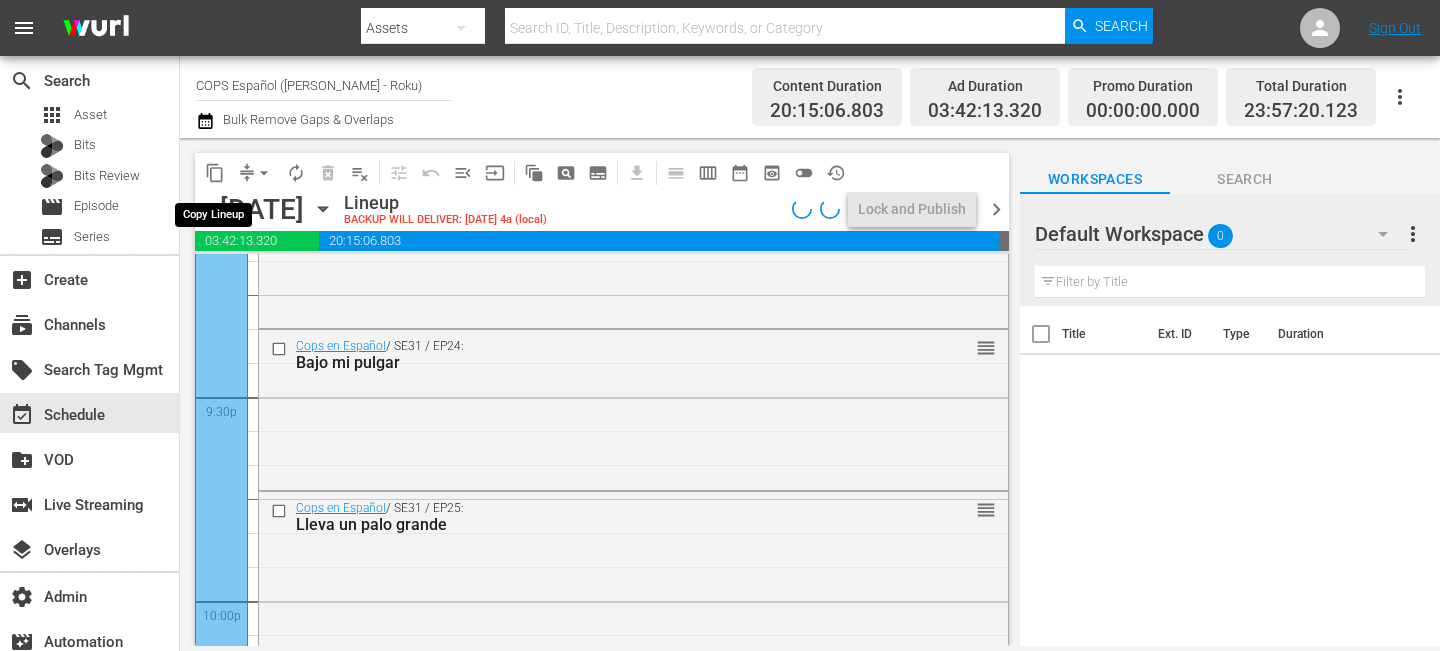 click on "content_copy" at bounding box center [215, 173] 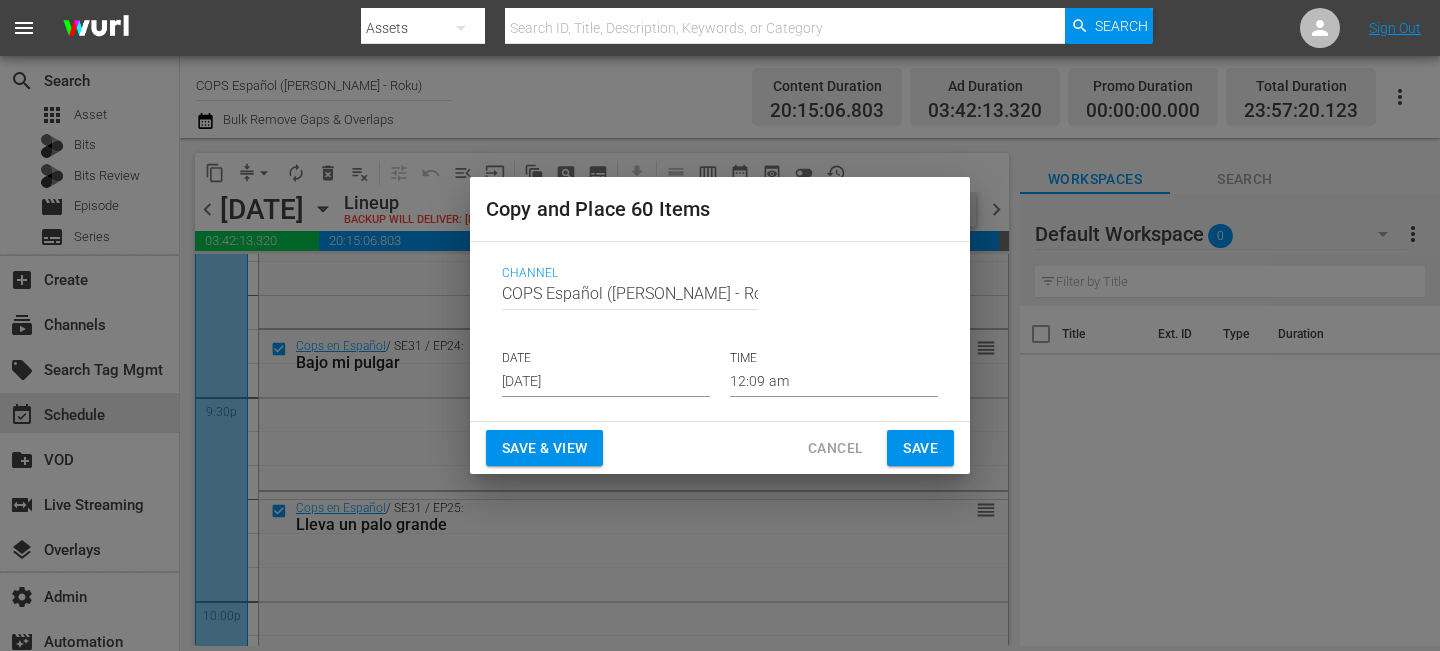 click on "DATE Jul 26th 2025" at bounding box center (606, 373) 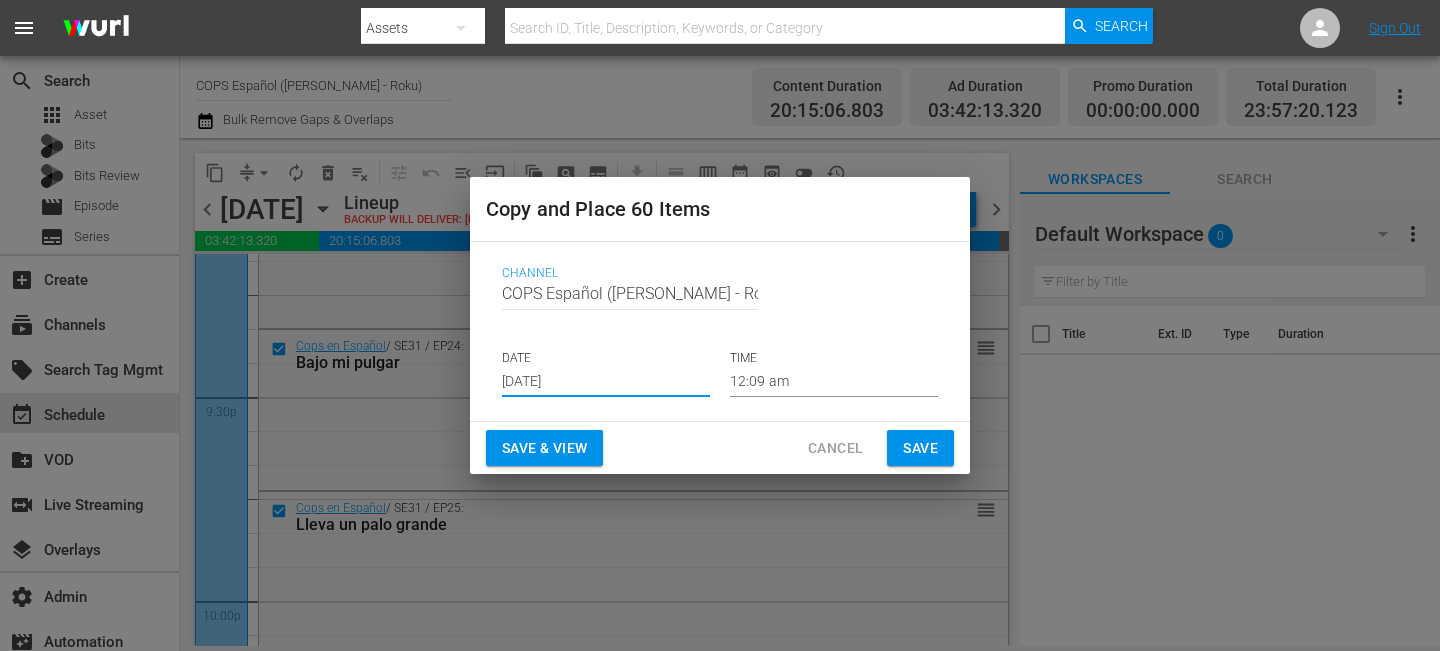 click on "Jul 26th 2025" at bounding box center (606, 382) 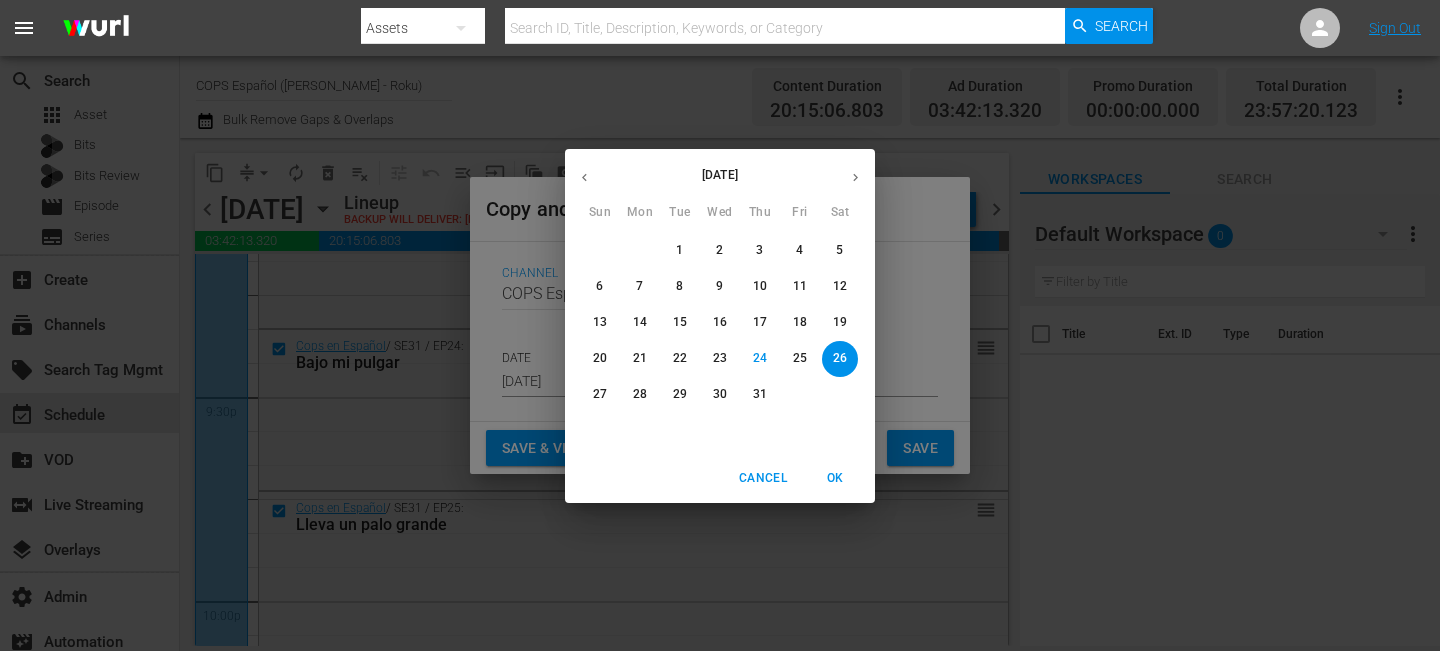 click 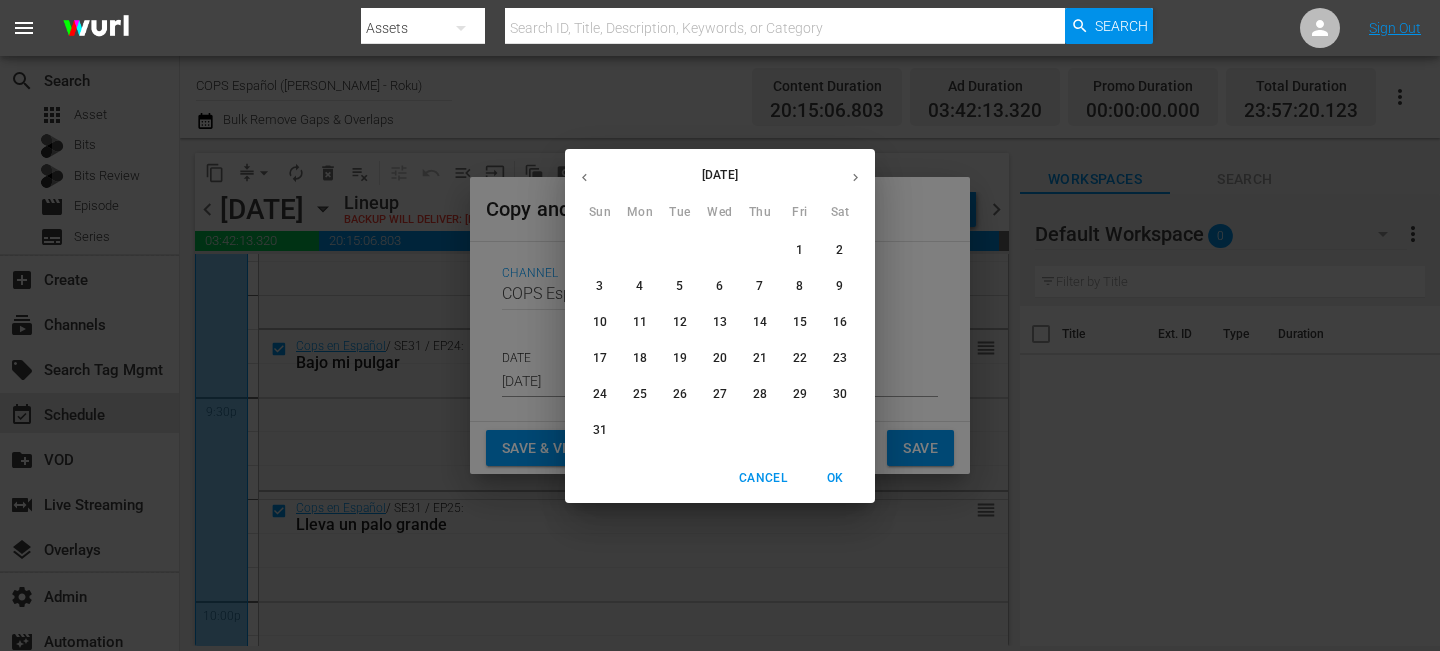 click on "31" at bounding box center [600, 431] 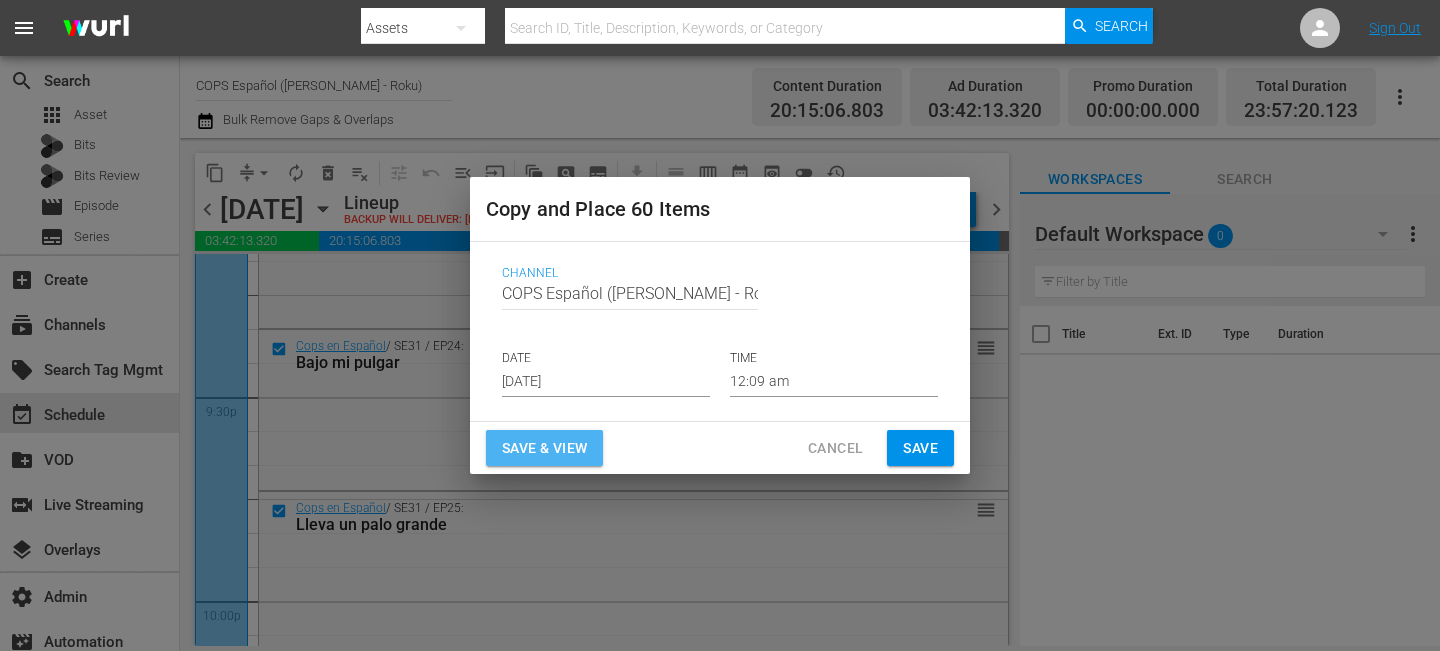 click on "Save & View" at bounding box center (544, 448) 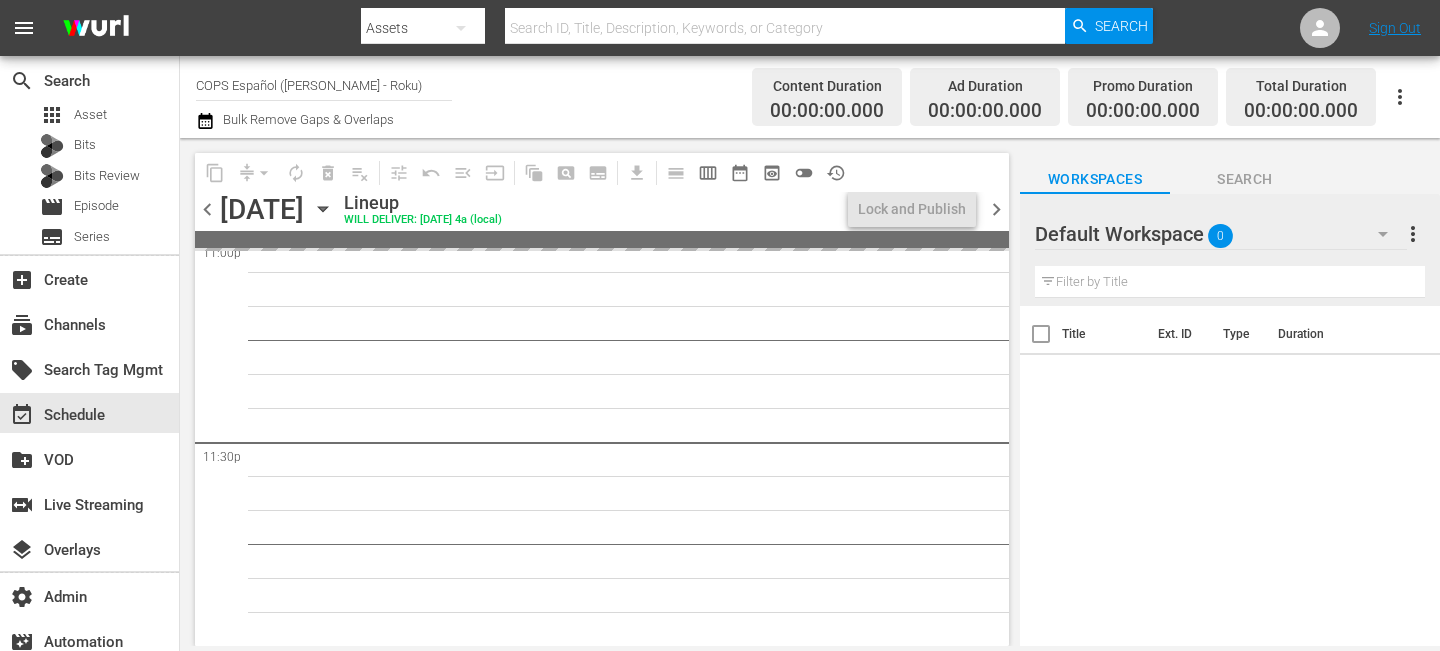 scroll, scrollTop: 9400, scrollLeft: 0, axis: vertical 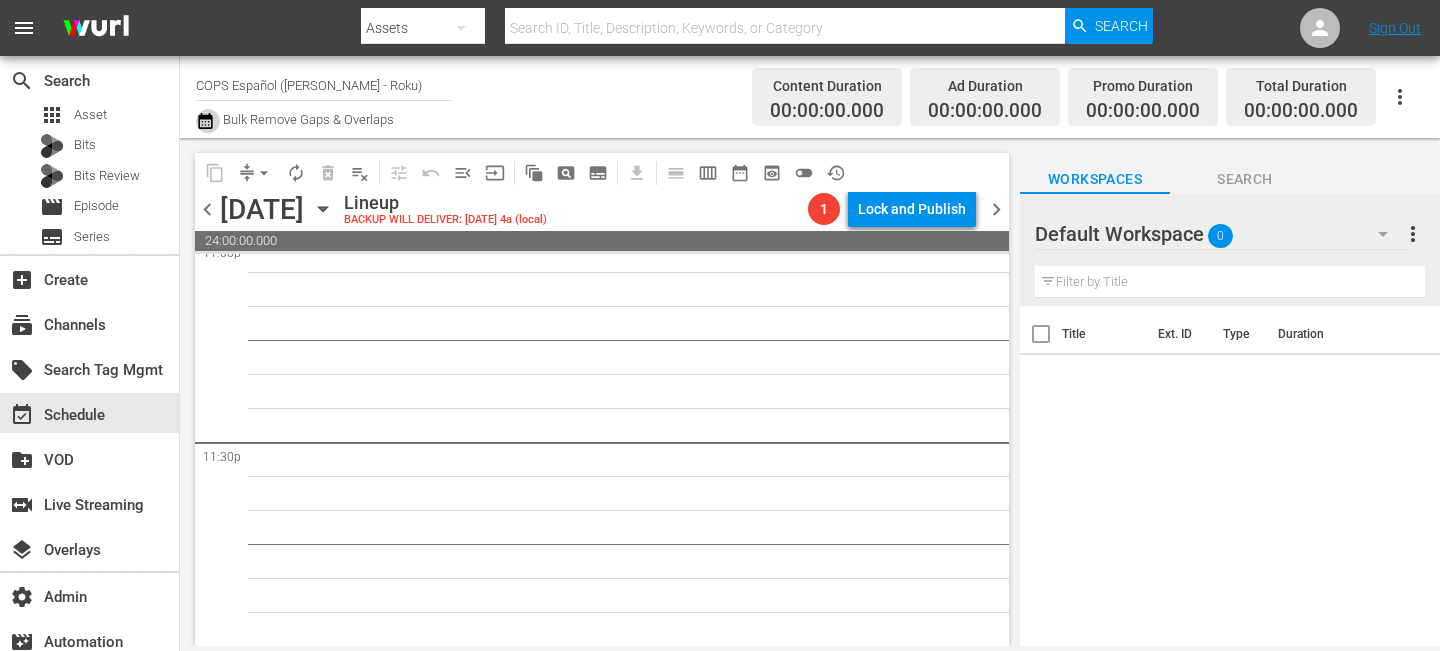 click 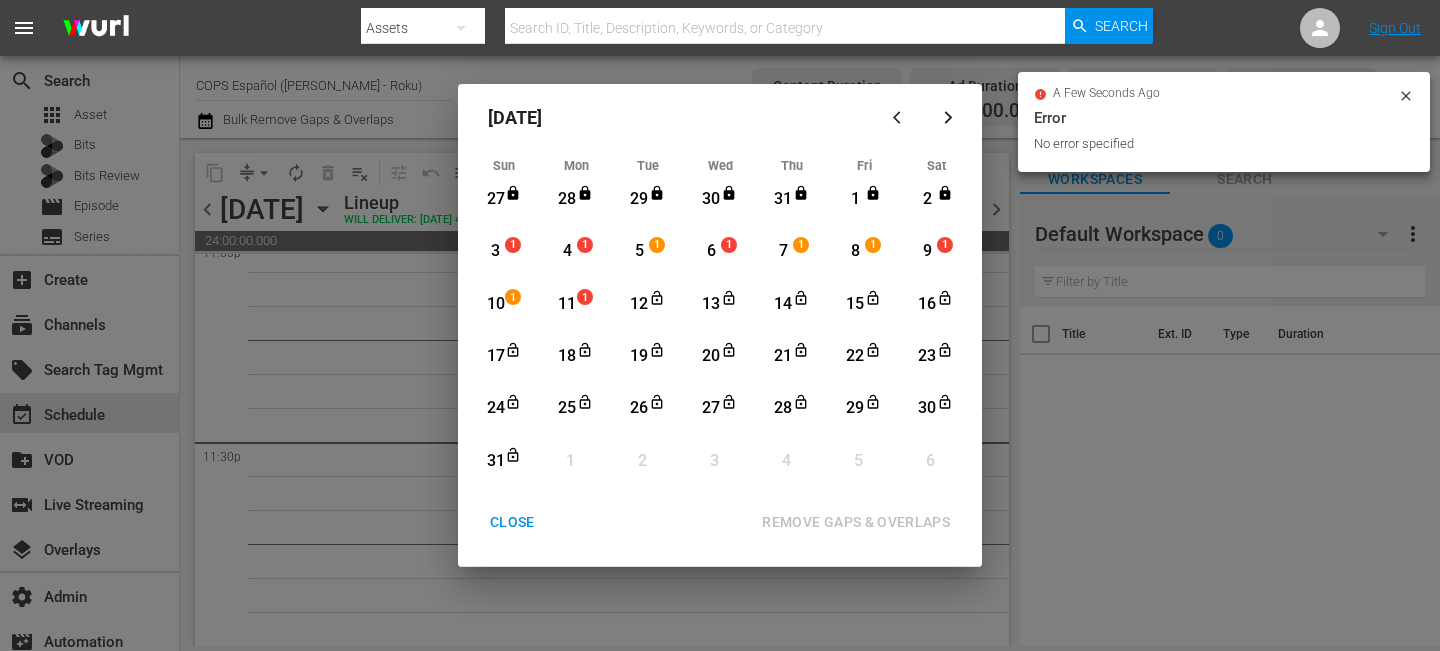 click on "3" at bounding box center [495, 251] 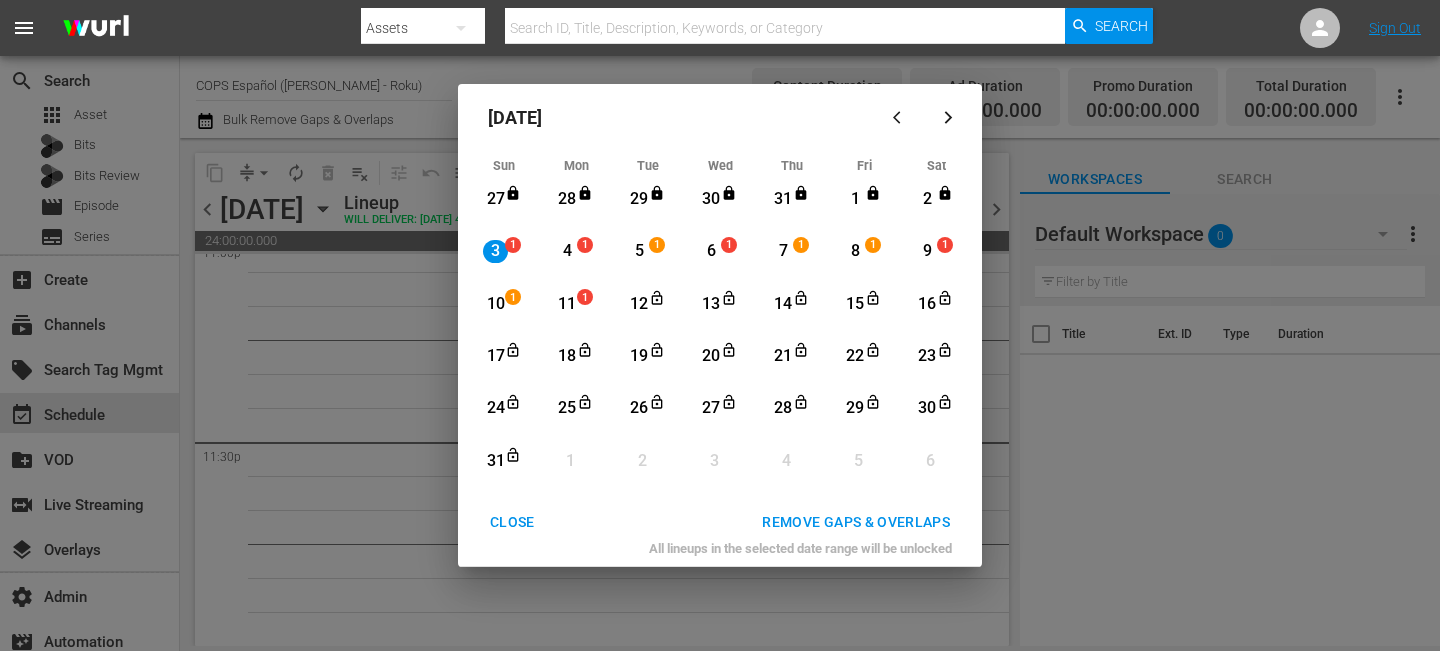 click at bounding box center [516, 461] 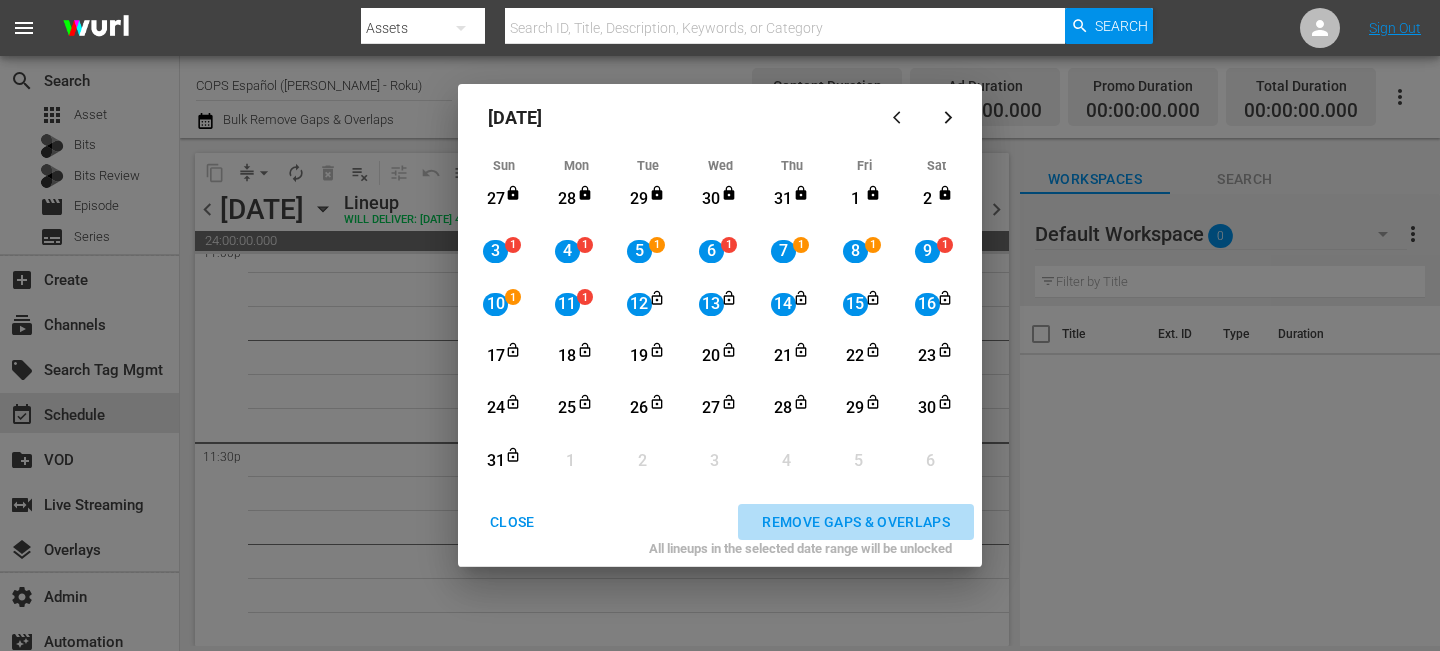 click on "REMOVE GAPS & OVERLAPS" at bounding box center [856, 522] 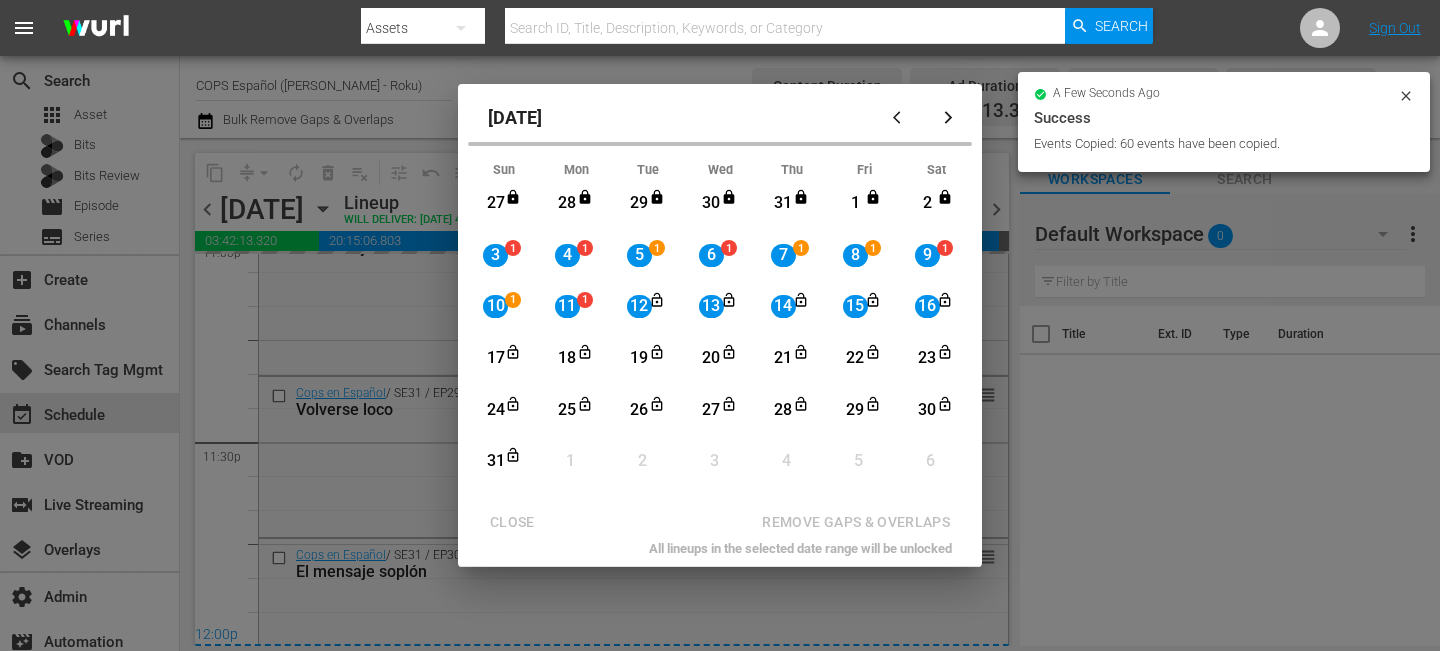 scroll, scrollTop: 8629, scrollLeft: 0, axis: vertical 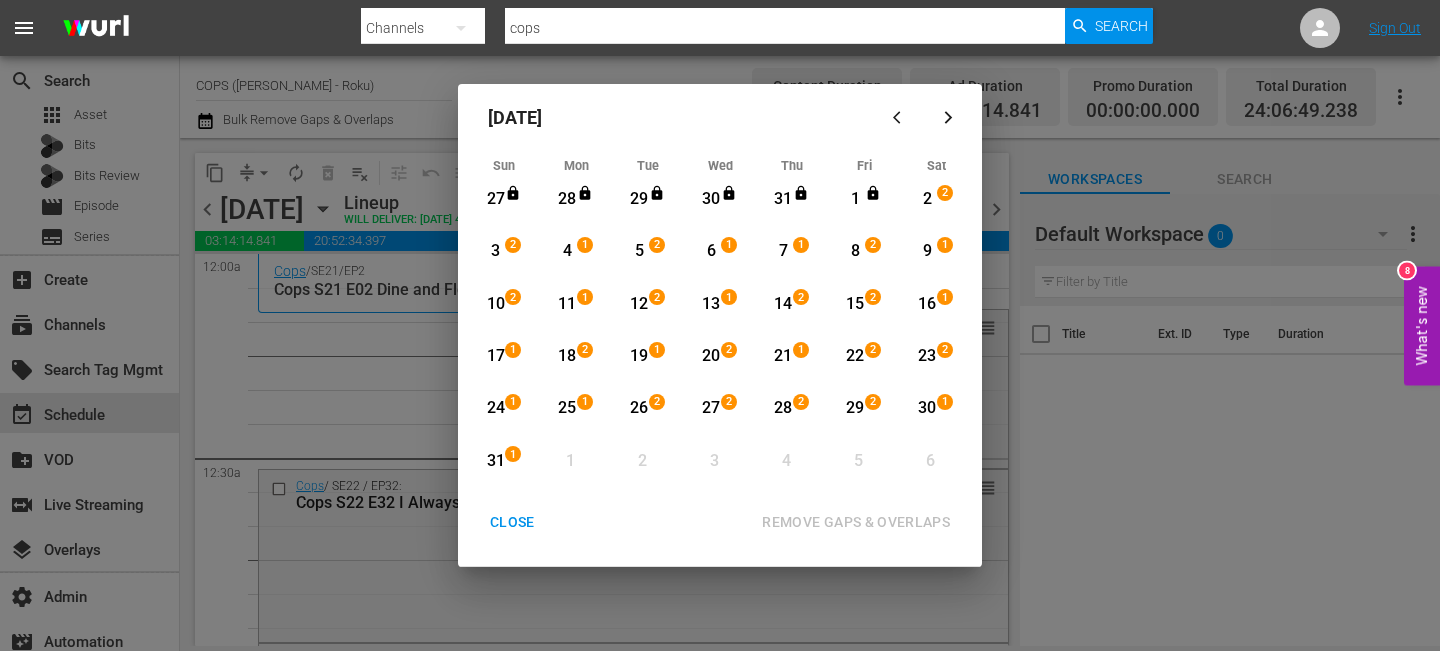 click on "CLOSE" at bounding box center [512, 522] 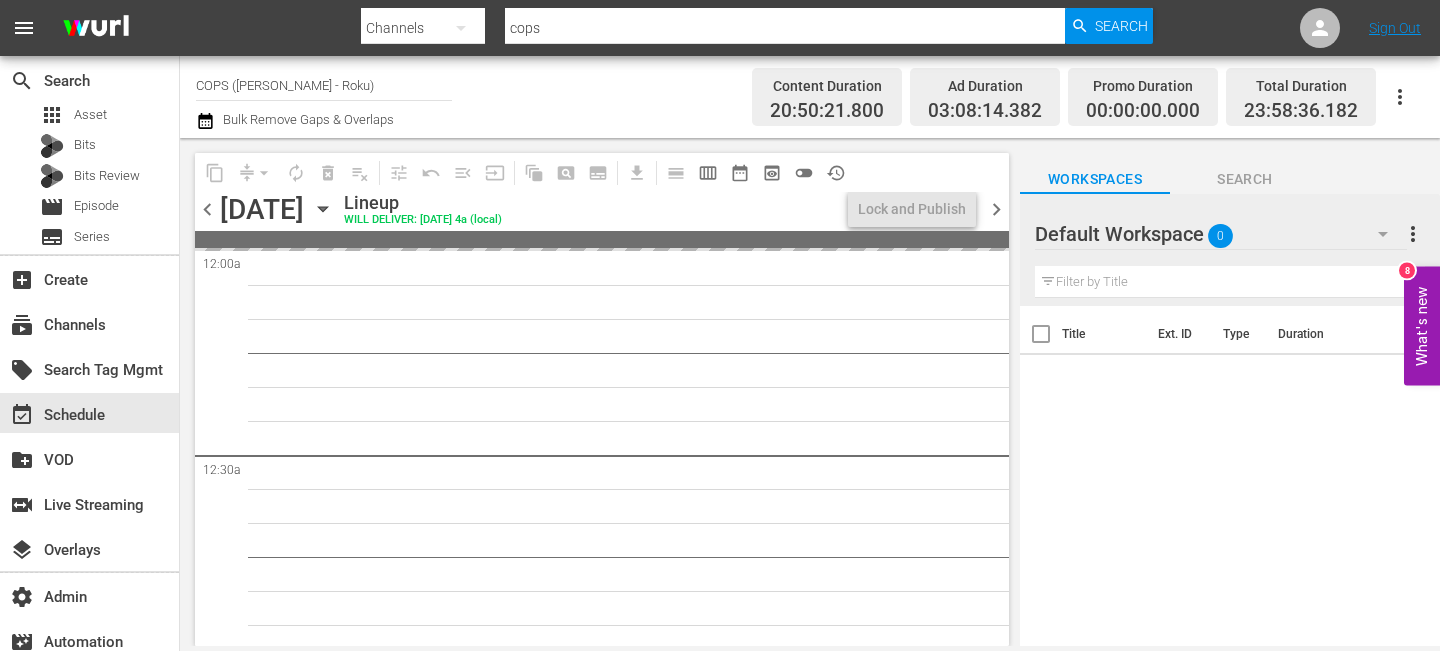 click 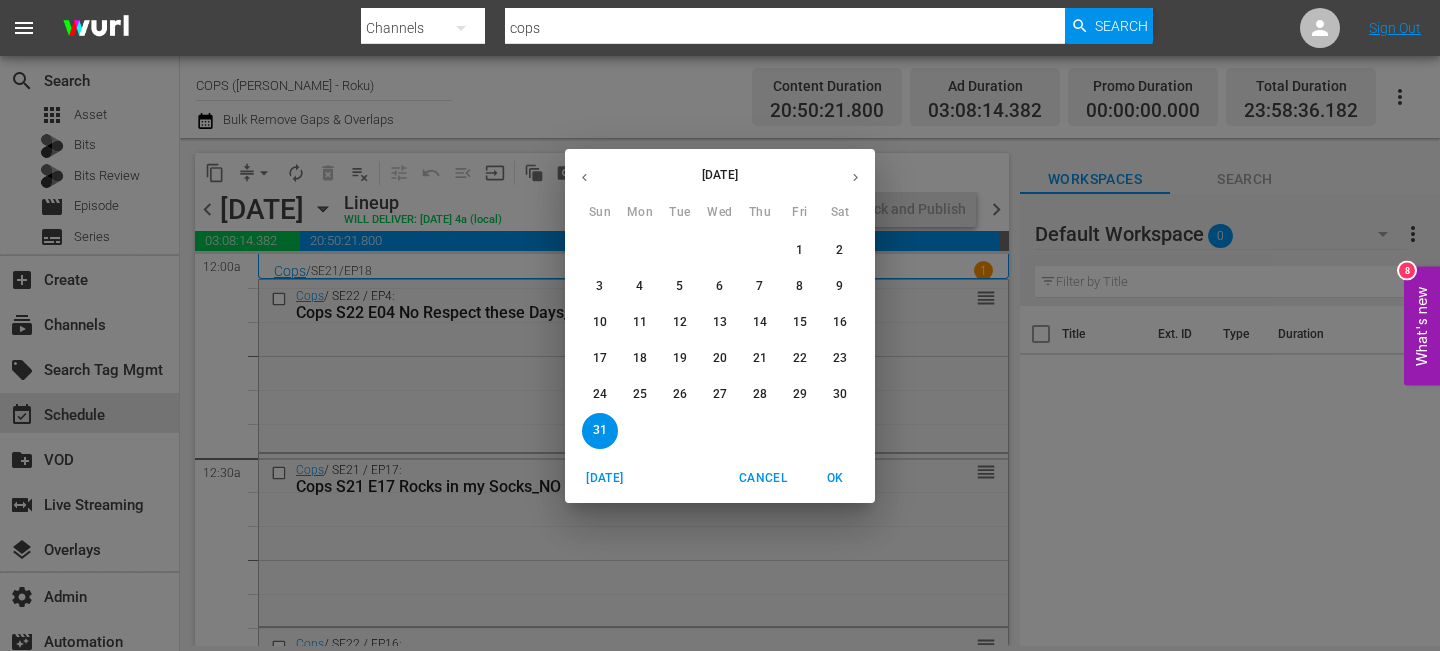 click on "2" at bounding box center [840, 250] 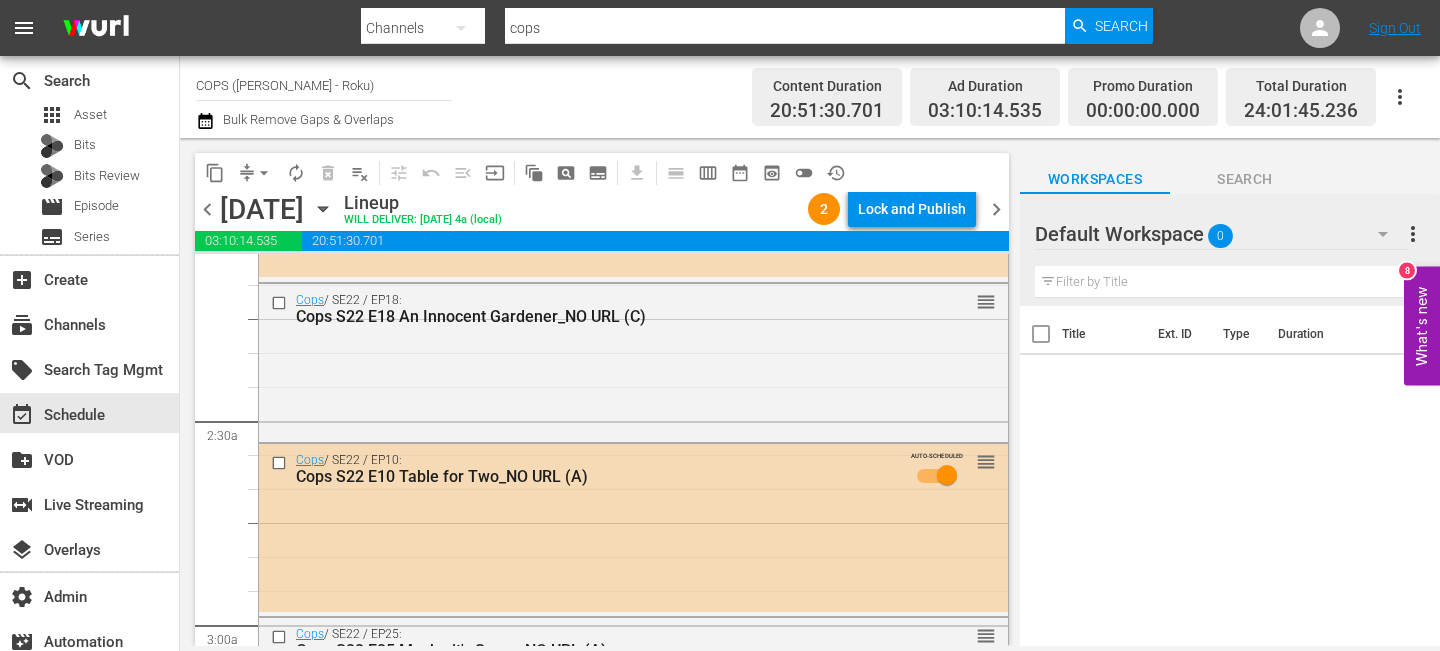 scroll, scrollTop: 887, scrollLeft: 0, axis: vertical 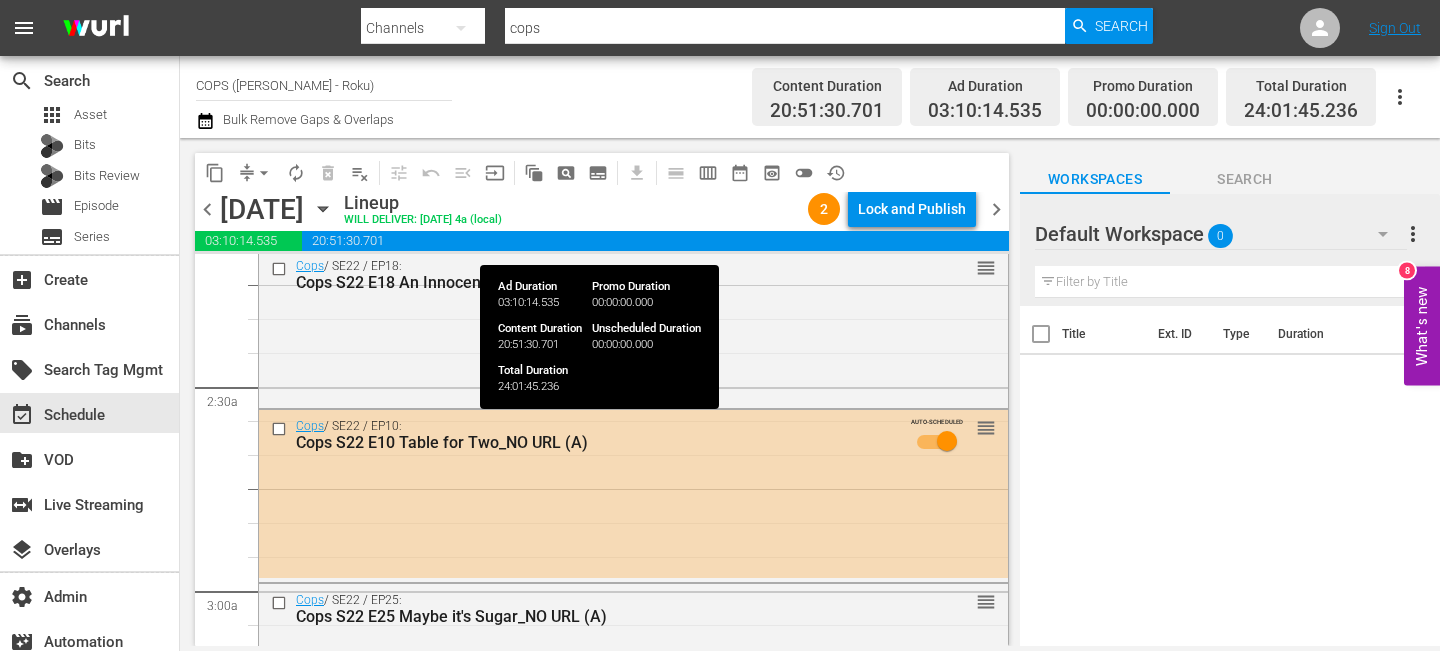 click on "20:51:30.701" at bounding box center (655, 241) 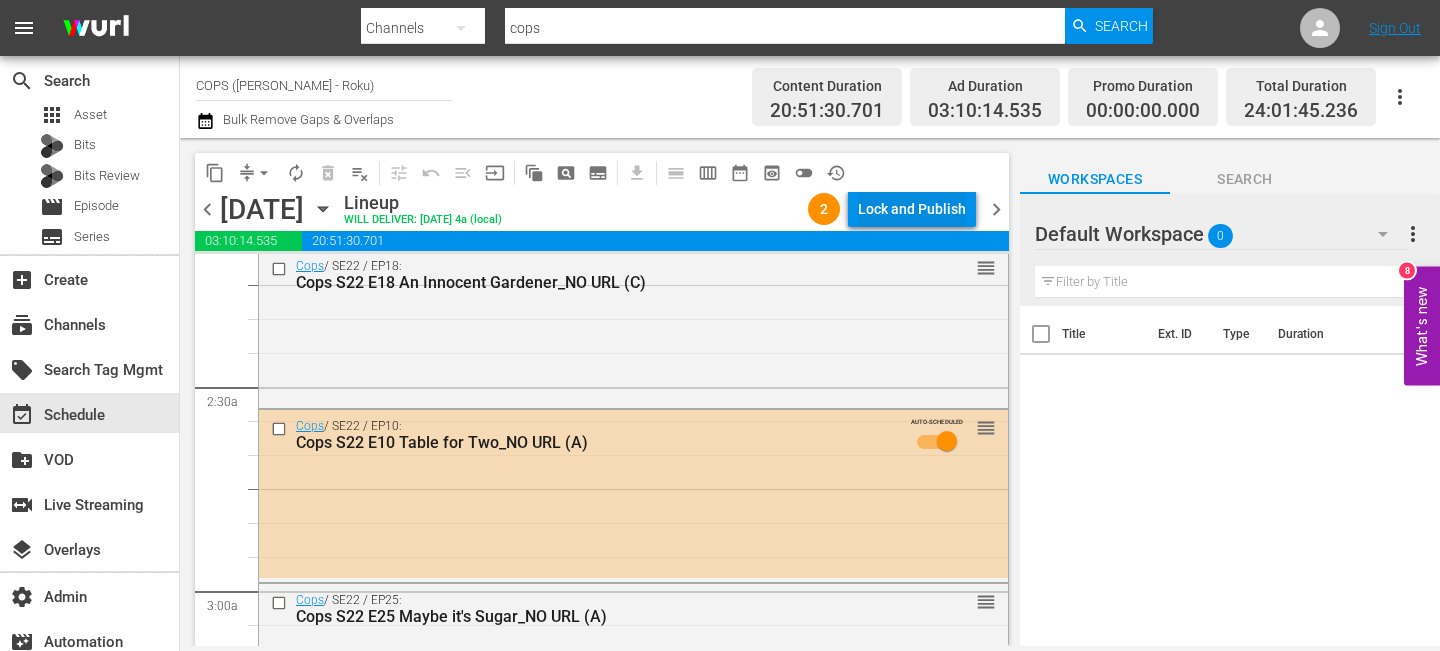 click on "Lock and Publish" at bounding box center (912, 209) 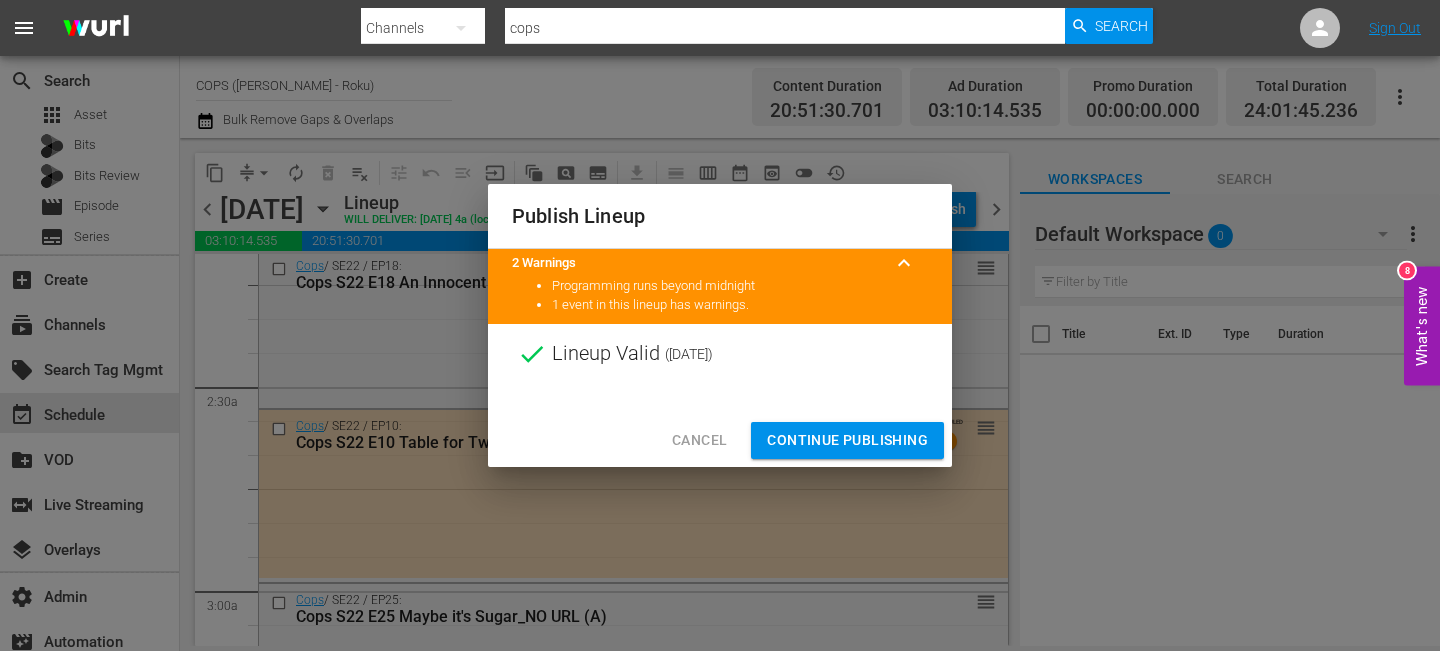 click on "Continue Publishing" at bounding box center (847, 440) 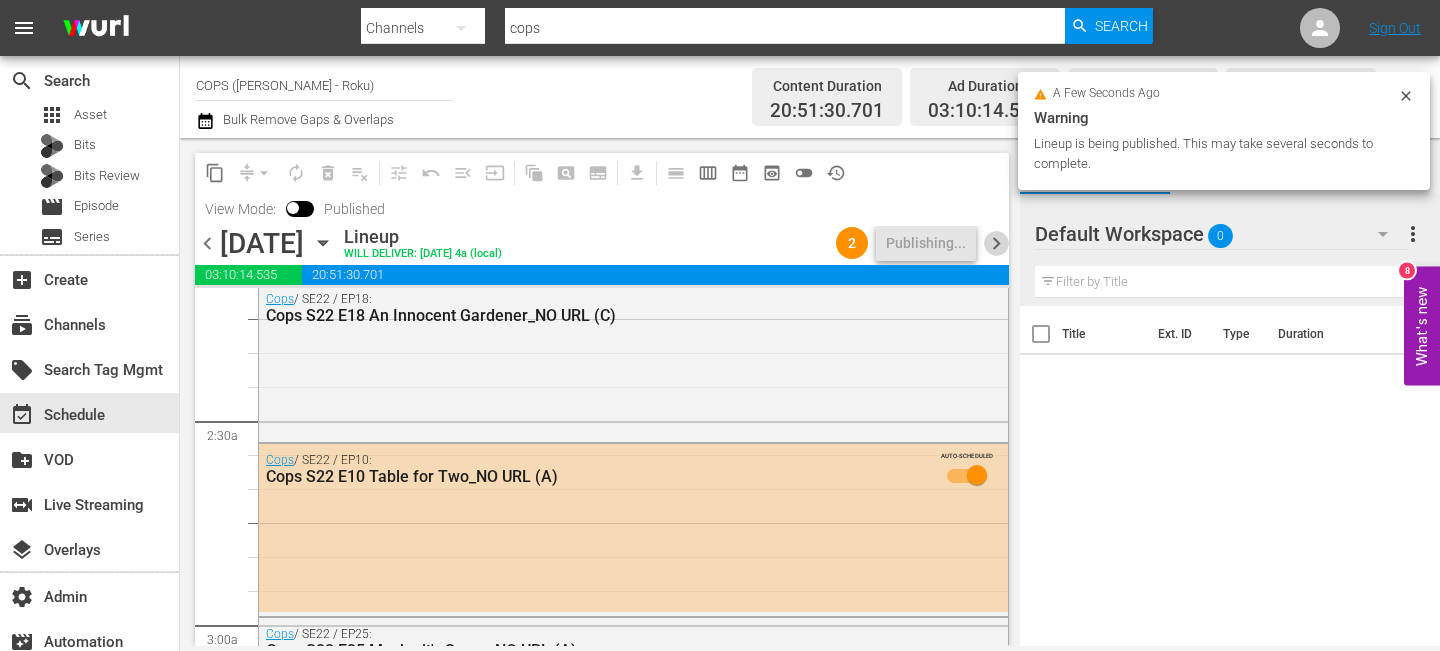 click on "chevron_right" at bounding box center (996, 243) 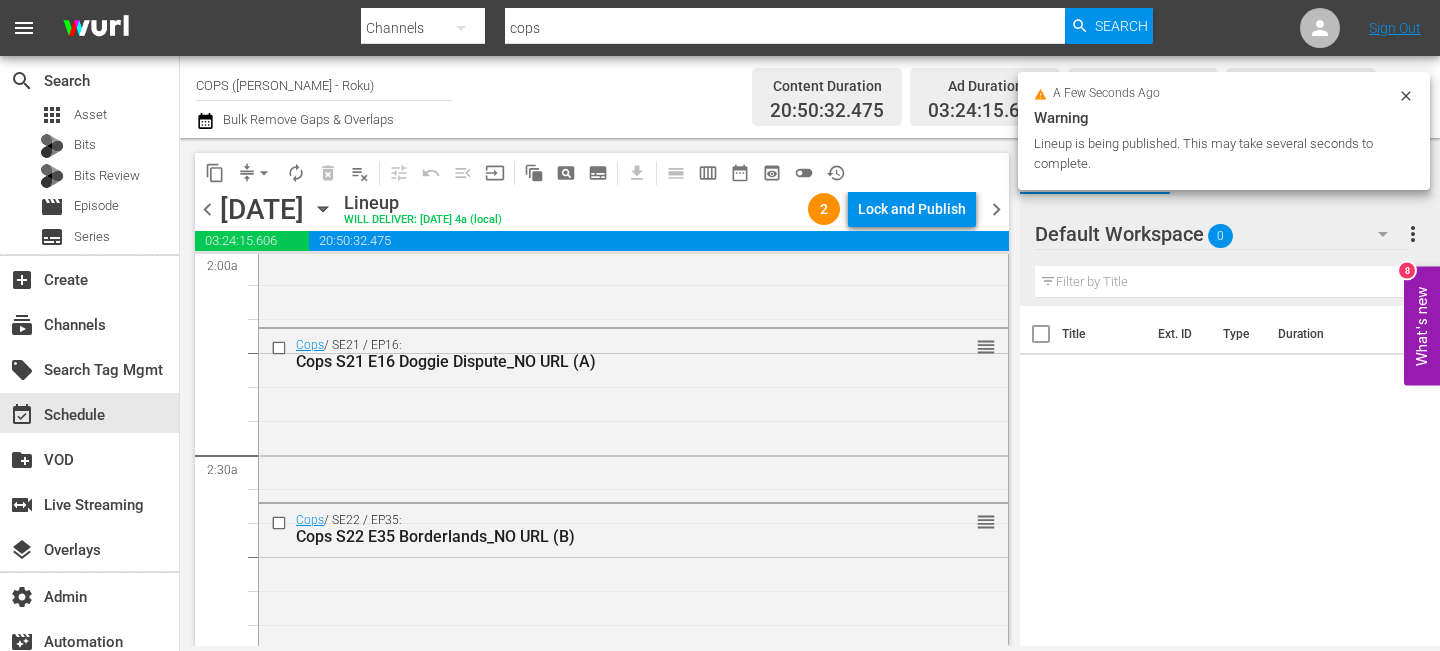 scroll, scrollTop: 0, scrollLeft: 0, axis: both 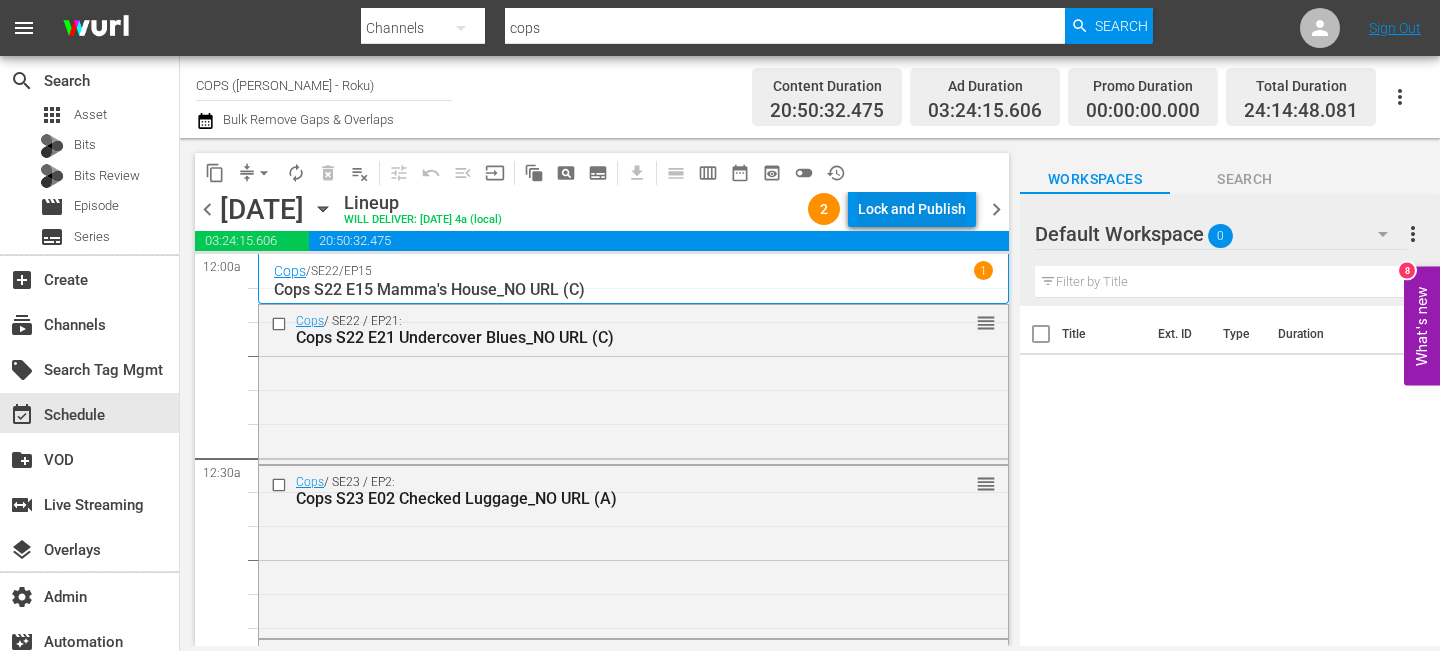 click on "Lock and Publish" at bounding box center [912, 209] 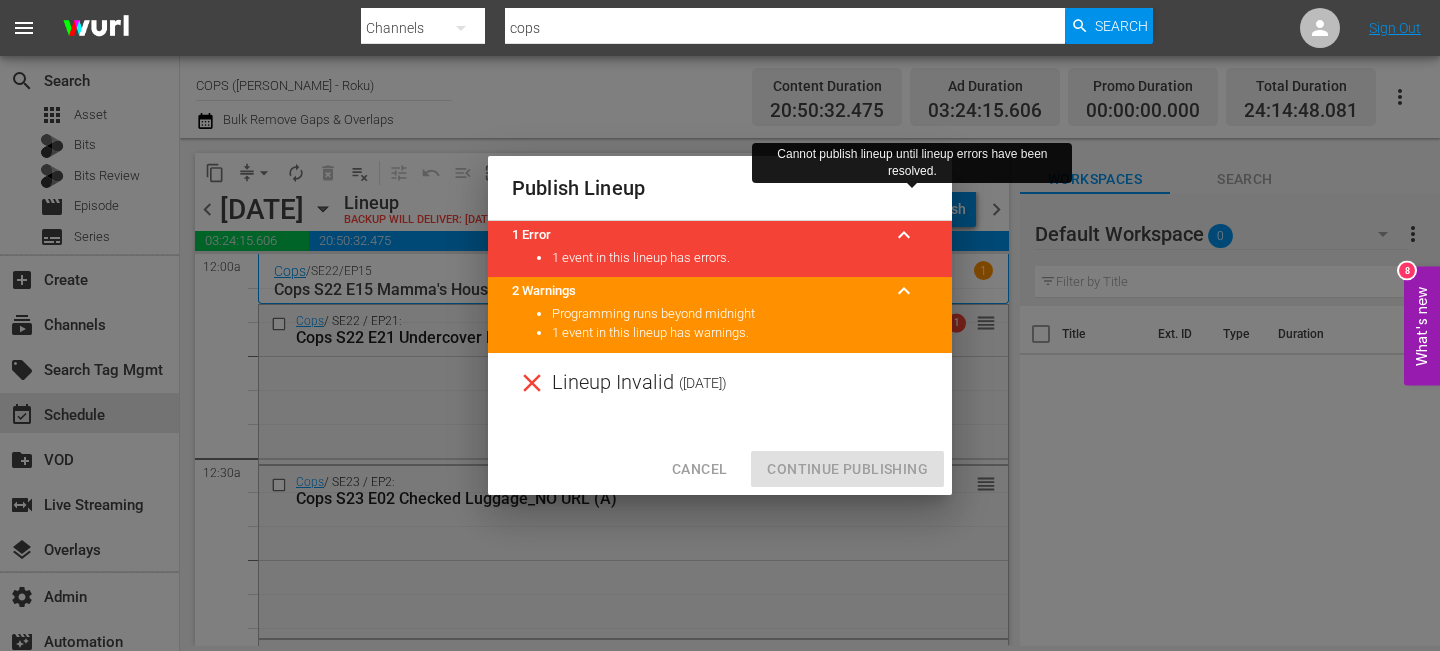 click on "Cancel" at bounding box center [699, 469] 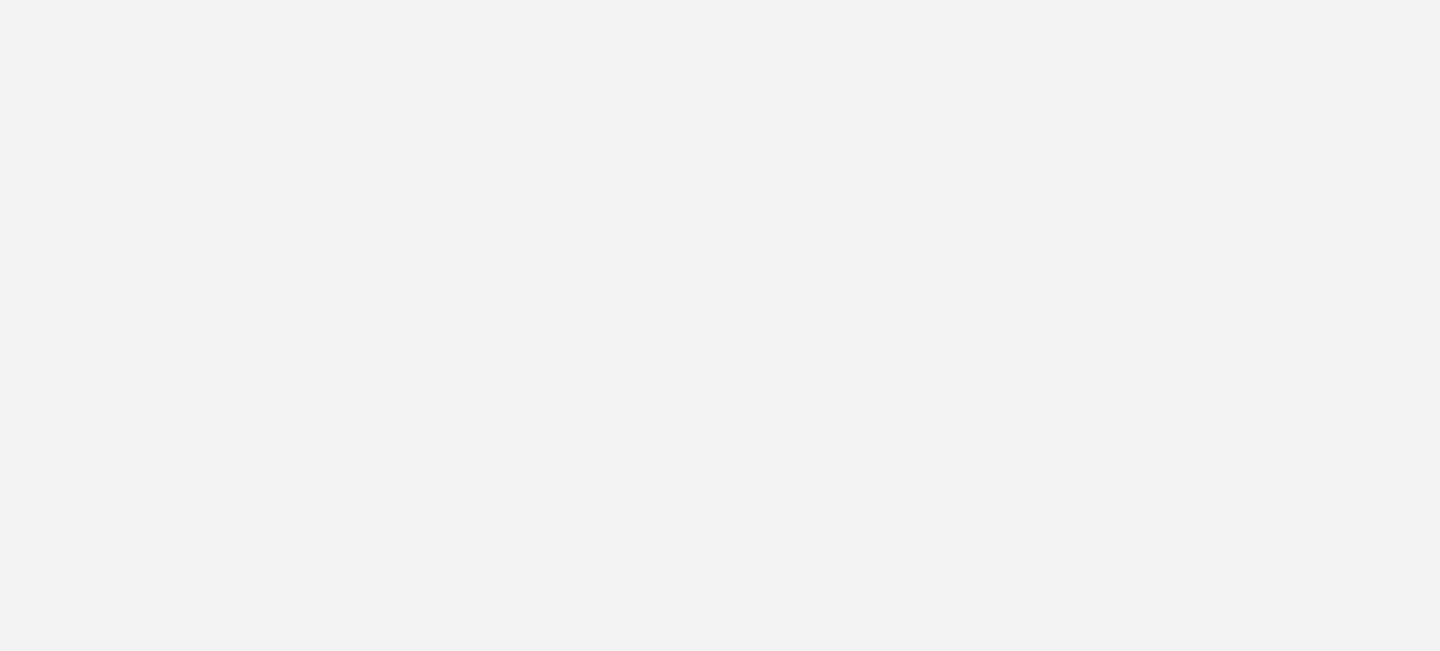 scroll, scrollTop: 0, scrollLeft: 0, axis: both 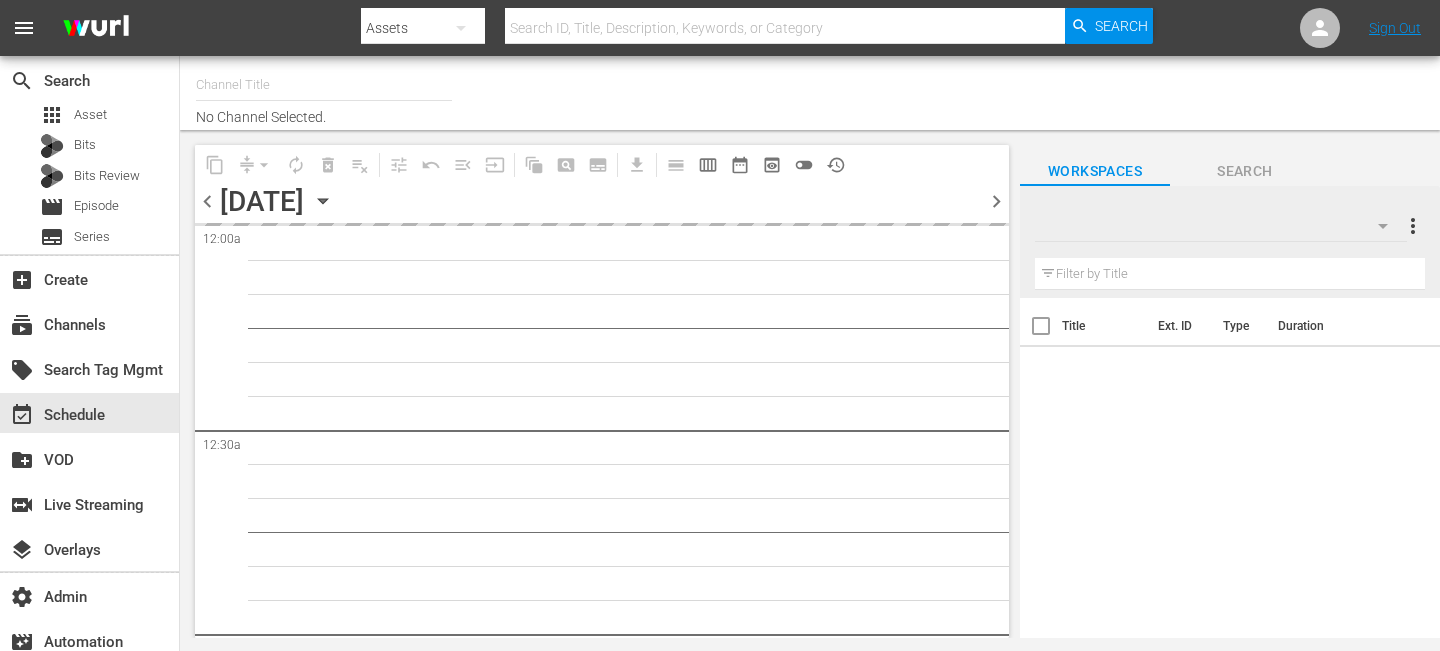 type on "COPS ([PERSON_NAME] - Roku) (1089)" 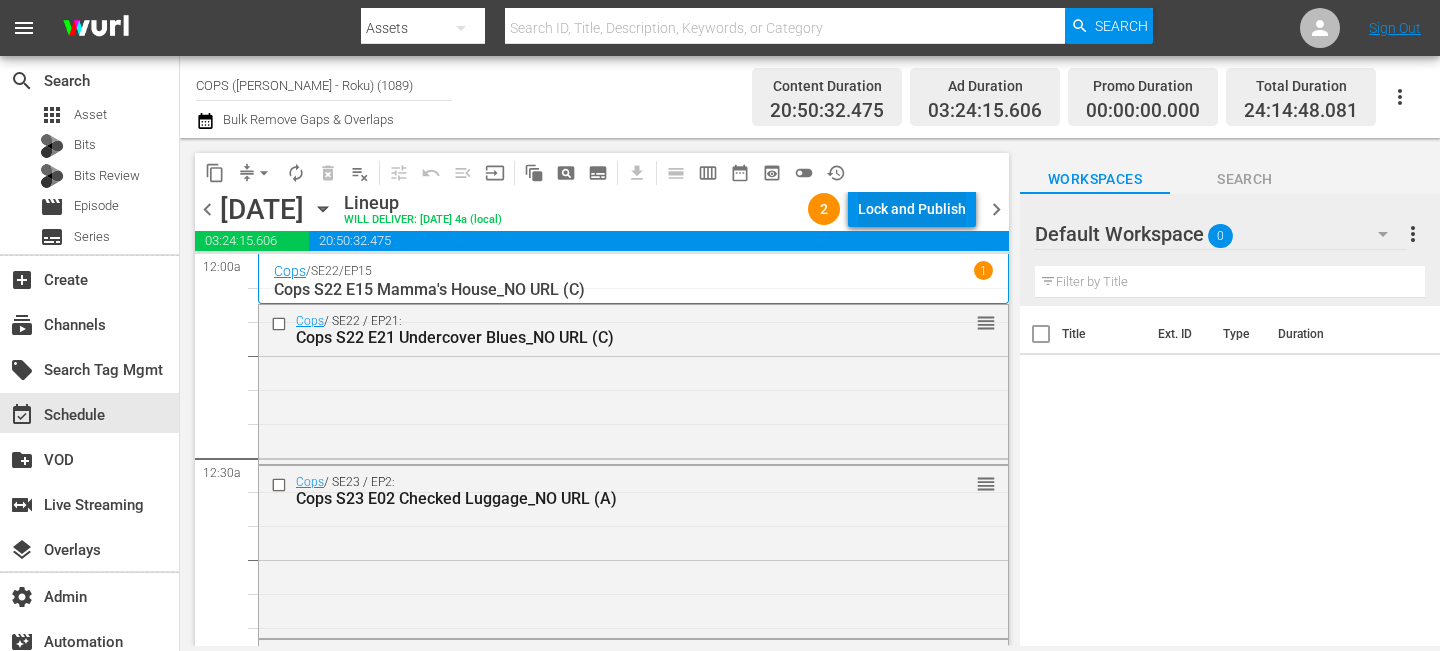 click on "Lock and Publish" at bounding box center (912, 209) 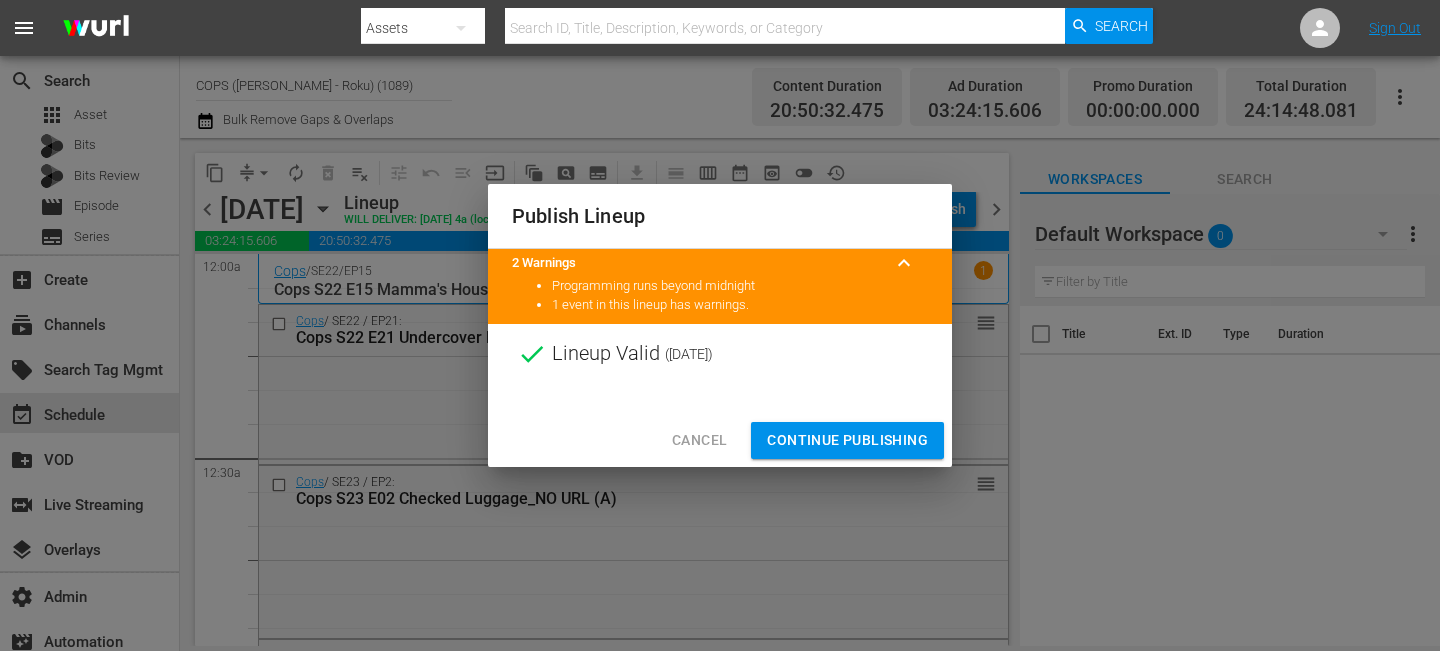 click on "Continue Publishing" at bounding box center (847, 440) 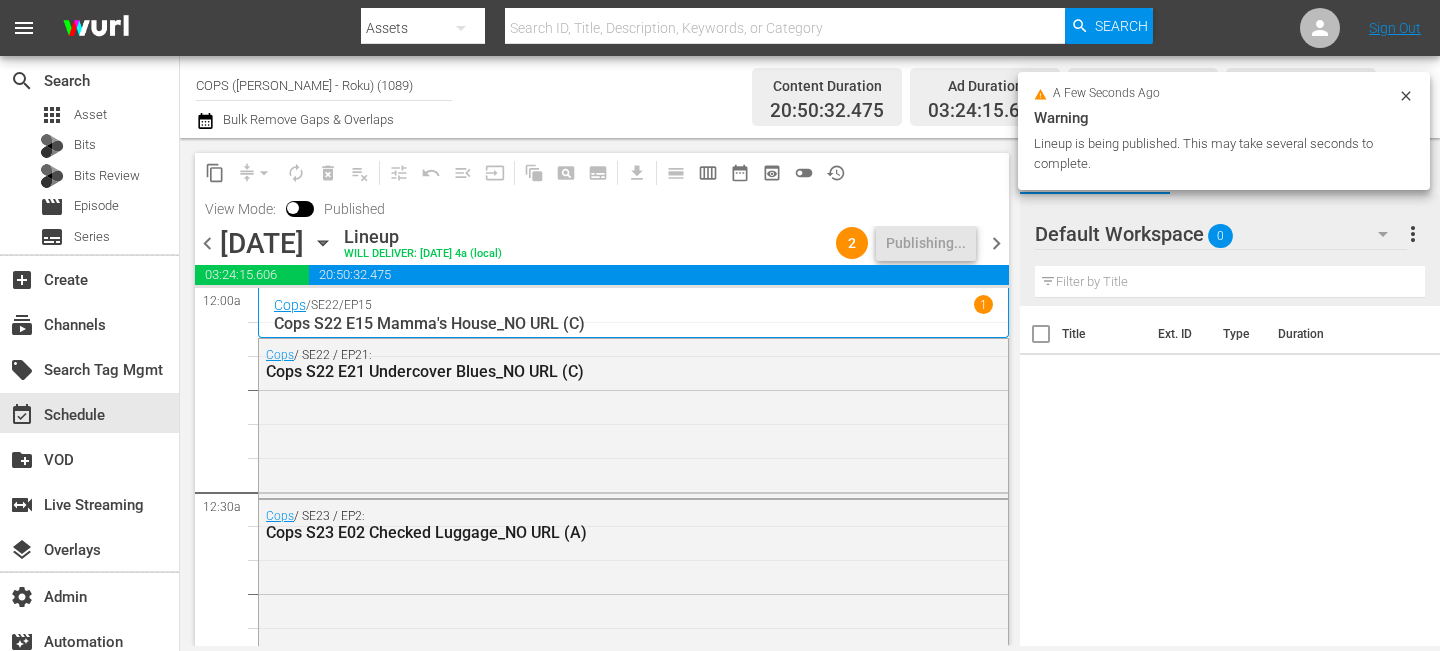 click on "chevron_right" at bounding box center [996, 243] 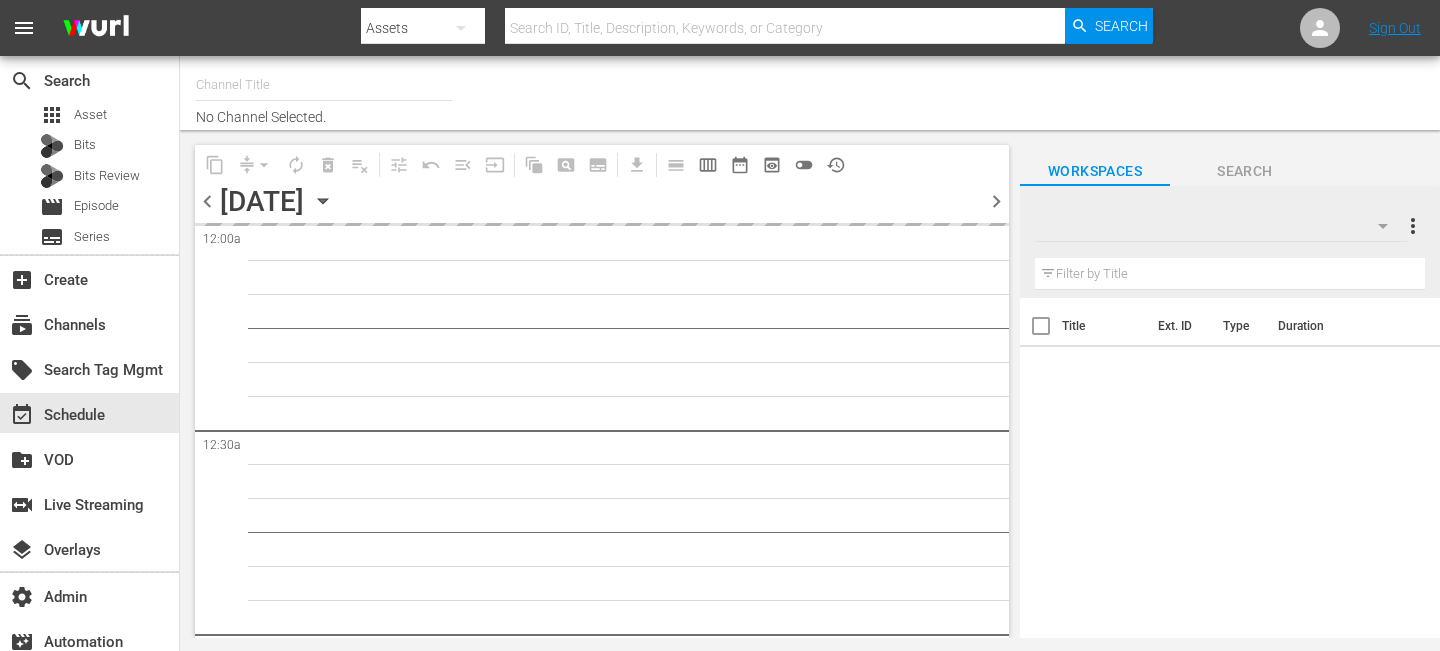 scroll, scrollTop: 0, scrollLeft: 0, axis: both 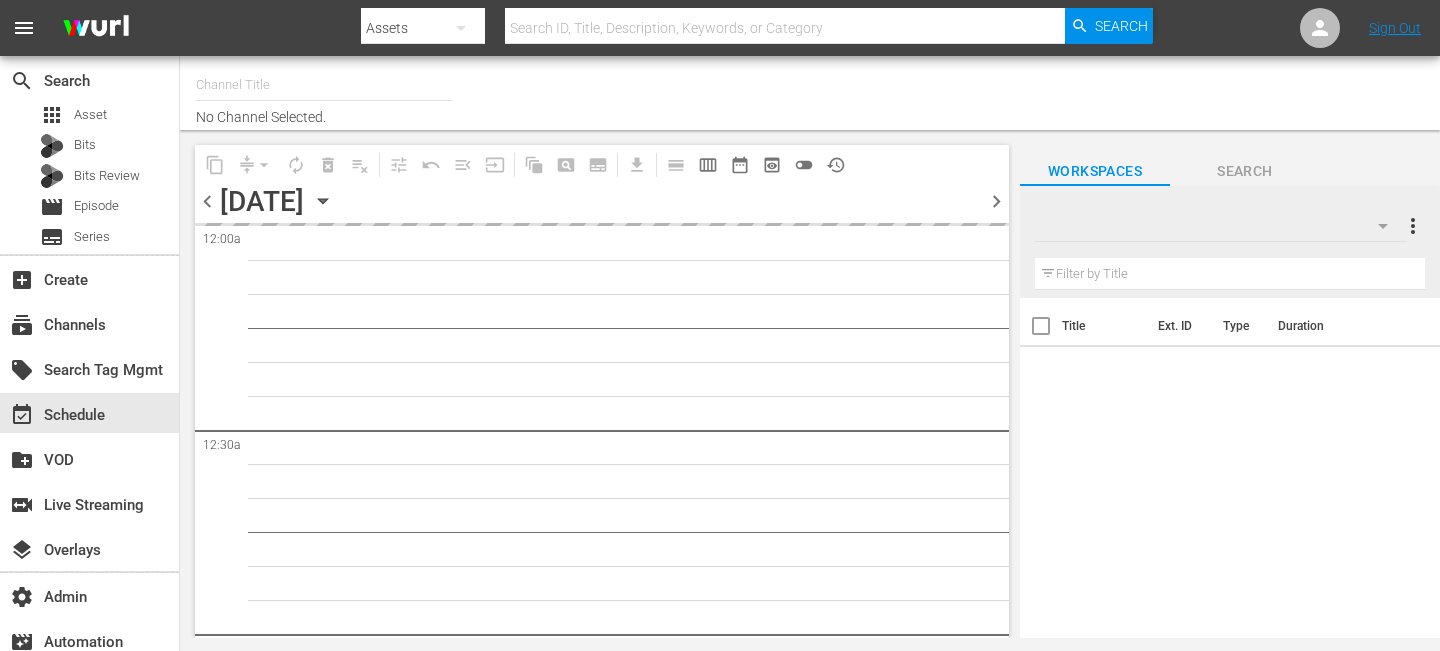 type on "COPS ([PERSON_NAME] - Roku) (1089)" 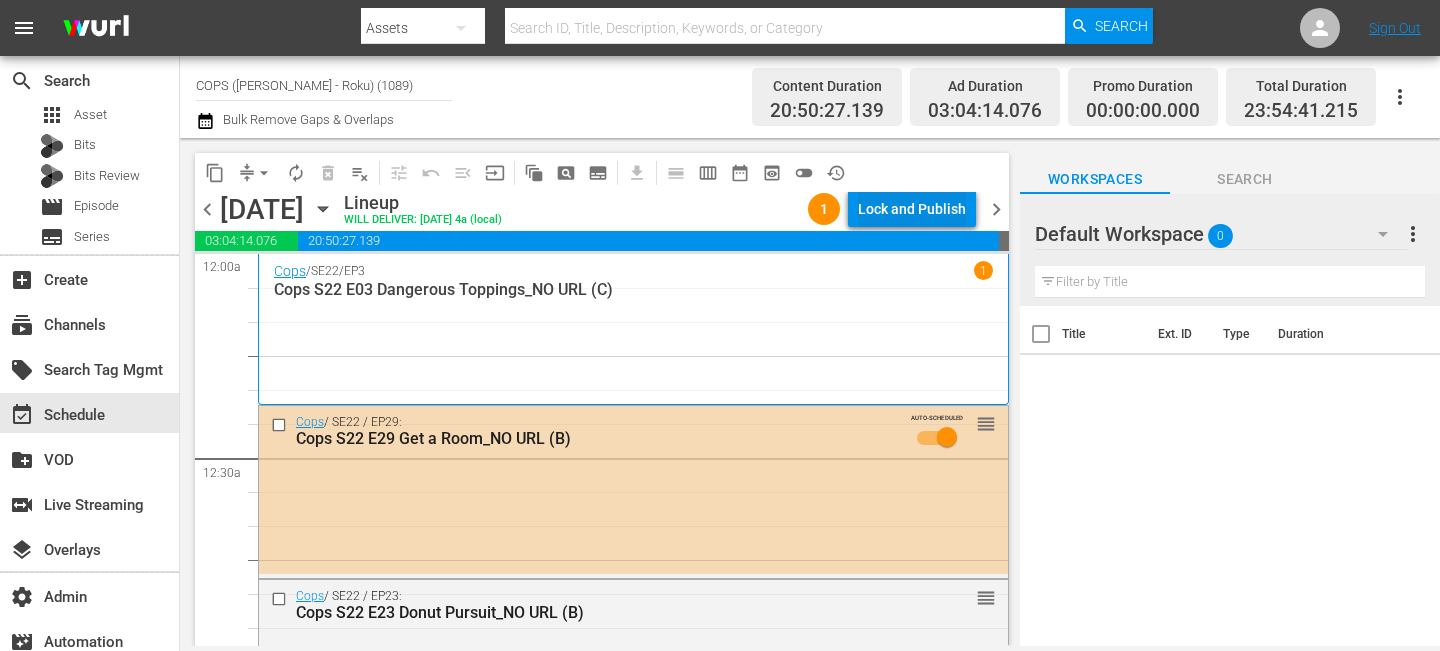 click on "Lock and Publish" at bounding box center [912, 209] 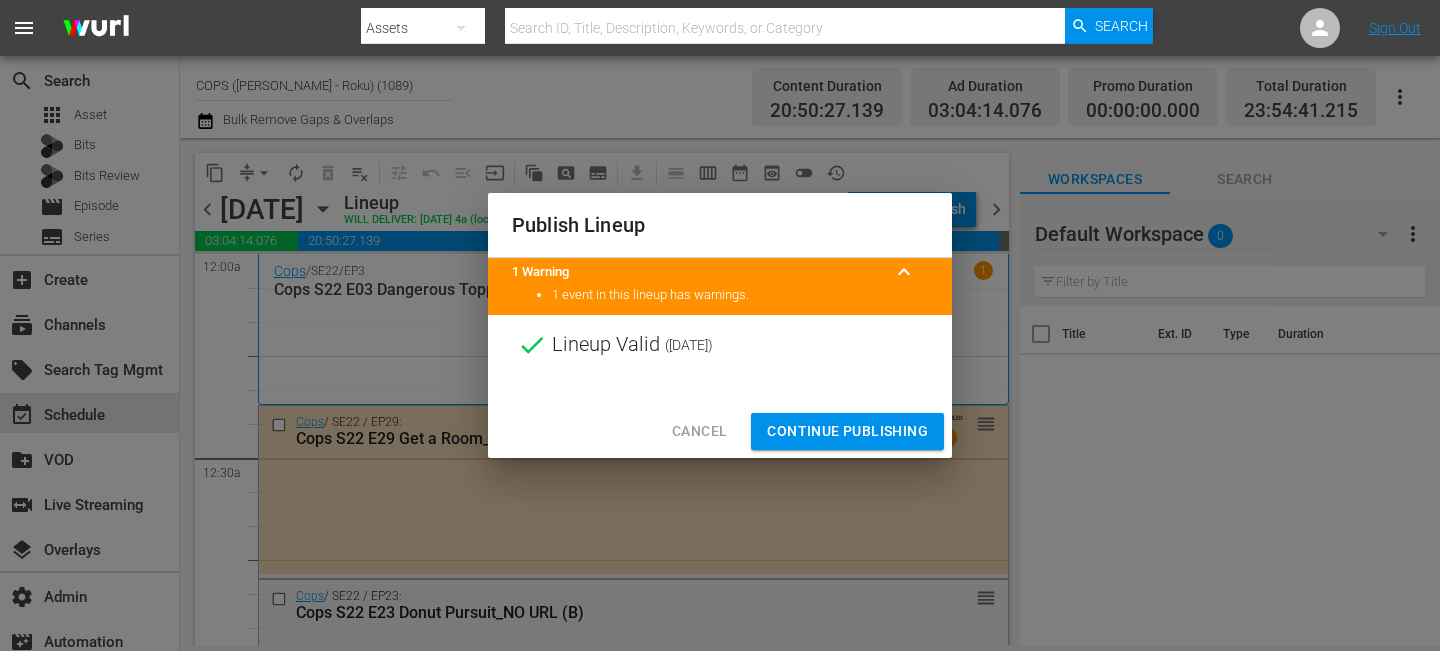 click on "Continue Publishing" at bounding box center [847, 431] 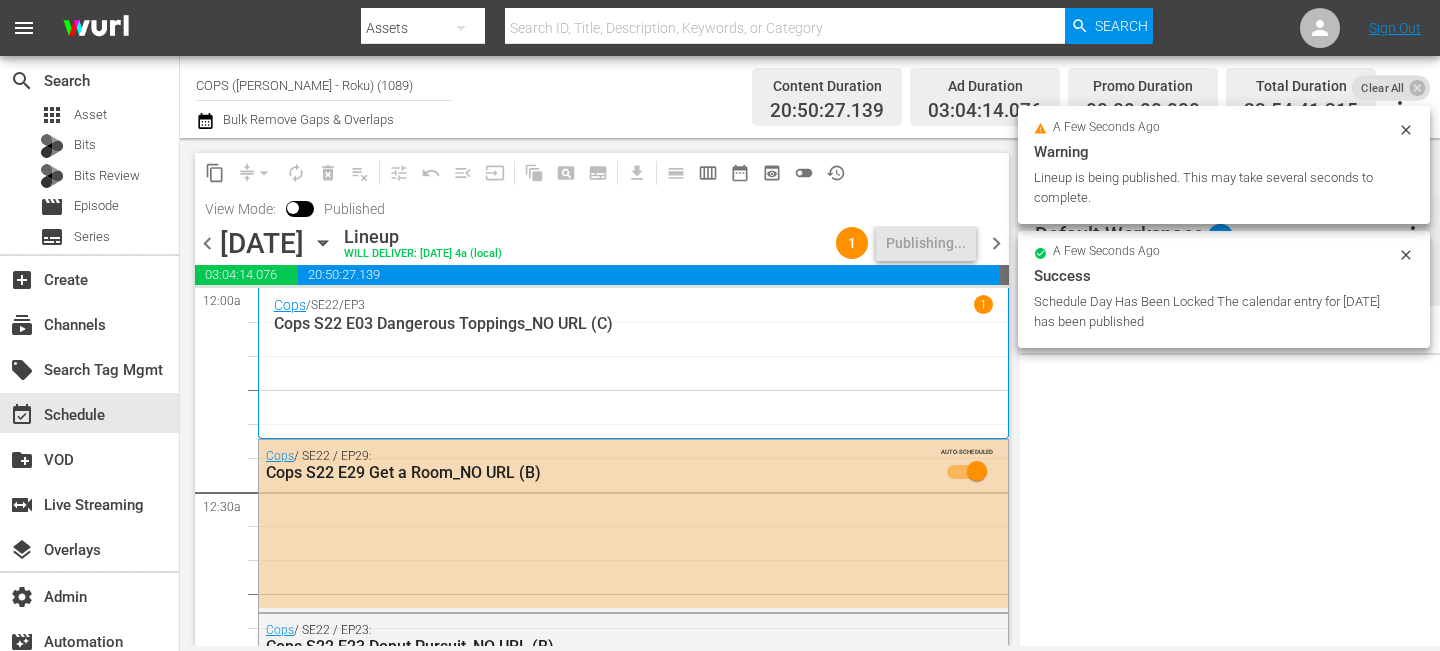 click on "chevron_right" at bounding box center [996, 243] 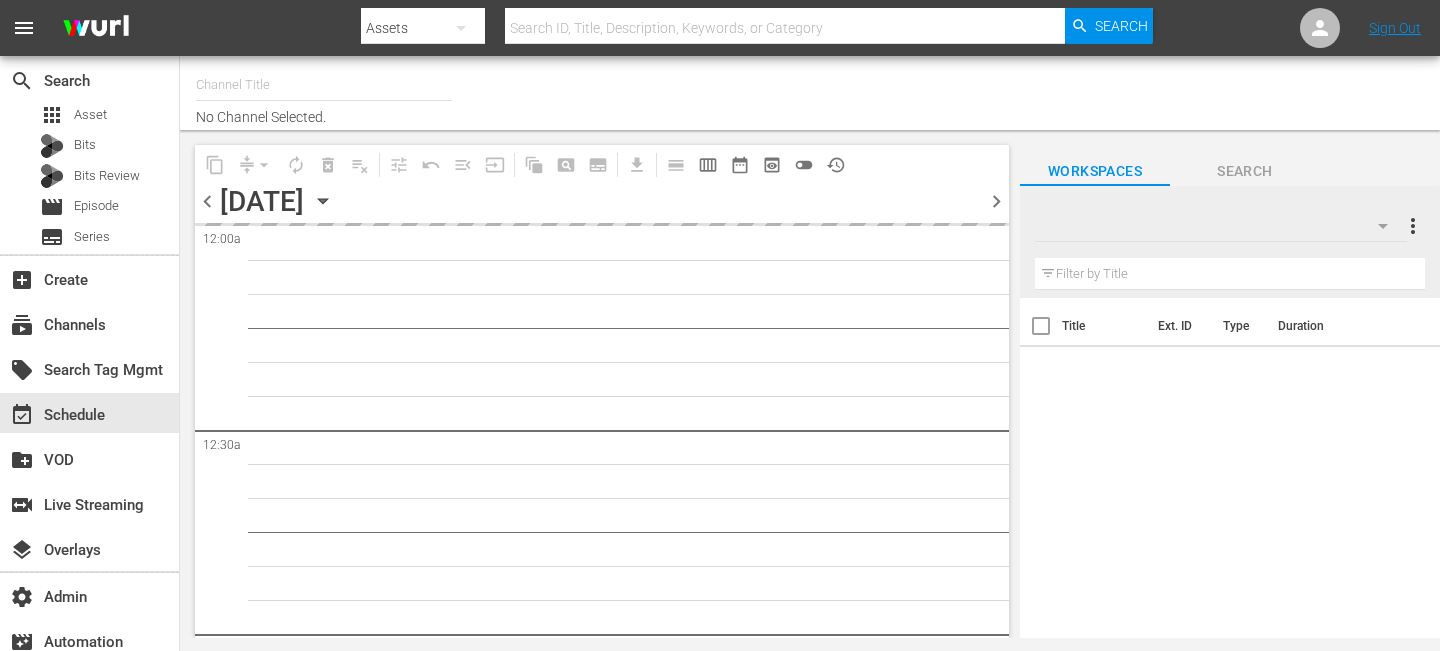type on "COPS ([PERSON_NAME] - Roku) (1089)" 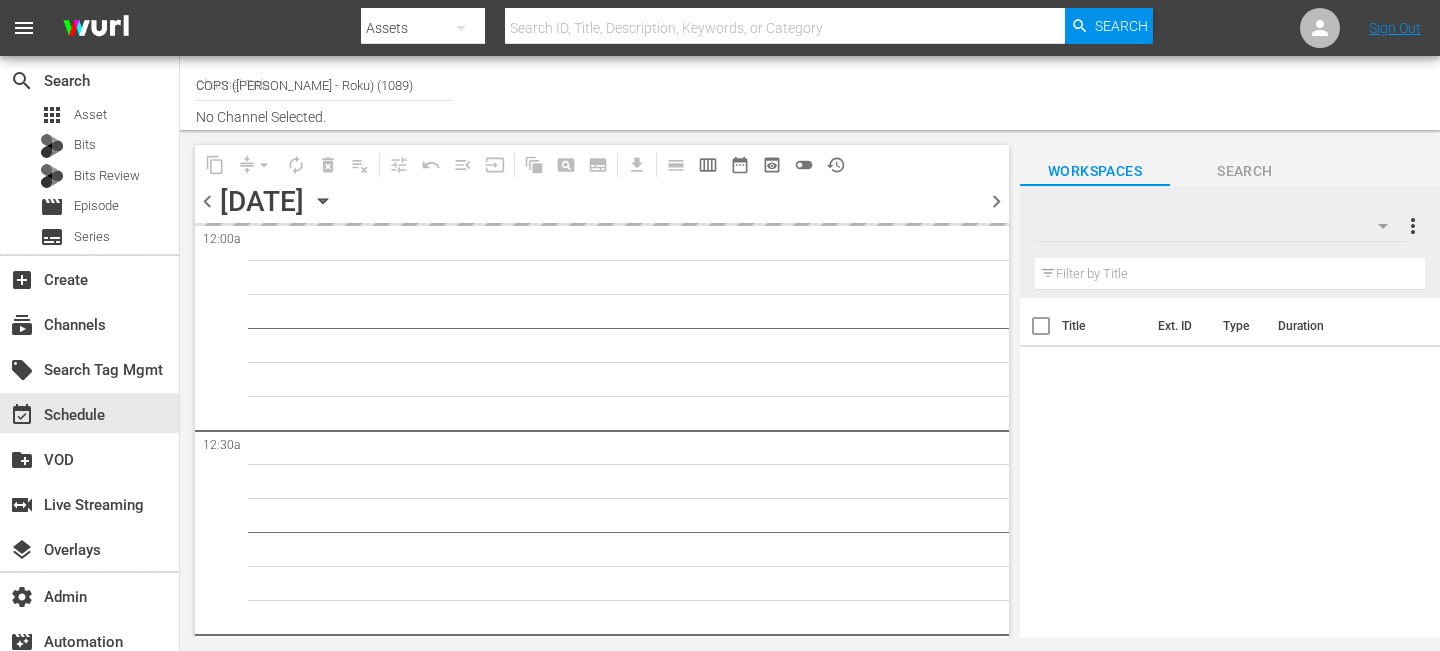 scroll, scrollTop: 0, scrollLeft: 0, axis: both 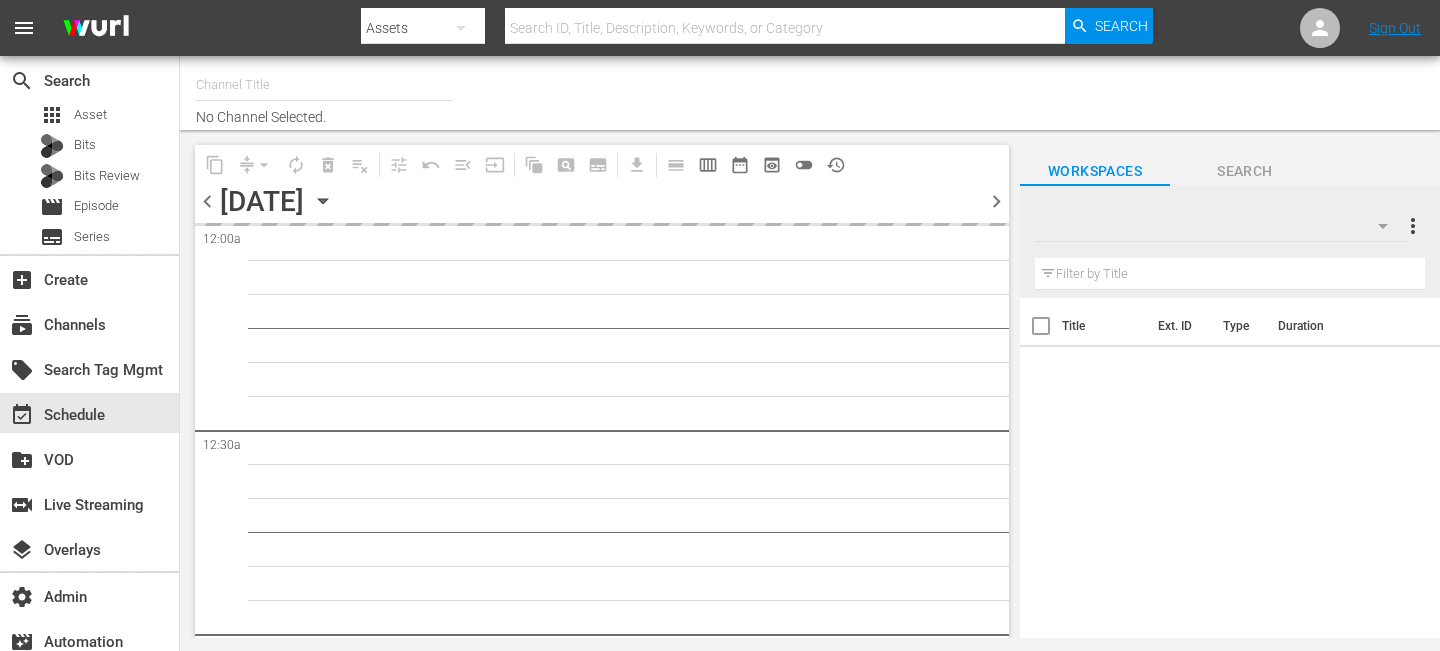 type on "COPS ([PERSON_NAME] - Roku) (1089)" 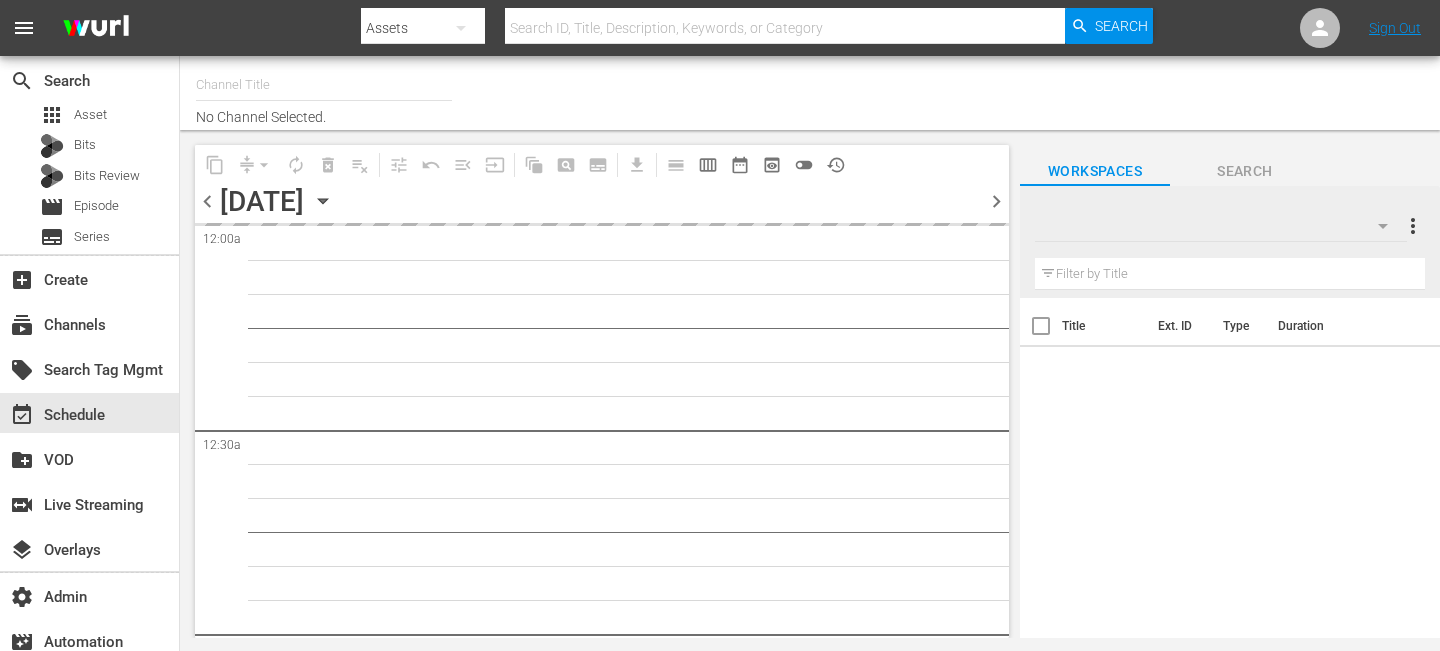 scroll, scrollTop: 0, scrollLeft: 0, axis: both 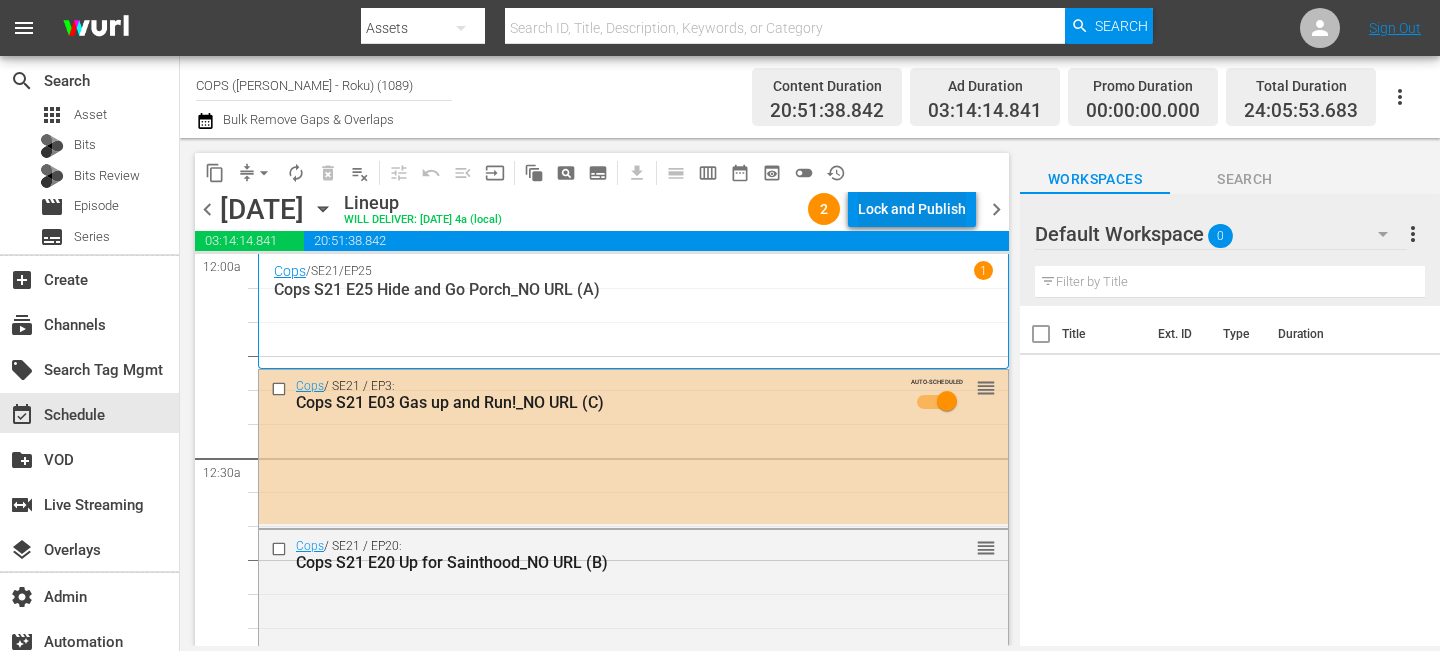 click on "Lock and Publish" at bounding box center (912, 209) 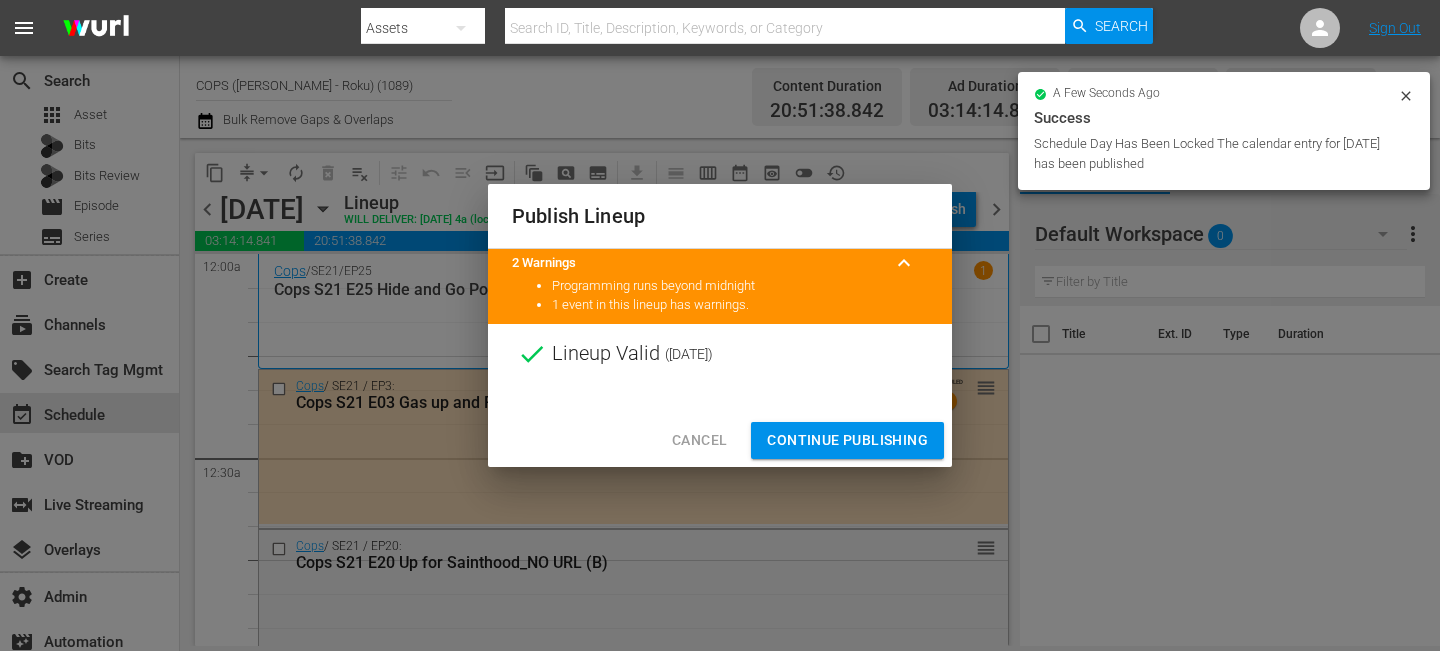 click on "Continue Publishing" at bounding box center [847, 440] 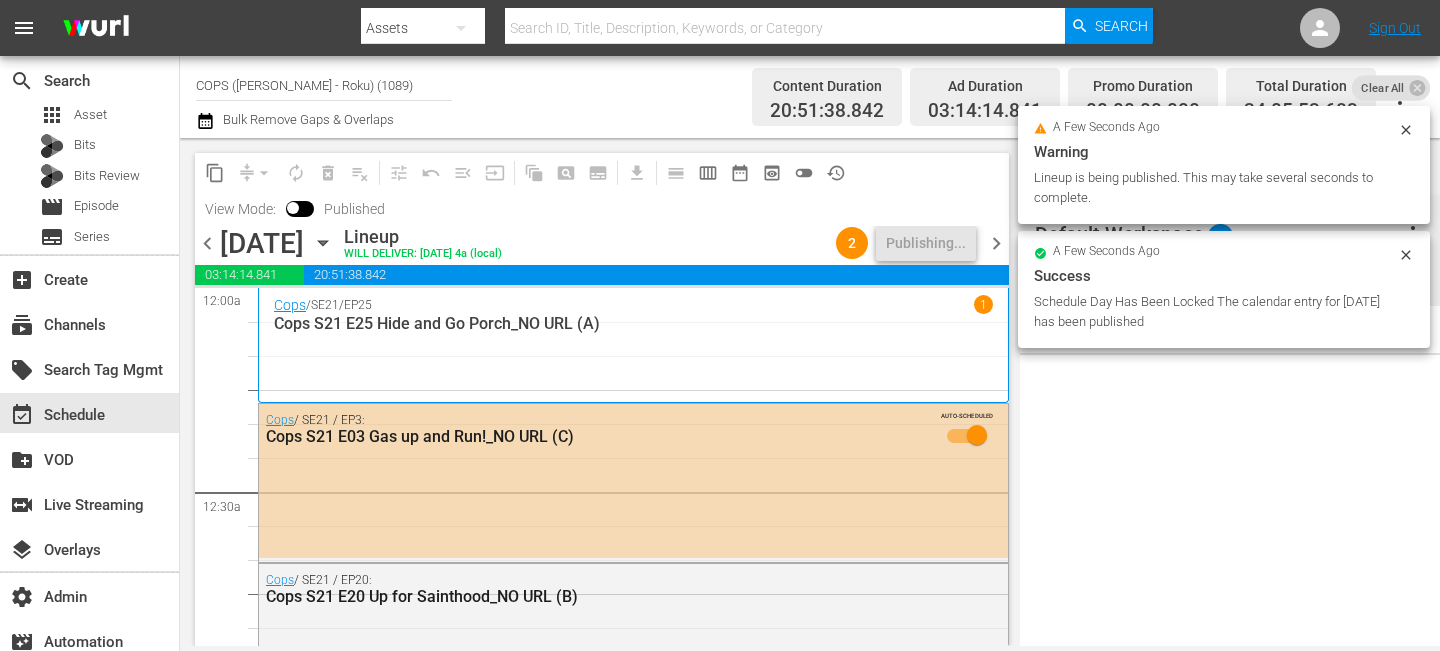 click on "chevron_right" at bounding box center [996, 243] 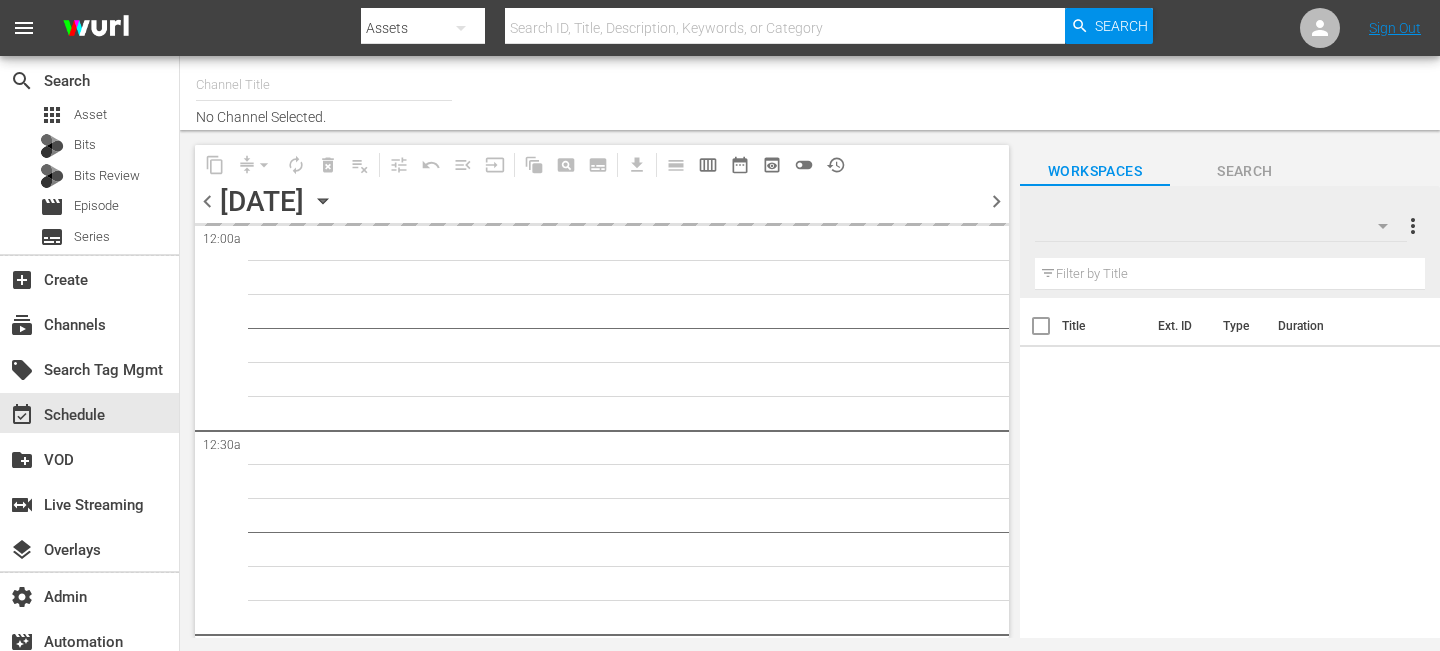 scroll, scrollTop: 0, scrollLeft: 0, axis: both 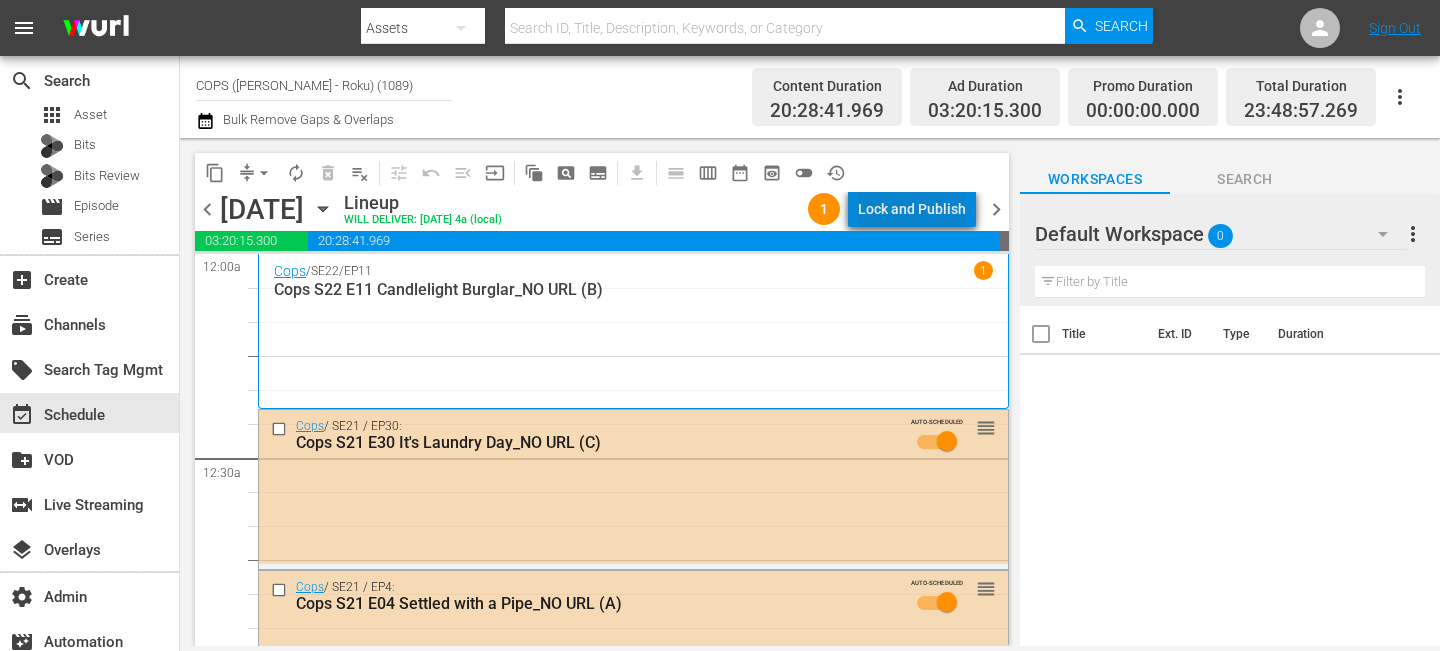 click on "Lock and Publish" at bounding box center (912, 209) 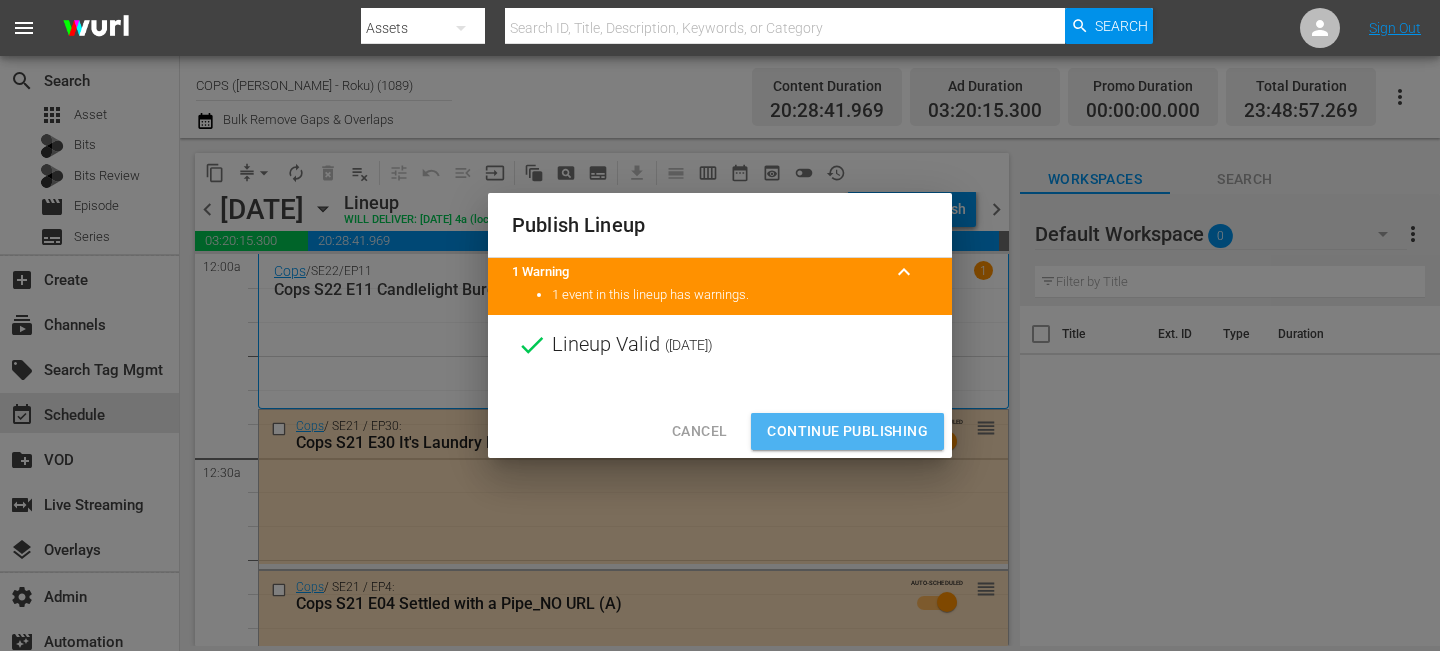 click on "Continue Publishing" at bounding box center (847, 431) 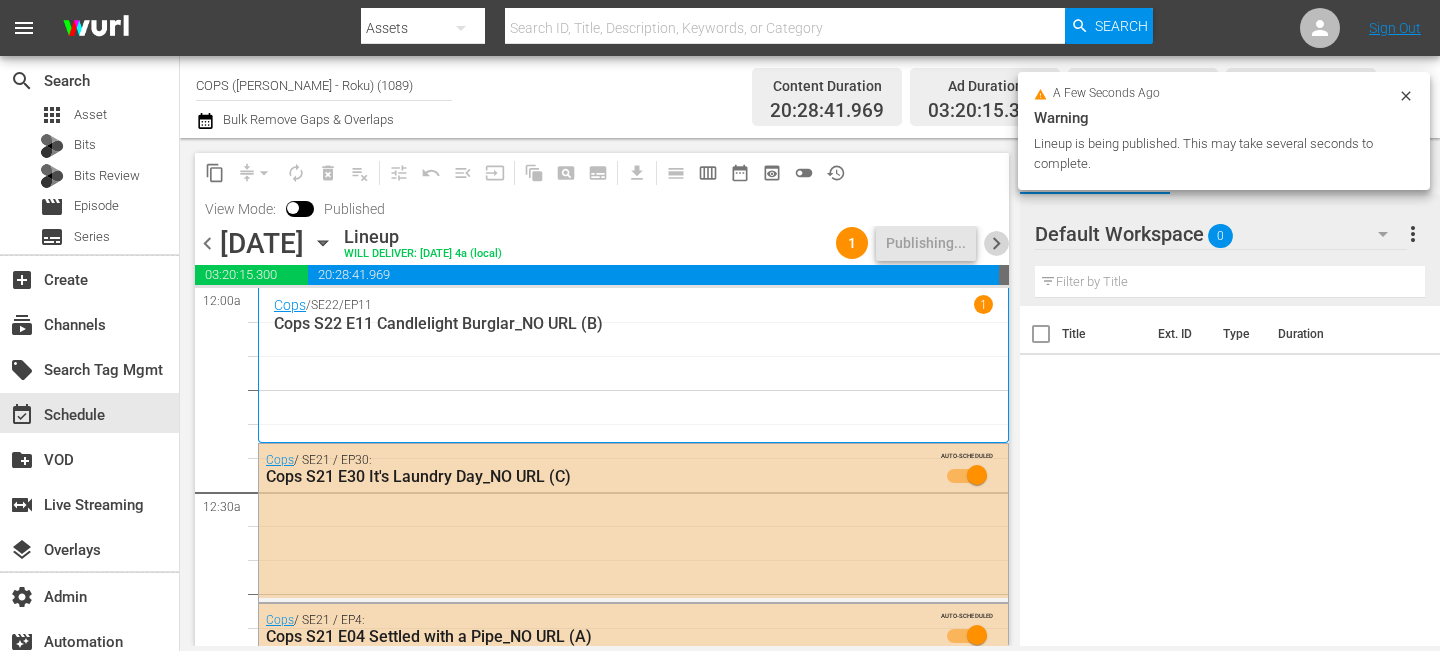click on "chevron_right" at bounding box center [996, 243] 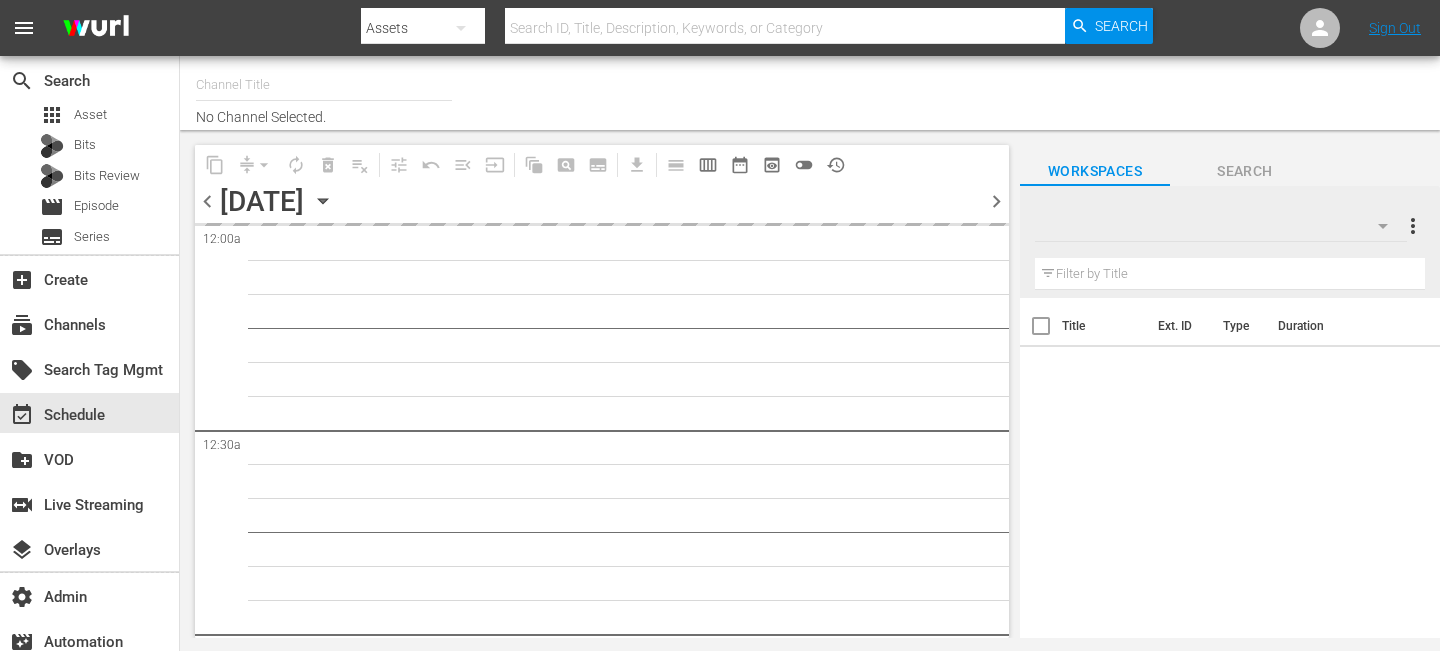 scroll, scrollTop: 0, scrollLeft: 0, axis: both 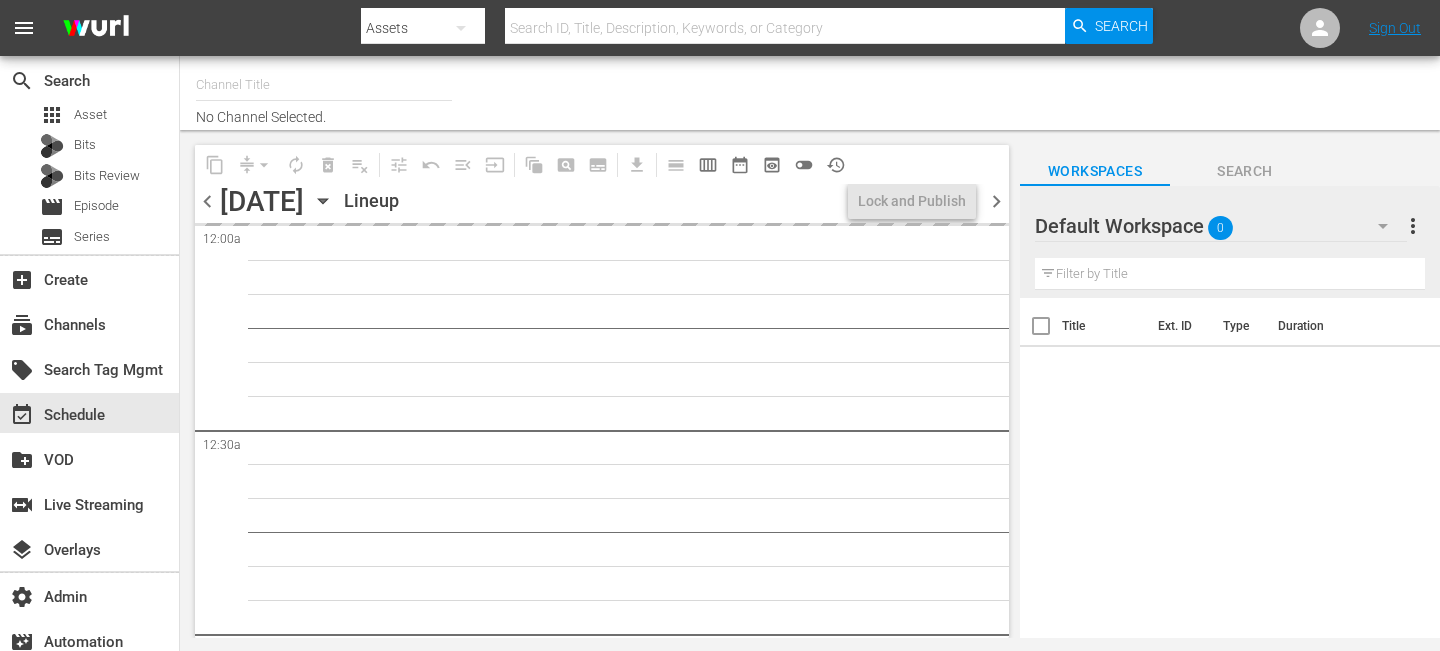 type on "COPS ([PERSON_NAME] - Roku) (1089)" 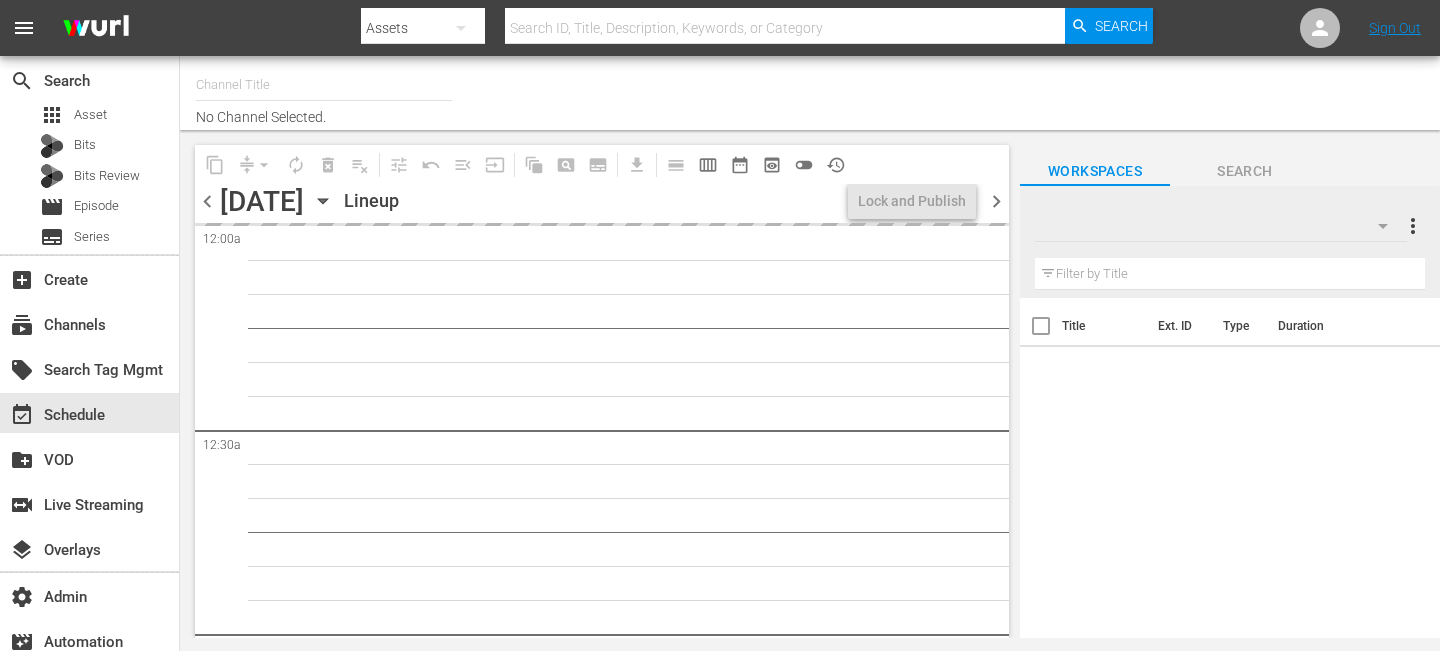 type on "COPS ([PERSON_NAME] - Roku) (1089)" 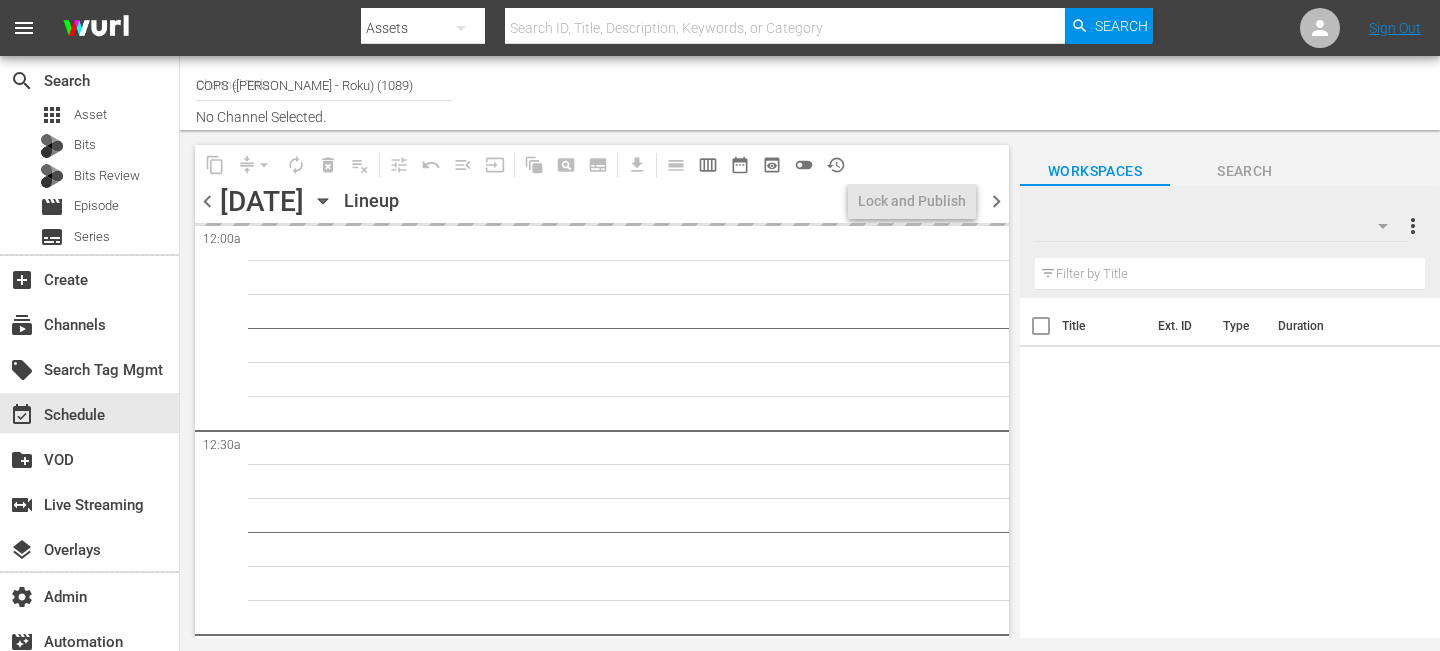 scroll, scrollTop: 0, scrollLeft: 0, axis: both 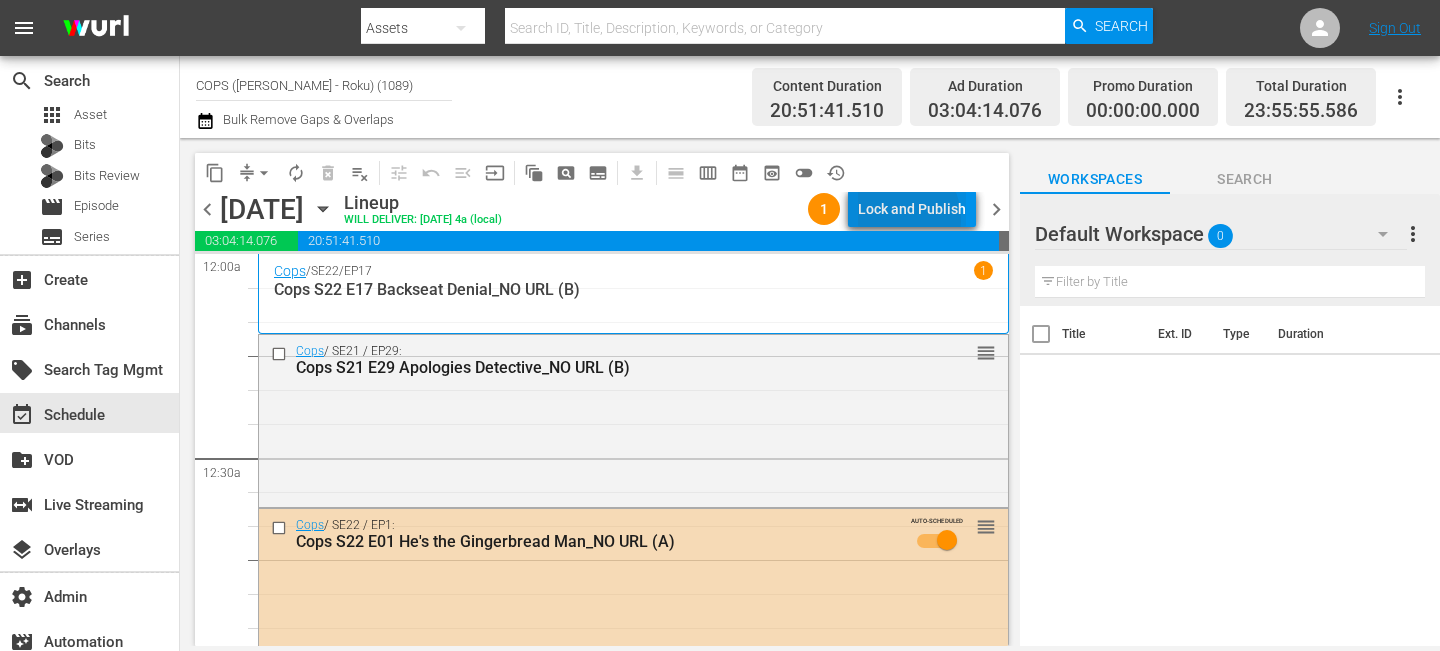 click on "Lock and Publish" at bounding box center [912, 209] 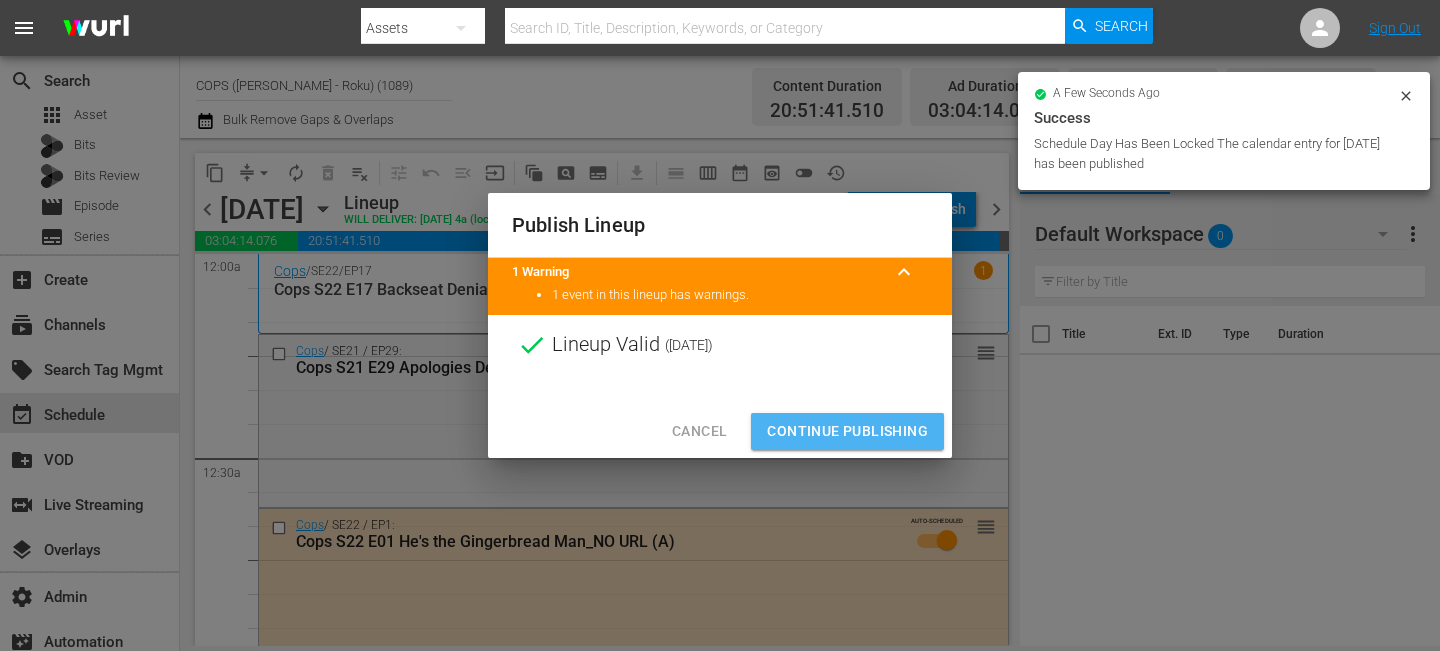 click on "Continue Publishing" at bounding box center (847, 431) 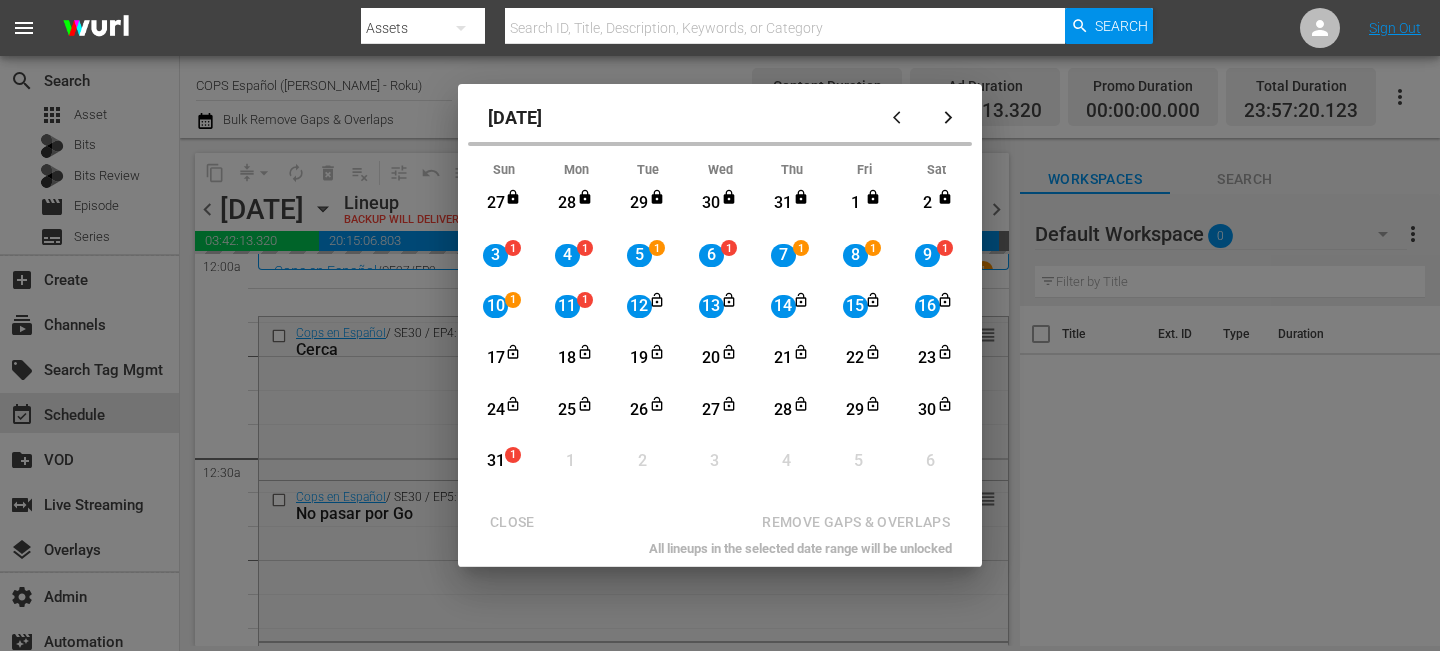 scroll, scrollTop: 0, scrollLeft: 0, axis: both 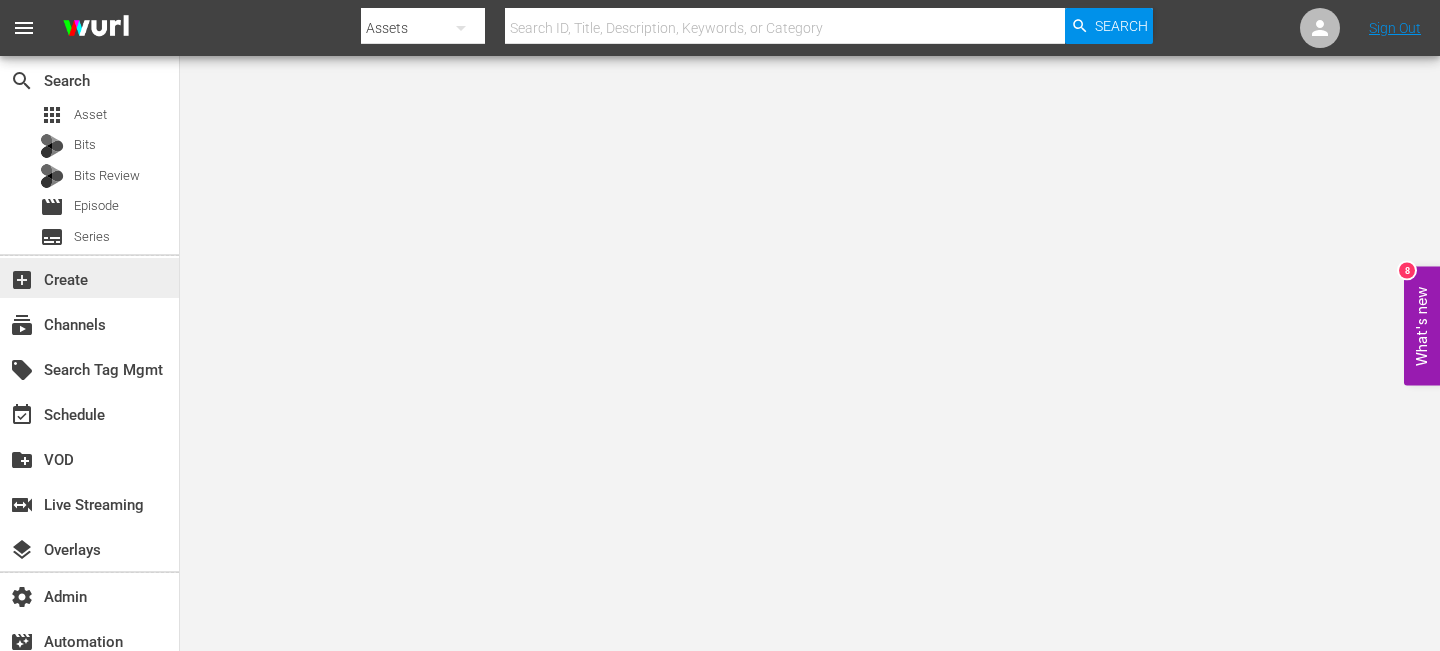 click on "add_box   Create" at bounding box center [56, 277] 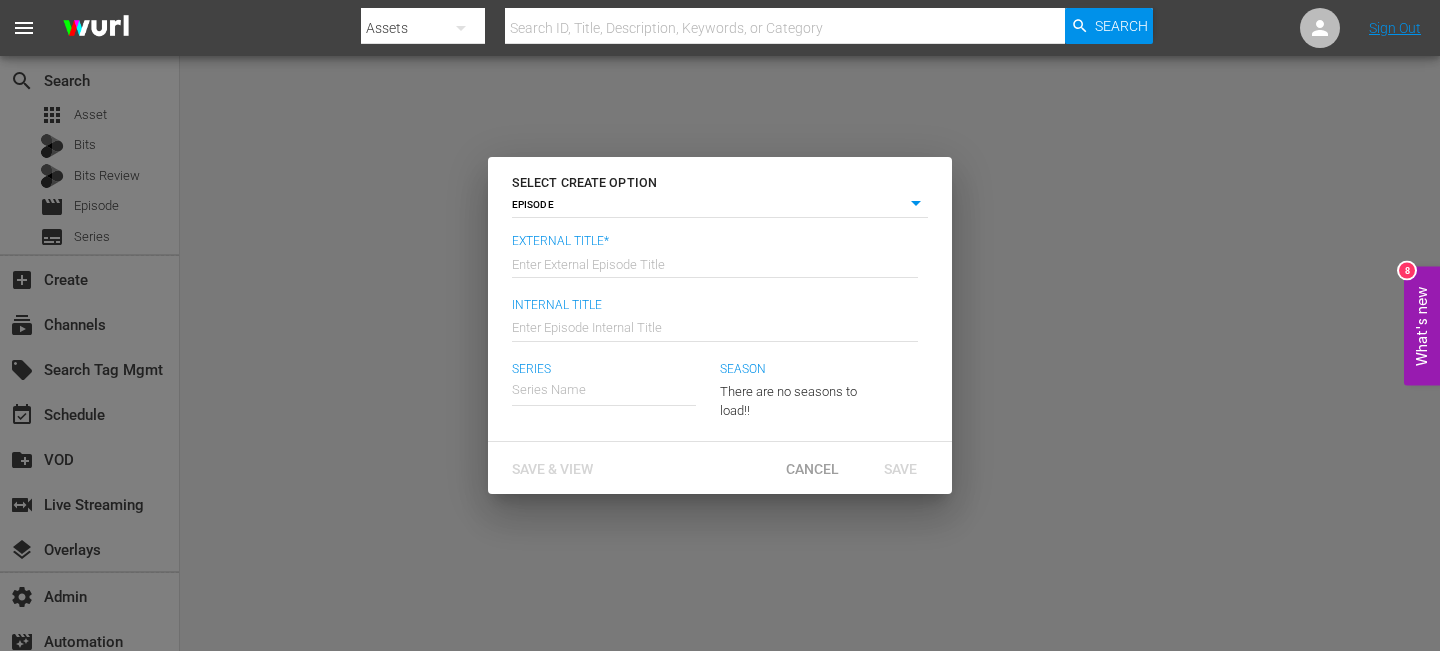 click on "SELECT CREATE OPTION EPISODE episode External Title* Enter External Episode Title Internal Title Enter Episode Internal Title Series Series Name Season There are no seasons to load!! Save & View Cancel Save" at bounding box center [720, 325] 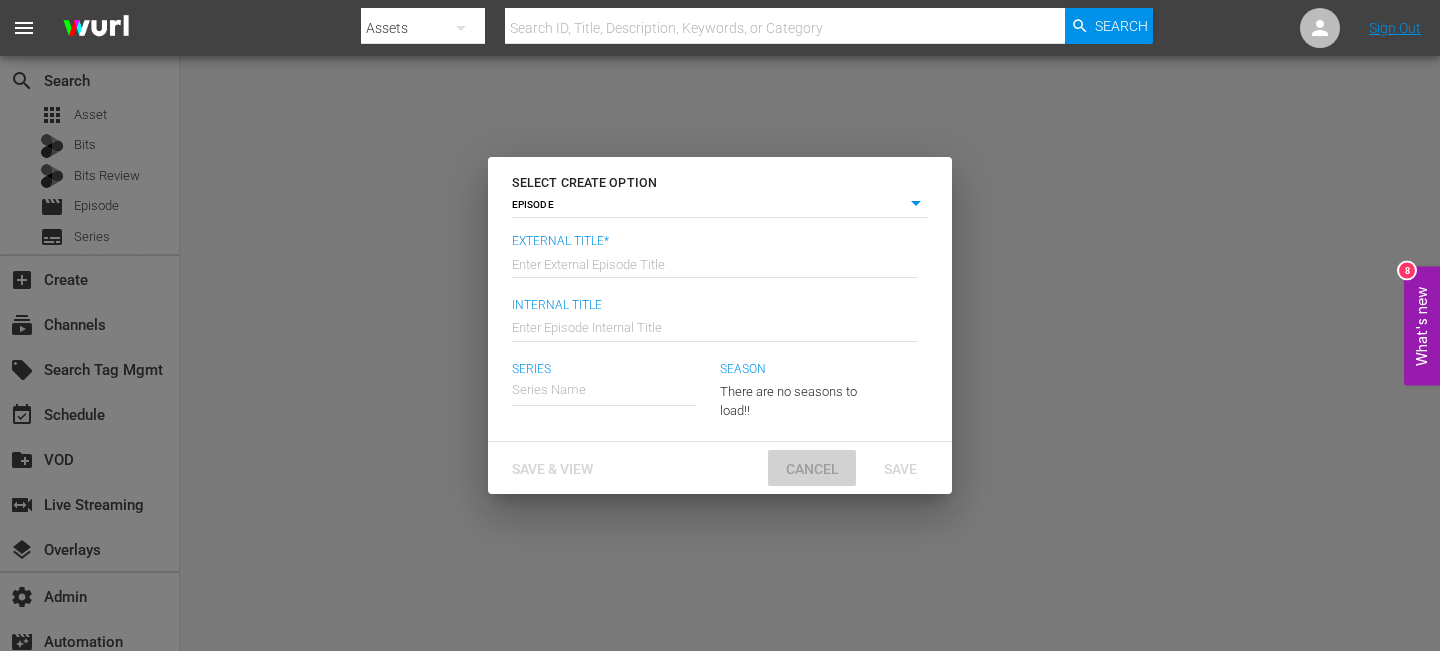 click on "Cancel" at bounding box center [812, 469] 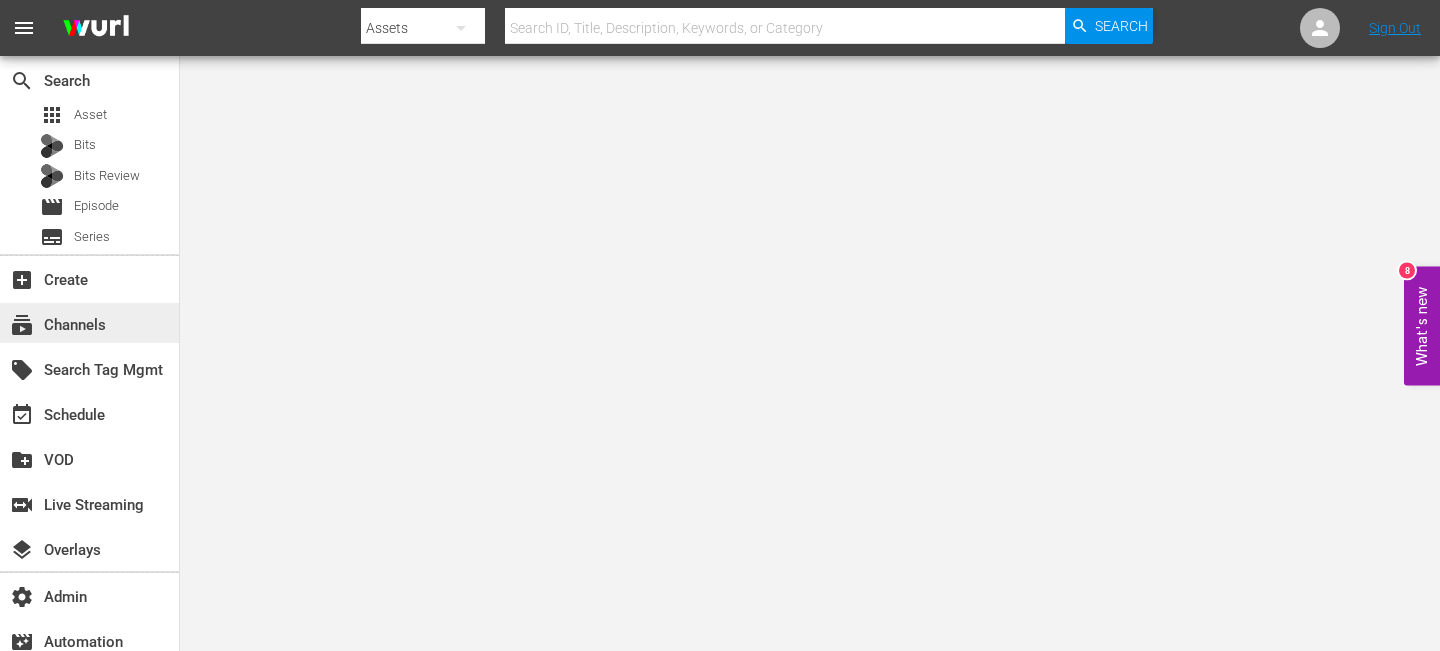 click on "subscriptions   Channels" at bounding box center (89, 323) 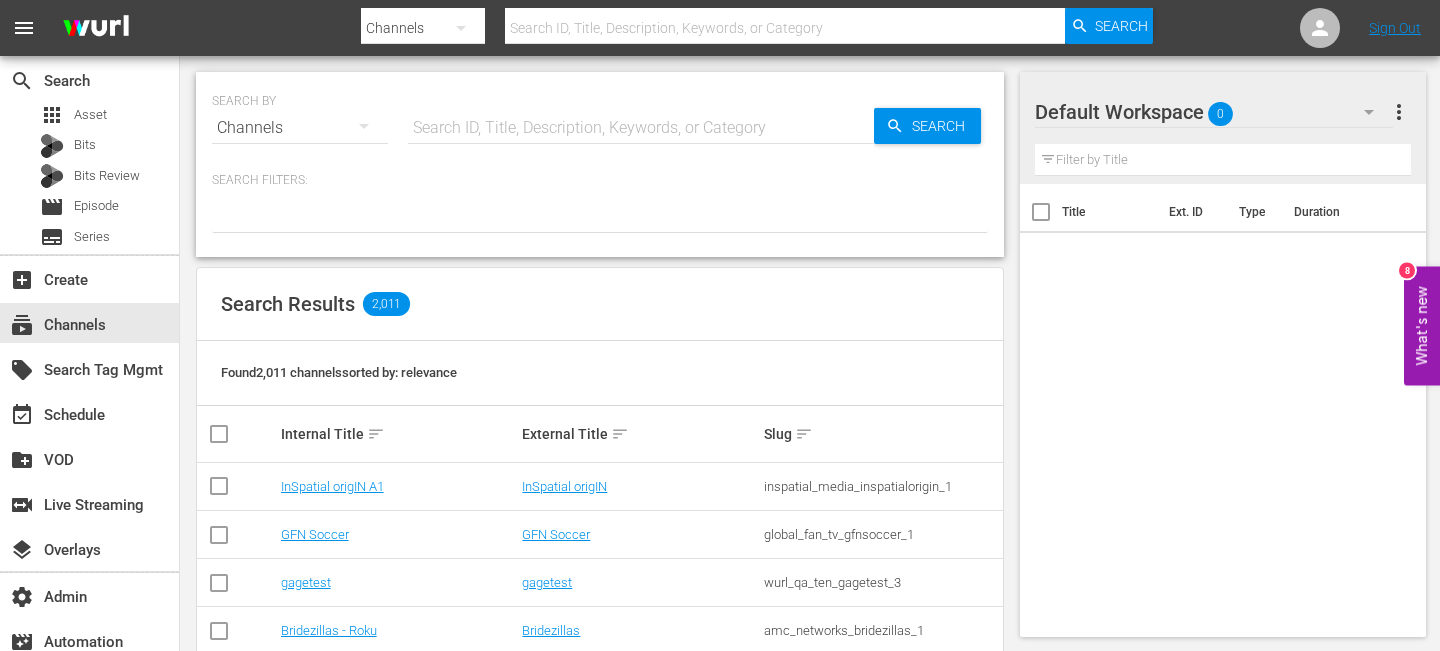click at bounding box center (641, 128) 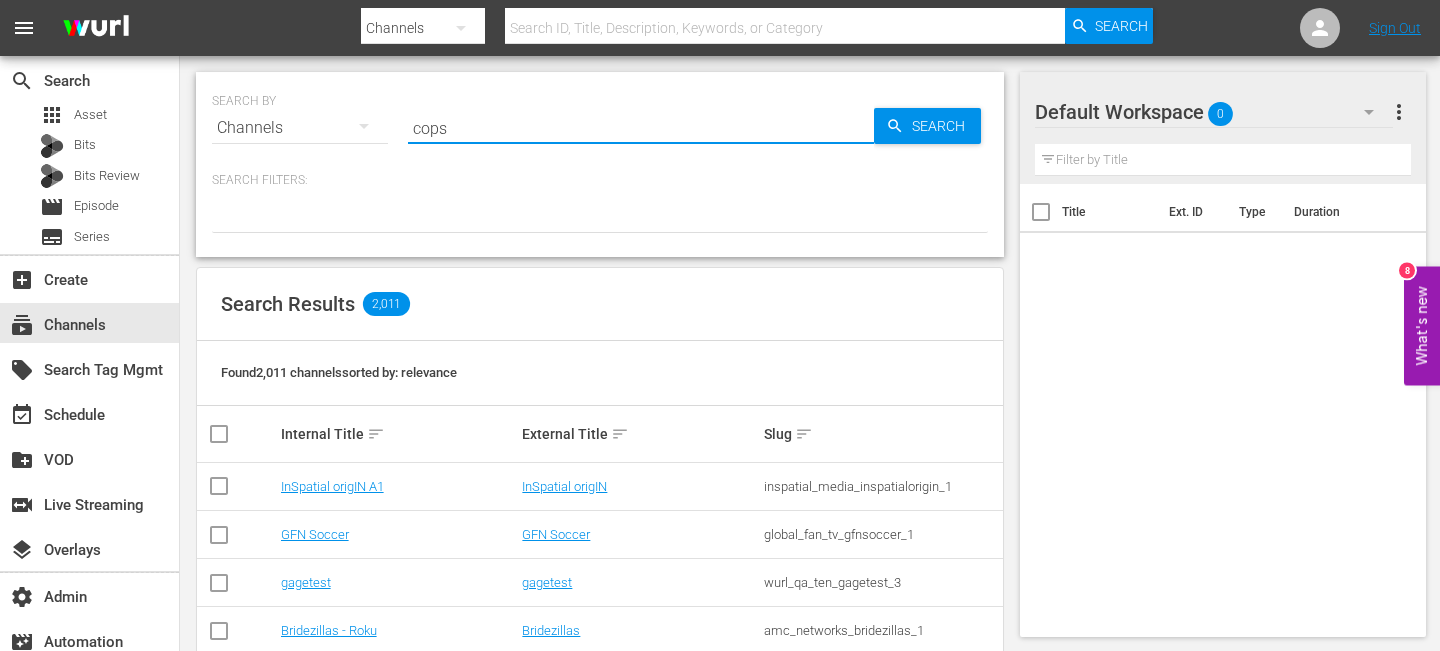 type on "cops" 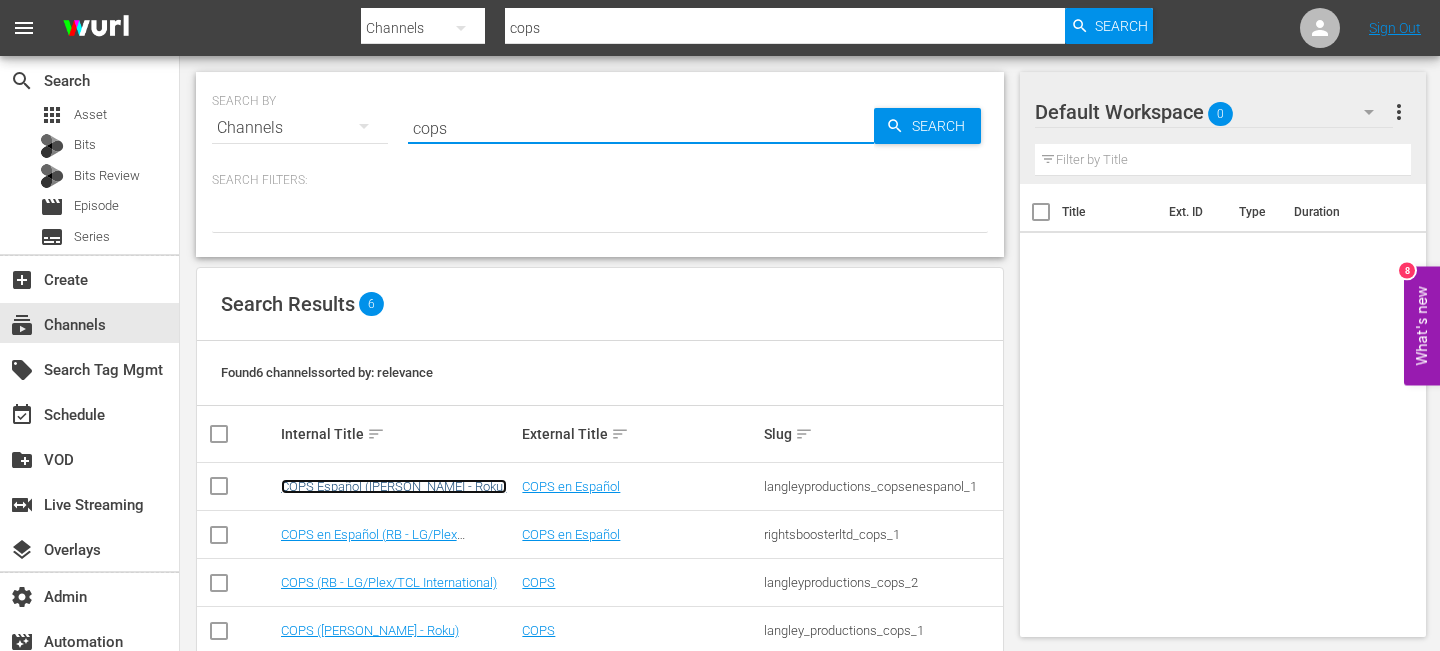 click on "COPS Español ([PERSON_NAME] - Roku)" at bounding box center [394, 486] 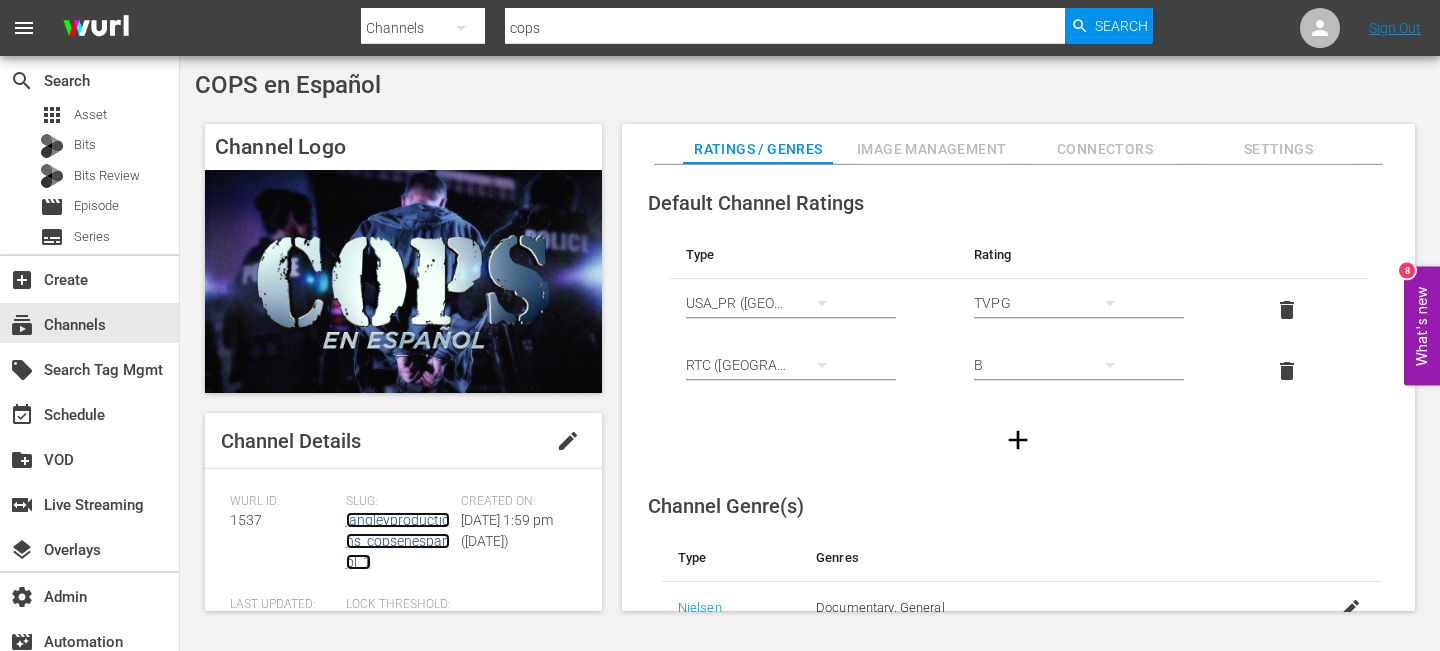 click on "langleyproductions_copsenespanol_1" at bounding box center [398, 541] 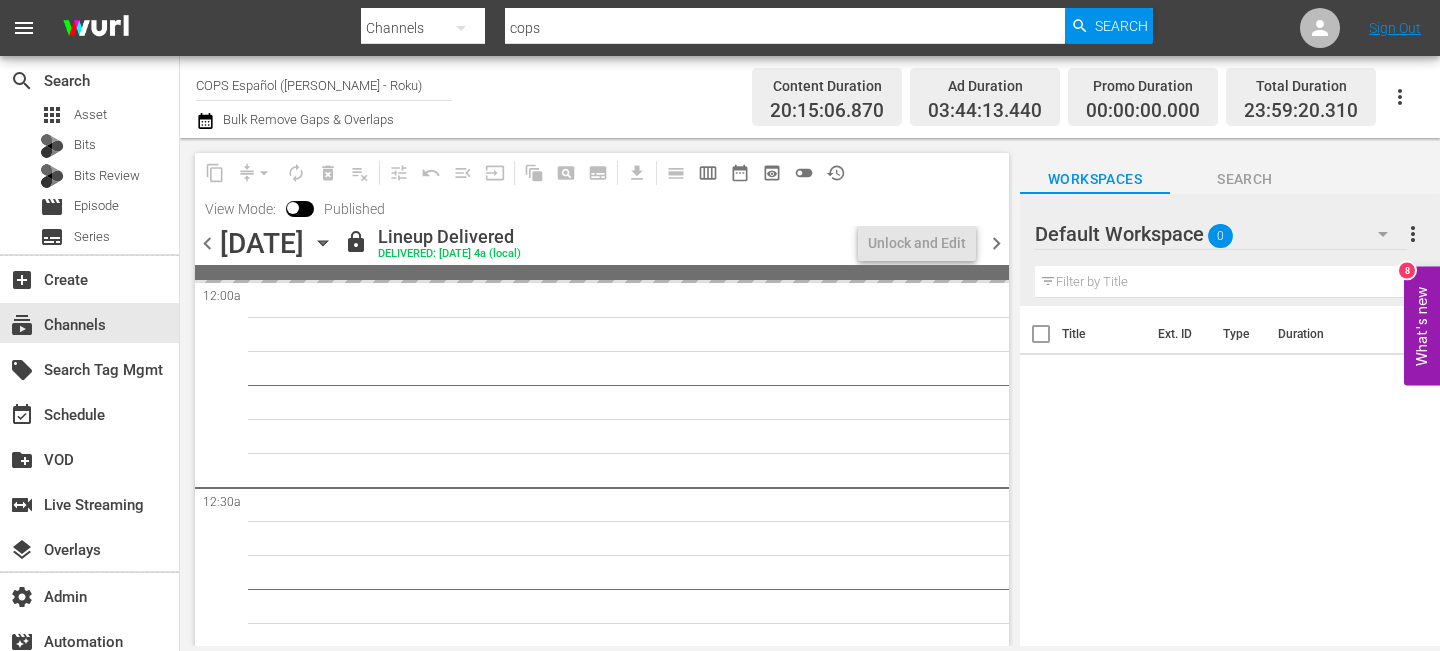click on "Thursday, July 24th July 24th" at bounding box center [279, 243] 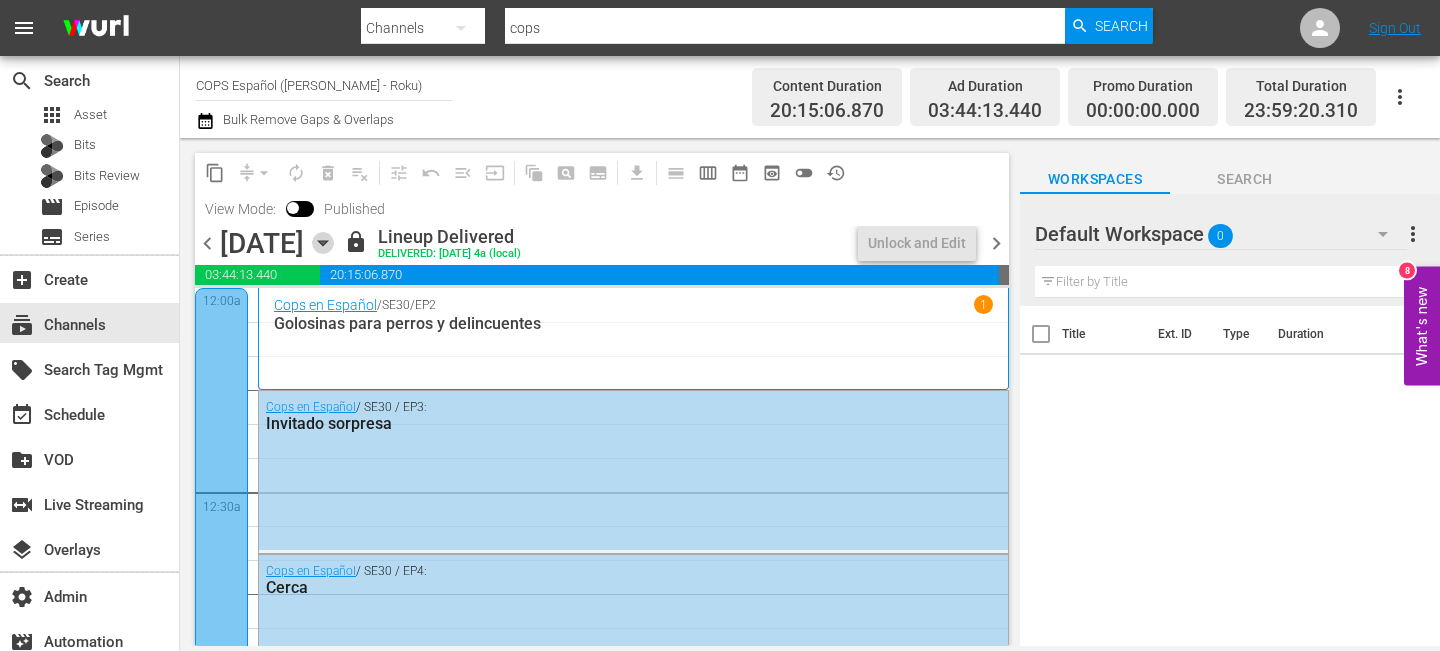 click 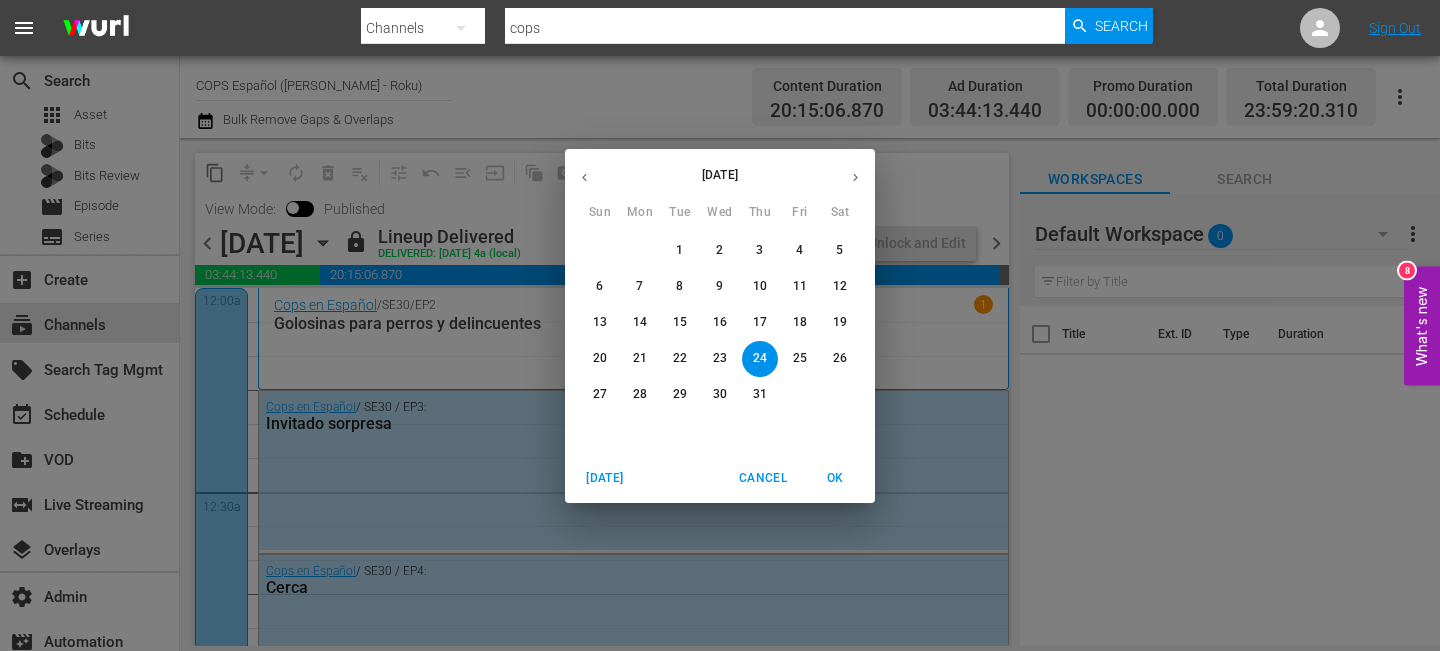 click at bounding box center (855, 177) 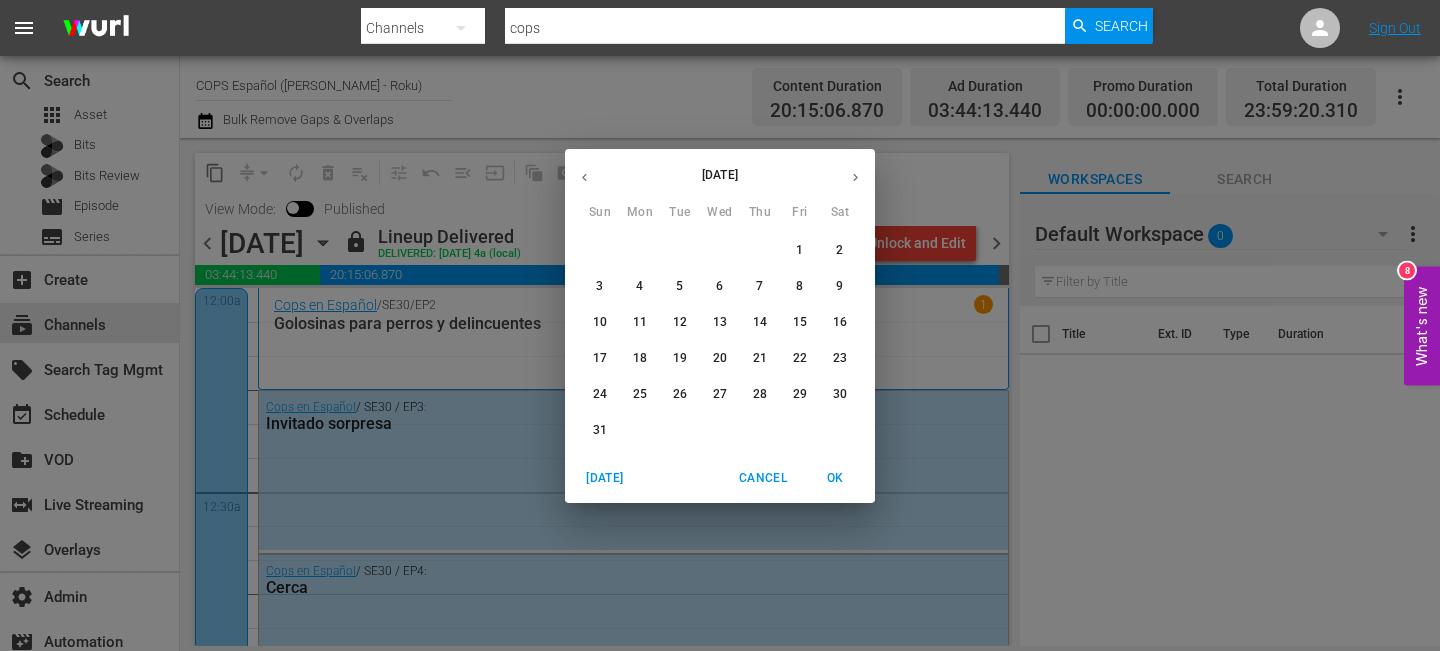 click on "1" at bounding box center (800, 250) 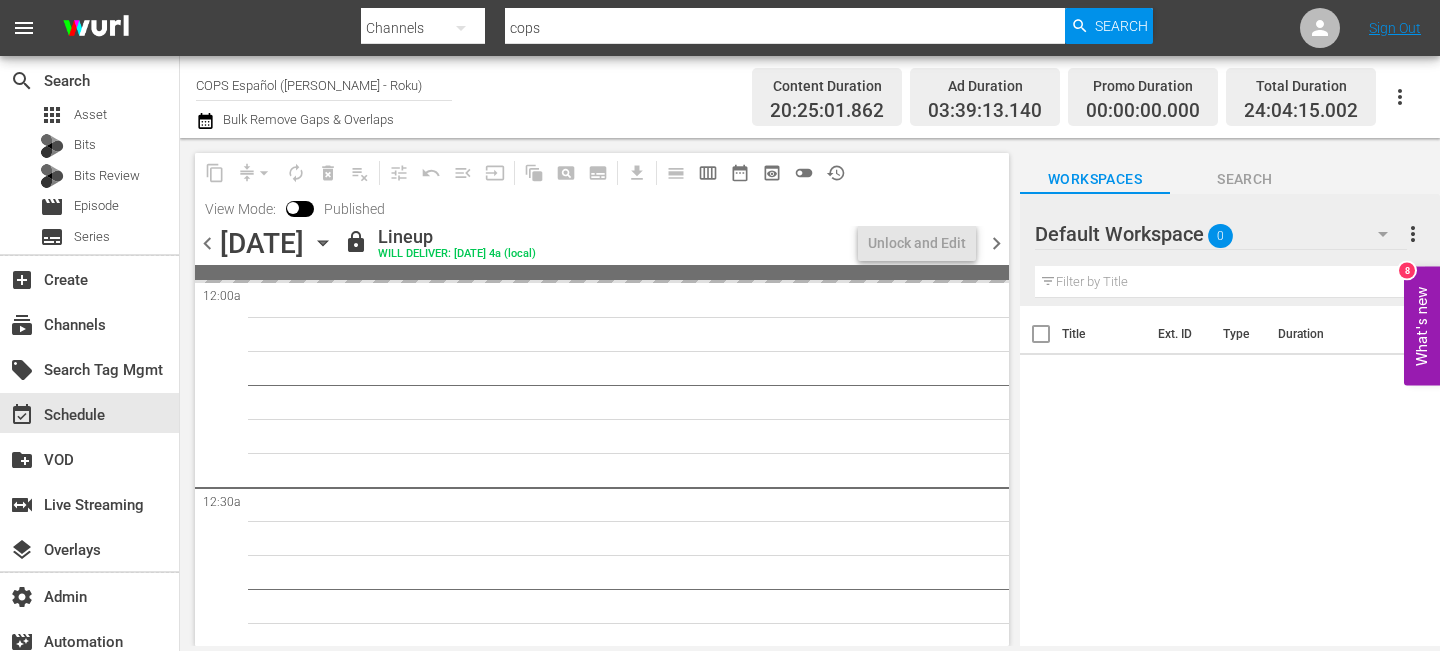 click on "chevron_right" at bounding box center (996, 243) 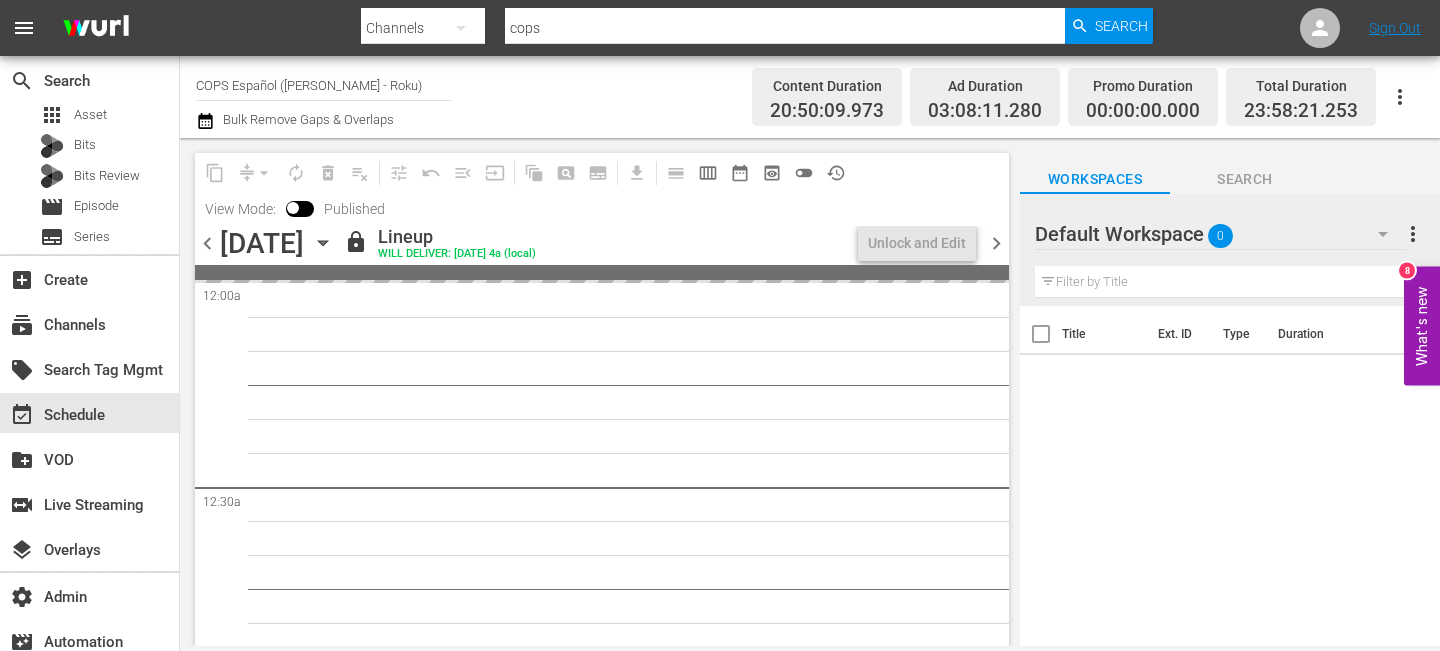 click on "chevron_right" at bounding box center [996, 243] 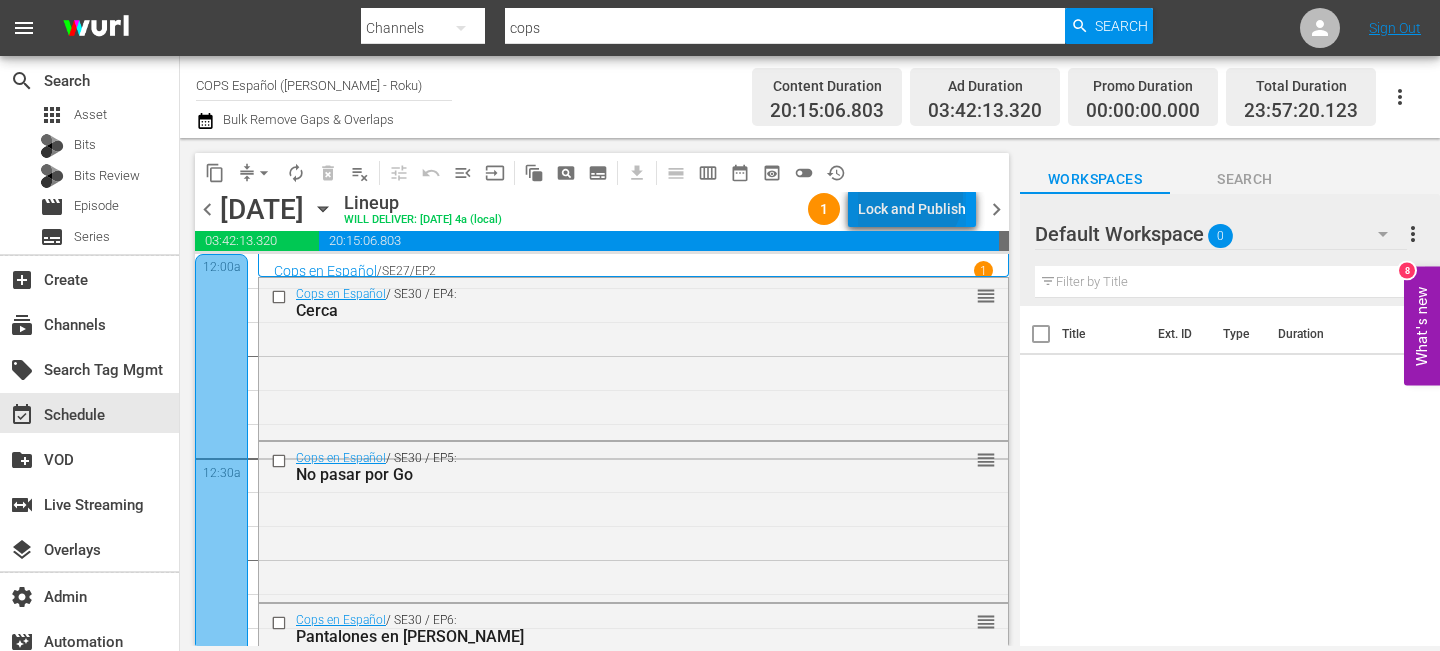 click on "Lock and Publish" at bounding box center (912, 209) 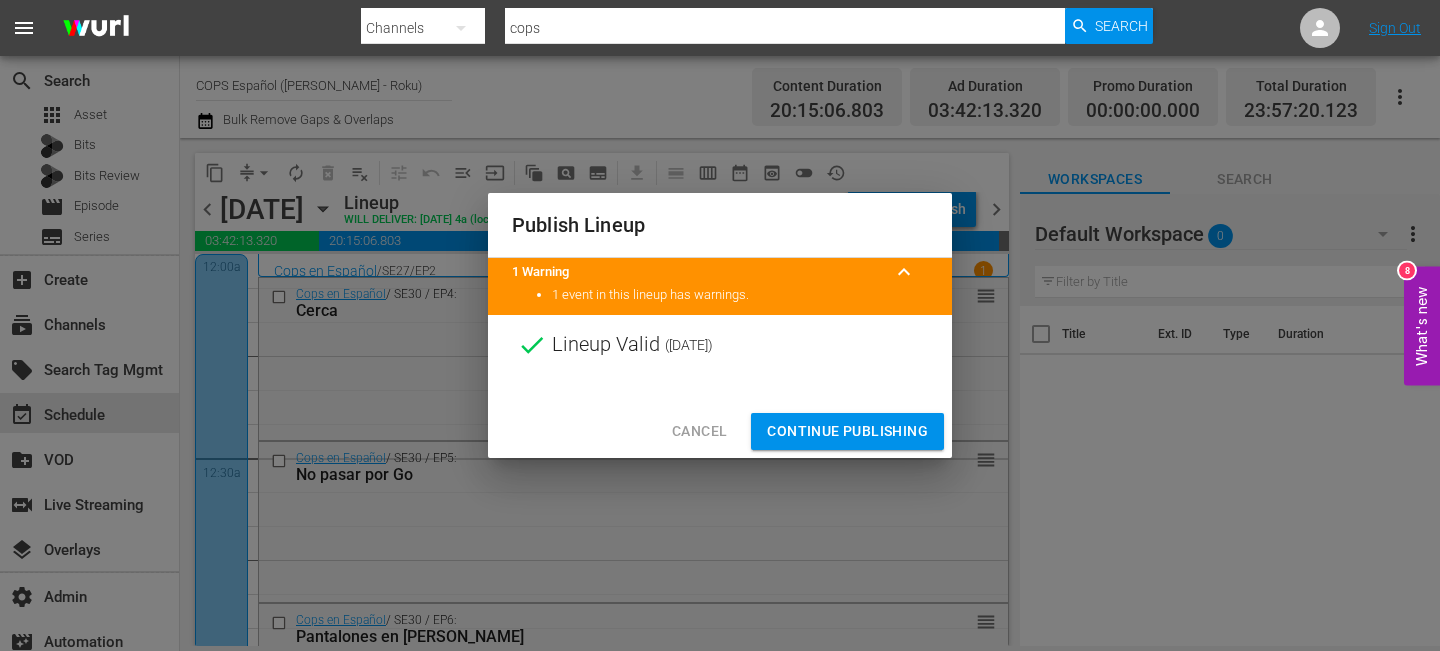 click on "Continue Publishing" at bounding box center (847, 431) 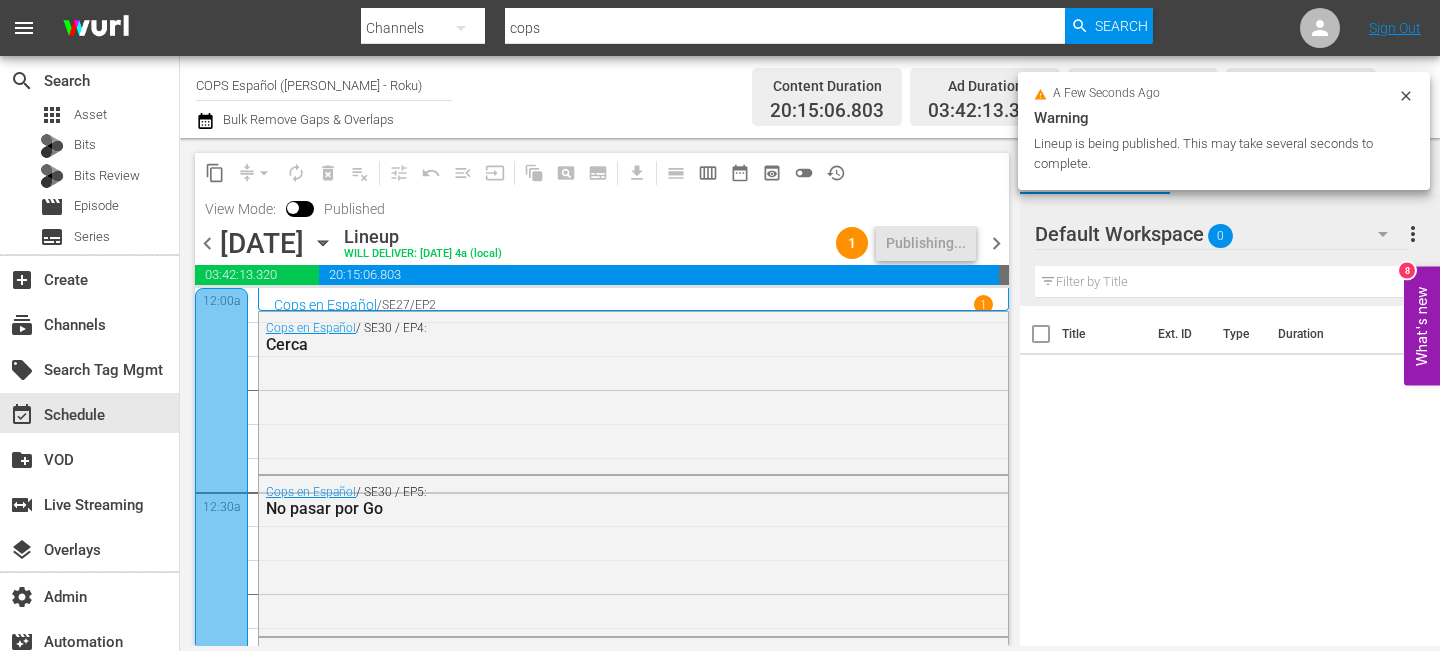 click on "chevron_right" at bounding box center (996, 243) 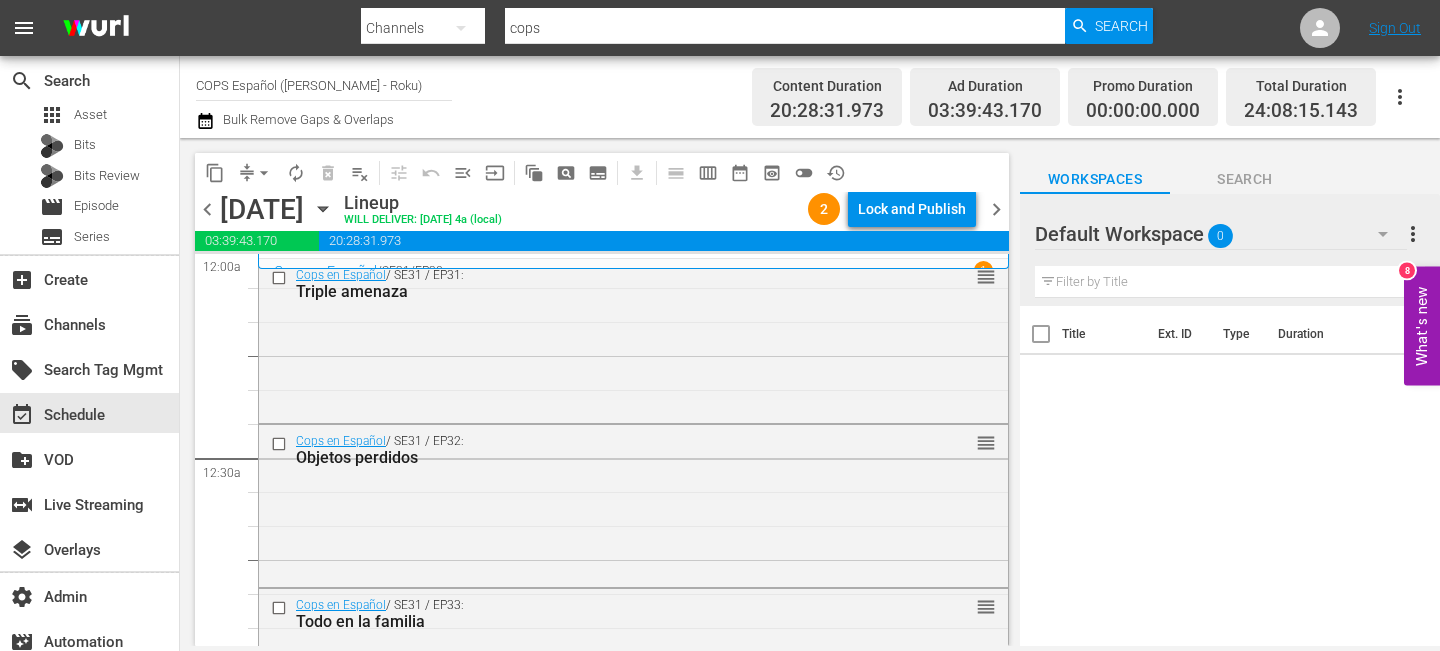 click on "Lock and Publish" at bounding box center [912, 209] 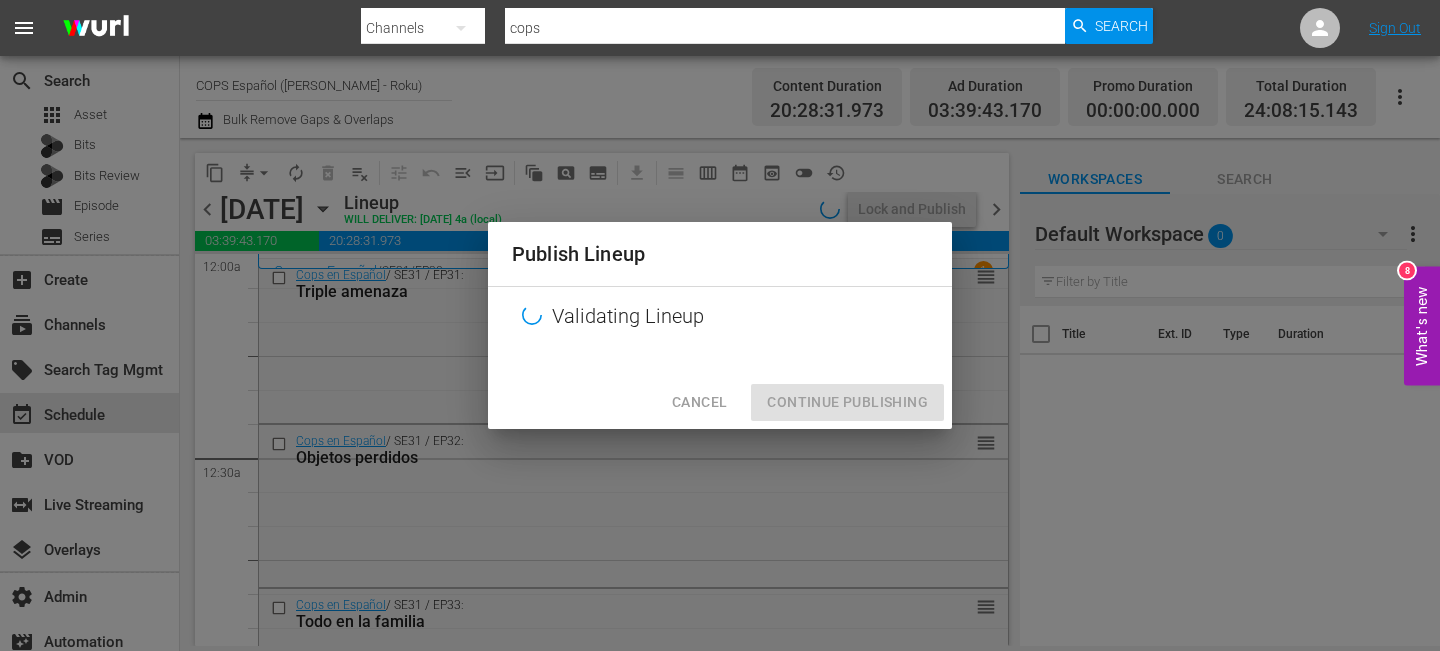 click on "Cancel" at bounding box center (699, 402) 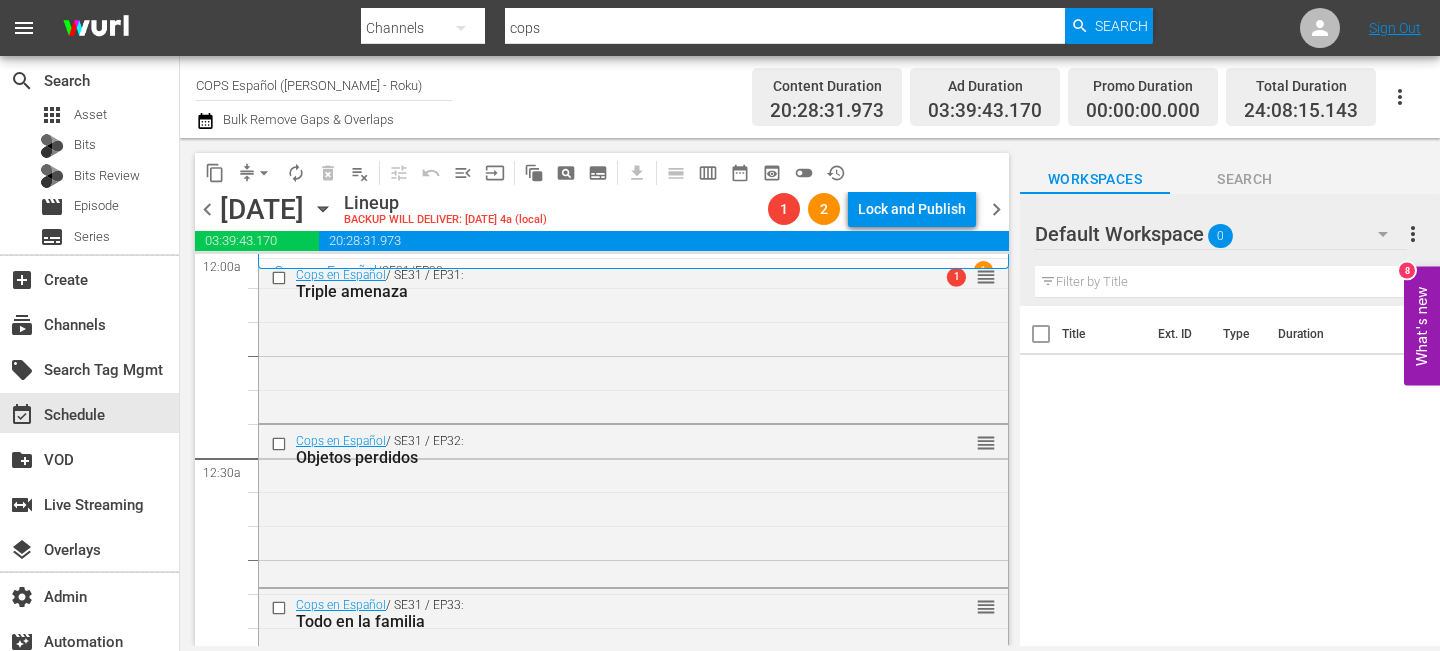 click on "Lock and Publish" at bounding box center (912, 209) 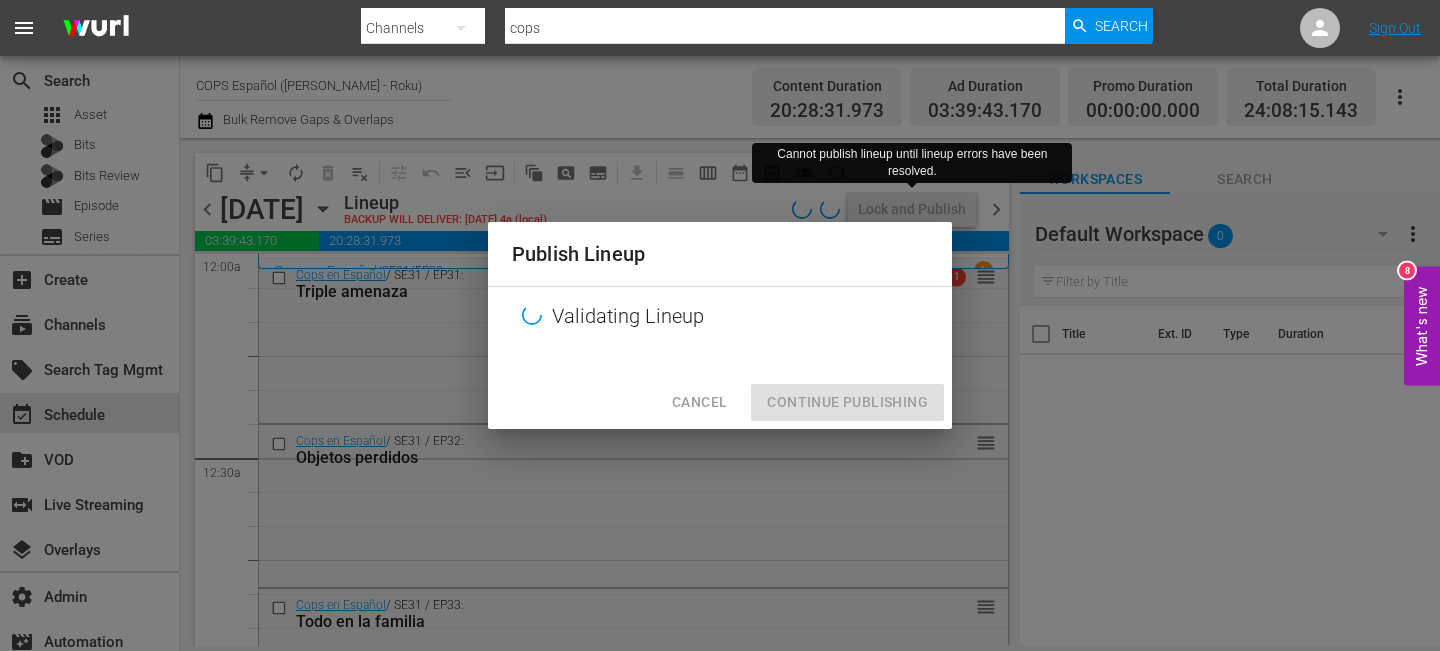 click on "Cancel" at bounding box center (699, 402) 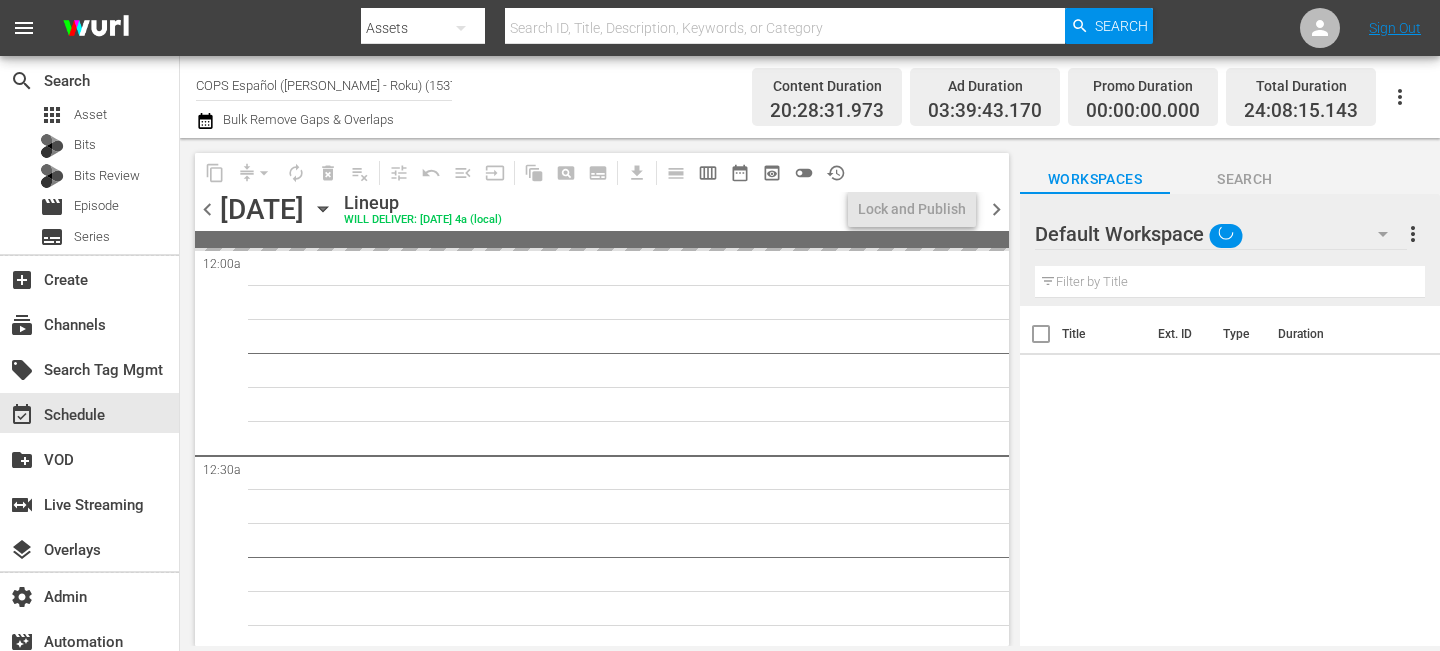 scroll, scrollTop: 0, scrollLeft: 0, axis: both 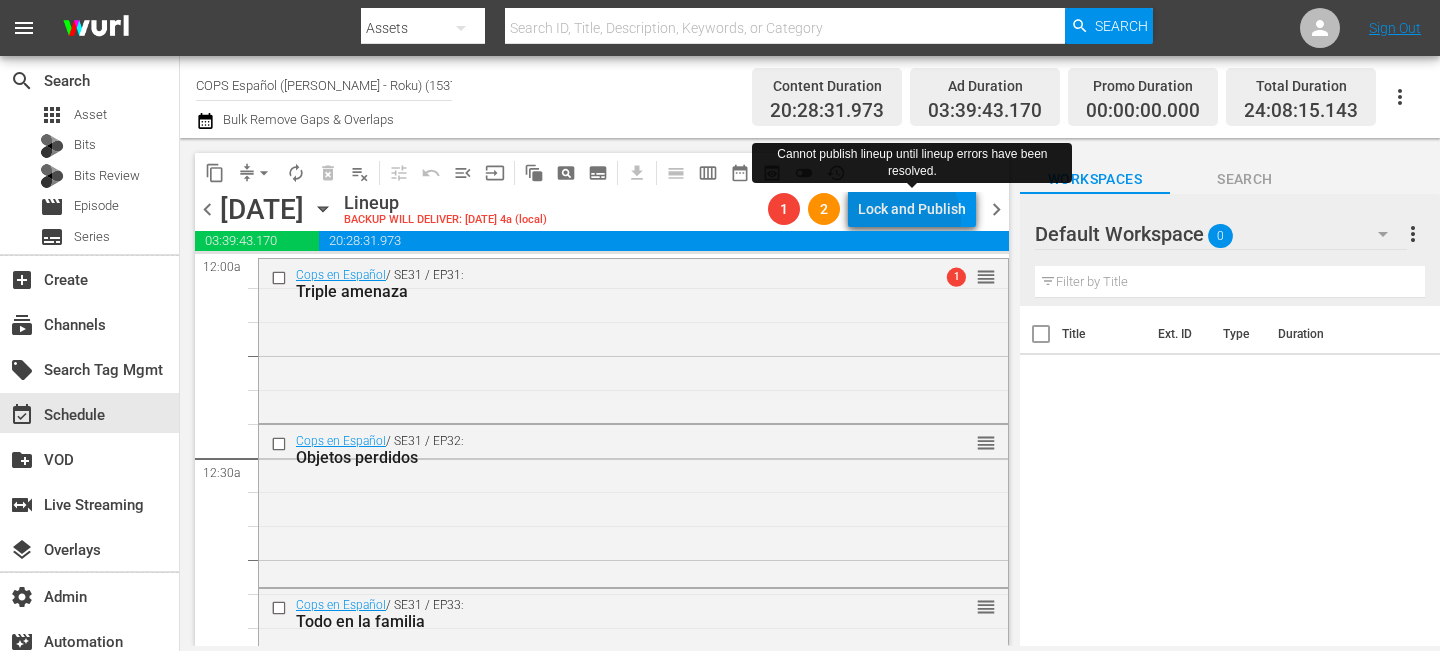 drag, startPoint x: 908, startPoint y: 219, endPoint x: 549, endPoint y: 3, distance: 418.97137 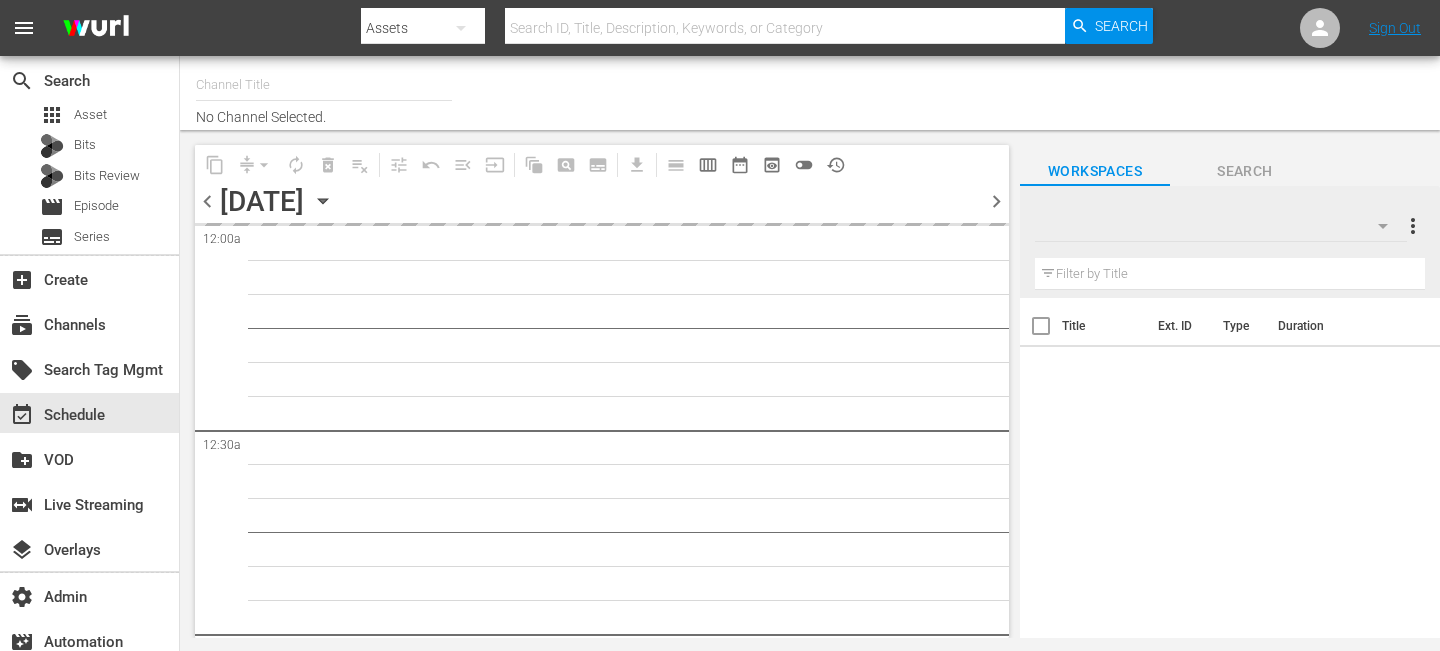 scroll, scrollTop: 0, scrollLeft: 0, axis: both 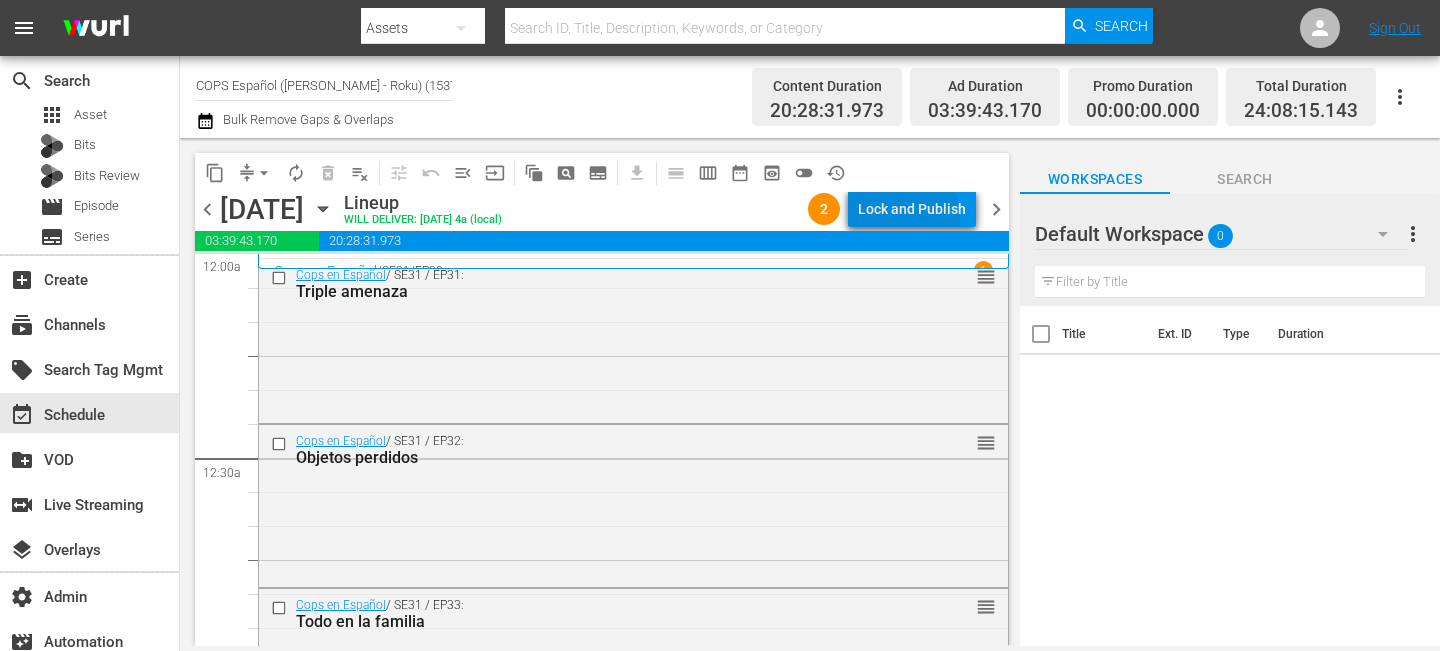 click on "Lock and Publish" at bounding box center (912, 209) 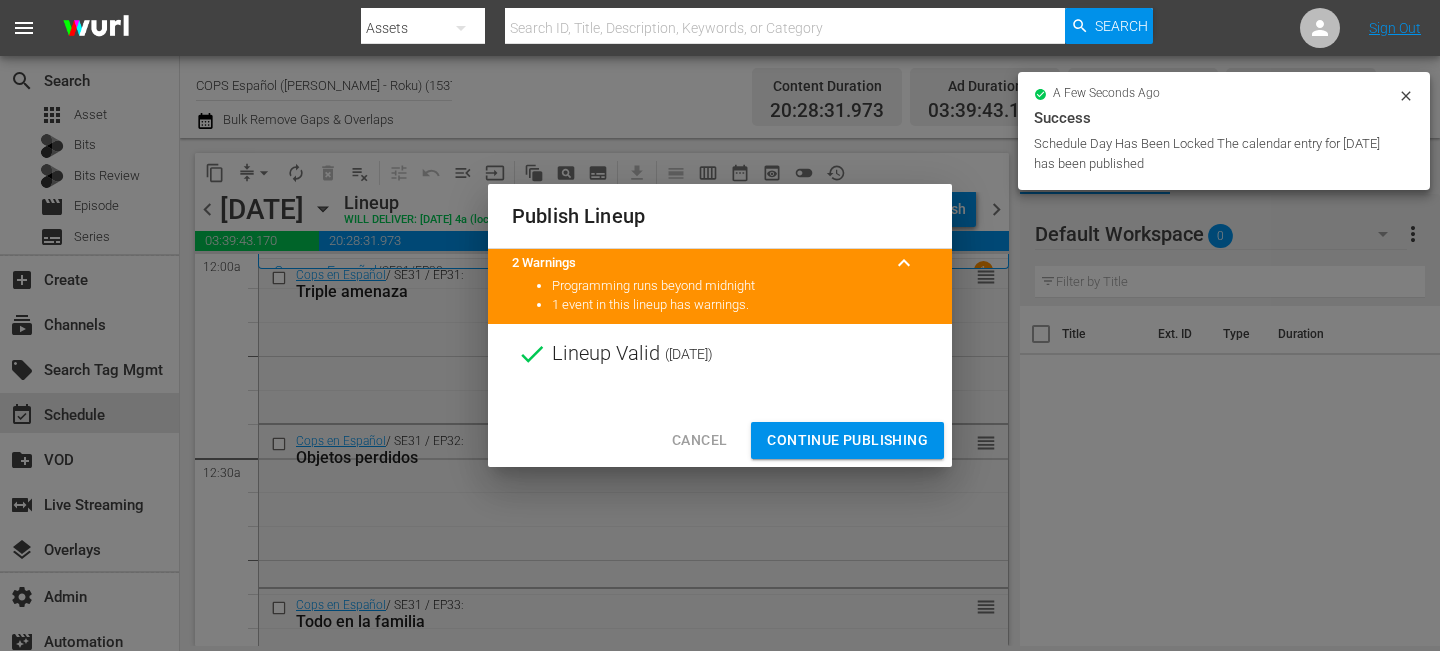 click on "Continue Publishing" at bounding box center (847, 440) 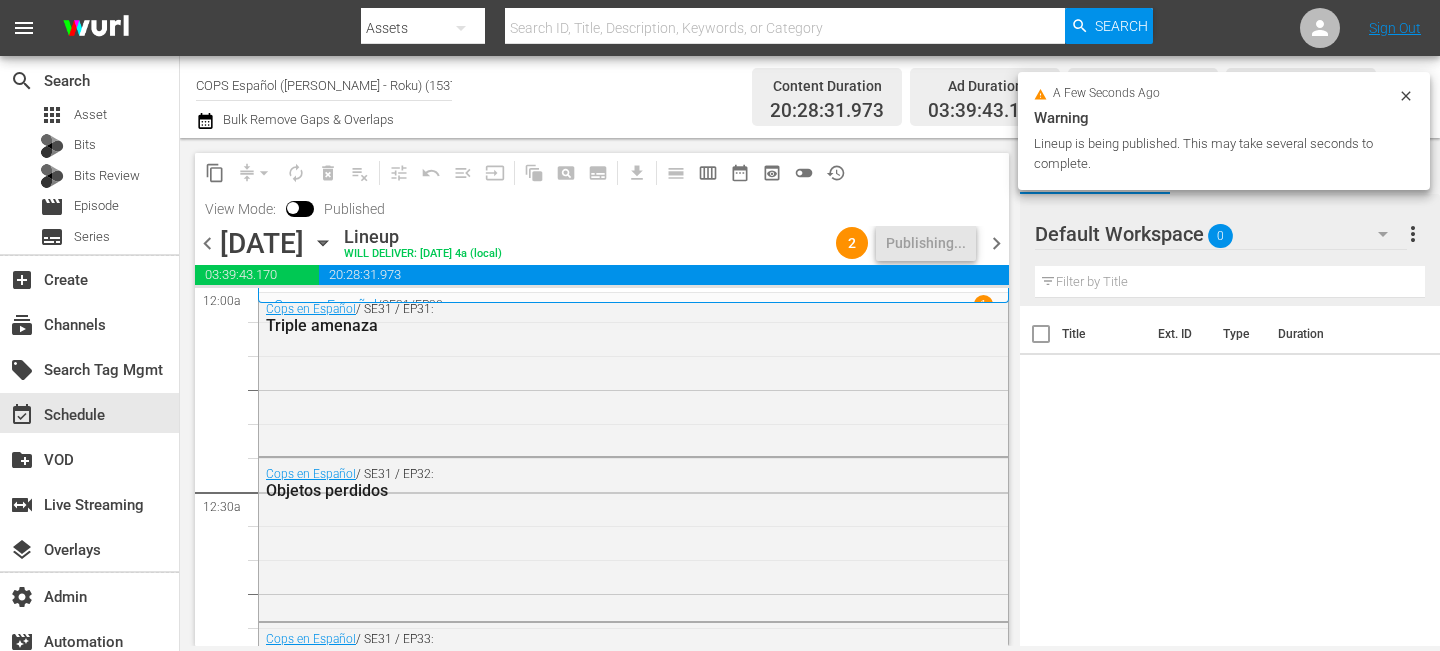click on "chevron_right" at bounding box center [996, 243] 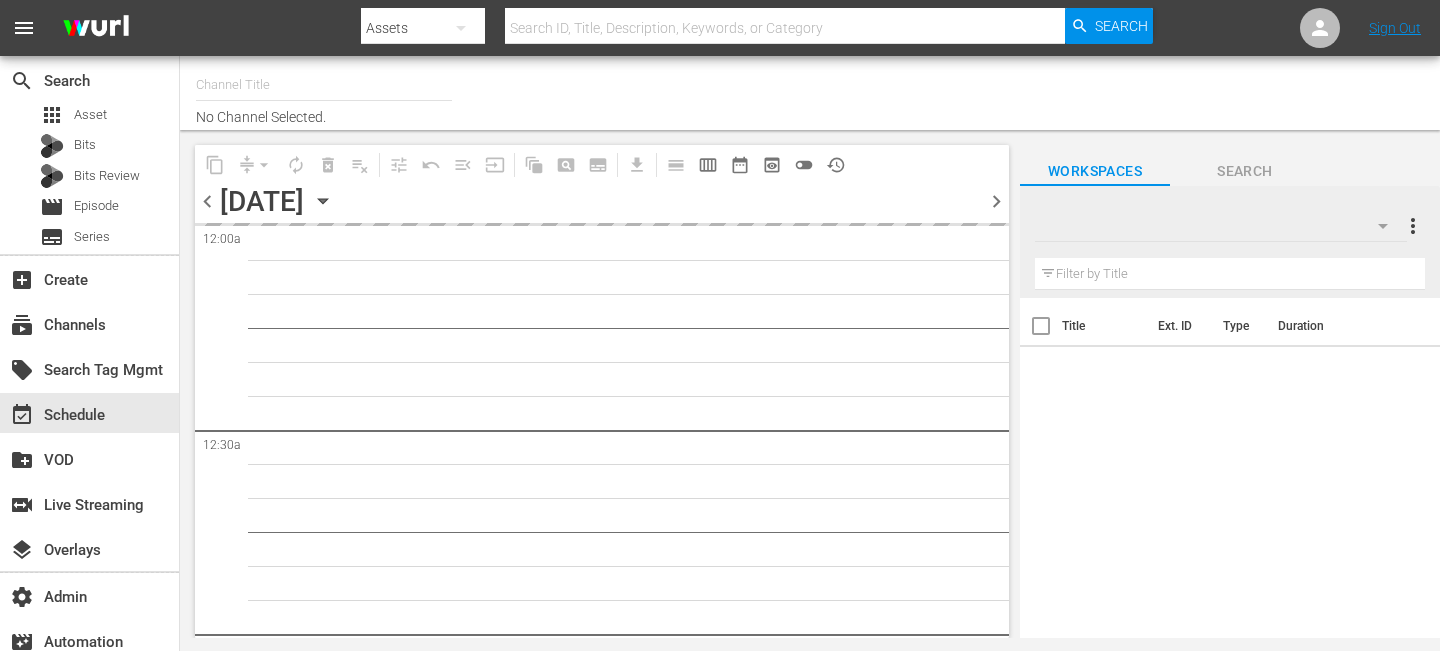 scroll, scrollTop: 0, scrollLeft: 0, axis: both 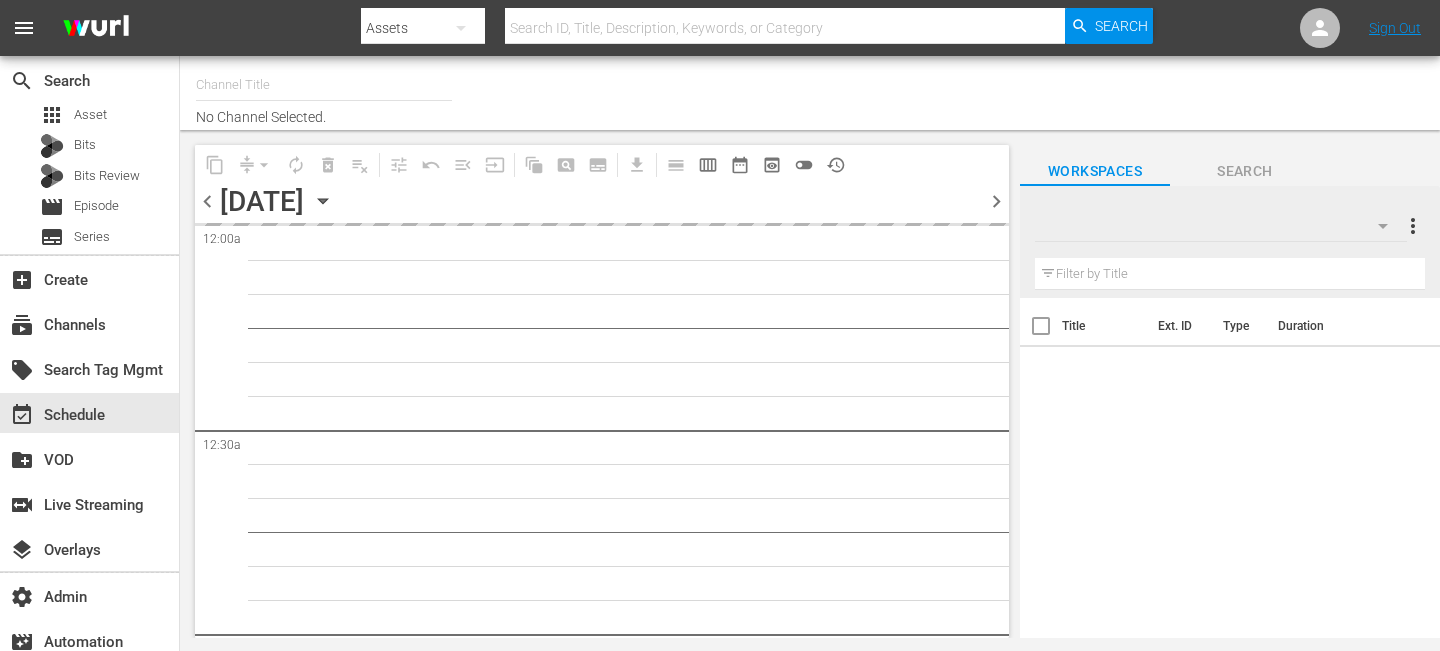 type on "COPS Español ([PERSON_NAME] - Roku) (1537)" 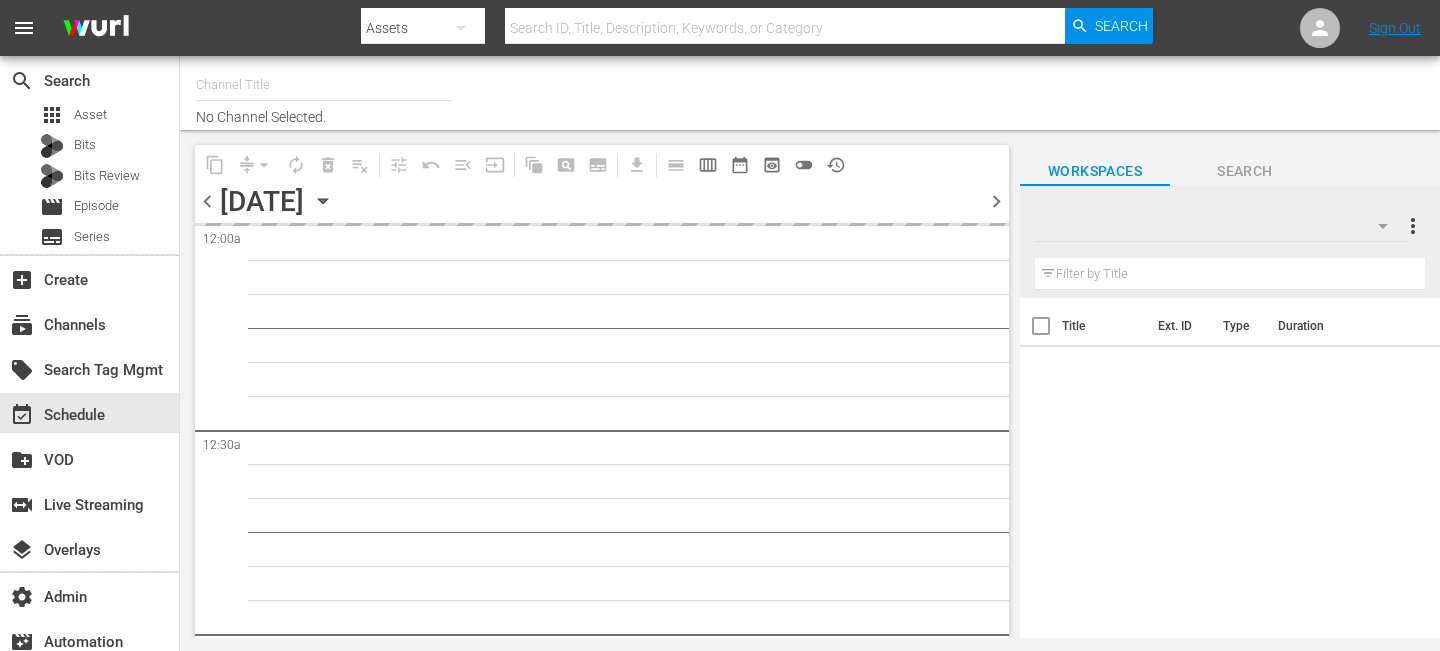 scroll, scrollTop: 0, scrollLeft: 0, axis: both 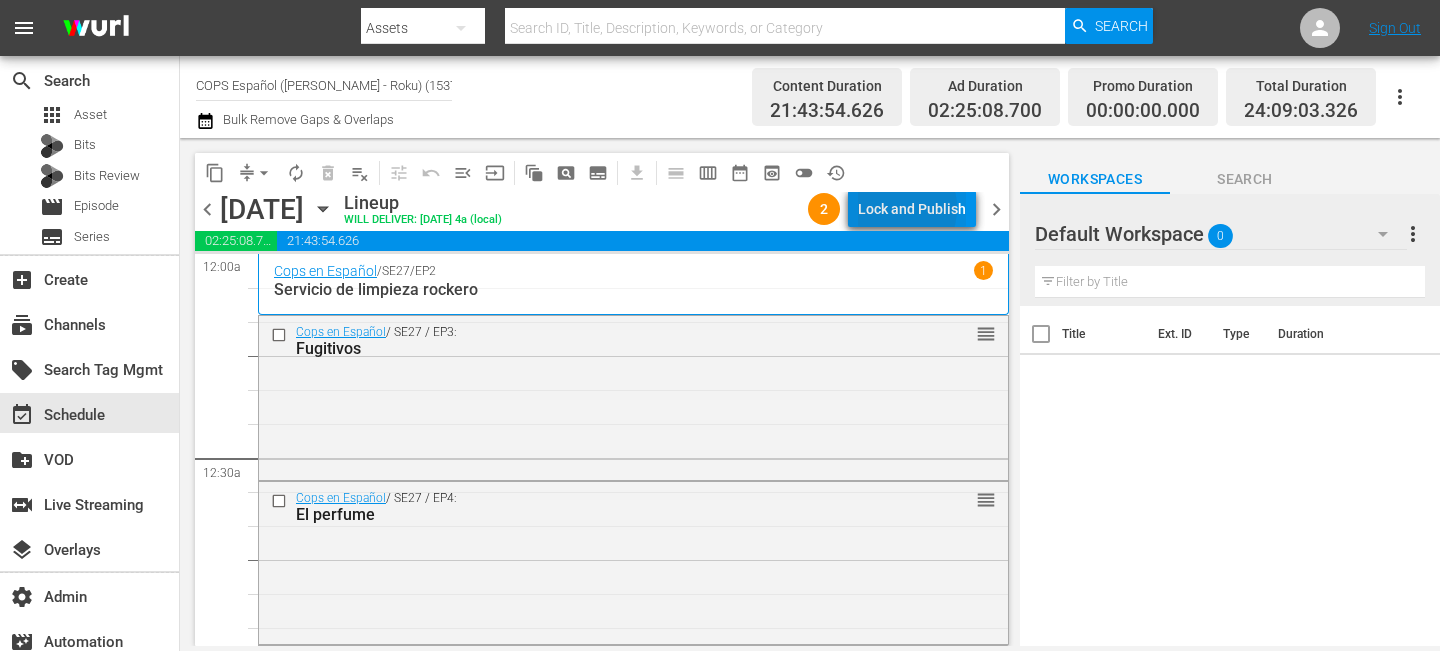 click on "Lock and Publish" at bounding box center (912, 209) 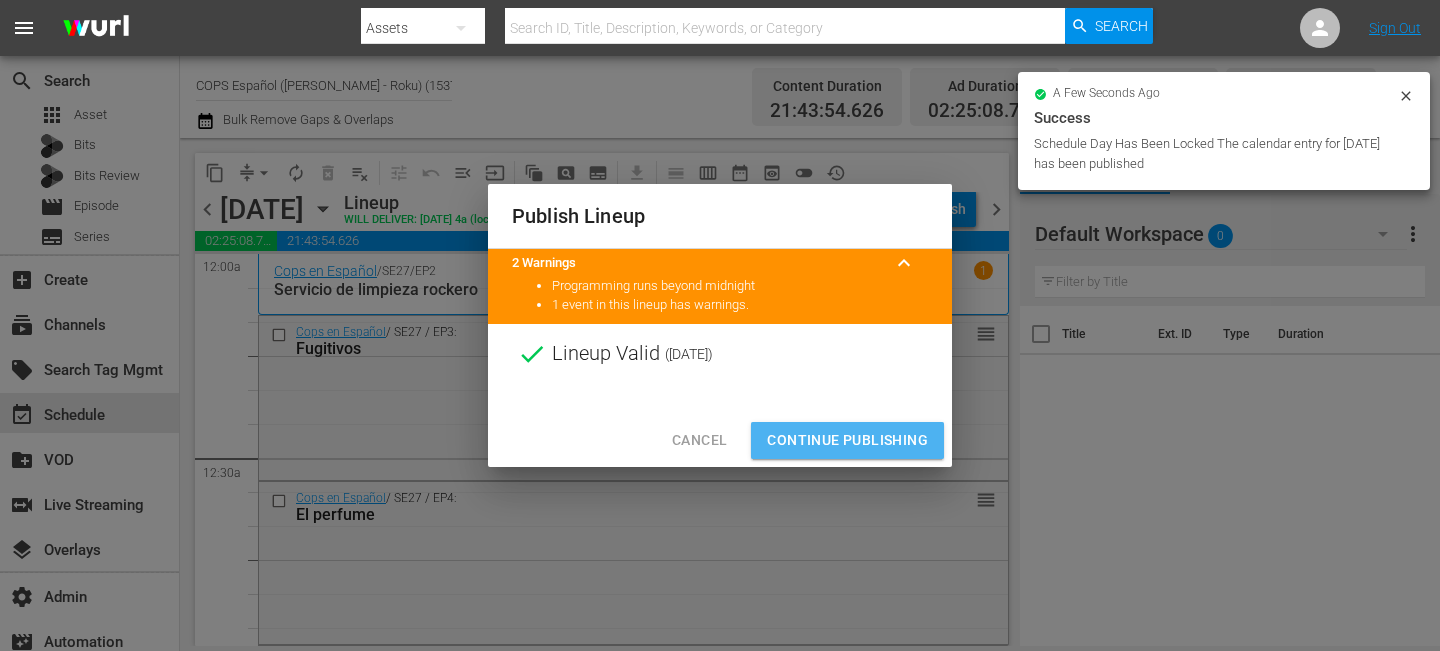 click on "Continue Publishing" at bounding box center [847, 440] 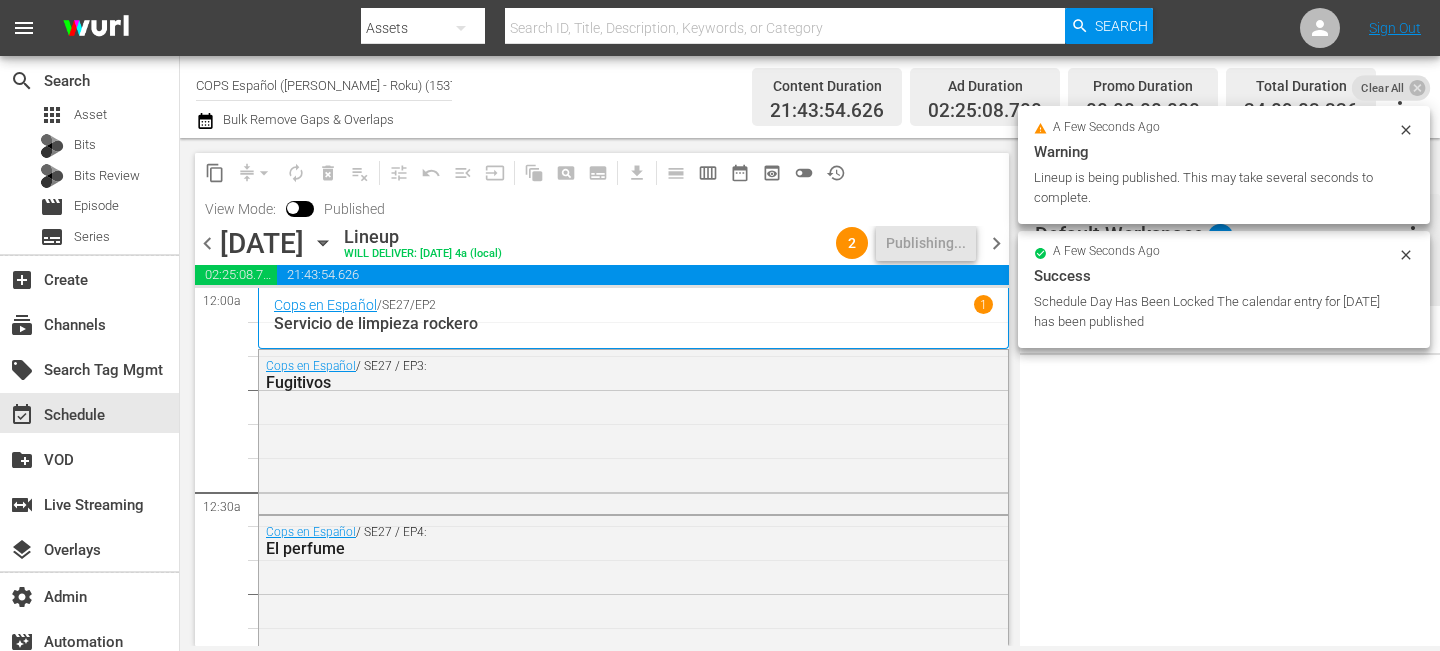 click on "chevron_right" at bounding box center (996, 243) 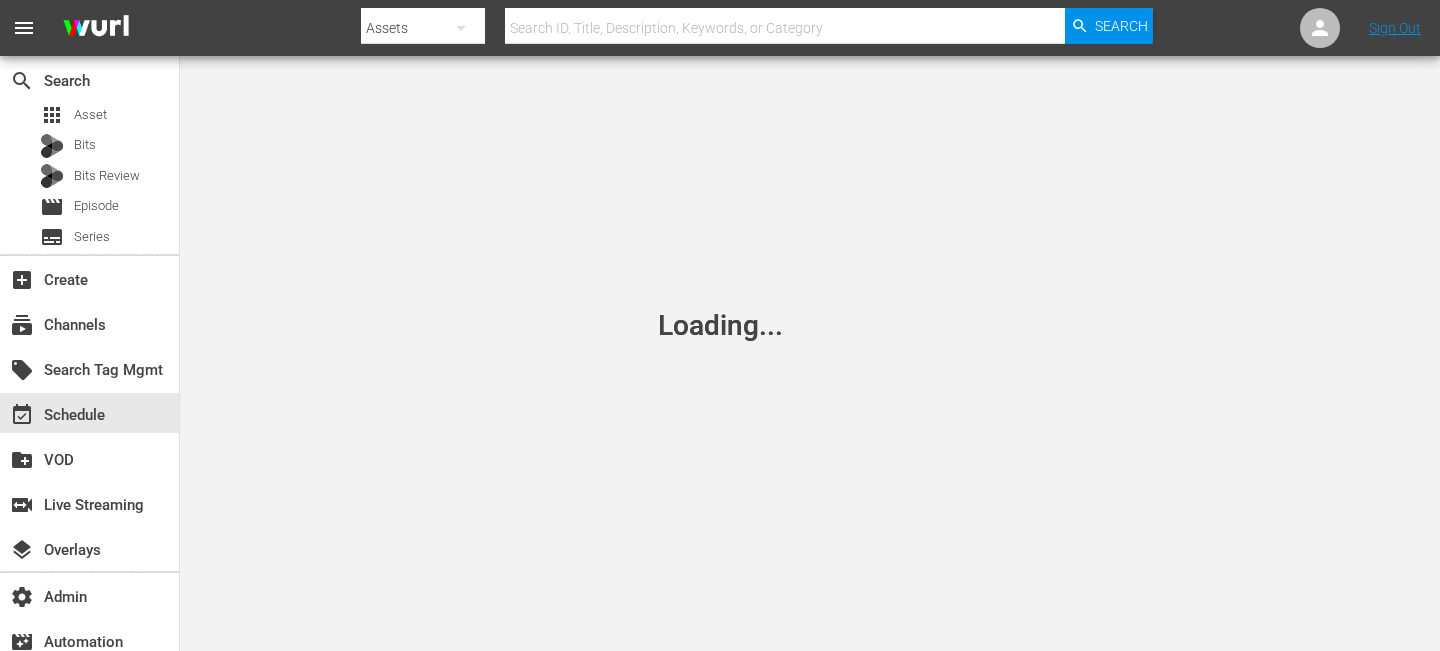 scroll, scrollTop: 0, scrollLeft: 0, axis: both 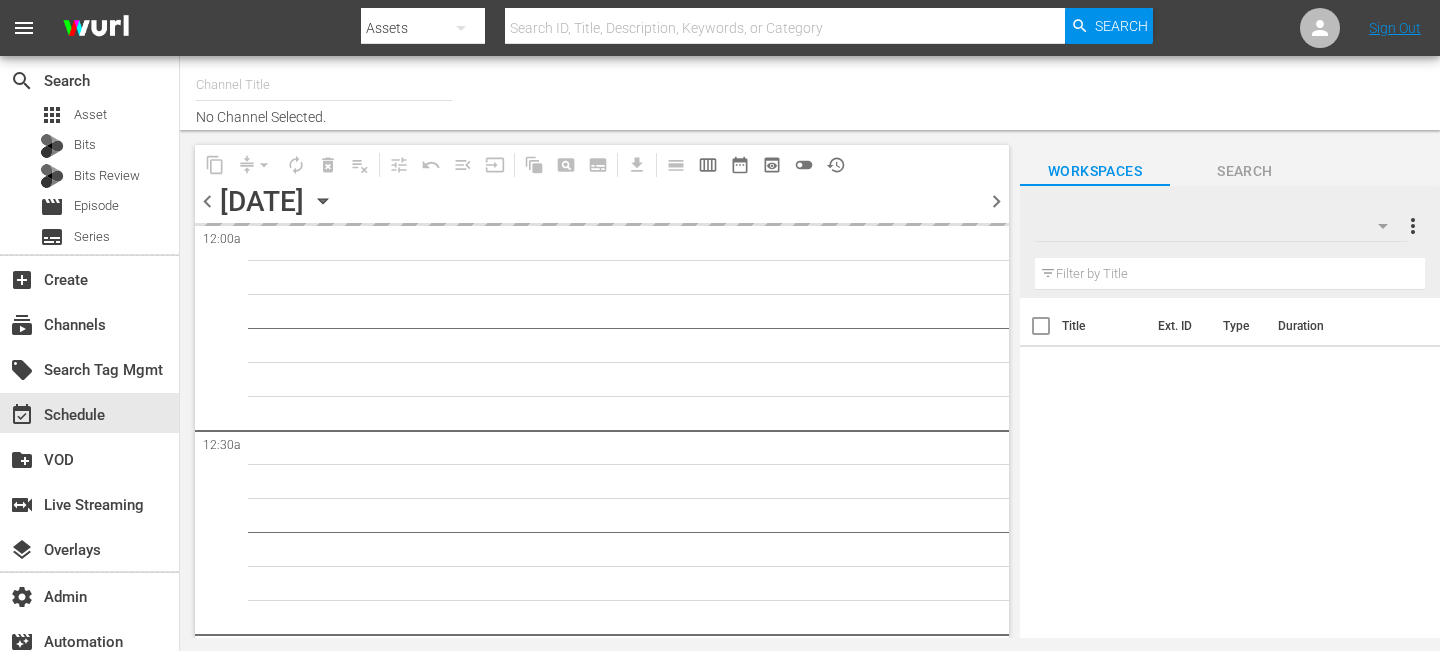 type on "COPS Español ([PERSON_NAME] - Roku) (1537)" 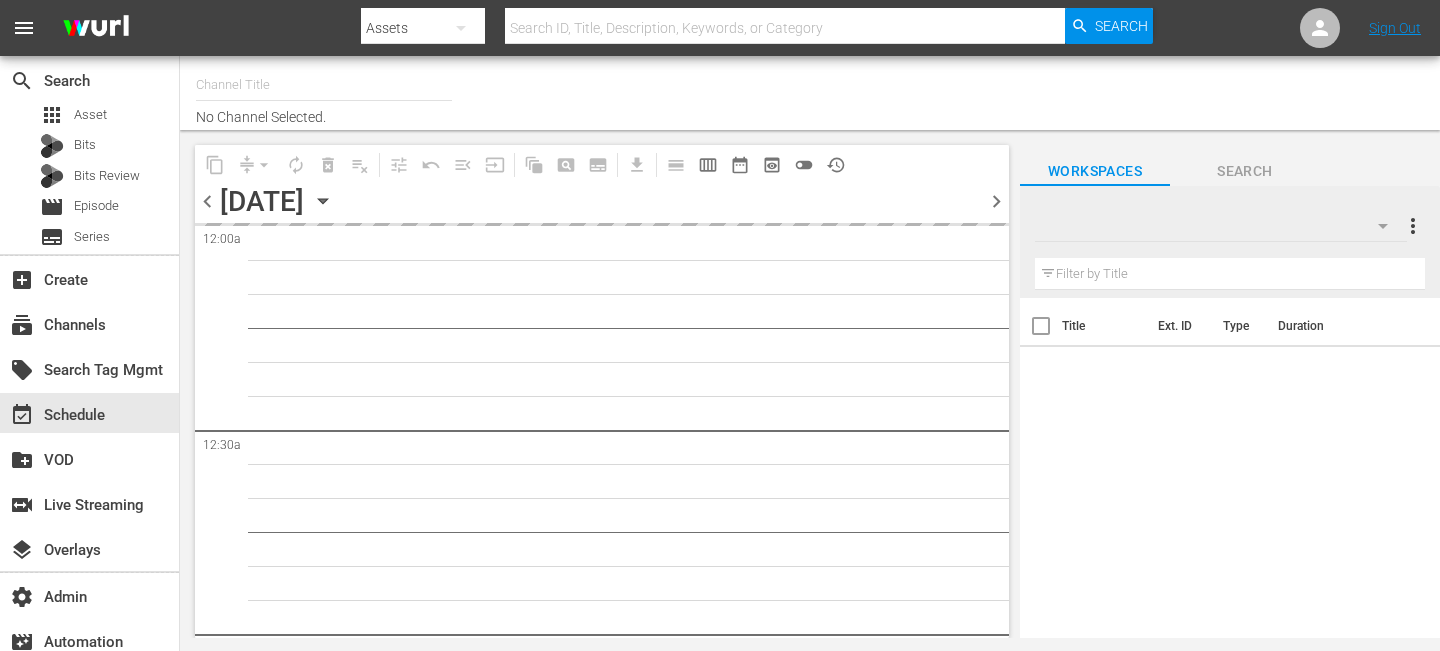 scroll, scrollTop: 0, scrollLeft: 0, axis: both 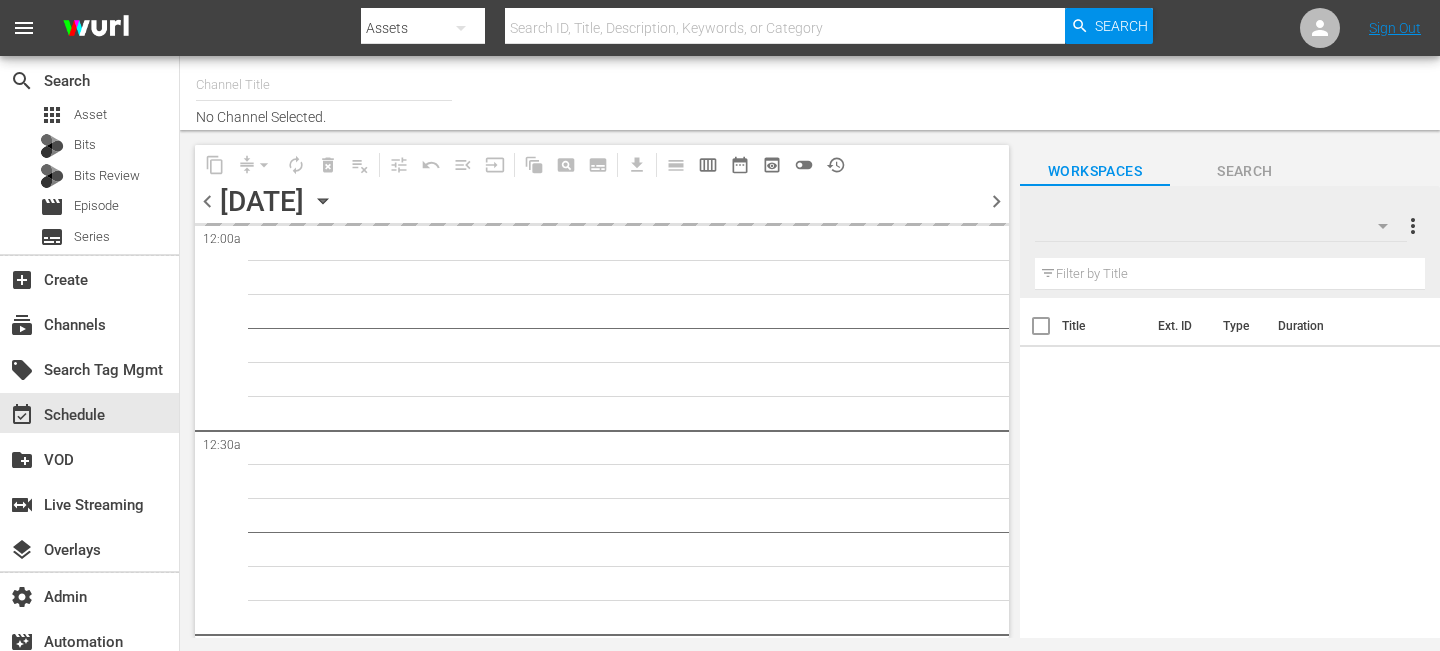 type on "COPS Español ([PERSON_NAME] - Roku) (1537)" 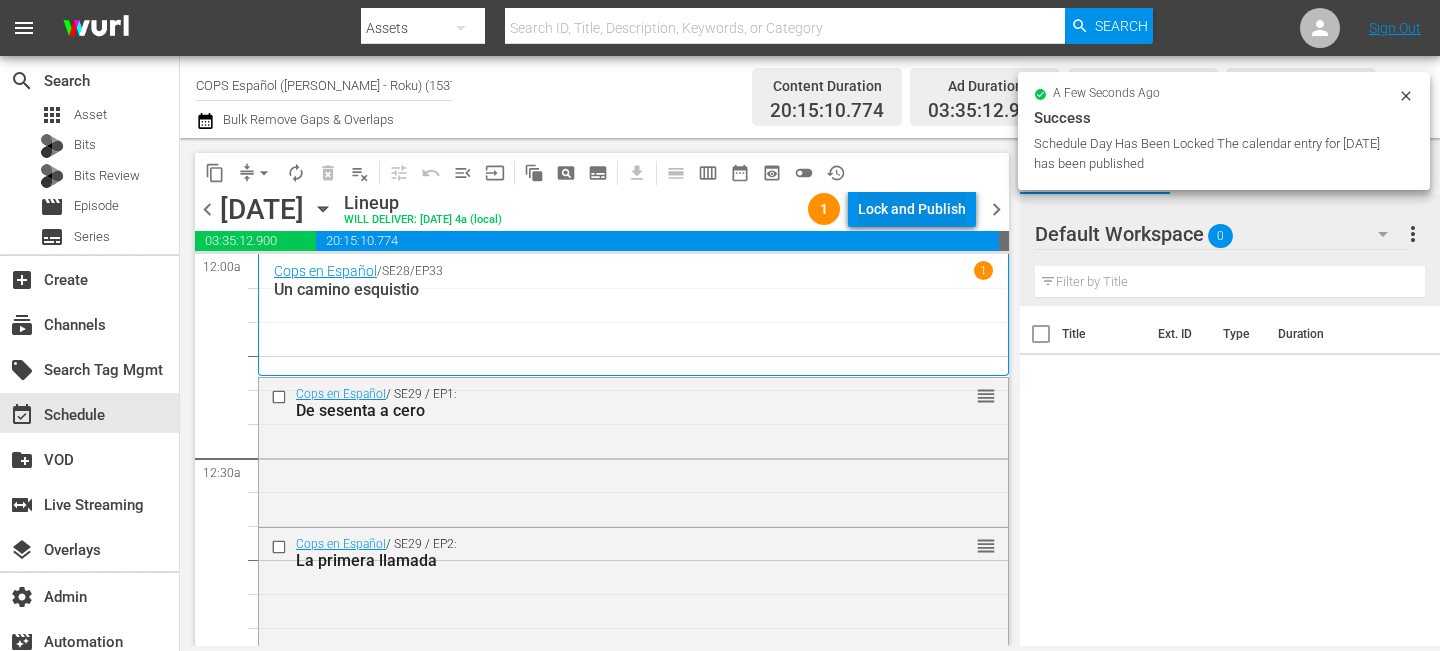 click on "Lock and Publish" at bounding box center [912, 209] 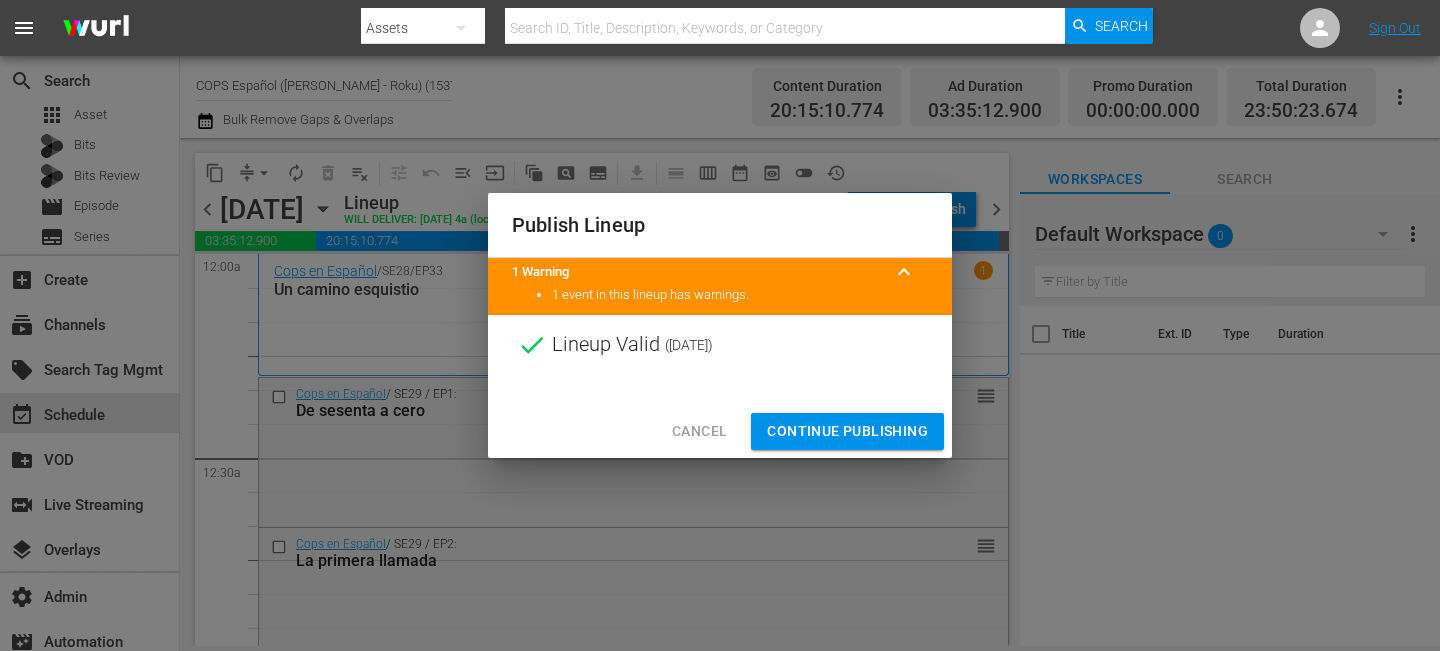 click on "Continue Publishing" at bounding box center [847, 431] 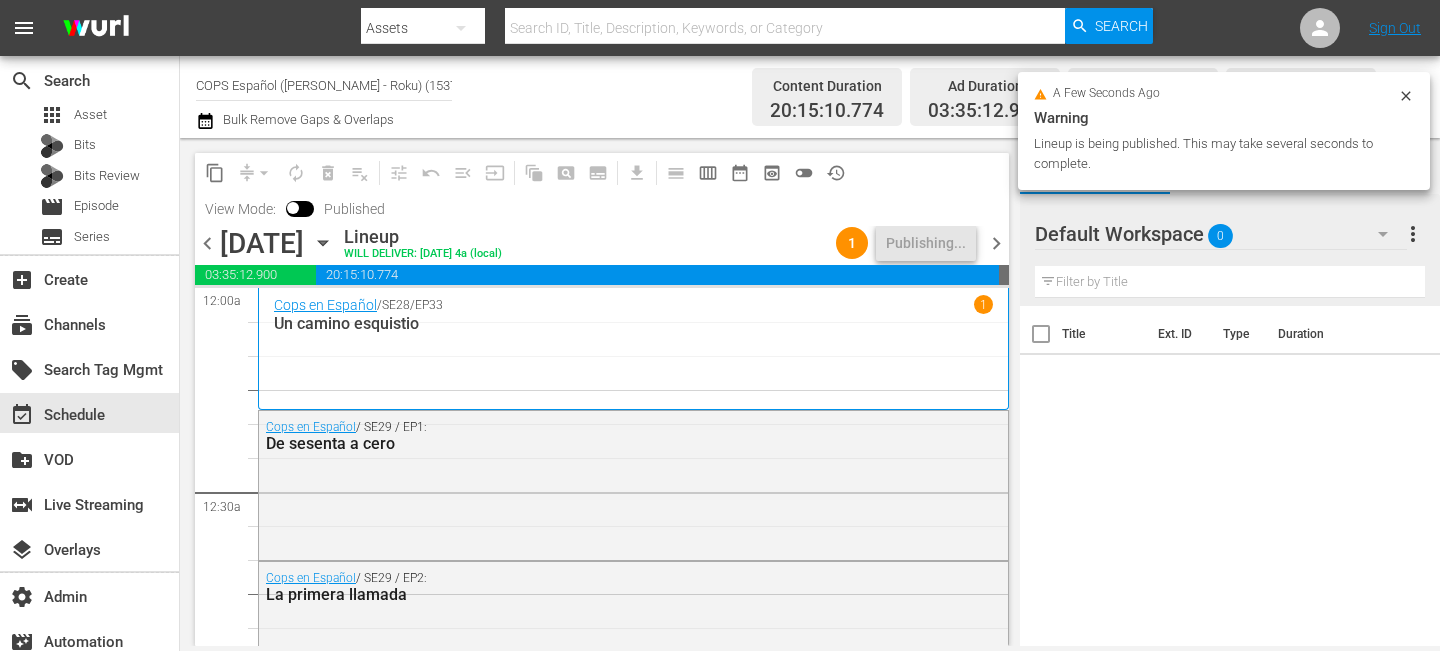 click on "chevron_right" at bounding box center (996, 243) 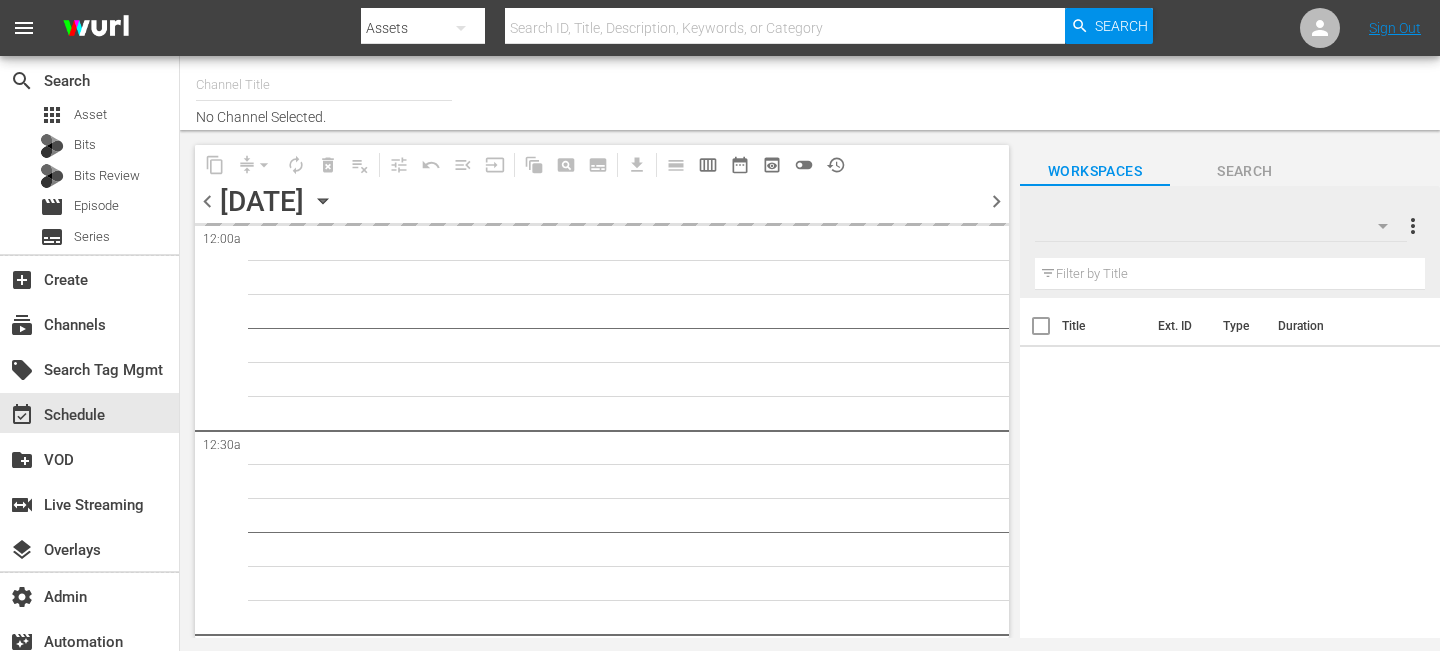 scroll, scrollTop: 0, scrollLeft: 0, axis: both 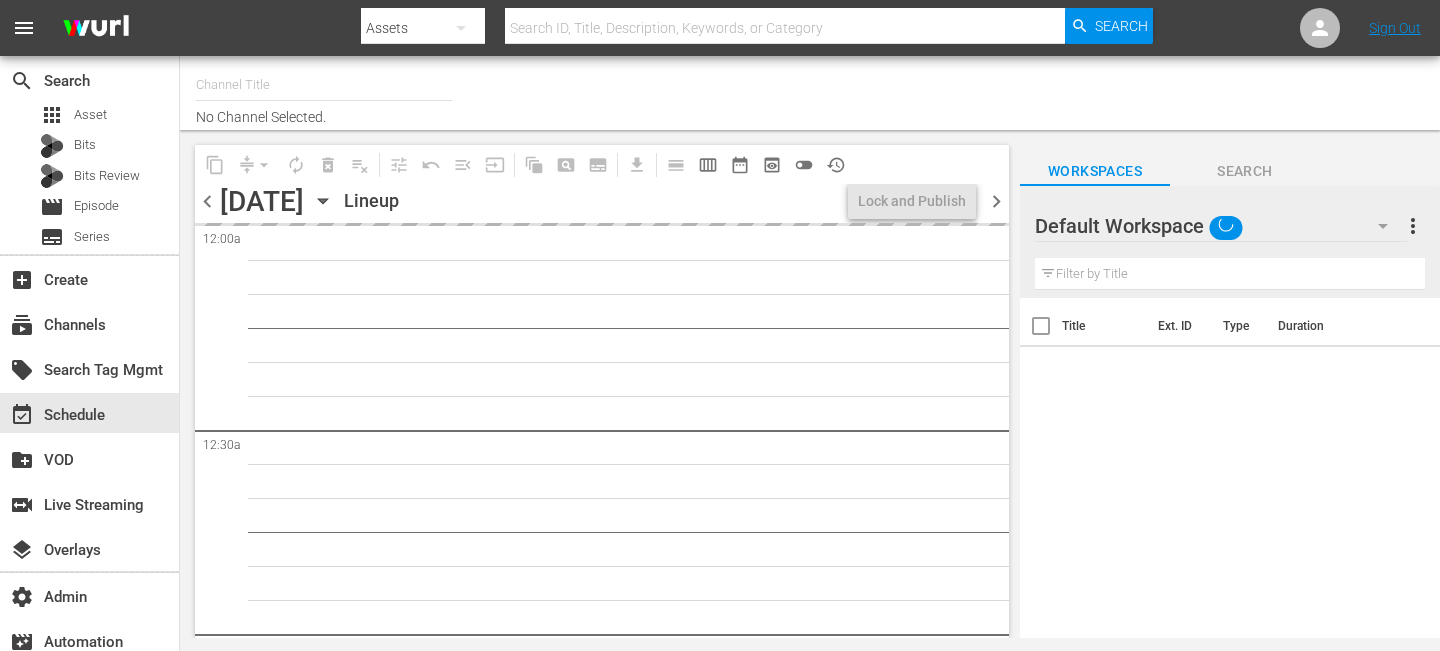 type on "COPS Español ([PERSON_NAME] - Roku) (1537)" 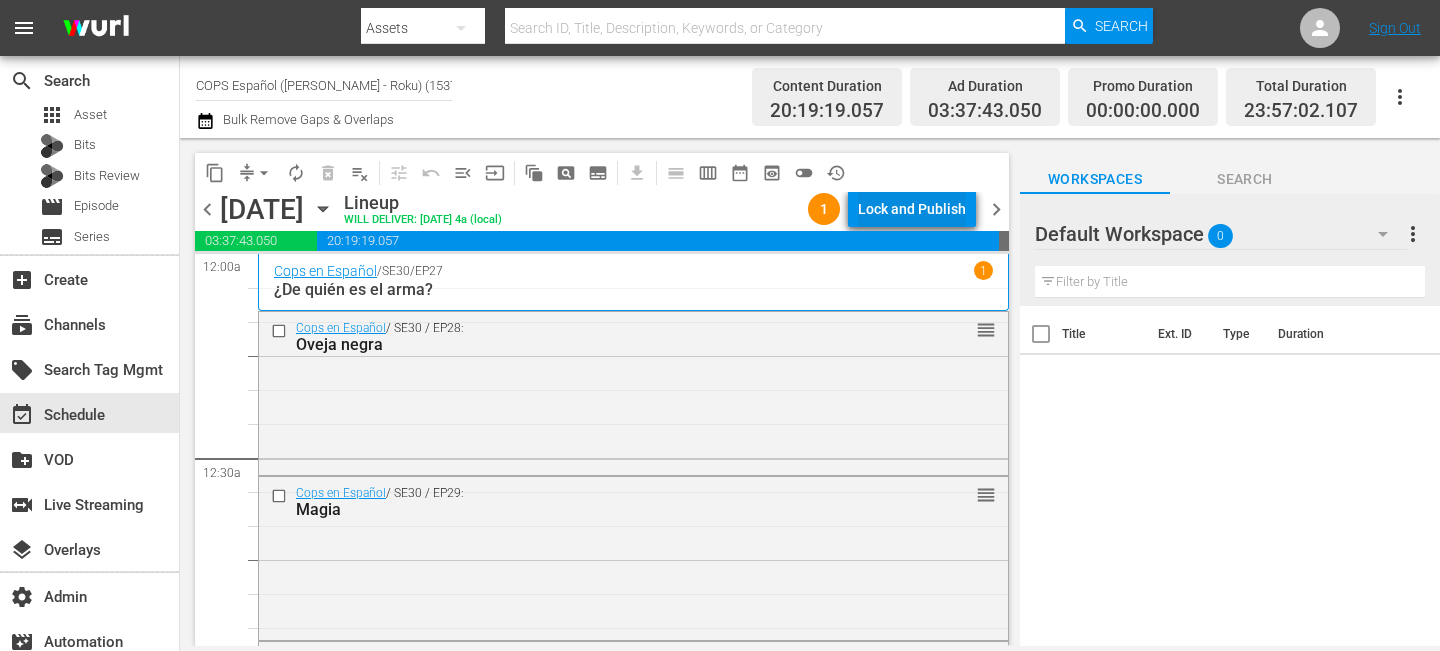 click on "Lock and Publish" at bounding box center [912, 209] 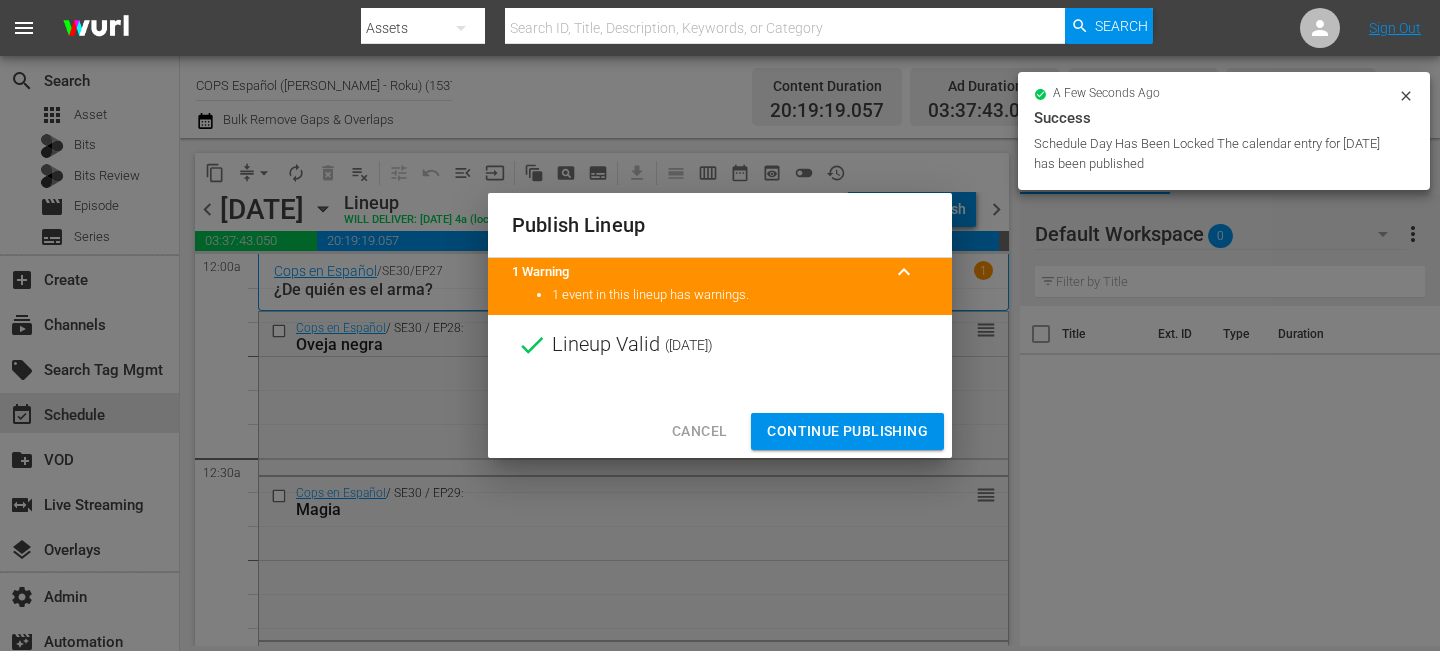 click on "Continue Publishing" at bounding box center (847, 431) 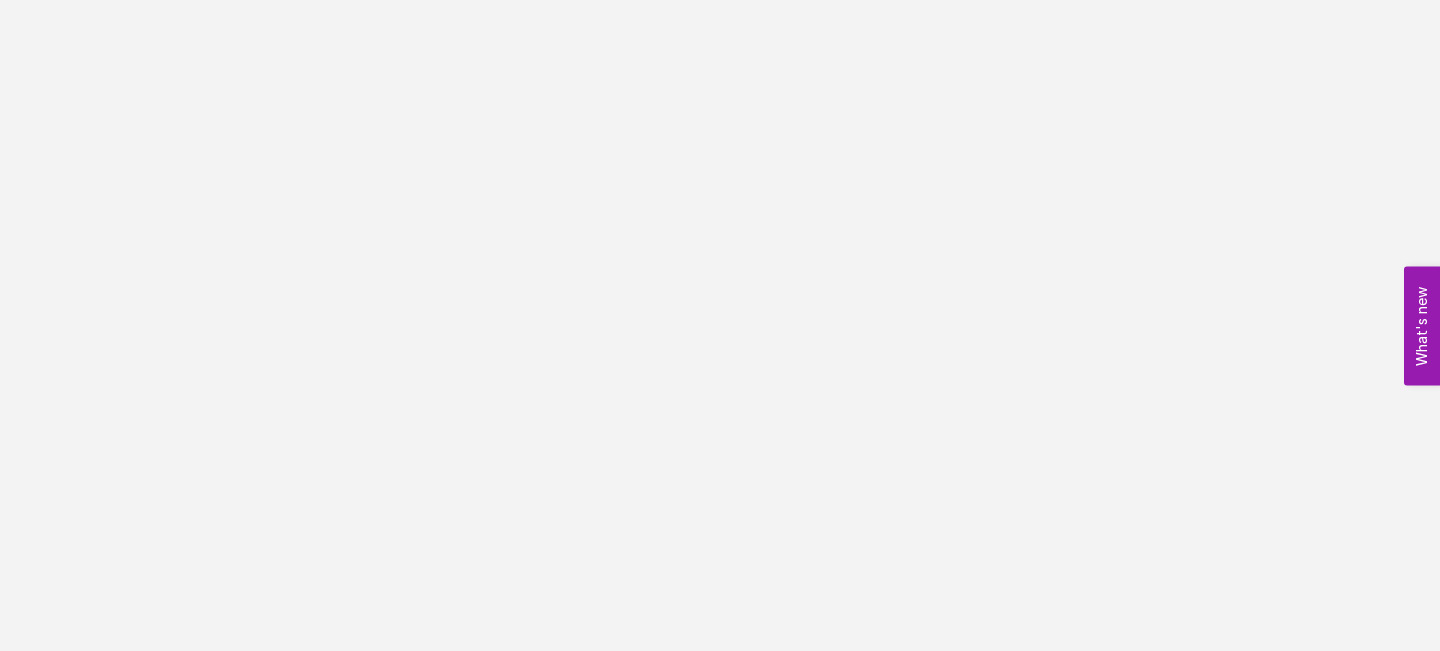 scroll, scrollTop: 0, scrollLeft: 0, axis: both 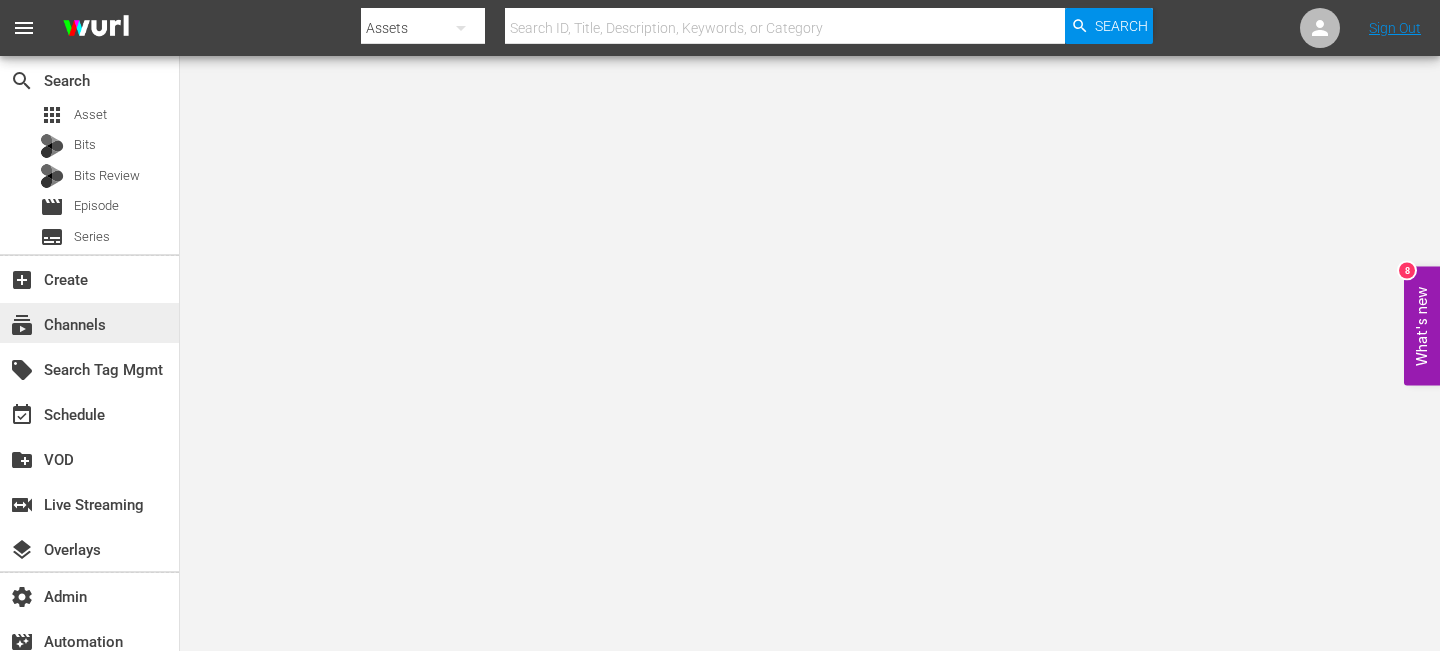 click on "subscriptions   Channels" at bounding box center (56, 322) 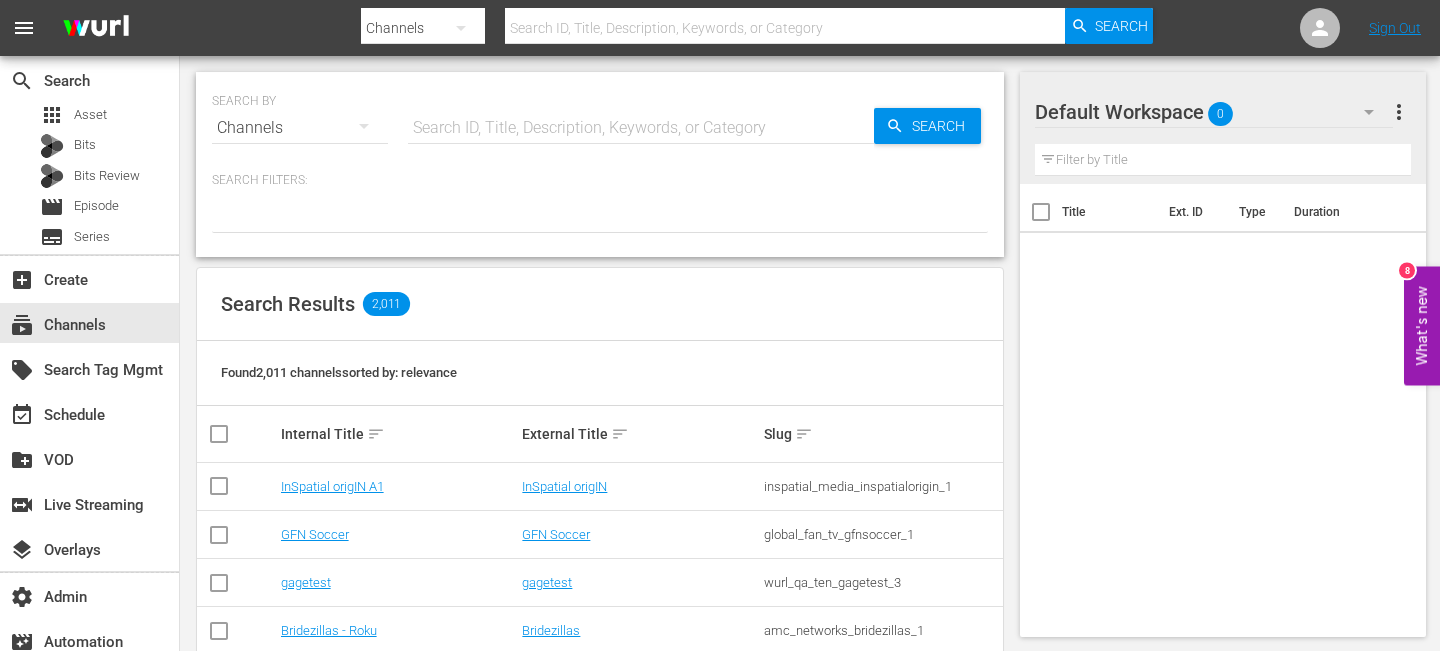 click at bounding box center [641, 128] 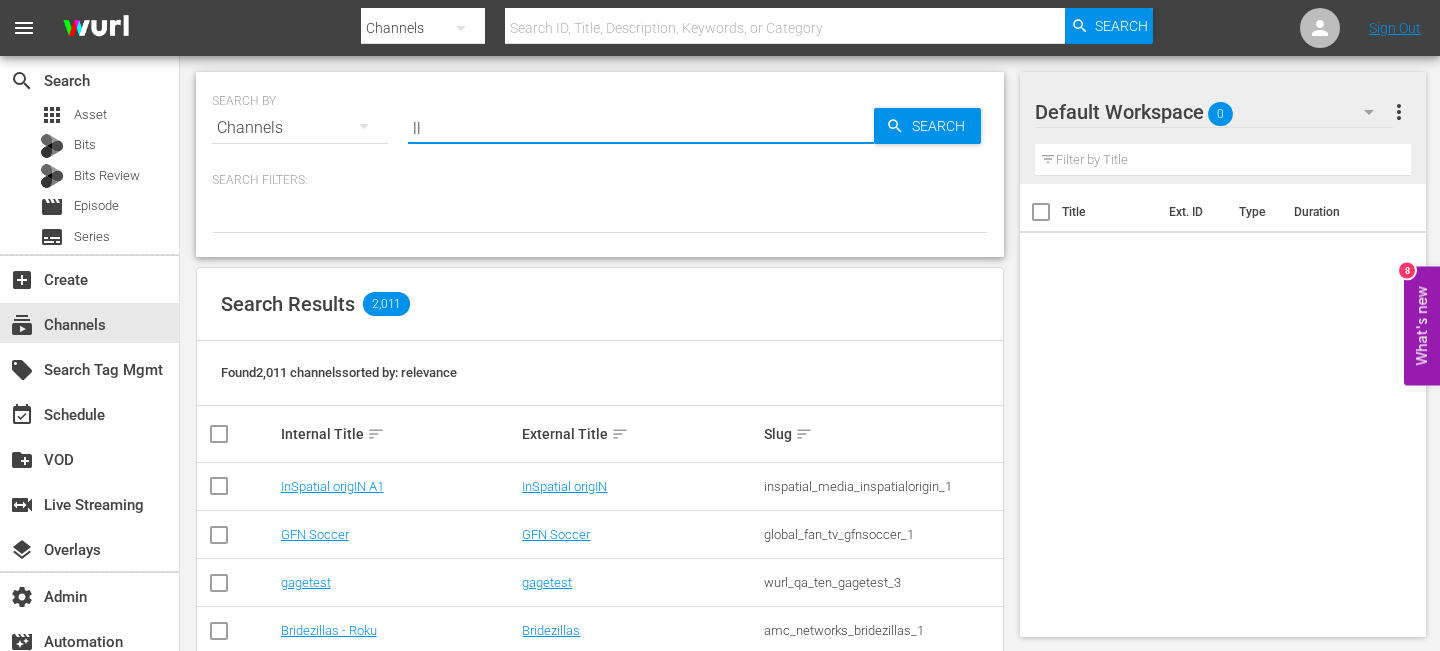 type on "ll" 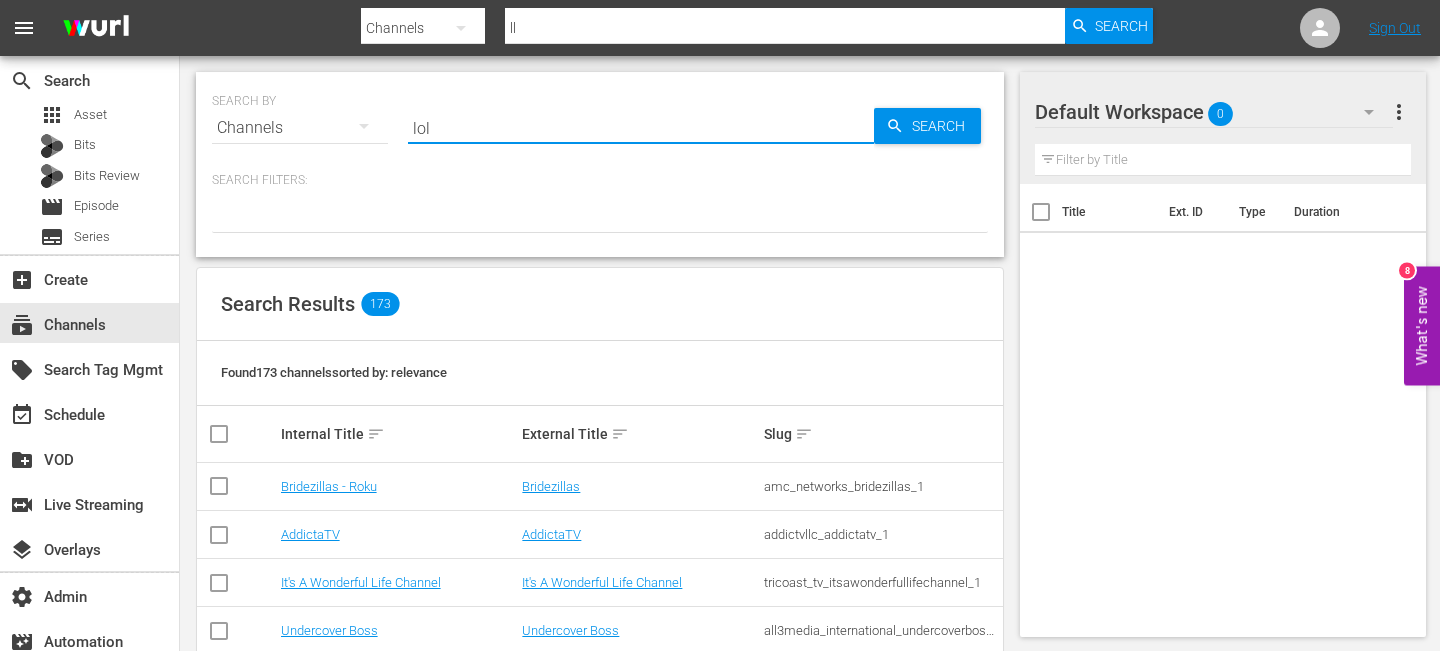 type on "lol" 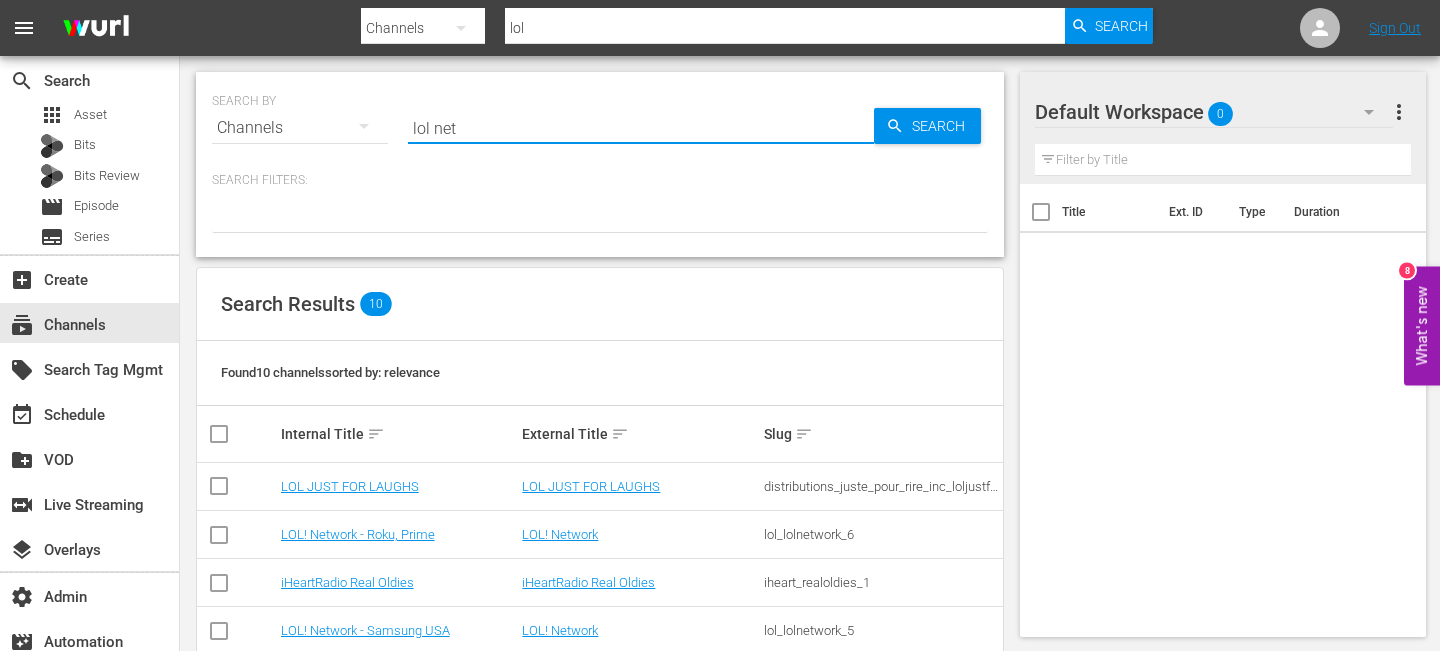 type on "lol net" 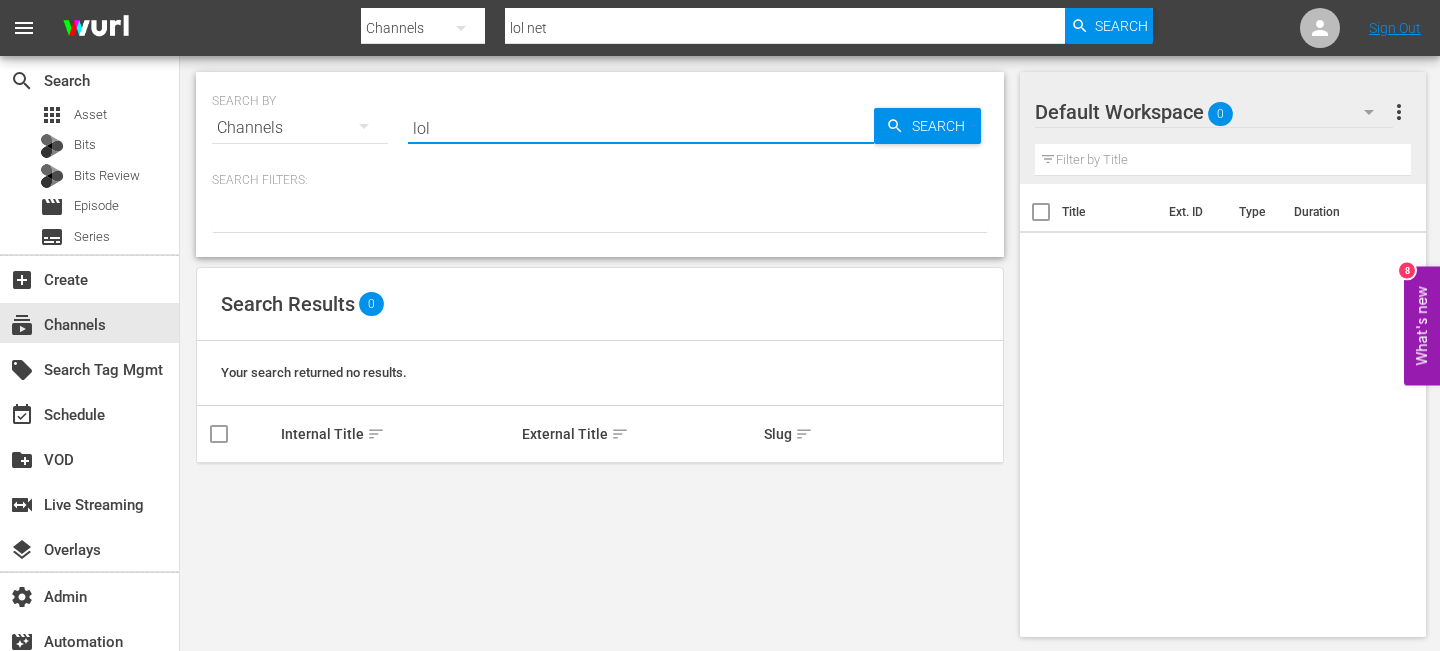 type on "lol" 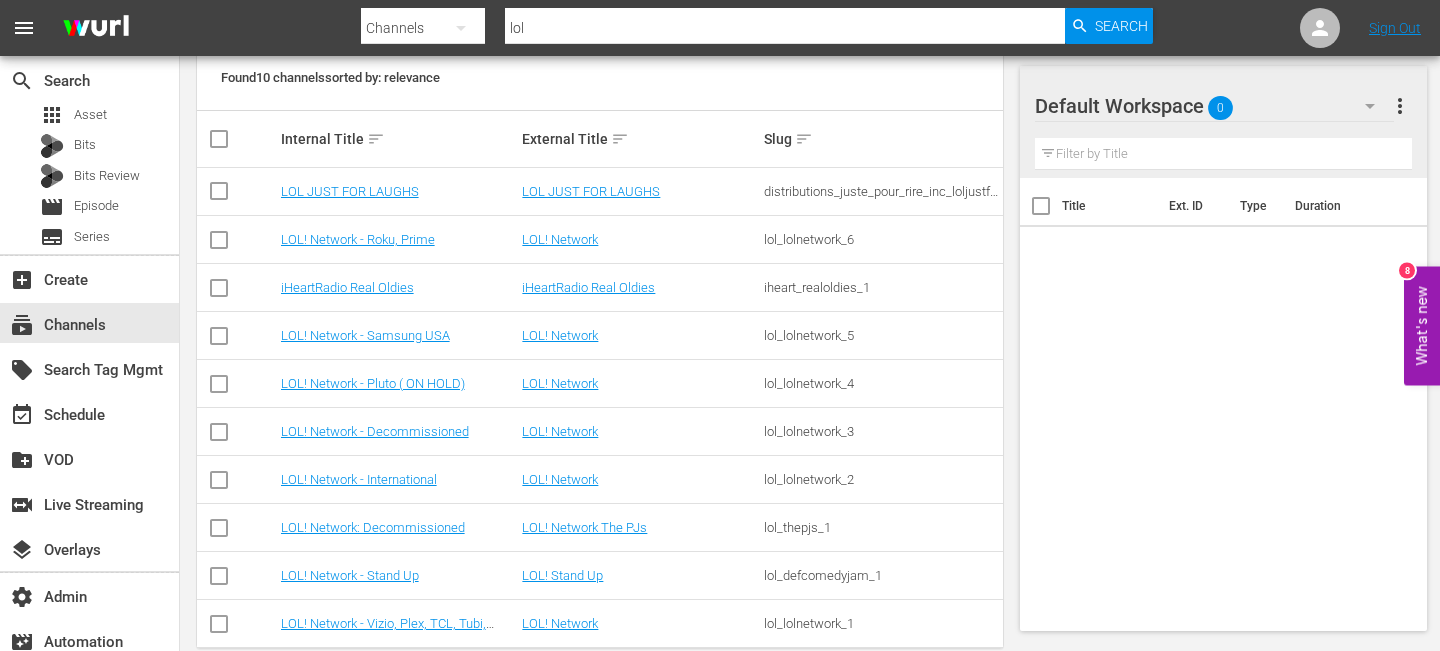scroll, scrollTop: 329, scrollLeft: 0, axis: vertical 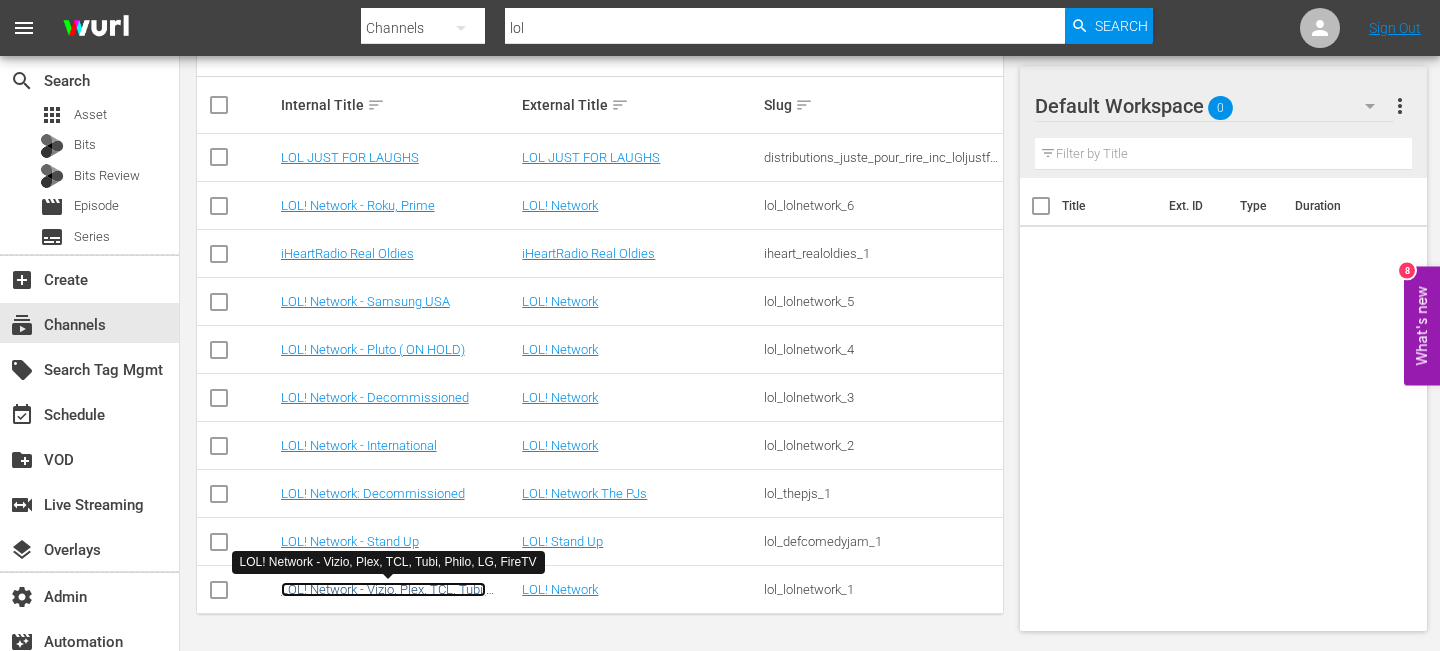 click on "LOL! Network - Vizio, Plex, TCL, Tubi, Philo, LG, FireTV" at bounding box center (383, 597) 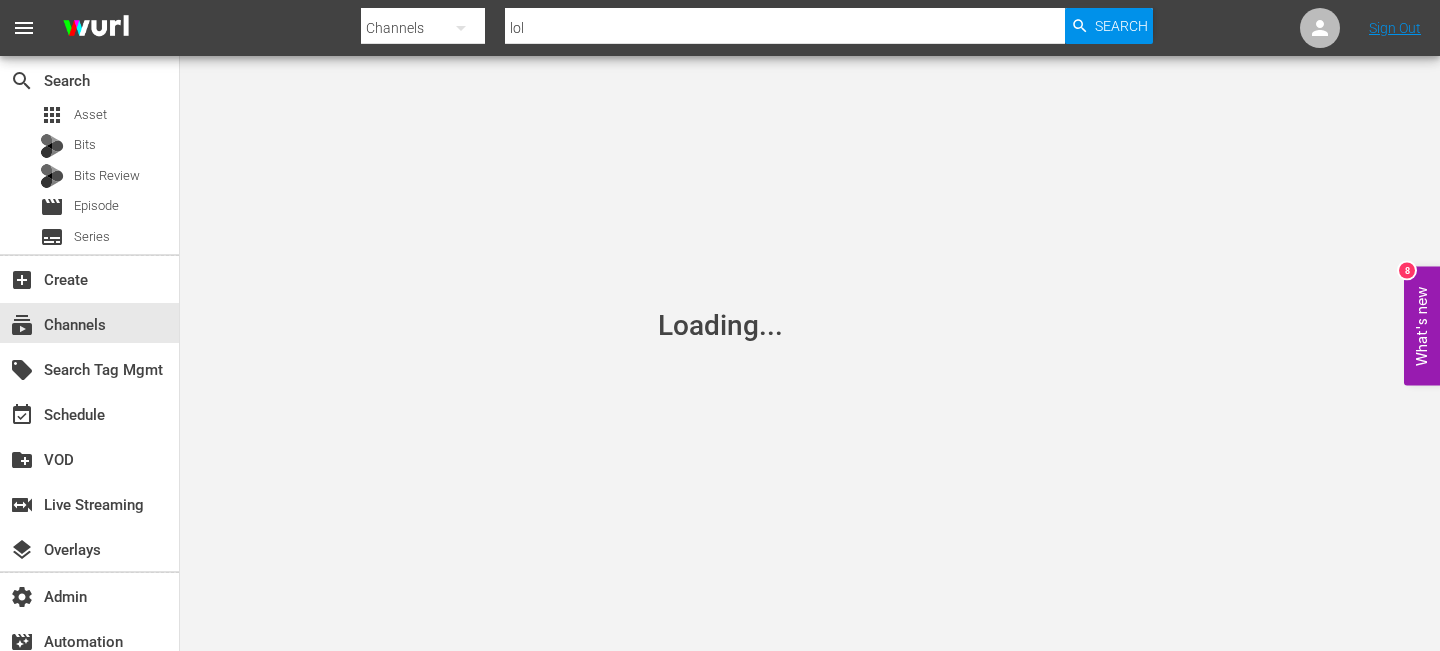 scroll, scrollTop: 0, scrollLeft: 0, axis: both 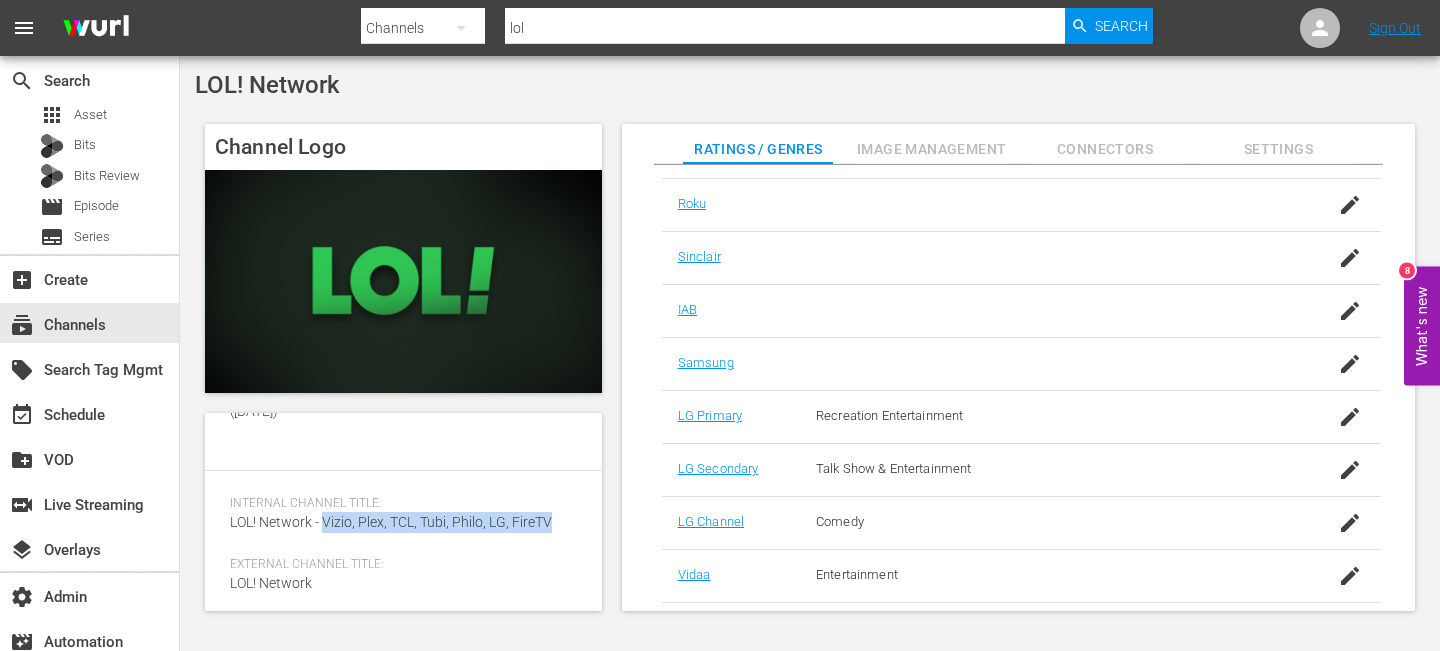 drag, startPoint x: 554, startPoint y: 561, endPoint x: 322, endPoint y: 560, distance: 232.00215 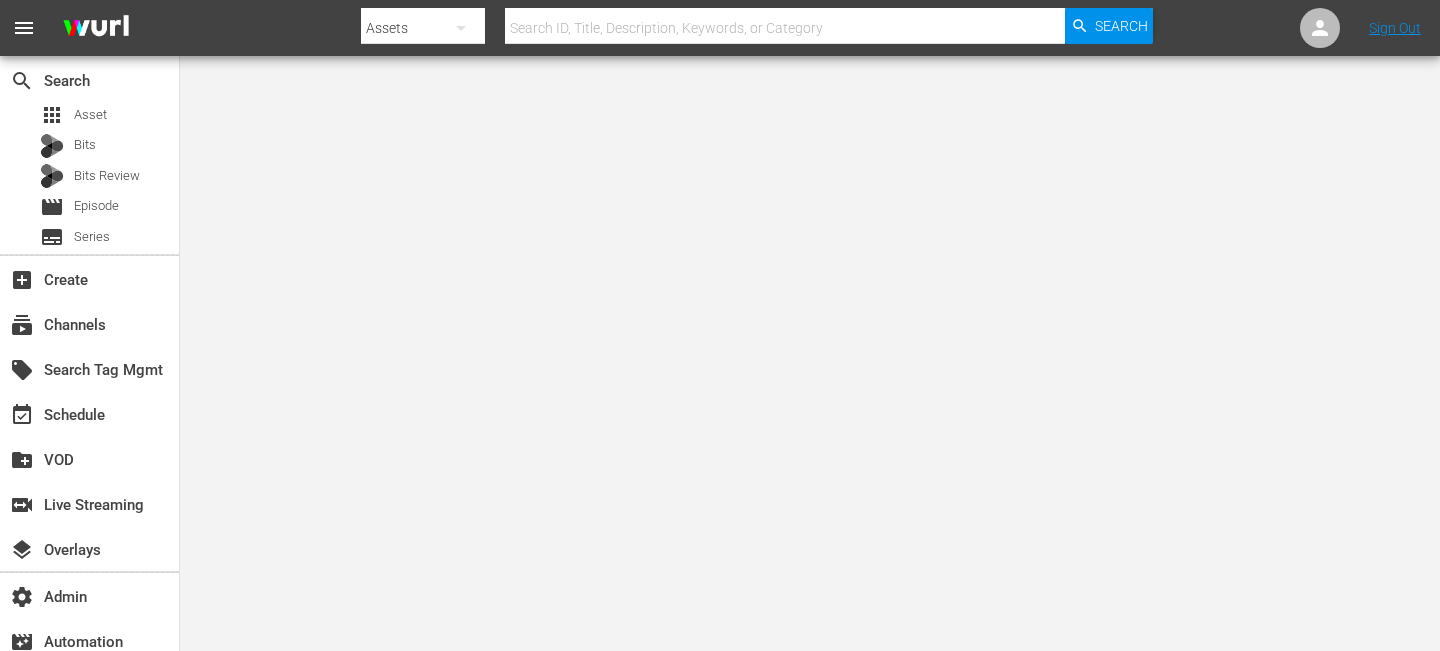 scroll, scrollTop: 0, scrollLeft: 0, axis: both 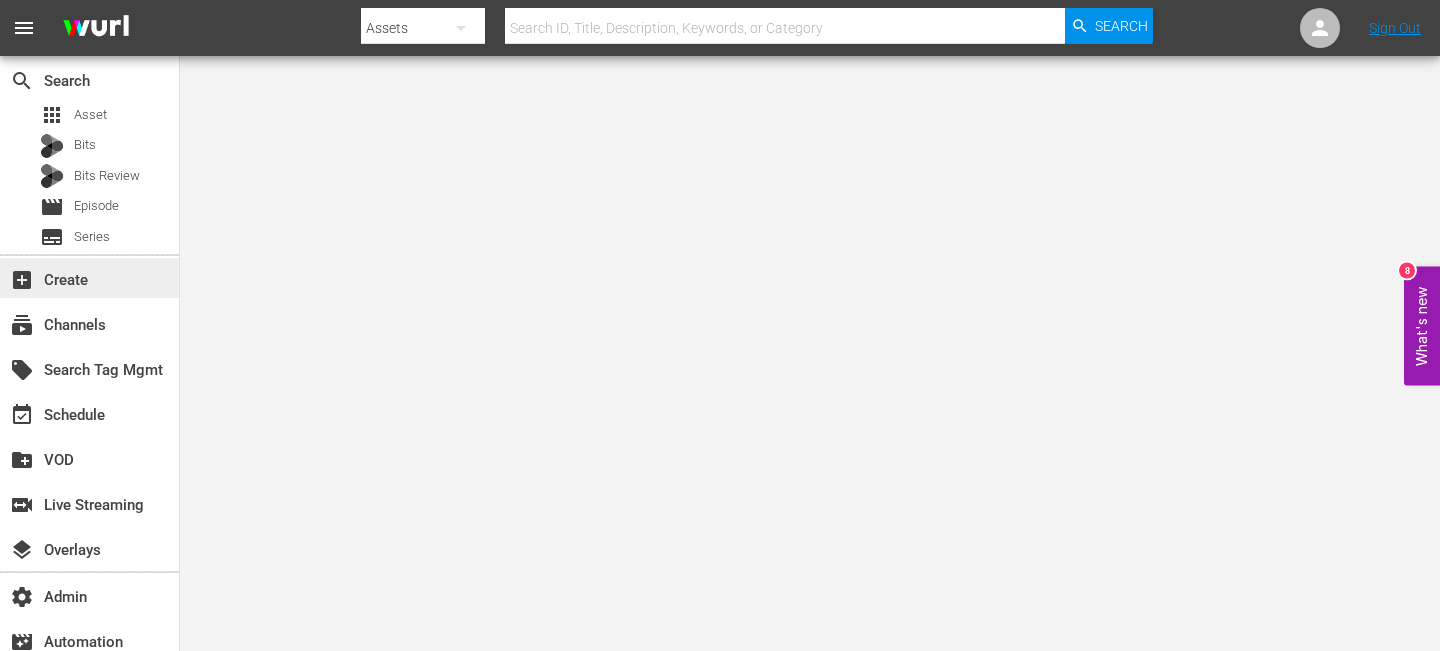 click on "add_box   Create" at bounding box center [56, 277] 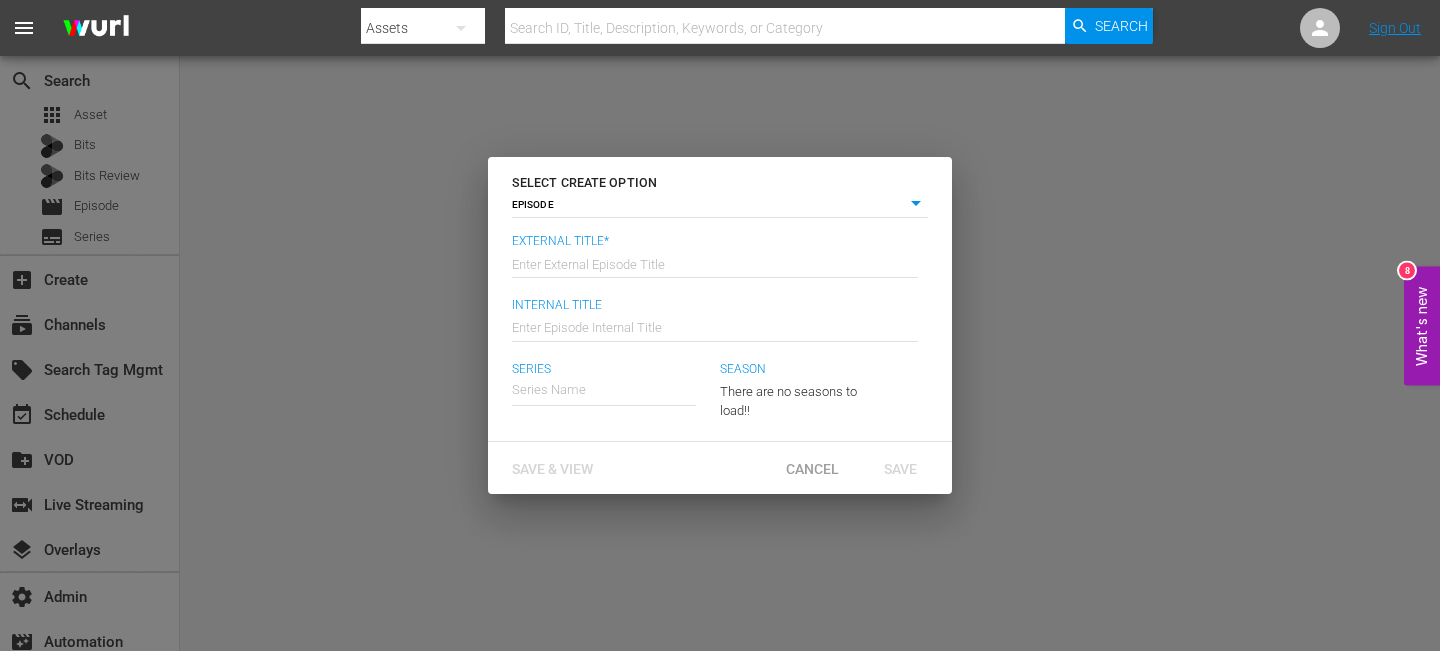 click on "SELECT CREATE OPTION EPISODE episode External Title* Enter External Episode Title Internal Title Enter Episode Internal Title Series Series Name Season There are no seasons to load!! Save & View Cancel Save" at bounding box center (720, 325) 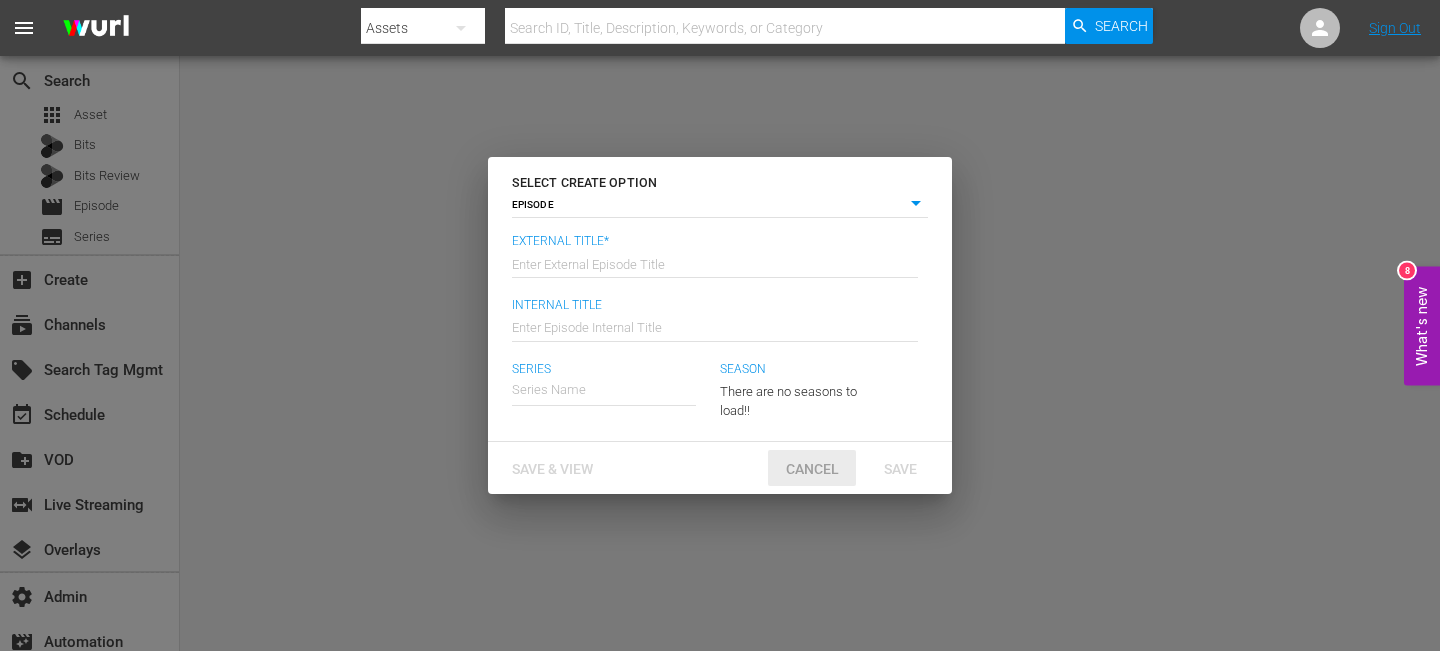 click on "Cancel" at bounding box center [812, 469] 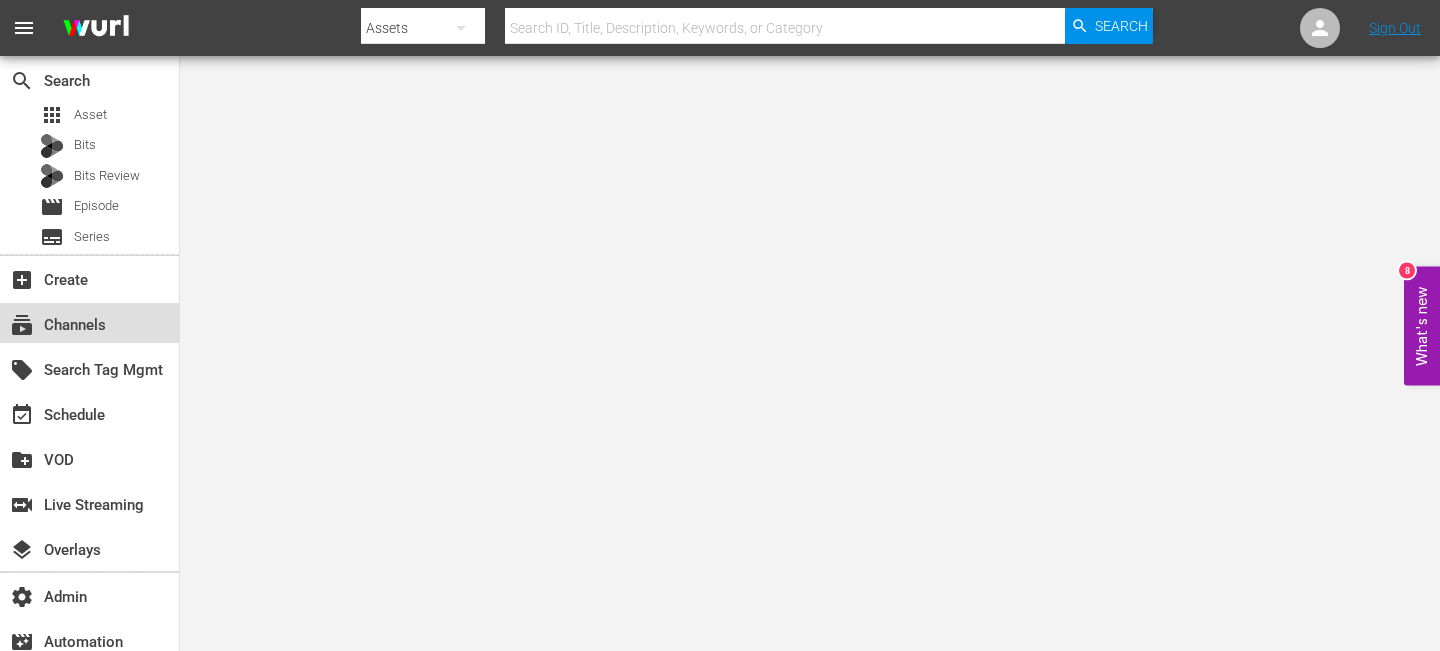 click on "subscriptions   Channels" at bounding box center [89, 323] 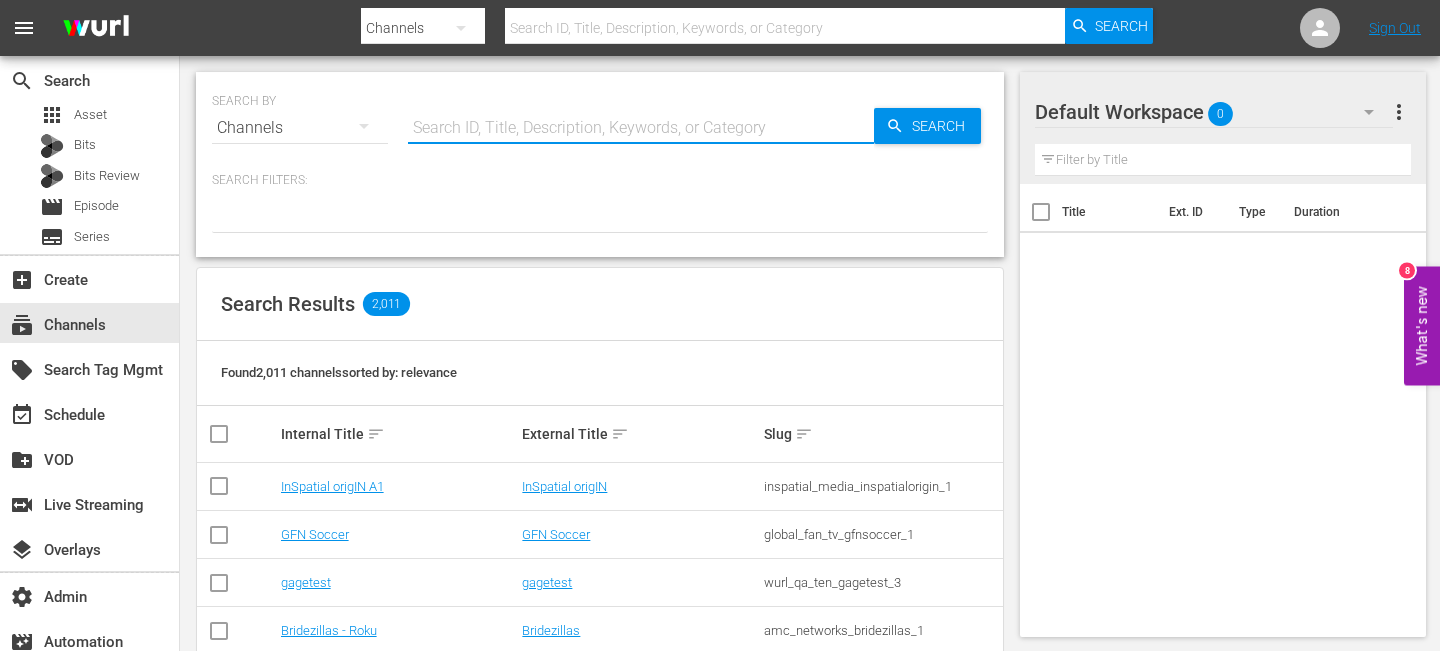 click at bounding box center (641, 128) 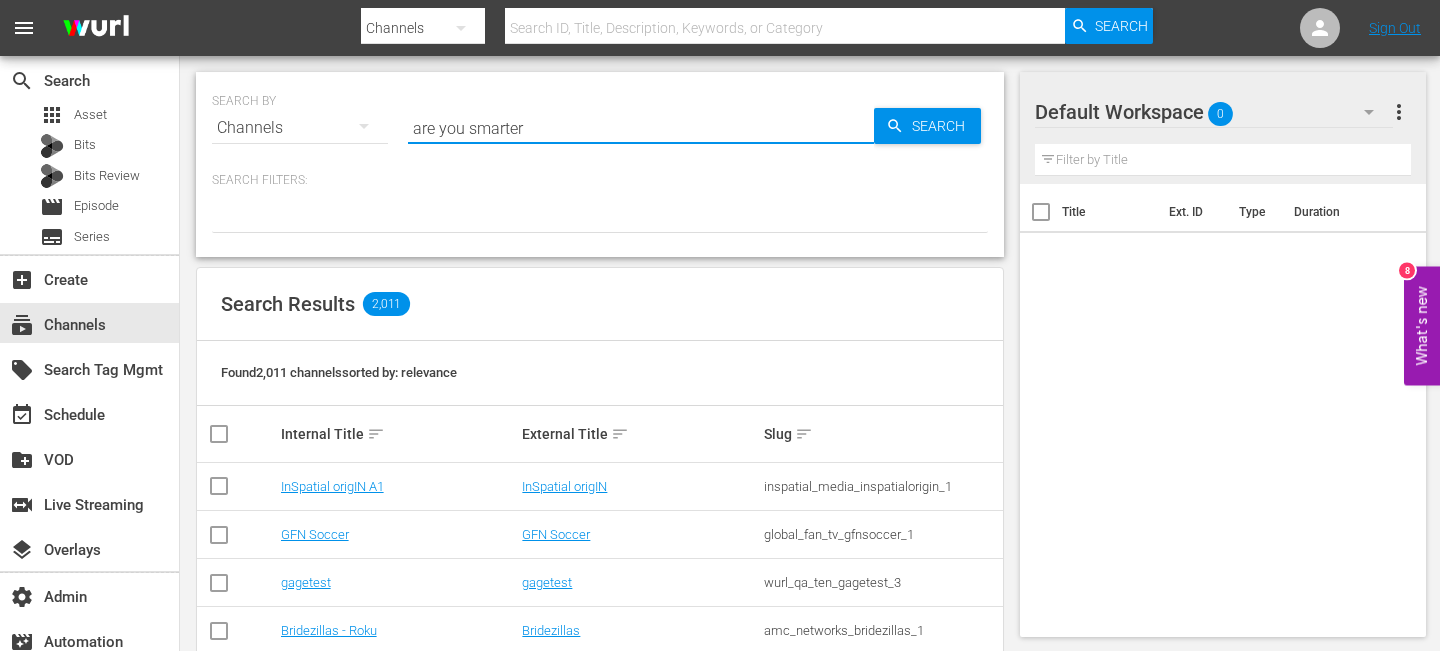 type on "are you smarter" 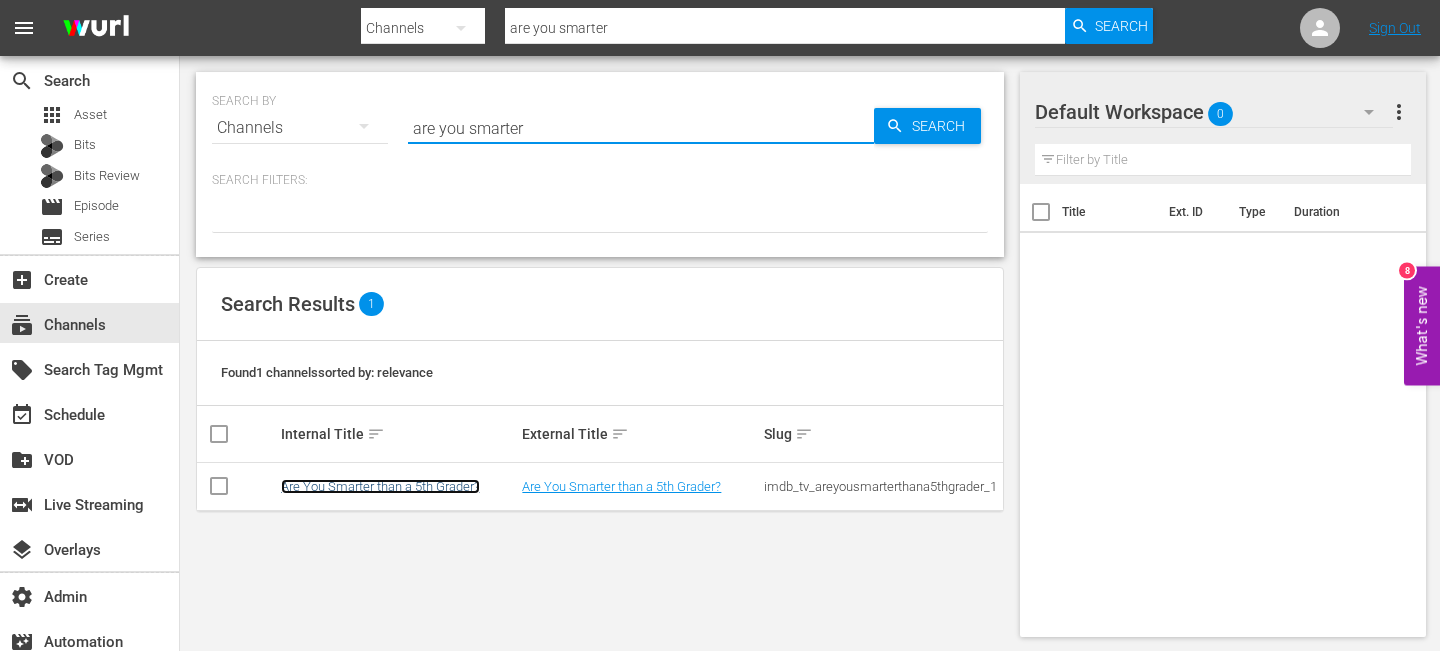 click on "Are You Smarter than a 5th Grader?" at bounding box center (380, 486) 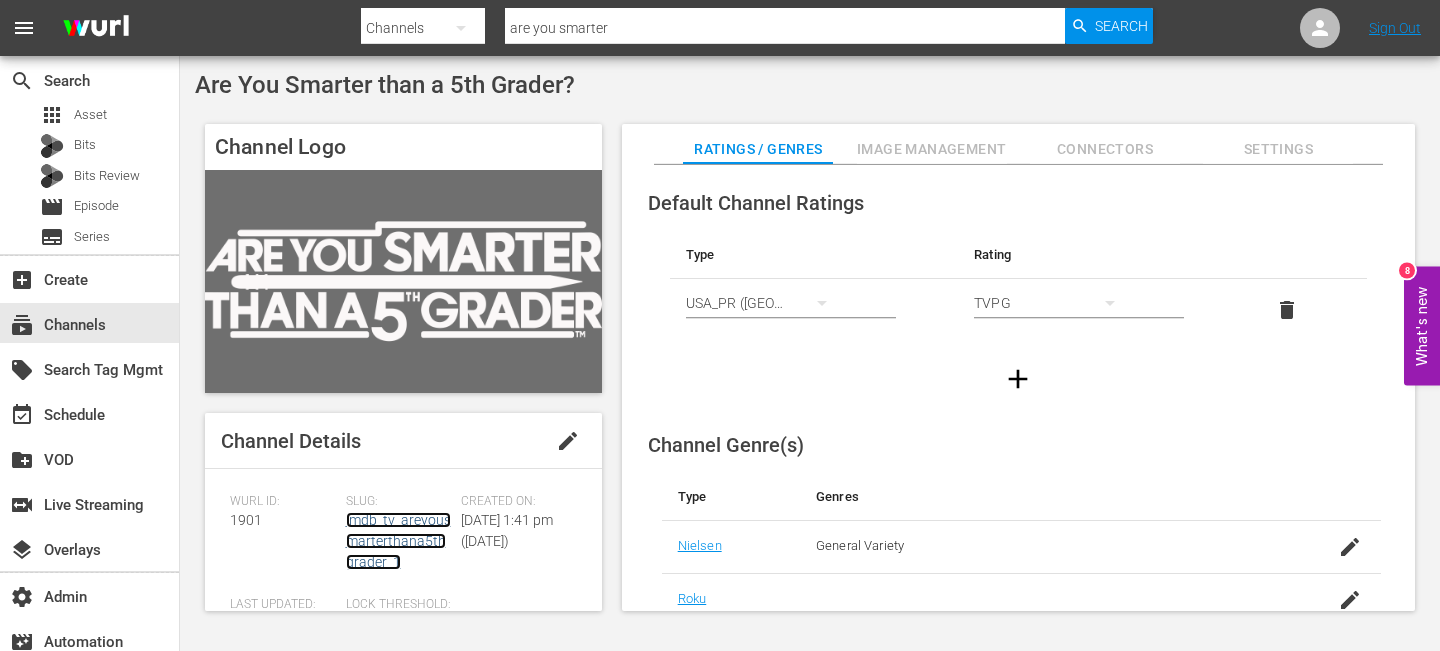 click on "imdb_tv_areyousmarterthana5thgrader_1" at bounding box center (398, 541) 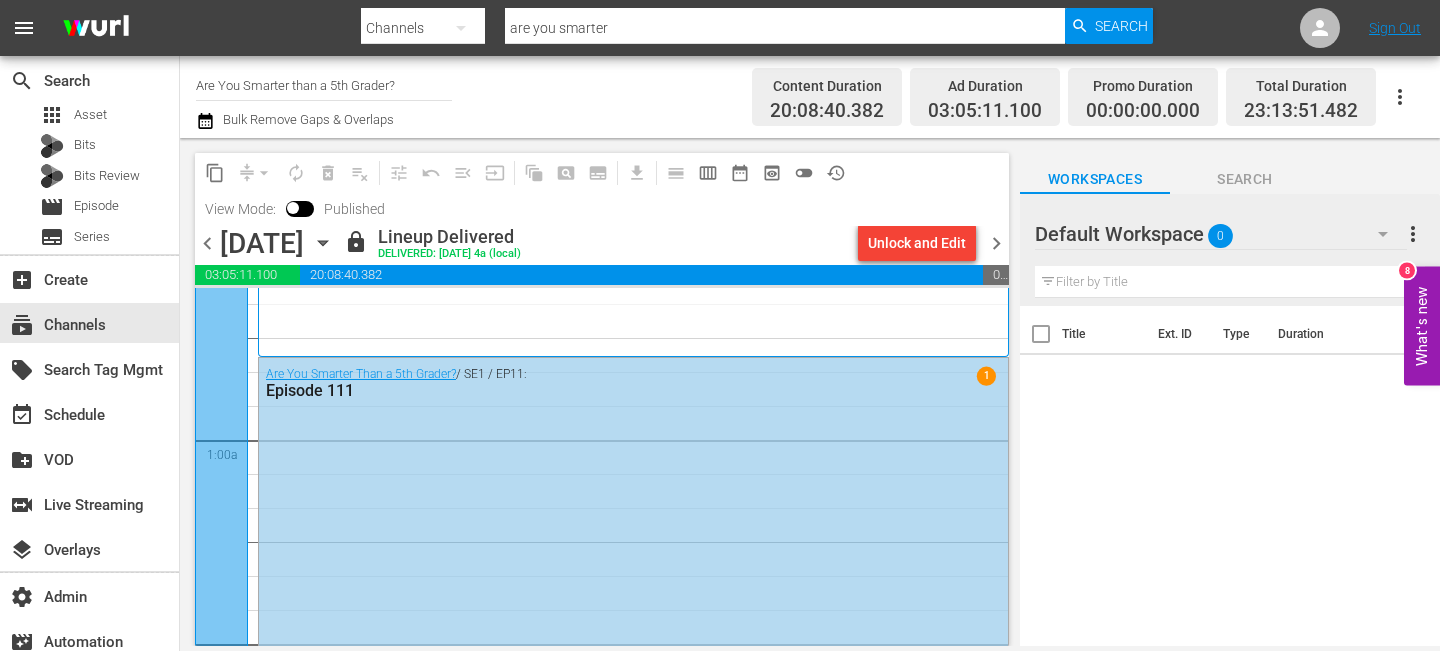 scroll, scrollTop: 608, scrollLeft: 0, axis: vertical 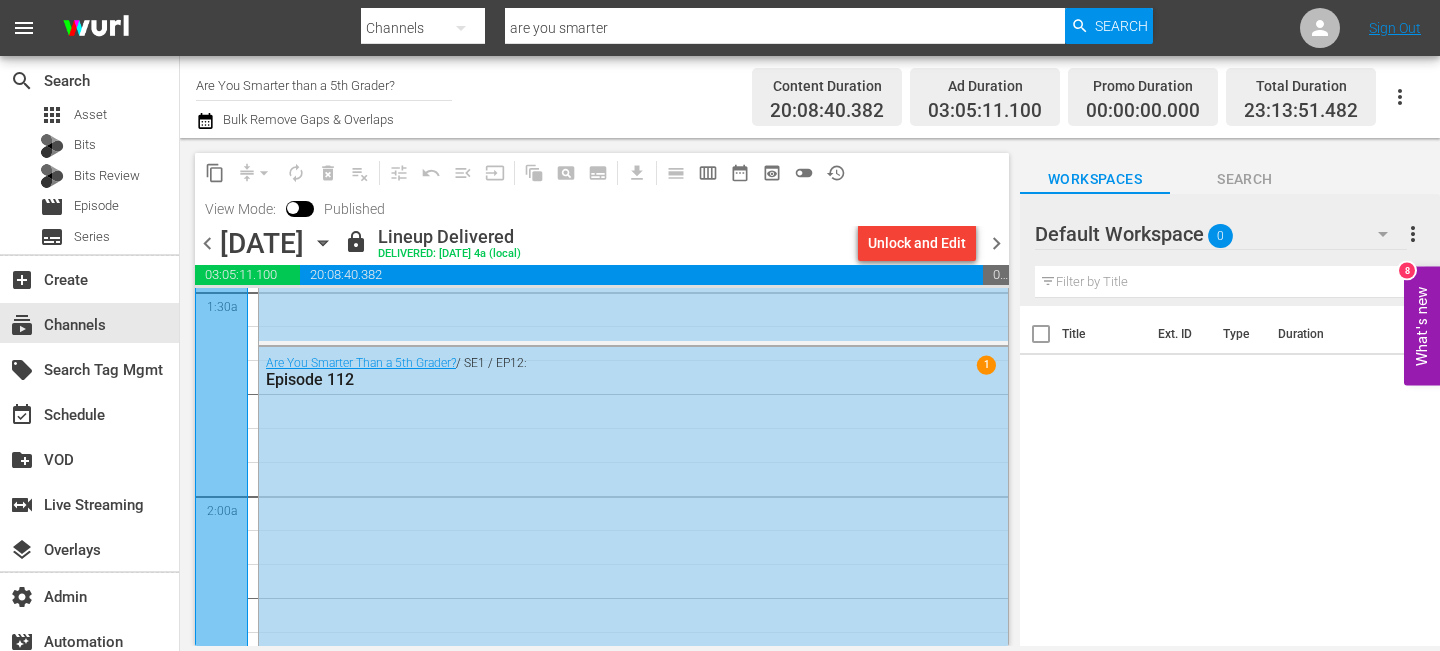 click on "Episode 112" at bounding box center (581, 379) 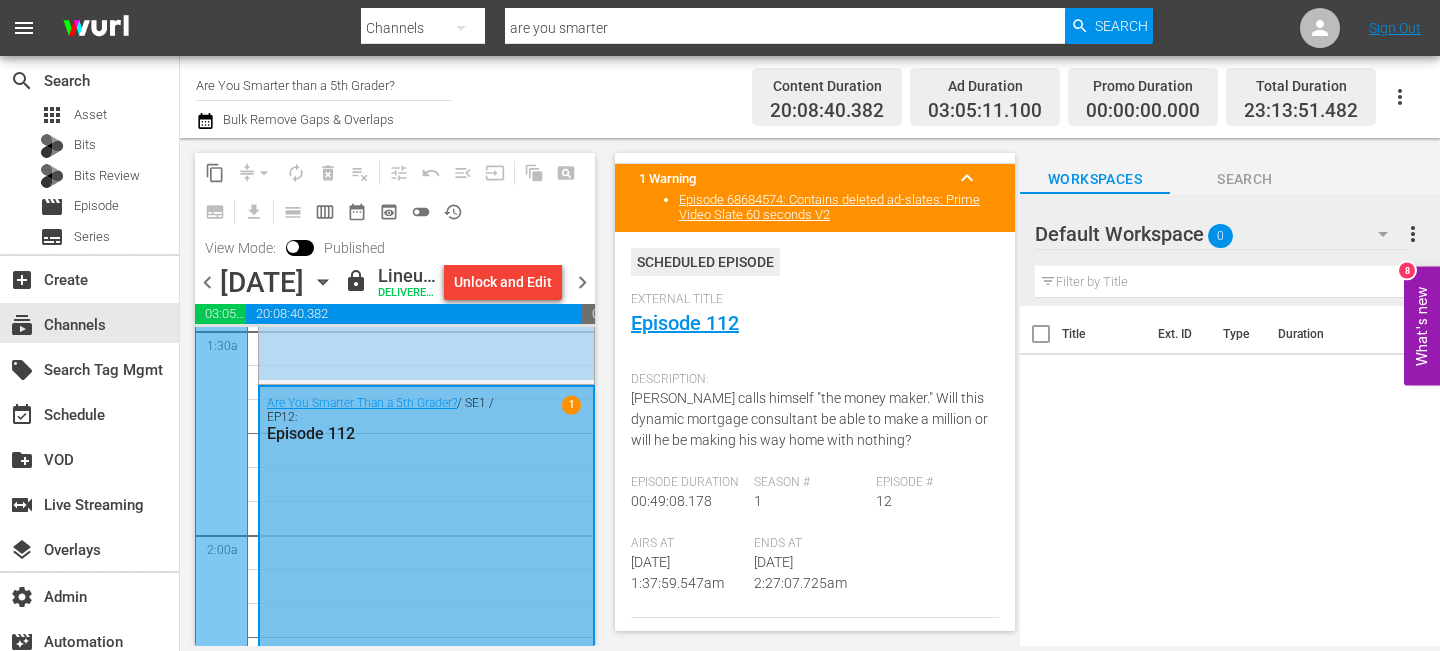 scroll, scrollTop: 53, scrollLeft: 0, axis: vertical 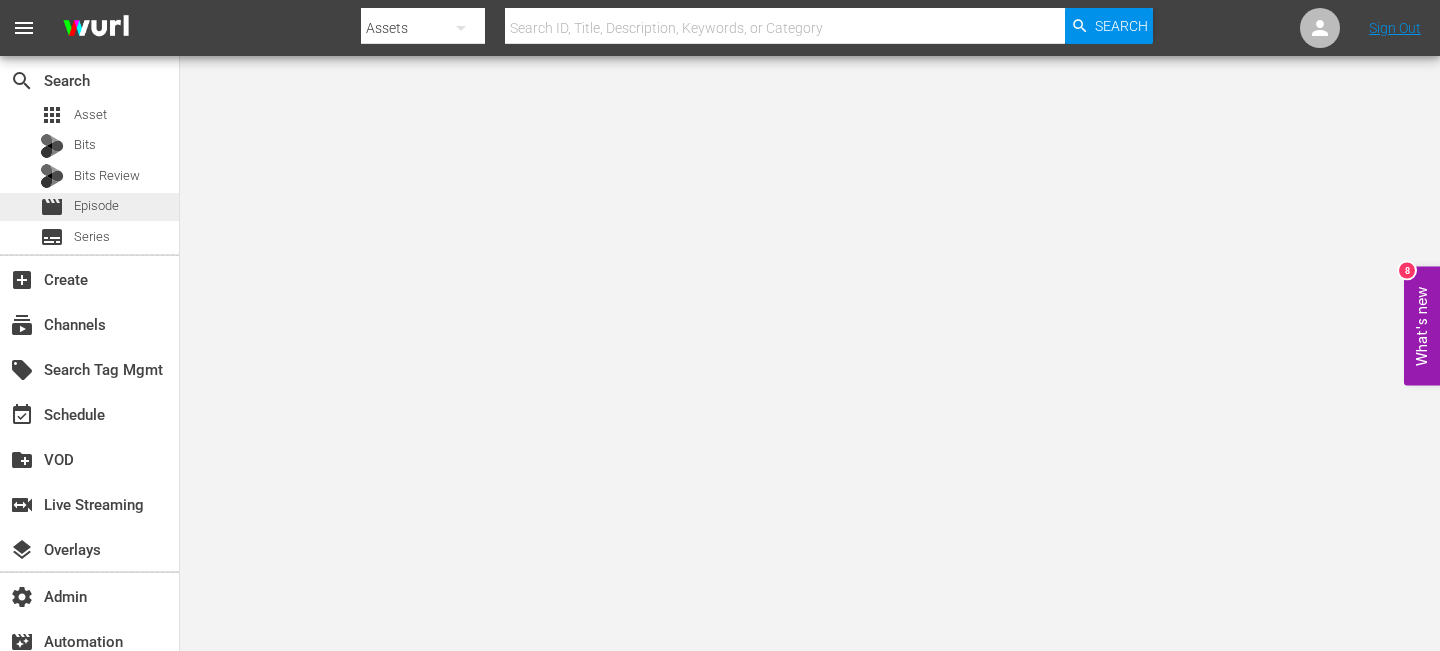 click on "Episode" at bounding box center [96, 206] 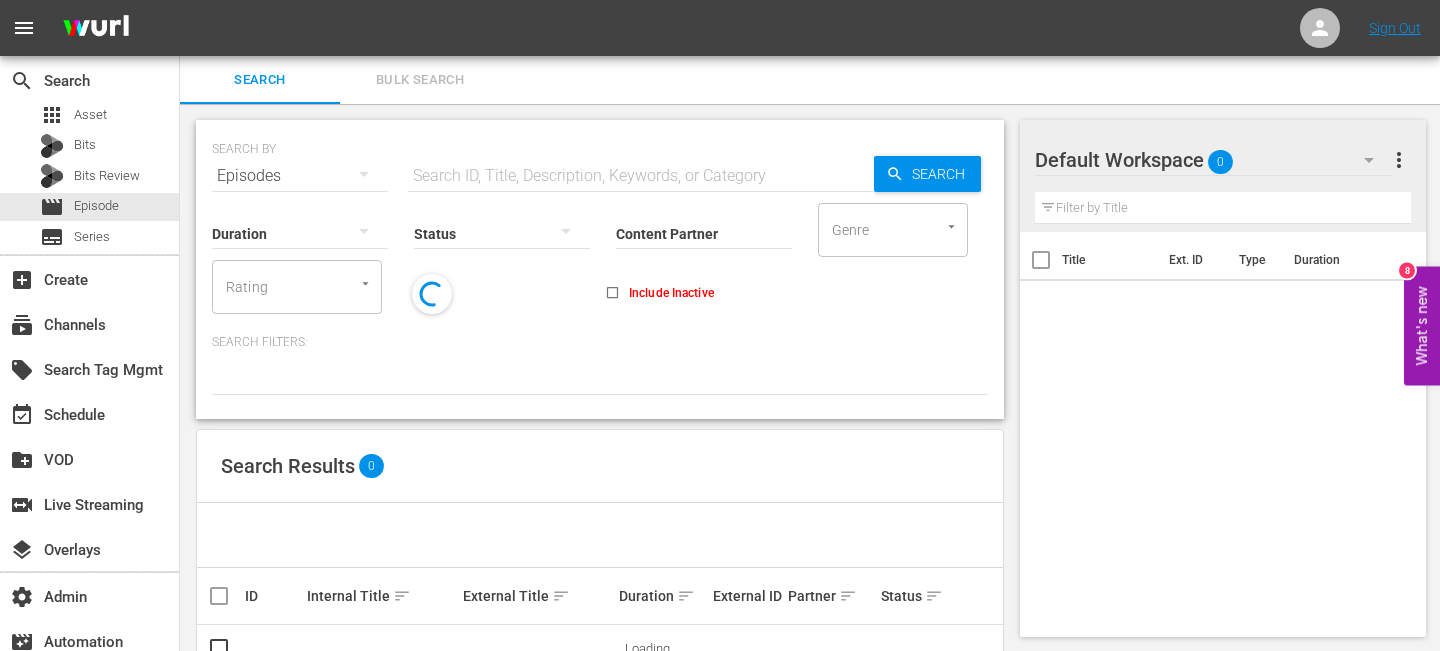 click at bounding box center (641, 176) 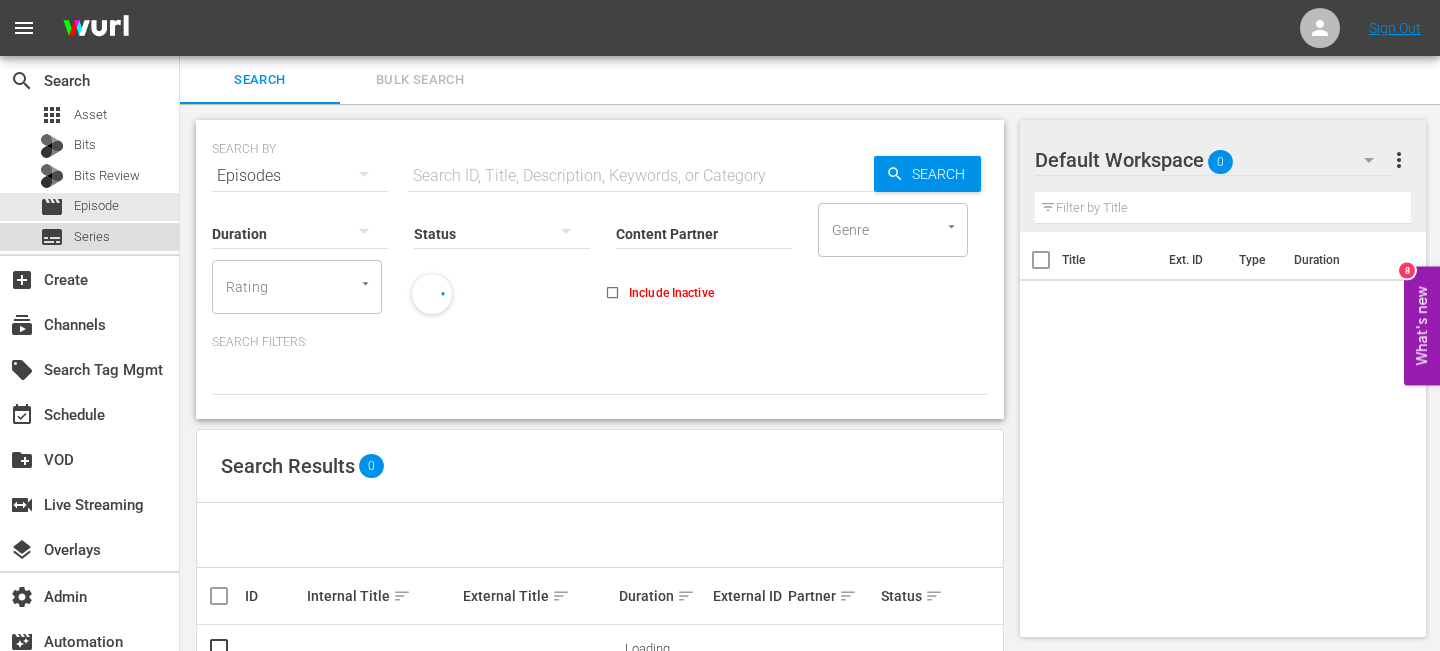 click on "Series" at bounding box center [92, 237] 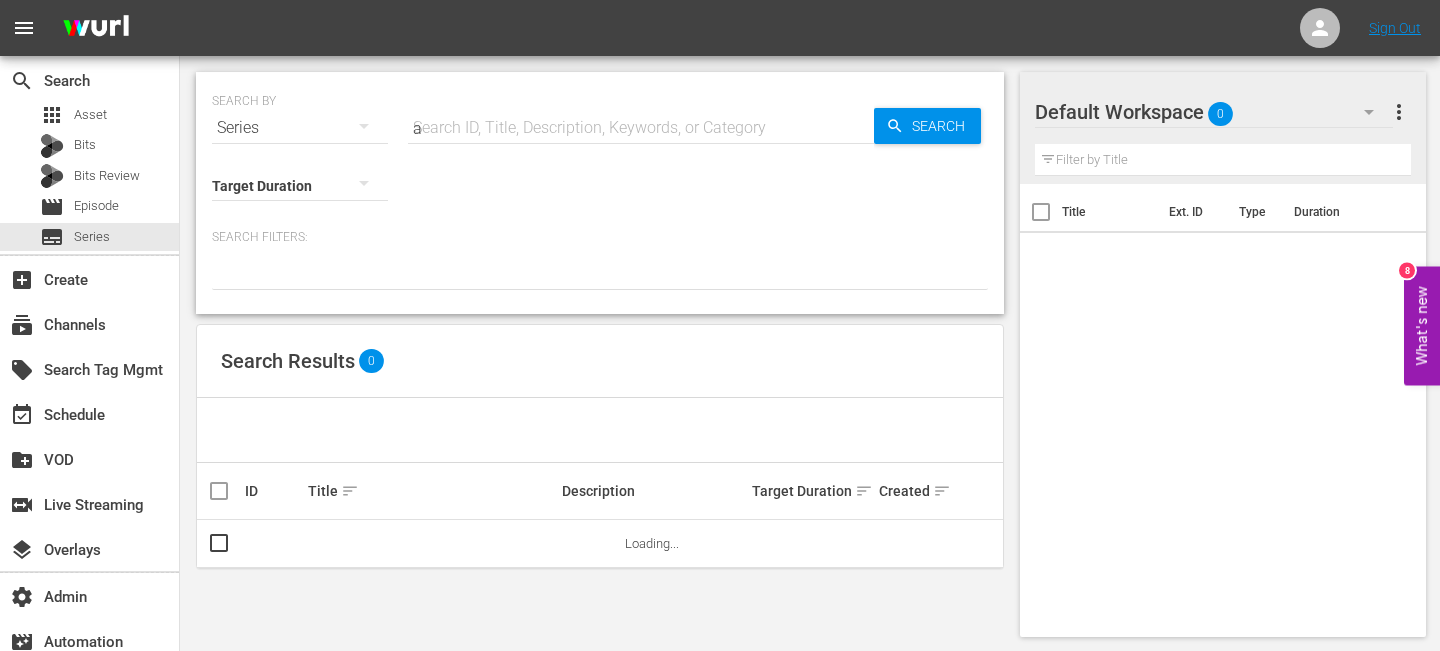 click on "a" at bounding box center (641, 128) 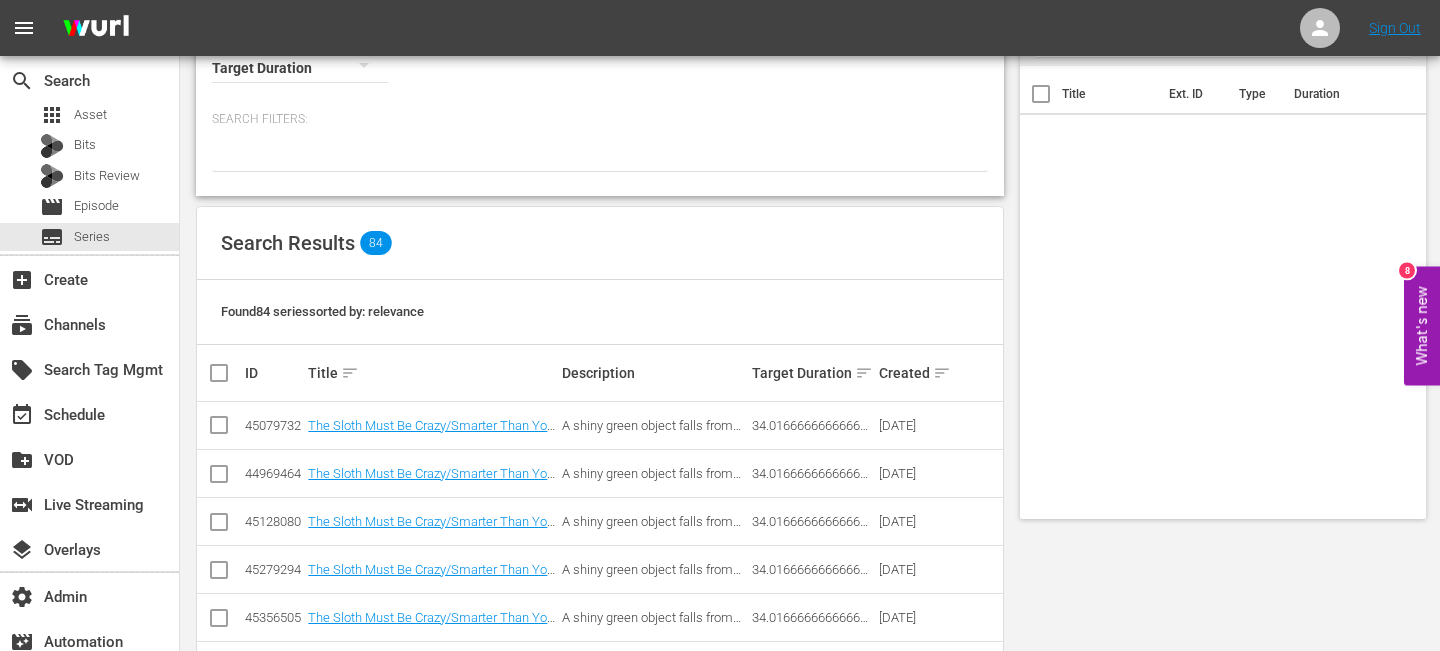 scroll, scrollTop: 0, scrollLeft: 0, axis: both 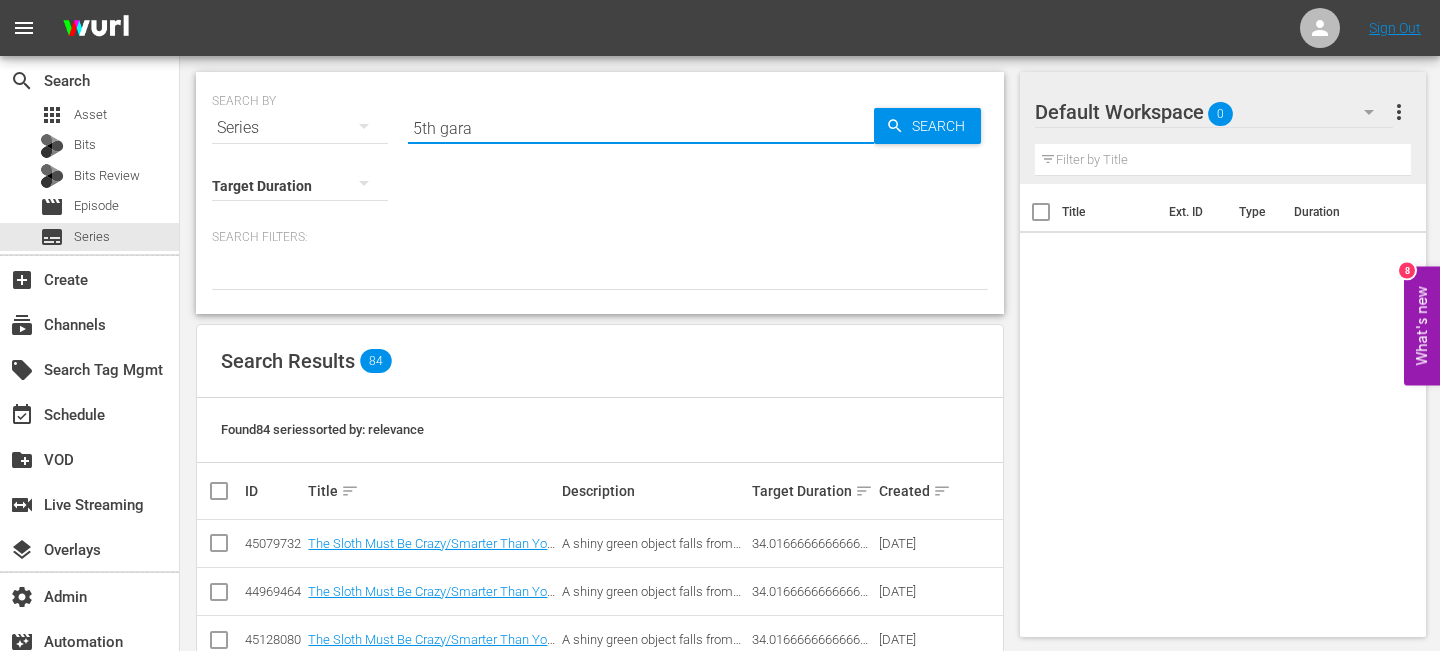 click on "5th gara" at bounding box center [641, 128] 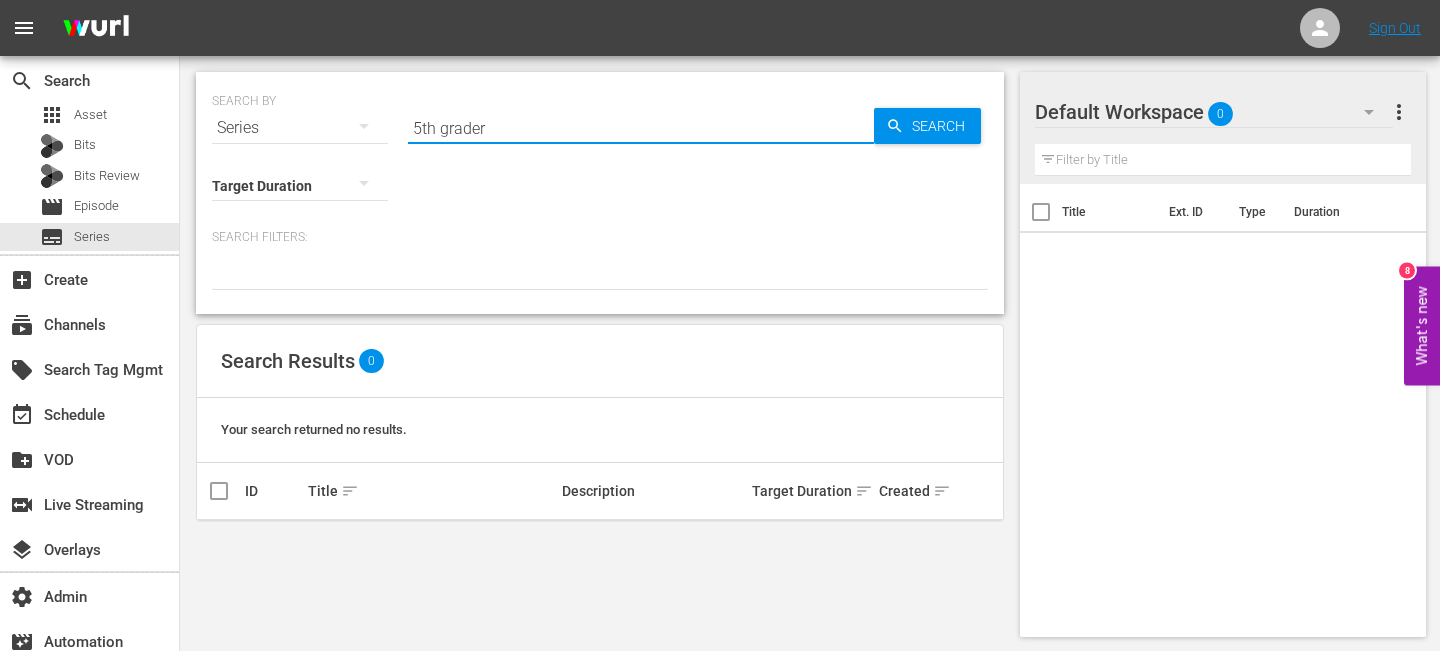 type on "5th grader" 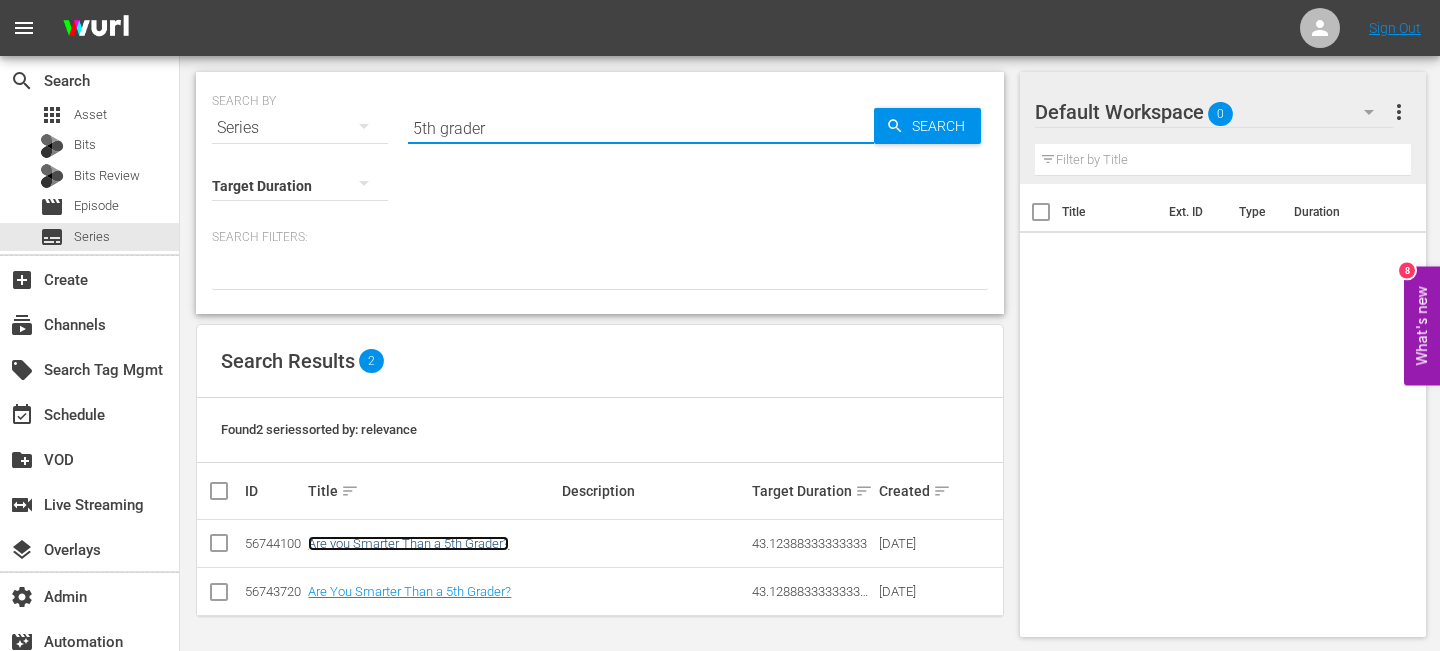 click on "Are you Smarter Than a 5th Grader?" at bounding box center (408, 543) 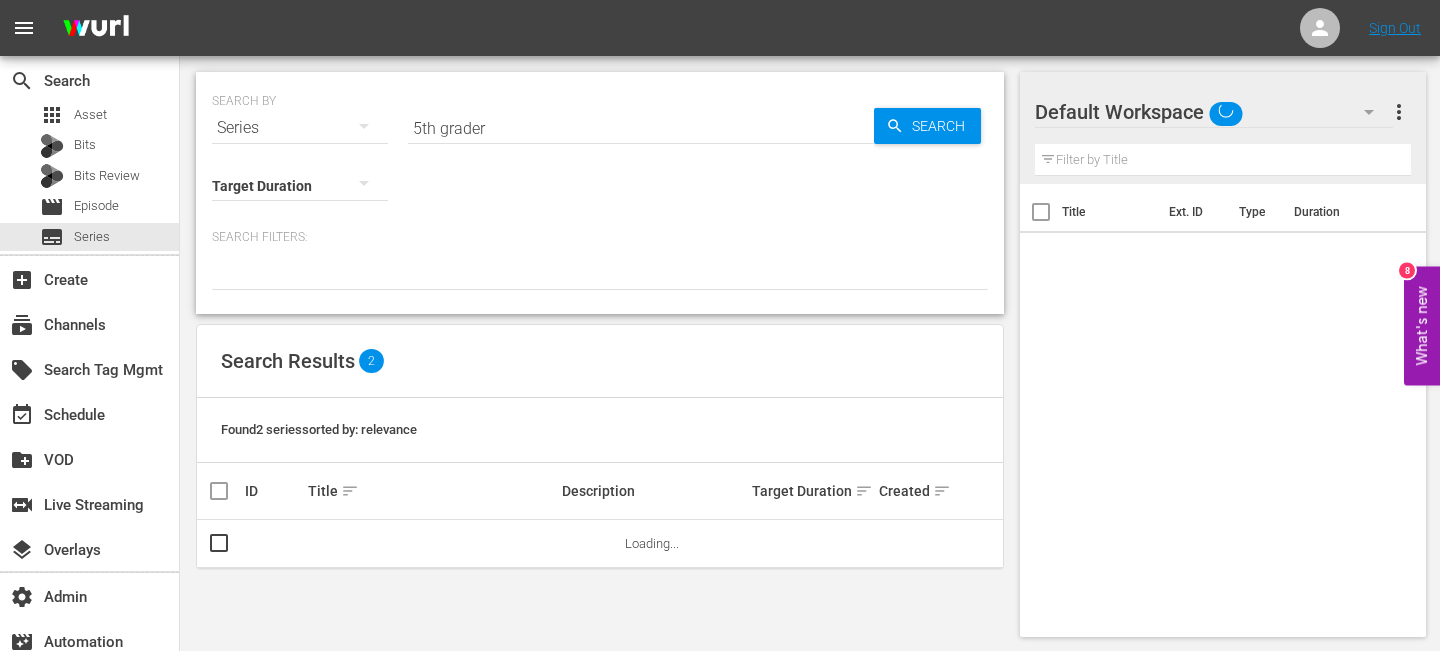 scroll, scrollTop: 1, scrollLeft: 0, axis: vertical 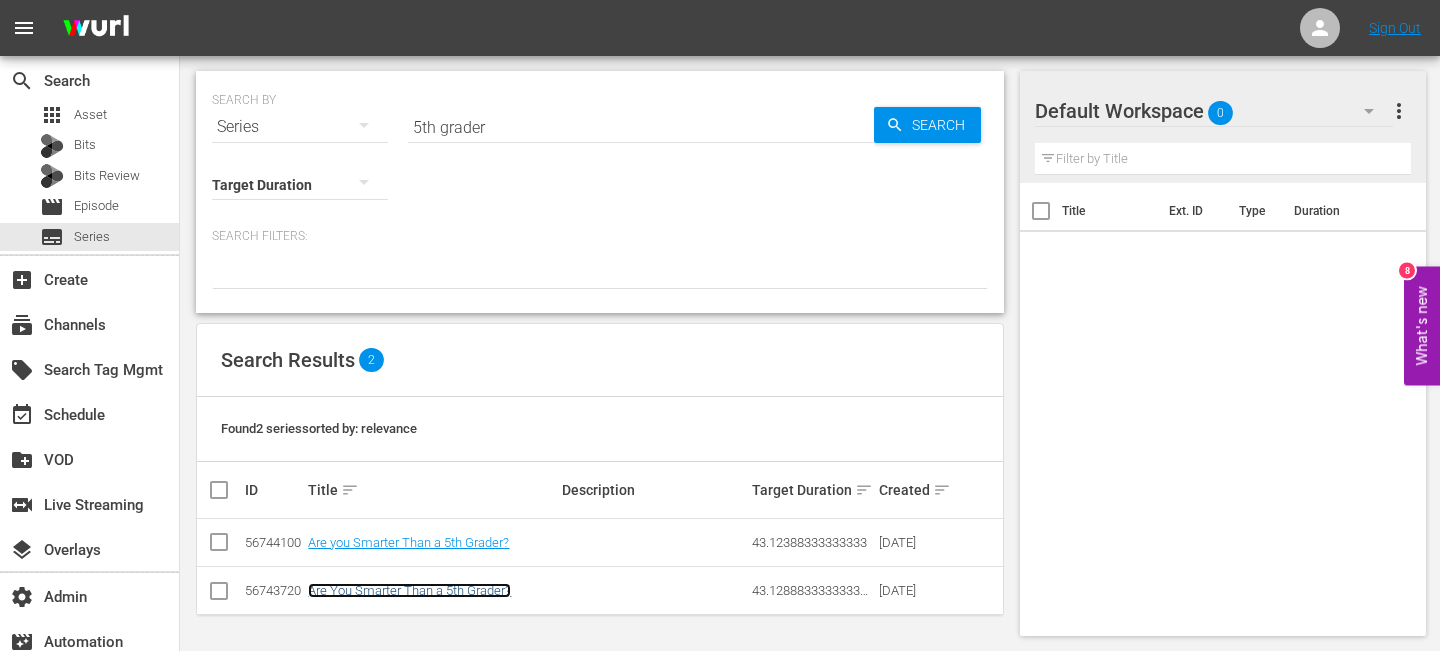 click on "Are You Smarter Than a 5th Grader?" at bounding box center (409, 590) 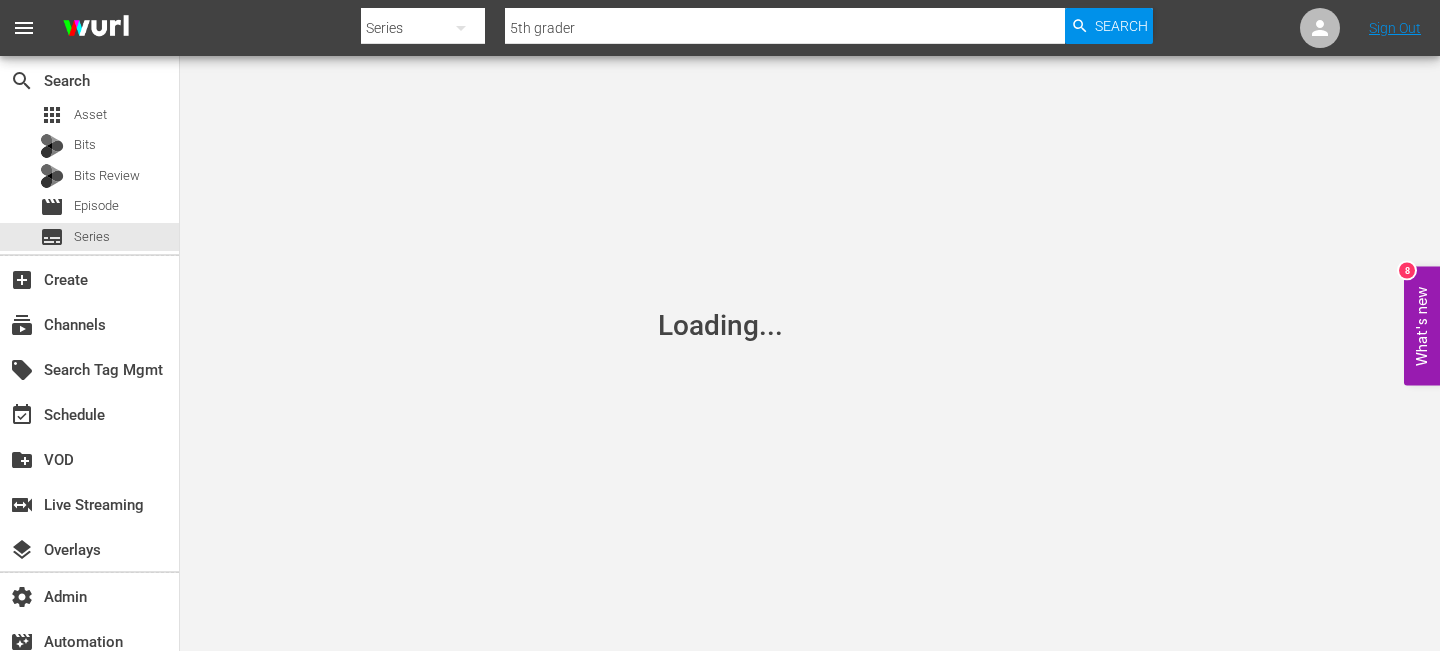 scroll, scrollTop: 0, scrollLeft: 0, axis: both 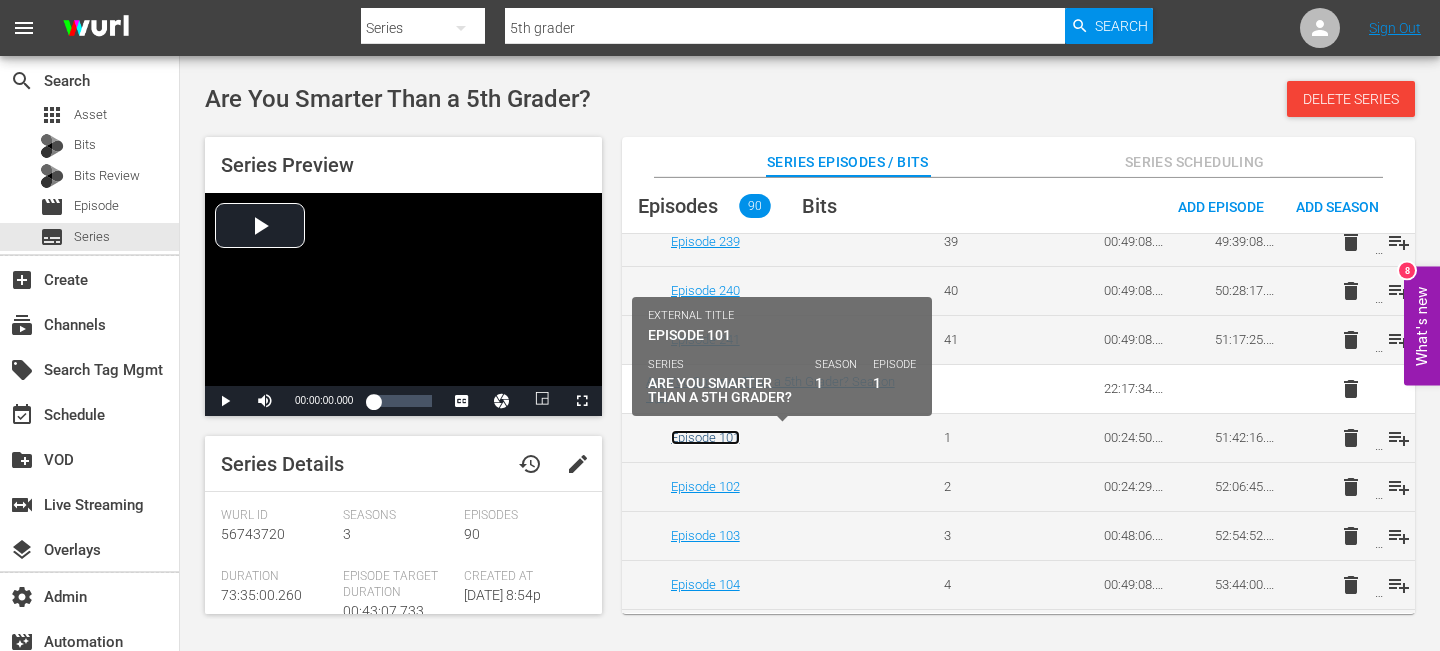 click on "Episode 101" at bounding box center [705, 437] 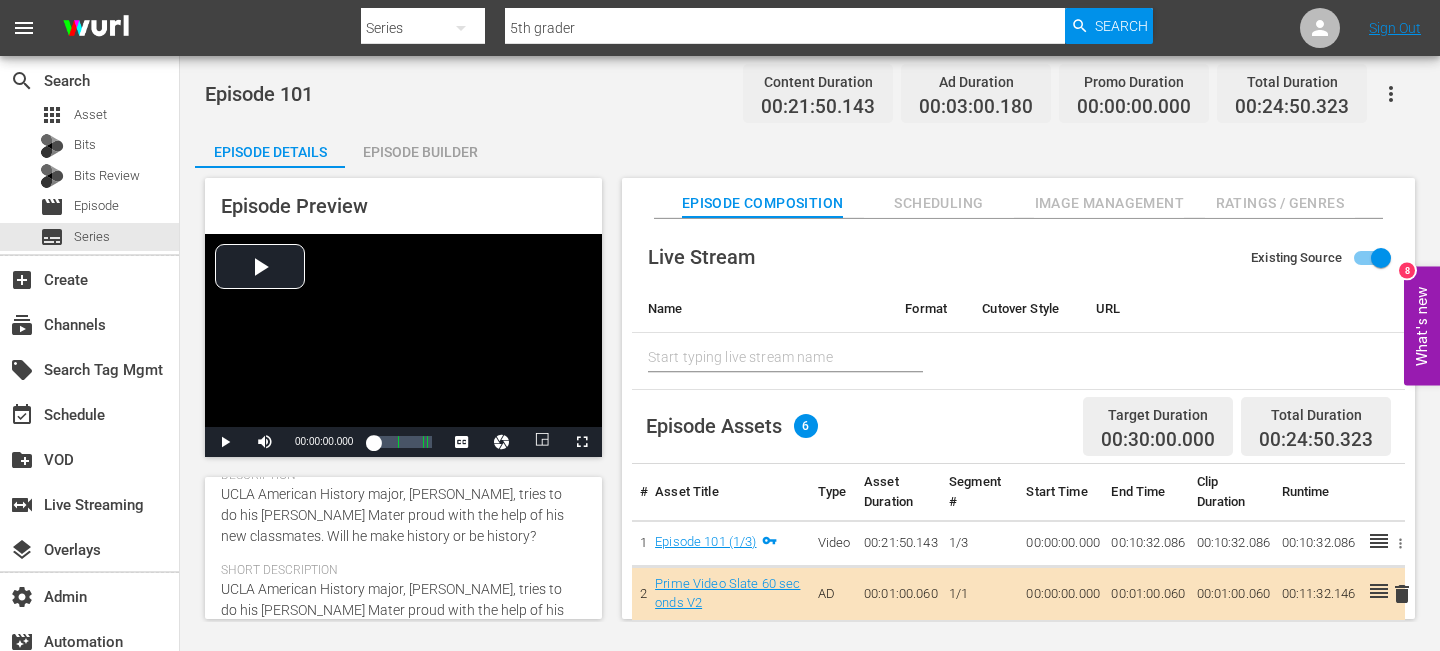 scroll, scrollTop: 191, scrollLeft: 0, axis: vertical 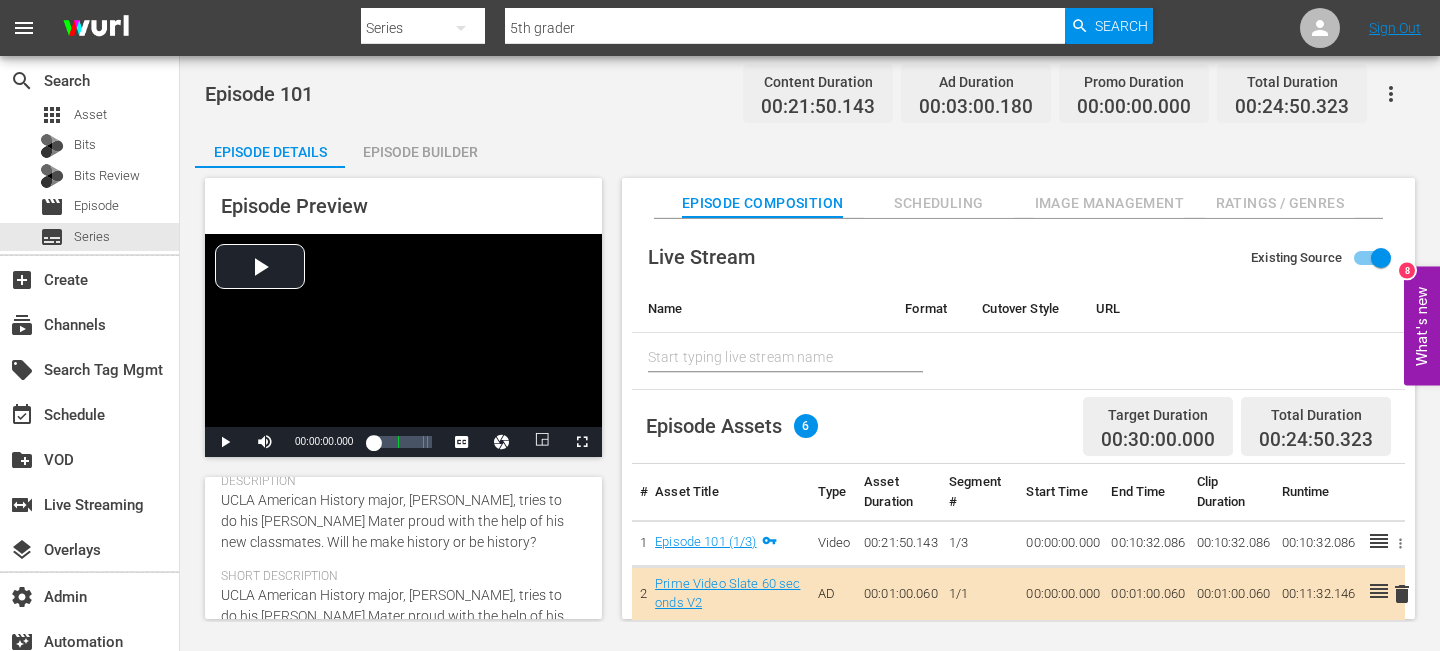 click on "Description UCLA American History major, [PERSON_NAME], tries to do his [PERSON_NAME] Mater proud with the help of his new classmates. Will he make history or be history?" at bounding box center [403, 521] 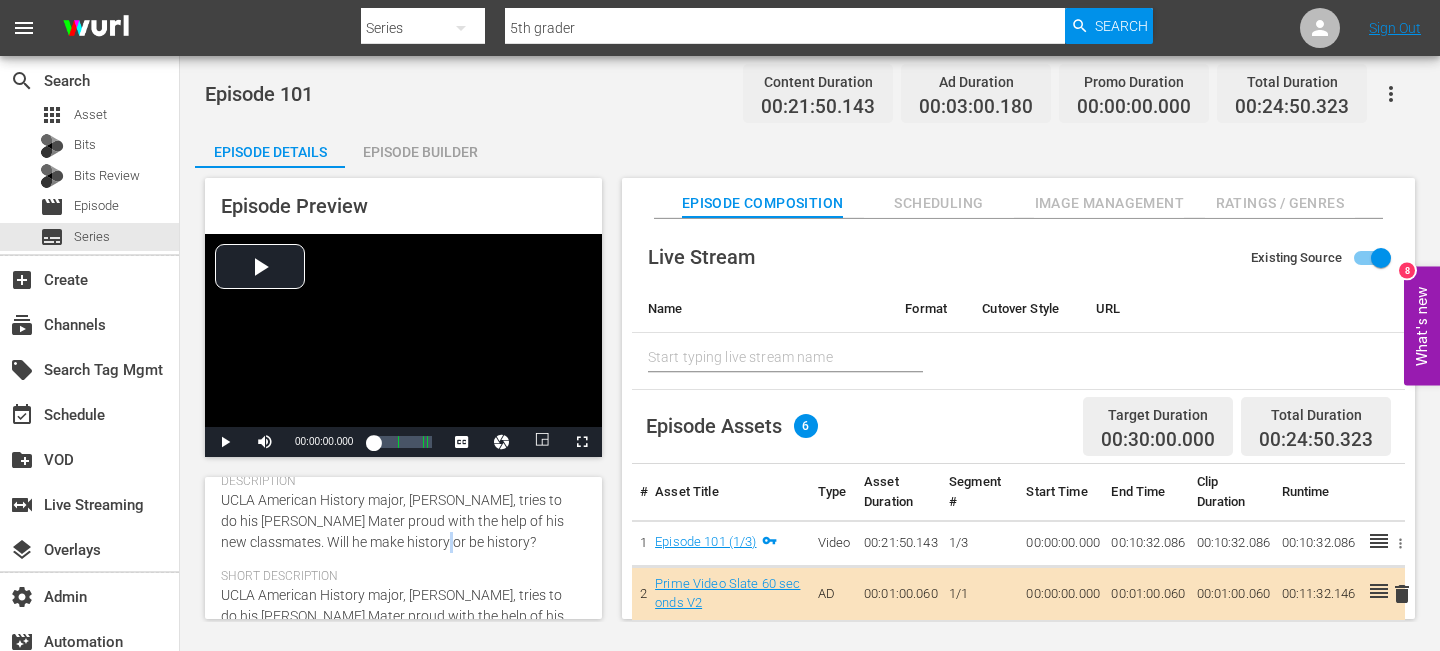 click on "UCLA American History major, [PERSON_NAME], tries to do his [PERSON_NAME] Mater proud with the help of his new classmates. Will he make history or be history?" at bounding box center (392, 521) 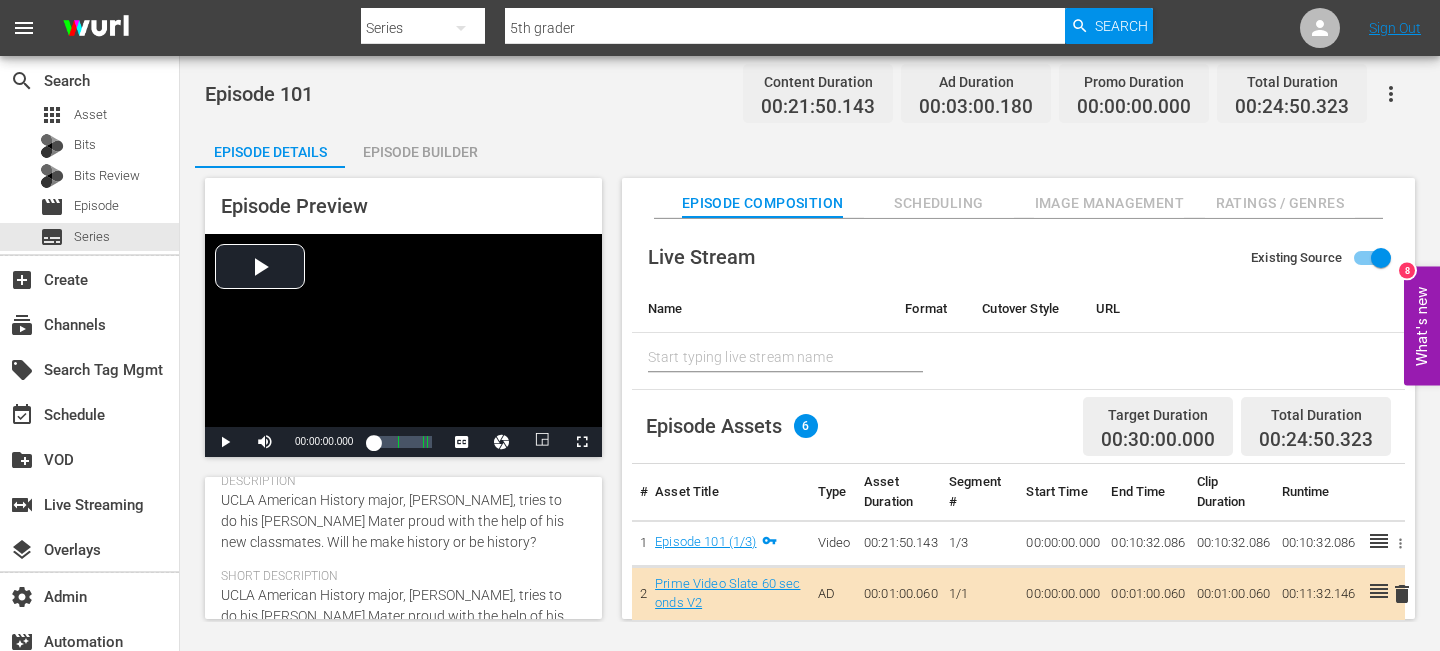 scroll, scrollTop: 261, scrollLeft: 0, axis: vertical 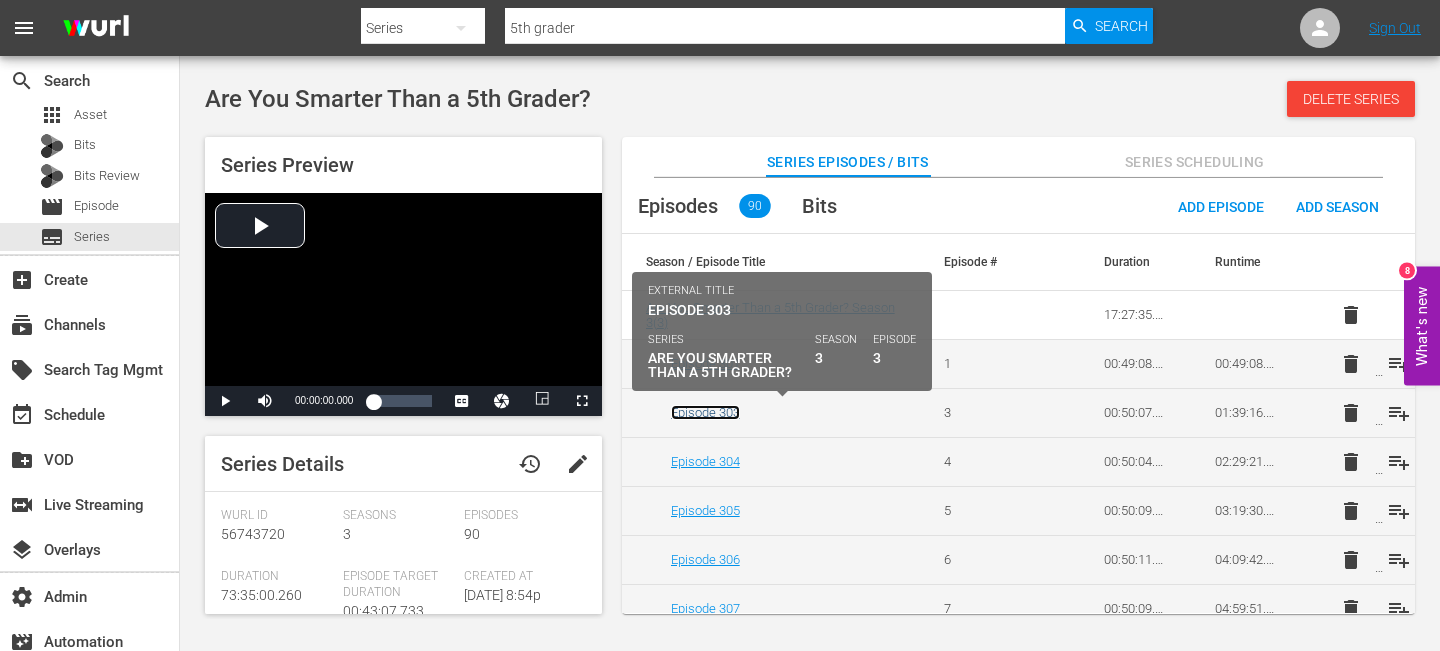 click on "Episode 303" at bounding box center (705, 412) 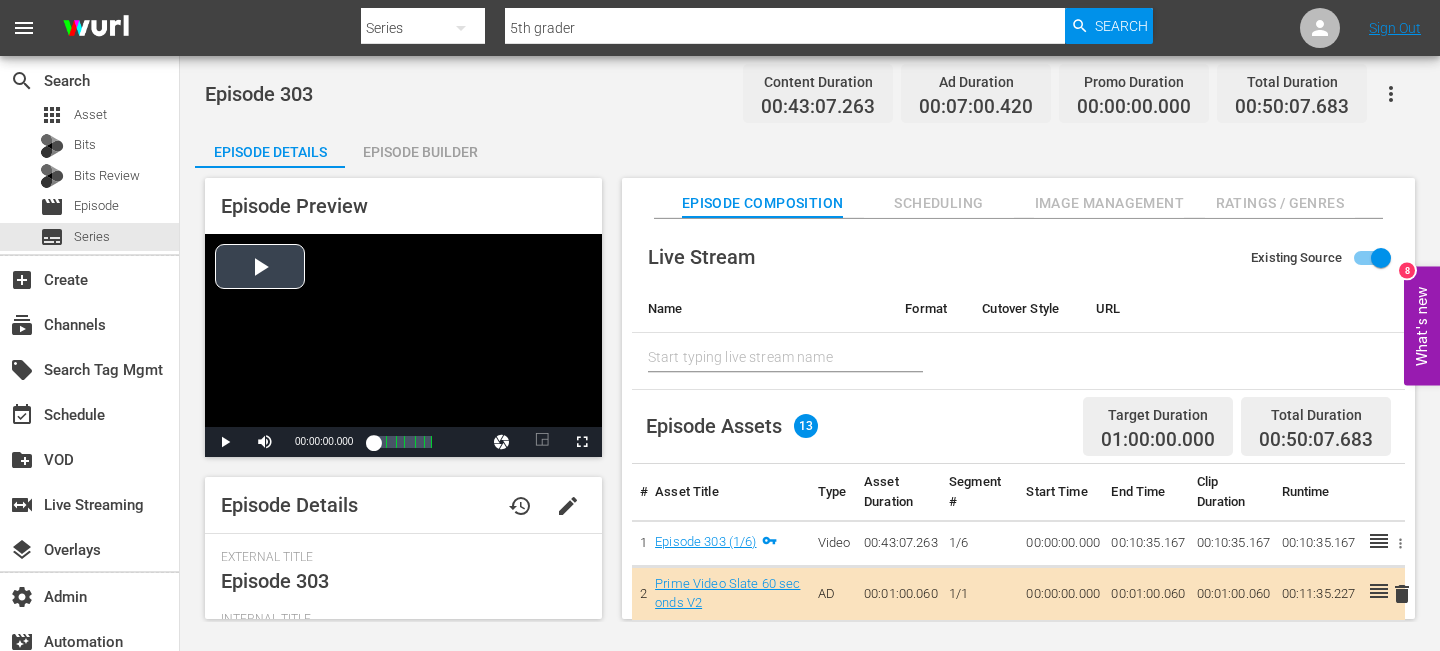 click at bounding box center (403, 330) 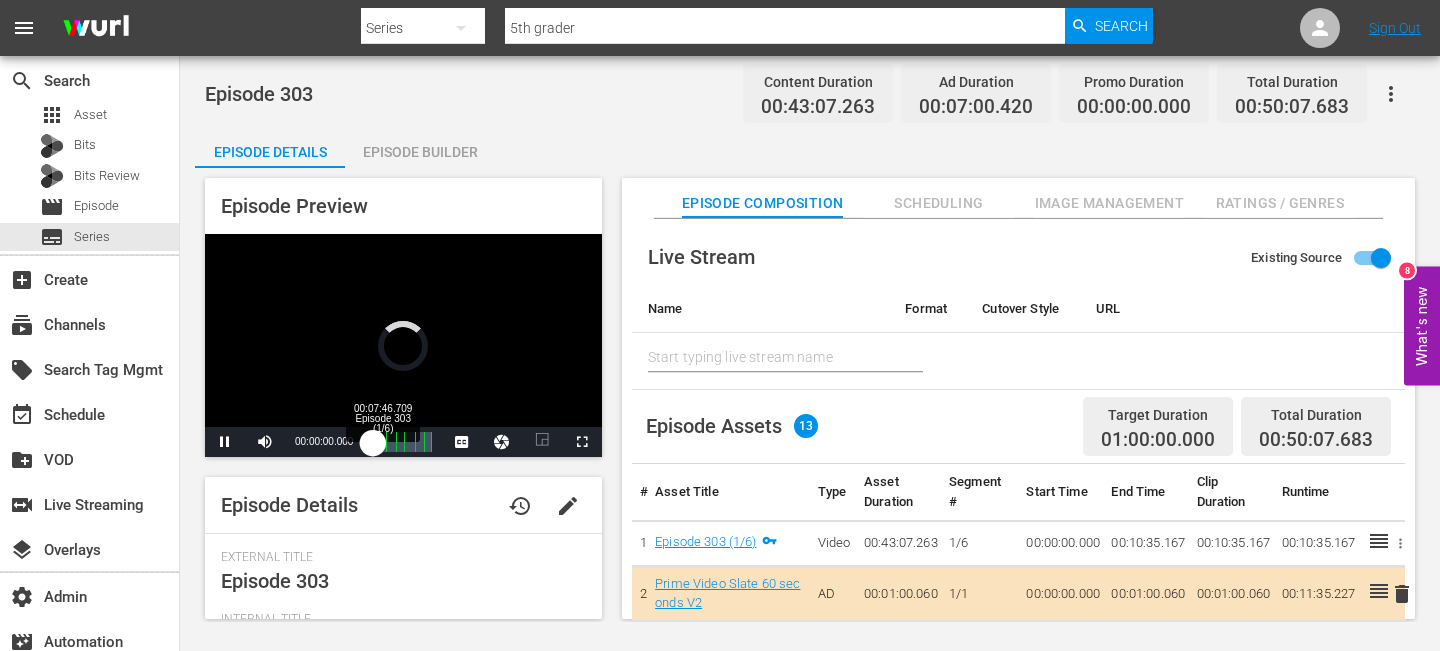 click on "00:00:00.000" at bounding box center [373, 442] 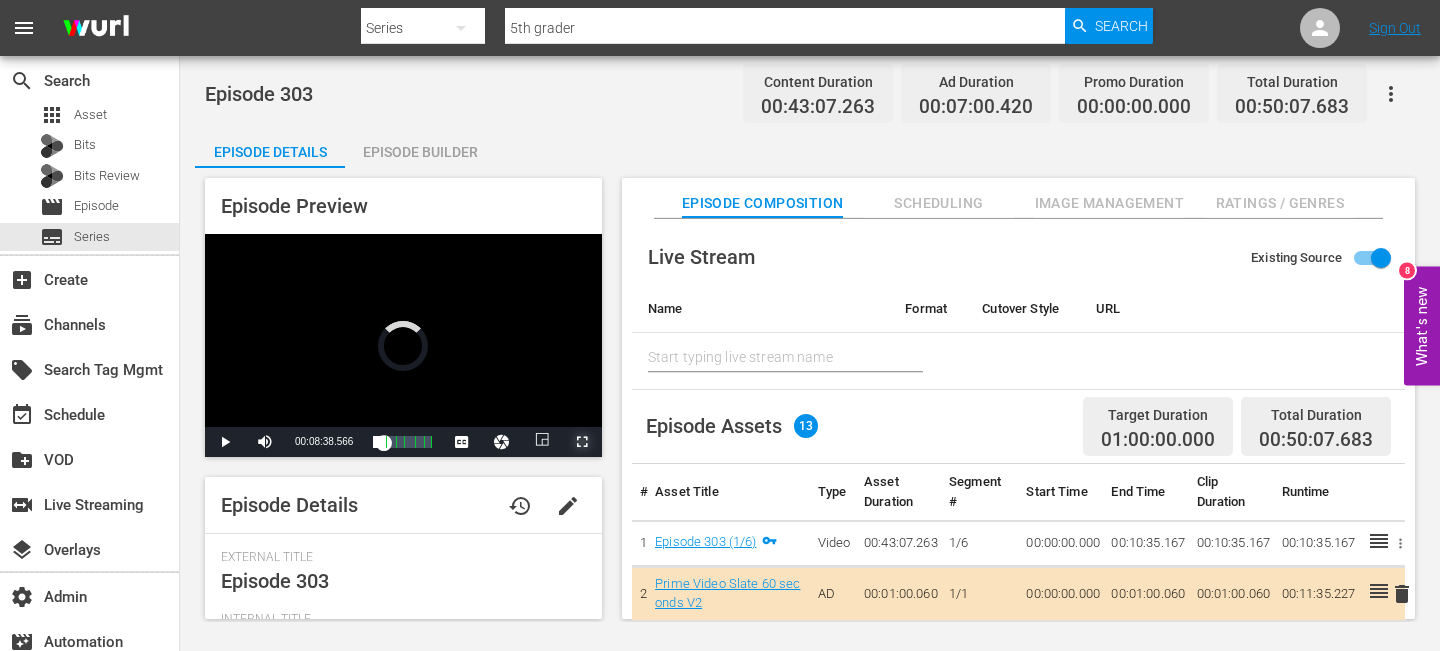 click at bounding box center [582, 442] 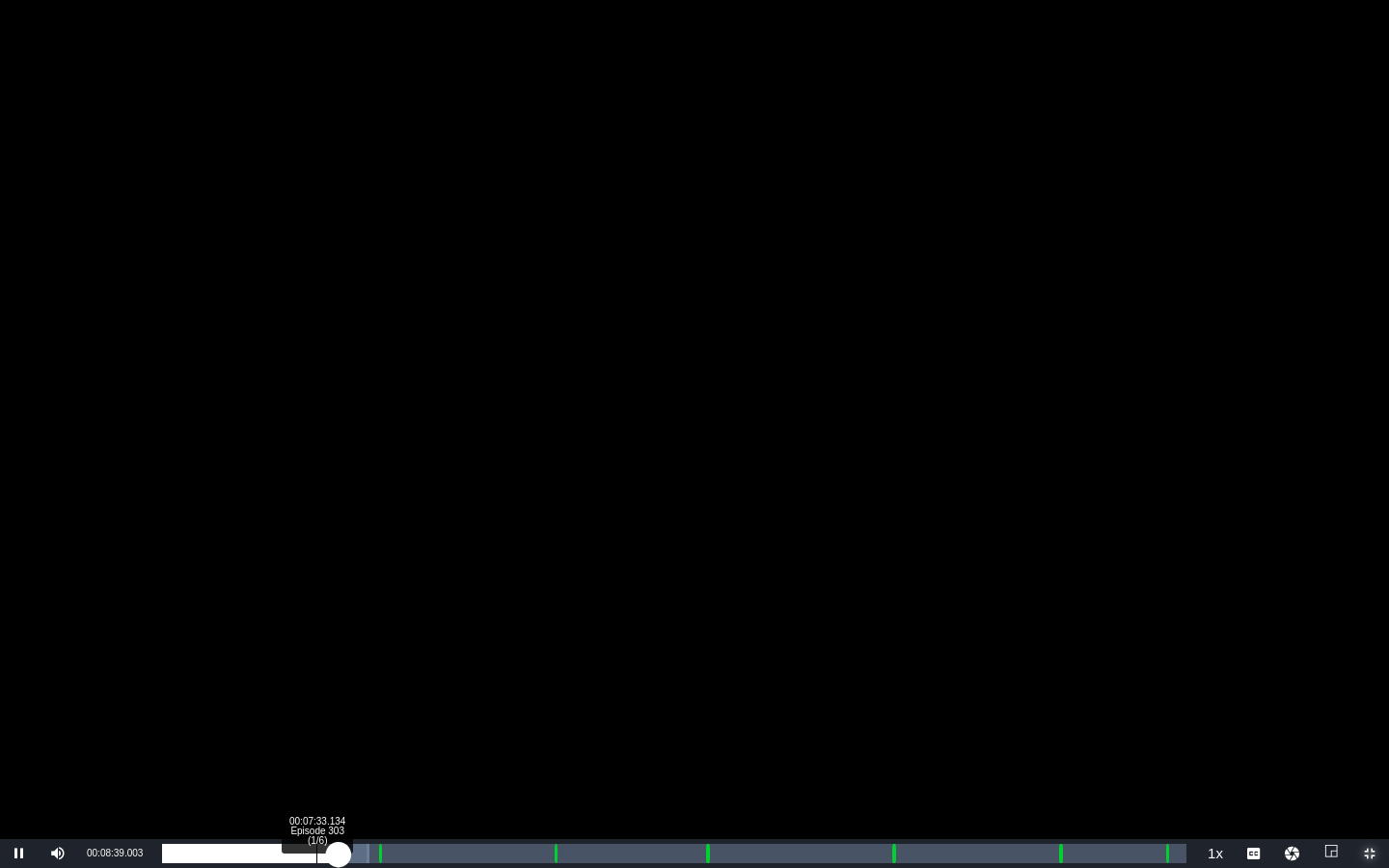click on "00:08:39.056" at bounding box center [250, 854] 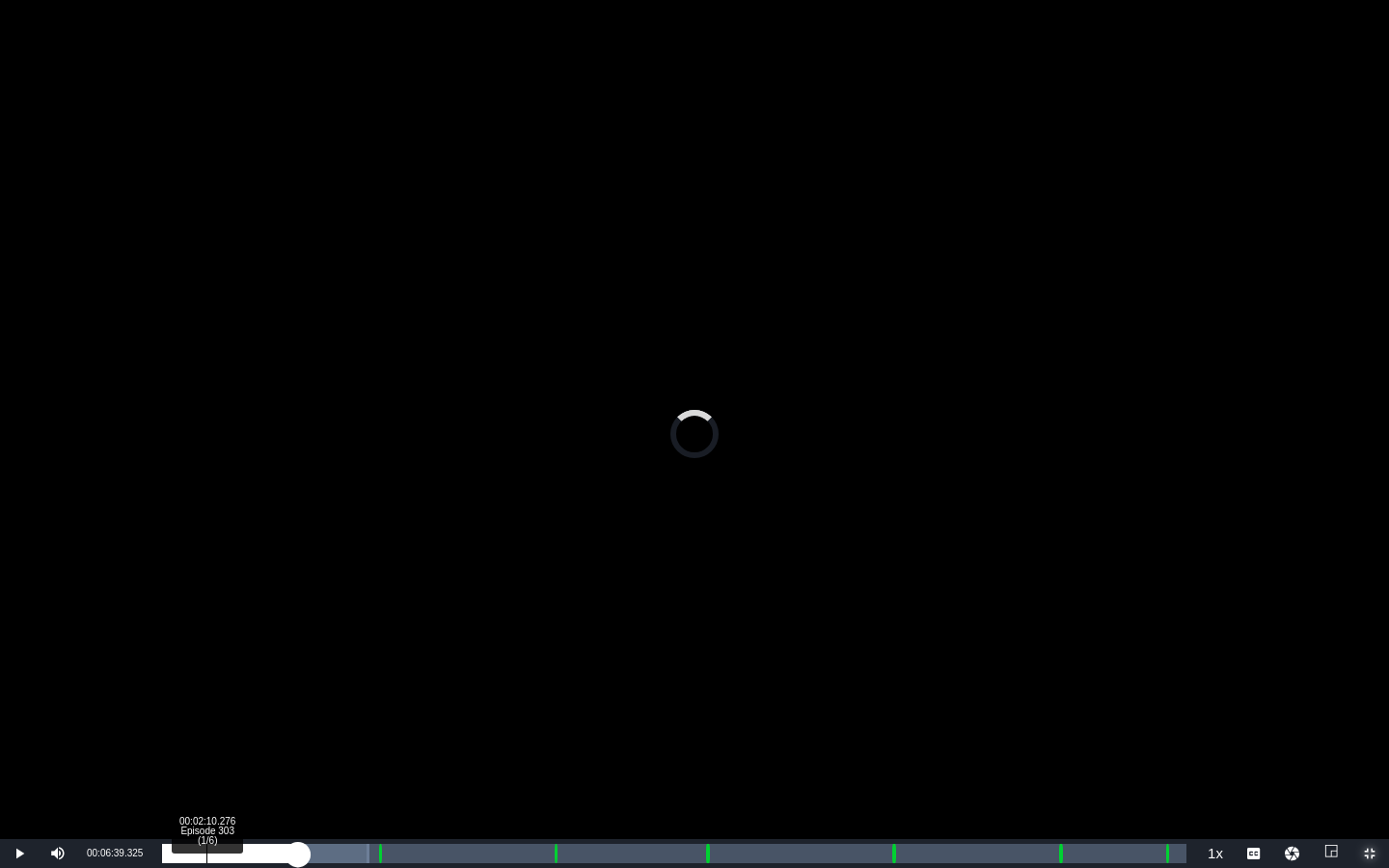 click on "00:06:39.325" at bounding box center [230, 854] 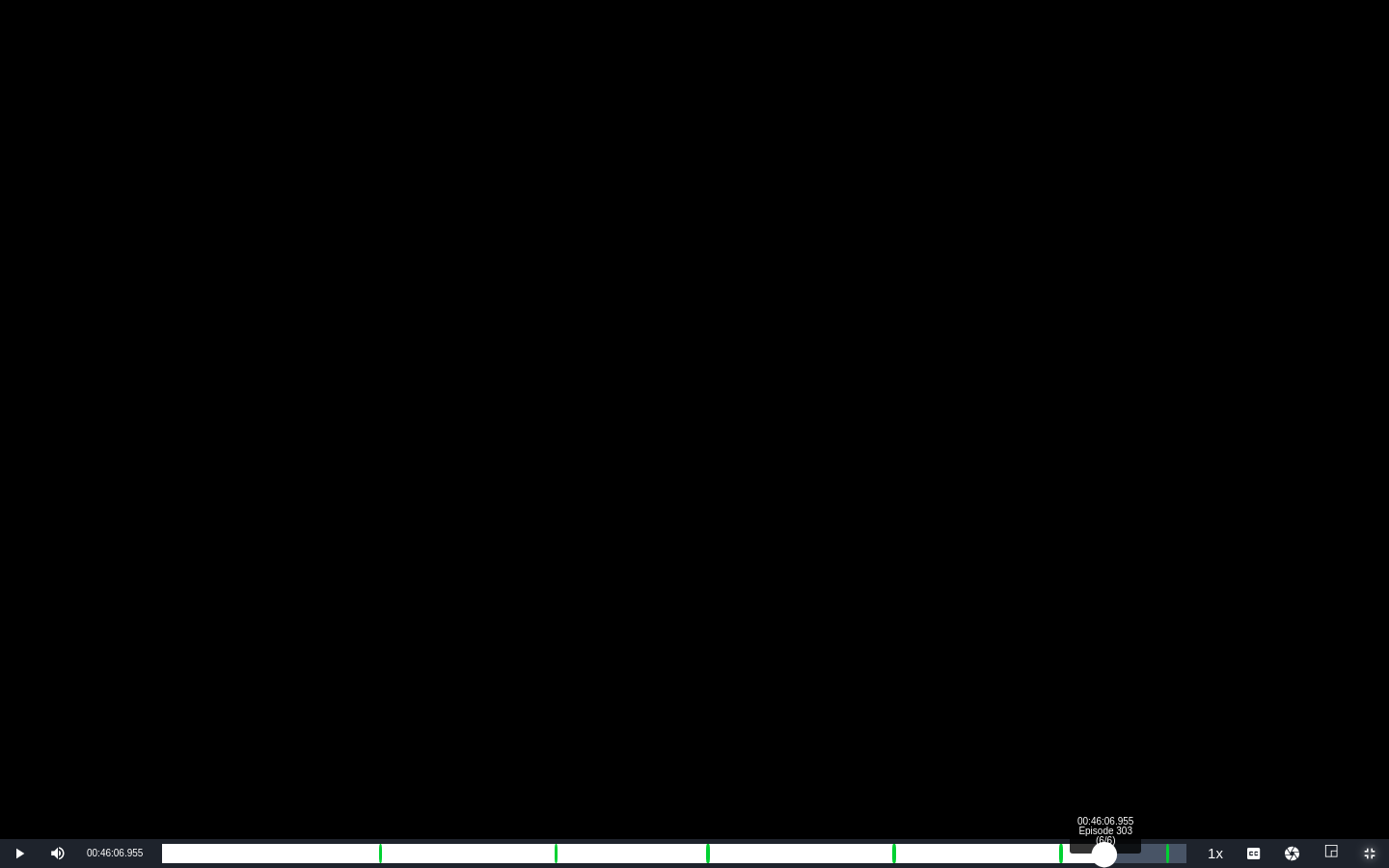 click on "Loaded :  5.80% 00:46:06.955
Episode 303 (6/6) 00:02:11.899" at bounding box center (674, 854) 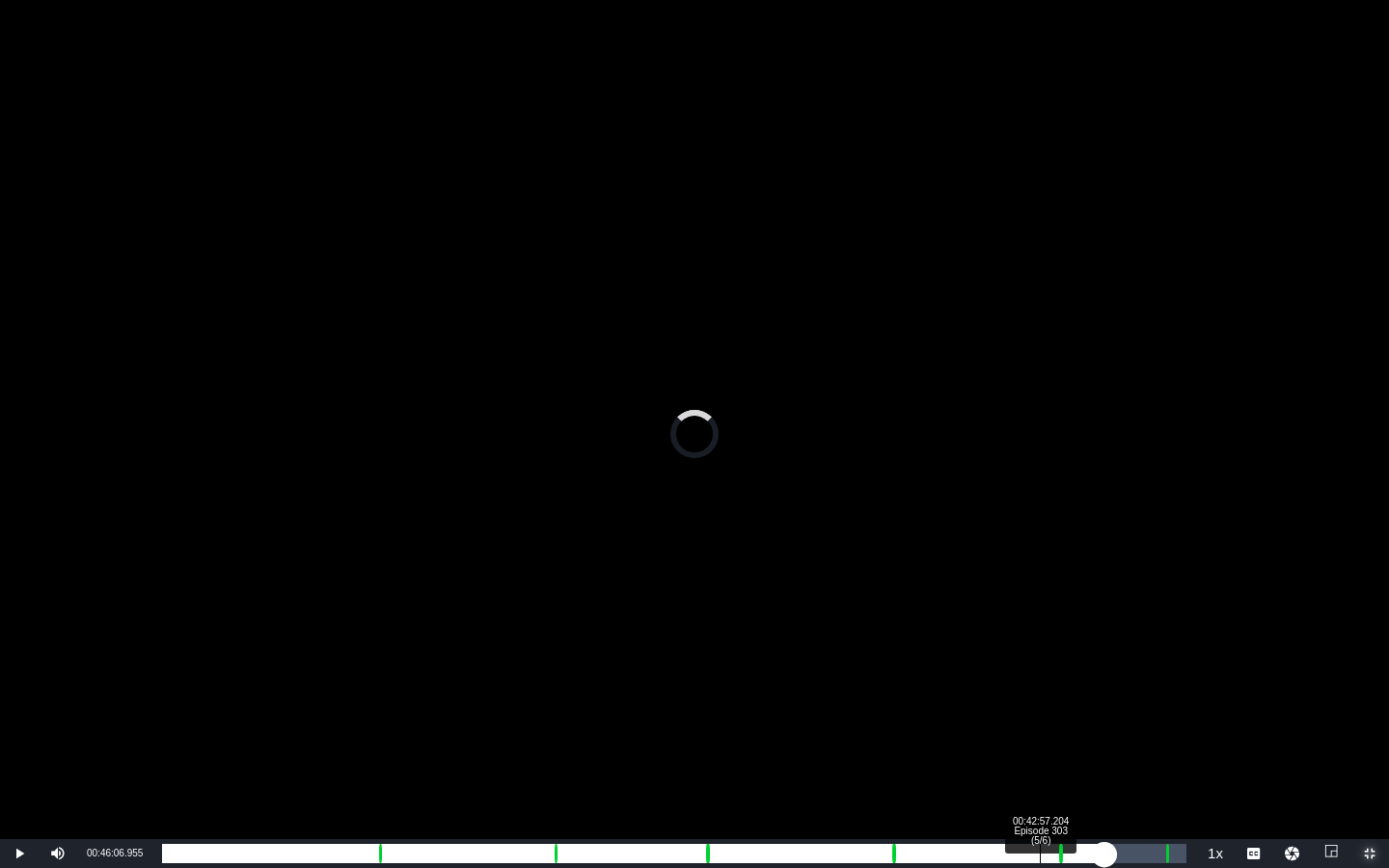 click on "Loaded :  0.00% 00:42:57.204
Episode 303 (5/6) 00:00:00.000 [GEOGRAPHIC_DATA] 5: 00:43:54.060" at bounding box center [674, 854] 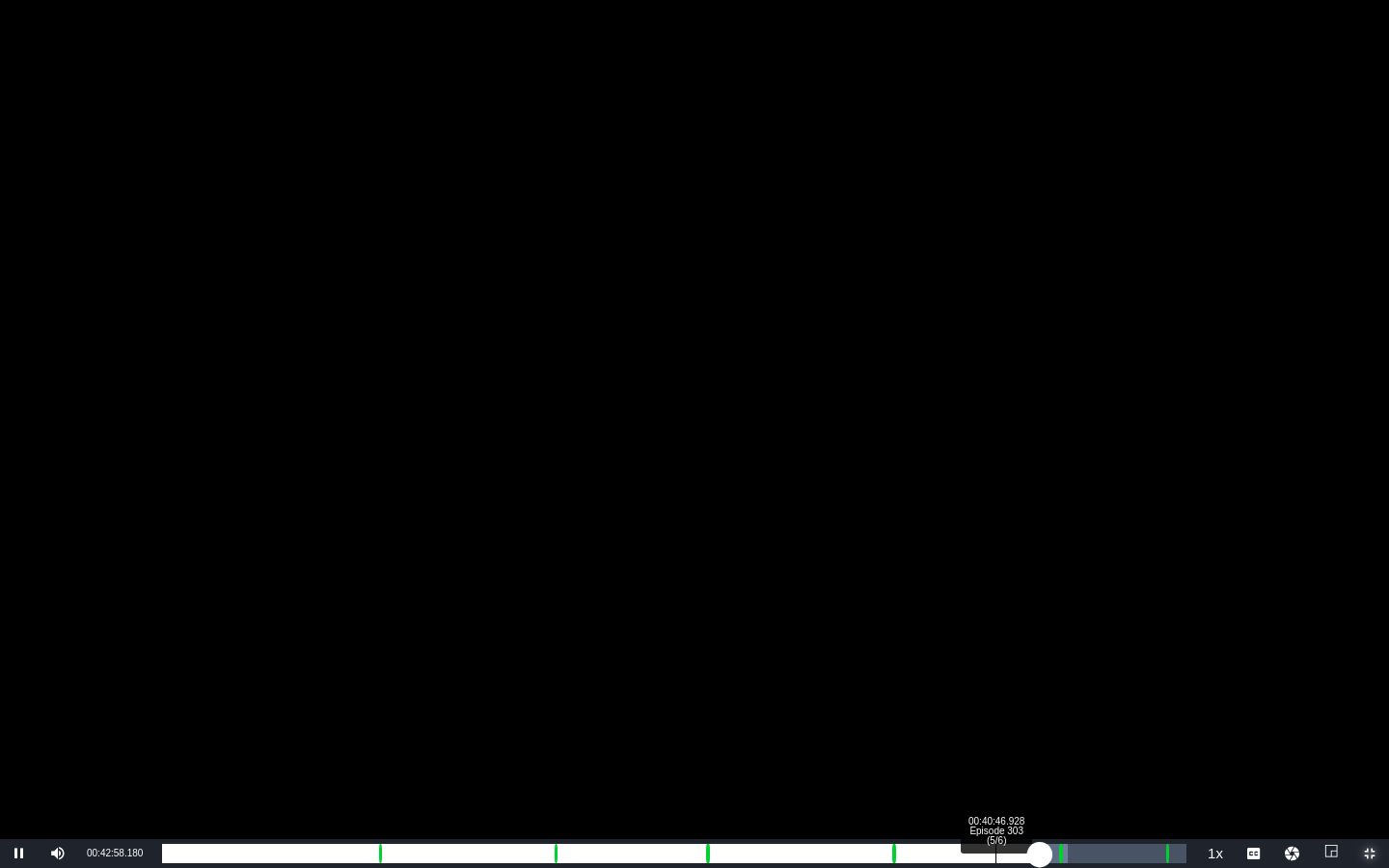 click on "Loaded :  88.45% 00:40:46.928
Episode 303 (5/6) 00:37:58.044 [GEOGRAPHIC_DATA] 5: 00:43:54.060" at bounding box center (674, 854) 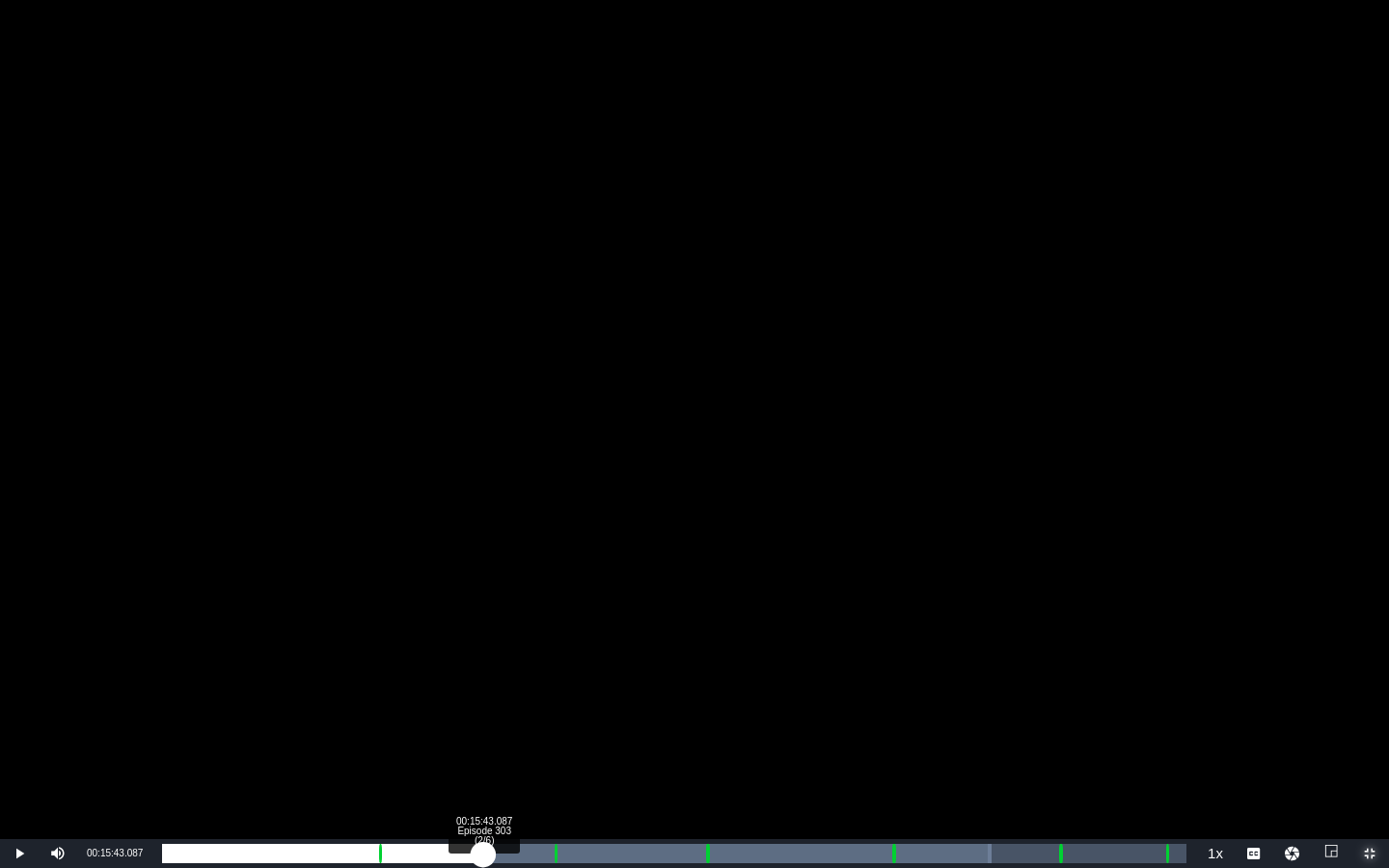 click on "Loaded :  81.01% 00:15:43.087
Episode 303 (2/6) 00:34:47.761 [GEOGRAPHIC_DATA] 5: 00:43:54.060" at bounding box center (674, 854) 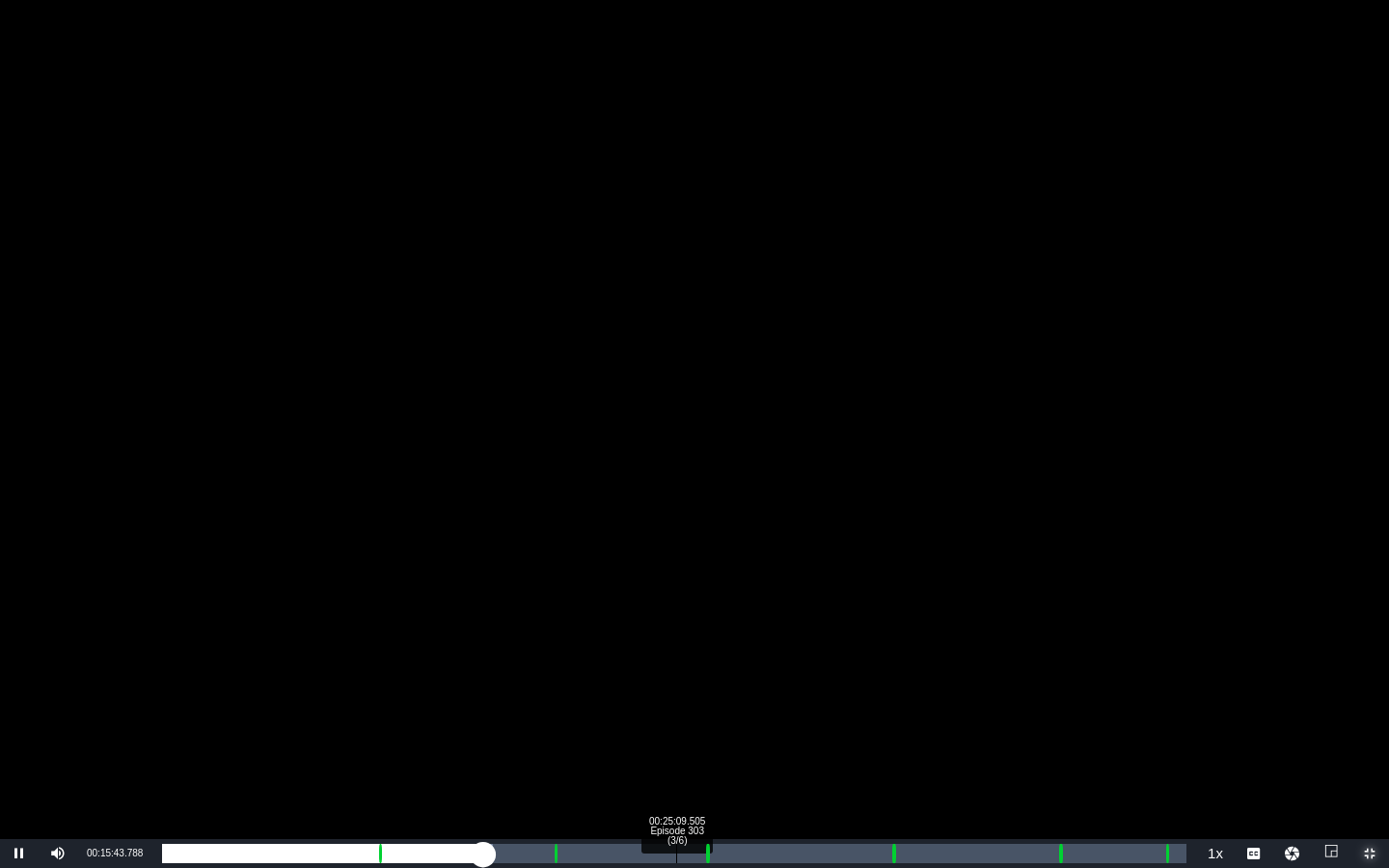 click on "00:25:09.505
Episode 303 (3/6)" at bounding box center (676, 854) 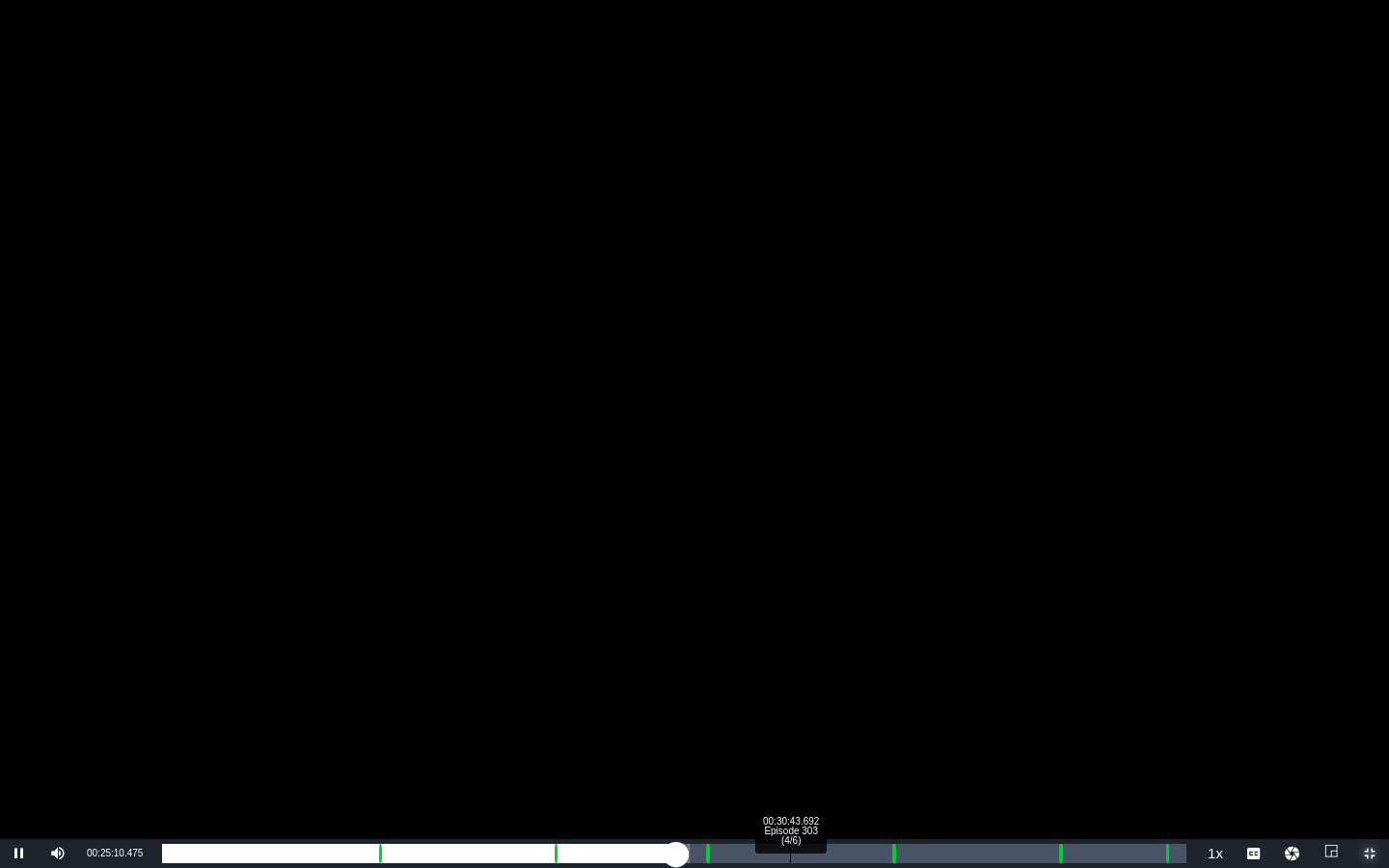 click on "Loaded :  51.53% 00:30:43.692
Episode 303 (4/6) 00:22:10.311 [GEOGRAPHIC_DATA] 3: 00:26:37.894" at bounding box center (674, 854) 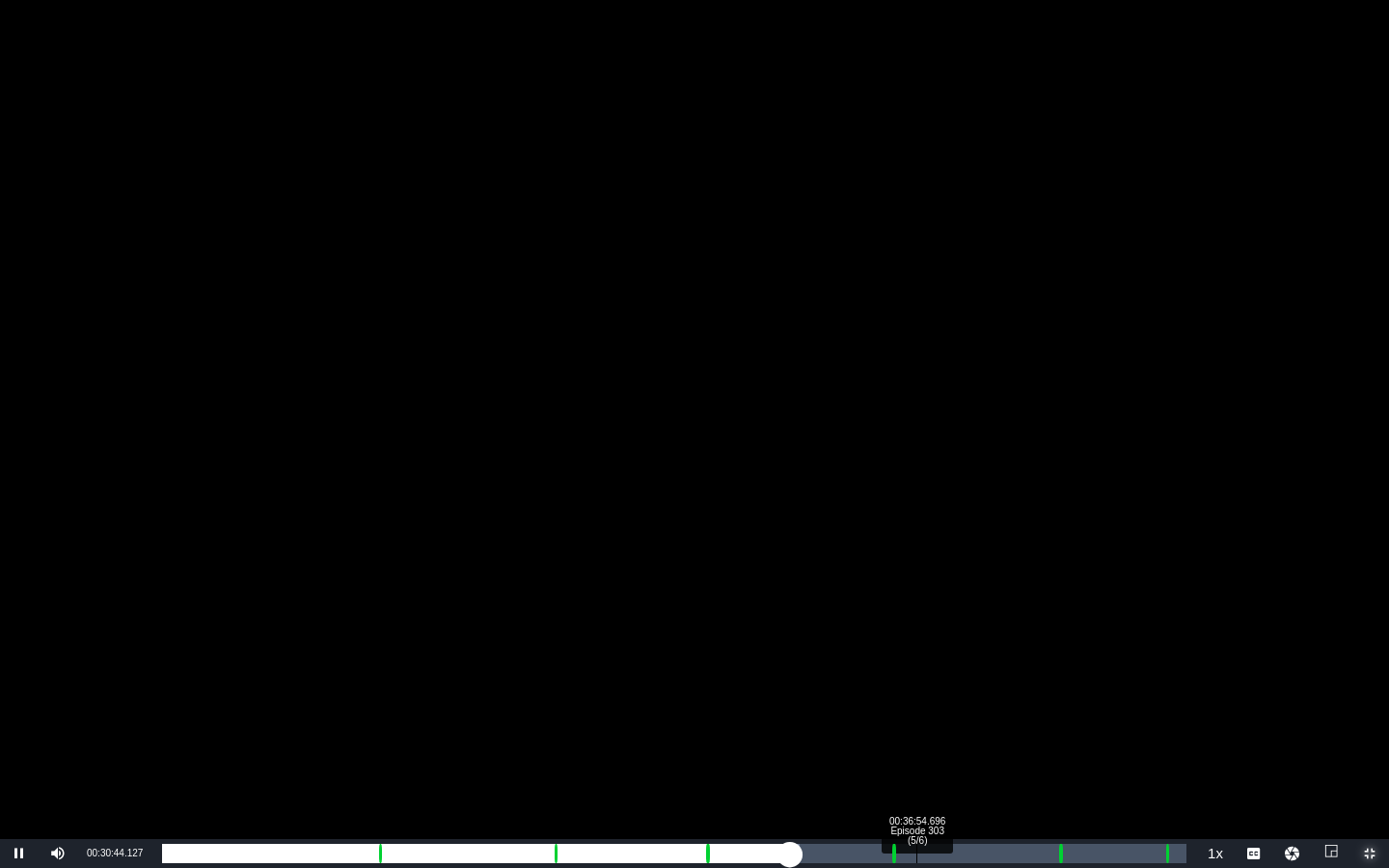 click on "00:36:54.696
Episode 303 (5/6)" at bounding box center [916, 854] 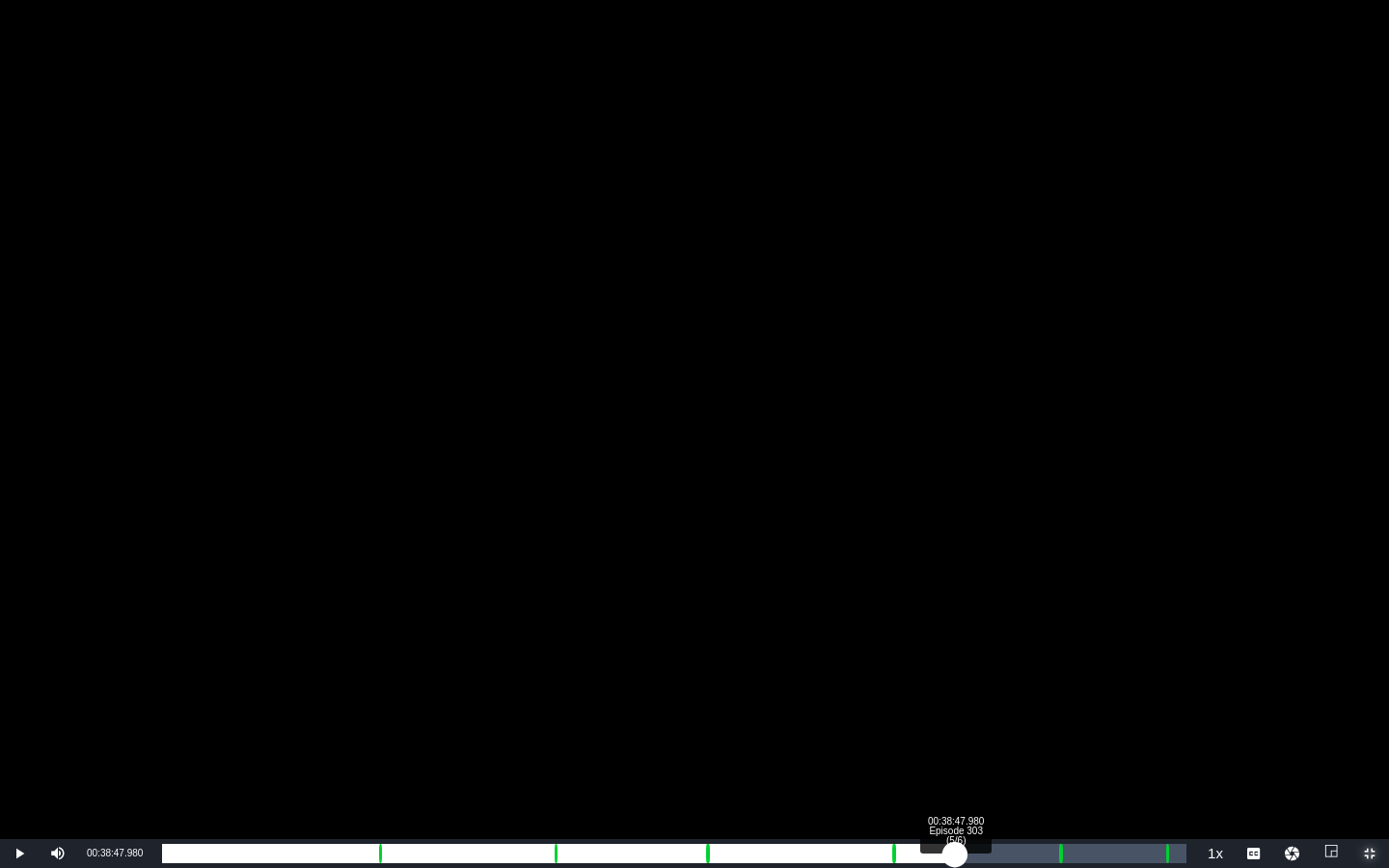click on "Loaded :  74.05% 00:38:47.980
Episode 303 (5/6) 00:31:54.945 [GEOGRAPHIC_DATA] 3: 00:26:37.894" at bounding box center (674, 854) 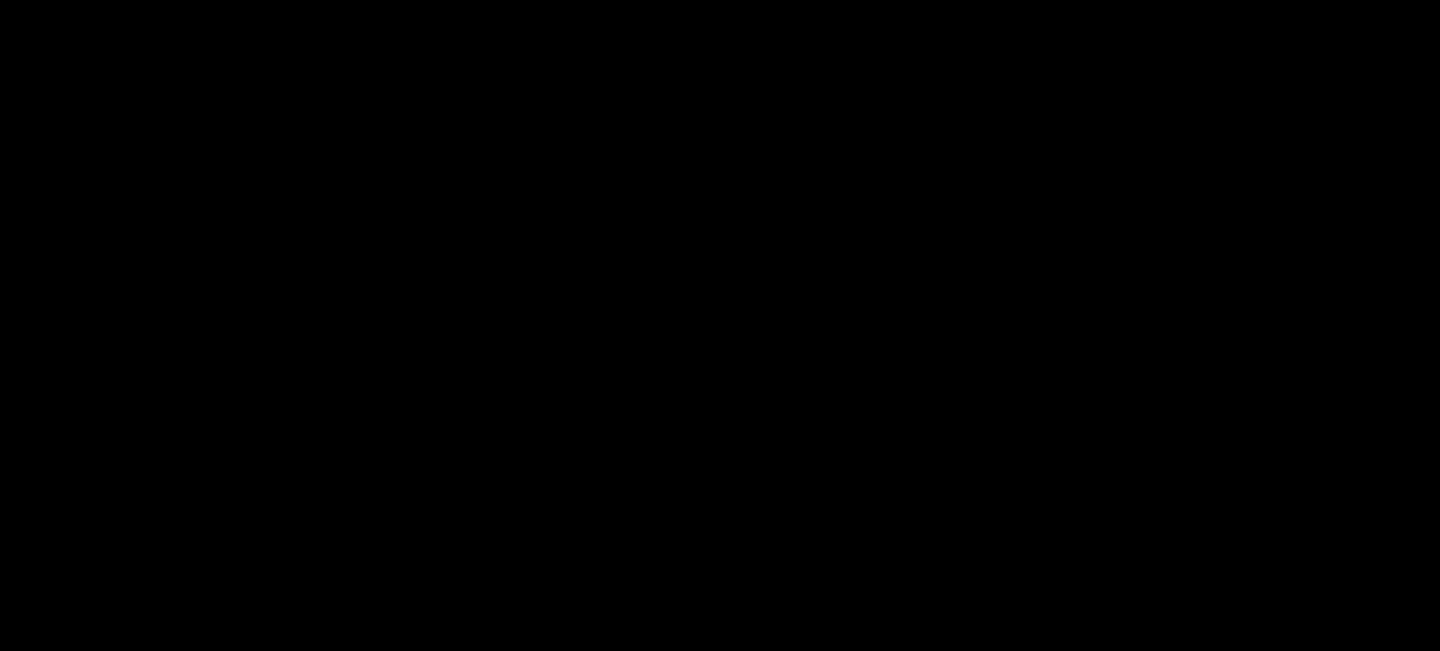 scroll, scrollTop: 18, scrollLeft: 0, axis: vertical 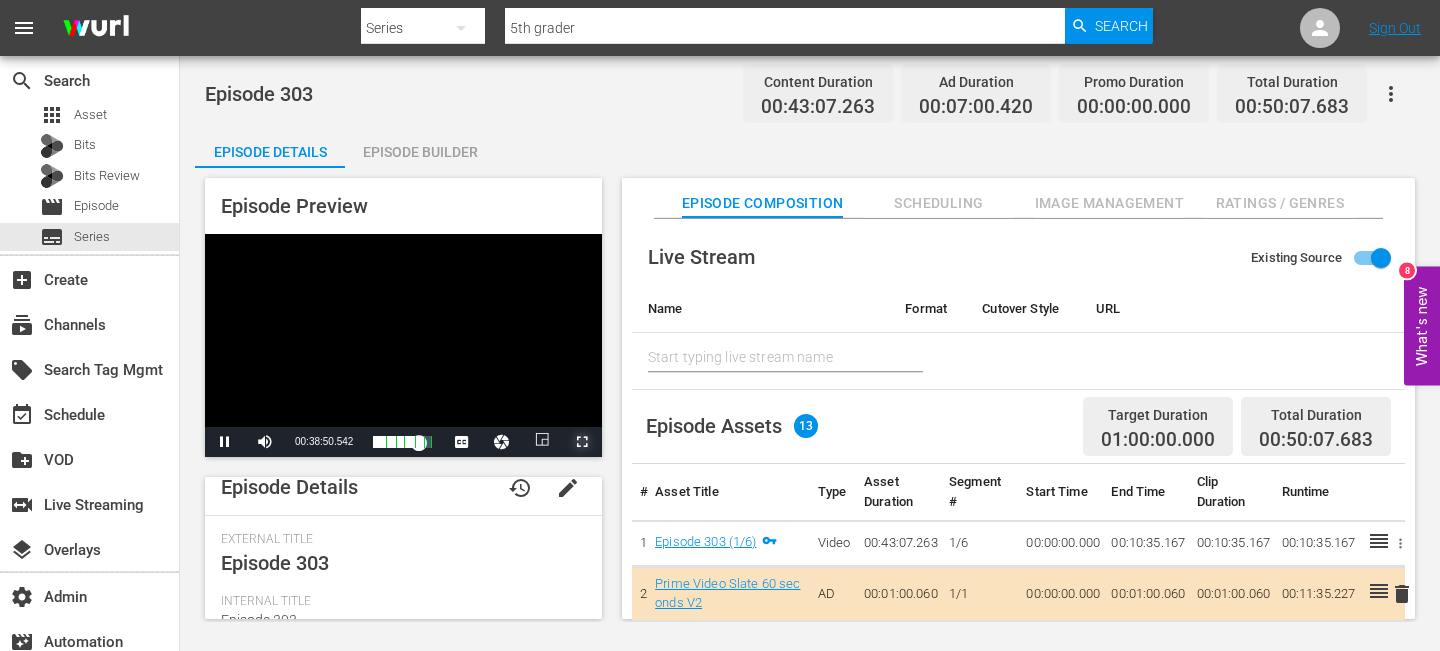 type 